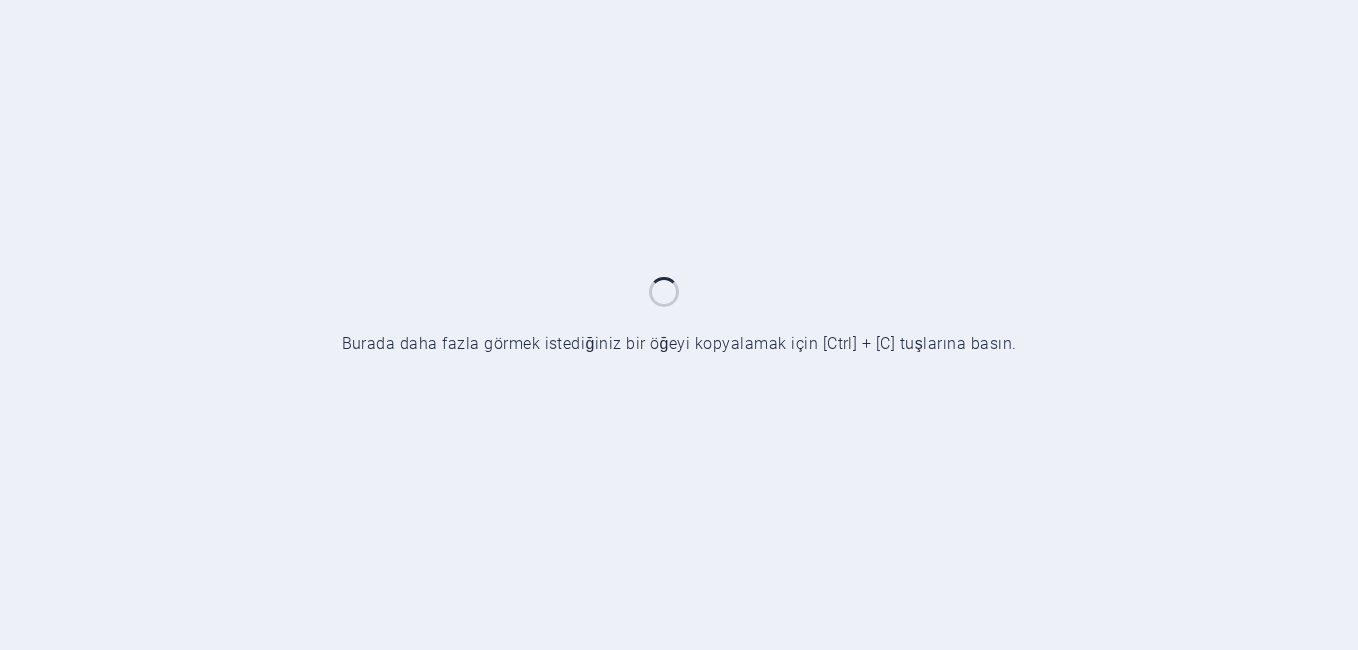 scroll, scrollTop: 0, scrollLeft: 0, axis: both 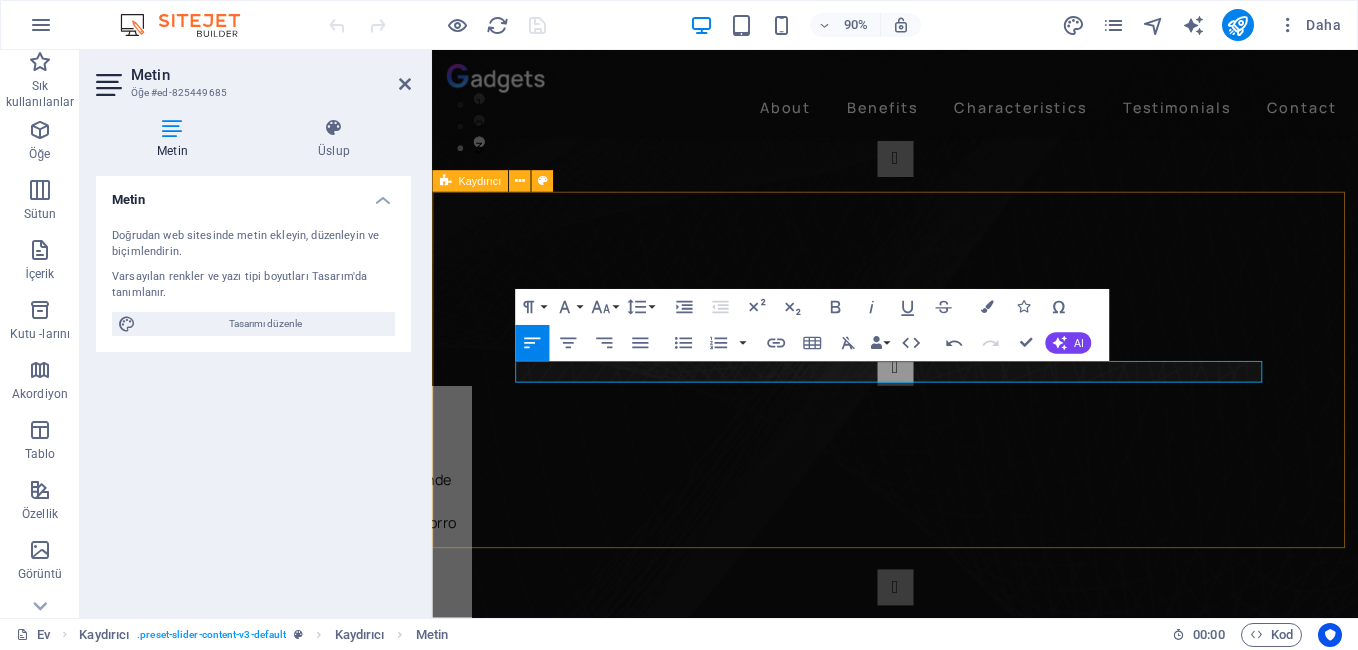 drag, startPoint x: 1147, startPoint y: 409, endPoint x: 454, endPoint y: 462, distance: 695.02374 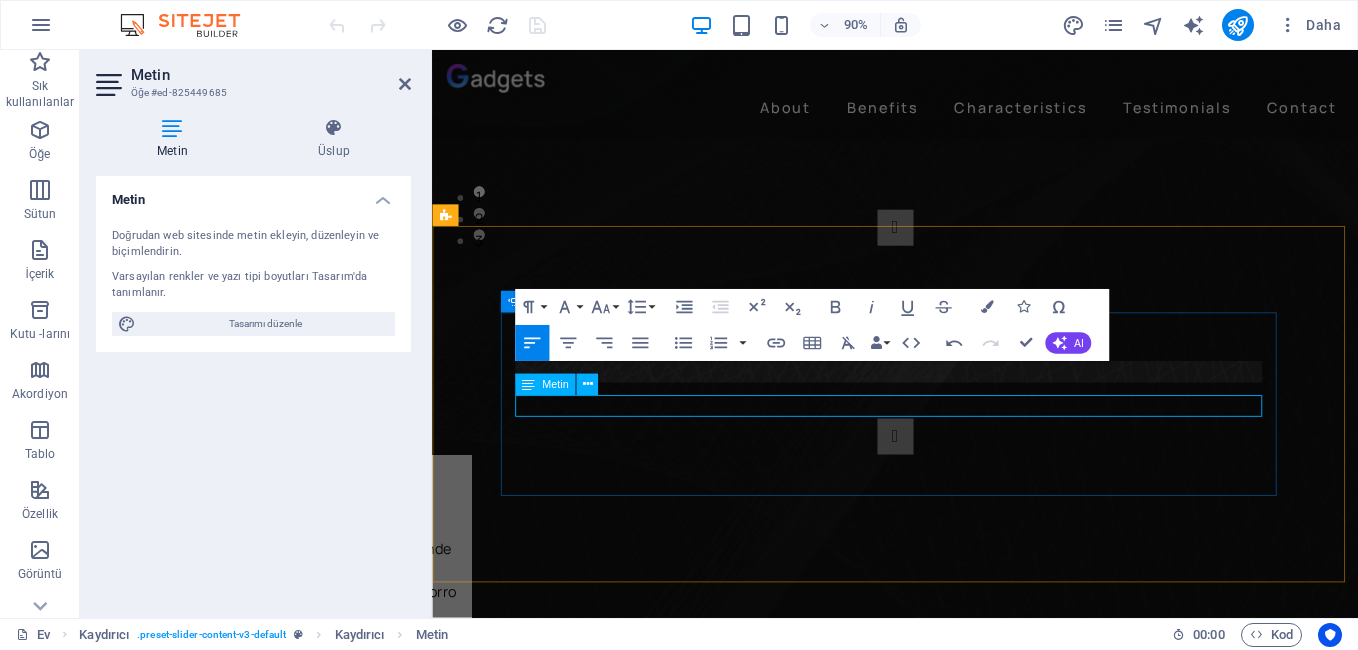 click at bounding box center (61, 807) 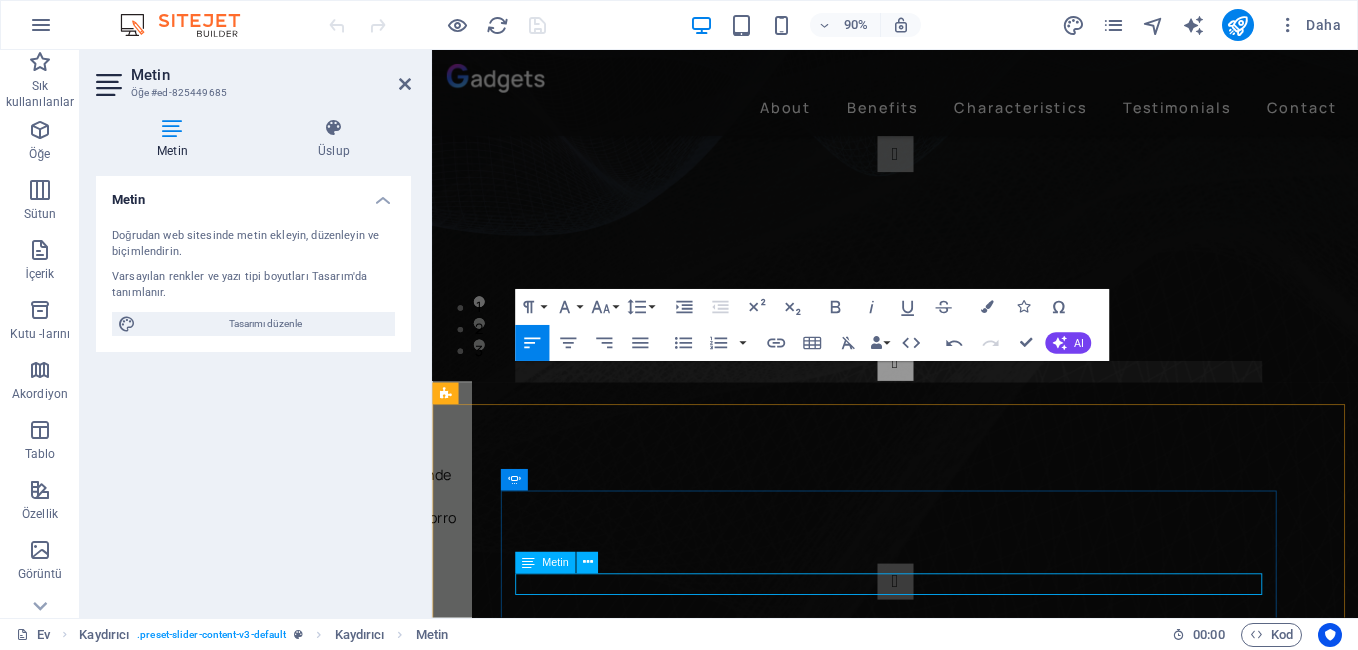 scroll, scrollTop: 295, scrollLeft: 0, axis: vertical 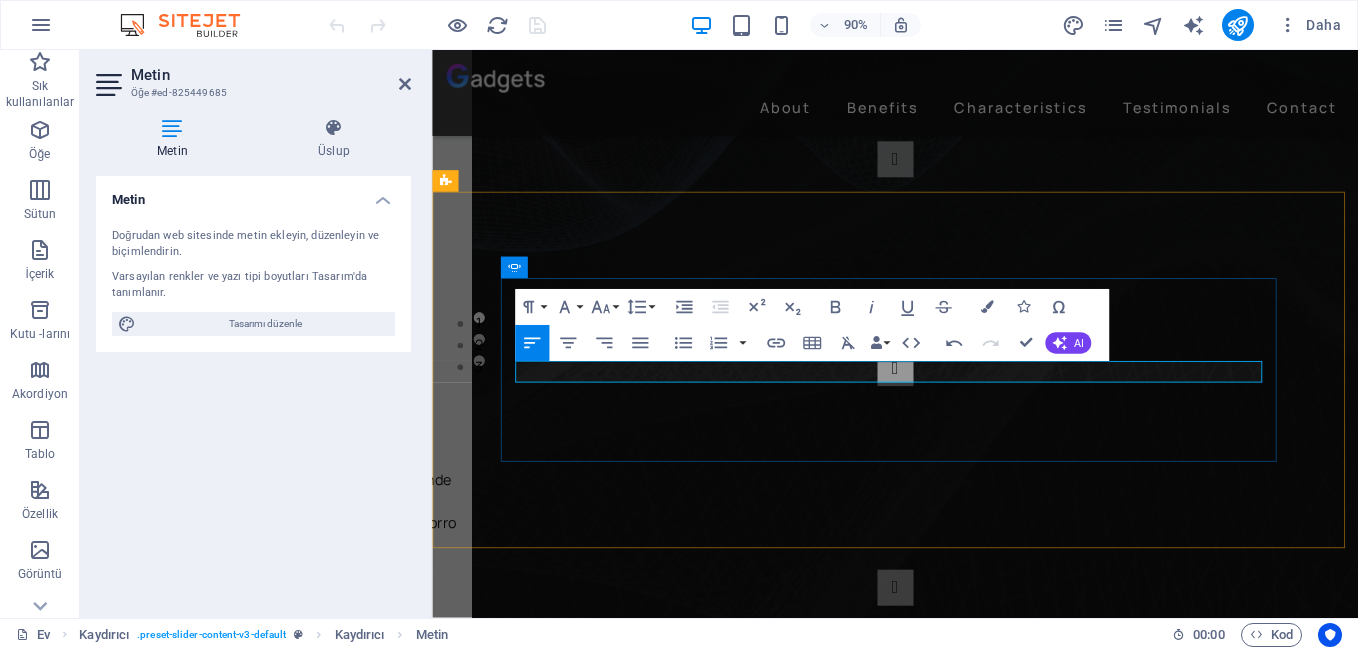 click at bounding box center [61, 731] 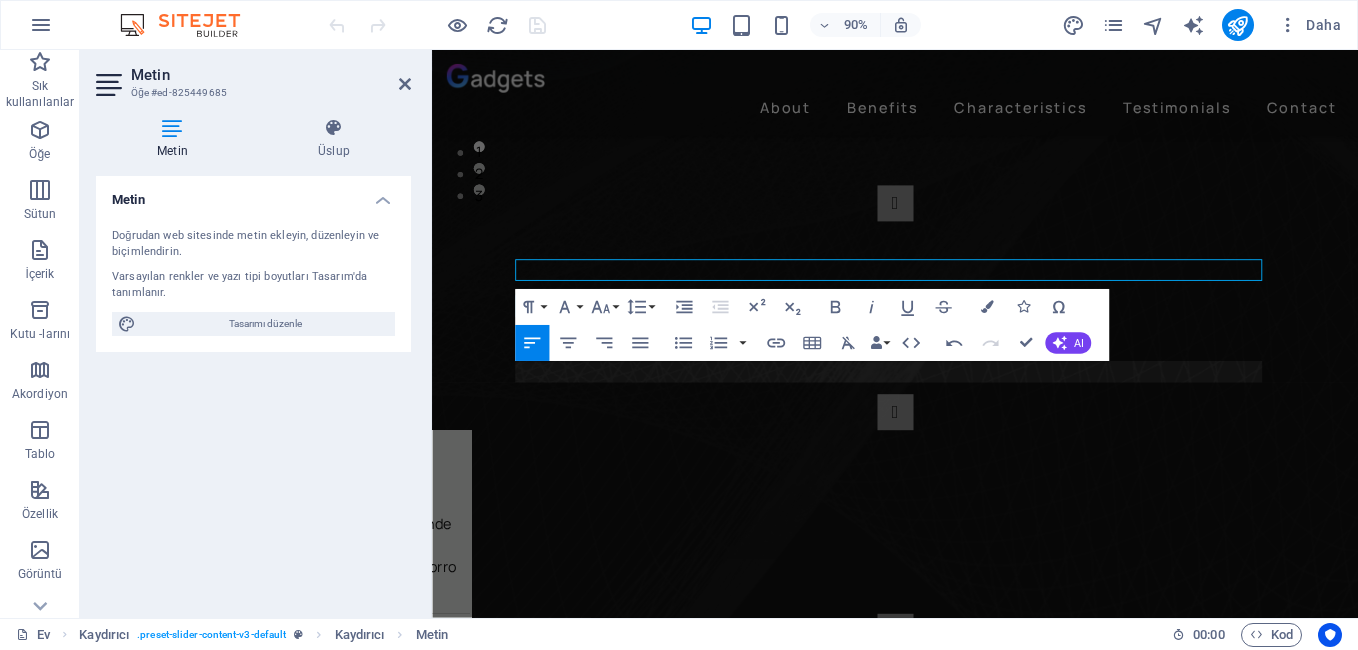 scroll, scrollTop: 538, scrollLeft: 0, axis: vertical 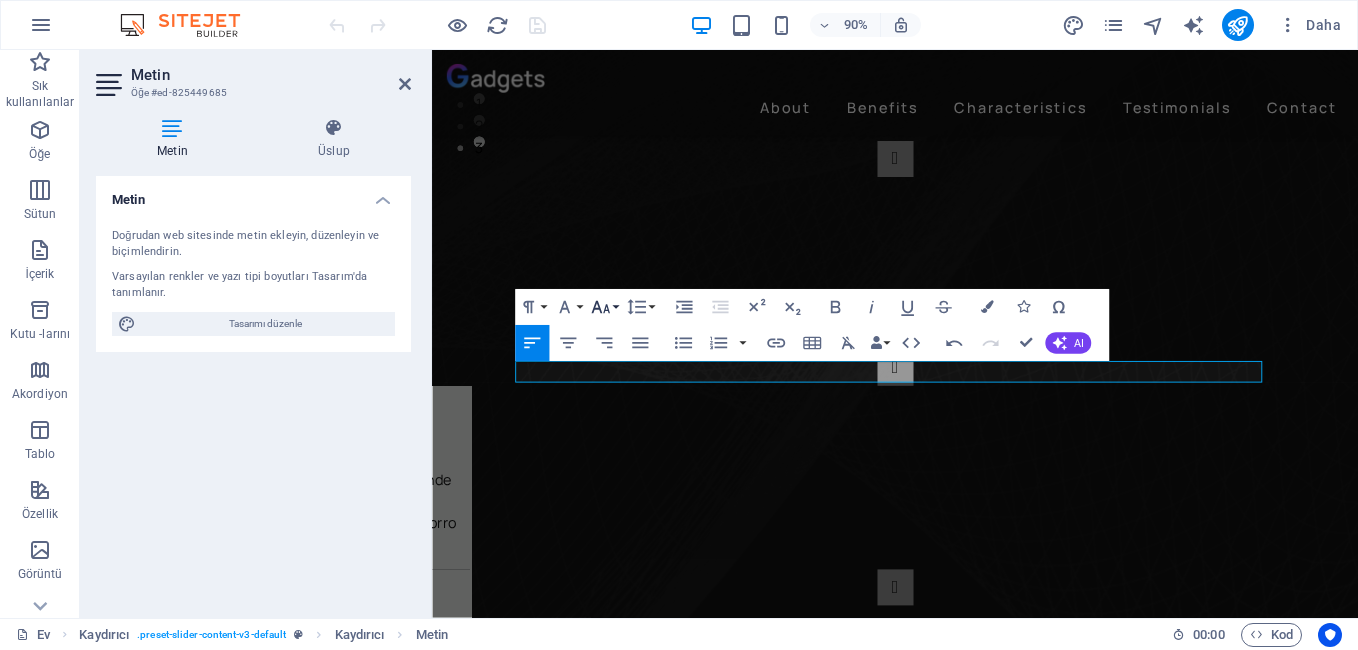 click 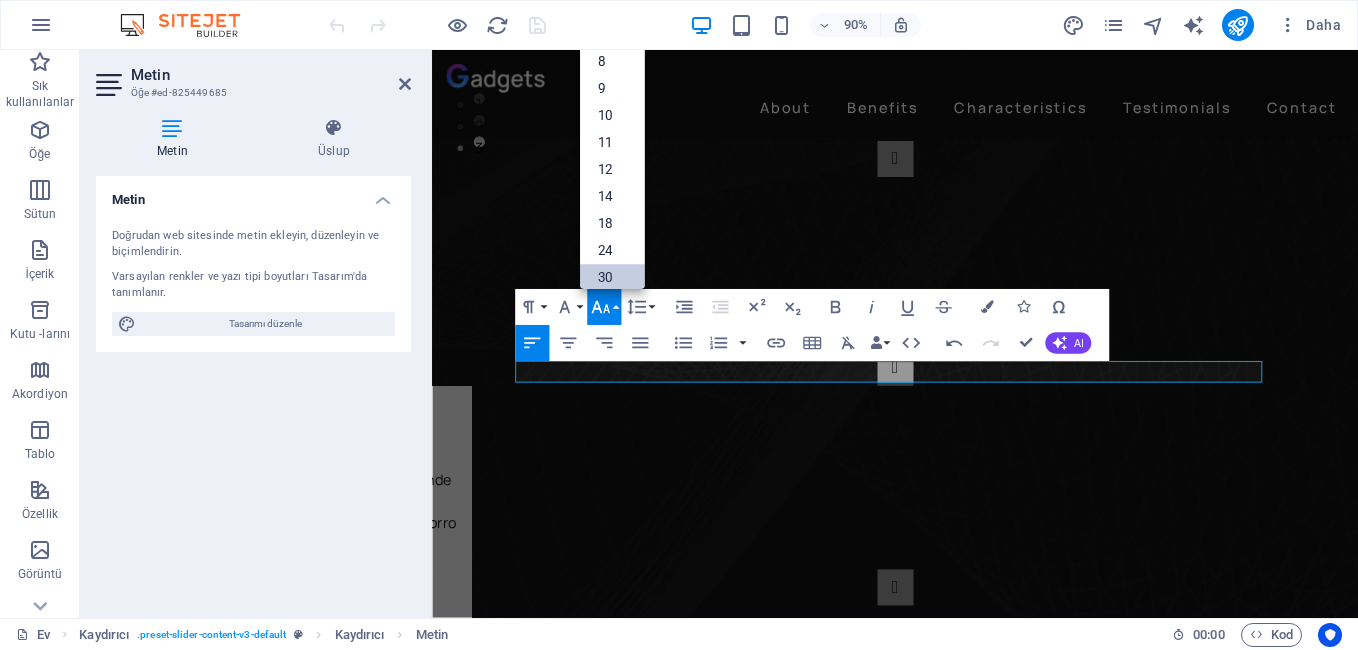 click on "30" at bounding box center (612, 278) 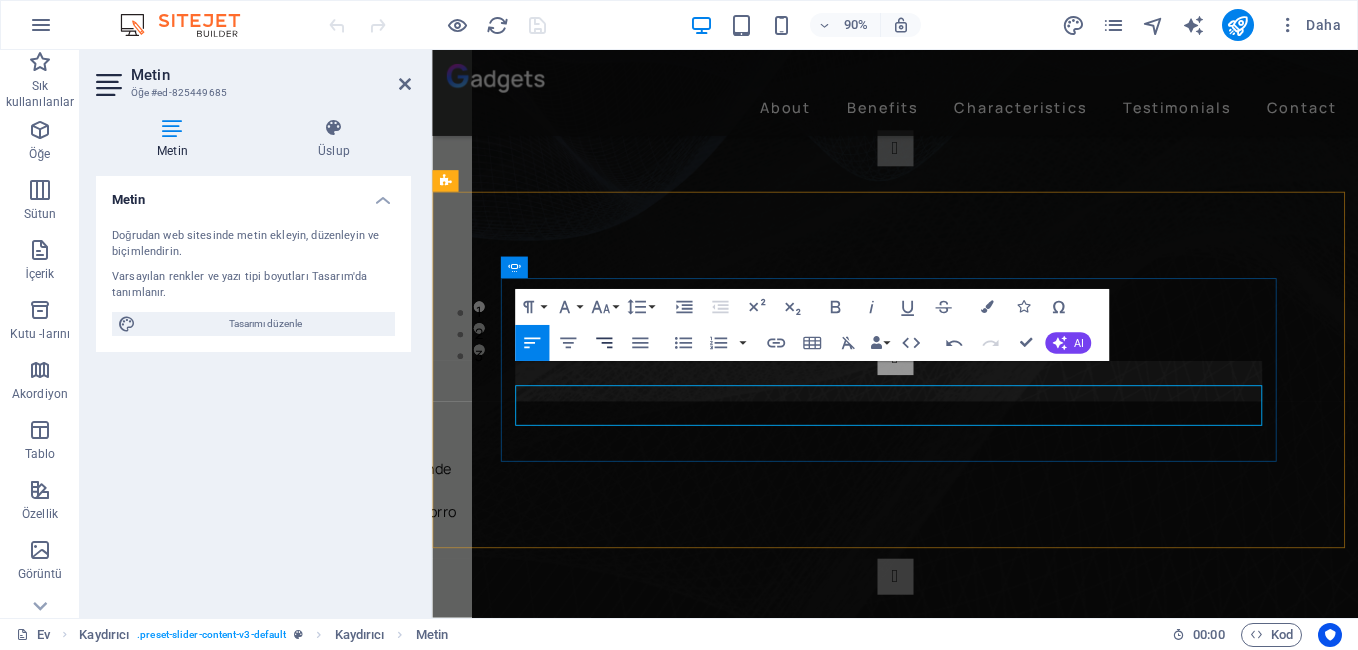scroll, scrollTop: 295, scrollLeft: 0, axis: vertical 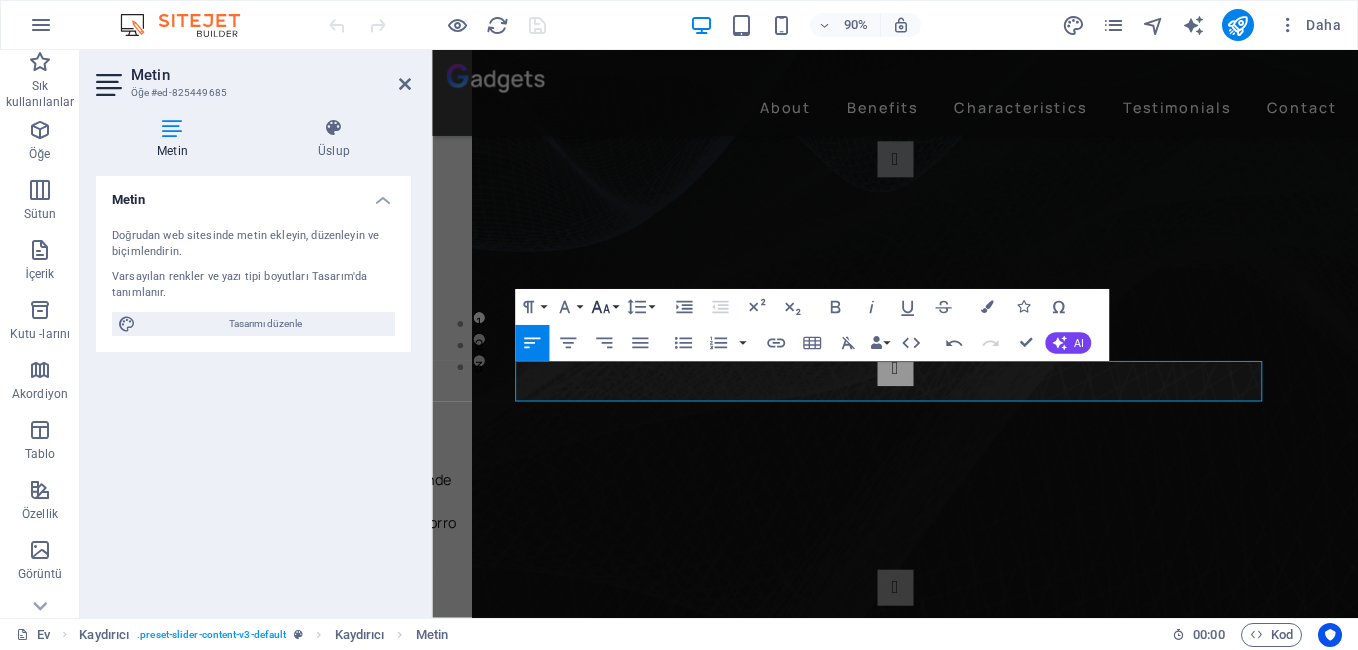 click 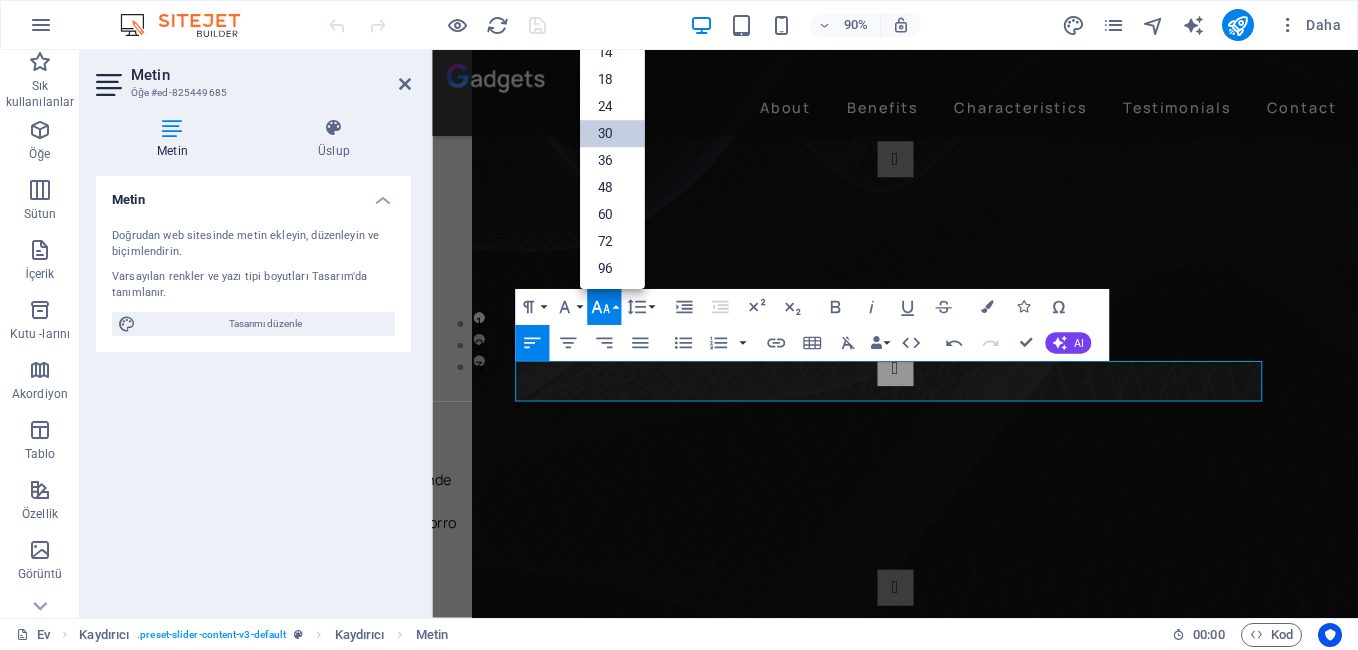 scroll, scrollTop: 161, scrollLeft: 0, axis: vertical 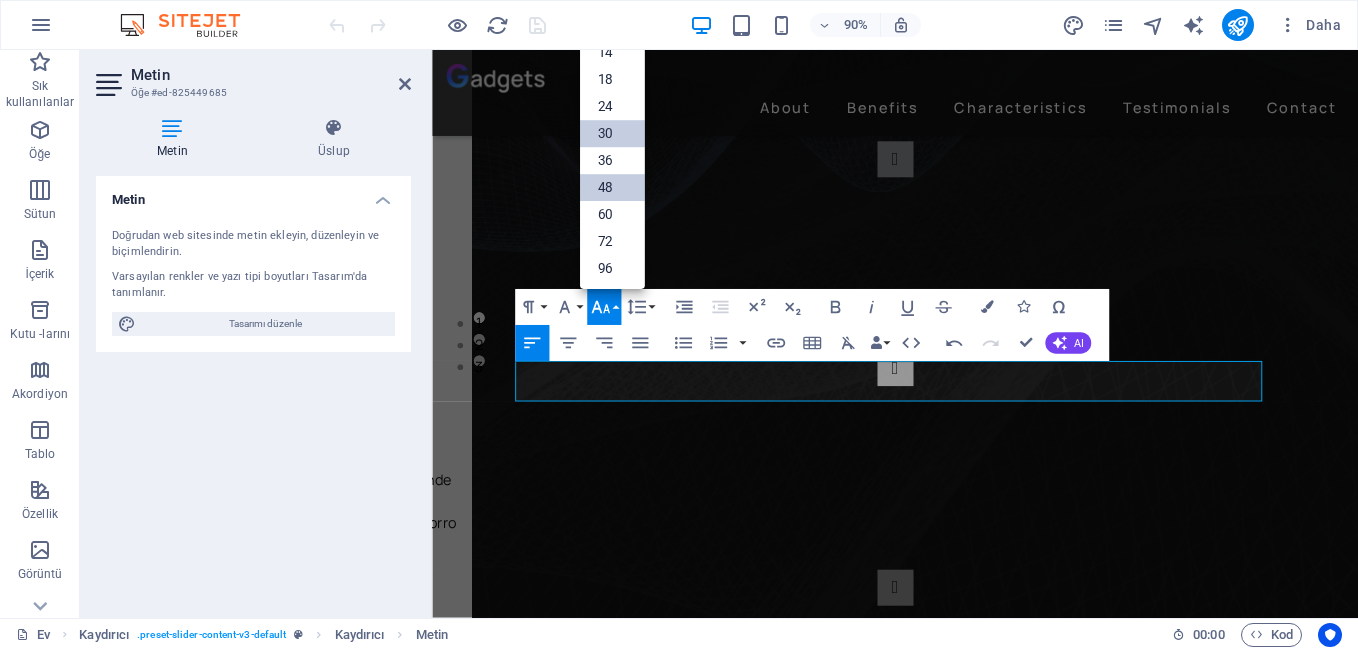 click on "48" at bounding box center (612, 187) 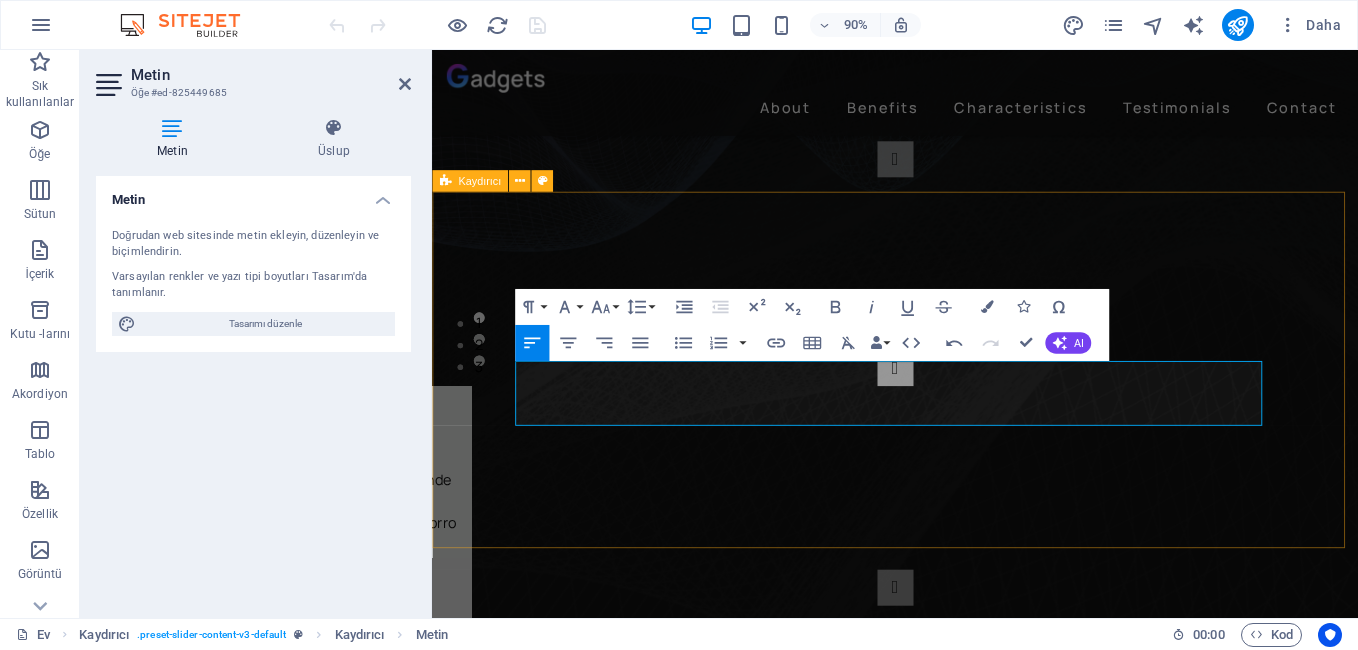 drag, startPoint x: 1179, startPoint y: 451, endPoint x: 464, endPoint y: 429, distance: 715.3384 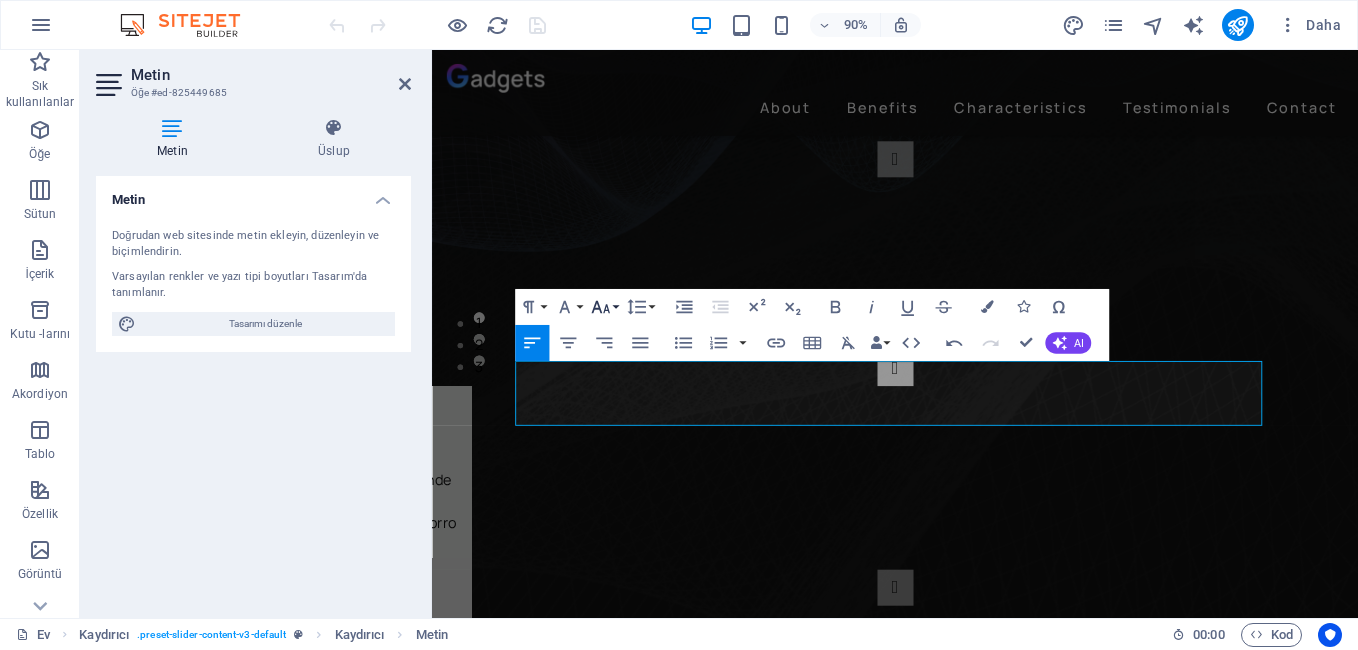 click 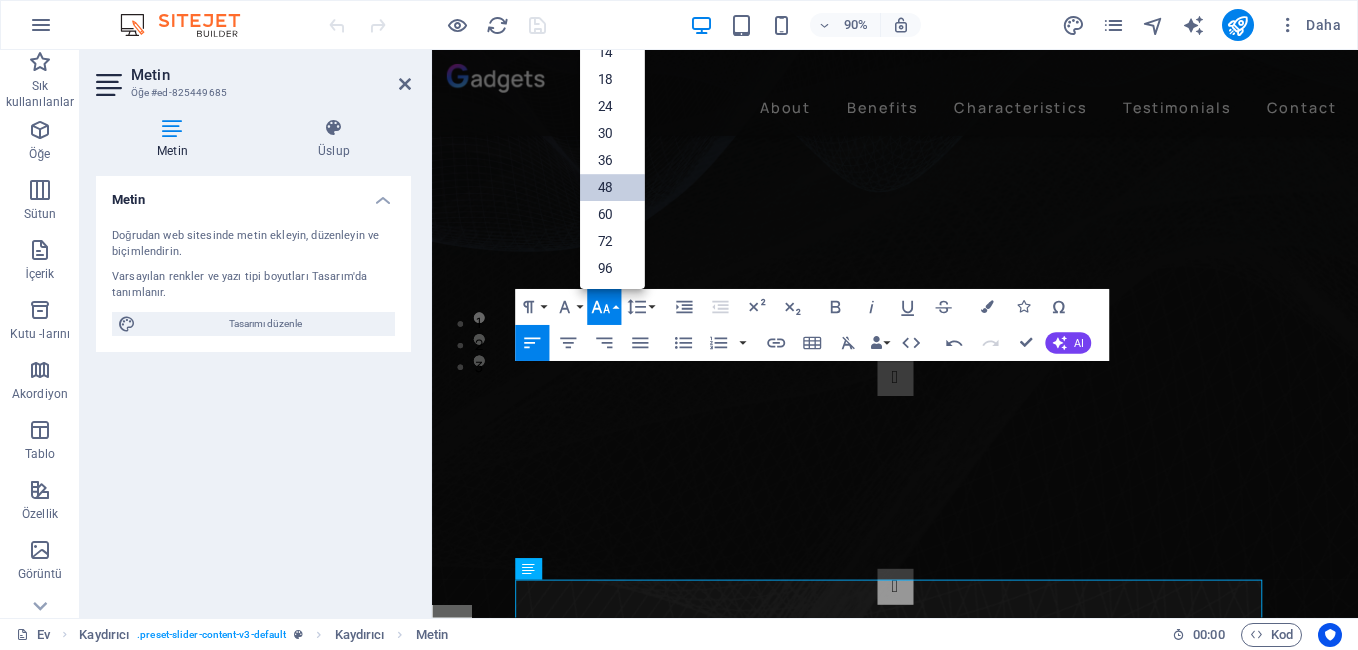 click on "48" at bounding box center [612, 187] 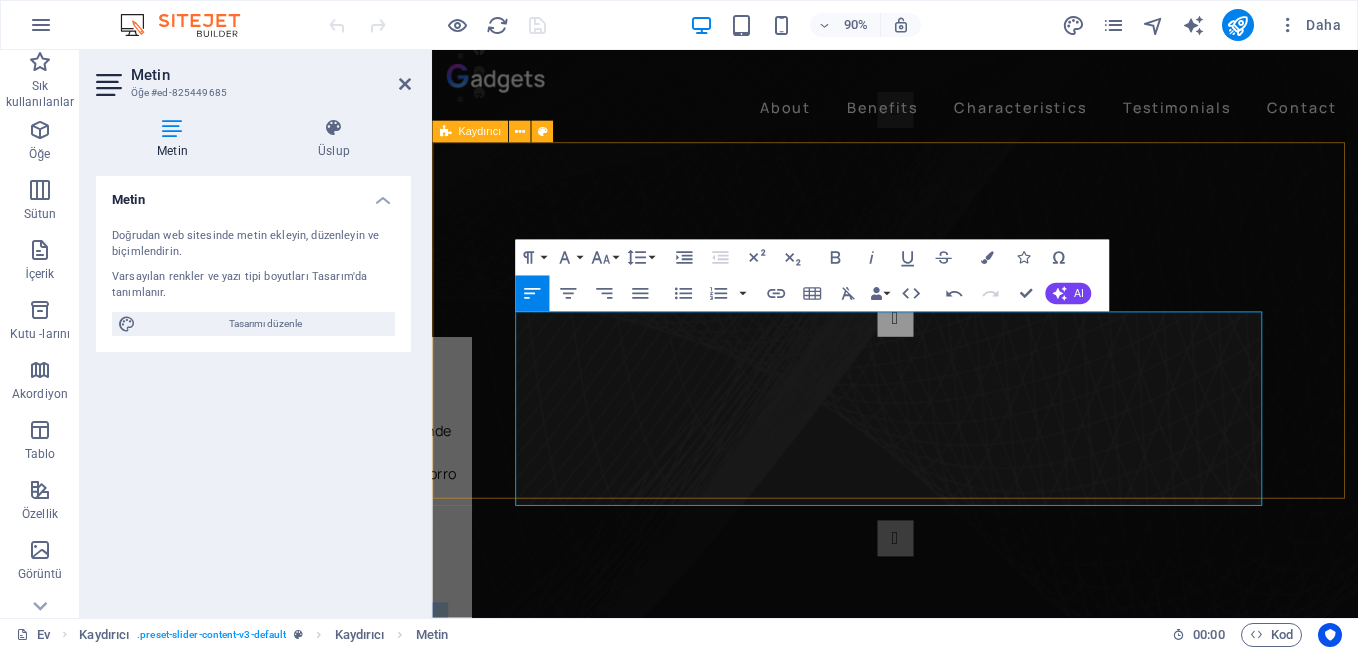 scroll, scrollTop: 595, scrollLeft: 0, axis: vertical 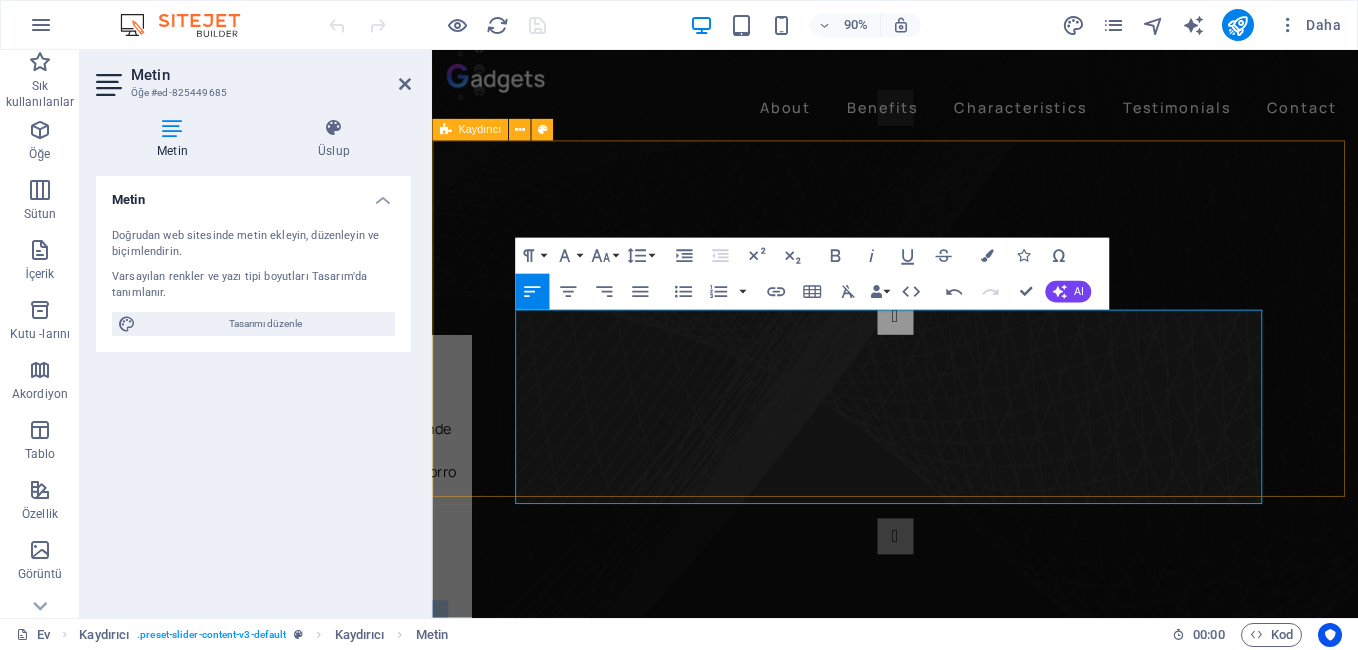 click on "Slide 3 Lorem ipsum dolor sit amet, consectetur adipisicing elit. Id, ipsum, quibusdam, temporibus harum culpa unde voluptatem possimus qui molestiae expedita ad aut necessitatibus vel incidunt placeat velit soluta a consectetur laborum illum nobis distinctio nisi facilis! Officiis, illum, aut, quasi dolorem laudantium fuga porro amet provident voluptatibus dicta mollitia neque! Slide 1 Herzaman Sizlere Daha İyi Bitr Yayın Kalitesi Suna Bilmek İçin Çalışmaya Devam Ediyoruz..​ Slide 2 Lorem ipsum dolor sit amet, consectetur adipisicing elit. Id, ipsum, quibusdam, temporibus harum culpa unde voluptatem possimus qui molestiae expedita ad aut necessitatibus vel incidunt placeat velit soluta a consectetur laborum illum nobis distinctio nisi facilis! Officiis, illum, aut, quasi dolorem laudantium fuga porro amet provident voluptatibus dicta mollitia neque! Slide 3 Slide 1 1 2 3" at bounding box center [946, 468] 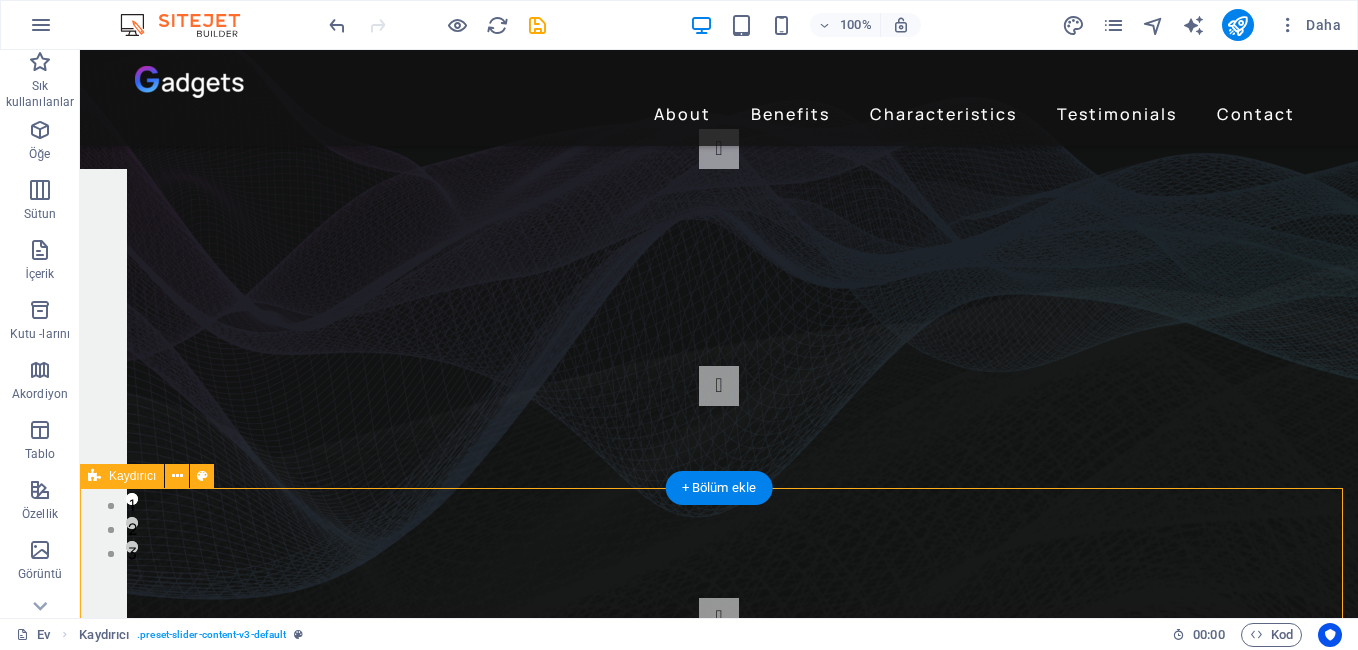scroll, scrollTop: 300, scrollLeft: 0, axis: vertical 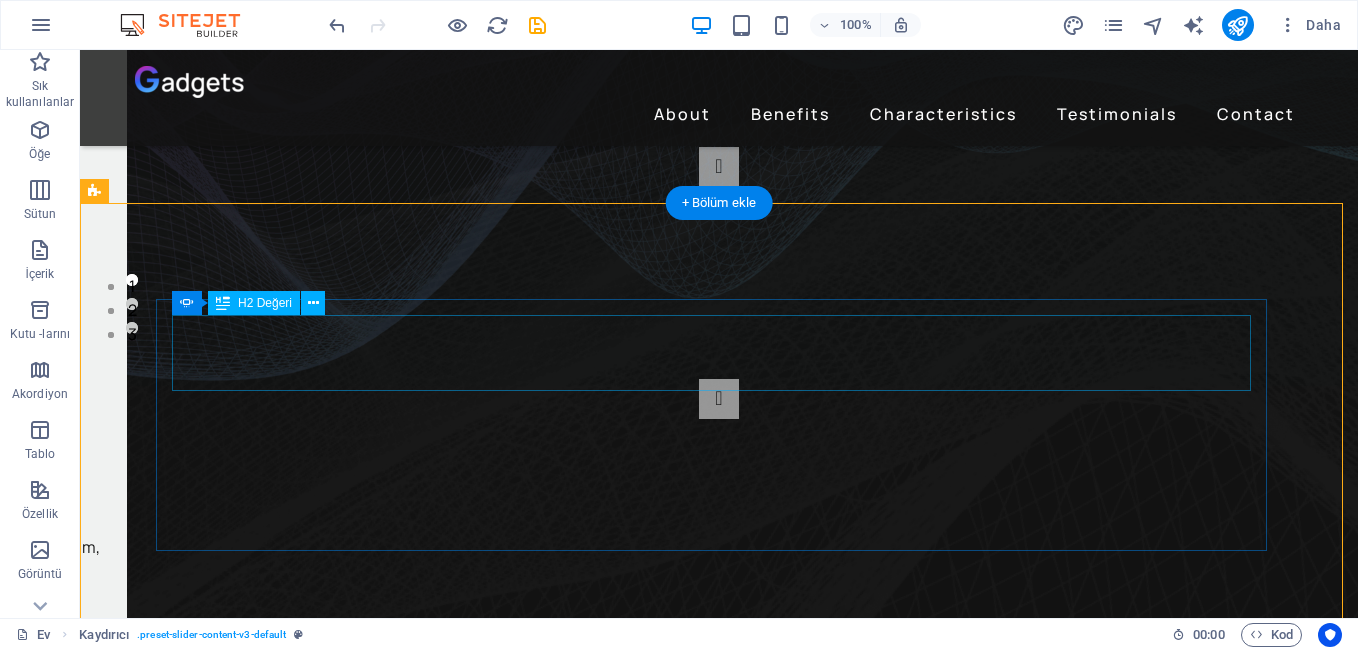click on "Slide 1" at bounding box center [-413, 652] 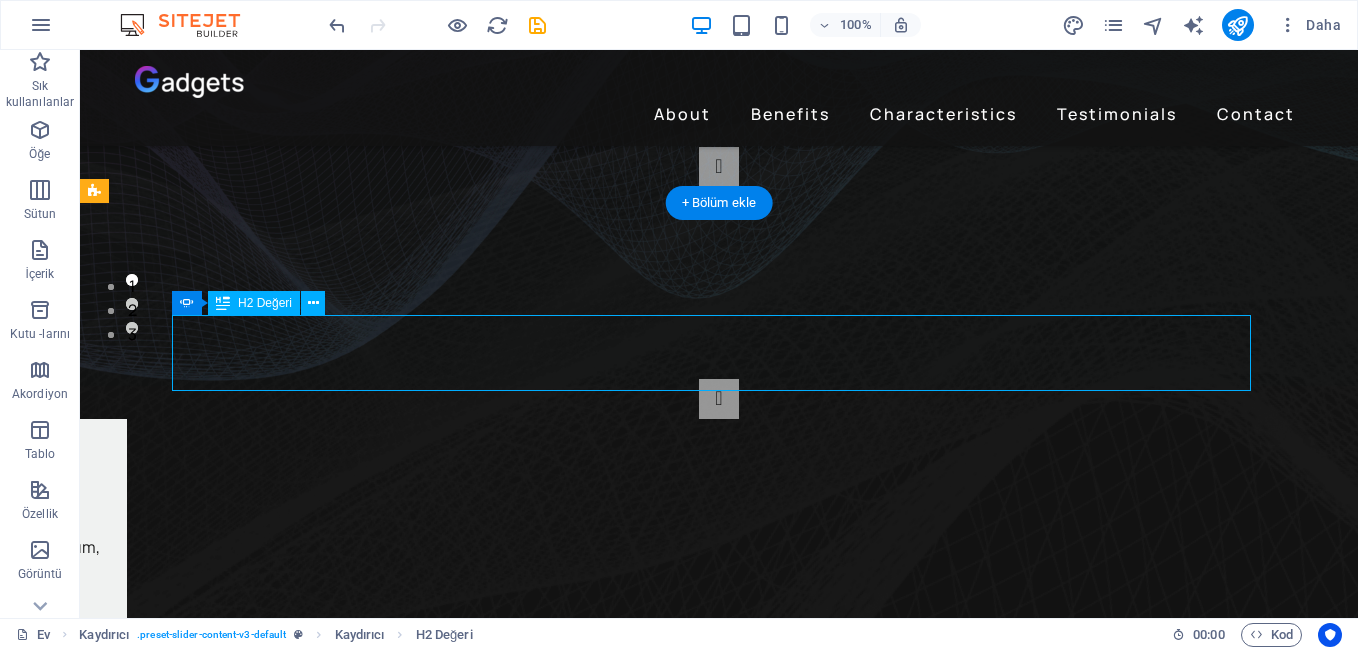 click on "Slide 1" at bounding box center (-413, 652) 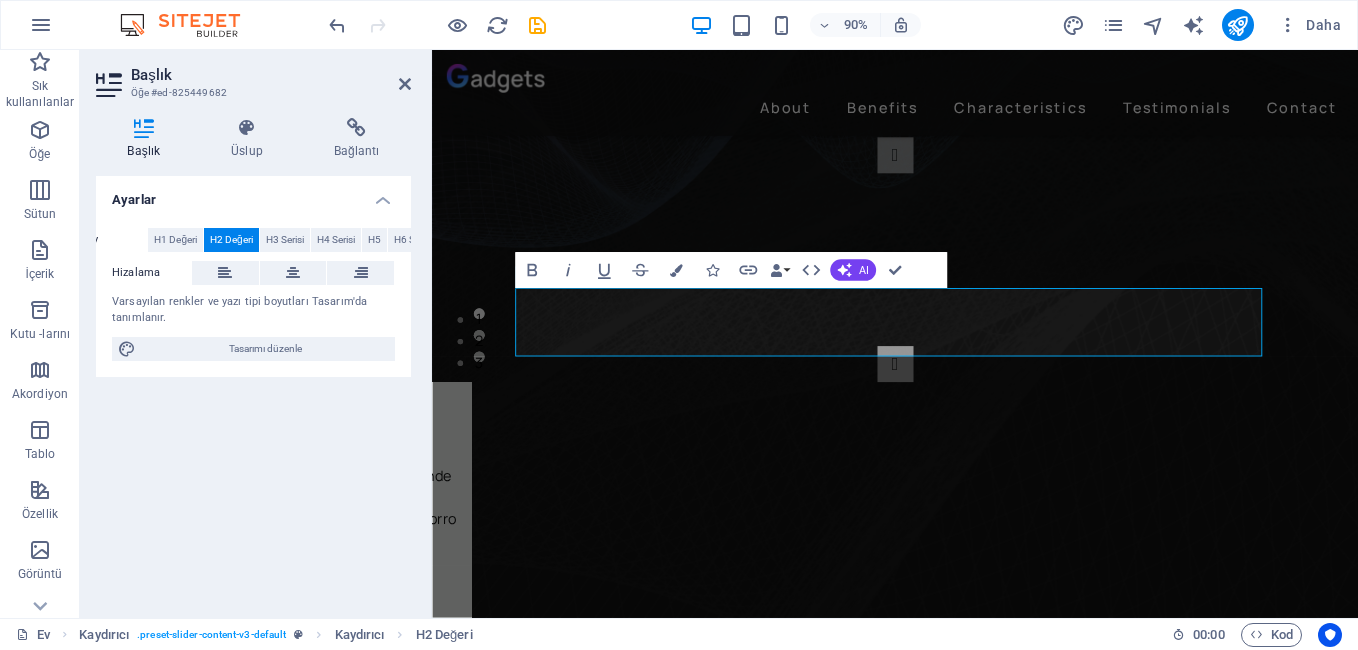 type 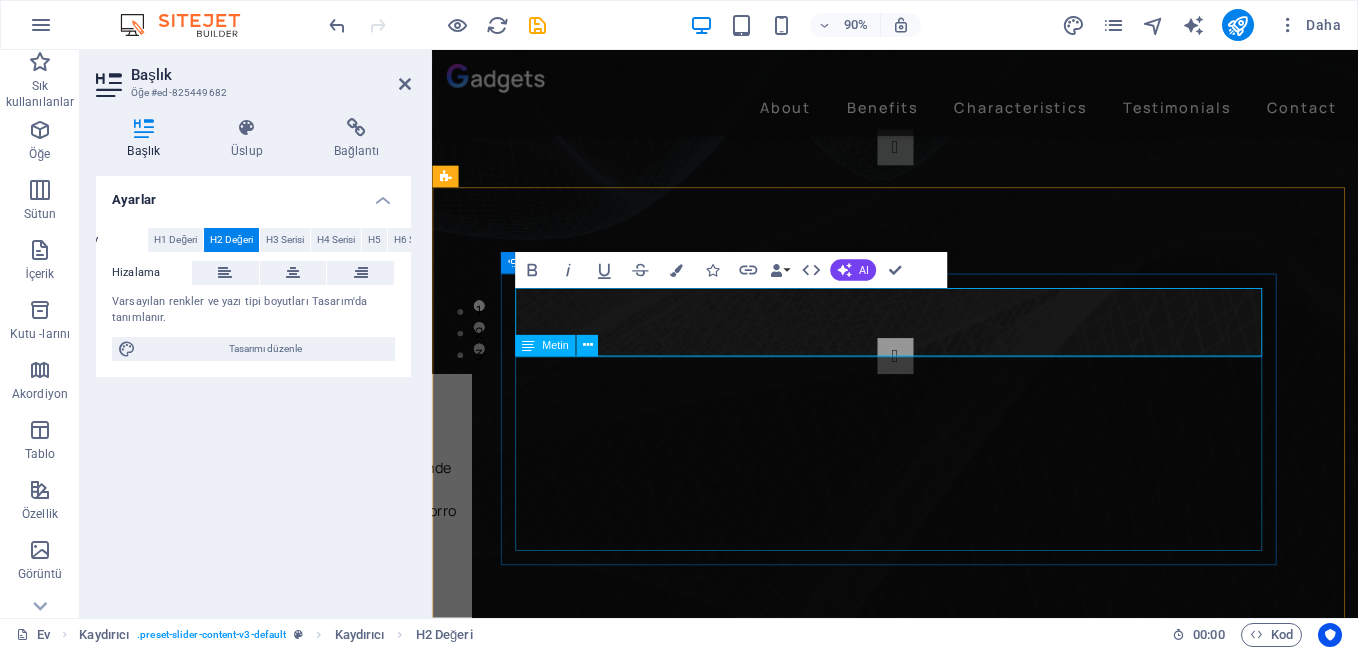 scroll, scrollTop: 300, scrollLeft: 0, axis: vertical 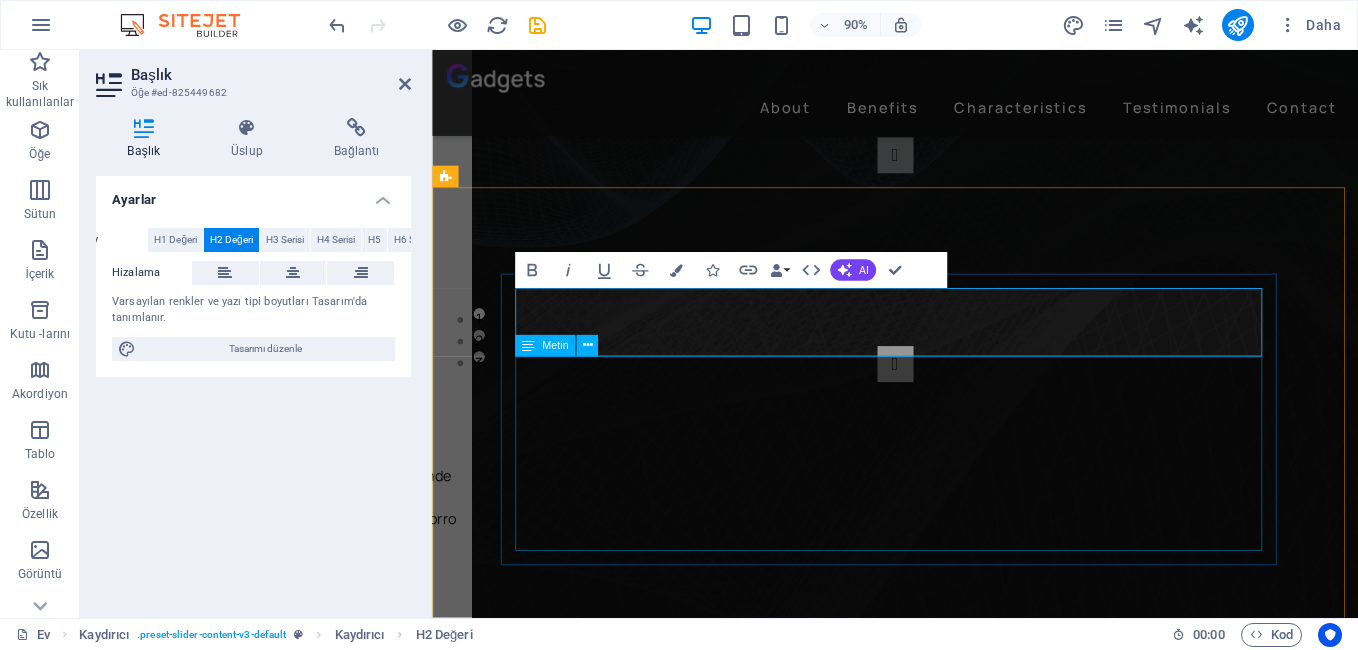 click on "Herzaman Sizlere Daha İyi Bitr Yayın Kalitesi Suna Bilmek İçin Çalışmaya Devam Ediyoruz.." at bounding box center (61, 822) 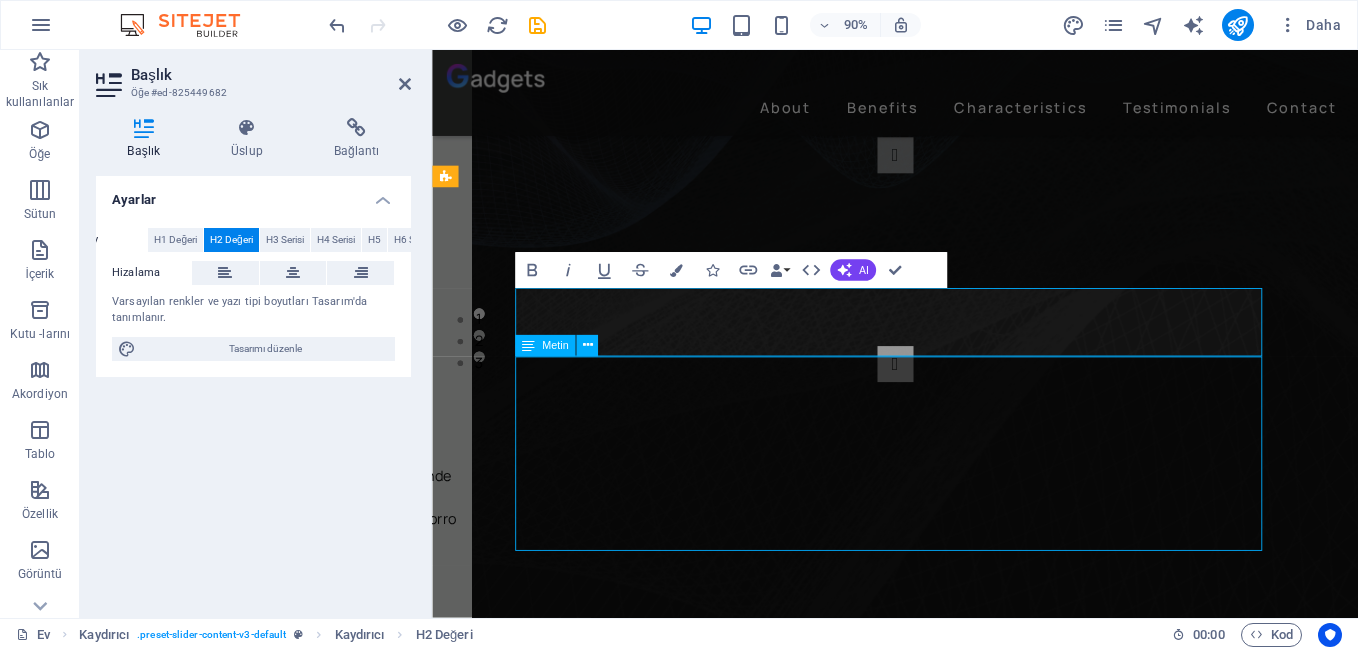 click on "Herzaman Sizlere Daha İyi Bitr Yayın Kalitesi Suna Bilmek İçin Çalışmaya Devam Ediyoruz.." at bounding box center [61, 822] 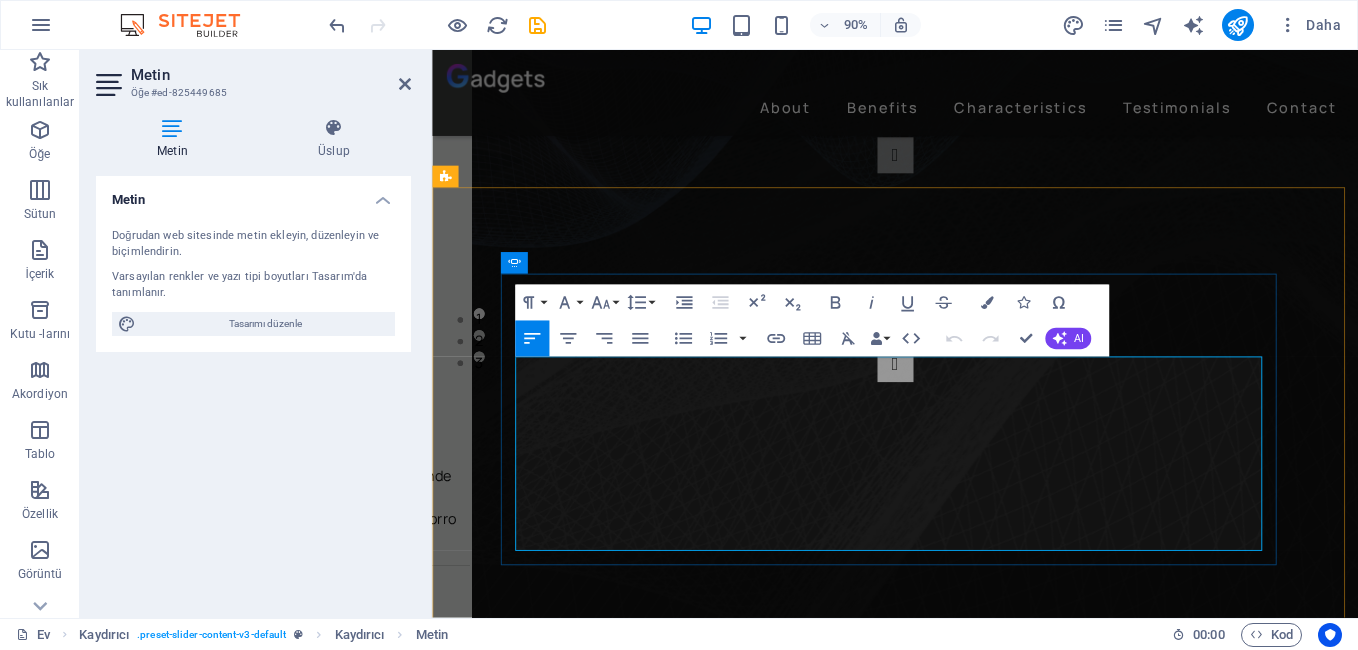 scroll, scrollTop: 0, scrollLeft: 0, axis: both 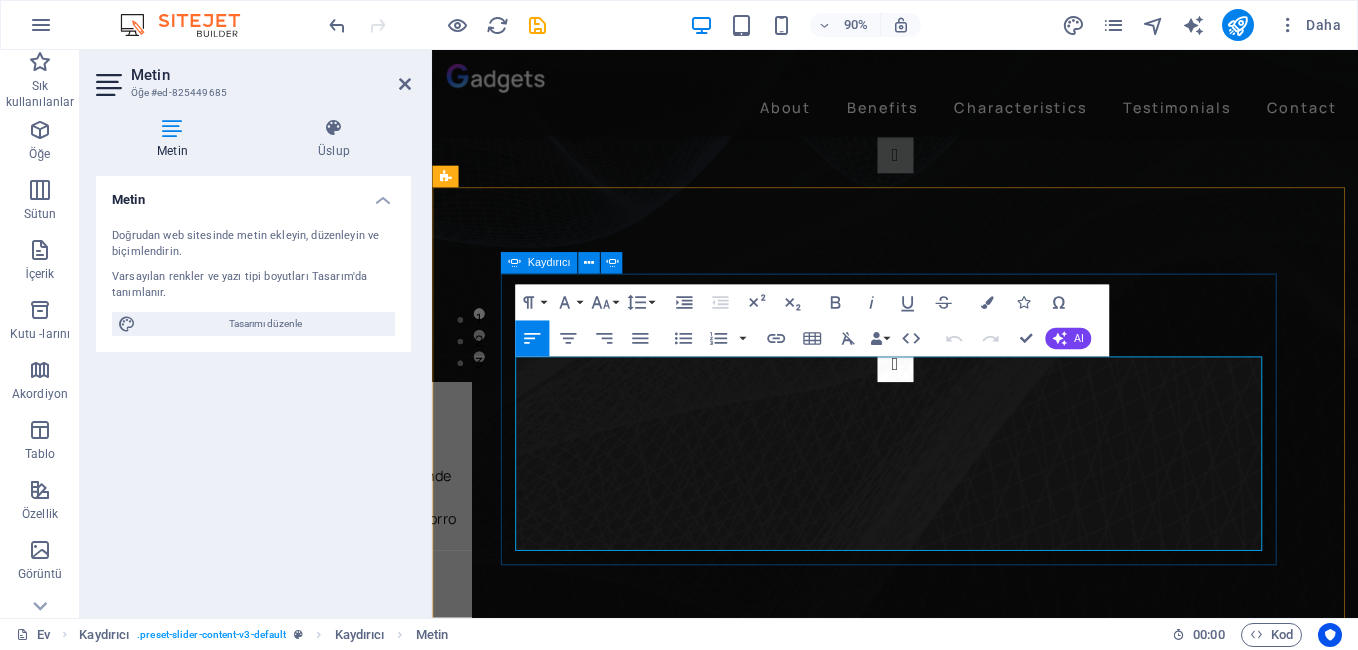 click at bounding box center [947, 399] 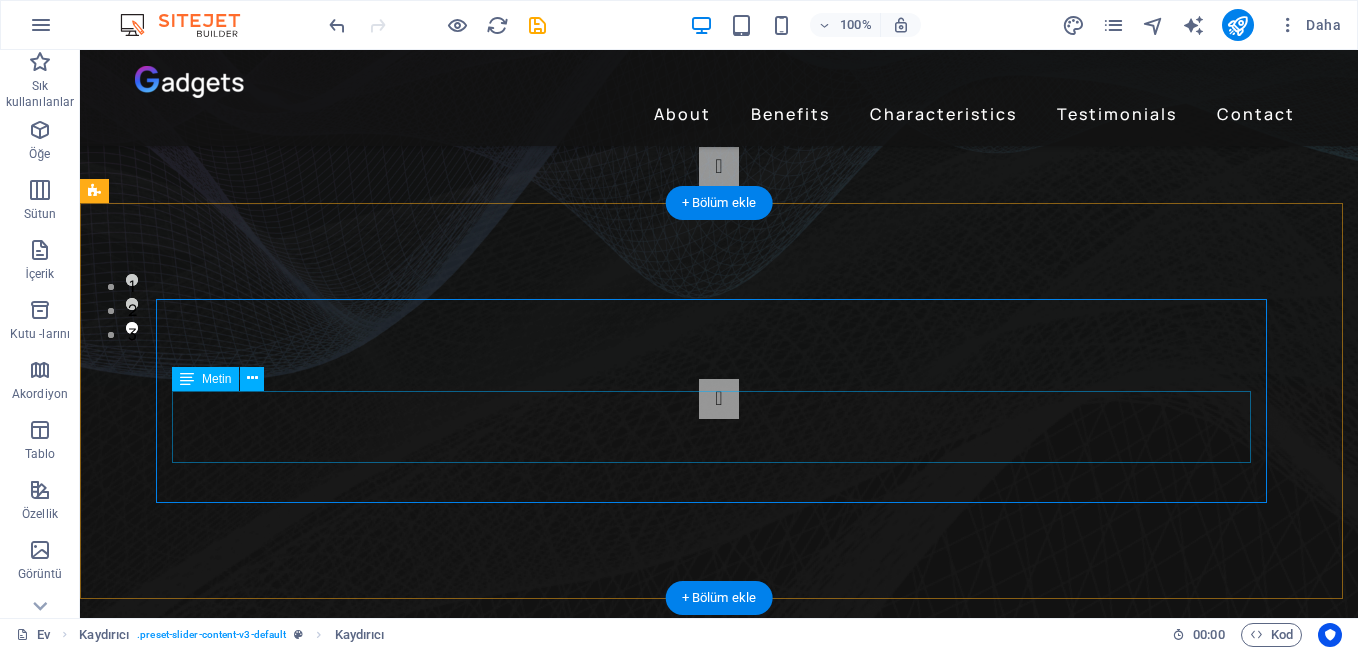 click on "Lorem ipsum dolor sit amet, consectetur adipisicing elit. Id, ipsum, quibusdam, temporibus harum culpa unde voluptatem possimus qui molestiae expedita ad aut necessitatibus vel incidunt placeat velit soluta a consectetur laborum illum nobis distinctio nisi facilis! Officiis, illum, aut, quasi dolorem laudantium fuga porro amet provident voluptatibus dicta mollitia neque!" at bounding box center (-2635, 1157) 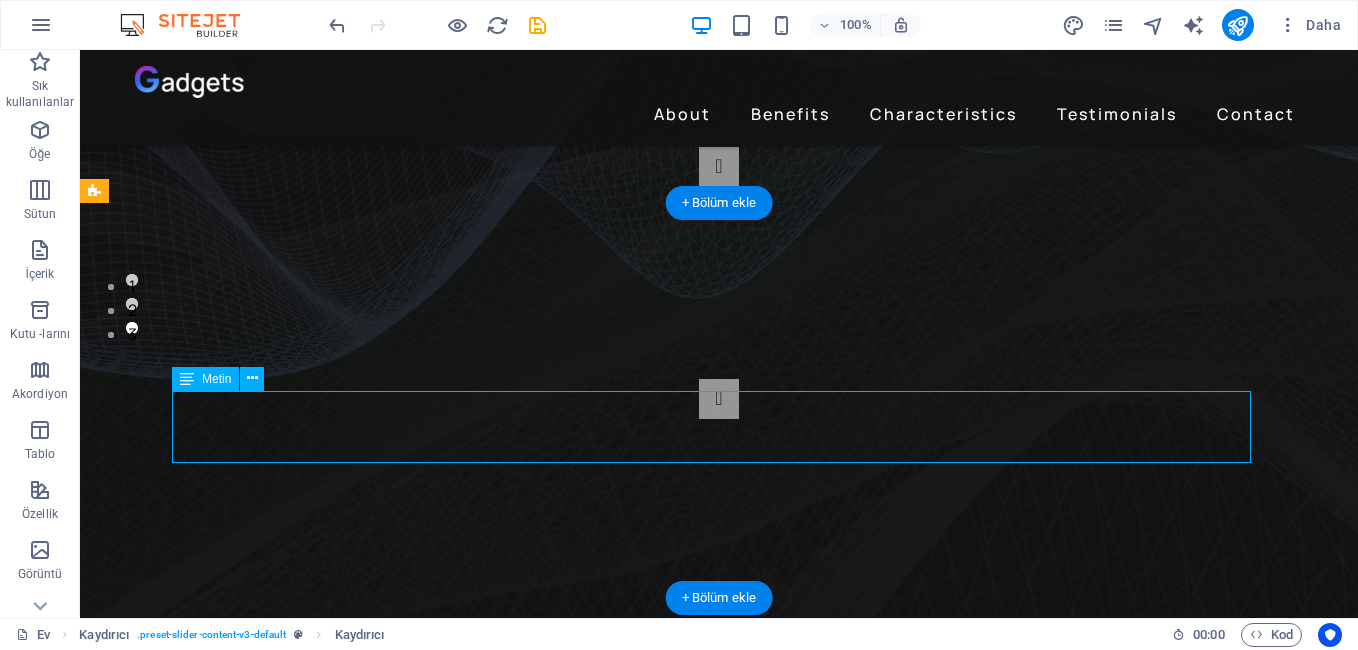 click on "Lorem ipsum dolor sit amet, consectetur adipisicing elit. Id, ipsum, quibusdam, temporibus harum culpa unde voluptatem possimus qui molestiae expedita ad aut necessitatibus vel incidunt placeat velit soluta a consectetur laborum illum nobis distinctio nisi facilis! Officiis, illum, aut, quasi dolorem laudantium fuga porro amet provident voluptatibus dicta mollitia neque!" at bounding box center [-2635, 1157] 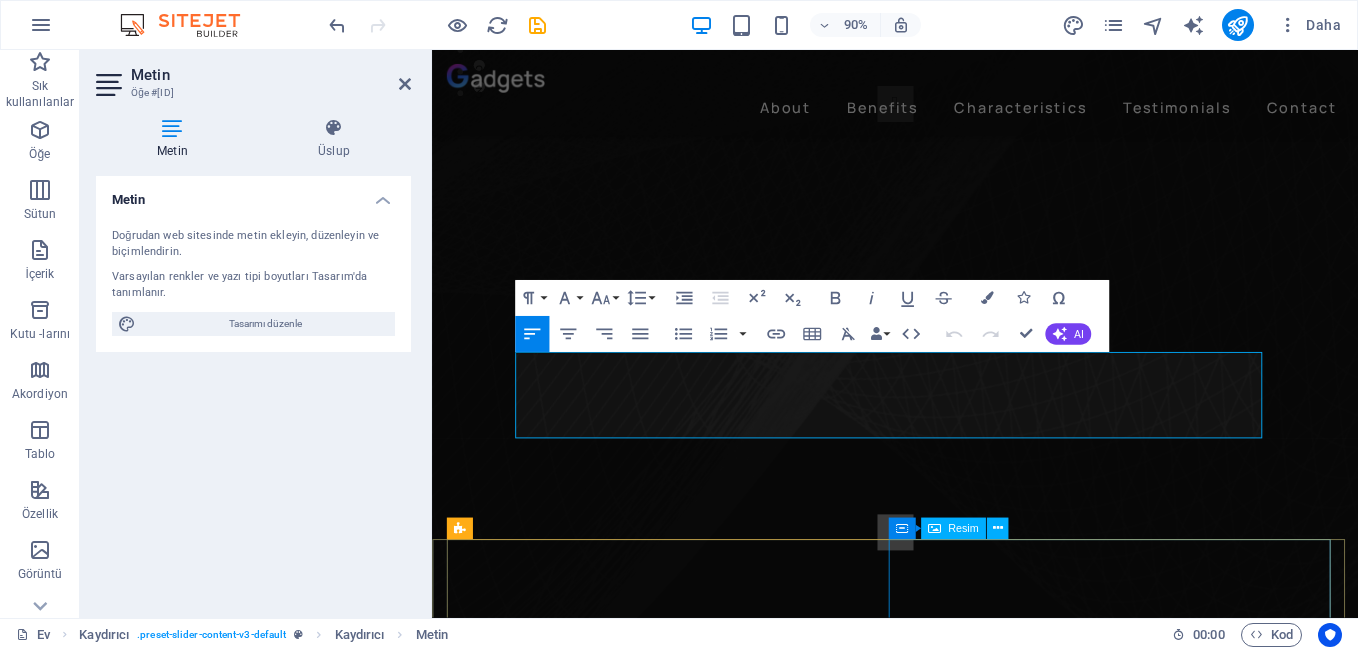 scroll, scrollTop: 600, scrollLeft: 0, axis: vertical 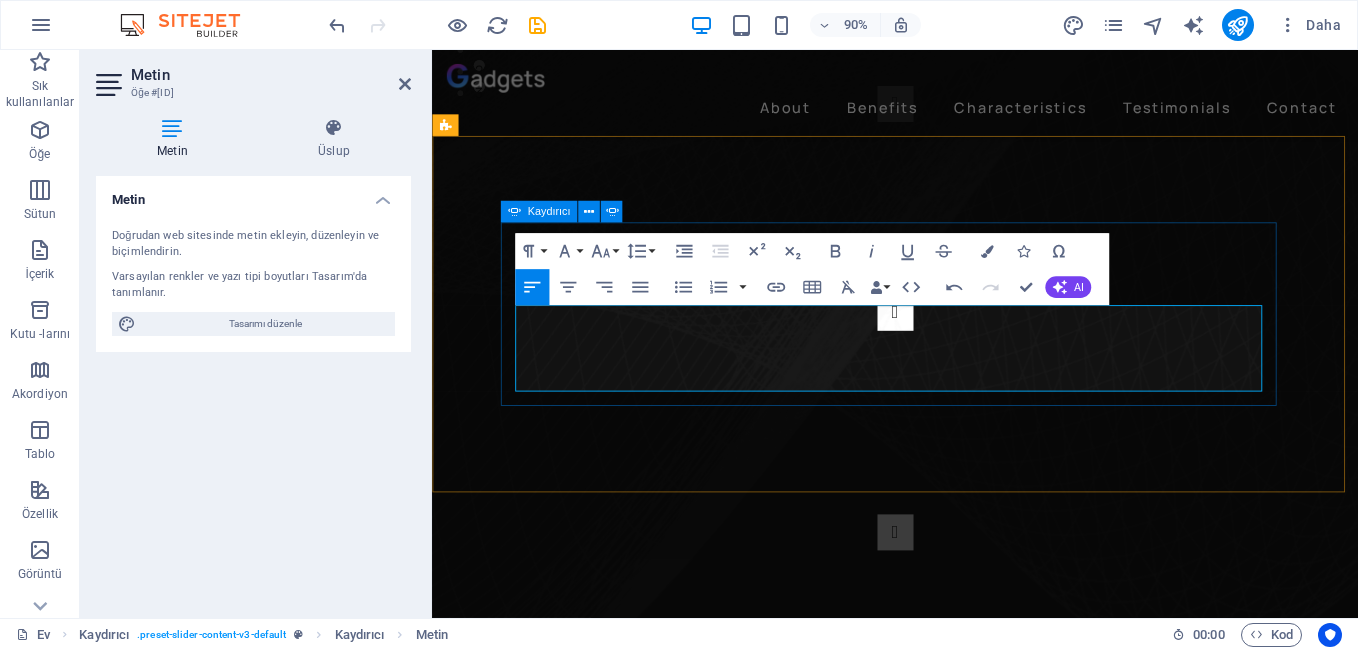 drag, startPoint x: 1150, startPoint y: 394, endPoint x: 490, endPoint y: 331, distance: 663 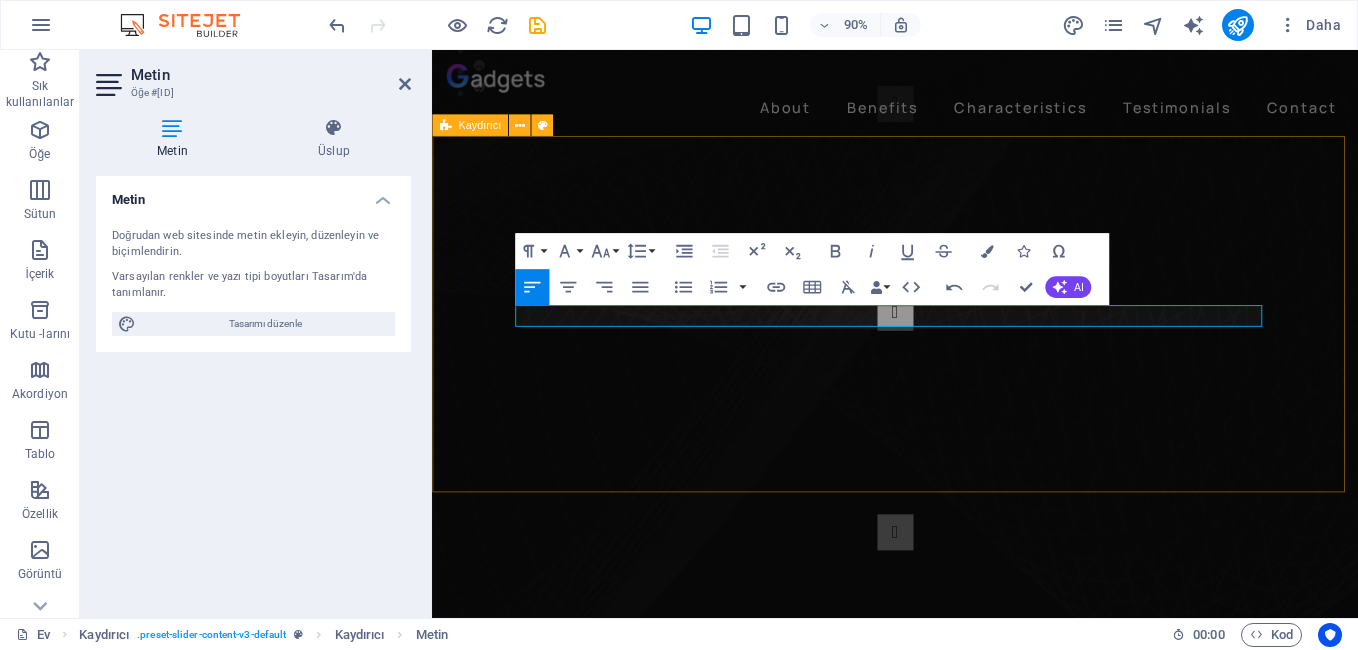drag, startPoint x: 685, startPoint y: 364, endPoint x: 484, endPoint y: 376, distance: 201.3579 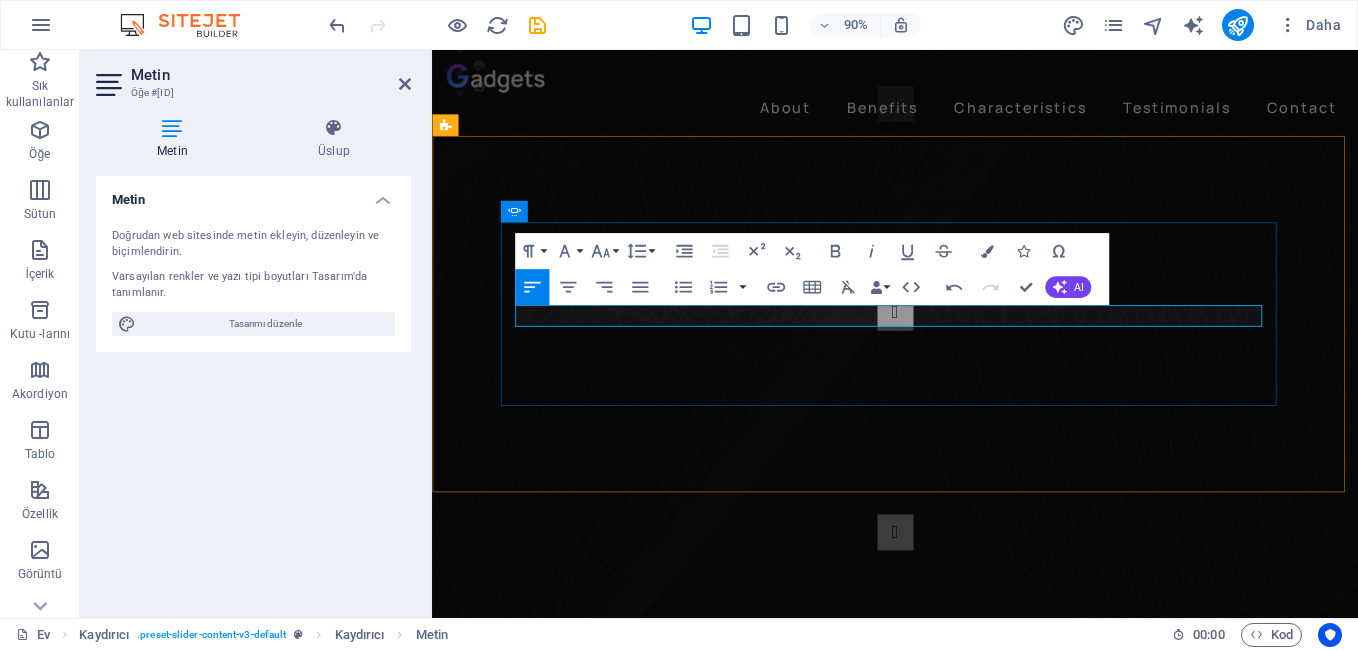 click at bounding box center (-1663, 1196) 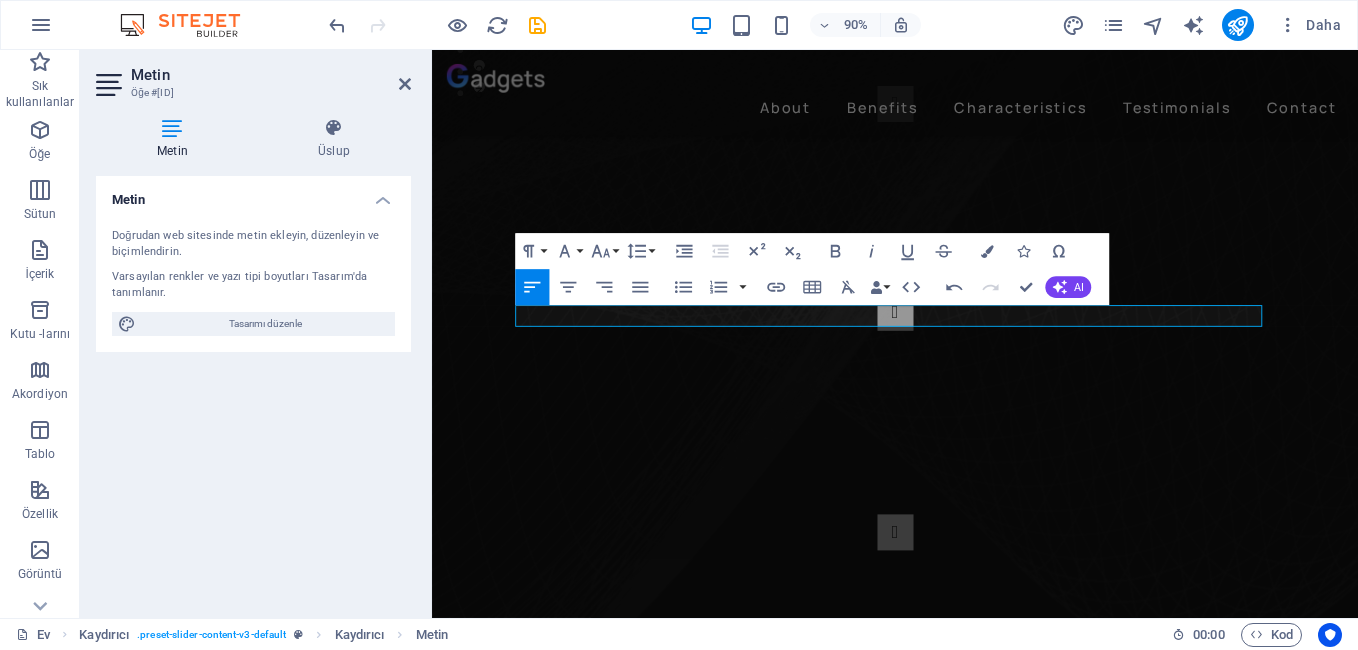 drag, startPoint x: 1269, startPoint y: 348, endPoint x: 339, endPoint y: 342, distance: 930.01935 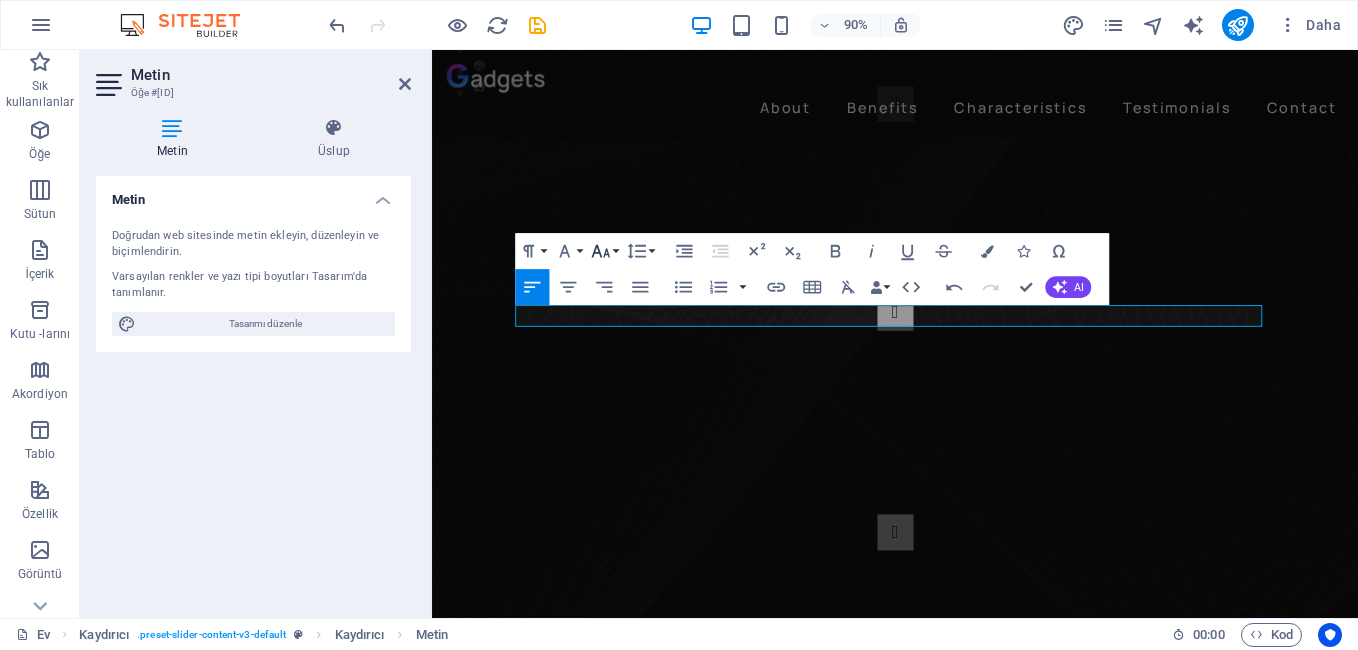 click 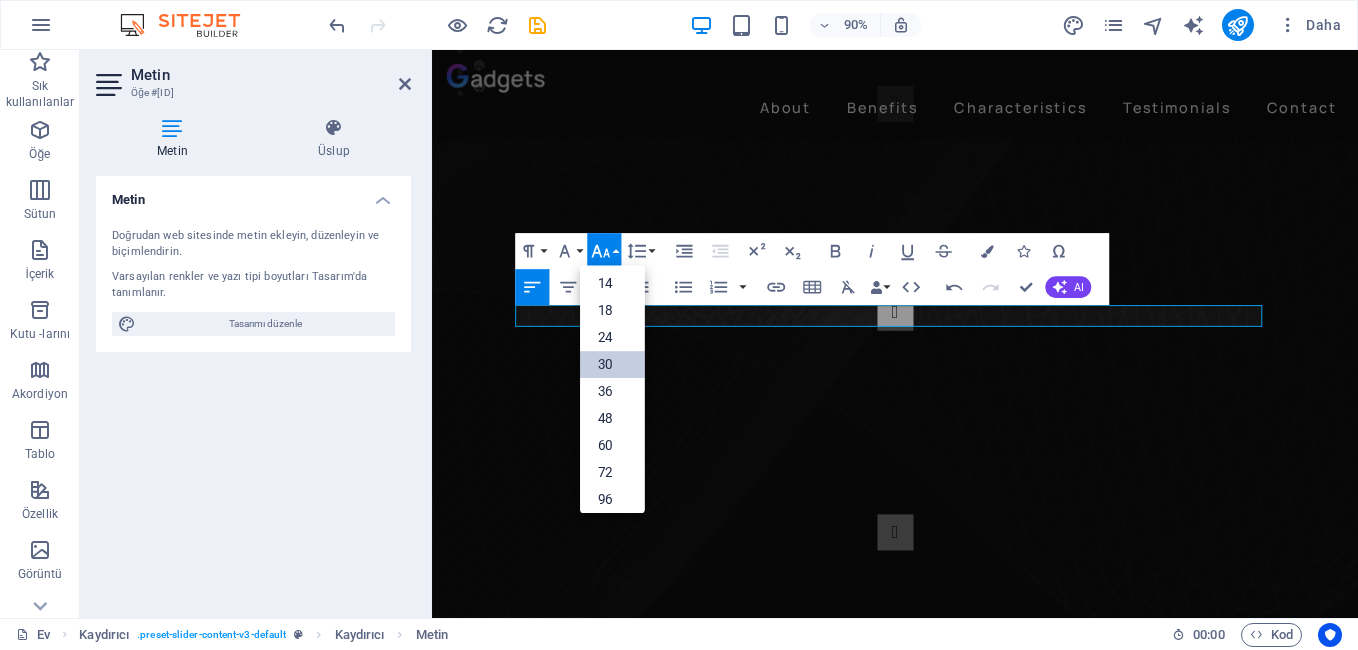 scroll, scrollTop: 161, scrollLeft: 0, axis: vertical 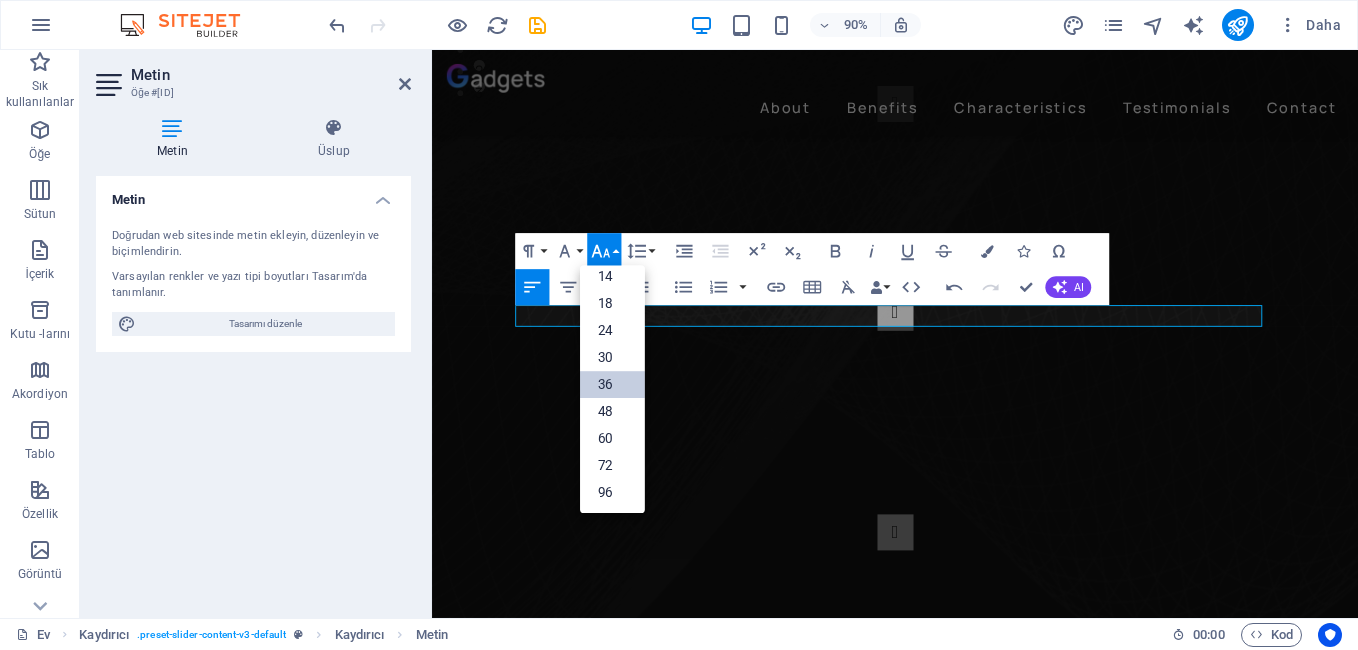 click on "36" at bounding box center (612, 384) 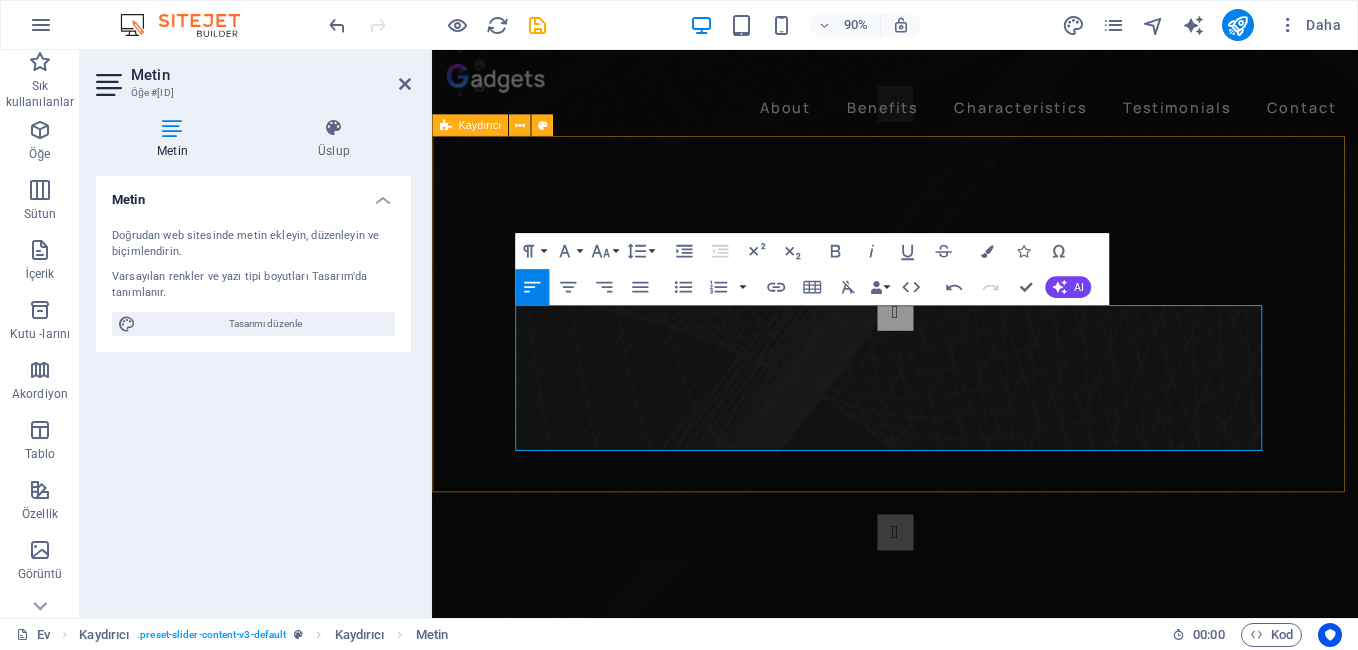 click on "Slide 3 Lorem ipsum dolor sit amet, consectetur adipisicing elit. Id, ipsum, quibusdam, temporibus harum culpa unde voluptatem possimus qui molestiae expedita ad aut necessitatibus vel incidunt placeat velit soluta a consectetur laborum illum nobis distinctio nisi facilis! Officiis, illum, aut, quasi dolorem laudantium fuga porro amet provident voluptatibus dicta mollitia neque! RADYOKOLİK FATSA FM Herzaman Sizlere Daha İyi Bitr Yayın Kalitesi Suna Bilmek İçin Çalışmaya Devam Ediyoruz.. Slide 2 Lorem ipsum dolor sit amet, consectetur adipisicing elit. Id, ipsum, quibusdam, temporibus harum culpa unde voluptatem possimus qui molestiae expedita ad aut necessitatibus vel incidunt placeat velit soluta a consectetur laborum illum nobis distinctio nisi facilis! Officiis, illum, aut, quasi dolorem laudantium fuga porro amet provident voluptatibus dicta mollitia neque! Slide 3 Lütfen Bizlerle İstediginizi Ve Aklınızdaki Yayın Akışının Nasıl Daha Güzel Olur Diye Fikirlerinizi Paylaşınız 1 2 3" at bounding box center [946, 463] 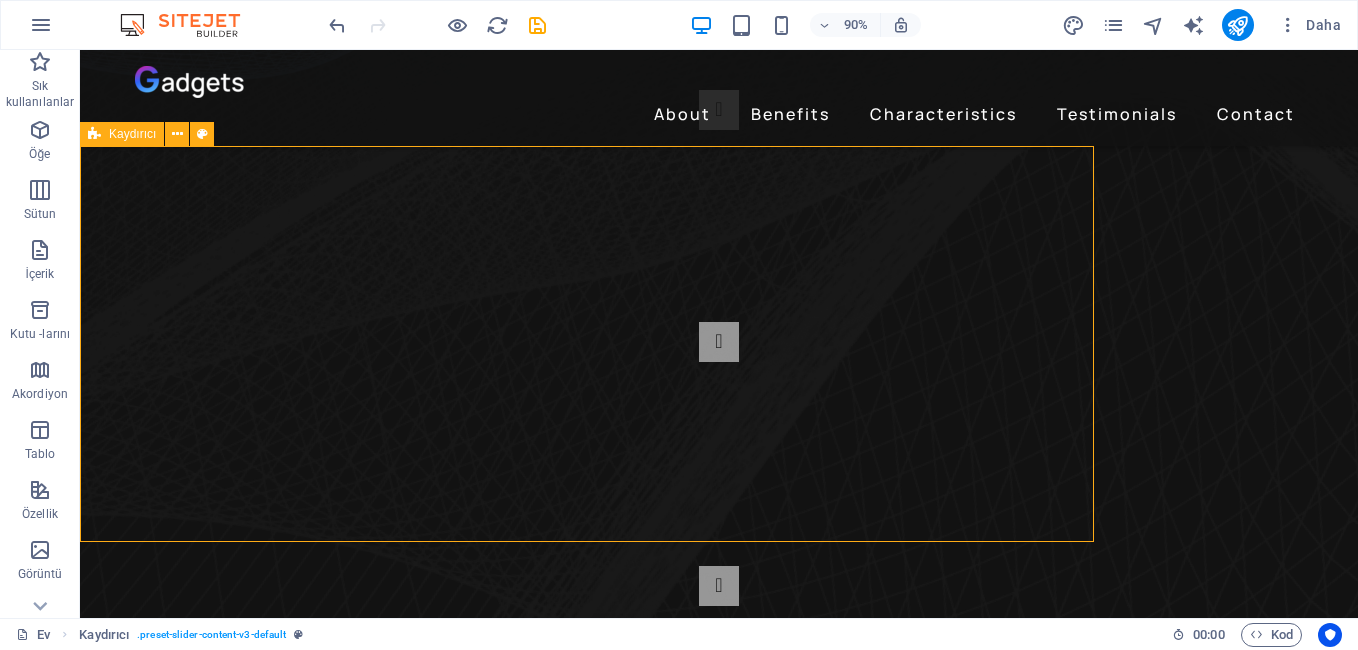 click on "Slide 3 Lorem ipsum dolor sit amet, consectetur adipisicing elit. Id, ipsum, quibusdam, temporibus harum culpa unde voluptatem possimus qui molestiae expedita ad aut necessitatibus vel incidunt placeat velit soluta a consectetur laborum illum nobis distinctio nisi facilis! Officiis, illum, aut, quasi dolorem laudantium fuga porro amet provident voluptatibus dicta mollitia neque! RADYOKOLİK FATSA FM Herzaman Sizlere Daha İyi Bitr Yayın Kalitesi Suna Bilmek İçin Çalışmaya Devam Ediyoruz.. Slide 2 Lorem ipsum dolor sit amet, consectetur adipisicing elit. Id, ipsum, quibusdam, temporibus harum culpa unde voluptatem possimus qui molestiae expedita ad aut necessitatibus vel incidunt placeat velit soluta a consectetur laborum illum nobis distinctio nisi facilis! Officiis, illum, aut, quasi dolorem laudantium fuga porro amet provident voluptatibus dicta mollitia neque! Slide 3 Lütfen Bizlerle İstediginizi Ve Aklınızdaki Yayın Akışının Nasıl Daha Güzel Olur Diye Fikirlerinizi Paylaşınız 1 2 3" at bounding box center (719, 463) 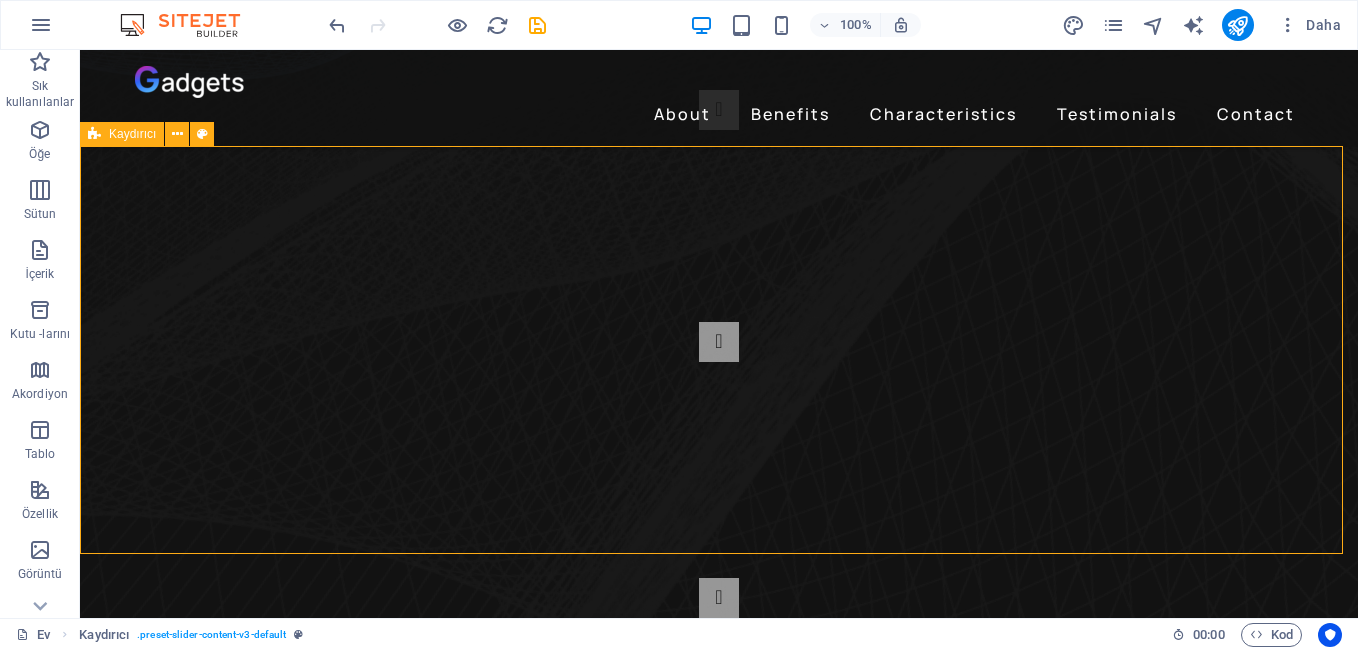 click on "Slide 3 Lütfen Bizlerle İstediginizi Ve Aklınızdaki Yayın Akışının Nasıl Daha Güzel Olur Diye Fikirlerinizi Paylaşınız RADYOKOLİK FATSA FM Herzaman Sizlere Daha İyi Bitr Yayın Kalitesi Suna Bilmek İçin Çalışmaya Devam Ediyoruz.. Slide 2 Lorem ipsum dolor sit amet, consectetur adipisicing elit. Id, ipsum, quibusdam, temporibus harum culpa unde voluptatem possimus qui molestiae expedita ad aut necessitatibus vel incidunt placeat velit soluta a consectetur laborum illum nobis distinctio nisi facilis! Officiis, illum, aut, quasi dolorem laudantium fuga porro amet provident voluptatibus dicta mollitia neque! Slide 3 Lütfen Bizlerle İstediginizi Ve Aklınızdaki Yayın Akışının Nasıl Daha Güzel Olur Diye Fikirlerinizi Paylaşınız RADYOKOLİK FATSA FM Herzaman Sizlere Daha İyi Bitr Yayın Kalitesi Suna Bilmek İçin Çalışmaya Devam Ediyoruz.. 1 2 3" at bounding box center (719, 469) 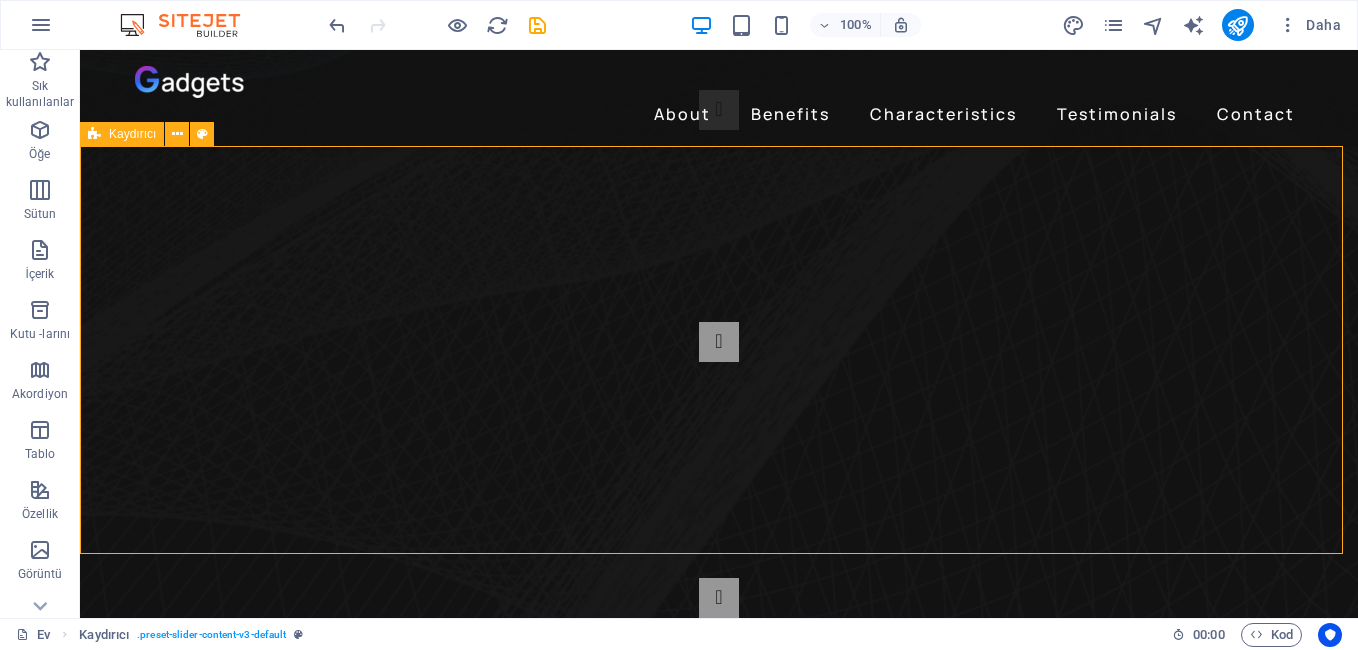 click on "Slide 3" at bounding box center [-2635, 1062] 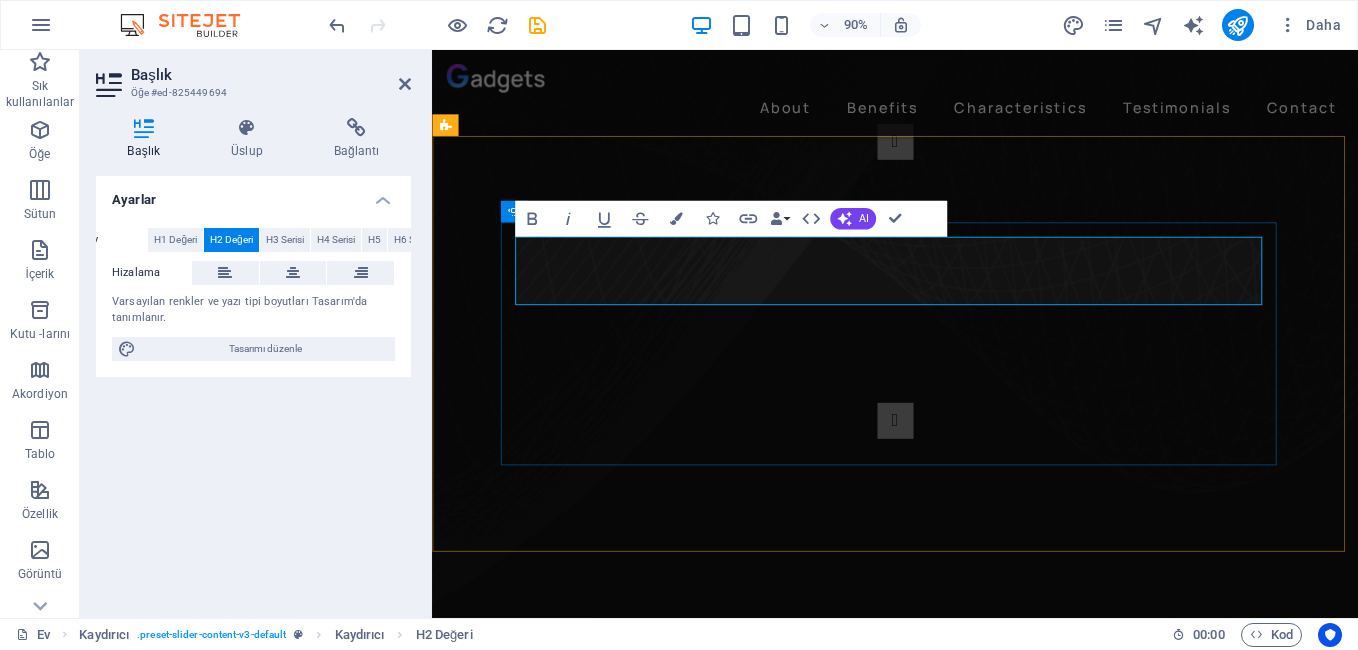 scroll, scrollTop: 600, scrollLeft: 0, axis: vertical 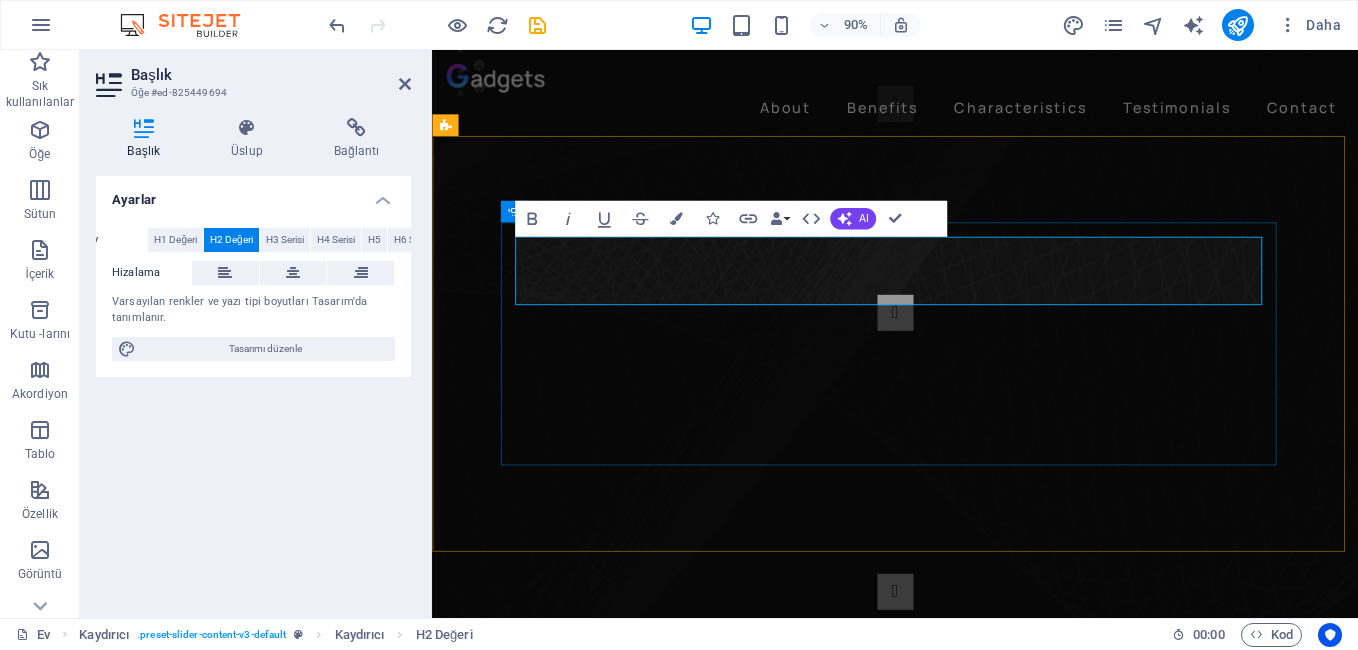 click on "Slide 3" at bounding box center [-1663, 1212] 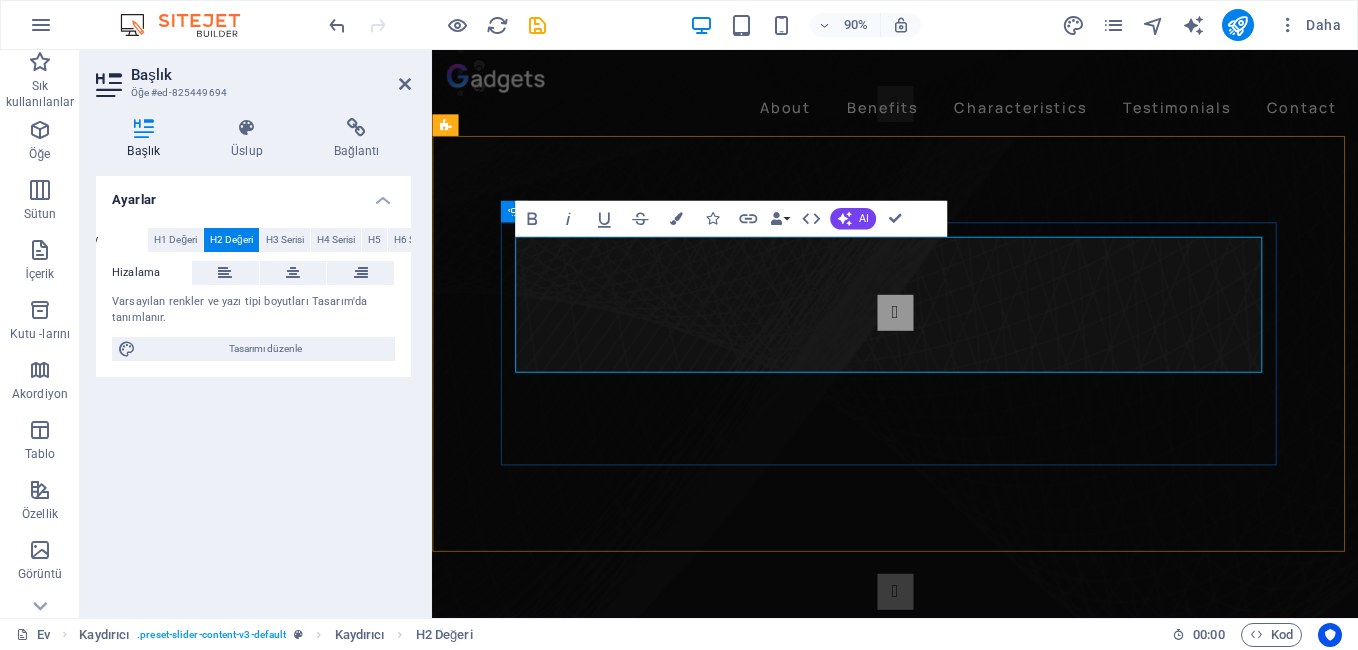 click on "​AKLINIZDAKİLER ​" at bounding box center (-1663, 1250) 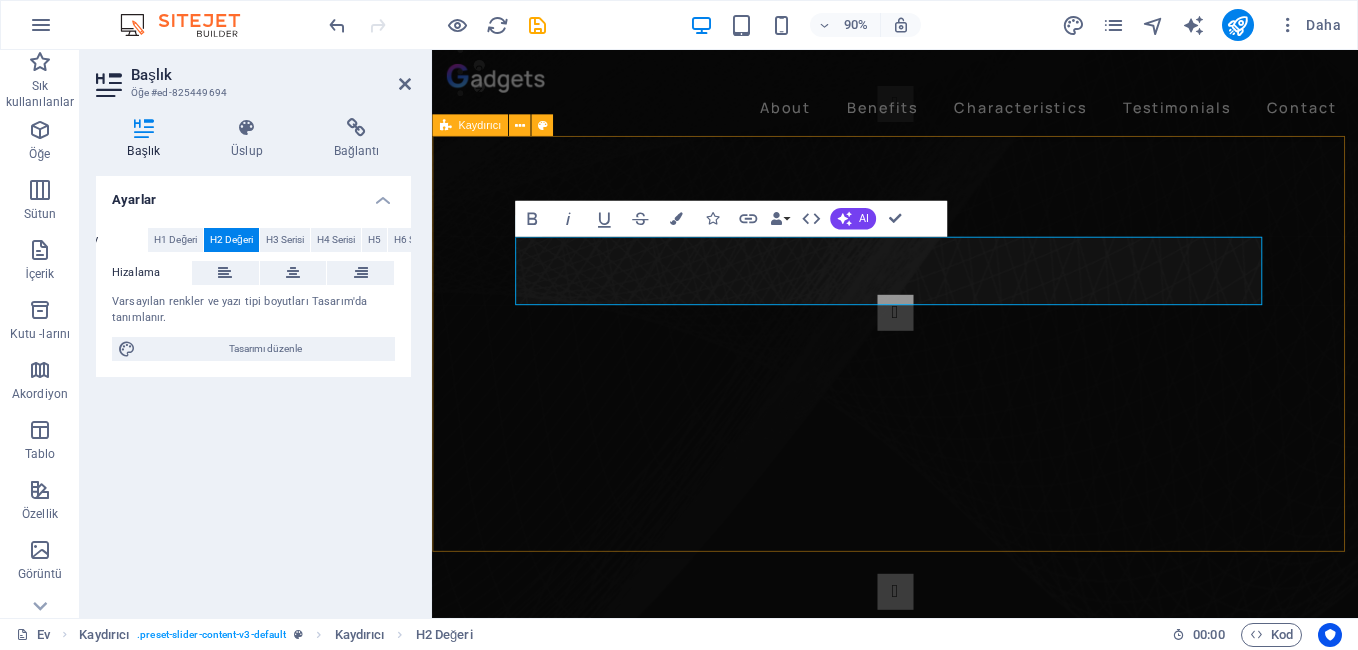 click on "Slide 3 Lütfen Bizlerle İstediginizi Ve Aklınızdaki Yayın Akışının Nasıl Daha Güzel Olur Diye Fikirlerinizi Paylaşınız RADYOKOLİK FATSA FM Herzaman Sizlere Daha İyi Bitr Yayın Kalitesi Suna Bilmek İçin Çalışmaya Devam Ediyoruz.. Slide 2 Lorem ipsum dolor sit amet, consectetur adipisicing elit. Id, ipsum, quibusdam, temporibus harum culpa unde voluptatem possimus qui molestiae expedita ad aut necessitatibus vel incidunt placeat velit soluta a consectetur laborum illum nobis distinctio nisi facilis! Officiis, illum, aut, quasi dolorem laudantium fuga porro amet provident voluptatibus dicta mollitia neque! ​AKLINIZDAKİLER Lütfen Bizlerle İstediginizi Ve Aklınızdaki Yayın Akışının Nasıl Daha Güzel Olur Diye Fikirlerinizi Paylaşınız RADYOKOLİK FATSA FM Herzaman Sizlere Daha İyi Bitr Yayın Kalitesi Suna Bilmek İçin Çalışmaya Devam Ediyoruz.. 1 2 3" at bounding box center [946, 496] 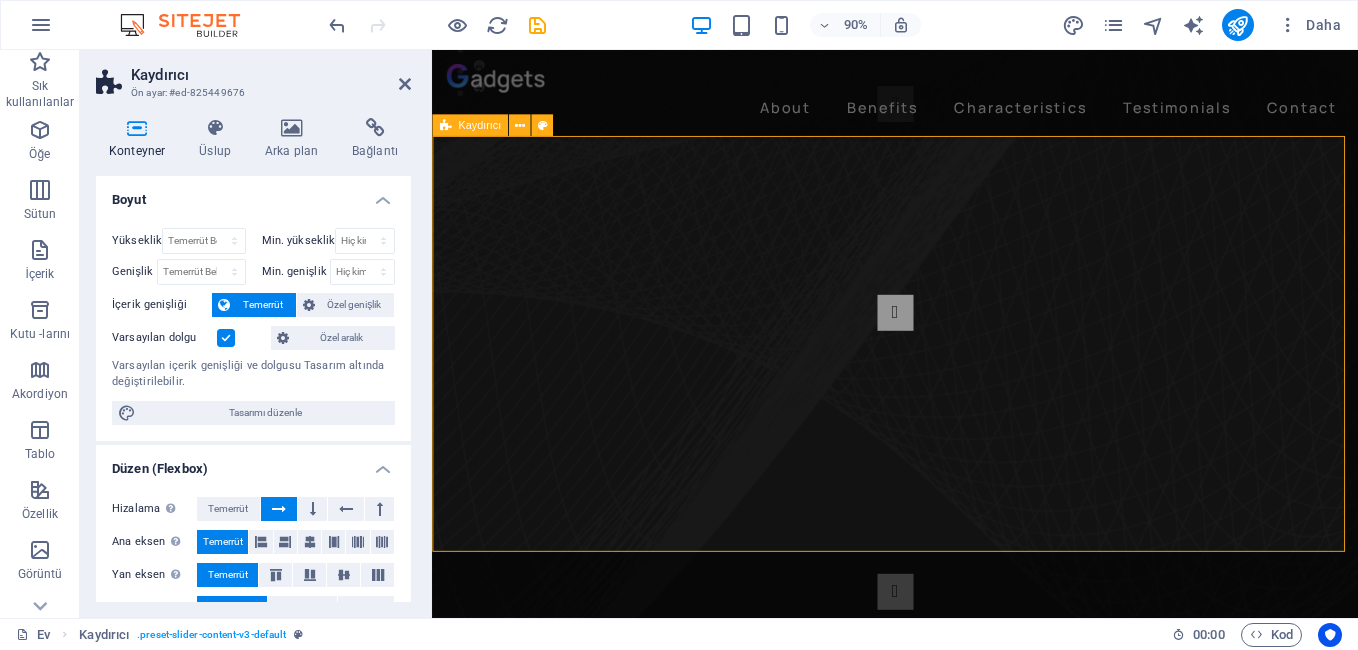 click on "AKLINIZDAKİLER Lütfen Bizlerle İstediginizi Ve Aklınızdaki Yayın Akışının Nasıl Daha Güzel Olur Diye Fikirlerinizi Paylaşınız RADYOKOLİK FATSA FM Herzaman Sizlere Daha İyi Bitr Yayın Kalitesi Suna Bilmek İçin Çalışmaya Devam Ediyoruz.. Slide 2 Lorem ipsum dolor sit amet, consectetur adipisicing elit. Id, ipsum, quibusdam, temporibus harum culpa unde voluptatem possimus qui molestiae expedita ad aut necessitatibus vel incidunt placeat velit soluta a consectetur laborum illum nobis distinctio nisi facilis! Officiis, illum, aut, quasi dolorem laudantium fuga porro amet provident voluptatibus dicta mollitia neque! AKLINIZDAKİLER Lütfen Bizlerle İstediginizi Ve Aklınızdaki Yayın Akışının Nasıl Daha Güzel Olur Diye Fikirlerinizi Paylaşınız RADYOKOLİK FATSA FM Herzaman Sizlere Daha İyi Bitr Yayın Kalitesi Suna Bilmek İçin Çalışmaya Devam Ediyoruz.. 1 2 3" at bounding box center (946, 496) 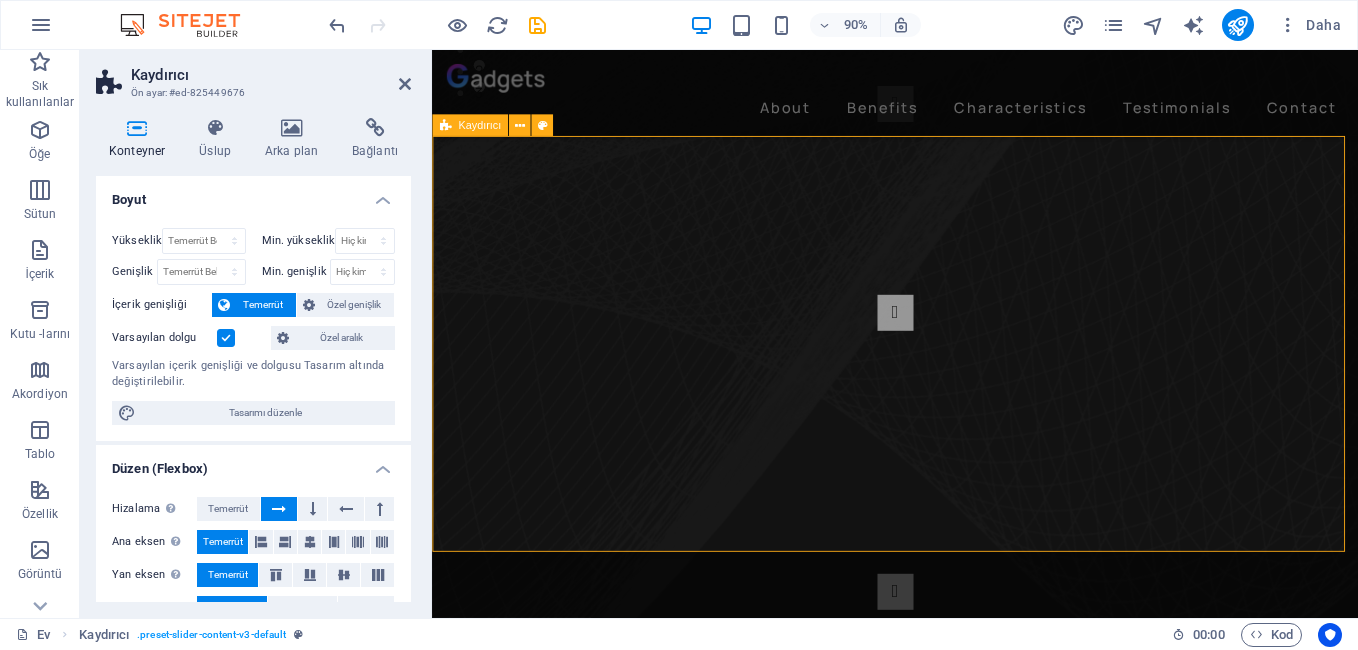 click on "AKLINIZDAKİLER Lütfen Bizlerle İstediginizi Ve Aklınızdaki Yayın Akışının Nasıl Daha Güzel Olur Diye Fikirlerinizi Paylaşınız RADYOKOLİK FATSA FM Herzaman Sizlere Daha İyi Bitr Yayın Kalitesi Suna Bilmek İçin Çalışmaya Devam Ediyoruz.. Slide 2 Lorem ipsum dolor sit amet, consectetur adipisicing elit. Id, ipsum, quibusdam, temporibus harum culpa unde voluptatem possimus qui molestiae expedita ad aut necessitatibus vel incidunt placeat velit soluta a consectetur laborum illum nobis distinctio nisi facilis! Officiis, illum, aut, quasi dolorem laudantium fuga porro amet provident voluptatibus dicta mollitia neque! AKLINIZDAKİLER Lütfen Bizlerle İstediginizi Ve Aklınızdaki Yayın Akışının Nasıl Daha Güzel Olur Diye Fikirlerinizi Paylaşınız RADYOKOLİK FATSA FM Herzaman Sizlere Daha İyi Bitr Yayın Kalitesi Suna Bilmek İçin Çalışmaya Devam Ediyoruz.. 1 2 3" at bounding box center [946, 496] 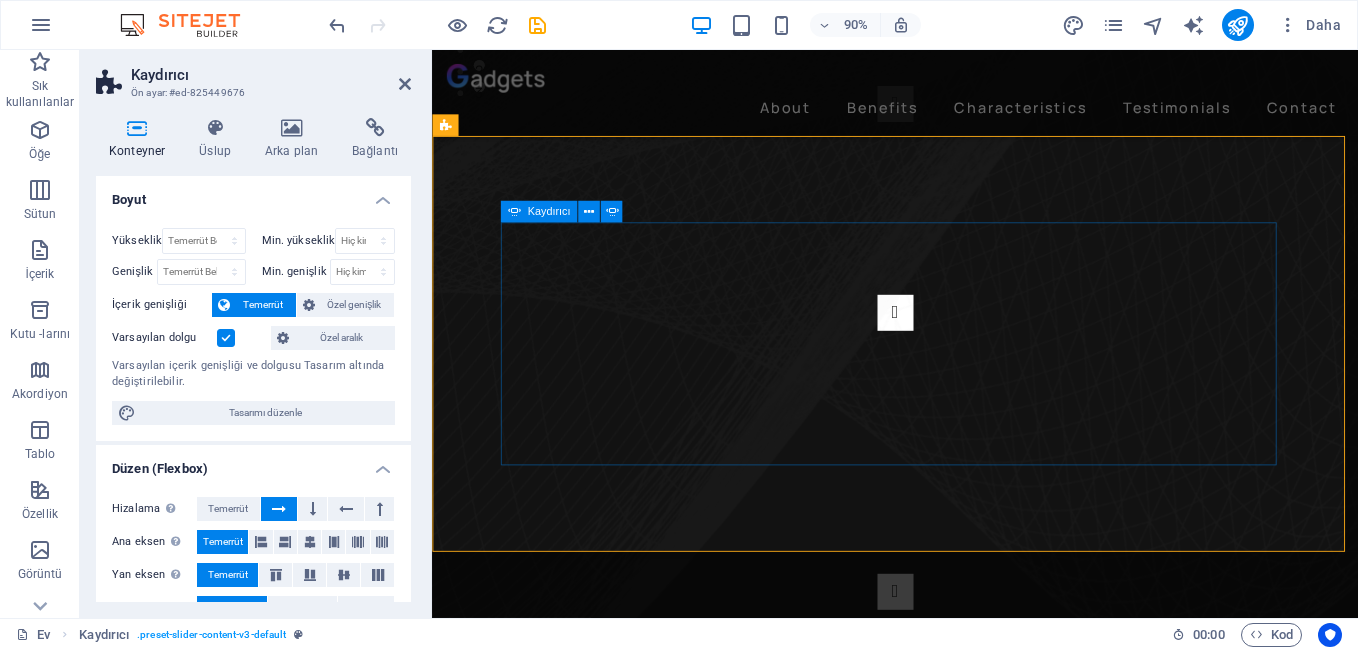 click at bounding box center [947, 342] 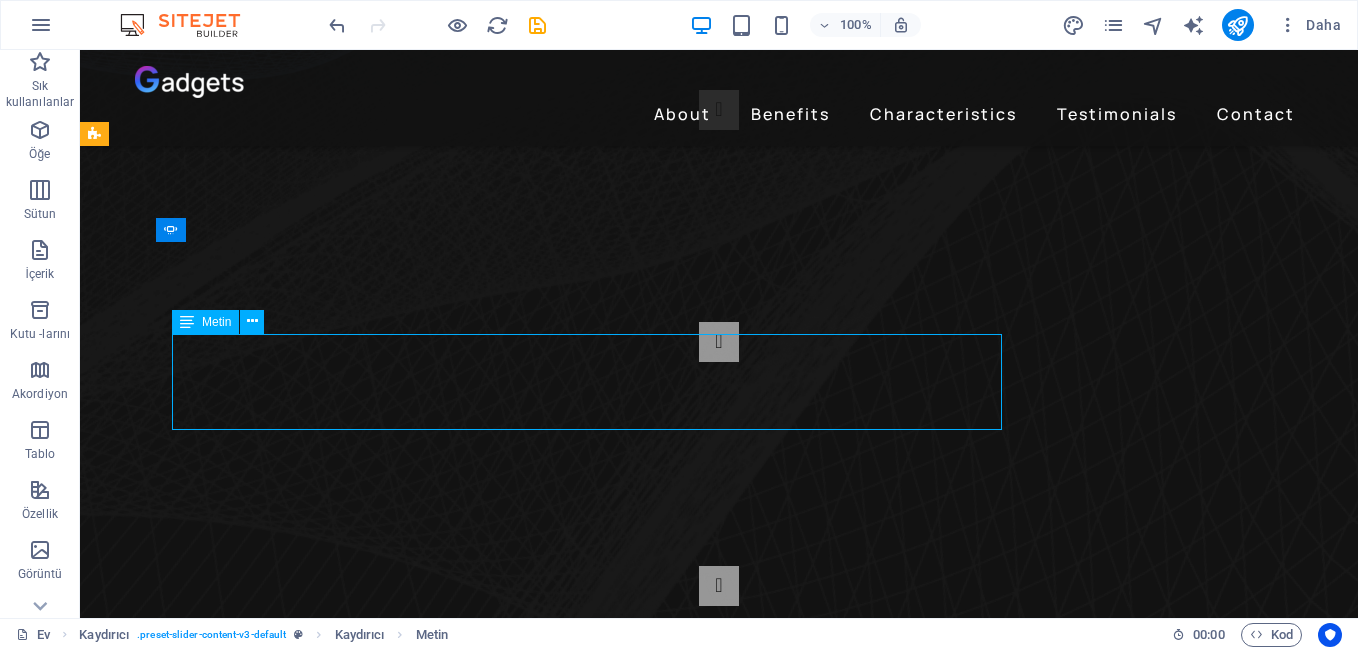 drag, startPoint x: 462, startPoint y: 417, endPoint x: 581, endPoint y: 359, distance: 132.38202 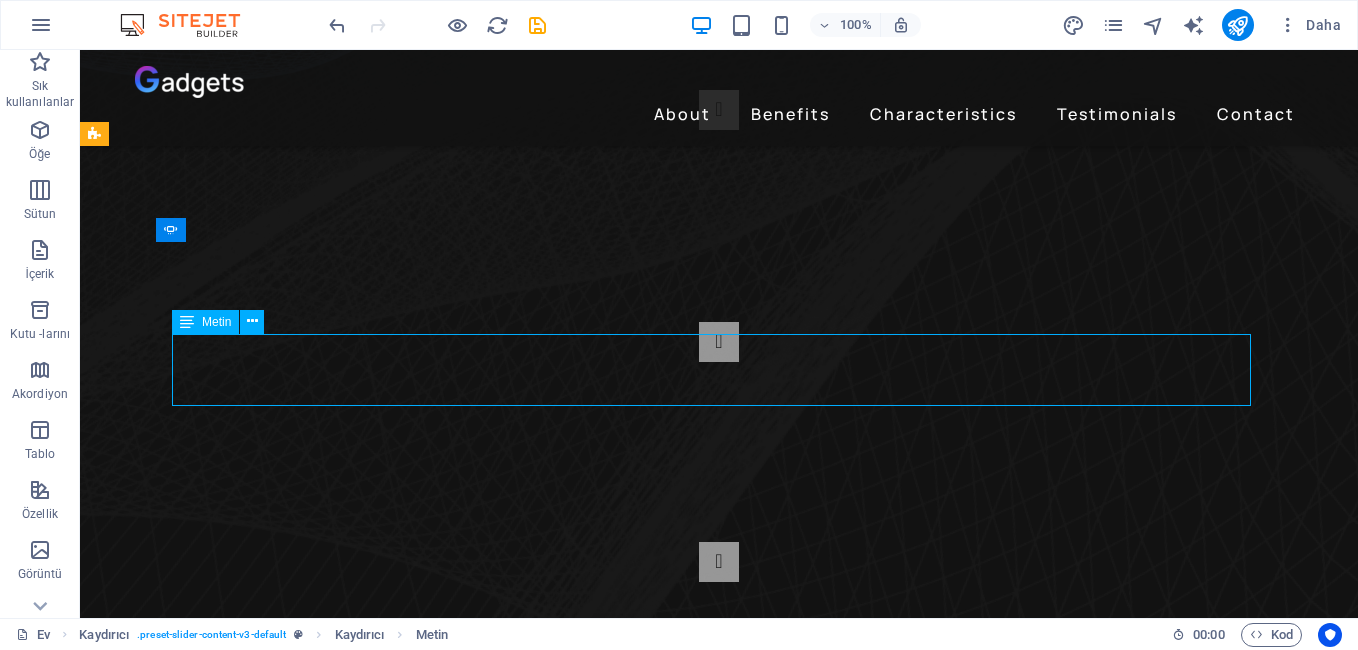 drag, startPoint x: 779, startPoint y: 395, endPoint x: 618, endPoint y: 392, distance: 161.02795 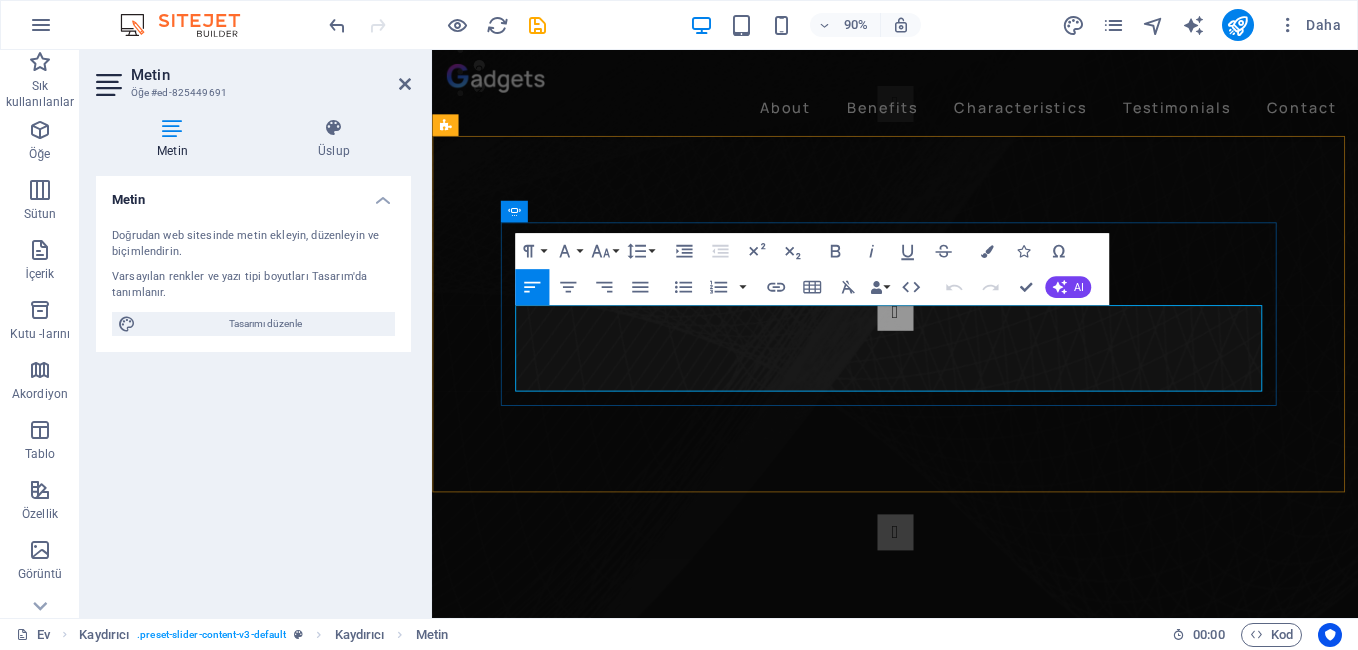 drag, startPoint x: 956, startPoint y: 445, endPoint x: 523, endPoint y: 347, distance: 443.95157 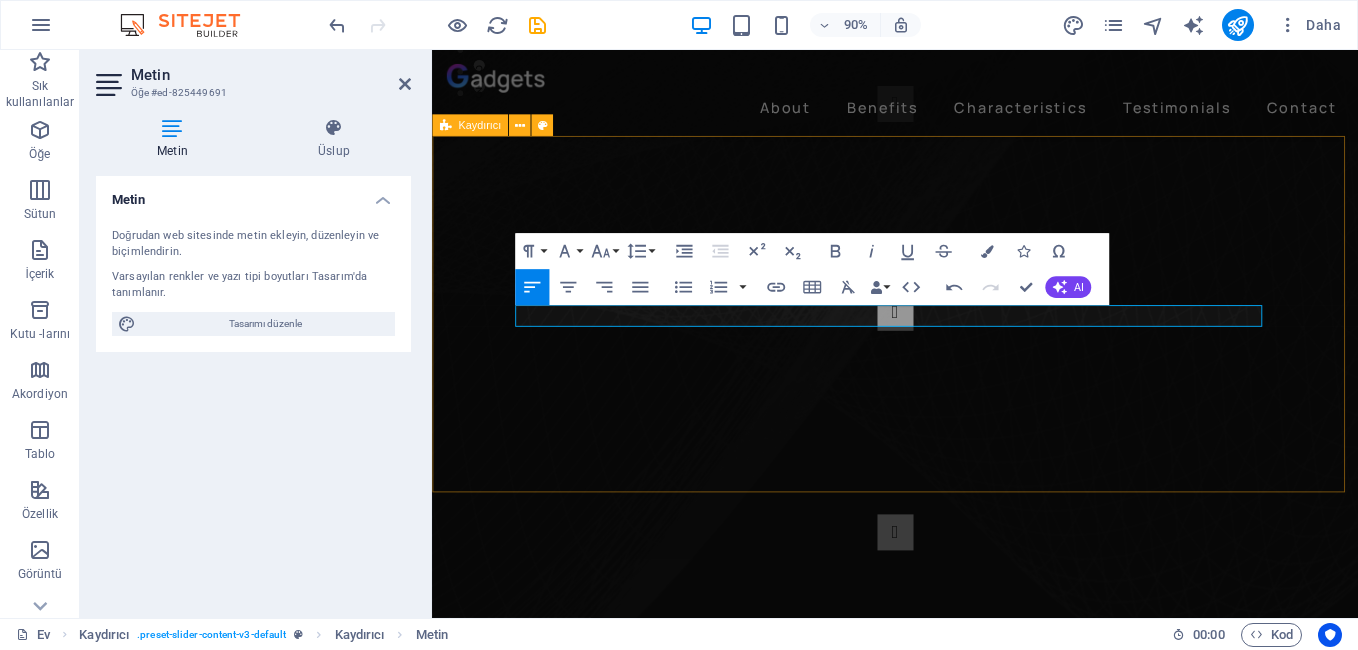 type 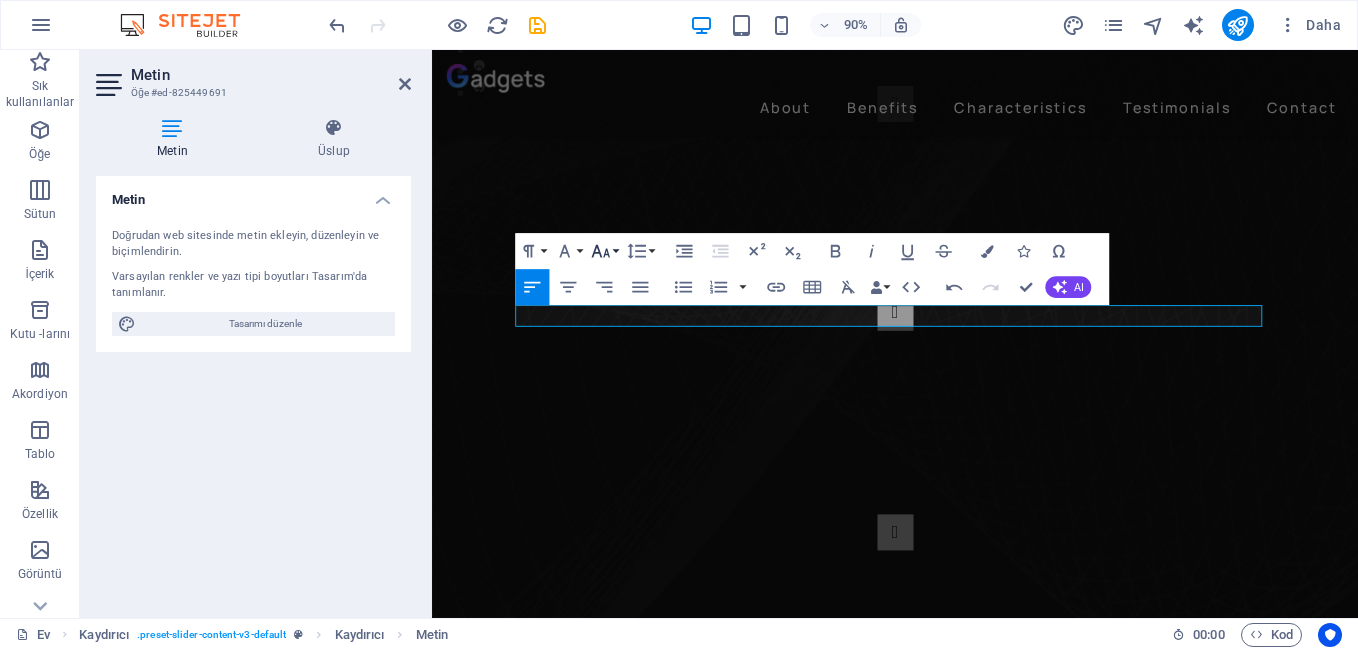 click 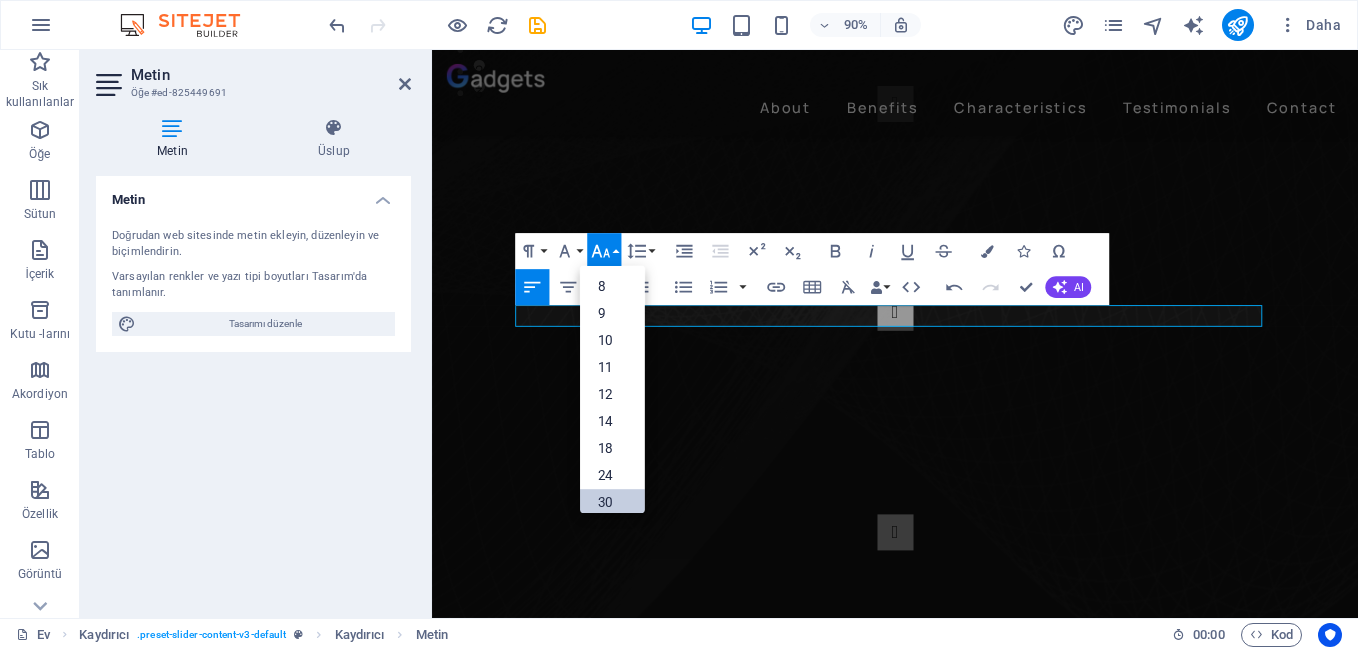 scroll, scrollTop: 161, scrollLeft: 0, axis: vertical 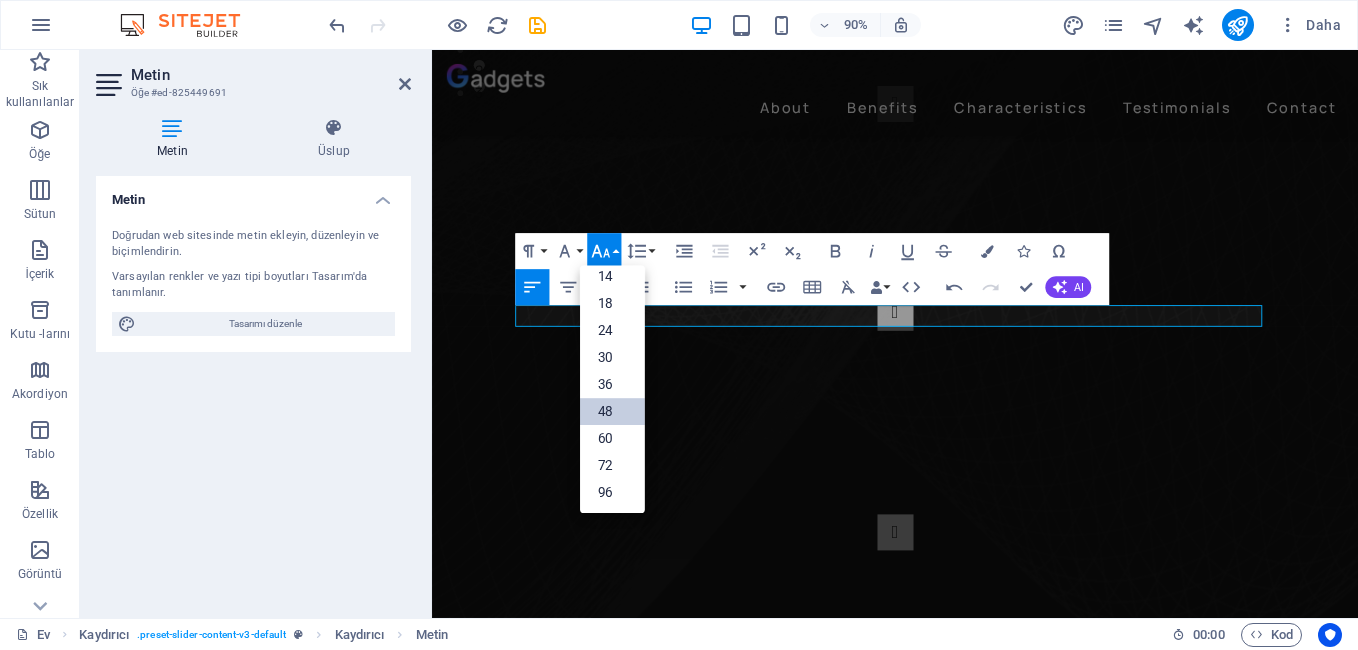 click on "48" at bounding box center [612, 411] 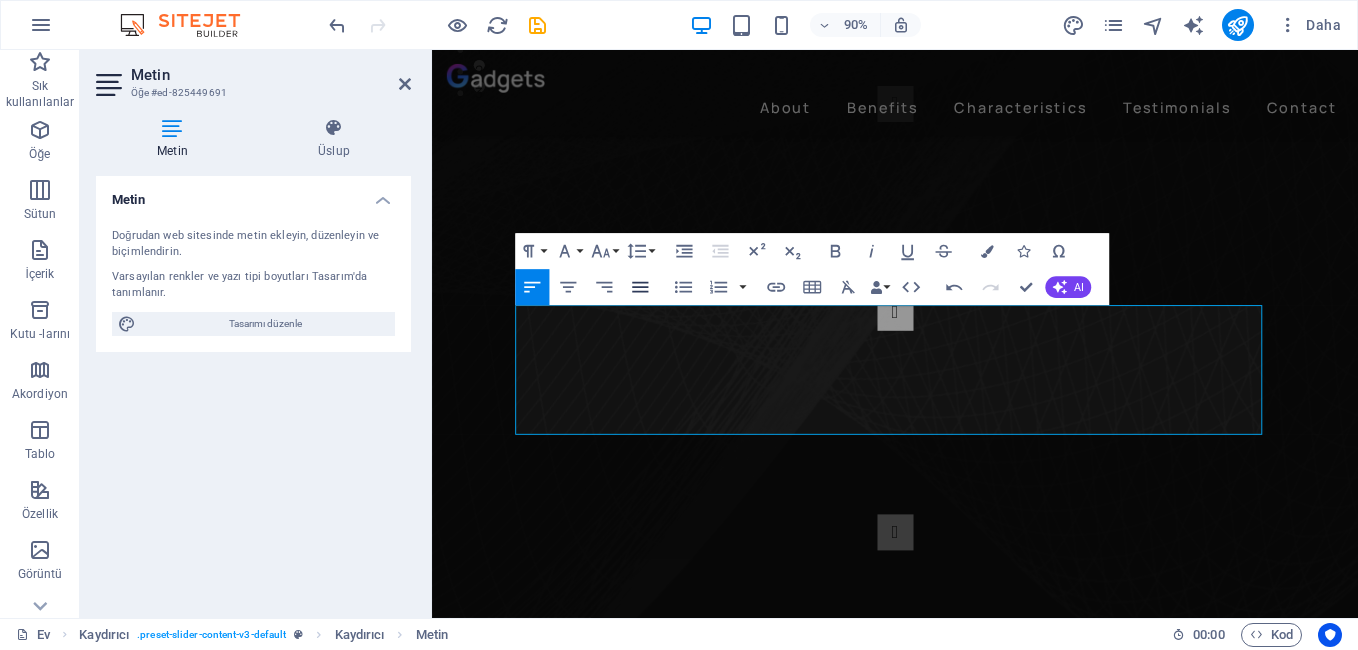 click 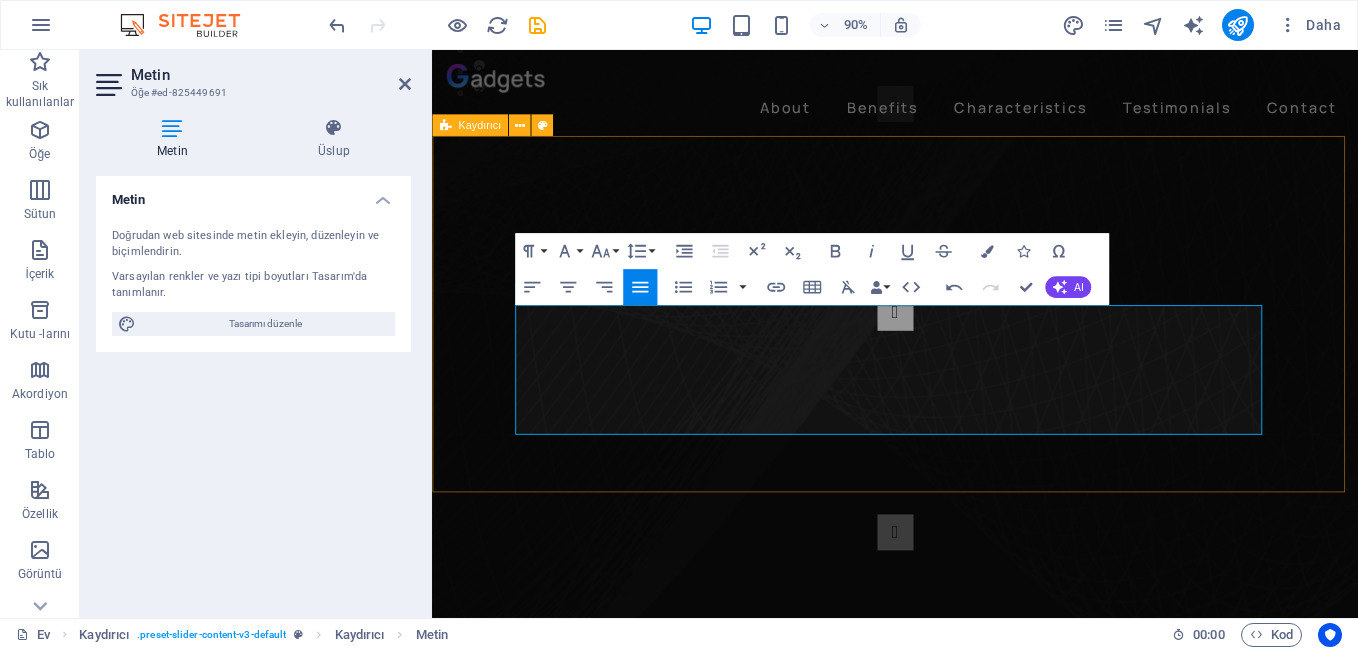 click on "AKLINIZDAKİLER Lütfen Bizlerle İstediginizi Ve Aklınızdaki Yayın Akışının Nasıl Daha Güzel Olur Diye Fikirlerinizi Paylaşınız RADYOKOLİK FATSA FM Herzaman Sizlere Daha İyi Bitr Yayın Kalitesi Suna Bilmek İçin Çalışmaya Devam Ediyoruz.. Slide 2 Buradi Temel Amacımız Sizlere Daha Kaliteli Bir Yayın Akışı Sunmaktır... AKLINIZDAKİLER Lütfen Bizlerle İstediginizi Ve Aklınızdaki Yayın Akışının Nasıl Daha Güzel Olur Diye Fikirlerinizi Paylaşınız RADYOKOLİK FATSA FM Herzaman Sizlere Daha İyi Bitr Yayın Kalitesi Suna Bilmek İçin Çalışmaya Devam Ediyoruz.. 1 2 3" at bounding box center (946, 463) 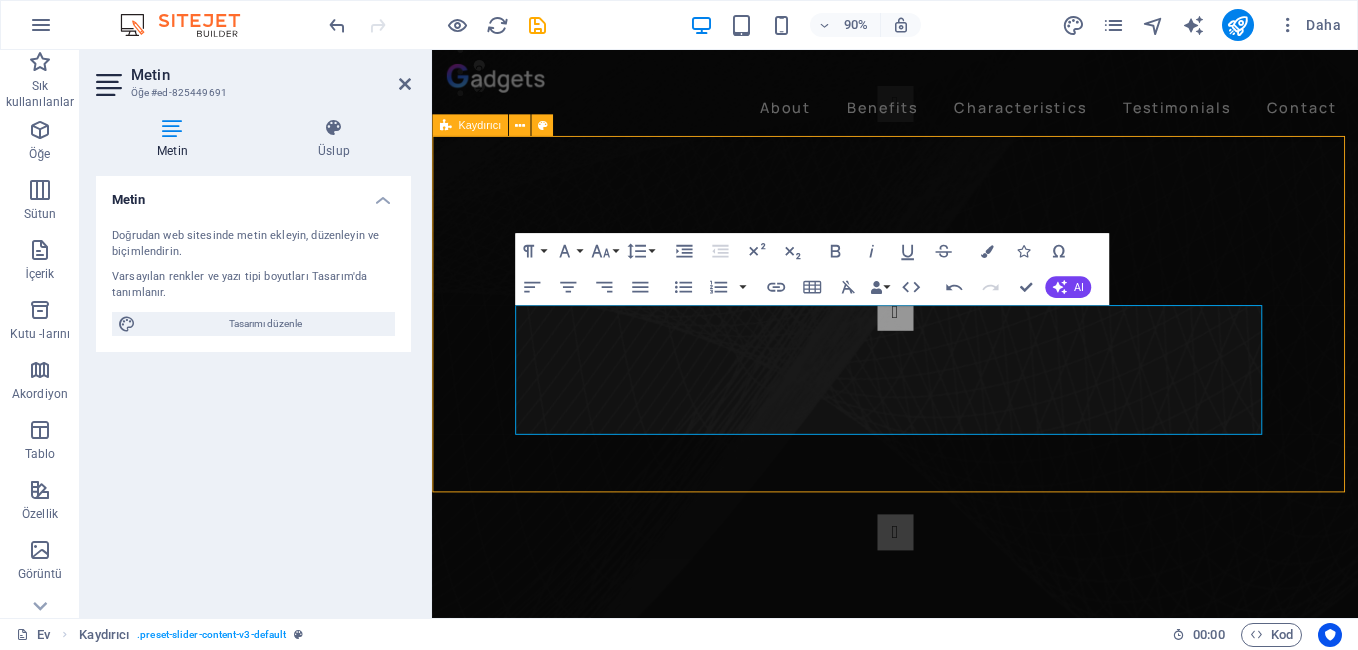 click on "AKLINIZDAKİLER Lütfen Bizlerle İstediginizi Ve Aklınızdaki Yayın Akışının Nasıl Daha Güzel Olur Diye Fikirlerinizi Paylaşınız RADYOKOLİK FATSA FM Herzaman Sizlere Daha İyi Bitr Yayın Kalitesi Suna Bilmek İçin Çalışmaya Devam Ediyoruz.. Slide 2 Buradi Temel Amacımız Sizlere Daha Kaliteli Bir Yayın Akışı Sunmaktır... AKLINIZDAKİLER Lütfen Bizlerle İstediginizi Ve Aklınızdaki Yayın Akışının Nasıl Daha Güzel Olur Diye Fikirlerinizi Paylaşınız RADYOKOLİK FATSA FM Herzaman Sizlere Daha İyi Bitr Yayın Kalitesi Suna Bilmek İçin Çalışmaya Devam Ediyoruz.. 1 2 3" at bounding box center (946, 463) 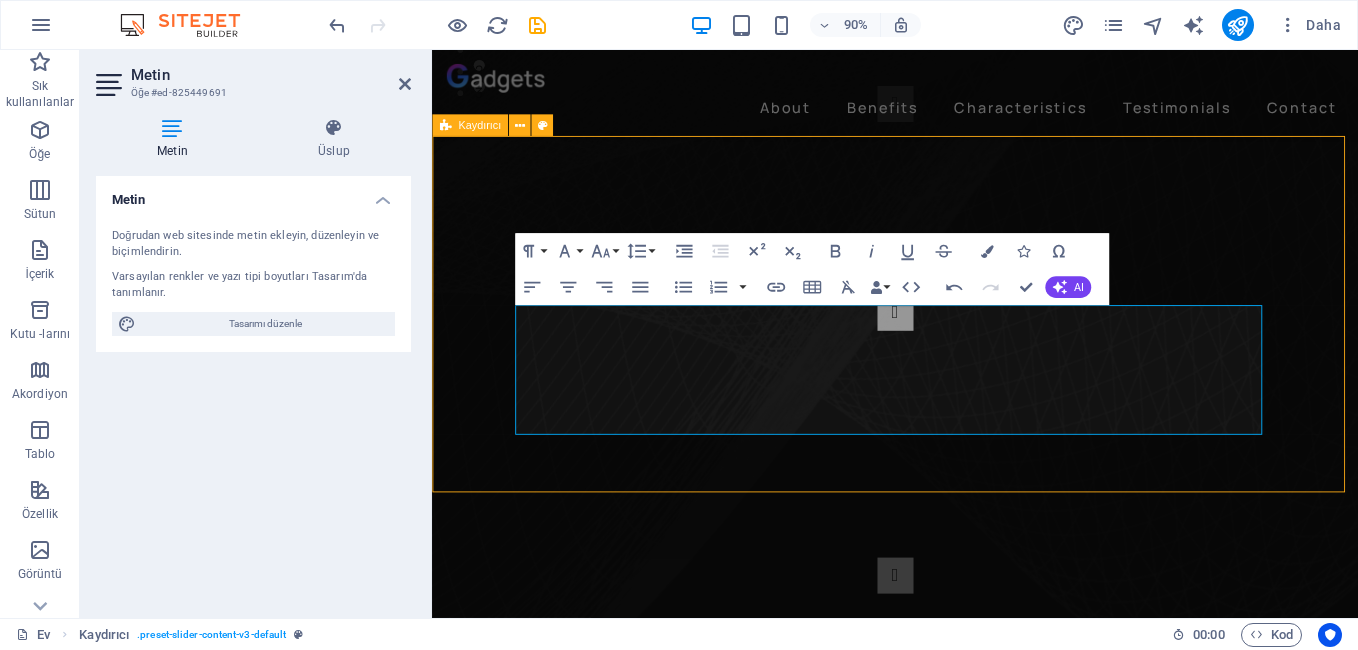 select on "region" 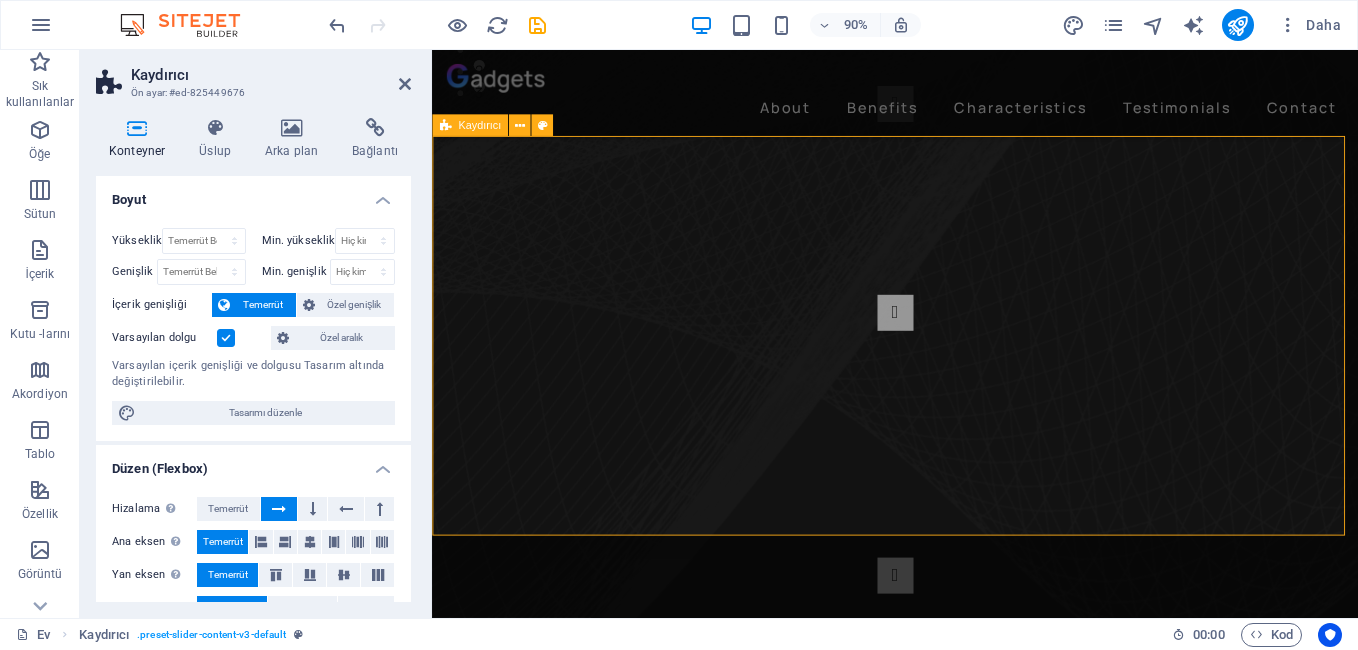 click on "AKLINIZDAKİLER Lütfen Bizlerle İstediginizi Ve Aklınızdaki Yayın Akışının Nasıl Daha Güzel Olur Diye Fikirlerinizi Paylaşınız RADYOKOLİK FATSA FM Herzaman Sizlere Daha İyi Bitr Yayın Kalitesi Suna Bilmek İçin Çalışmaya Devam Ediyoruz.. Slide 2 Buradi Temel Amacımız Sizlere Daha Kaliteli Bir Yayın Akışı Sunmaktır... AKLINIZDAKİLER Lütfen Bizlerle İstediginizi Ve Aklınızdaki Yayın Akışının Nasıl Daha Güzel Olur Diye Fikirlerinizi Paylaşınız RADYOKOLİK FATSA FM Herzaman Sizlere Daha İyi Bitr Yayın Kalitesi Suna Bilmek İçin Çalışmaya Devam Ediyoruz.. 1 2 3" at bounding box center [946, 487] 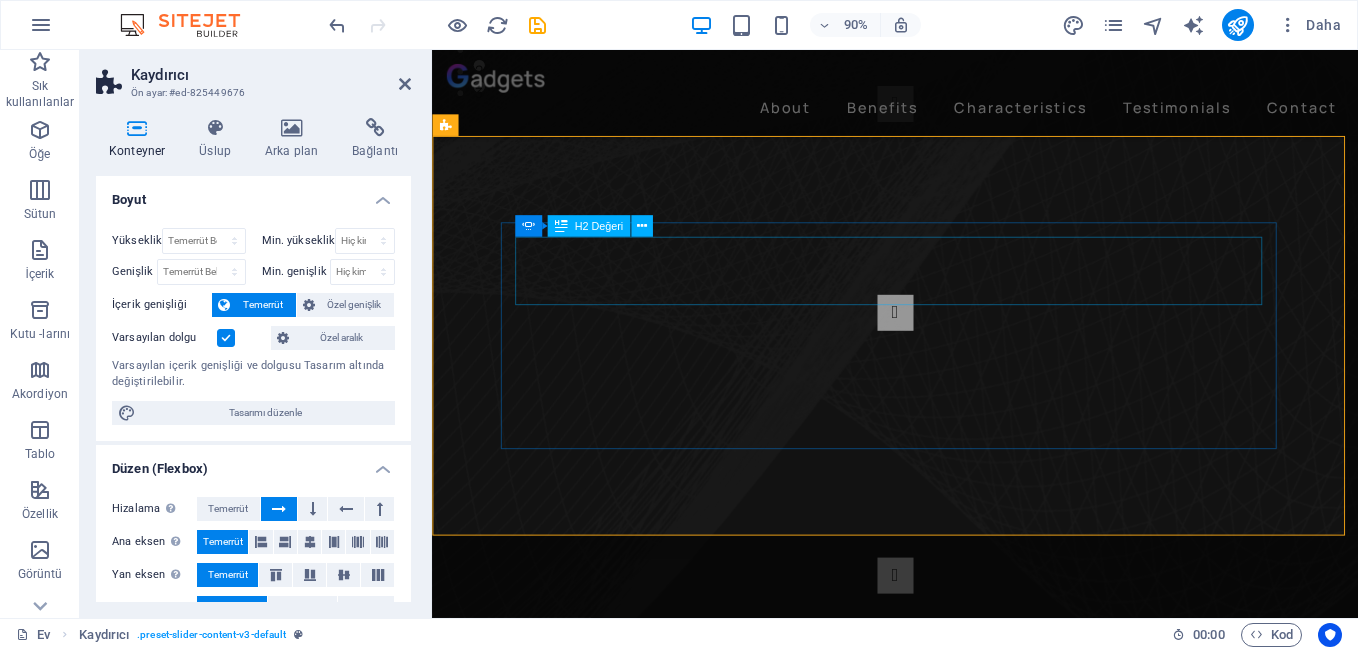 click on "Slide 2" at bounding box center [-801, 1008] 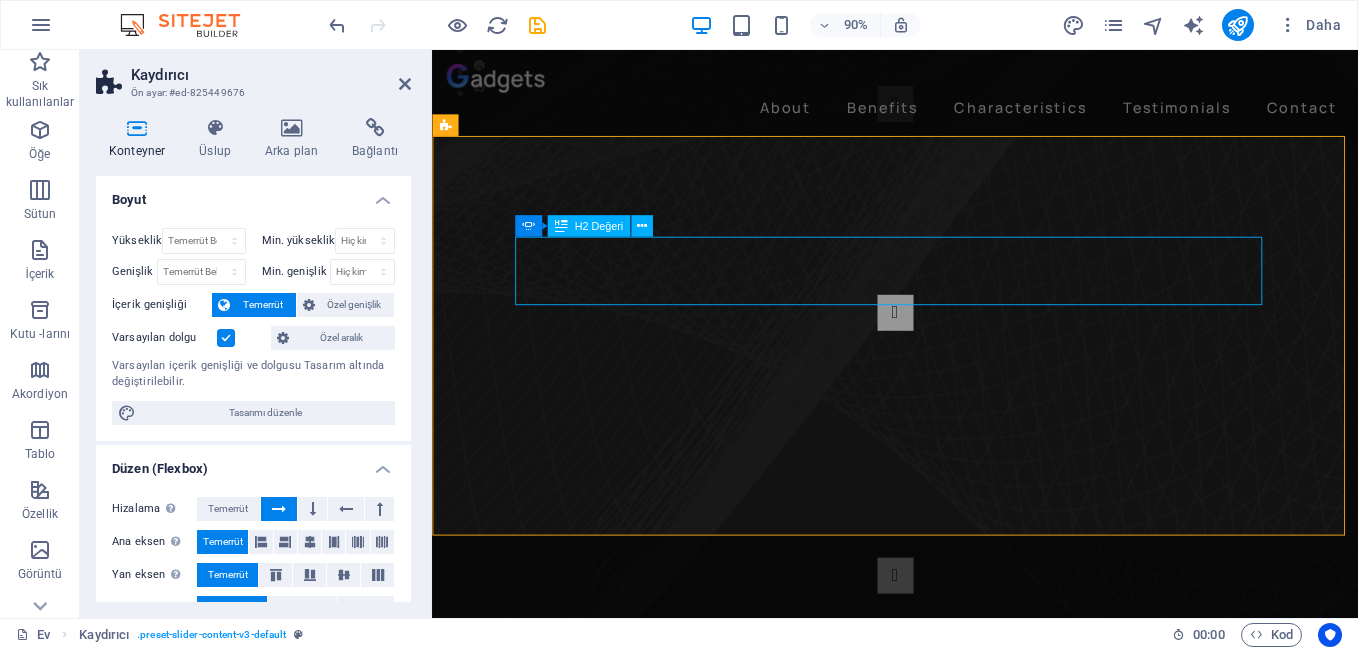 click on "Slide 2" at bounding box center [-801, 1008] 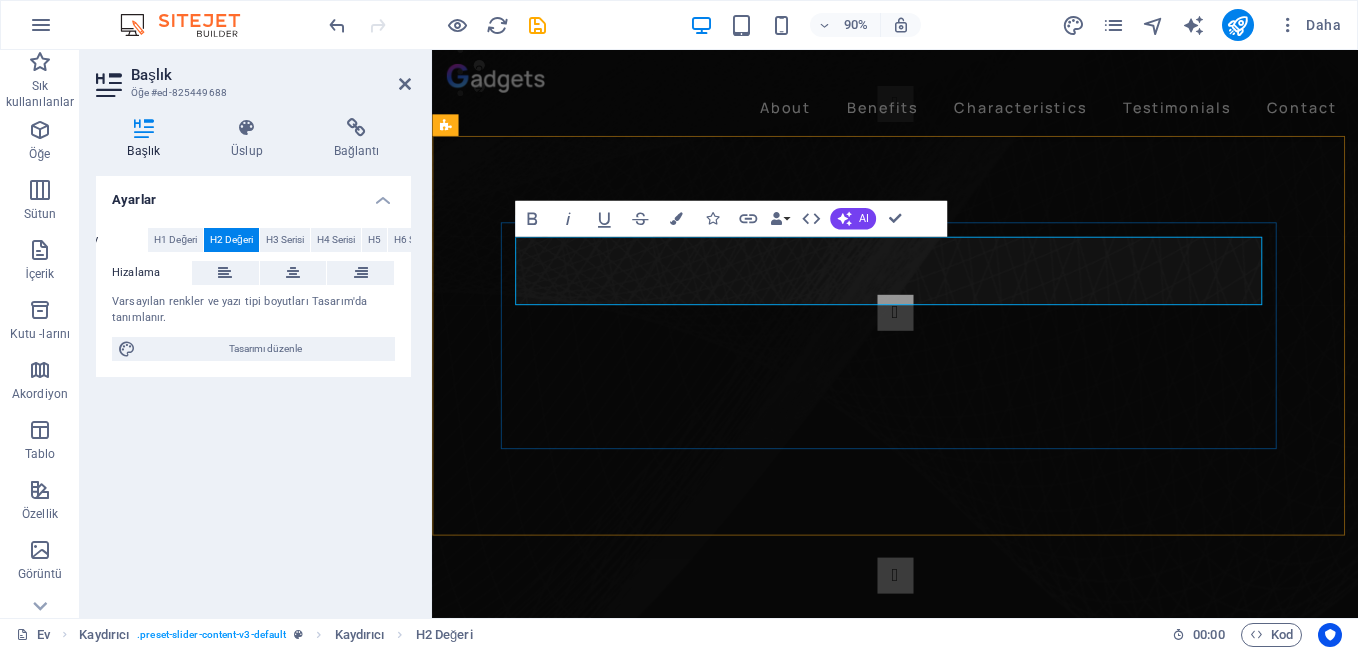 type 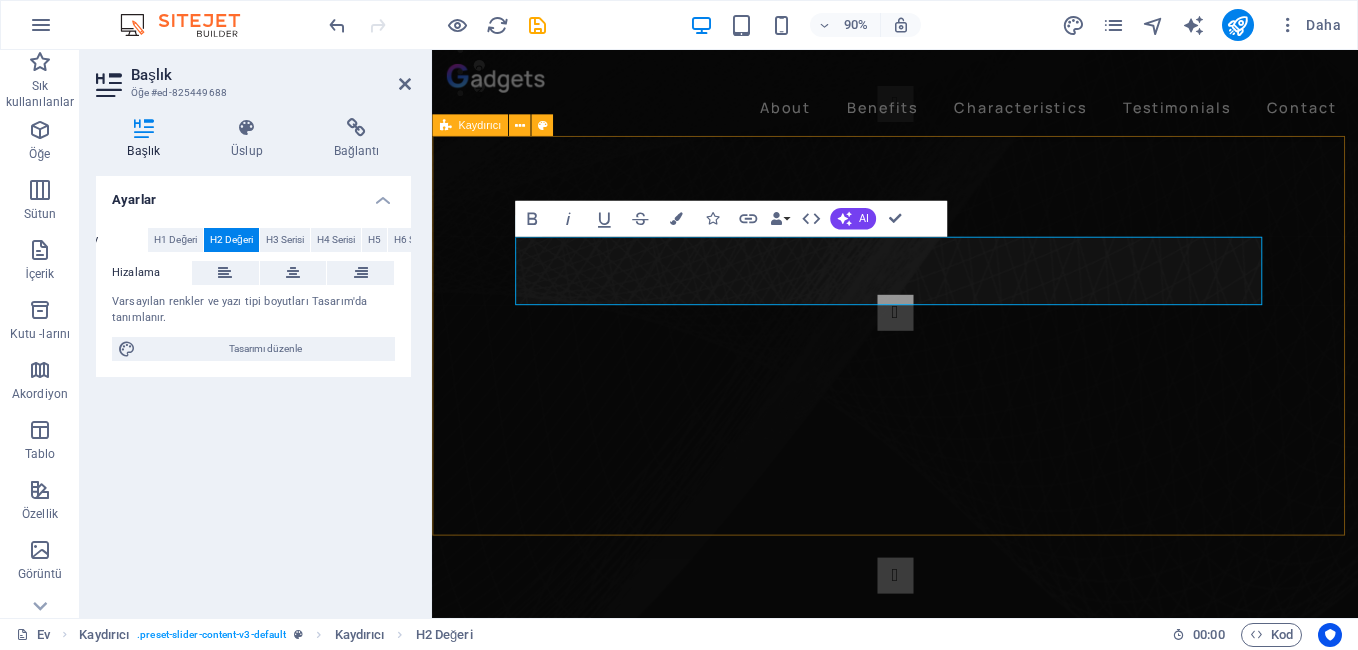 click on "AKLINIZDAKİLER Lütfen Bizlerle İstediginizi Ve Aklınızdaki Yayın Akışının Nasıl Daha Güzel Olur Diye Fikirlerinizi Paylaşınız RADYOKOLİK FATSA FM Herzaman Sizlere Daha İyi Bitr Yayın Kalitesi Suna Bilmek İçin Çalışmaya Devam Ediyoruz.. ​TEMEL AMACIMIZ Buradi Temel Amacımız Sizlere Daha Kaliteli Bir Yayın Akışı Sunmaktır... AKLINIZDAKİLER Lütfen Bizlerle İstediginizi Ve Aklınızdaki Yayın Akışının Nasıl Daha Güzel Olur Diye Fikirlerinizi Paylaşınız RADYOKOLİK FATSA FM Herzaman Sizlere Daha İyi Bitr Yayın Kalitesi Suna Bilmek İçin Çalışmaya Devam Ediyoruz.. 1 2 3" at bounding box center [946, 487] 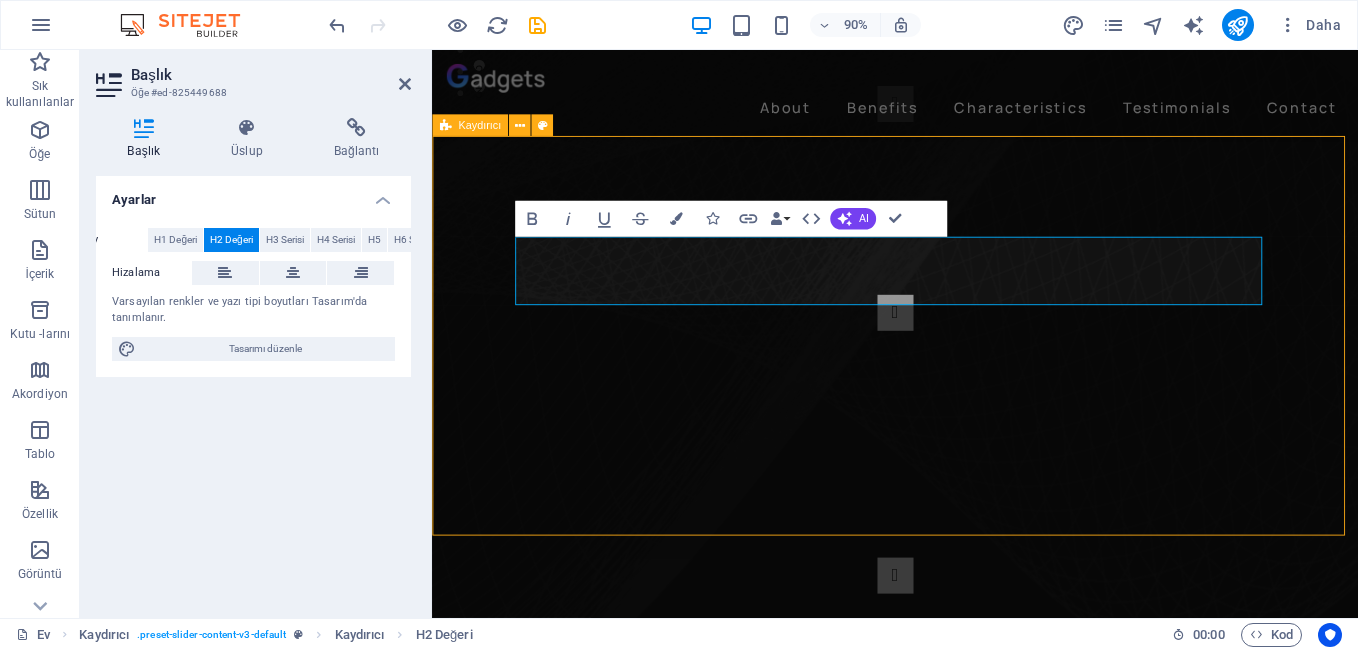 click on "AKLINIZDAKİLER Lütfen Bizlerle İstediginizi Ve Aklınızdaki Yayın Akışının Nasıl Daha Güzel Olur Diye Fikirlerinizi Paylaşınız RADYOKOLİK FATSA FM Herzaman Sizlere Daha İyi Bitr Yayın Kalitesi Suna Bilmek İçin Çalışmaya Devam Ediyoruz.. ​TEMEL AMACIMIZ Buradi Temel Amacımız Sizlere Daha Kaliteli Bir Yayın Akışı Sunmaktır... AKLINIZDAKİLER Lütfen Bizlerle İstediginizi Ve Aklınızdaki Yayın Akışının Nasıl Daha Güzel Olur Diye Fikirlerinizi Paylaşınız RADYOKOLİK FATSA FM Herzaman Sizlere Daha İyi Bitr Yayın Kalitesi Suna Bilmek İçin Çalışmaya Devam Ediyoruz.. 1 2 3" at bounding box center [946, 487] 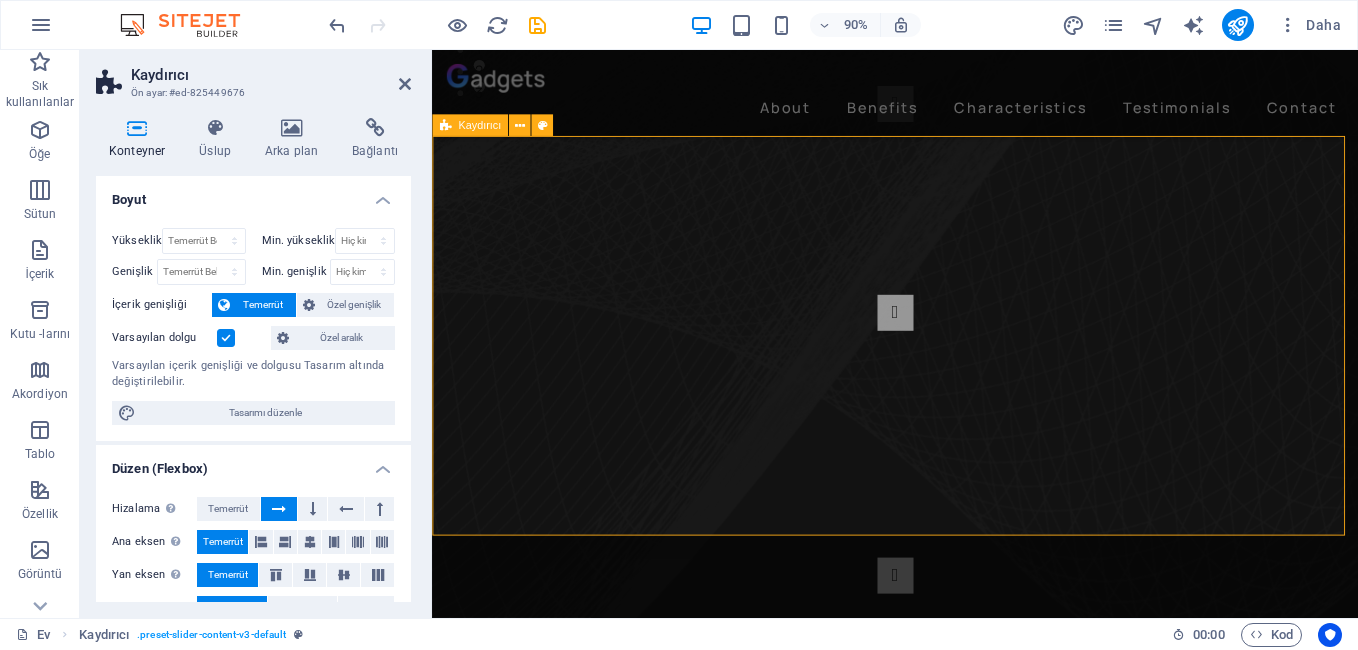 click on "AKLINIZDAKİLER Lütfen Bizlerle İstediginizi Ve Aklınızdaki Yayın Akışının Nasıl Daha Güzel Olur Diye Fikirlerinizi Paylaşınız RADYOKOLİK FATSA FM Herzaman Sizlere Daha İyi Bitr Yayın Kalitesi Suna Bilmek İçin Çalışmaya Devam Ediyoruz.. TEMEL AMACIMIZ Buradi Temel Amacımız Sizlere Daha Kaliteli Bir Yayın Akışı Sunmaktır... AKLINIZDAKİLER Lütfen Bizlerle İstediginizi Ve Aklınızdaki Yayın Akışının Nasıl Daha Güzel Olur Diye Fikirlerinizi Paylaşınız RADYOKOLİK FATSA FM Herzaman Sizlere Daha İyi Bitr Yayın Kalitesi Suna Bilmek İçin Çalışmaya Devam Ediyoruz.. 1 2 3" at bounding box center [946, 487] 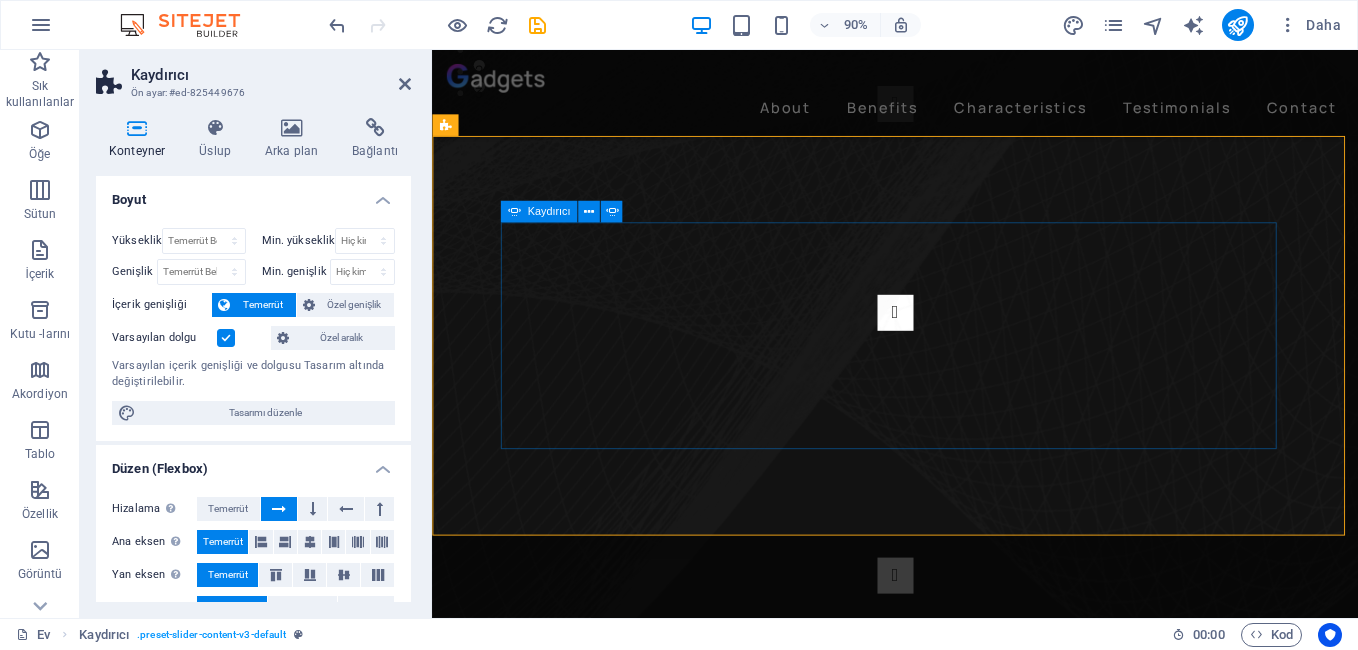 click at bounding box center [947, 342] 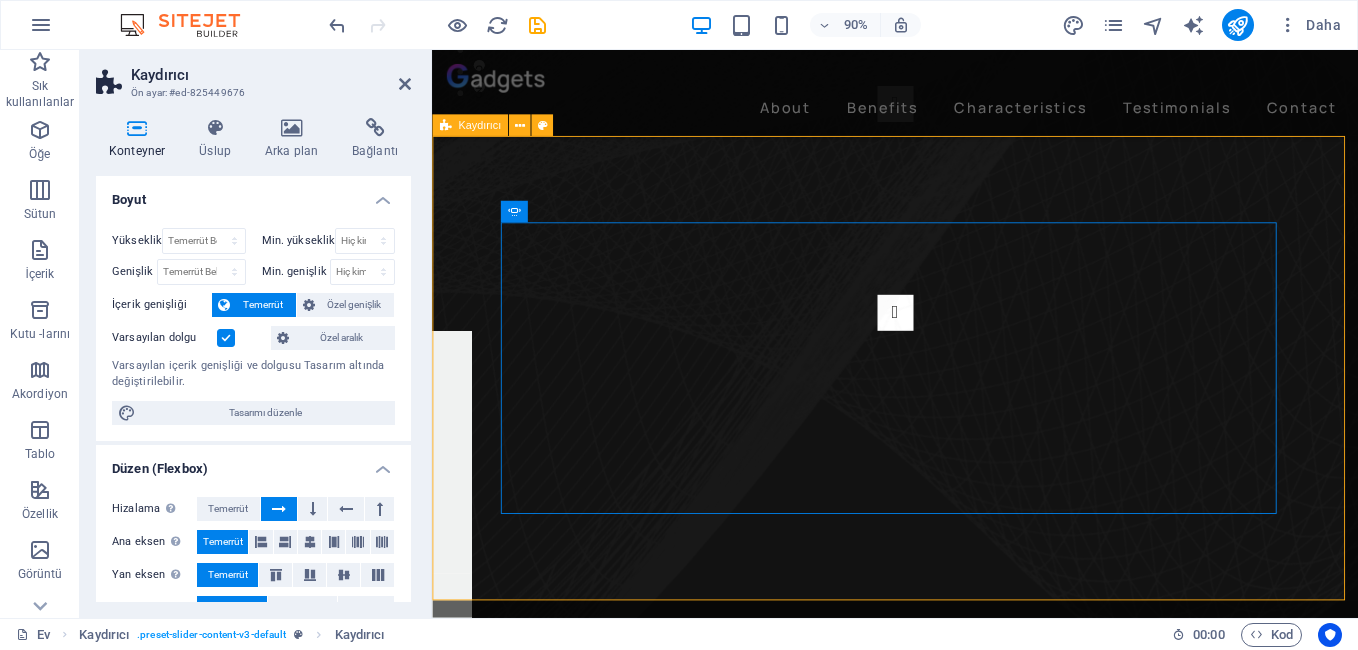 click on "AKLINIZDAKİLER Lütfen Bizlerle İstediginizi Ve Aklınızdaki Yayın Akışının Nasıl Daha Güzel Olur Diye Fikirlerinizi Paylaşınız RADYOKOLİK FATSA FM Herzaman Sizlere Daha İyi Bitr Yayın Kalitesi Suna Bilmek İçin Çalışmaya Devam Ediyoruz.. TEMEL AMACIMIZ Buradi Temel Amacımız Sizlere Daha Kaliteli Bir Yayın Akışı Sunmaktır... AKLINIZDAKİLER Lütfen Bizlerle İstediginizi Ve Aklınızdaki Yayın Akışının Nasıl Daha Güzel Olur Diye Fikirlerinizi Paylaşınız RADYOKOLİK FATSA FM Herzaman Sizlere Daha İyi Bitr Yayın Kalitesi Suna Bilmek İçin Çalışmaya Devam Ediyoruz.. 1 2 3" at bounding box center (946, 523) 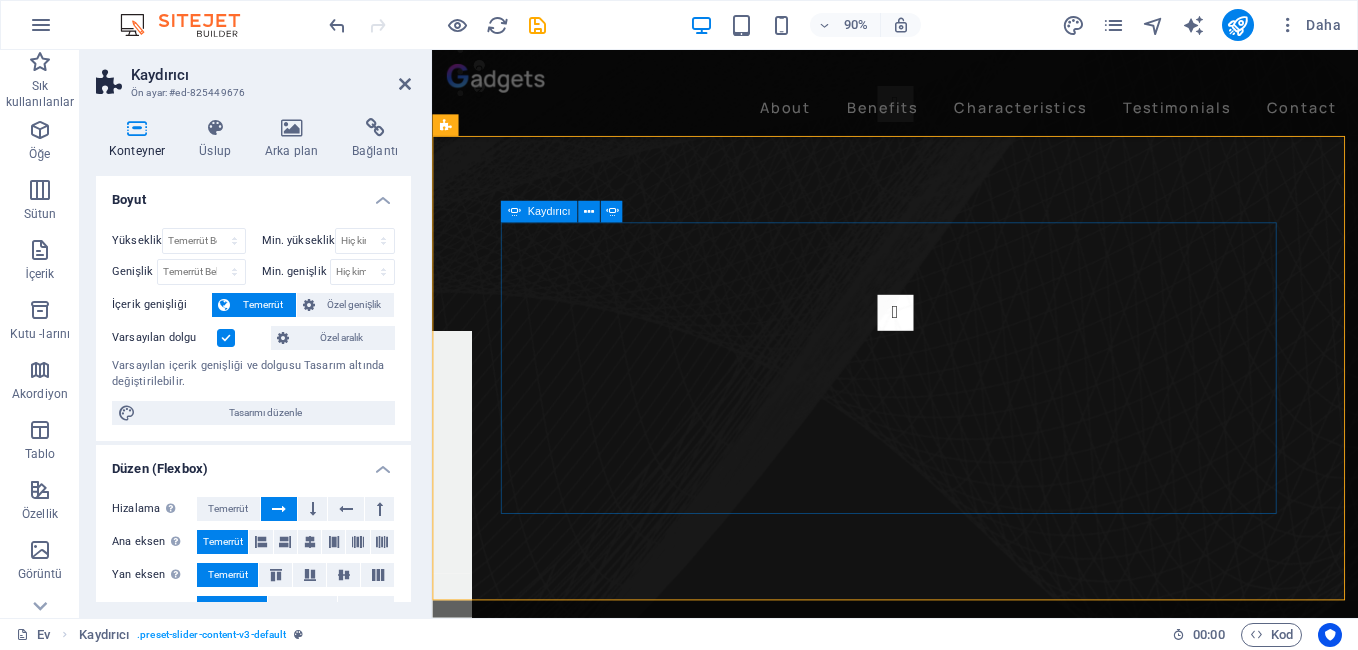 click at bounding box center (947, 342) 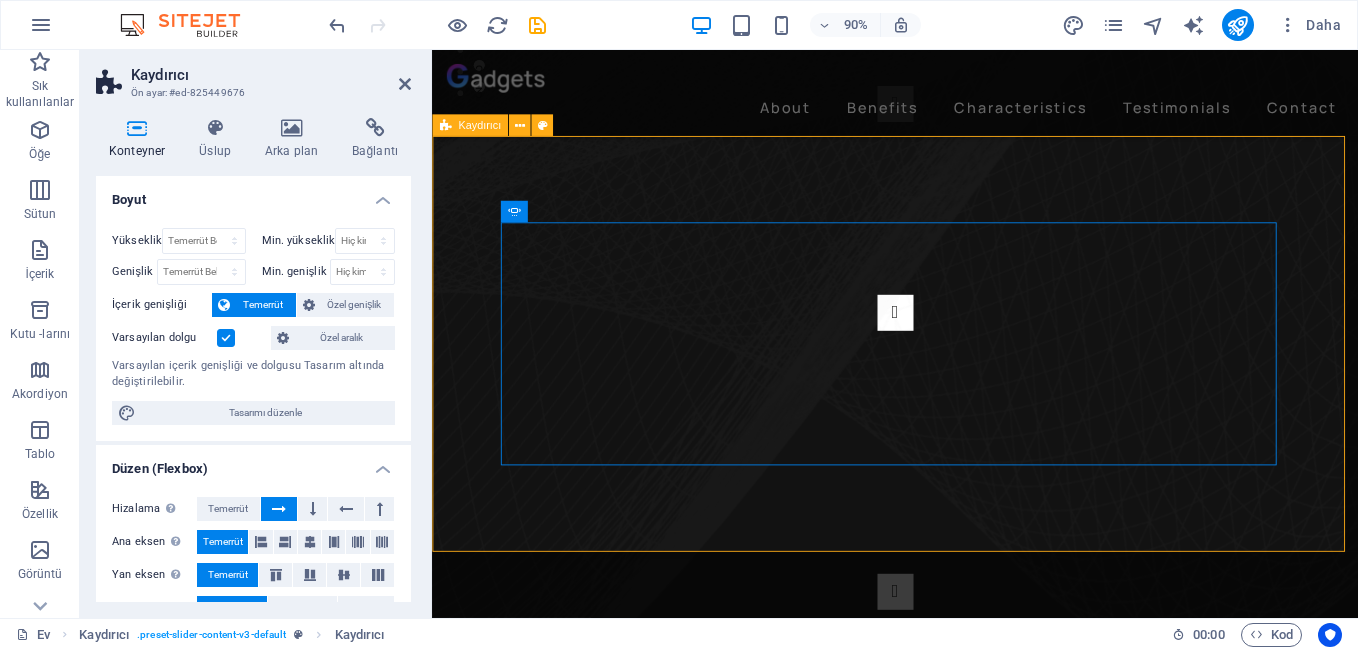 click on "AKLINIZDAKİLER Lütfen Bizlerle İstediginizi Ve Aklınızdaki Yayın Akışının Nasıl Daha Güzel Olur Diye Fikirlerinizi Paylaşınız RADYOKOLİK FATSA FM Herzaman Sizlere Daha İyi Bitr Yayın Kalitesi Suna Bilmek İçin Çalışmaya Devam Ediyoruz.. TEMEL AMACIMIZ Buradi Temel Amacımız Sizlere Daha Kaliteli Bir Yayın Akışı Sunmaktır... AKLINIZDAKİLER Lütfen Bizlerle İstediginizi Ve Aklınızdaki Yayın Akışının Nasıl Daha Güzel Olur Diye Fikirlerinizi Paylaşınız RADYOKOLİK FATSA FM Herzaman Sizlere Daha İyi Bitr Yayın Kalitesi Suna Bilmek İçin Çalışmaya Devam Ediyoruz.. 1 2 3" at bounding box center (946, 496) 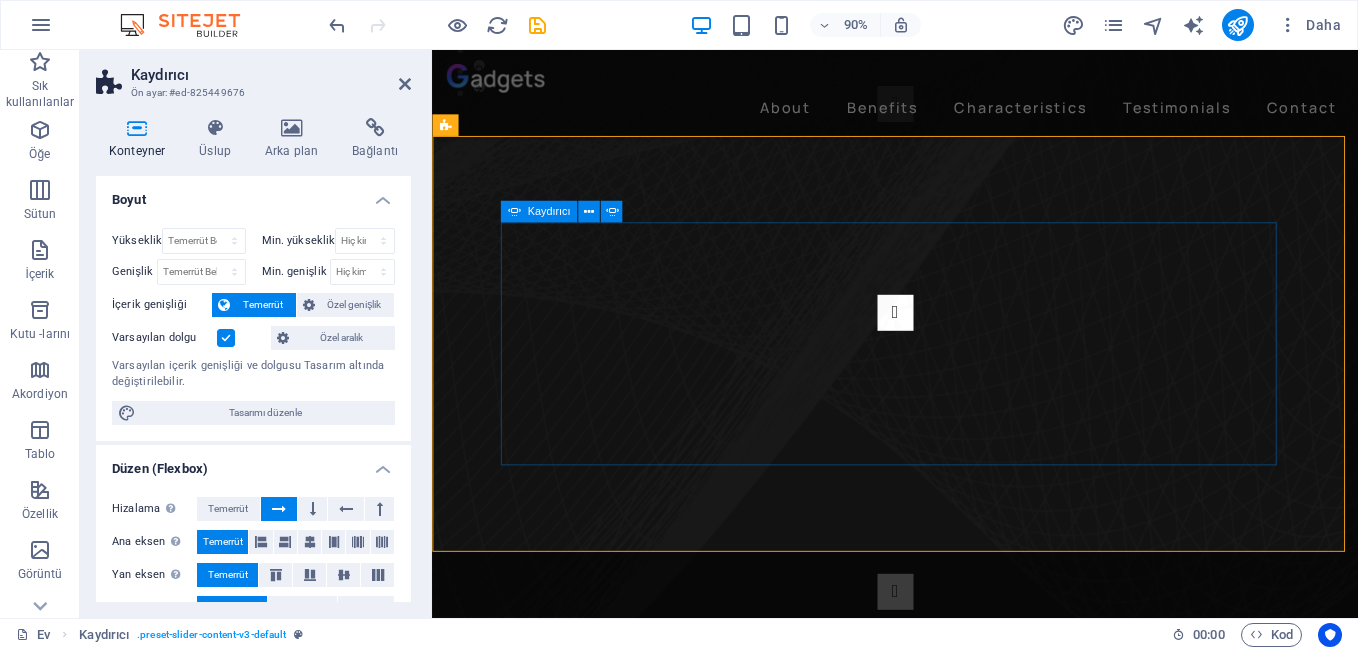 click at bounding box center (947, 342) 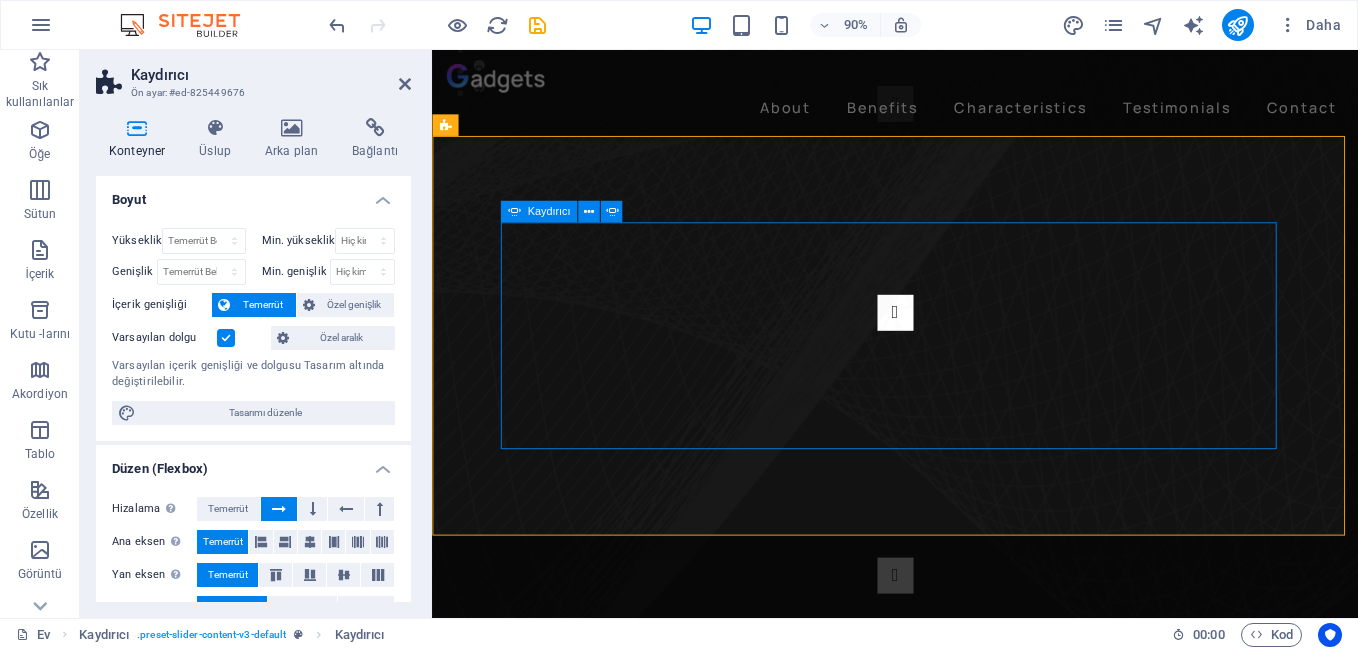 click at bounding box center [947, 342] 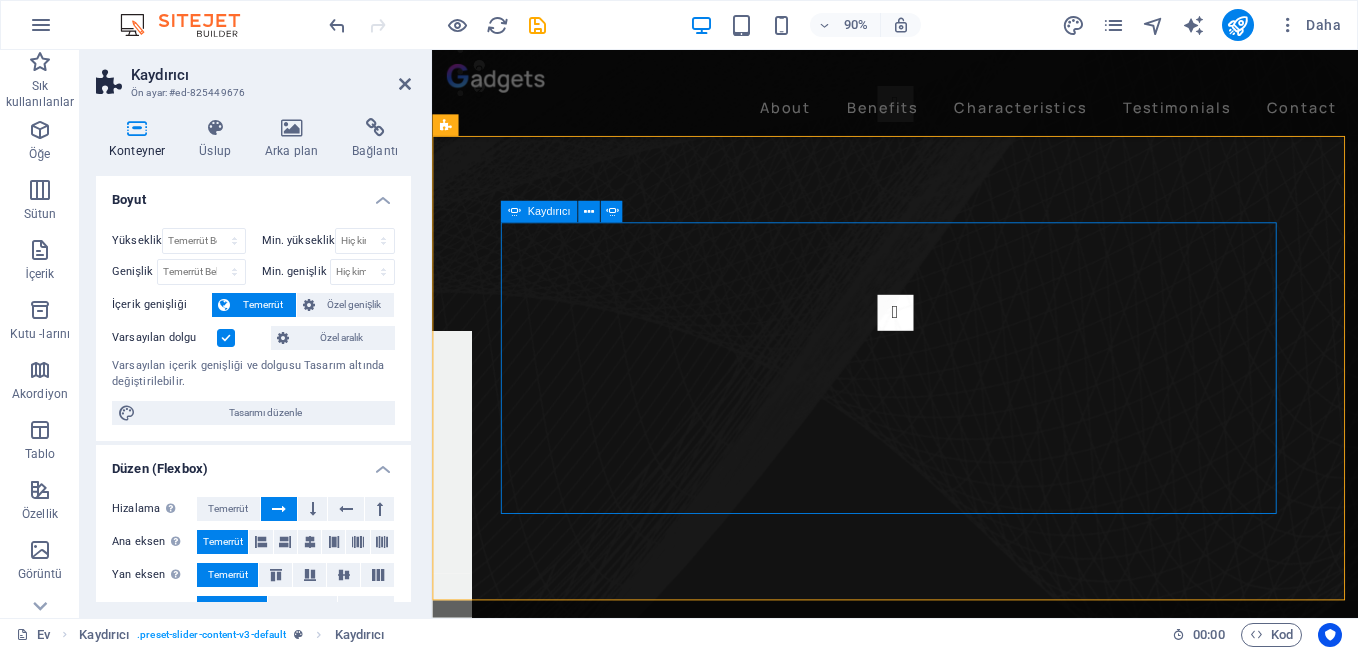 click at bounding box center [947, 342] 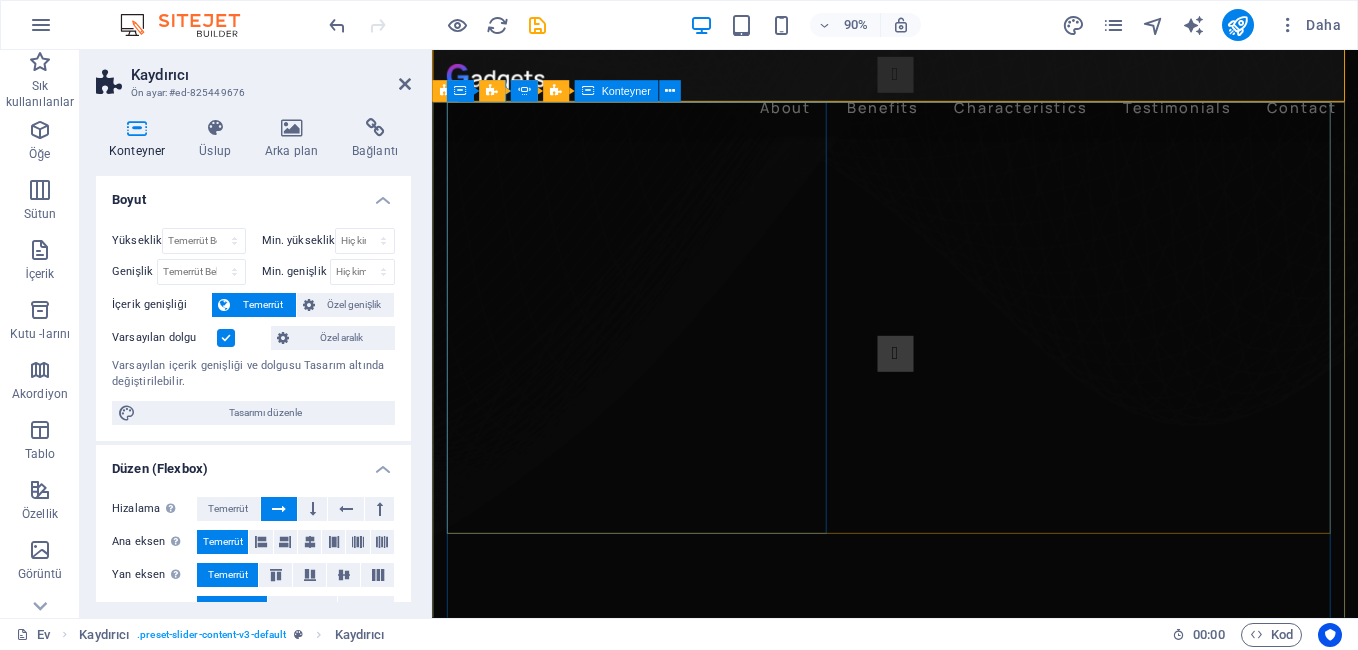 scroll, scrollTop: 1100, scrollLeft: 0, axis: vertical 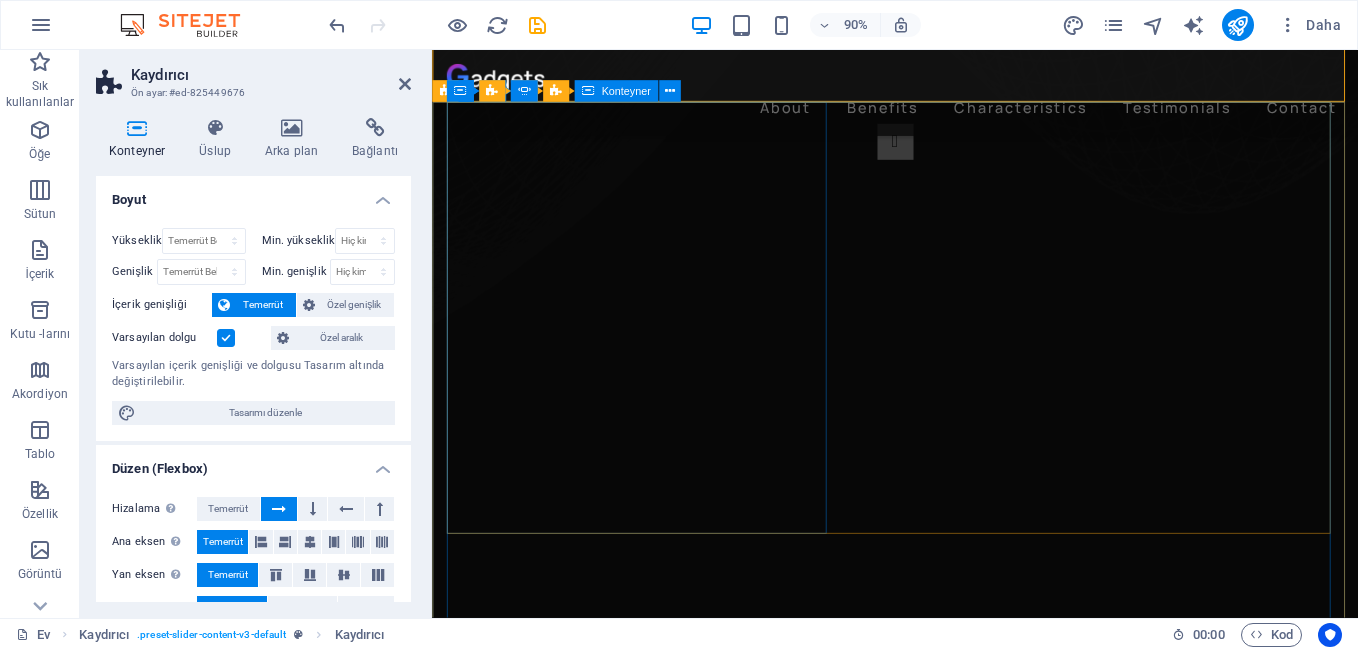 click on "New text element" at bounding box center [-1025, 2570] 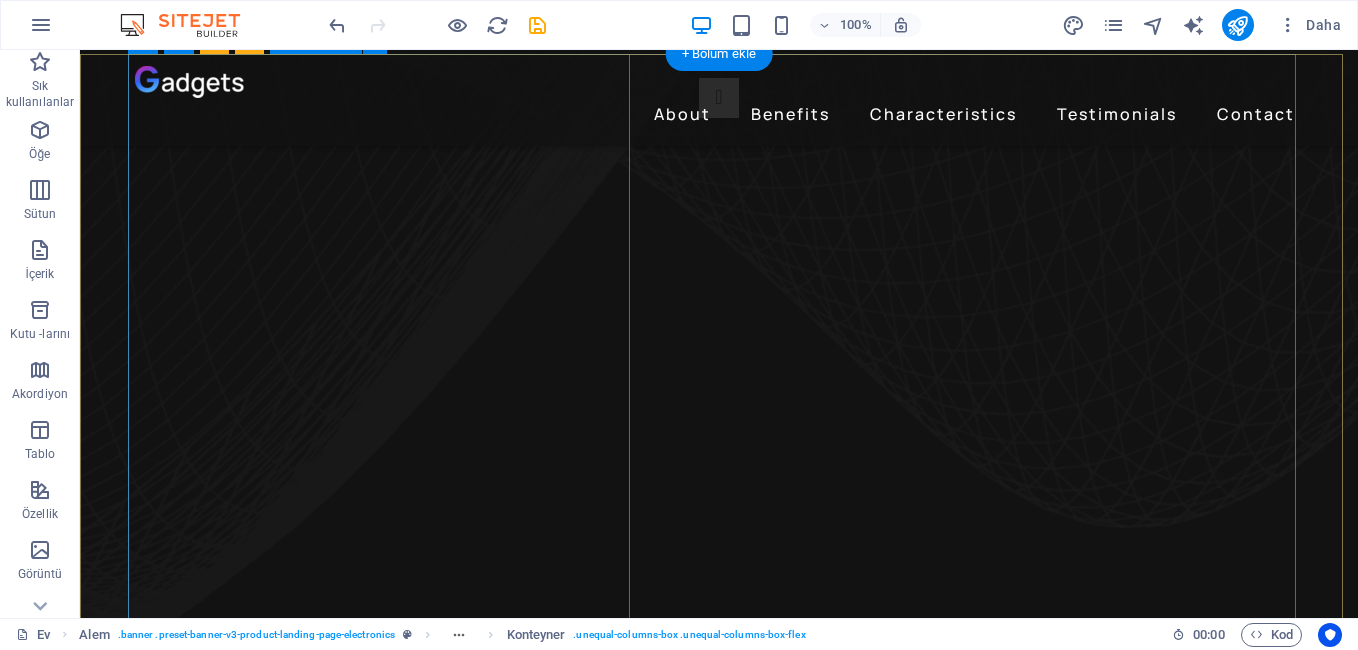 click on "New text element" at bounding box center (-1617, 2678) 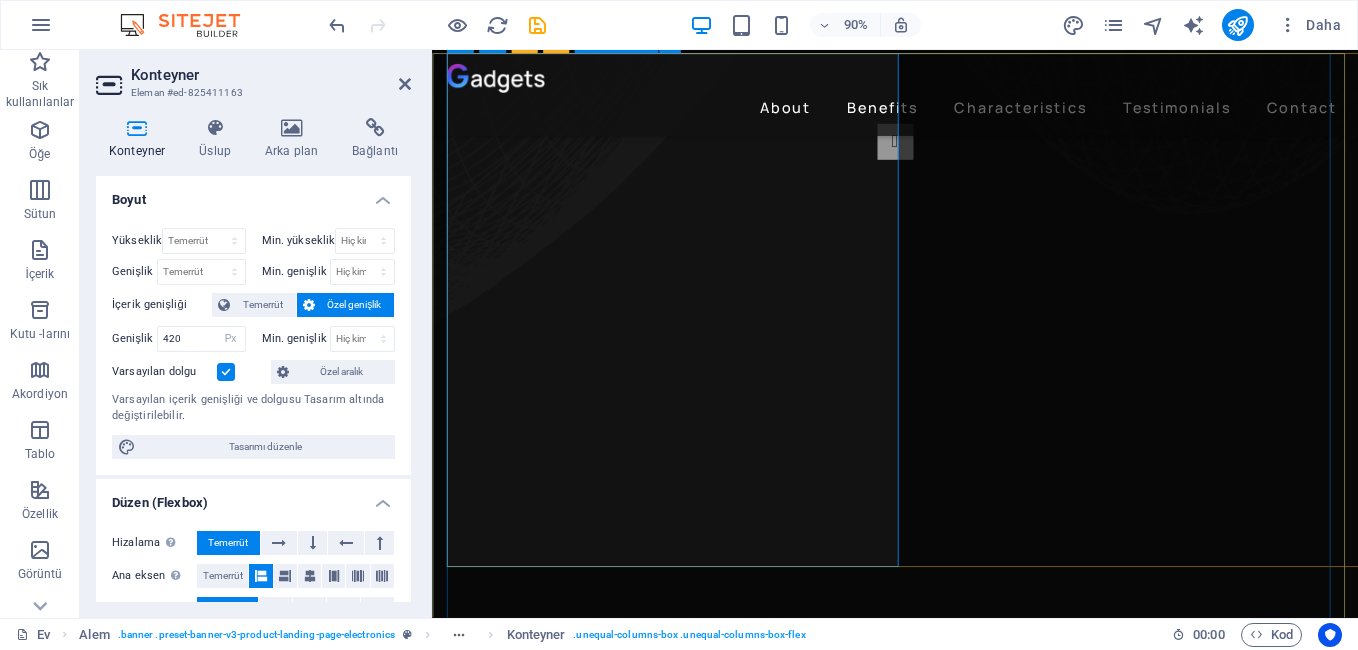click on "New text element" at bounding box center (-1025, 2570) 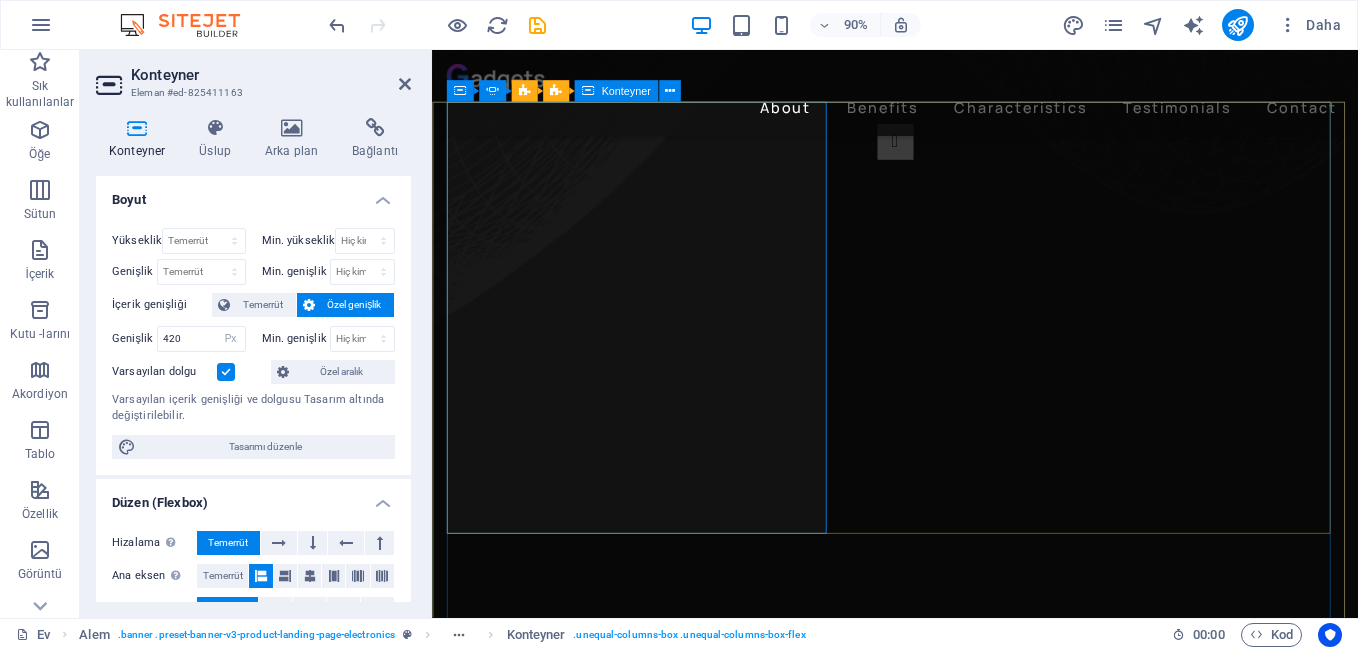 click on "New text element" at bounding box center (-1025, 2570) 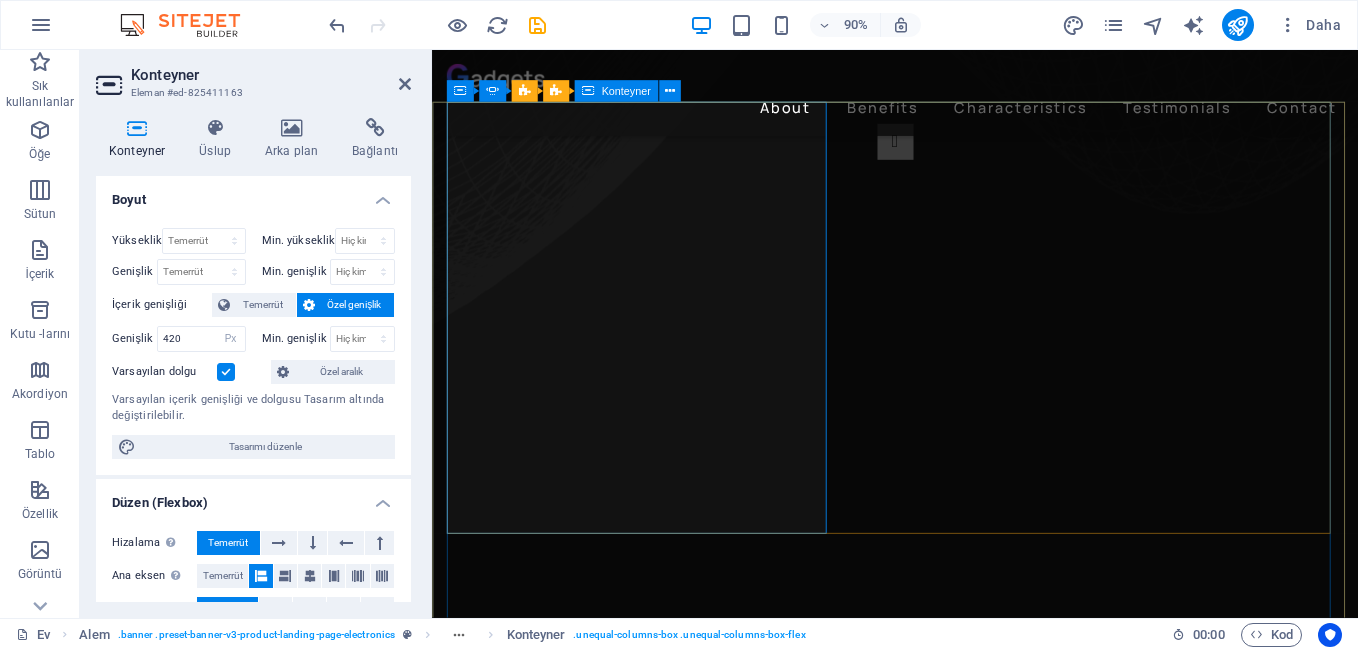 click on "New text element" at bounding box center (-1025, 2570) 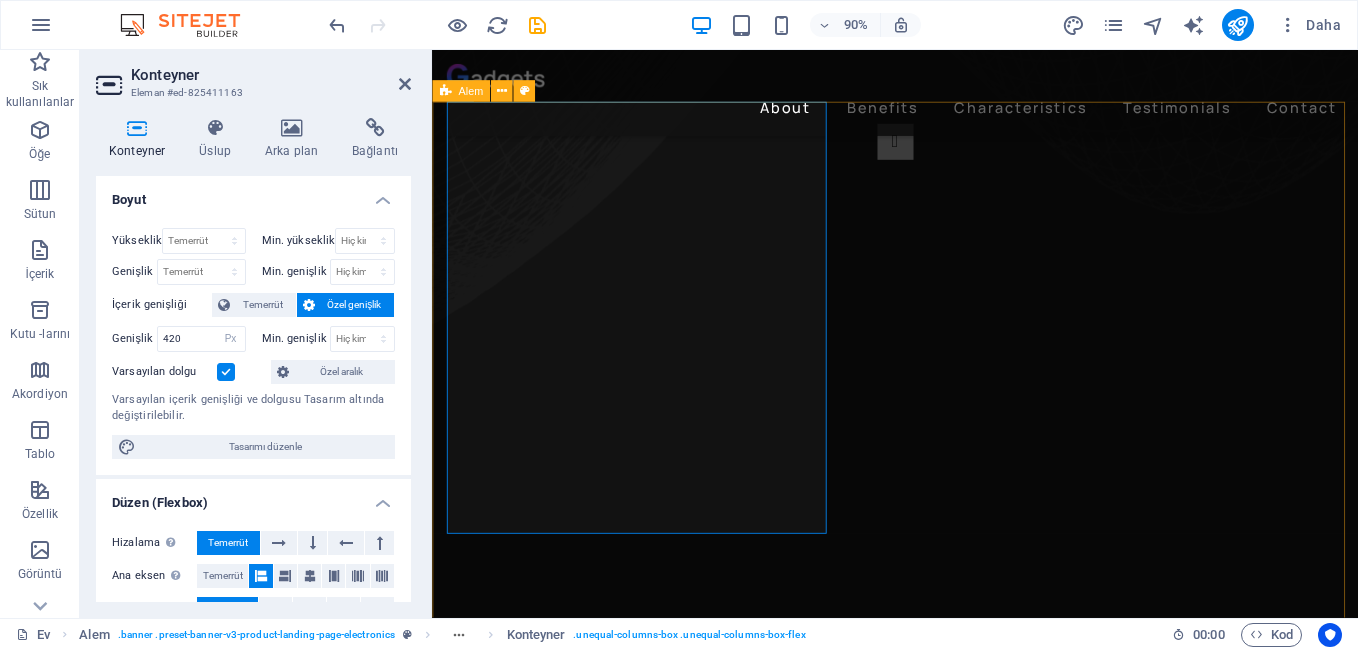 click on "Alem" at bounding box center [470, 91] 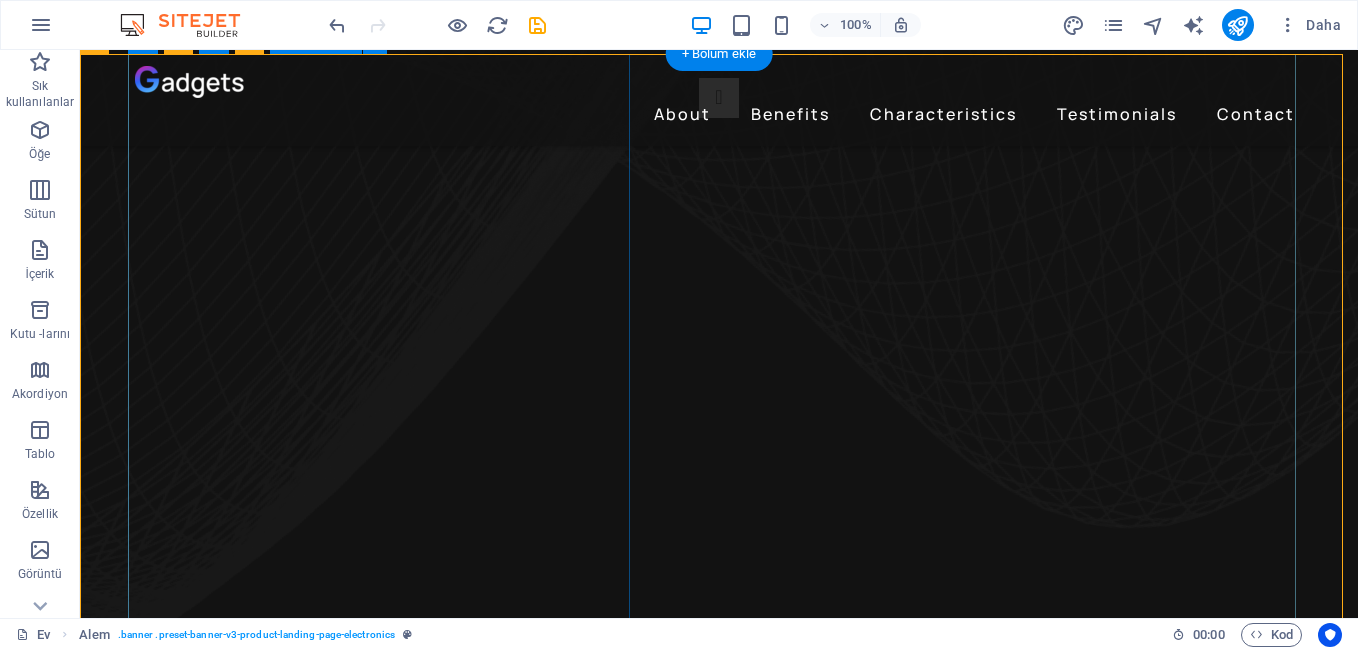 click on "New text element" at bounding box center (-1617, 2678) 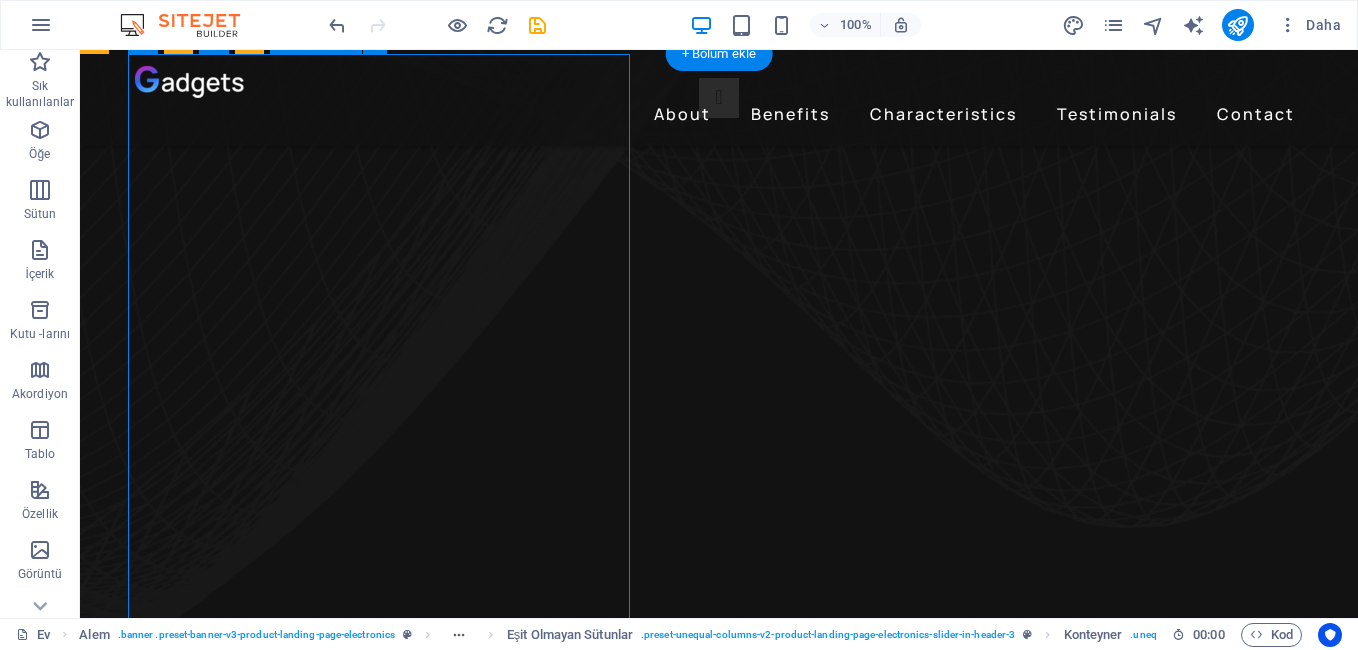 click on "New text element" at bounding box center [-1617, 2678] 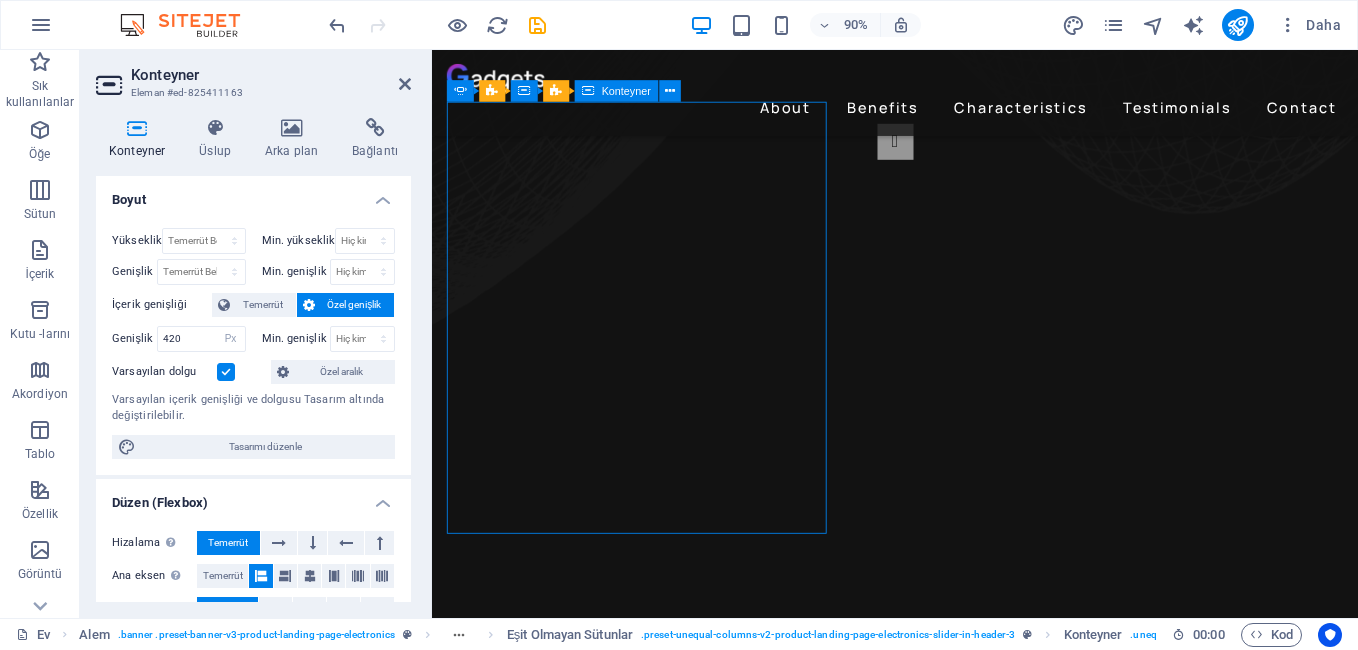 drag, startPoint x: 447, startPoint y: 275, endPoint x: 557, endPoint y: 278, distance: 110.0409 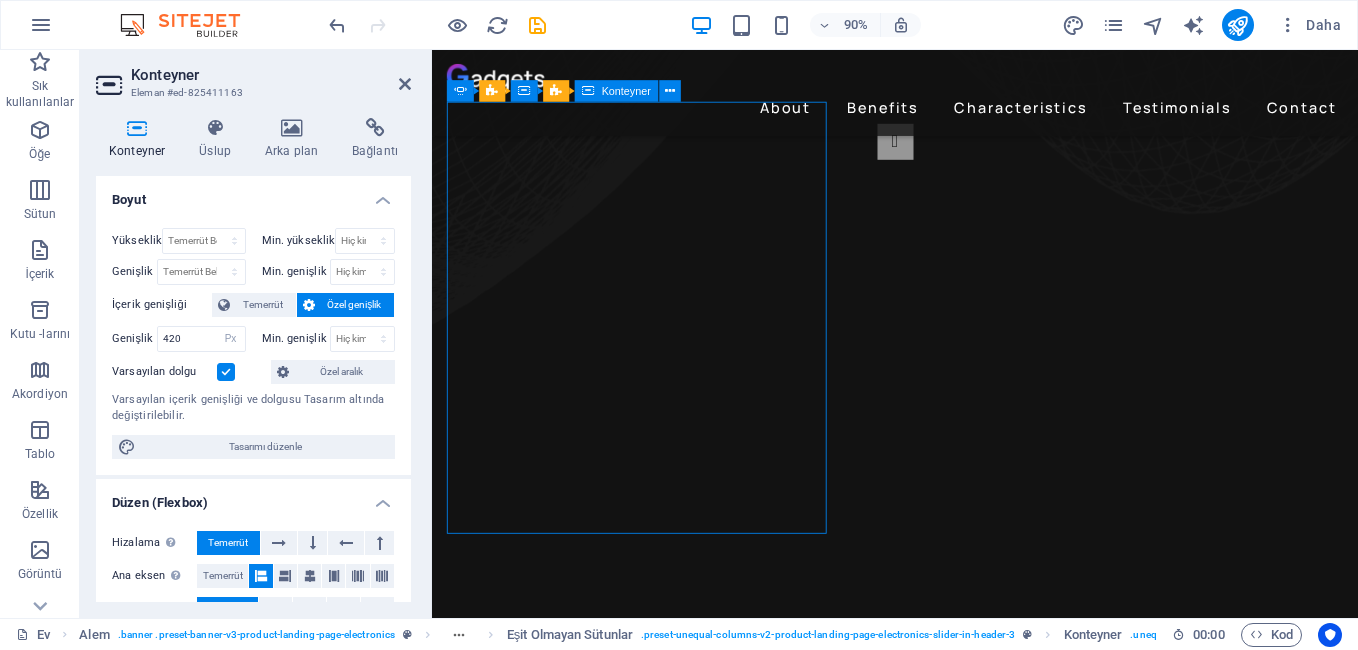 click on "New text element" at bounding box center (-1025, 2570) 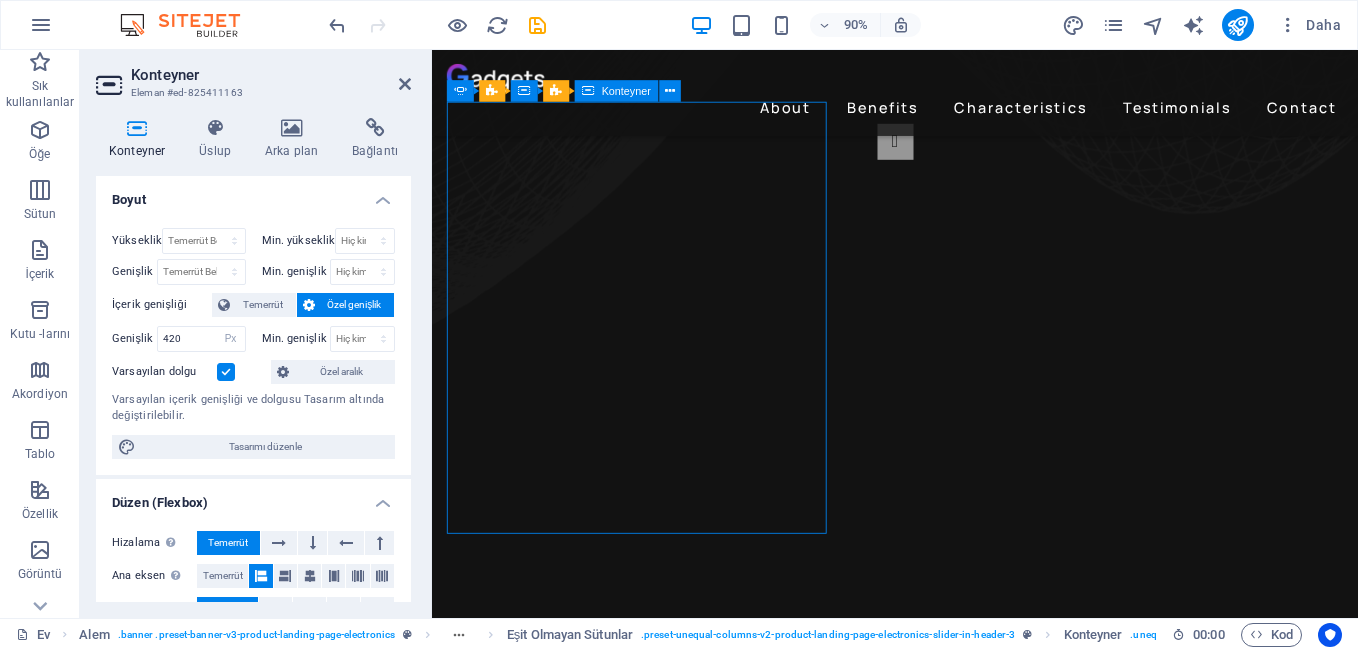 click on "New text element" at bounding box center (-1025, 2570) 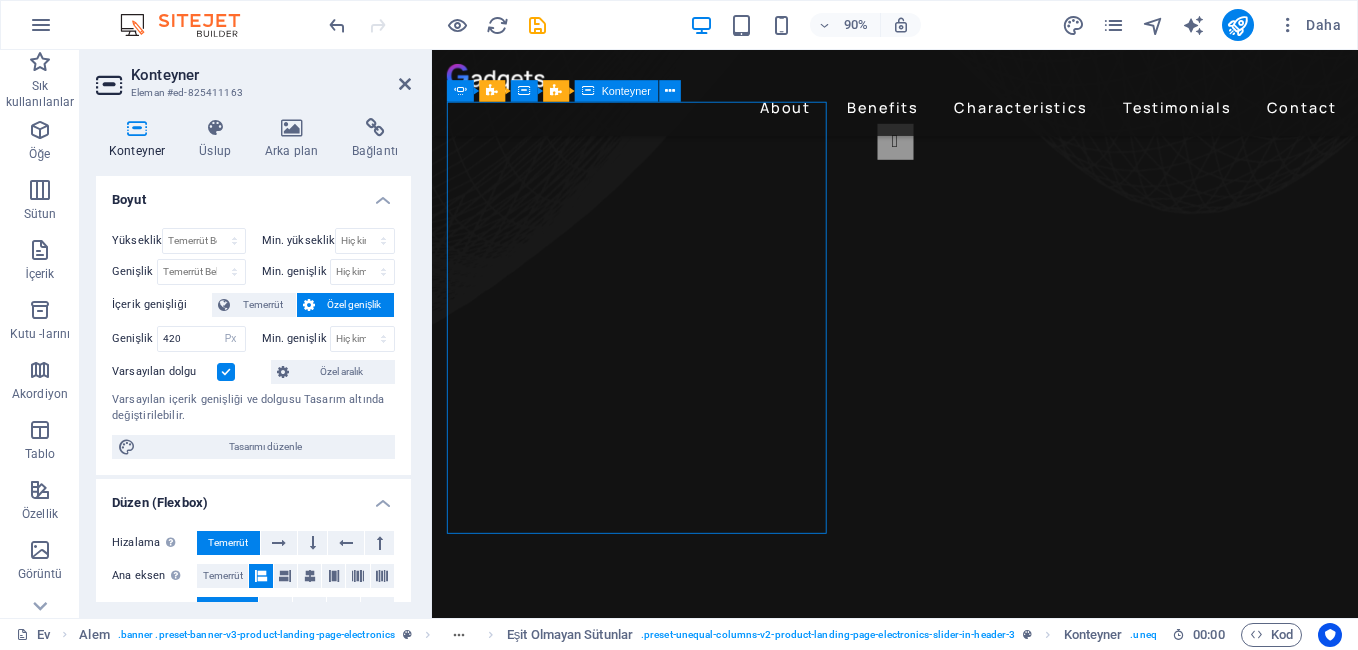 click on "New text element" at bounding box center [-1025, 2570] 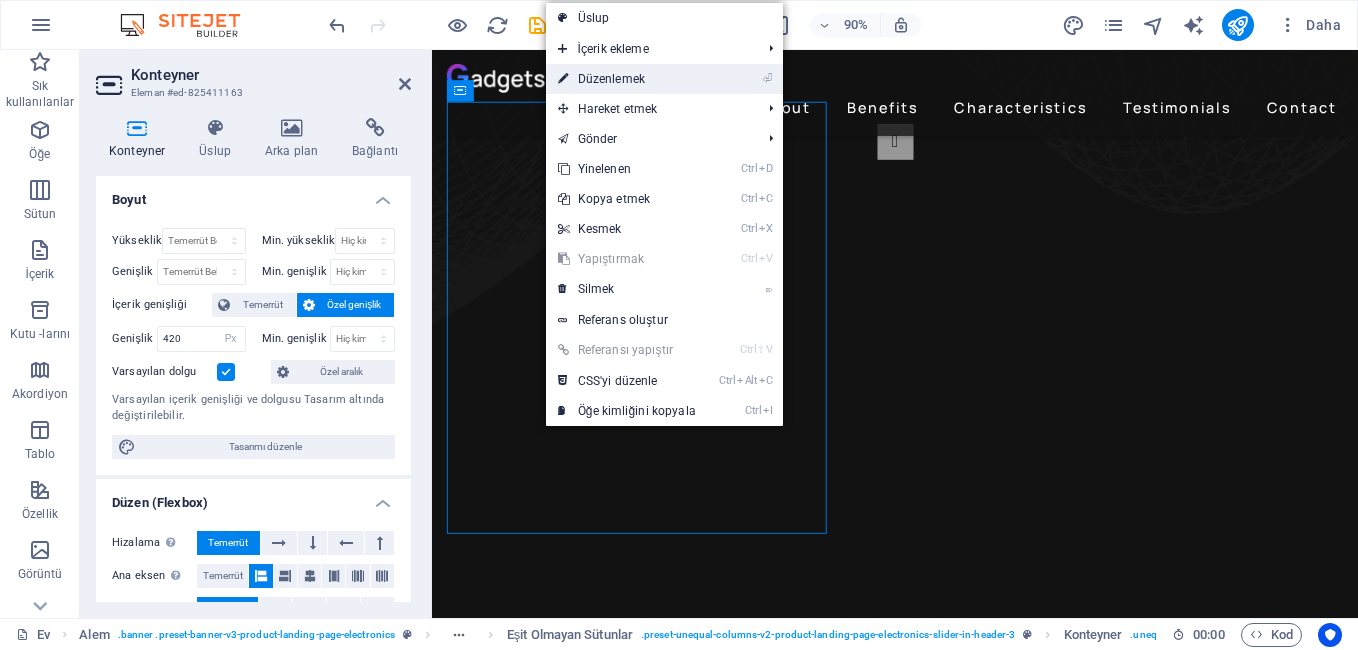click on "Düzenlemek" at bounding box center [611, 79] 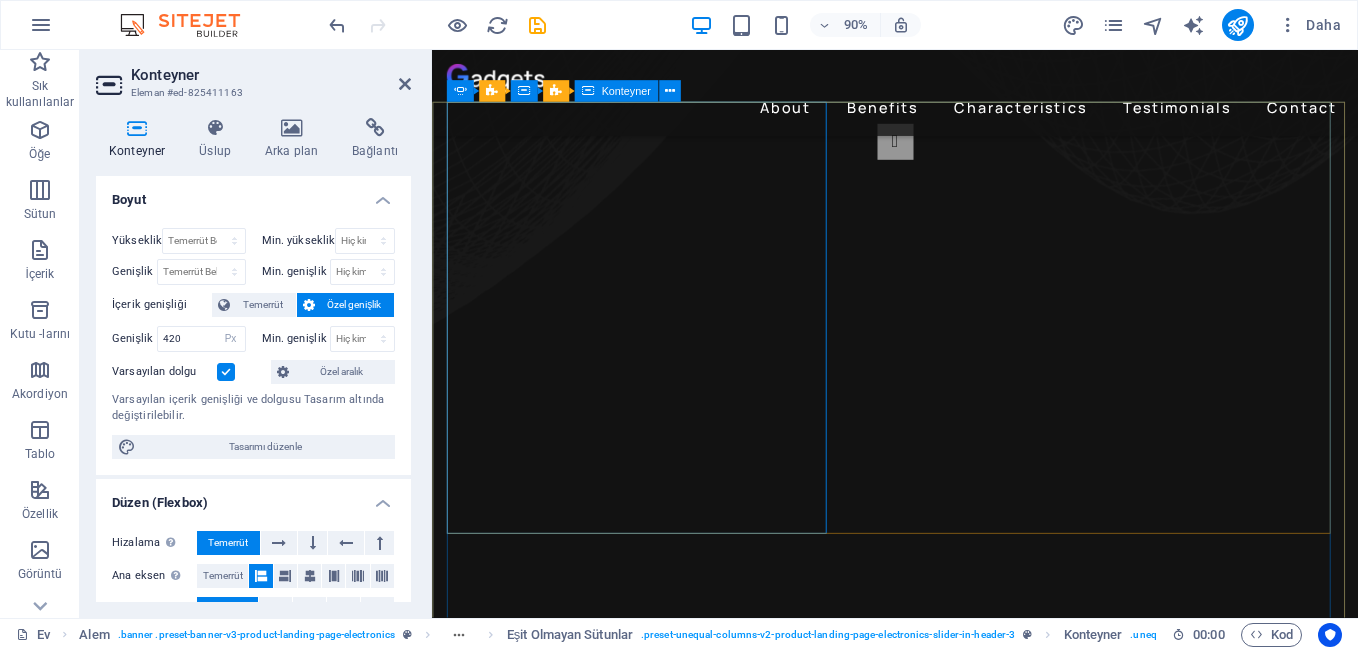 click on "New text element" at bounding box center [-1025, 2570] 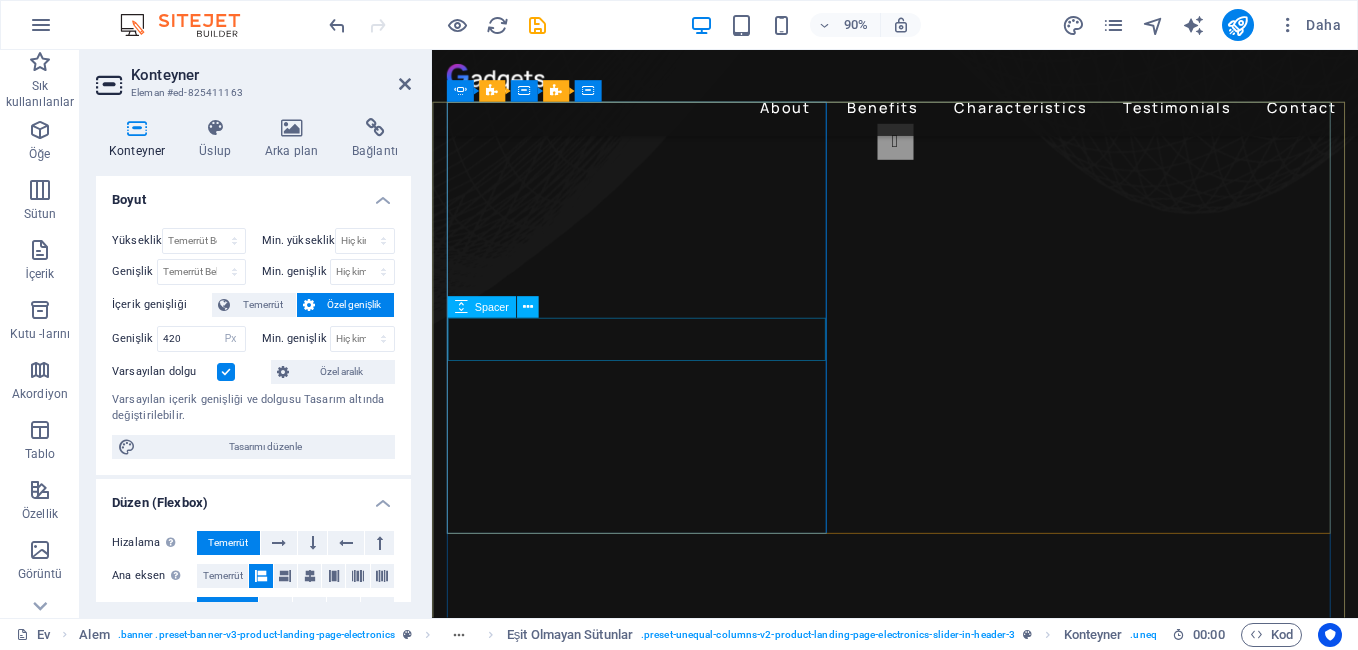 click at bounding box center [-1305, 2594] 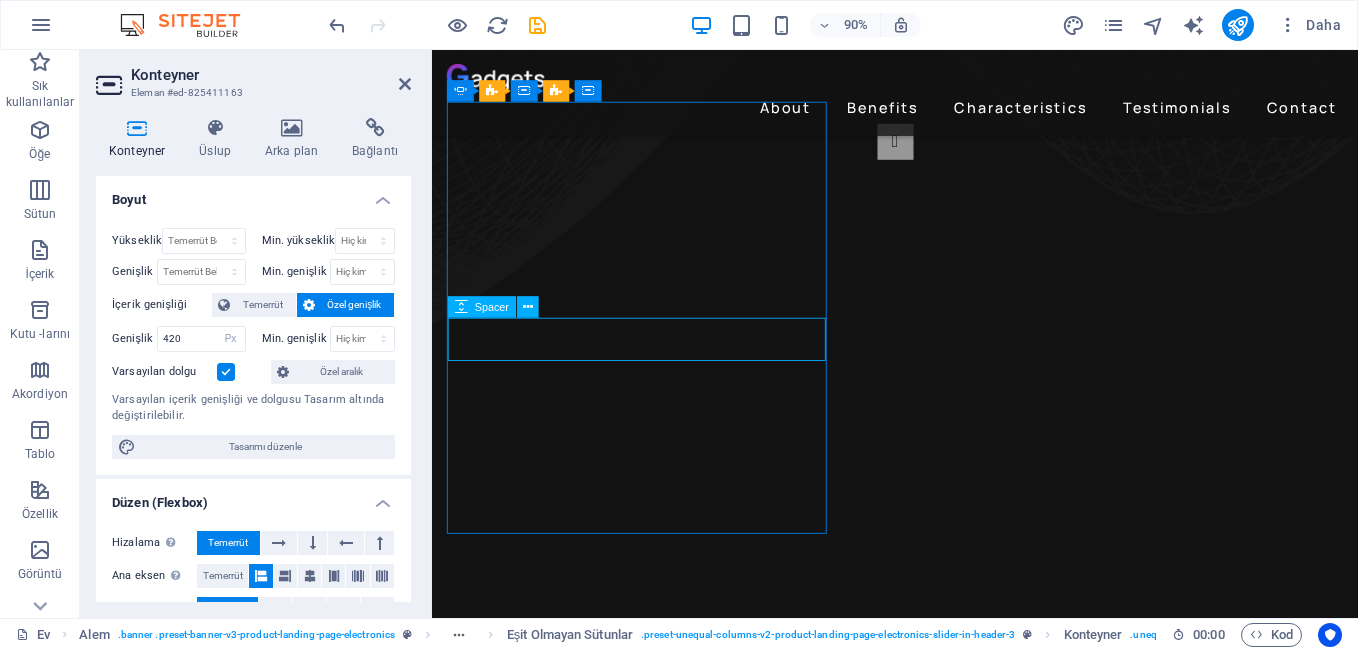 click at bounding box center [-1305, 2594] 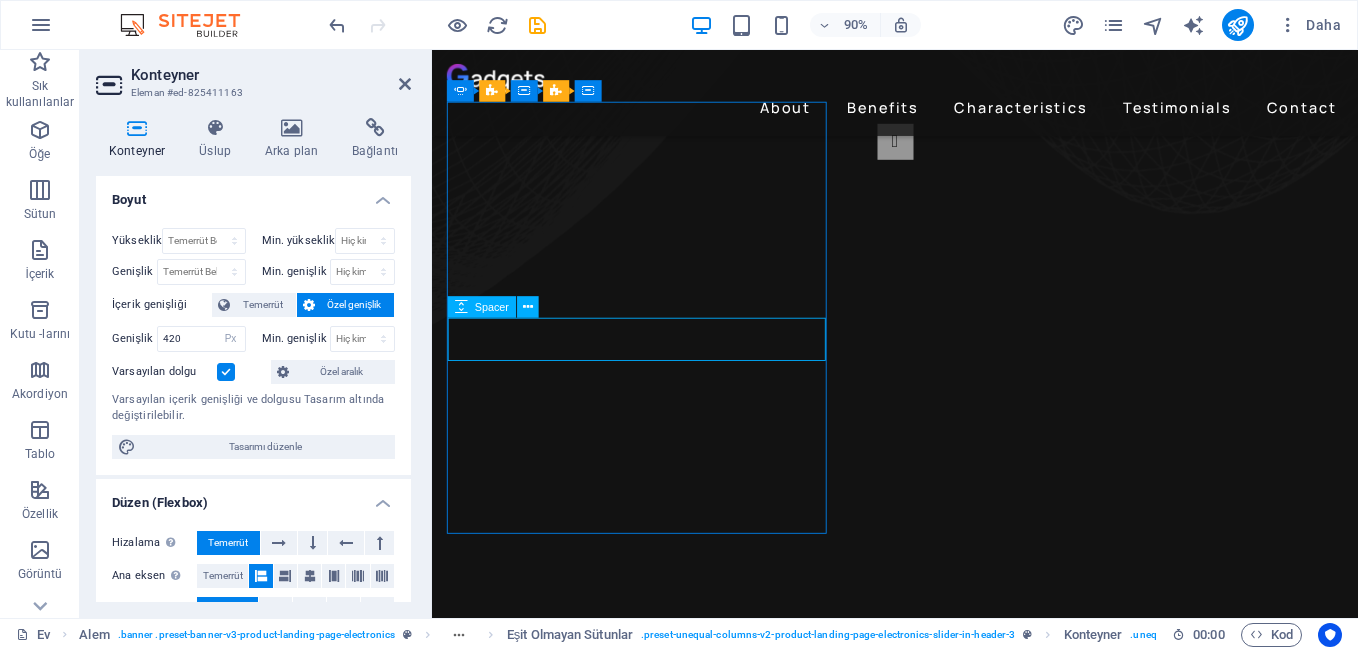 select on "px" 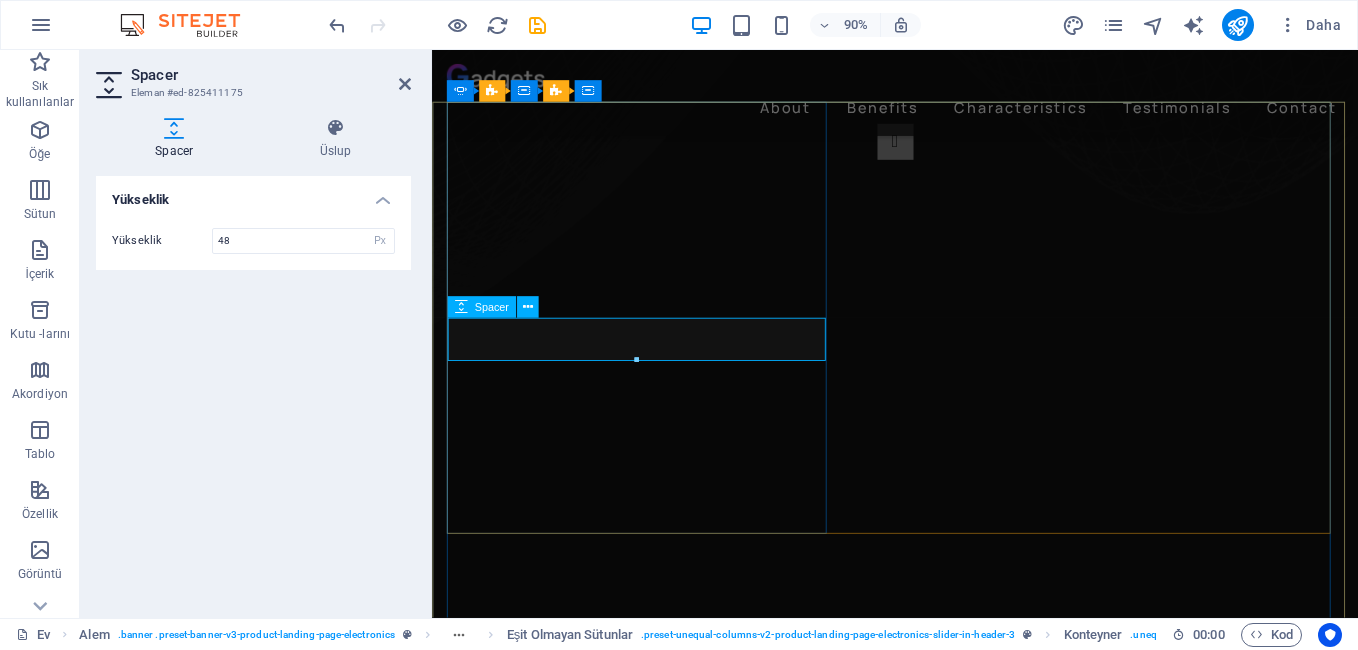 click at bounding box center (-1305, 2594) 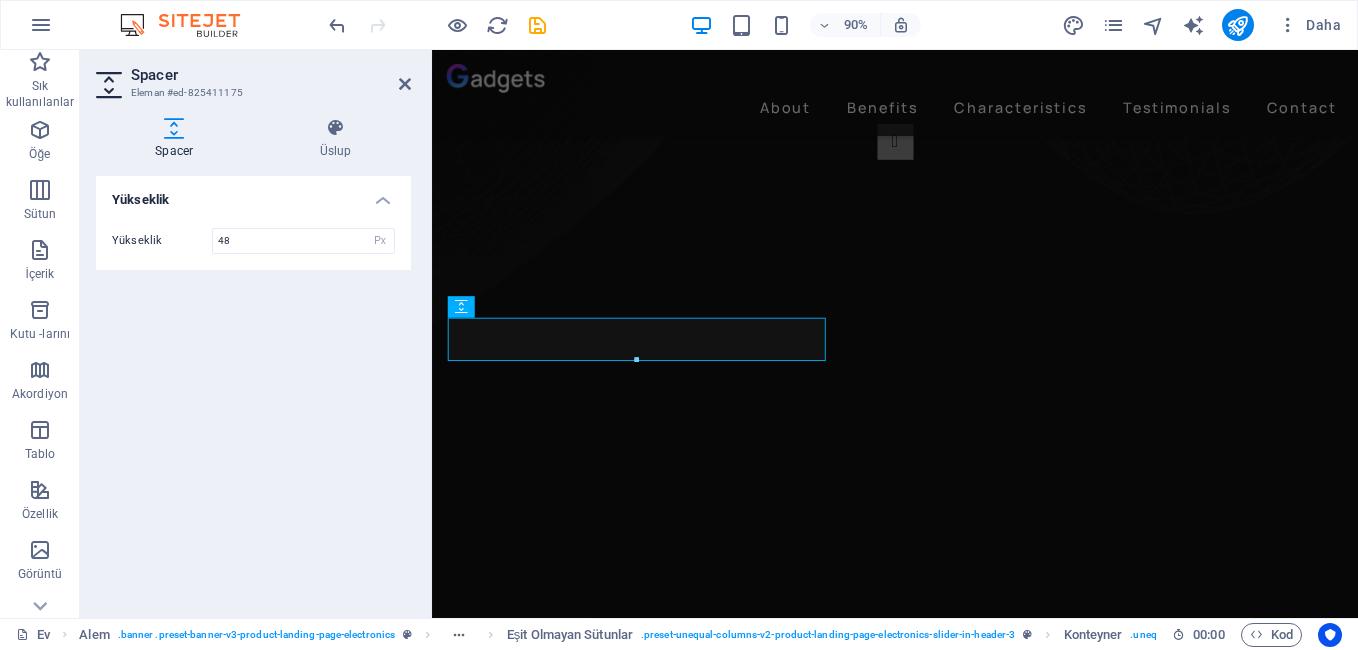 click on "Yükseklik" at bounding box center [253, 194] 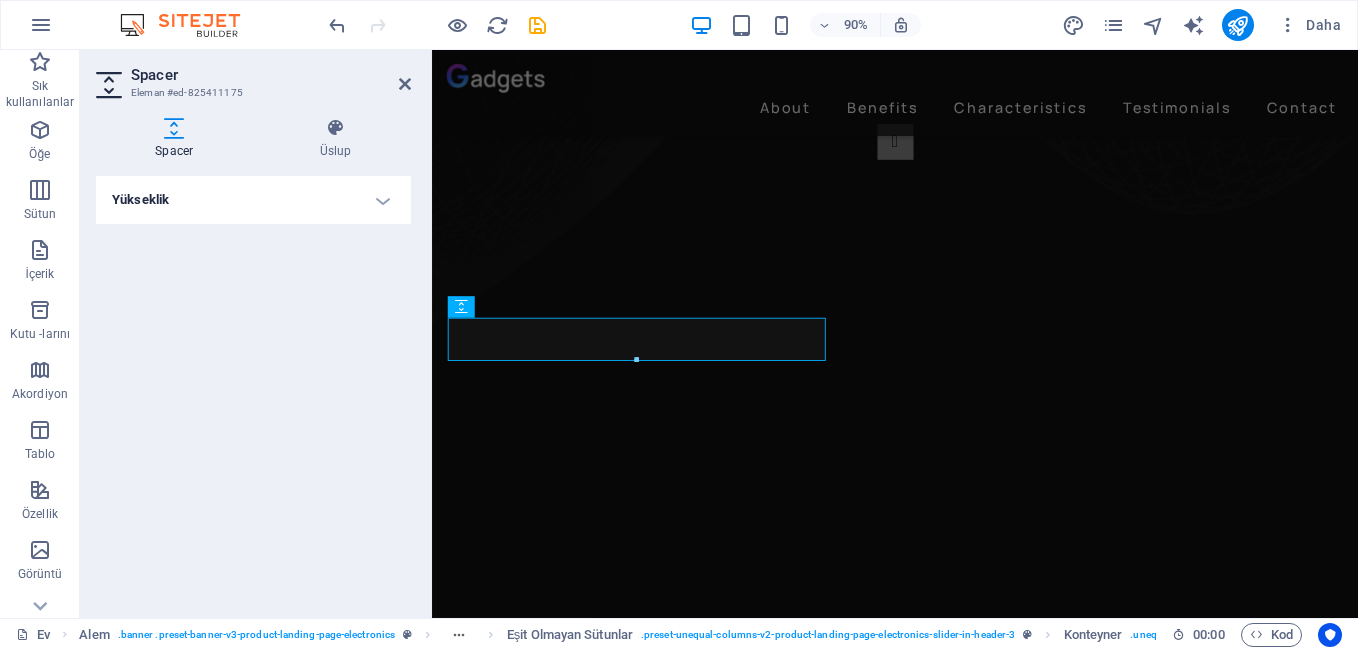 click on "Yükseklik" at bounding box center [253, 200] 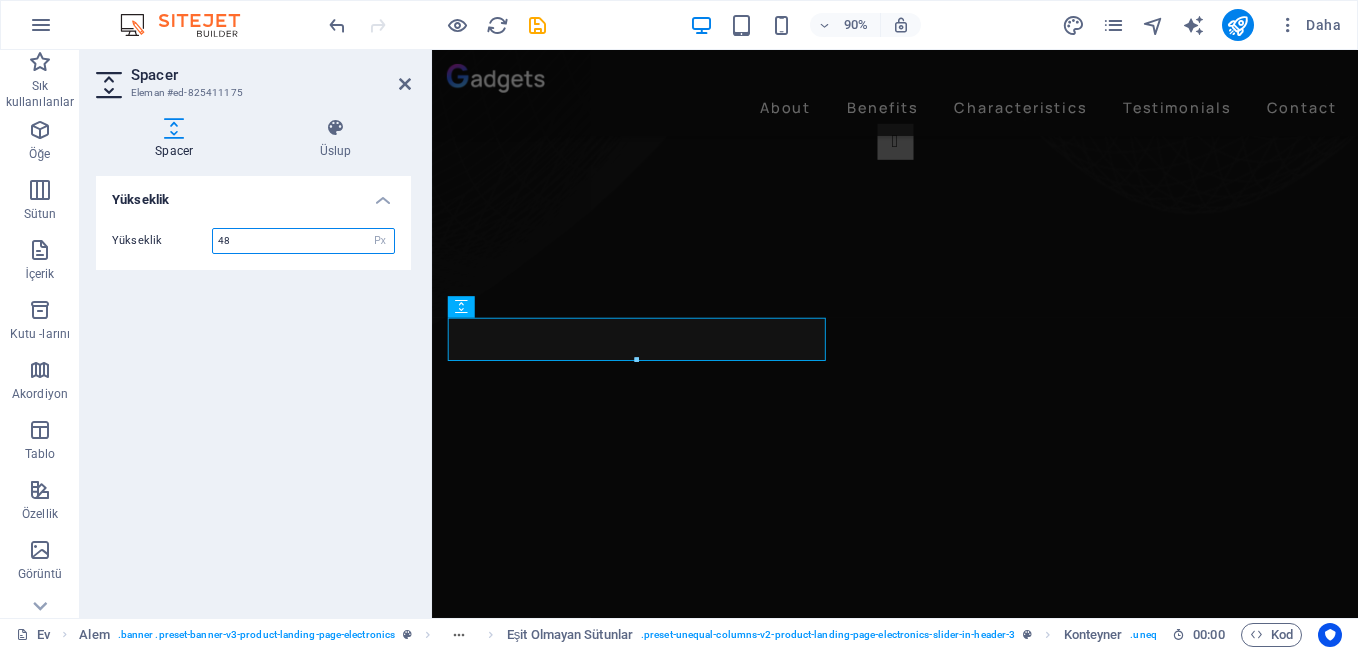 click on "48" at bounding box center [303, 241] 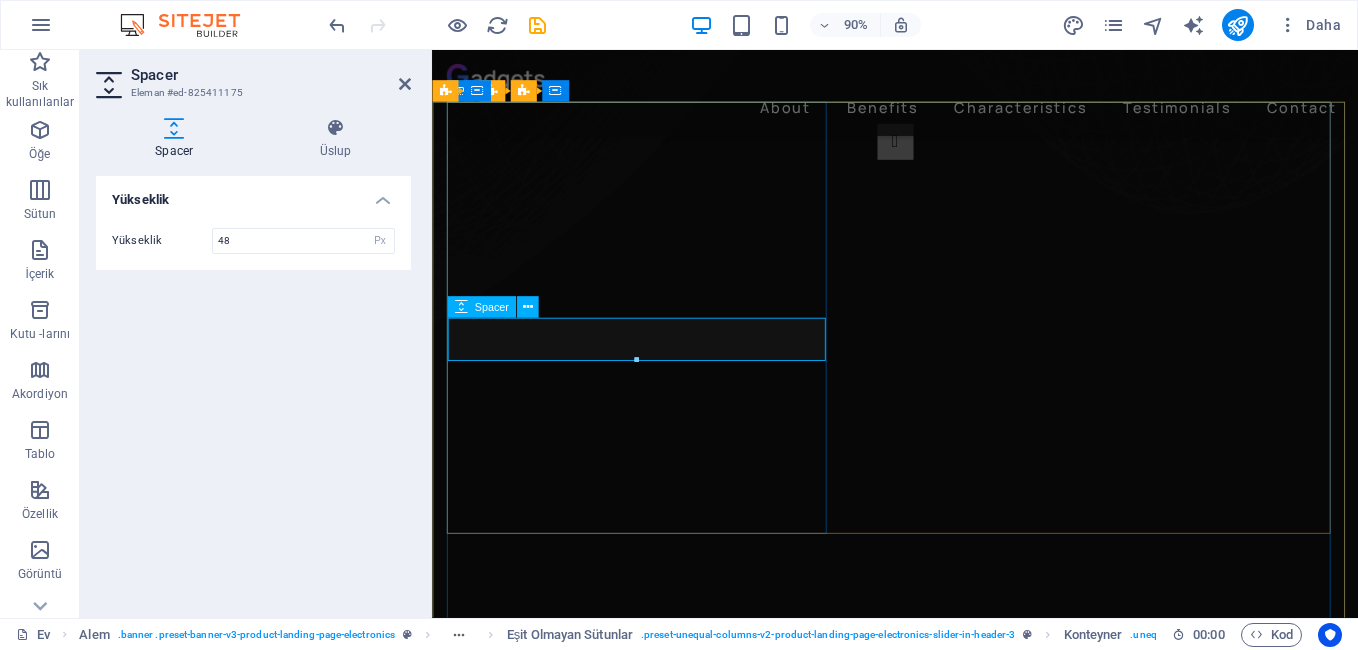 click at bounding box center [-1305, 2594] 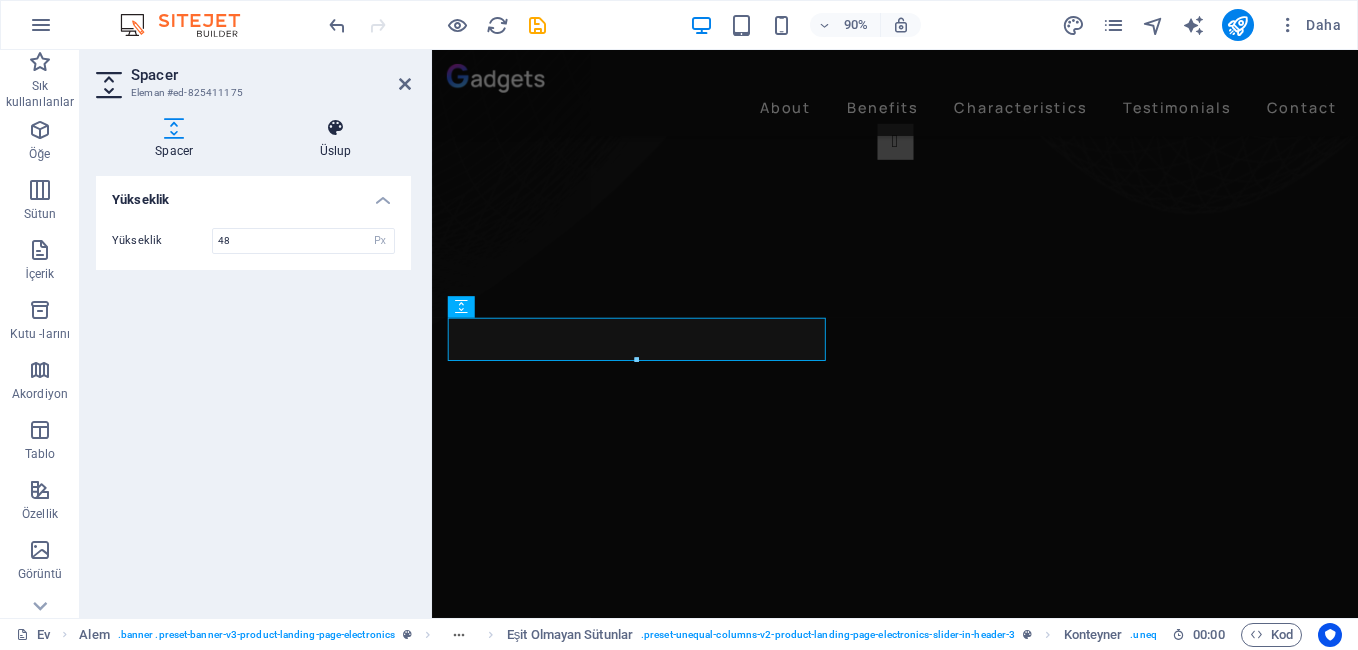 click at bounding box center [336, 128] 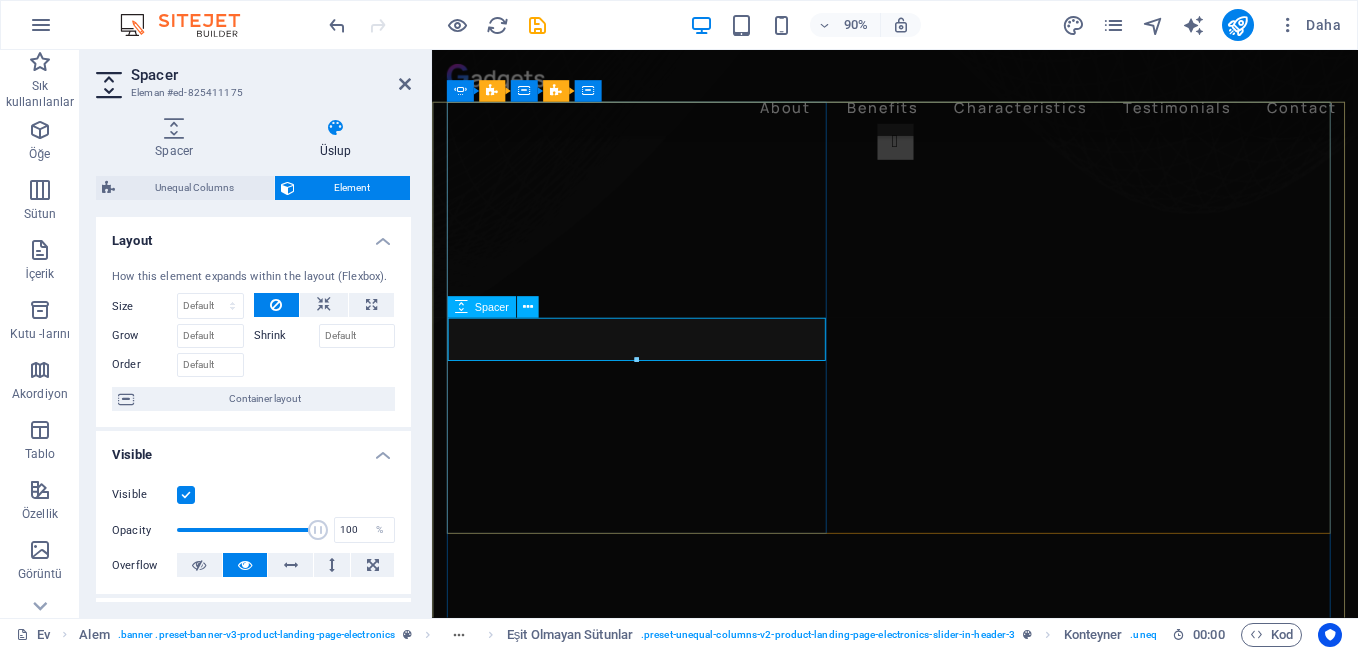 click at bounding box center (-1305, 2594) 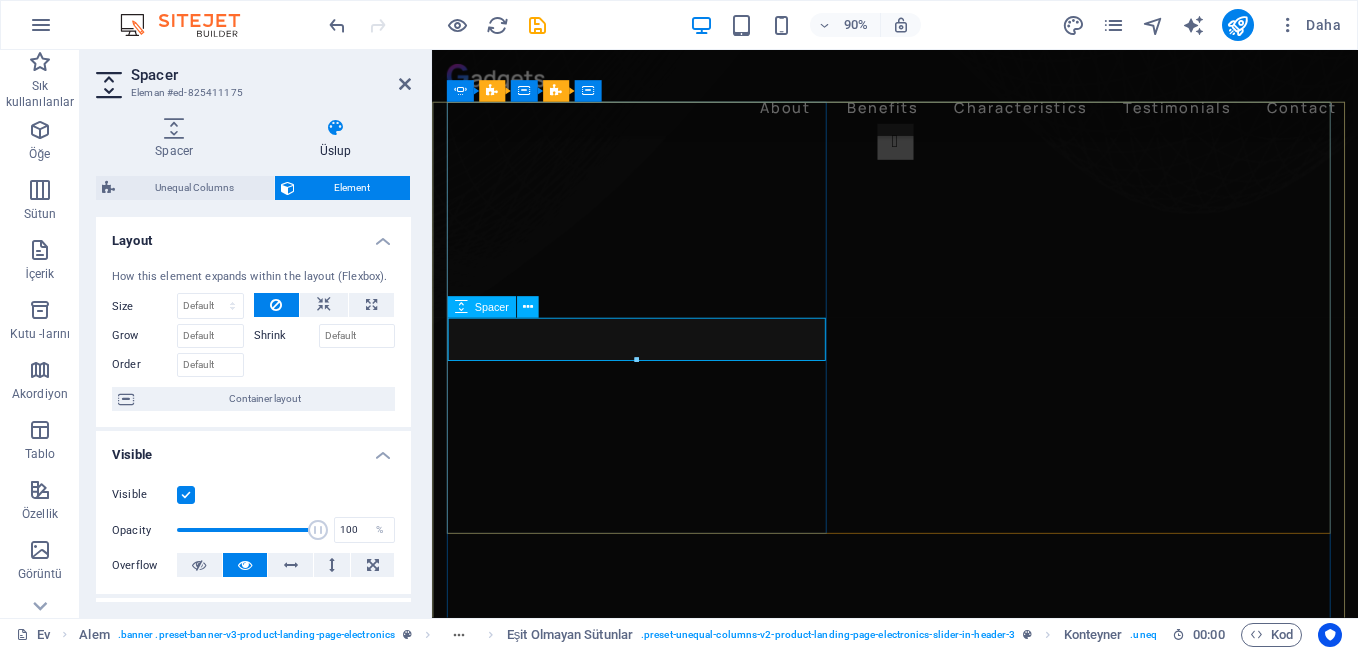 click at bounding box center [-1305, 2594] 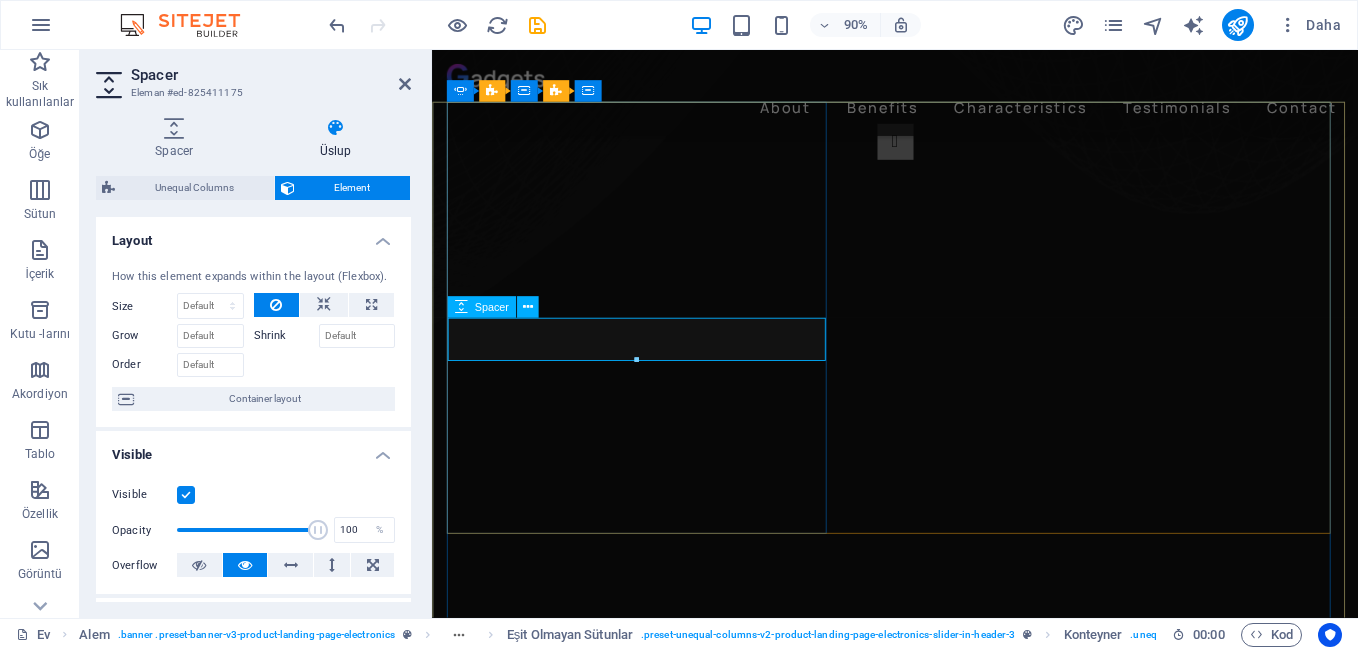 click at bounding box center [-1305, 2594] 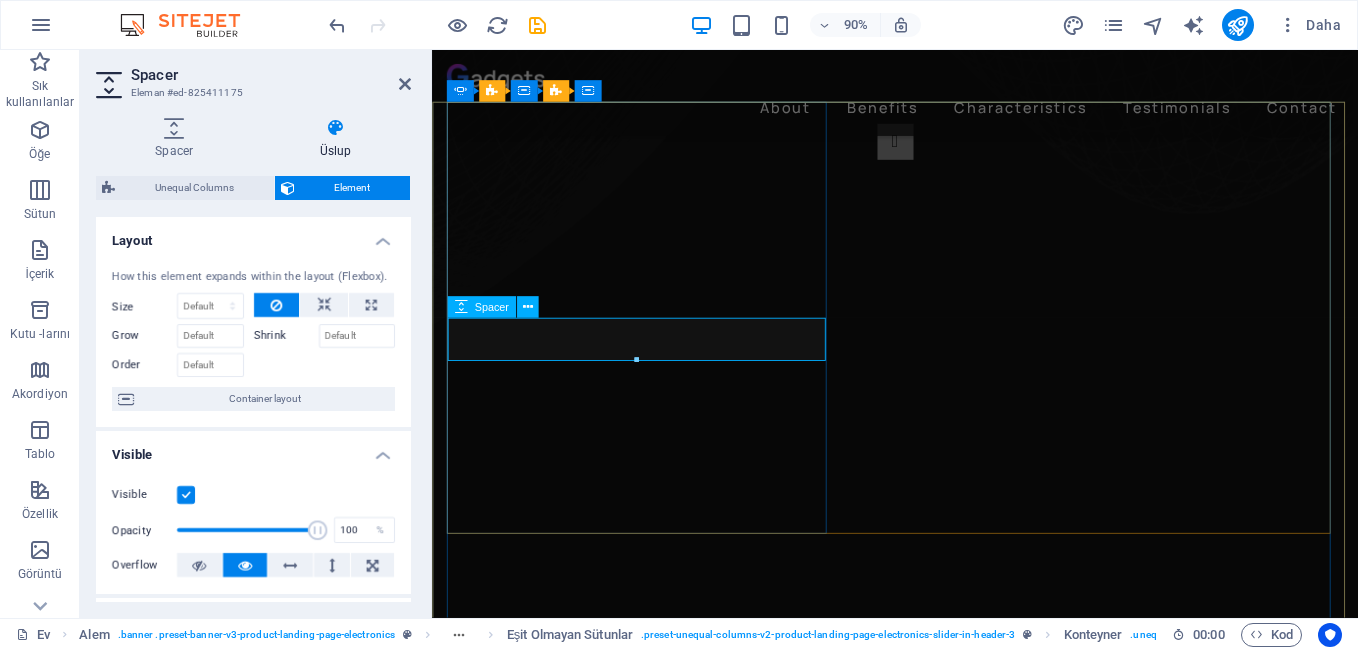 click at bounding box center (-1305, 2594) 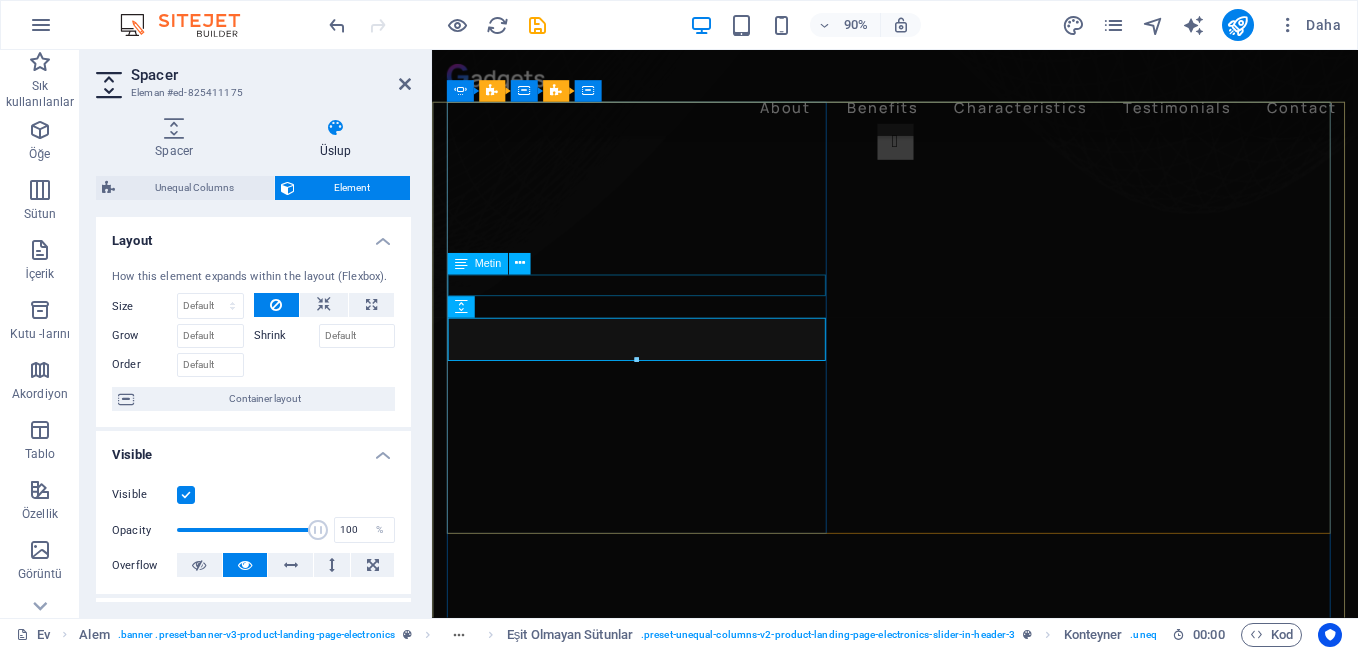 click on "New text element" at bounding box center [-1305, 2534] 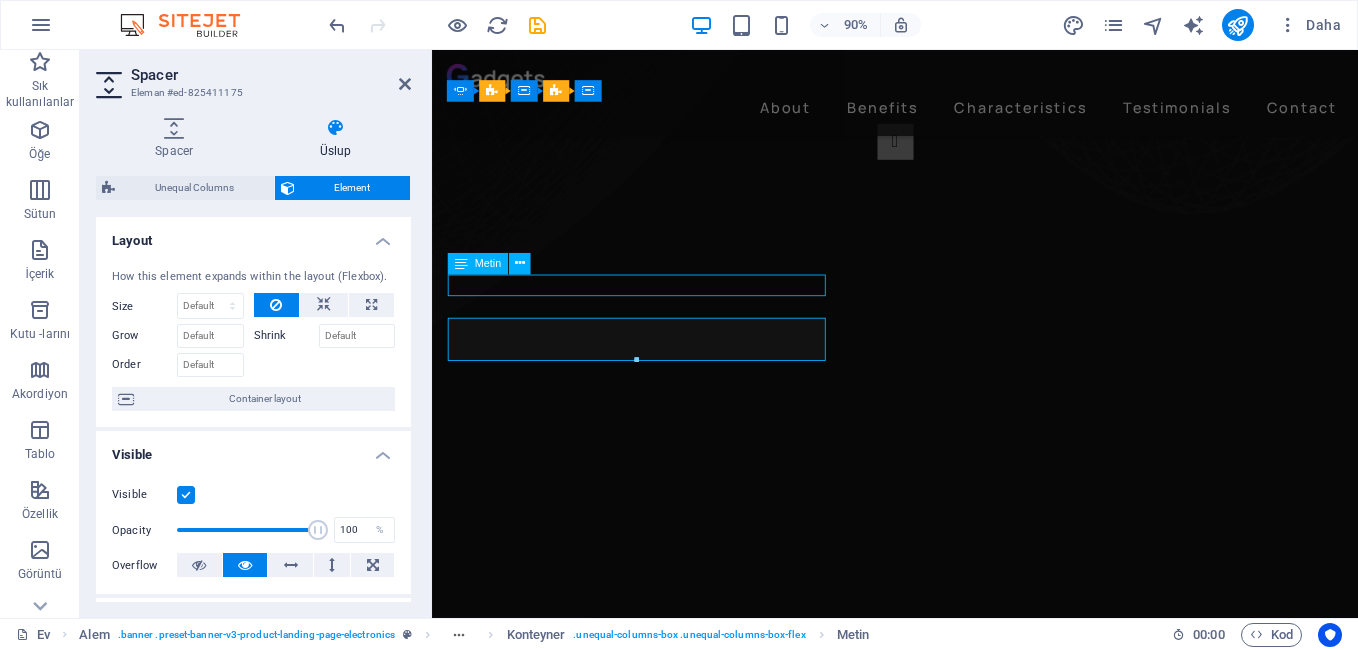 click on "New text element" at bounding box center (-1305, 2534) 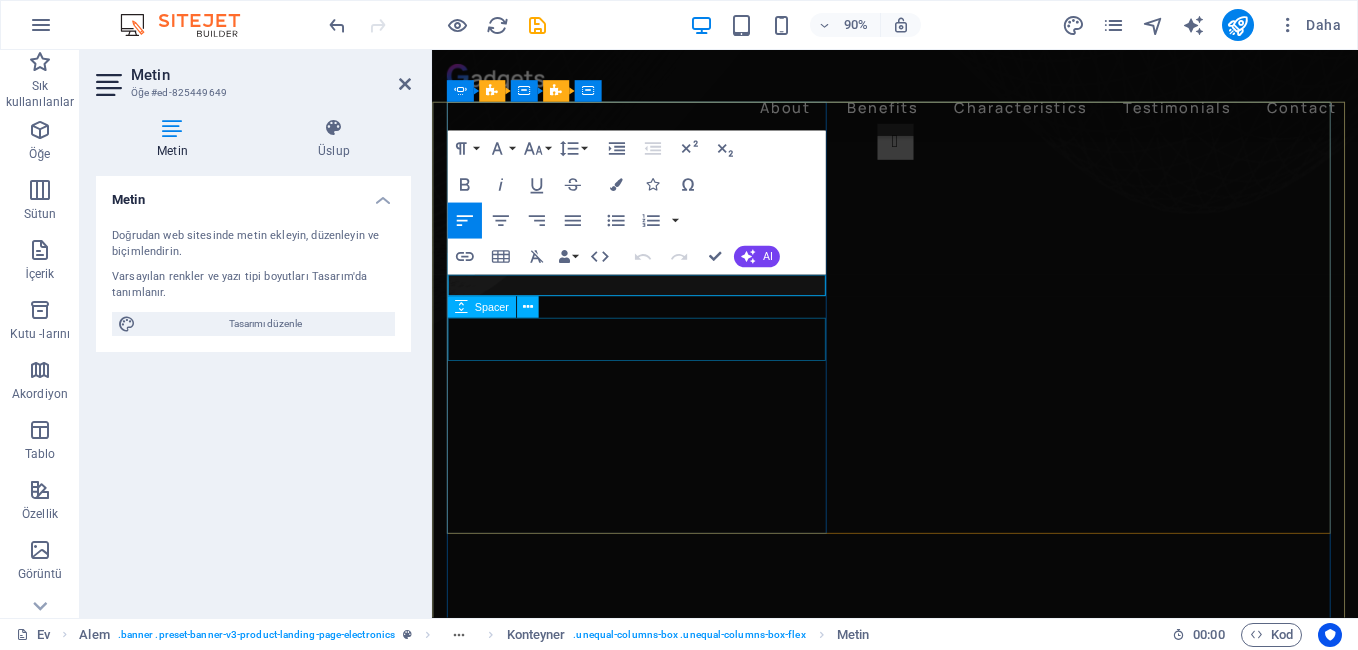 type 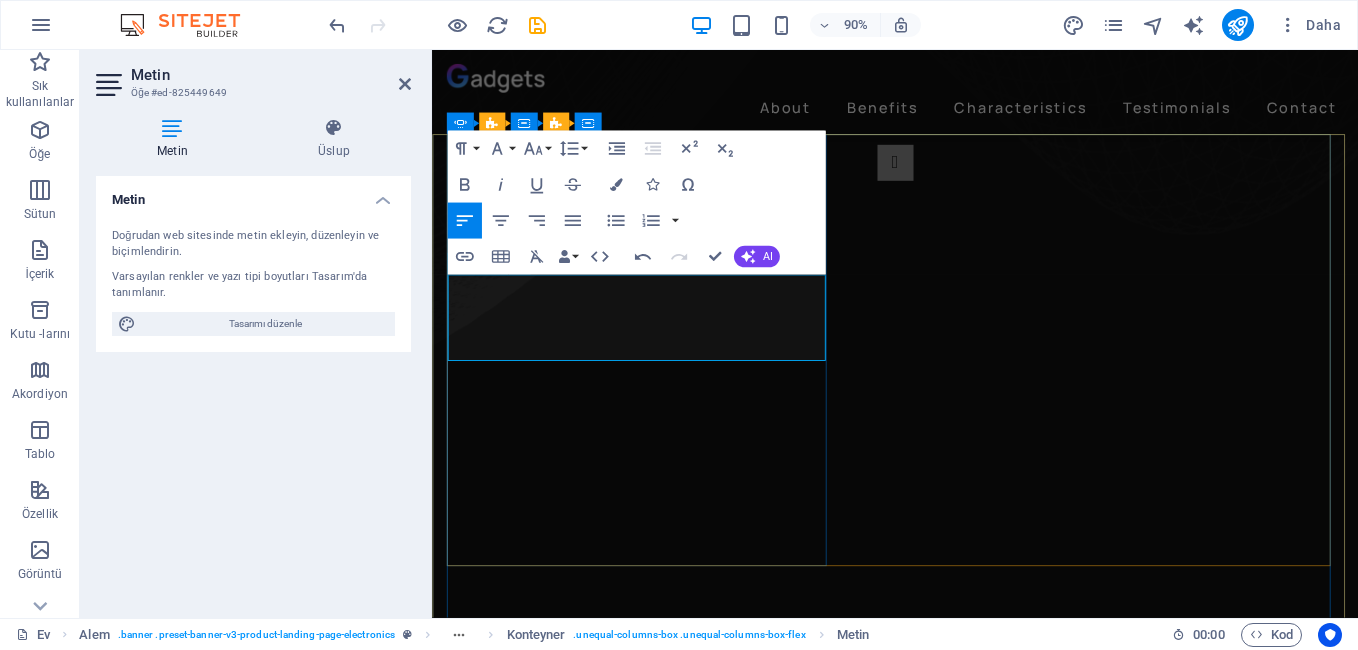 scroll, scrollTop: 1064, scrollLeft: 0, axis: vertical 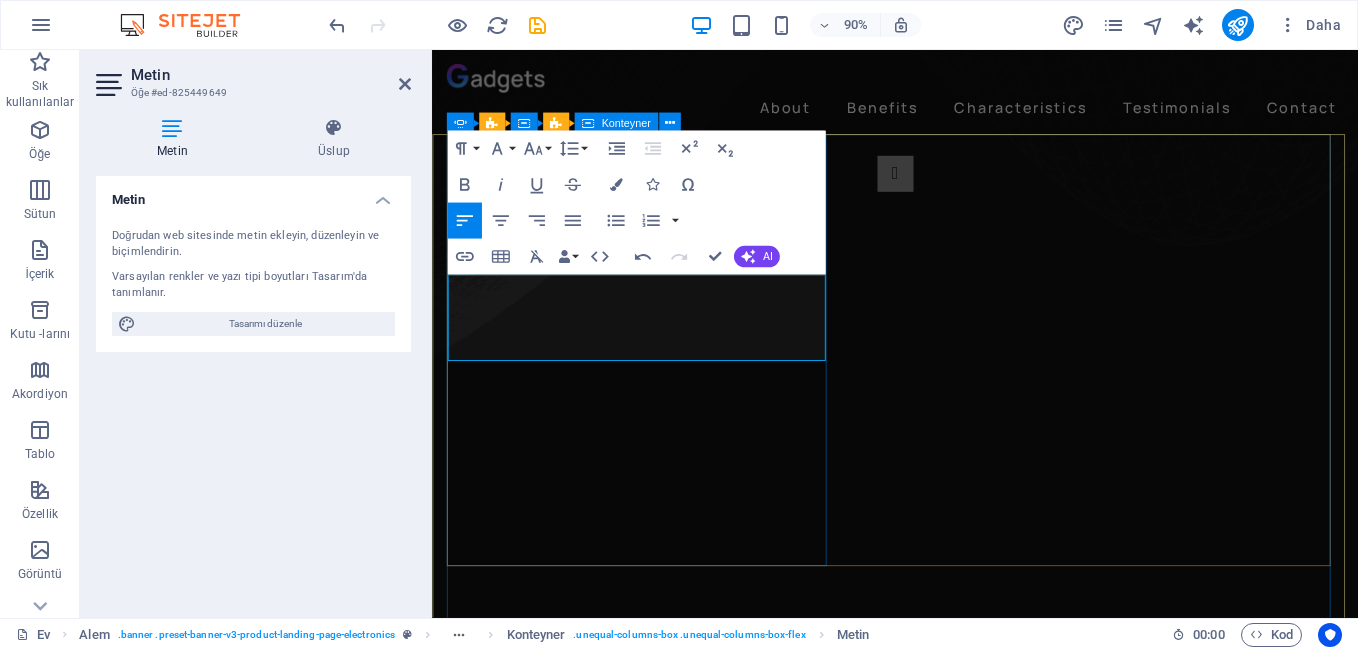 click on "RADYOKOLİK FATSA FM İM SİZLERE SUNDUGU AYRICALIKLARI DAHA İYİ ANLAMAK İÇİN LÜTEFEN BİZE MAİL ATINIZ VE İSTEK LERİNİZİ DİLEKLERİNİZİ BİLİRTİNİZ vural.612761@gmail.com" at bounding box center [-1025, 2642] 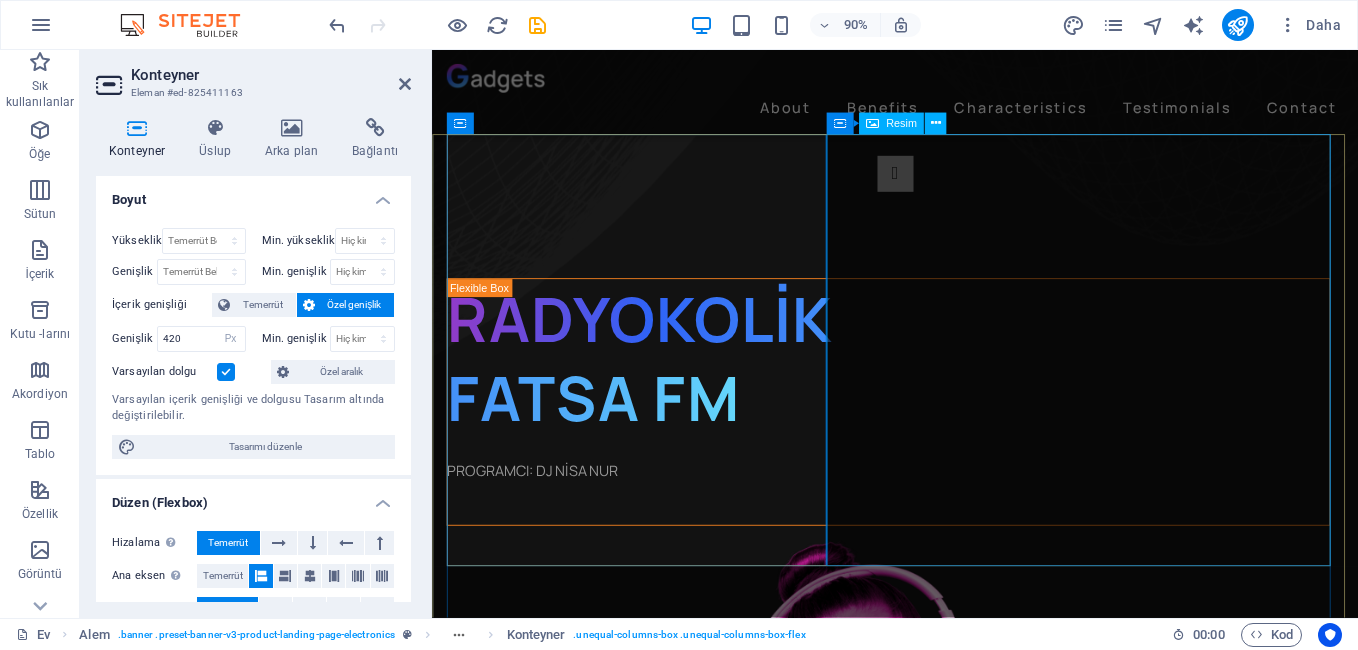 drag, startPoint x: 867, startPoint y: 491, endPoint x: 933, endPoint y: 483, distance: 66.48308 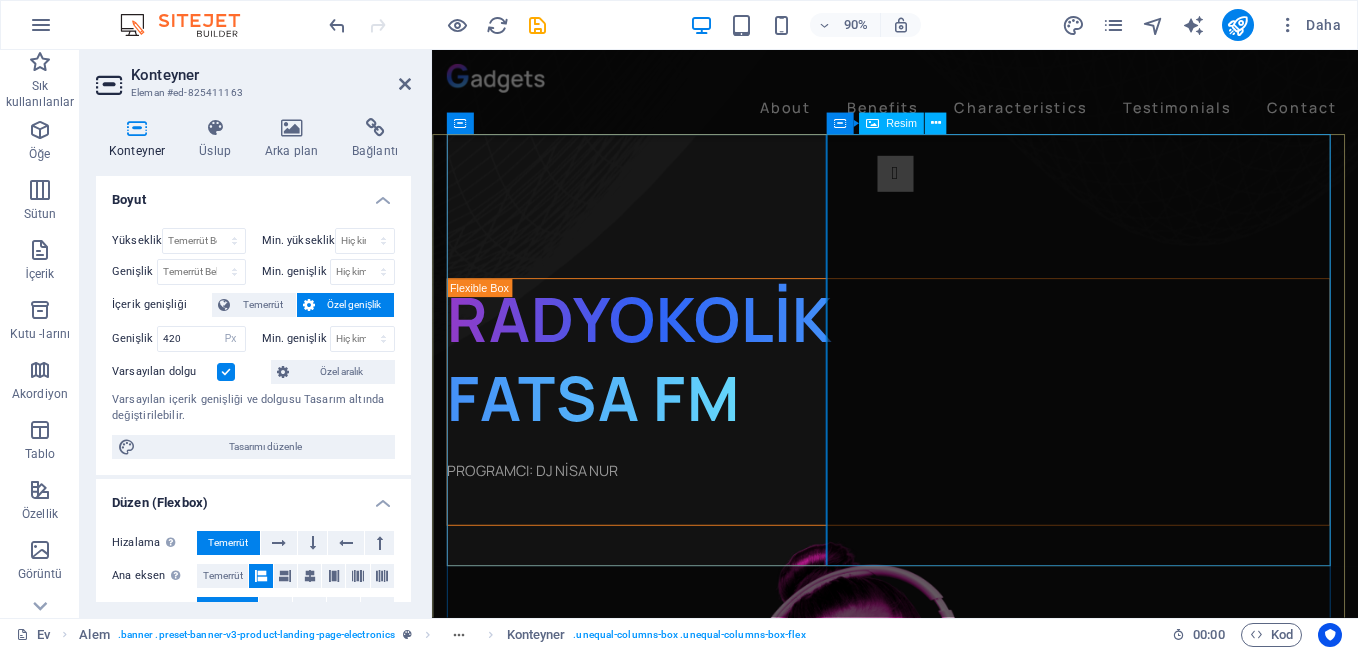 click on "RADYOKOLİK FATSA FM İM SİZLERE SUNDUGU AYRICALIKLARI DAHA İYİ ANLAMAK İÇİN LÜTEFEN BİZE MAİL ATINIZ VE İSTEK LERİNİZİ DİLEKLERİNİZİ BİLİRTİNİZ vural.612761@gmail.com" at bounding box center (-1025, 3063) 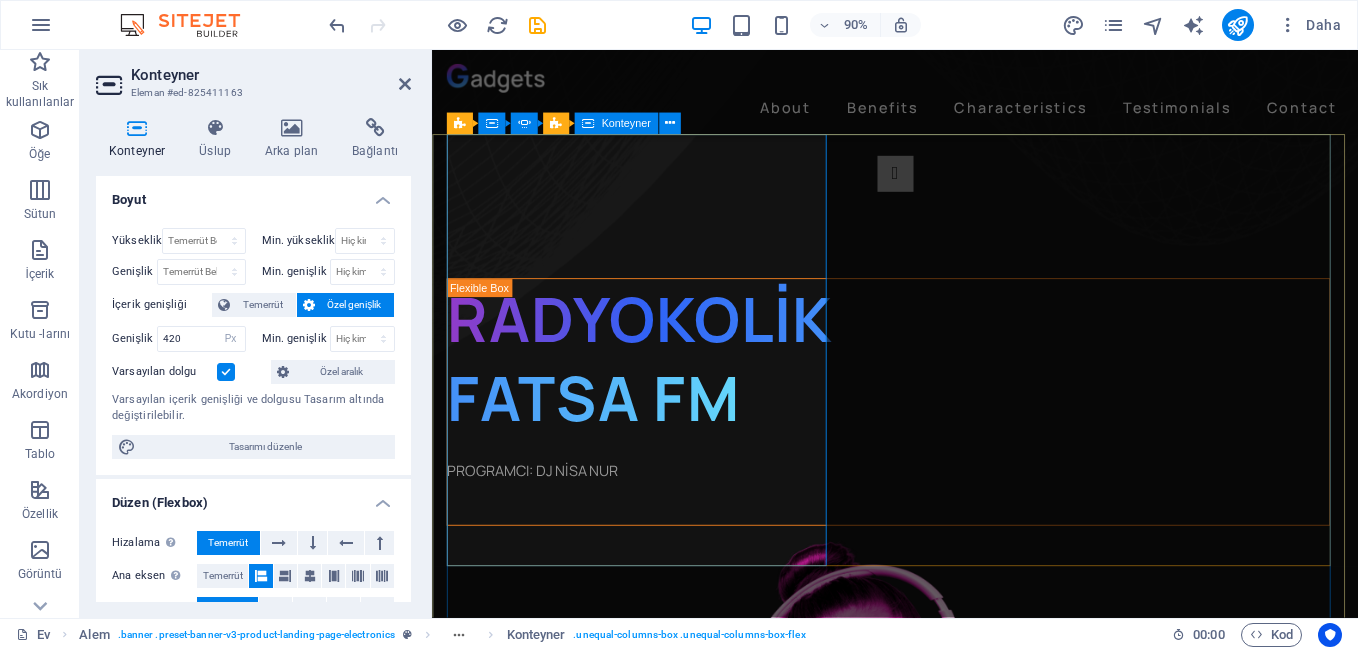 click on "RADYOKOLİK FATSA FM İM SİZLERE SUNDUGU AYRICALIKLARI DAHA İYİ ANLAMAK İÇİN LÜTEFEN BİZE MAİL ATINIZ VE İSTEK LERİNİZİ DİLEKLERİNİZİ BİLİRTİNİZ vural.612761@gmail.com" at bounding box center (-1025, 2642) 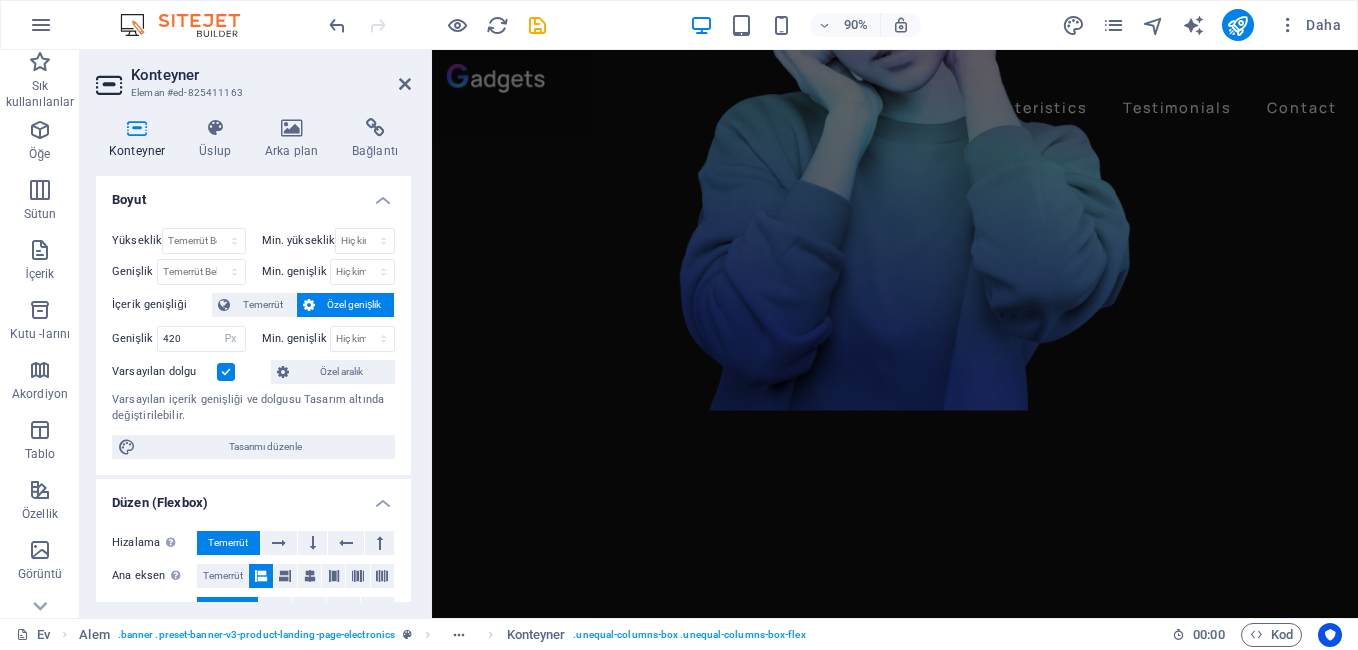 scroll, scrollTop: 2064, scrollLeft: 0, axis: vertical 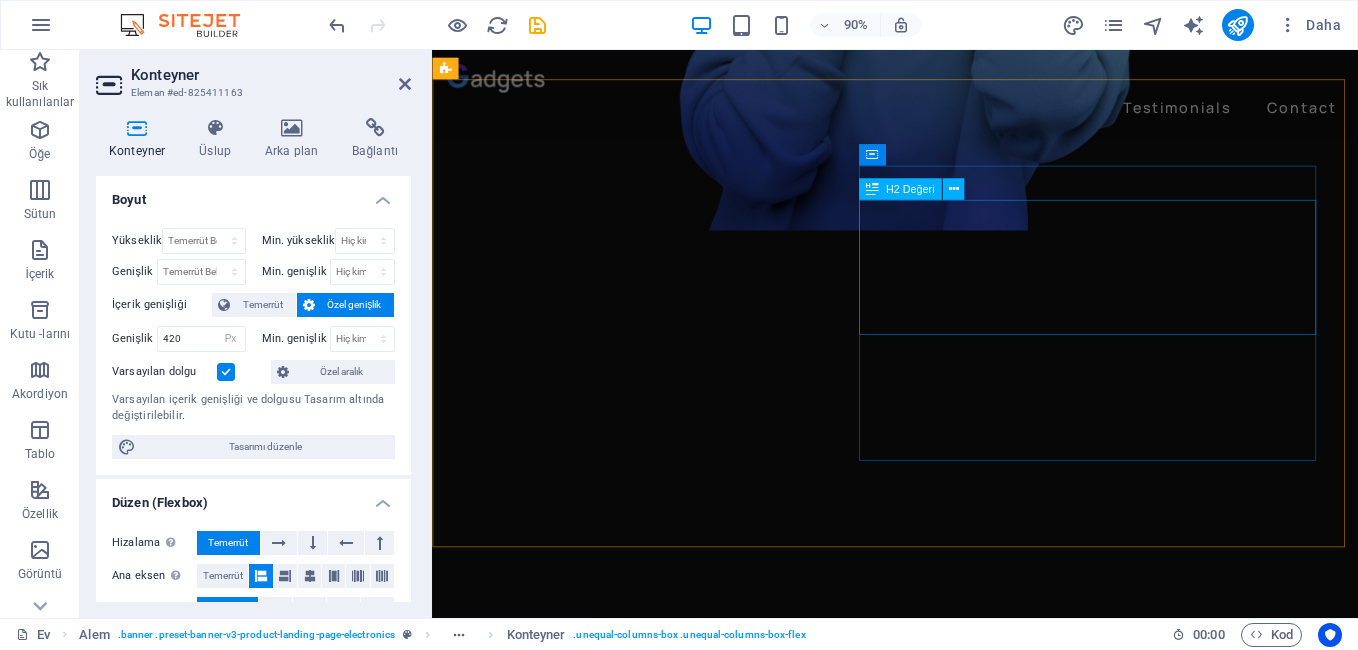 click on "Gadgets Headphones" at bounding box center [946, 4047] 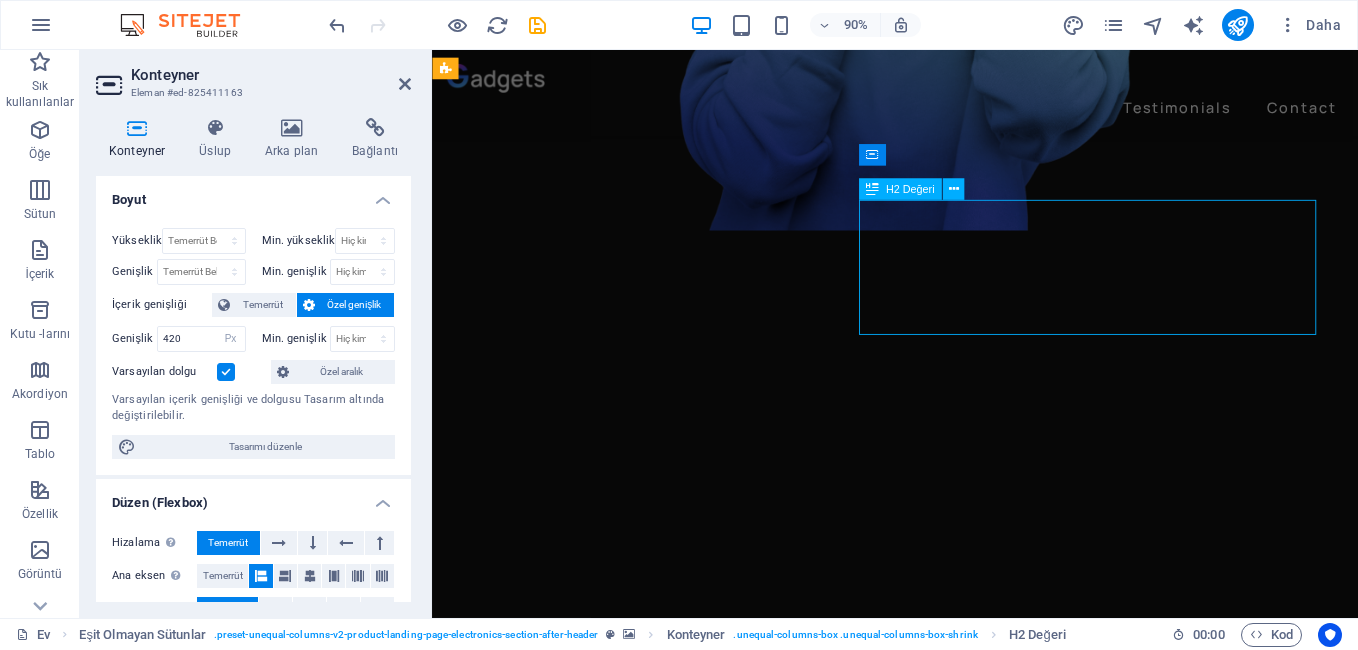 click on "Gadgets Headphones" at bounding box center (946, 4047) 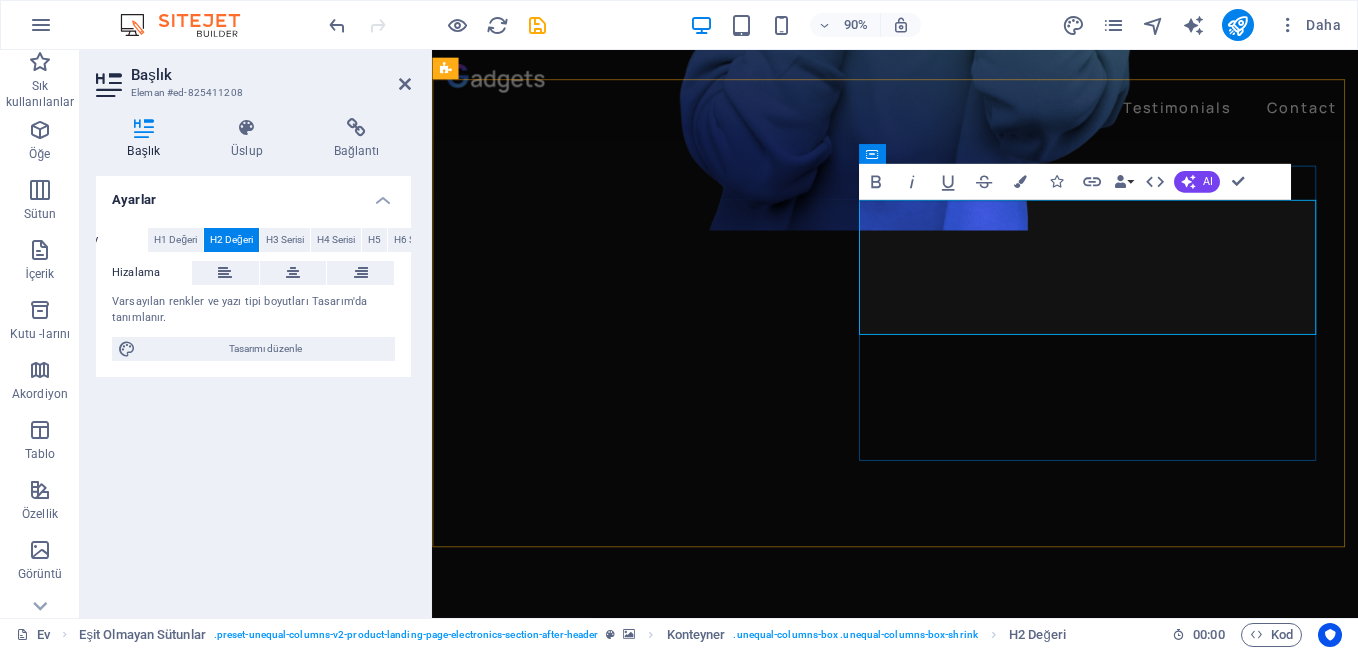 scroll, scrollTop: 2101, scrollLeft: 0, axis: vertical 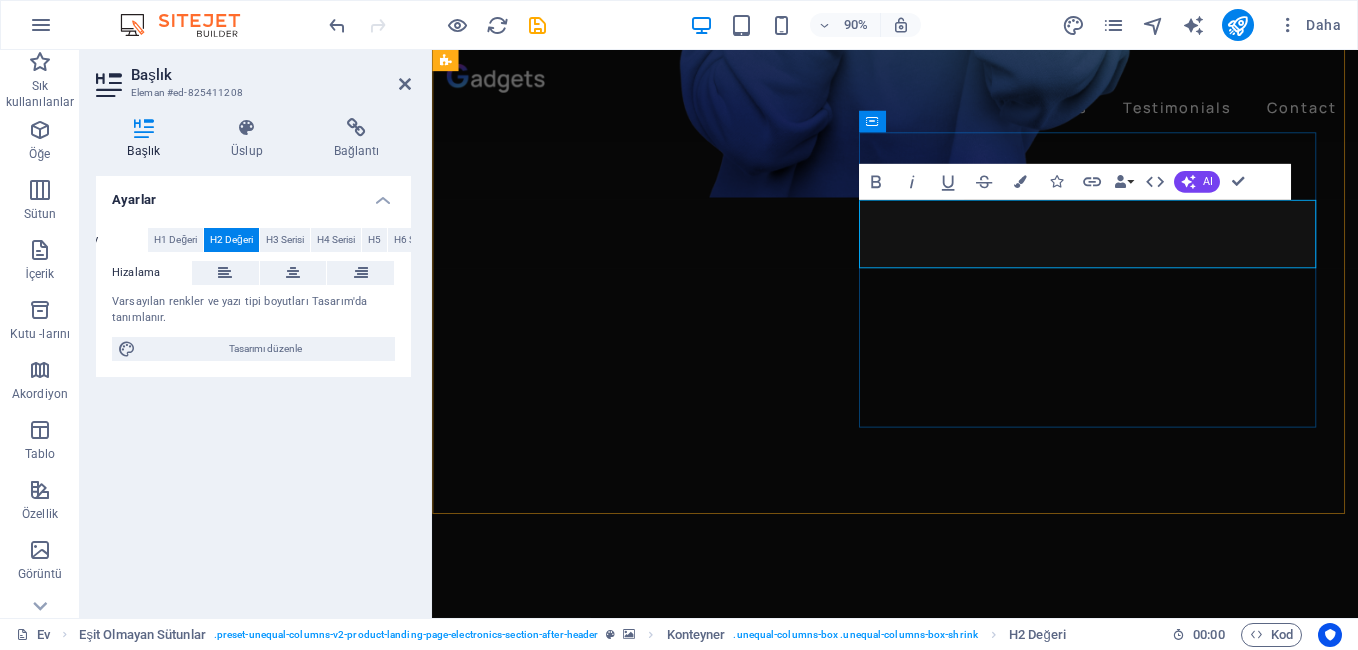 type 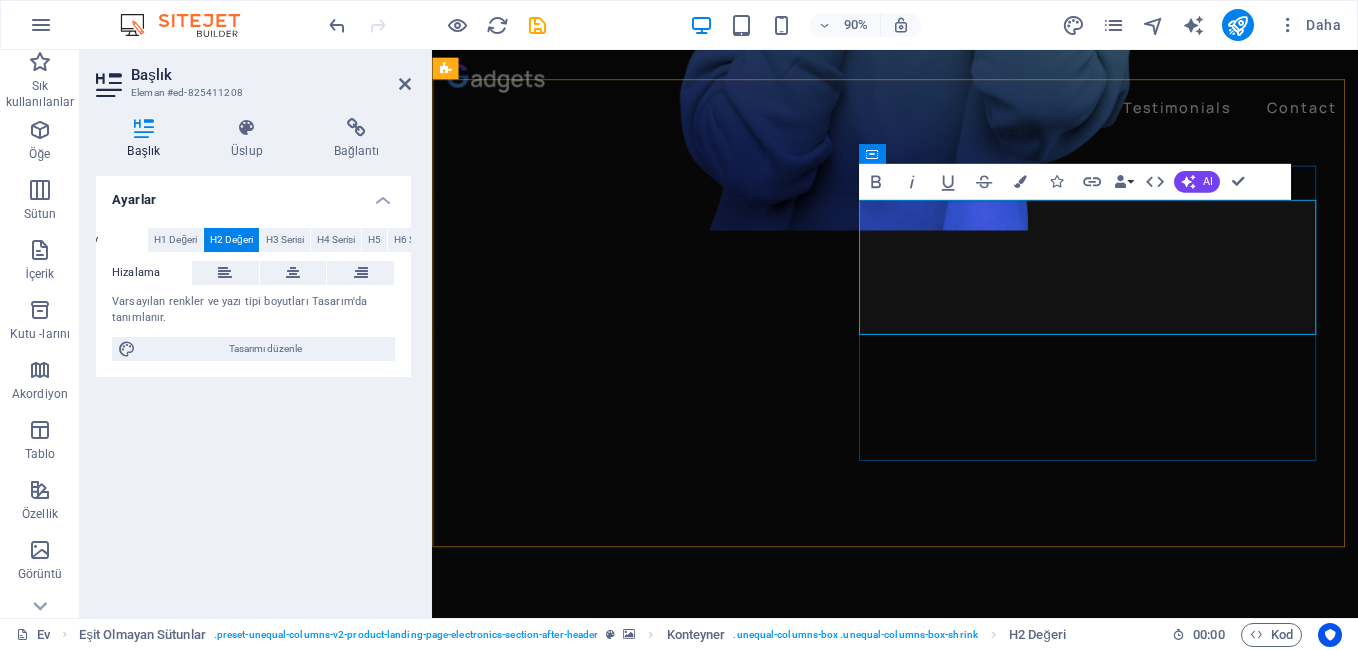 scroll, scrollTop: 2026, scrollLeft: 0, axis: vertical 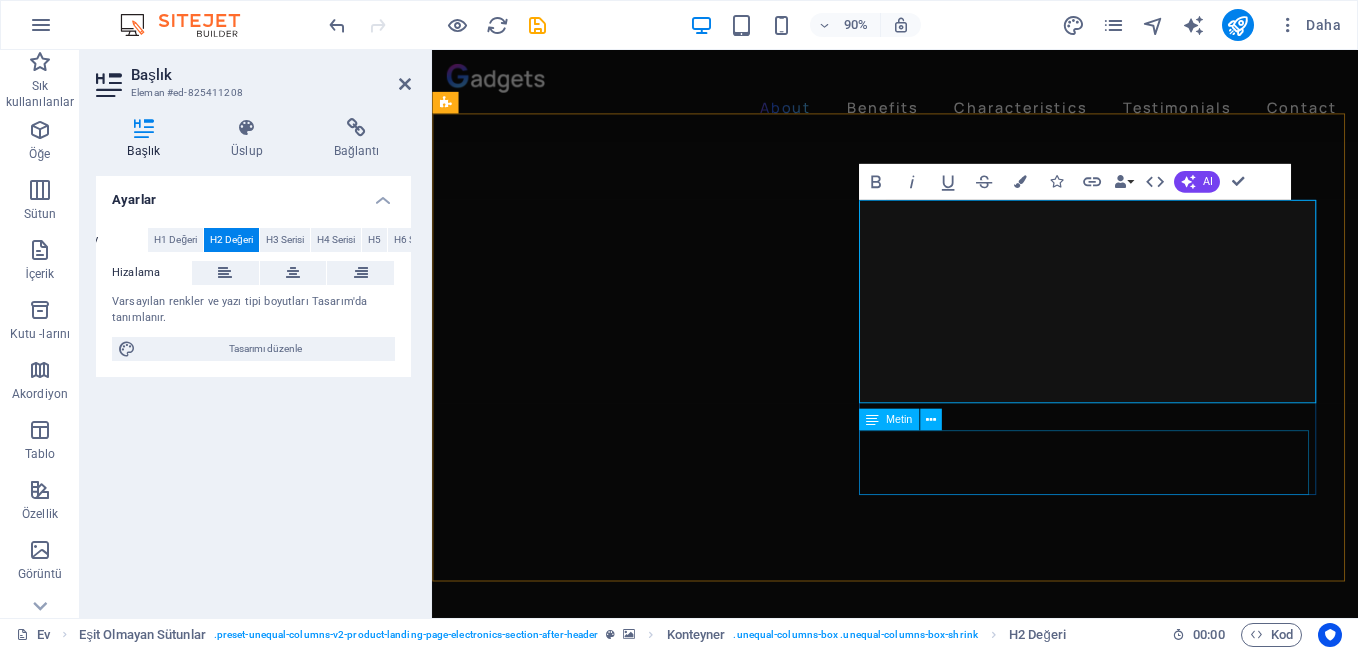 click on "Lorem ipsum dolor sit amet, consectetur adipiscing elit. Id quam et, turpis a neque fringilla. Quam eleifend non, augue lectus malesuada quisque lorem neque quam. Morbi ac, non mauris integer ac neque." at bounding box center (946, 4140) 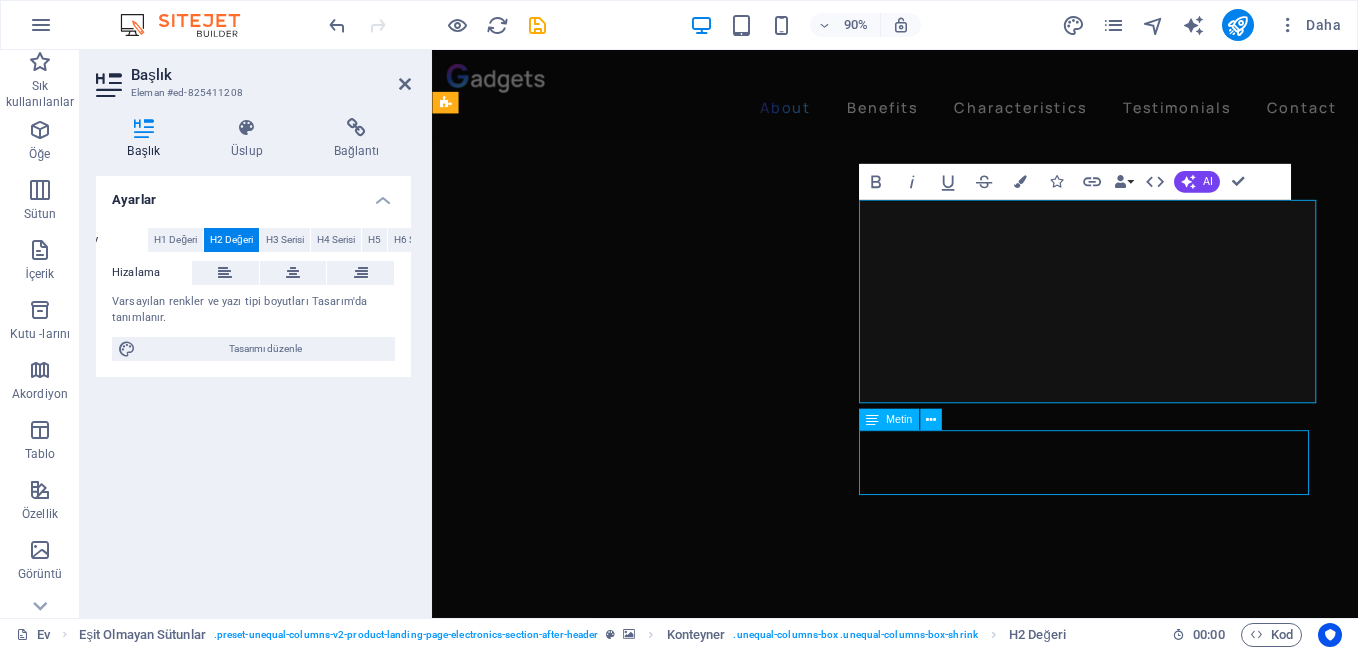 click on "Lorem ipsum dolor sit amet, consectetur adipiscing elit. Id quam et, turpis a neque fringilla. Quam eleifend non, augue lectus malesuada quisque lorem neque quam. Morbi ac, non mauris integer ac neque." at bounding box center [946, 4140] 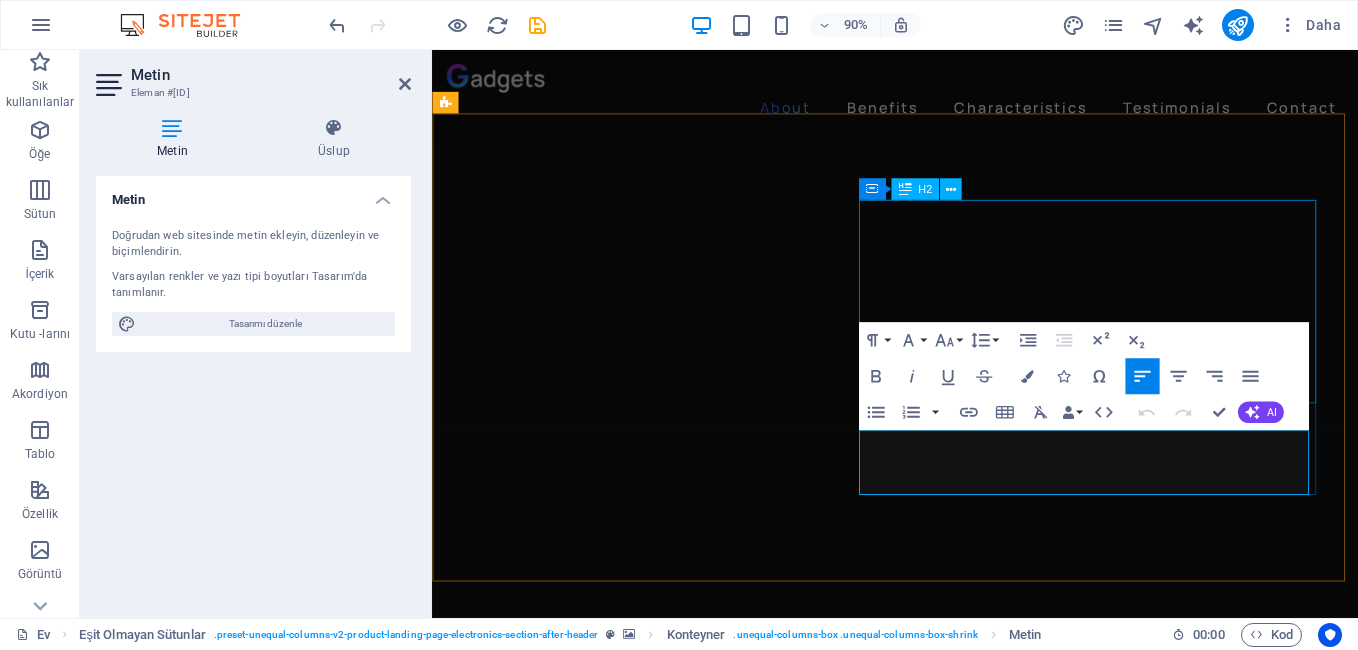 click on "BİZİMLE ÇALIŞMAK İSTERMİSİNİZ" at bounding box center (946, 4114) 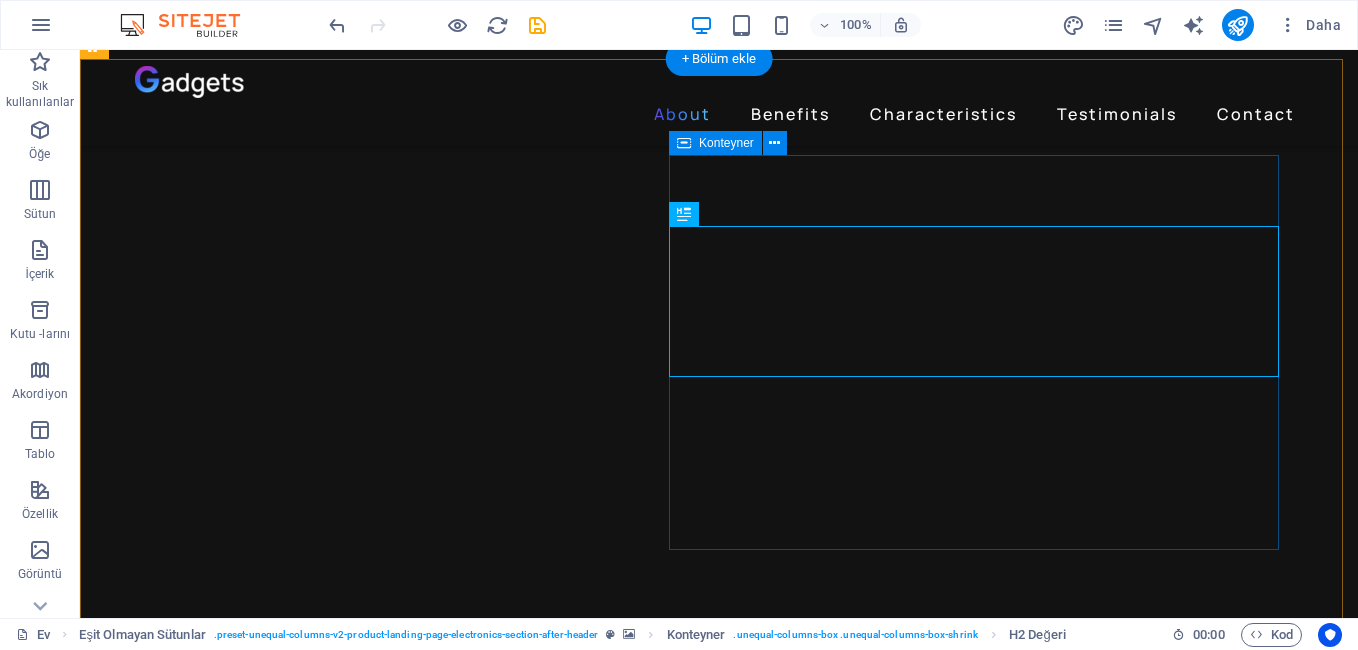 scroll, scrollTop: 1972, scrollLeft: 0, axis: vertical 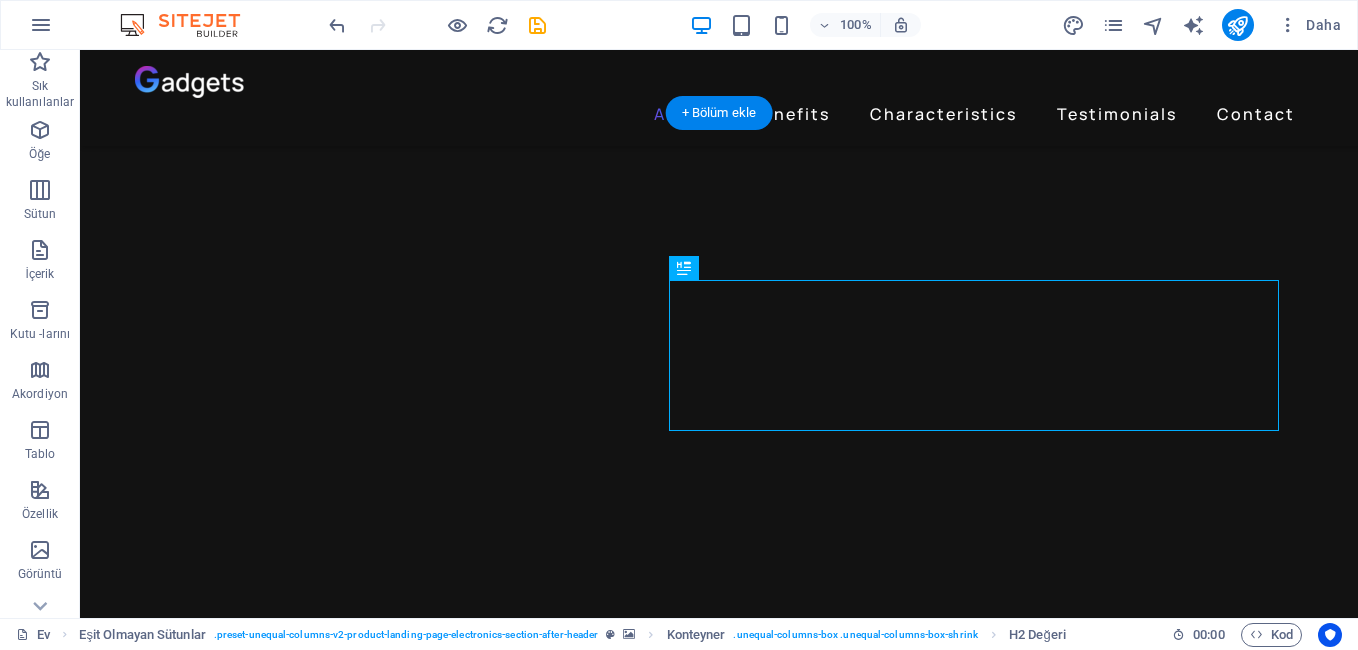 click at bounding box center [719, 3221] 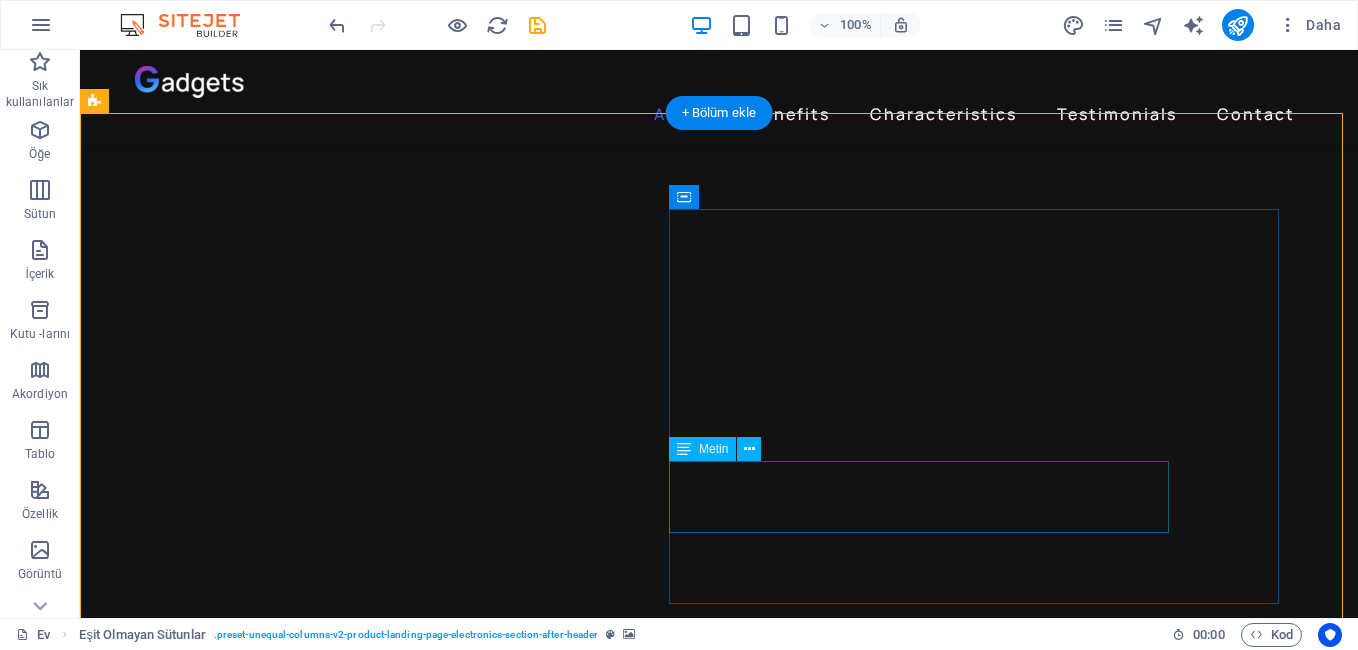 click on "Lorem ipsum dolor sit amet, consectetur adipiscing elit. Id quam et, turpis a neque fringilla. Quam eleifend non, augue lectus malesuada quisque lorem neque quam. Morbi ac, non mauris integer ac neque." at bounding box center [680, 4664] 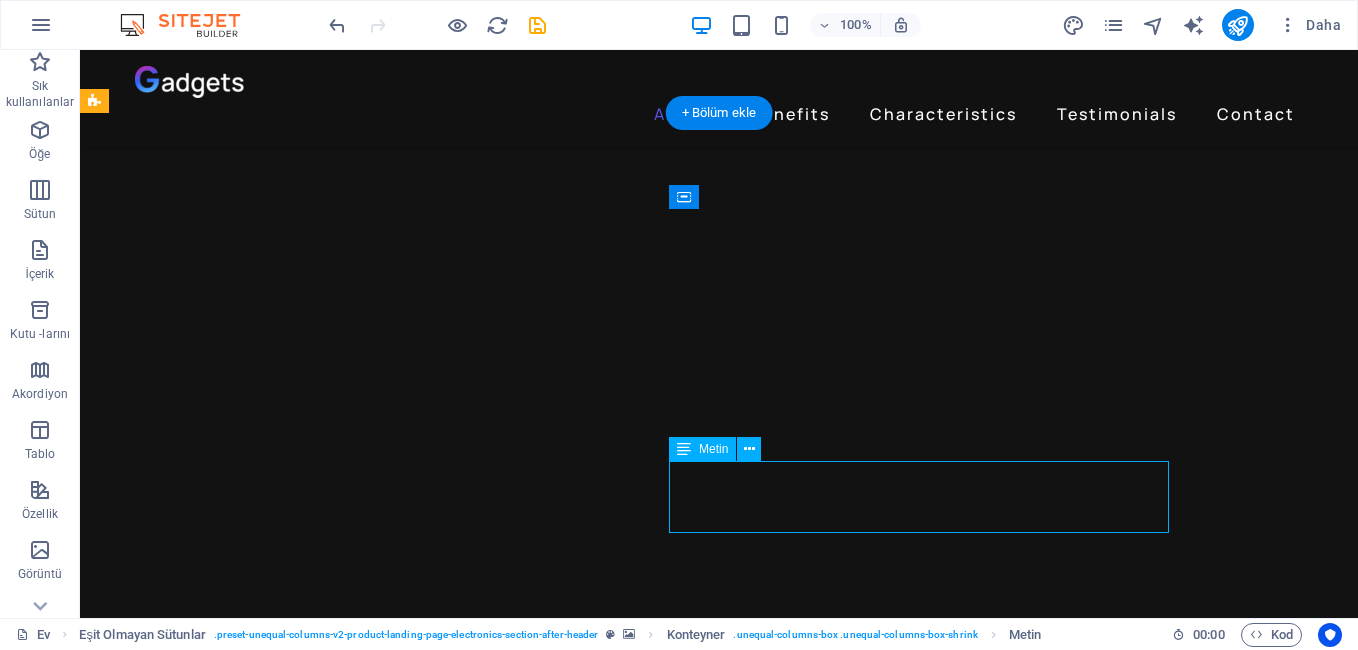 click on "Lorem ipsum dolor sit amet, consectetur adipiscing elit. Id quam et, turpis a neque fringilla. Quam eleifend non, augue lectus malesuada quisque lorem neque quam. Morbi ac, non mauris integer ac neque." at bounding box center (680, 4664) 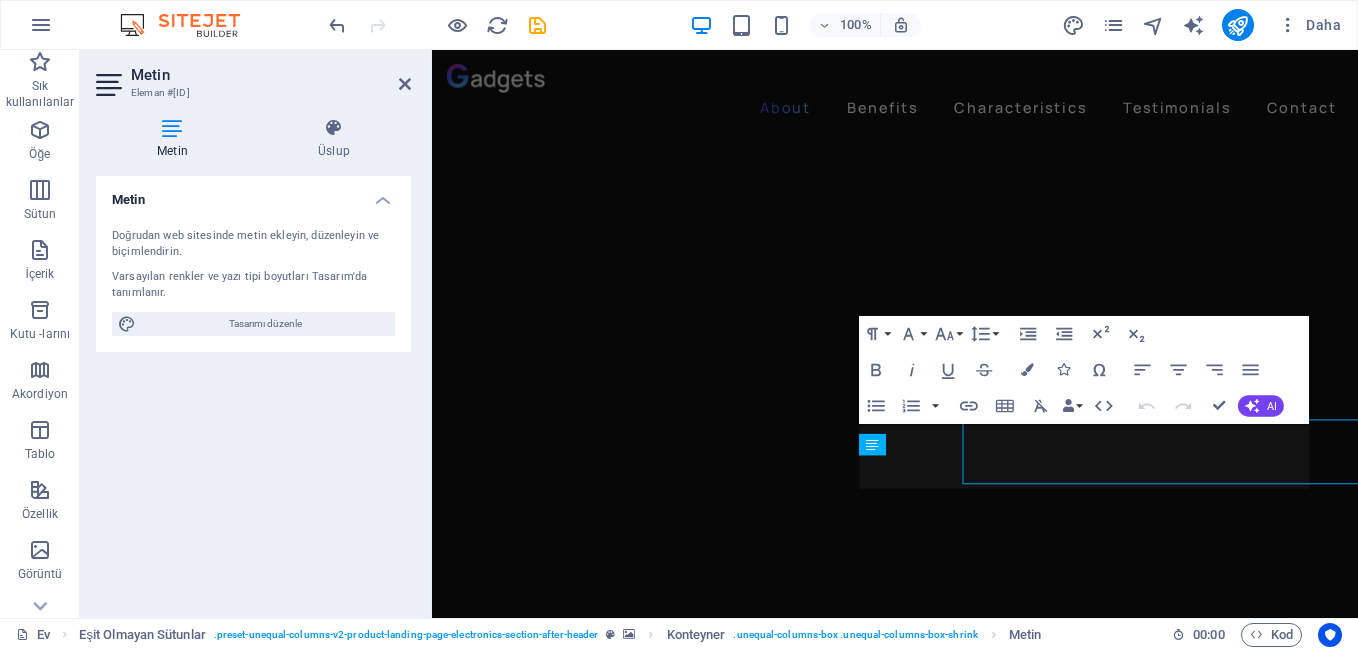 scroll, scrollTop: 2033, scrollLeft: 0, axis: vertical 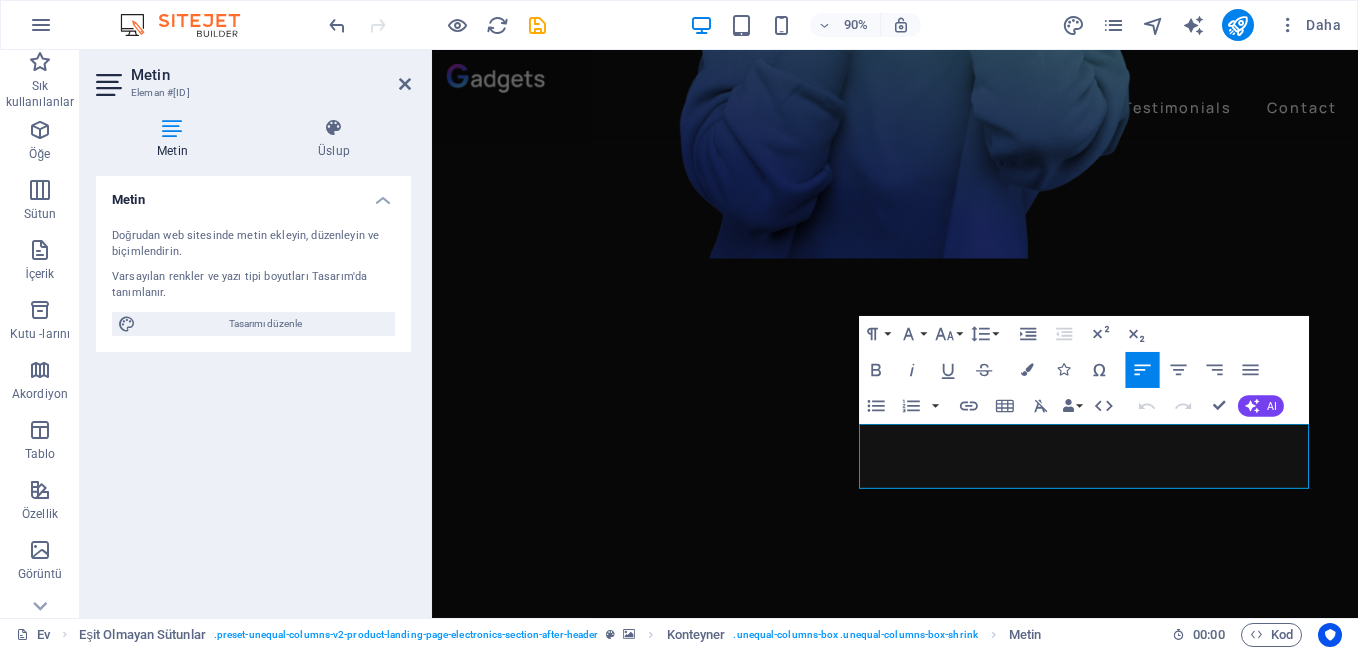 drag, startPoint x: 1399, startPoint y: 525, endPoint x: 889, endPoint y: 476, distance: 512.3485 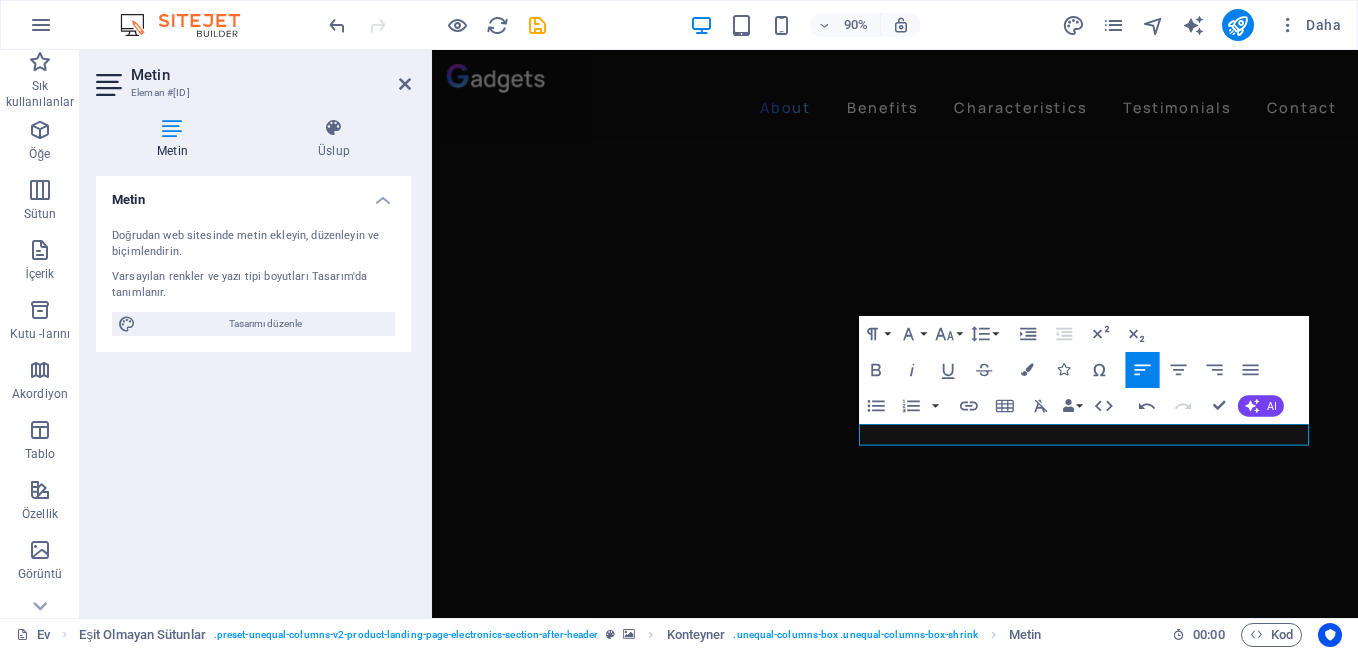 type 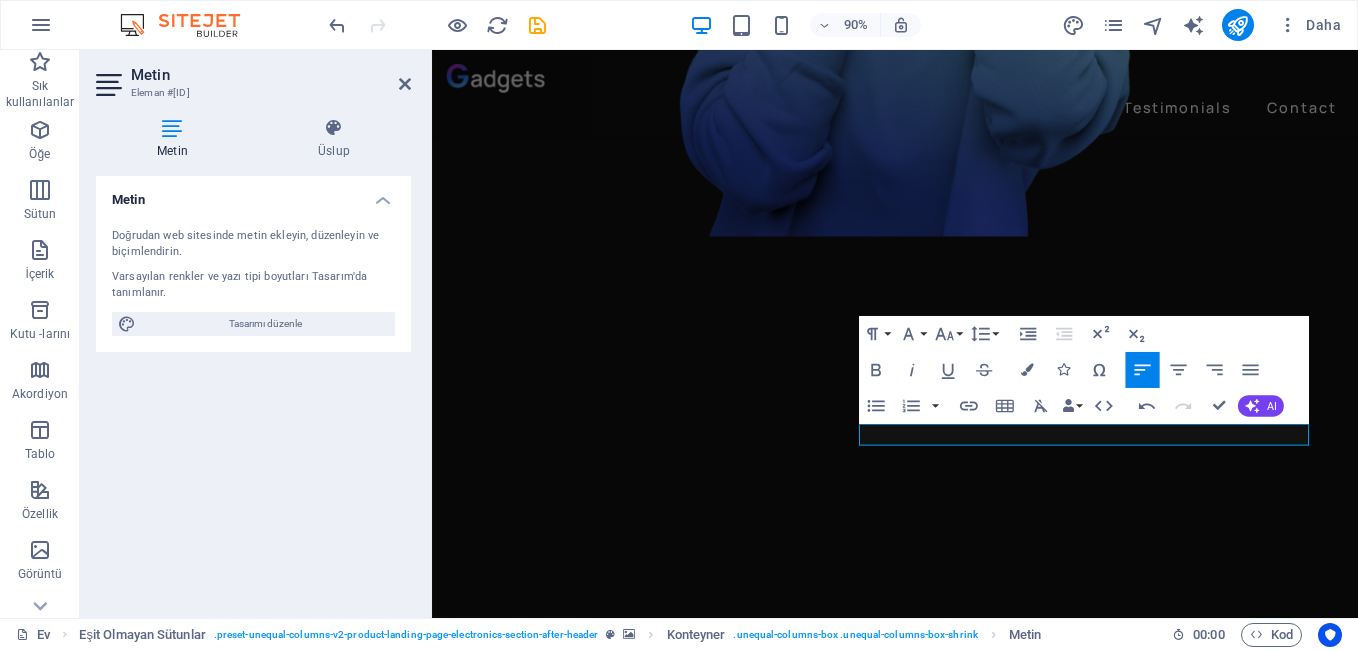 scroll, scrollTop: 2045, scrollLeft: 0, axis: vertical 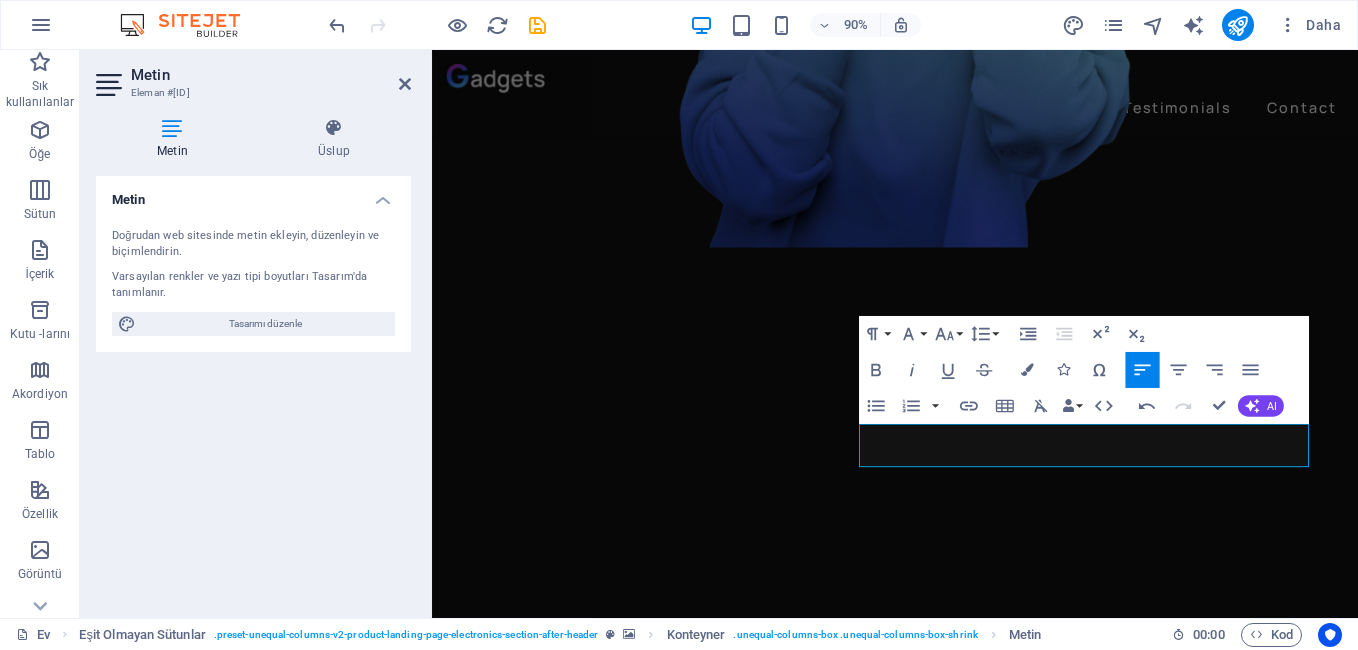 click at bounding box center (946, 2848) 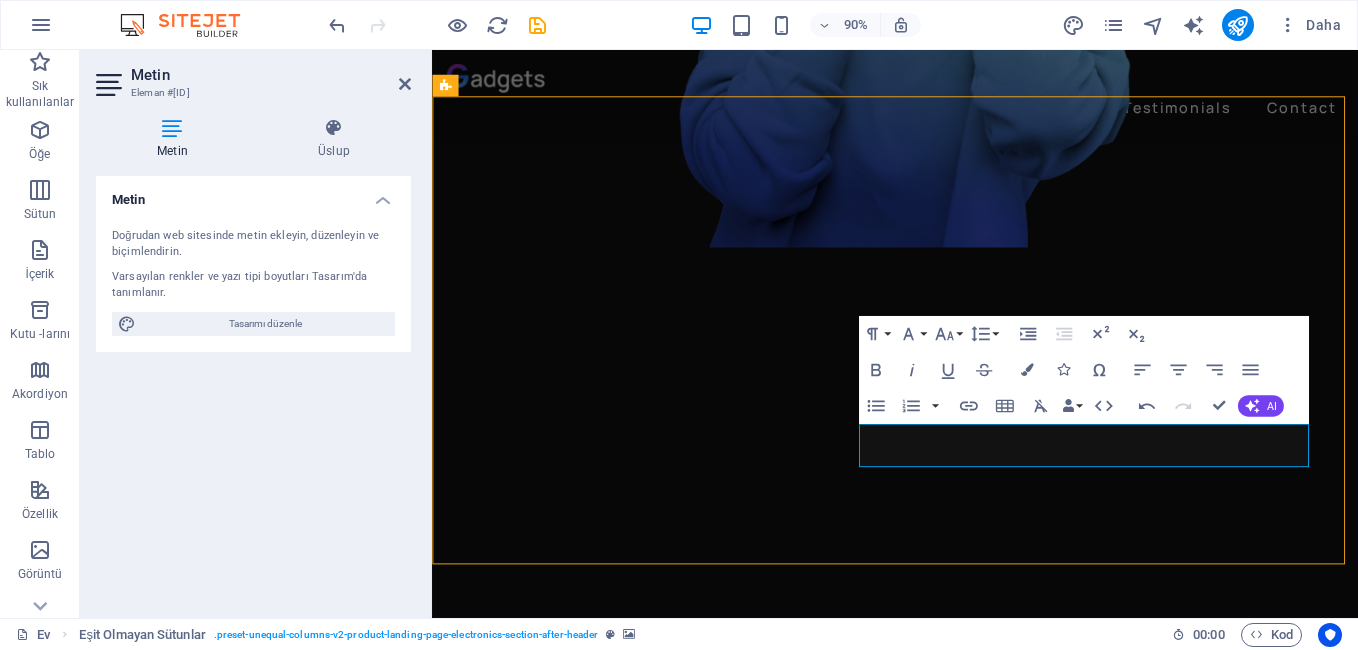 scroll, scrollTop: 1991, scrollLeft: 0, axis: vertical 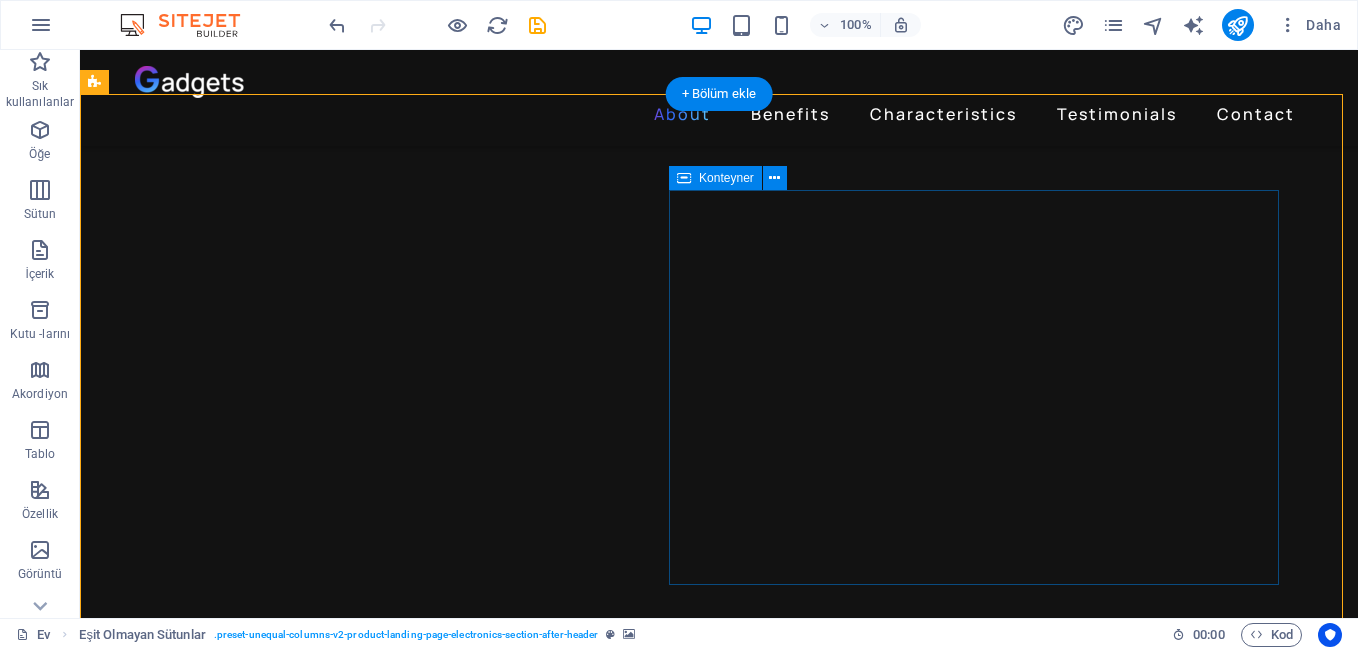click on "BİZİMLE ÇALIŞMAK İSTERMİSİNİZ Bizimle çalışmak isteyen ekip arkadaşlarımızdan hiçbir deneyime gerek duymaksızın Egitimleriniz Bizzat Biz Tamamlıyoruz" at bounding box center [680, 4580] 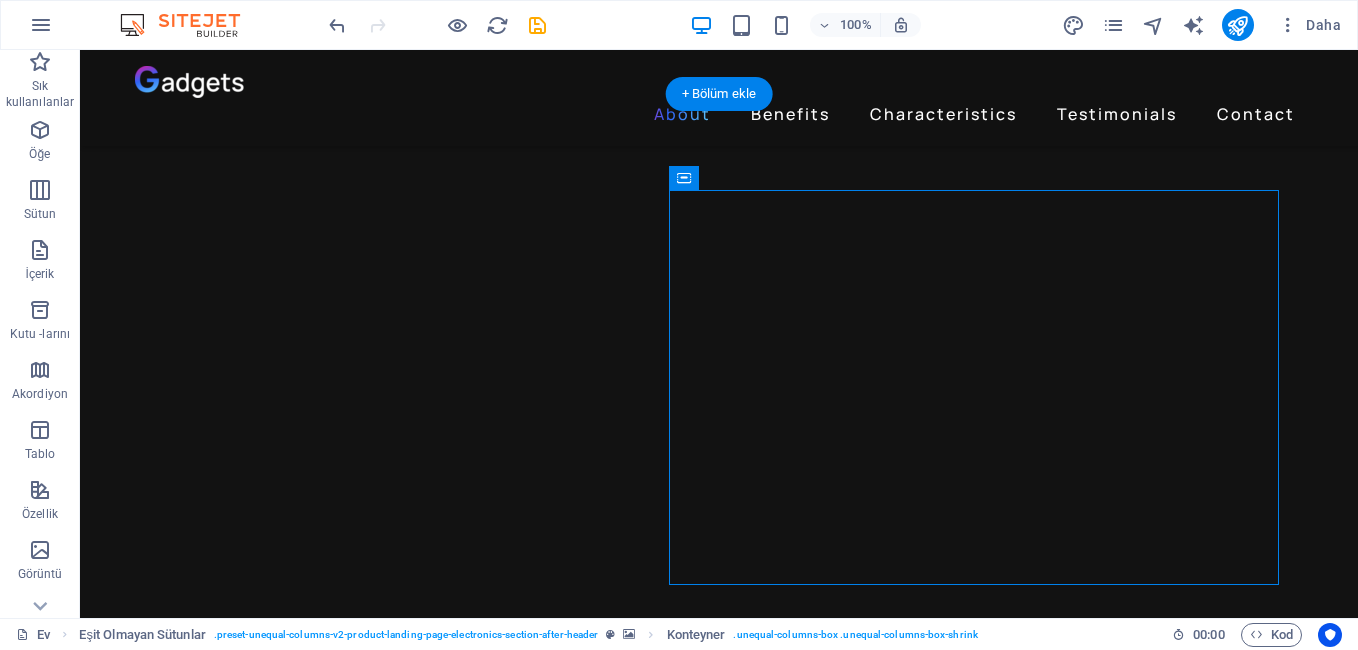 click at bounding box center (719, 3202) 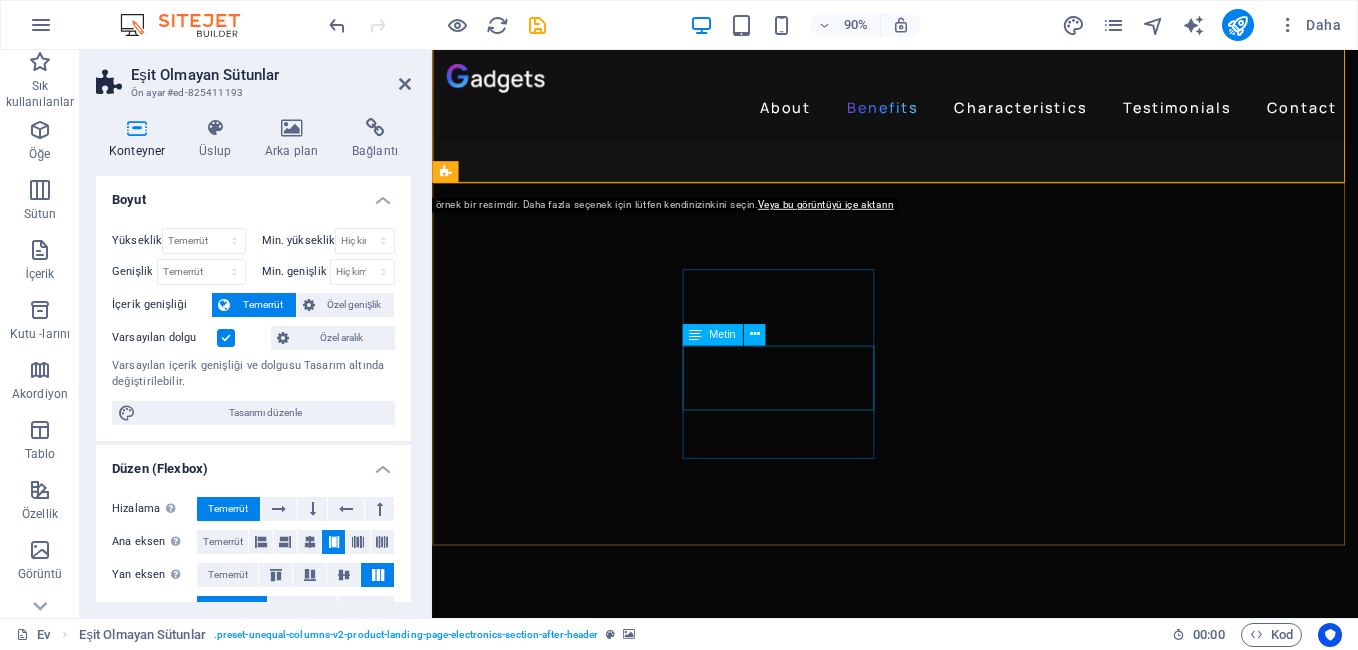 scroll, scrollTop: 2491, scrollLeft: 0, axis: vertical 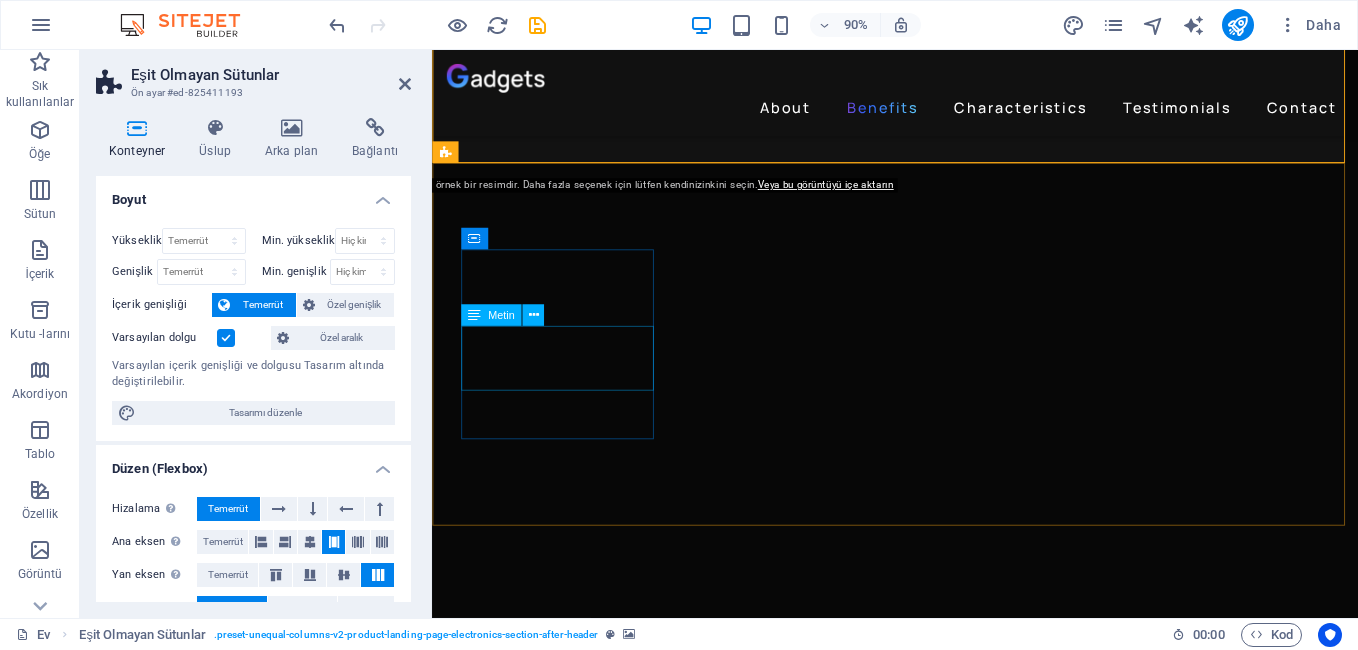 click on "Wireless Charging" at bounding box center (572, 3988) 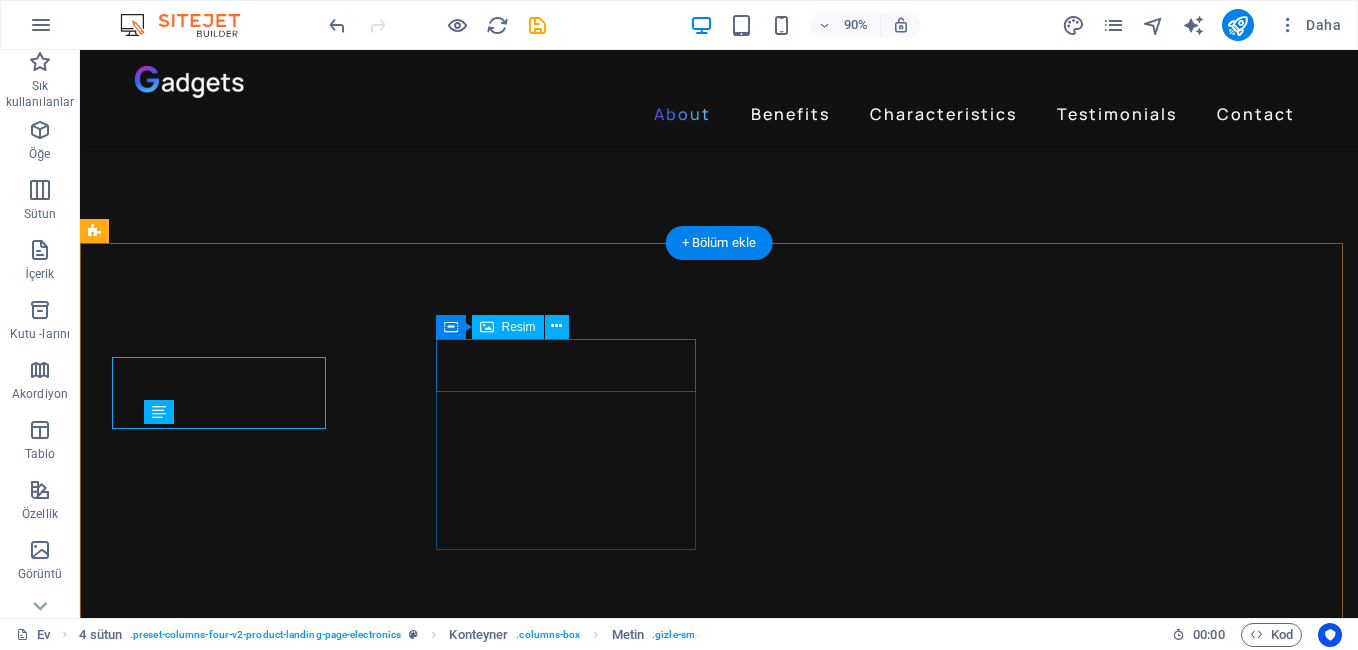 scroll, scrollTop: 2429, scrollLeft: 0, axis: vertical 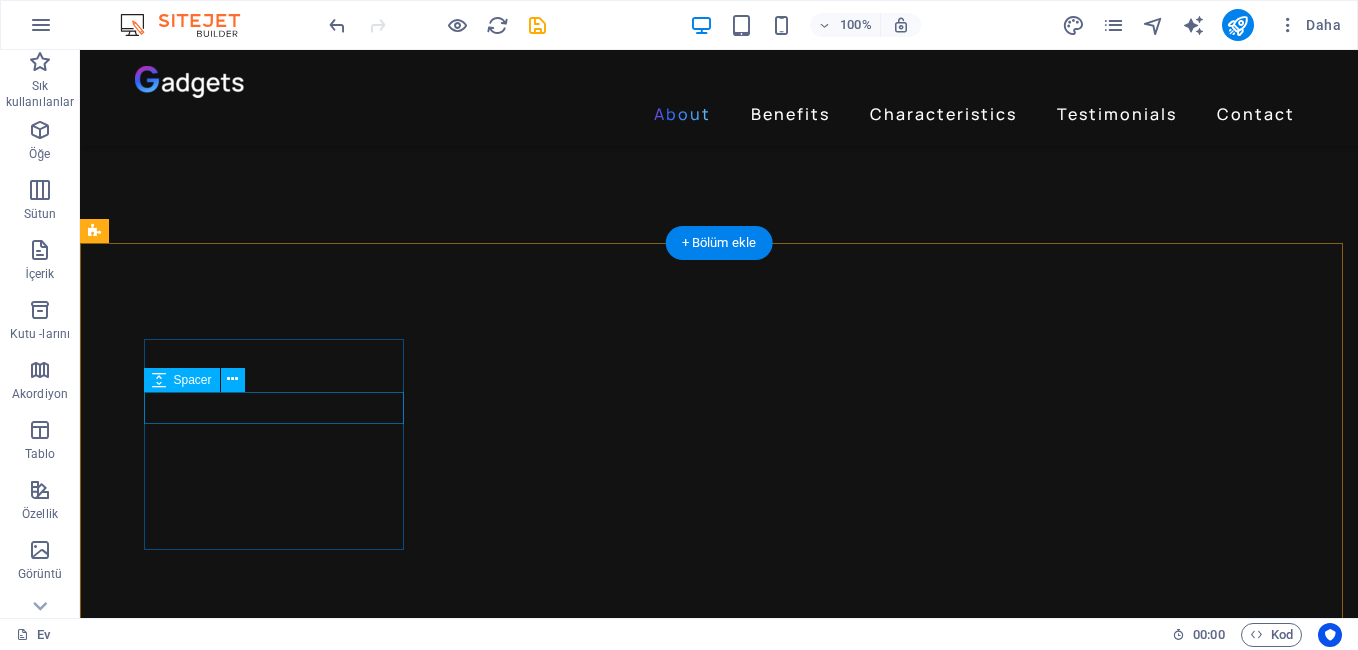 click at bounding box center (242, 4468) 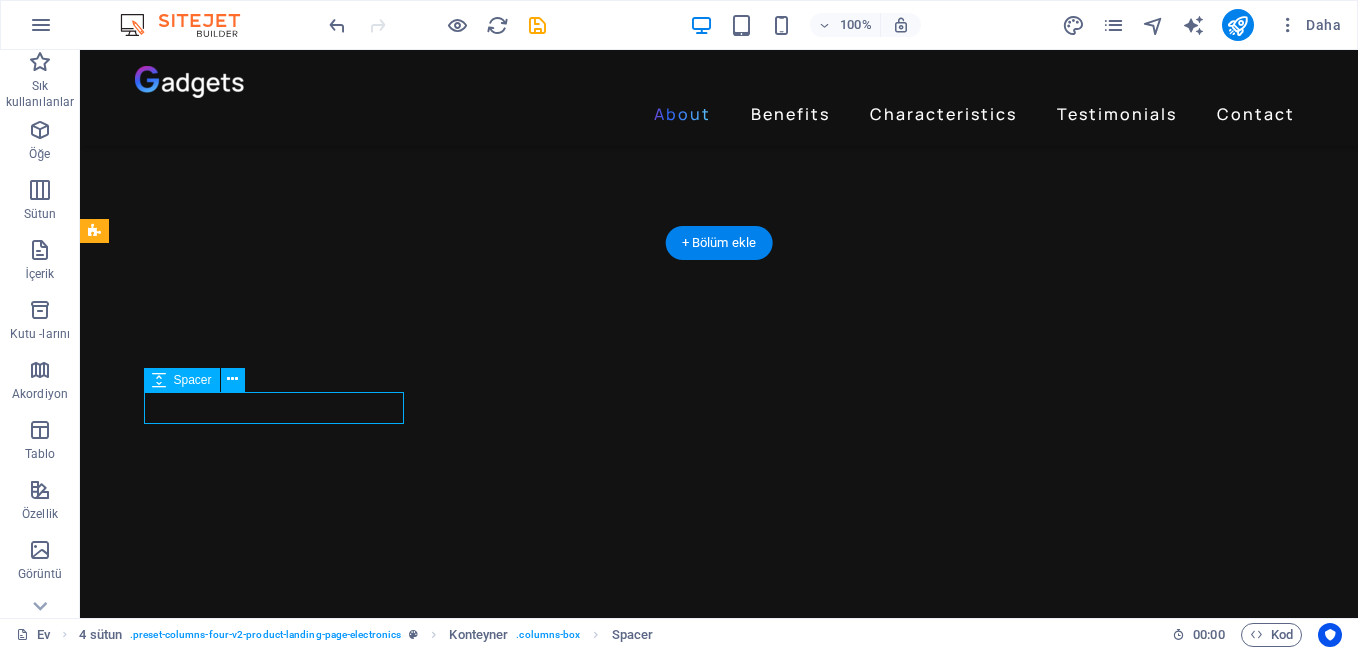 click at bounding box center (242, 4468) 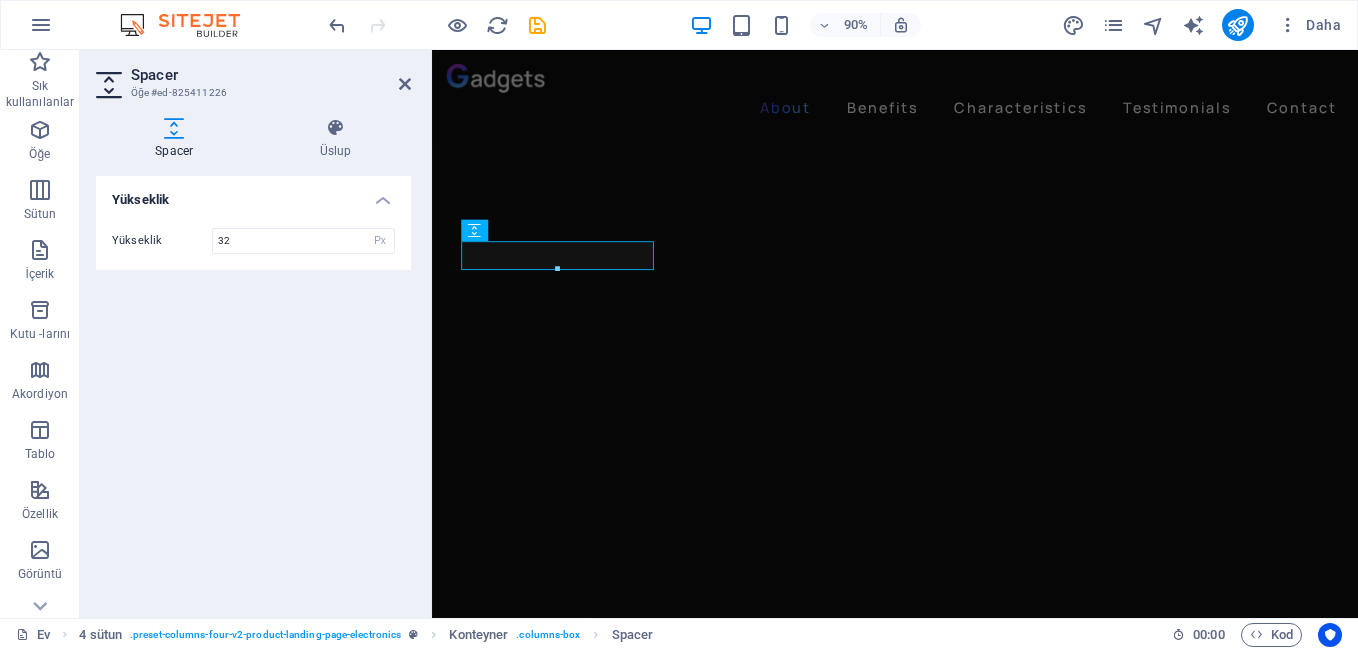 scroll, scrollTop: 2491, scrollLeft: 0, axis: vertical 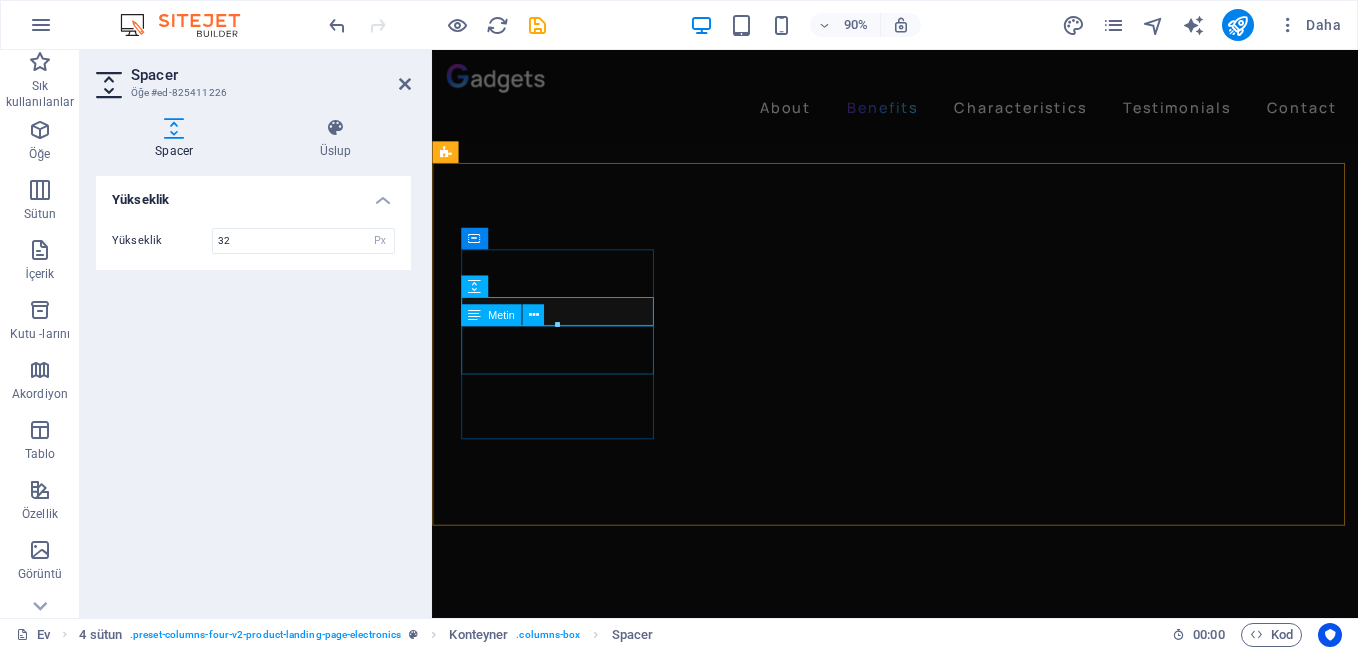 click on "Wireless Charging" at bounding box center [572, 3979] 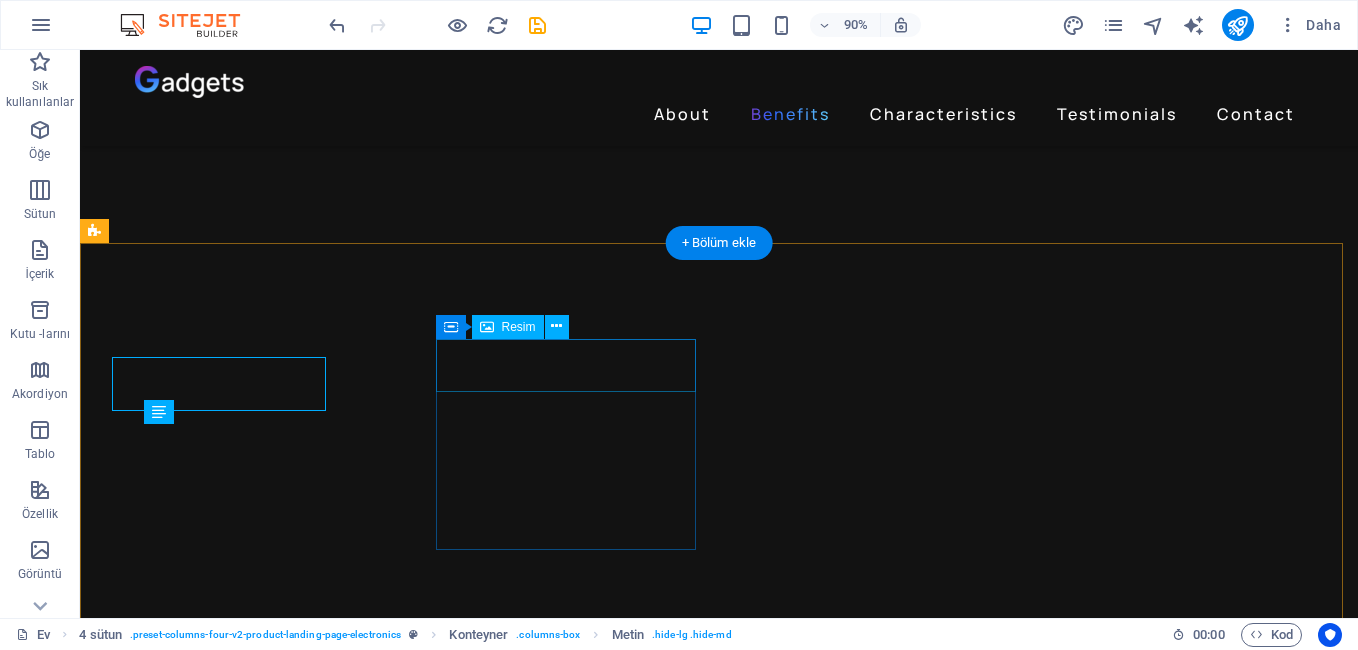 scroll, scrollTop: 2429, scrollLeft: 0, axis: vertical 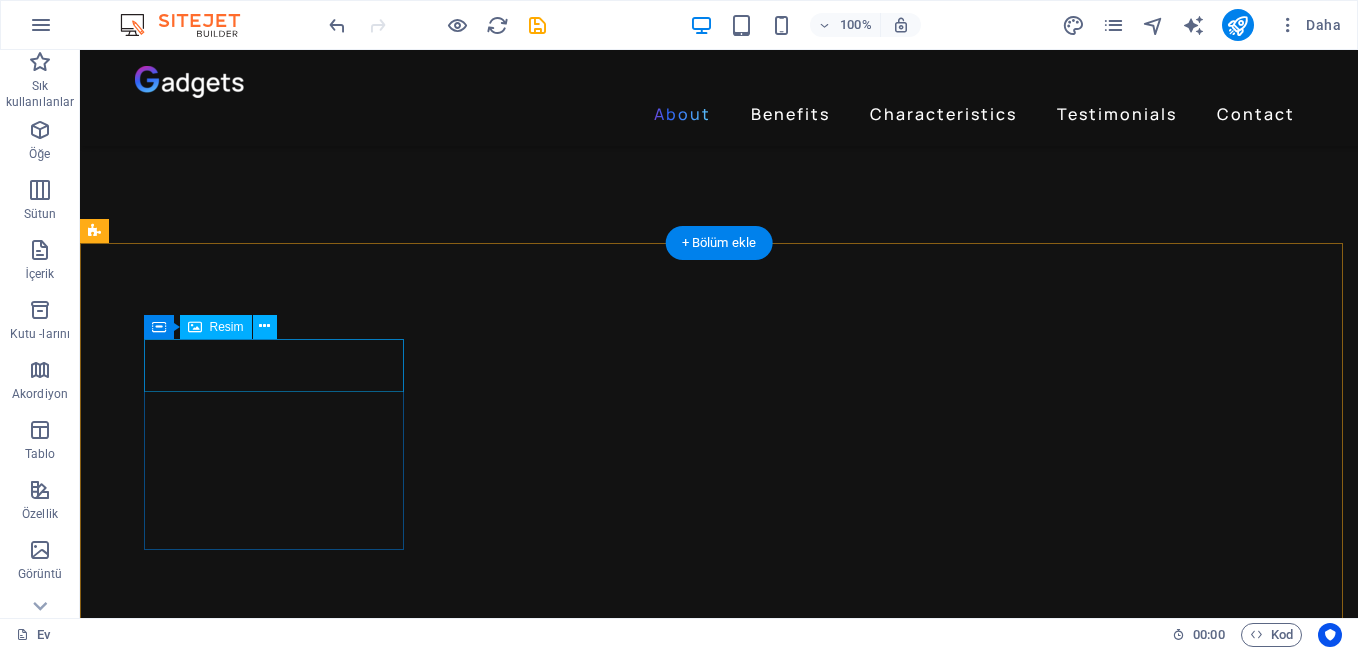click at bounding box center (242, 4425) 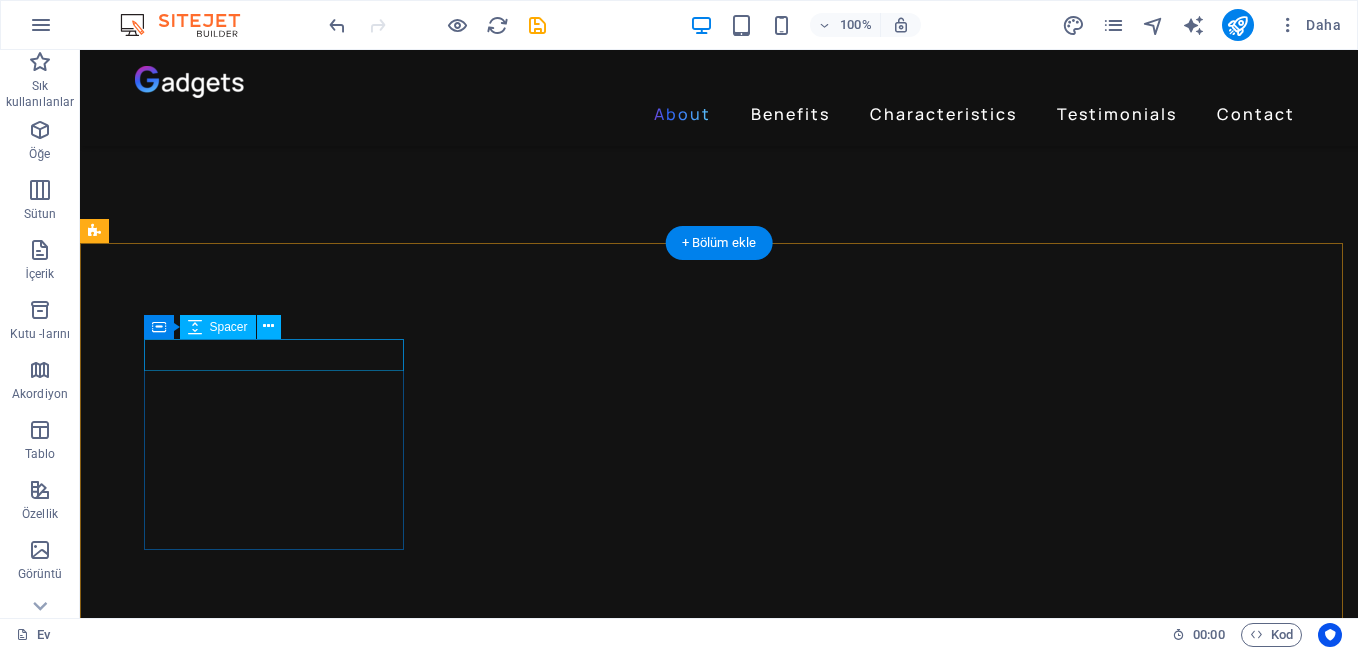click at bounding box center [242, 4415] 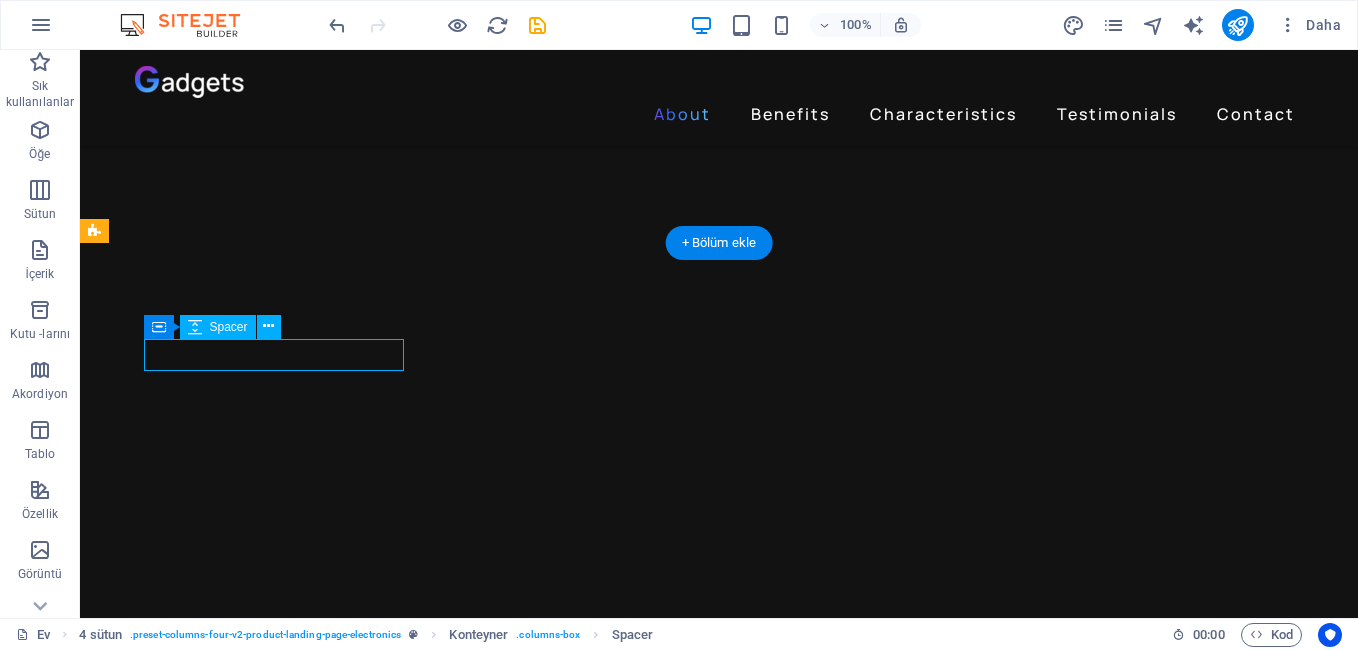 click at bounding box center (242, 4415) 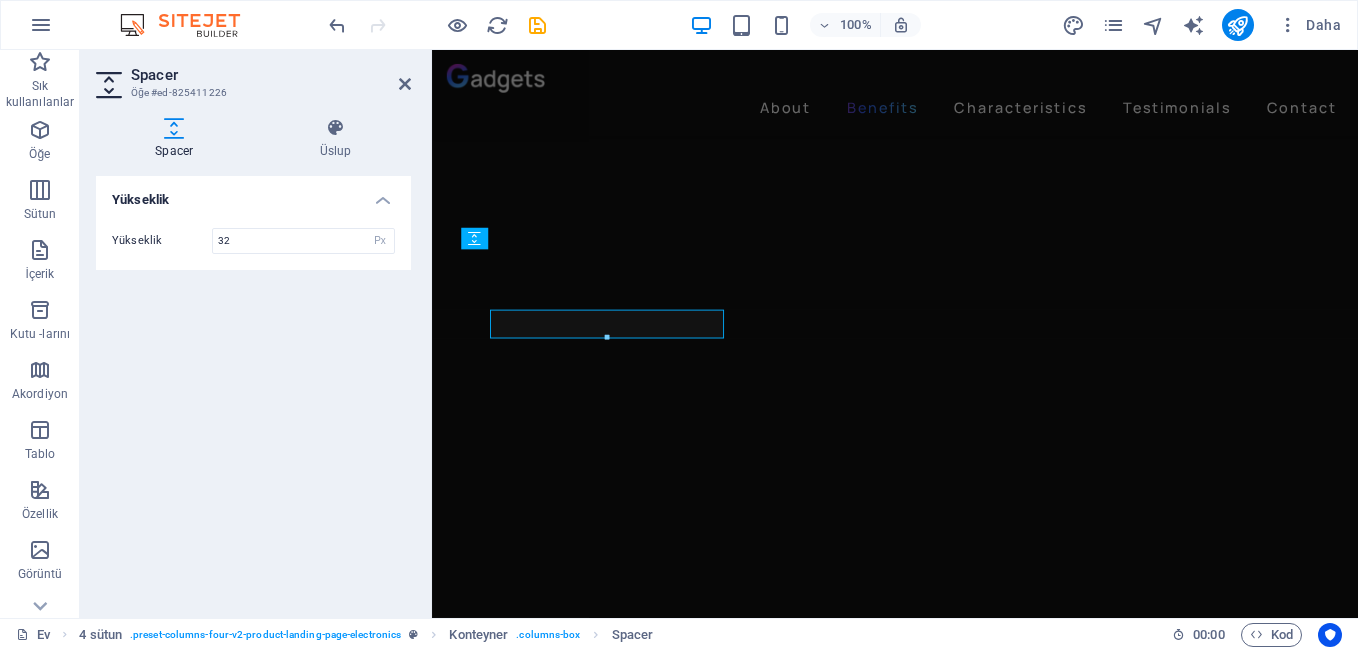 scroll, scrollTop: 2491, scrollLeft: 0, axis: vertical 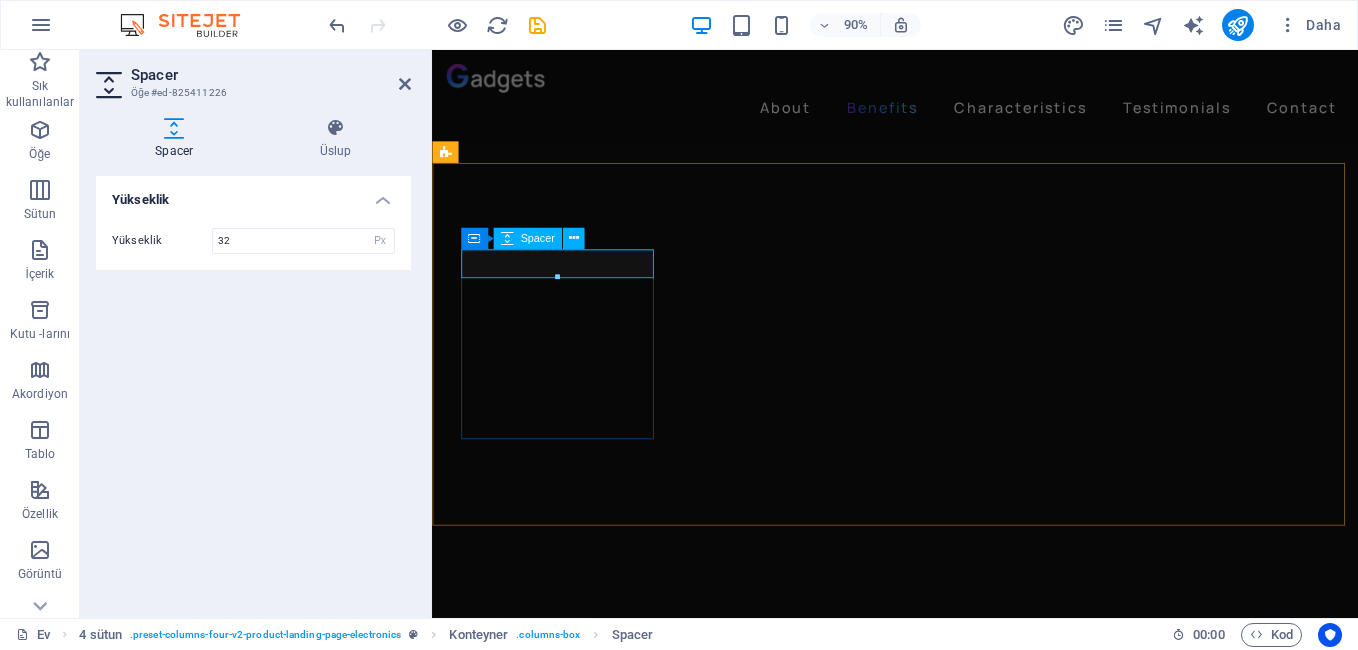 click at bounding box center (572, 3883) 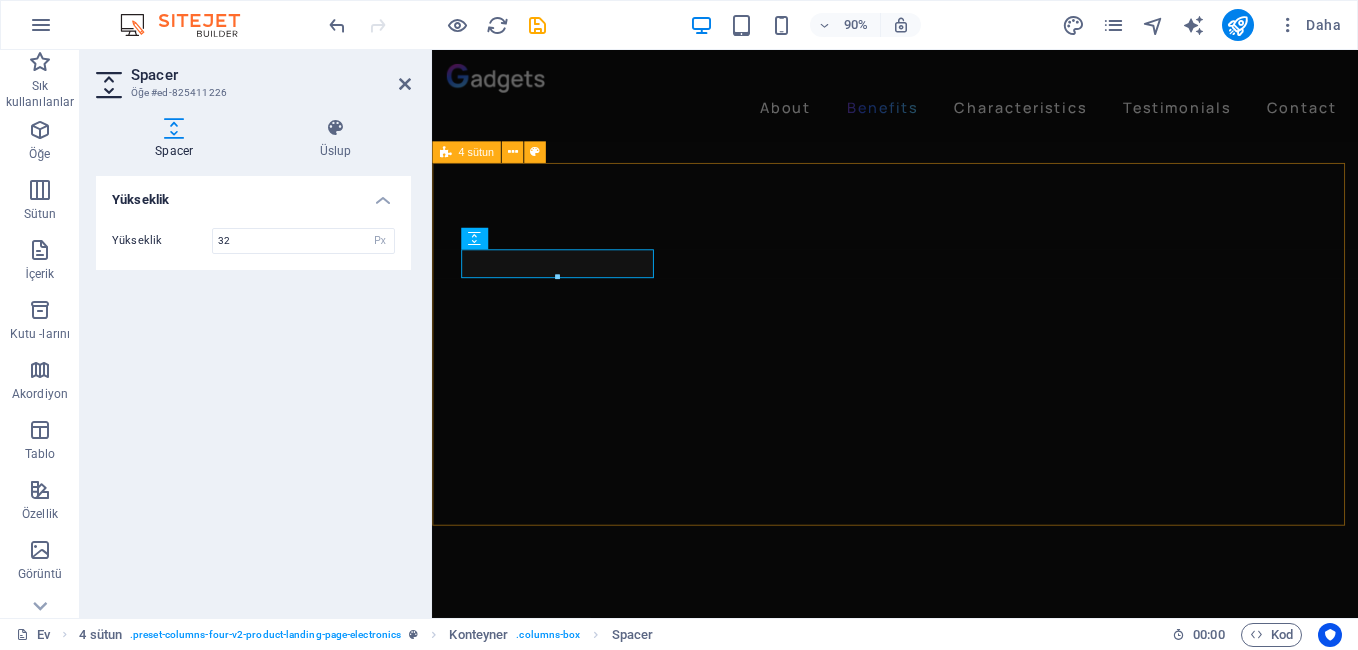 click on "Noise Cancellation
Noise Cancellation
24h of Listening Time
24h of Listening Time
Premium Sound
Premium Sound" at bounding box center [946, 4223] 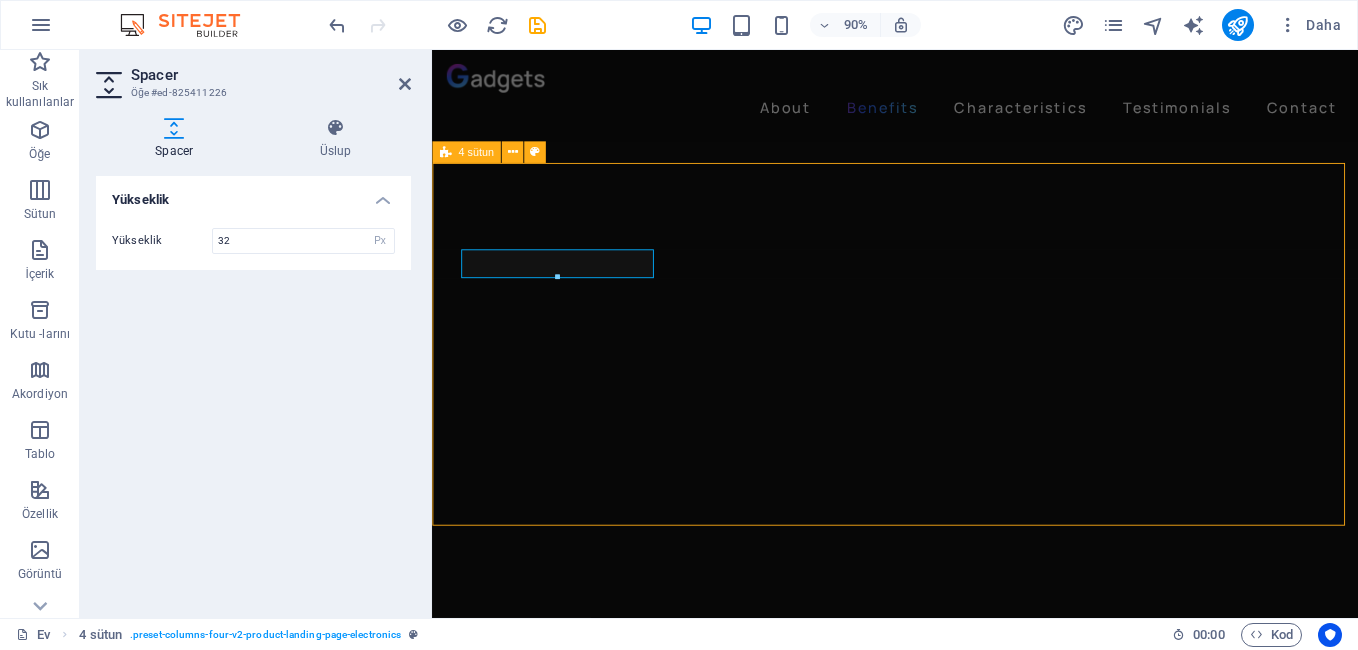 click on "Noise Cancellation
Noise Cancellation
24h of Listening Time
24h of Listening Time
Premium Sound
Premium Sound" at bounding box center [946, 4223] 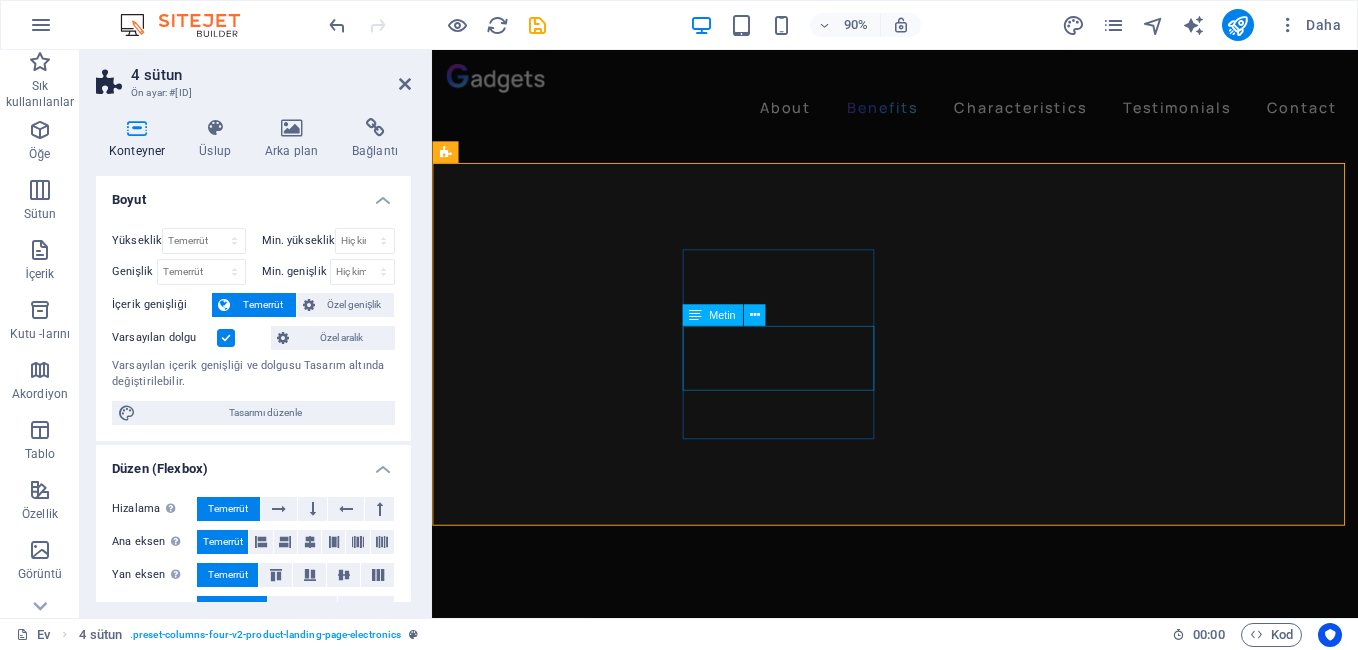 click on "Noise Cancellation" at bounding box center [572, 4036] 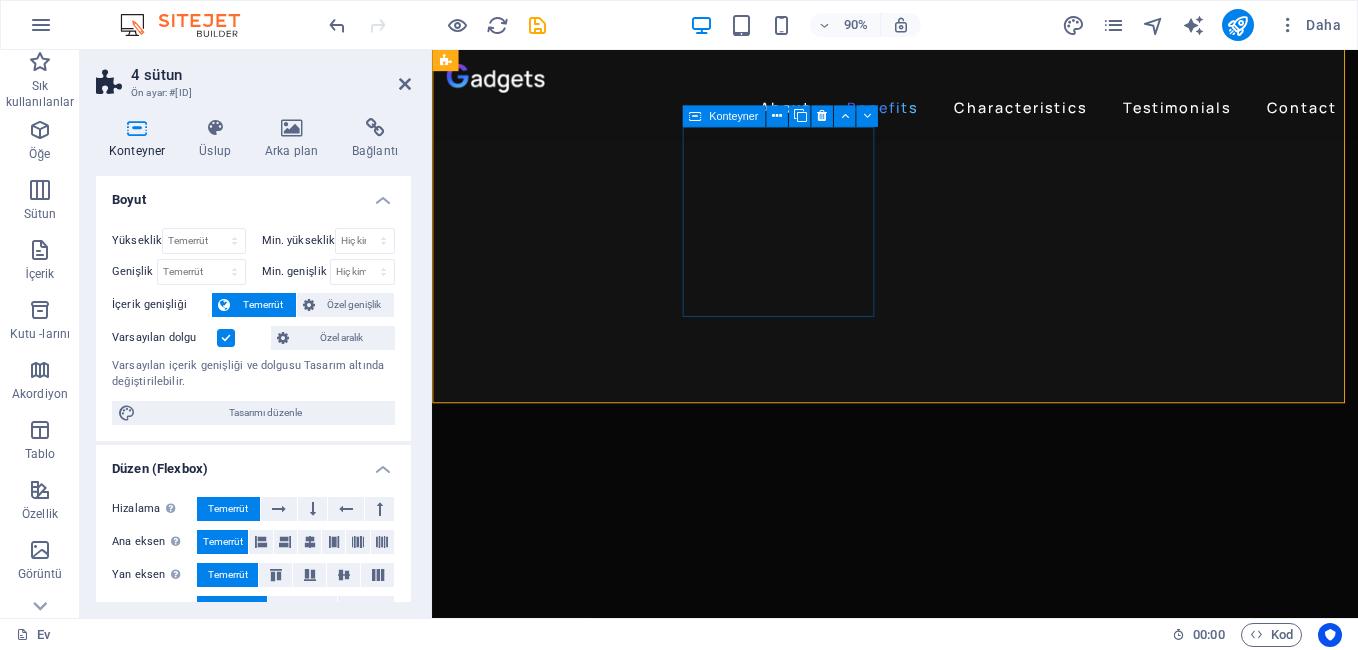 scroll, scrollTop: 2443, scrollLeft: 0, axis: vertical 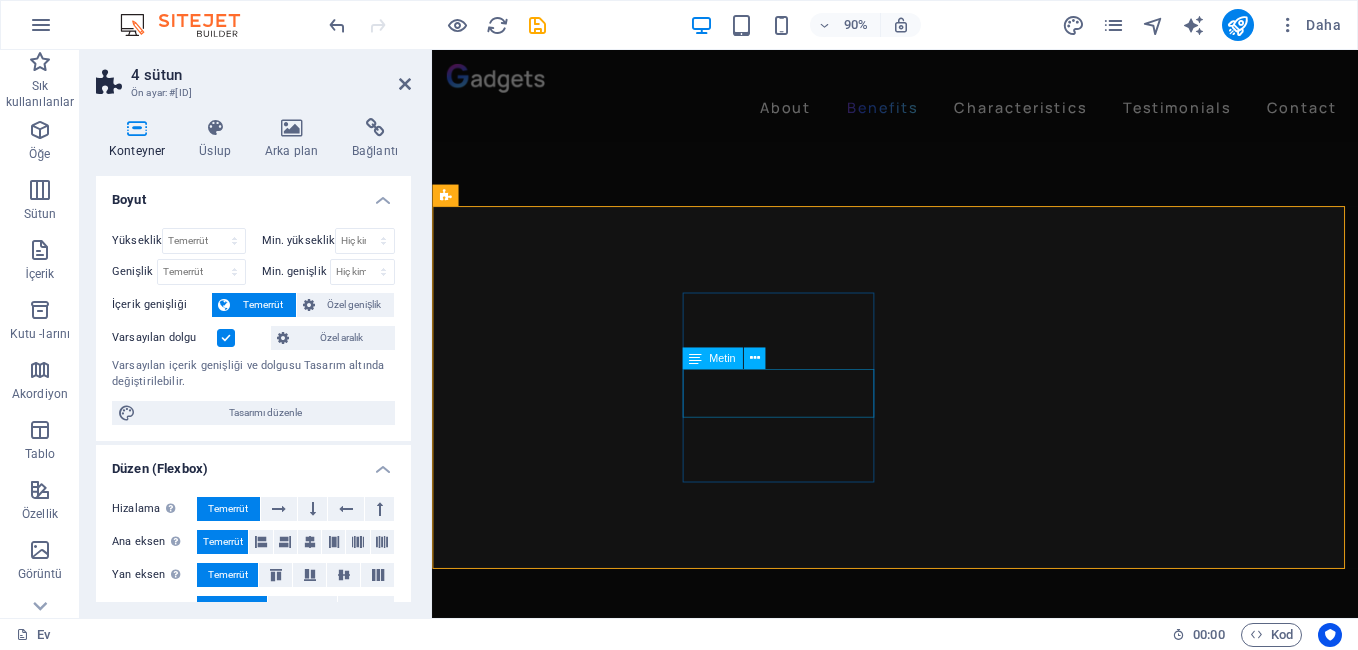 click on "Noise Cancellation" at bounding box center [572, 4075] 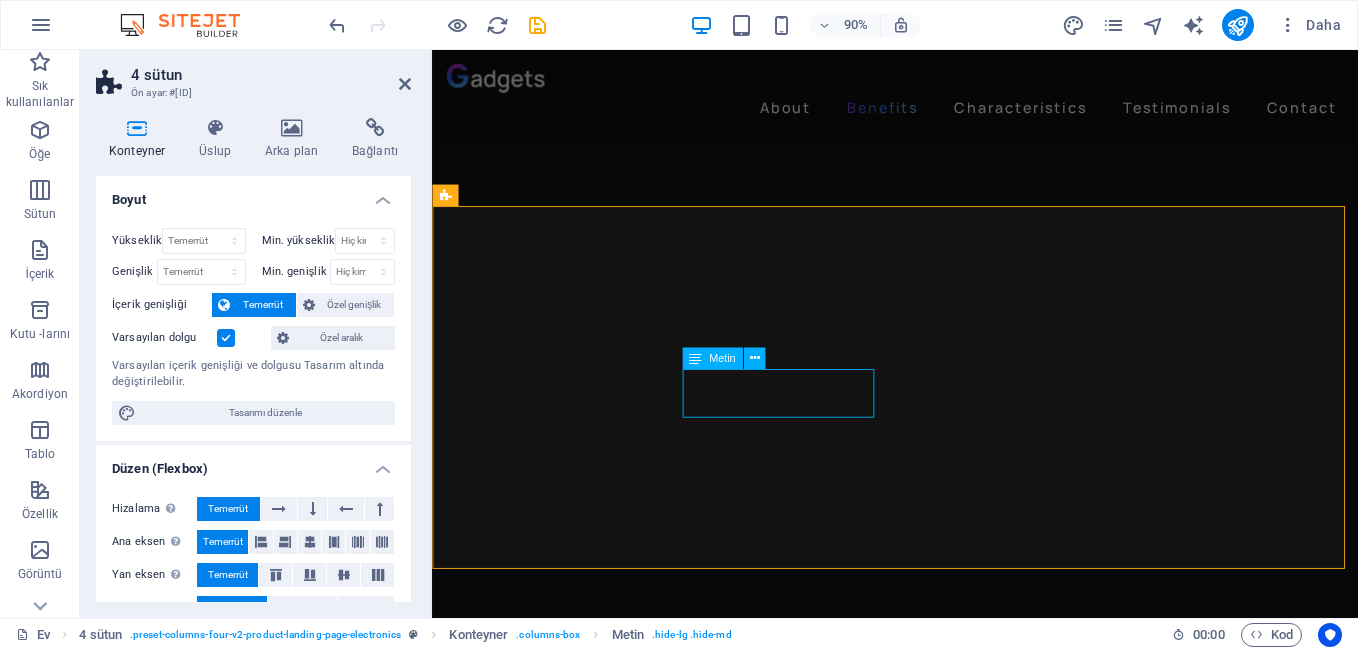 click on "Noise Cancellation" at bounding box center [572, 4075] 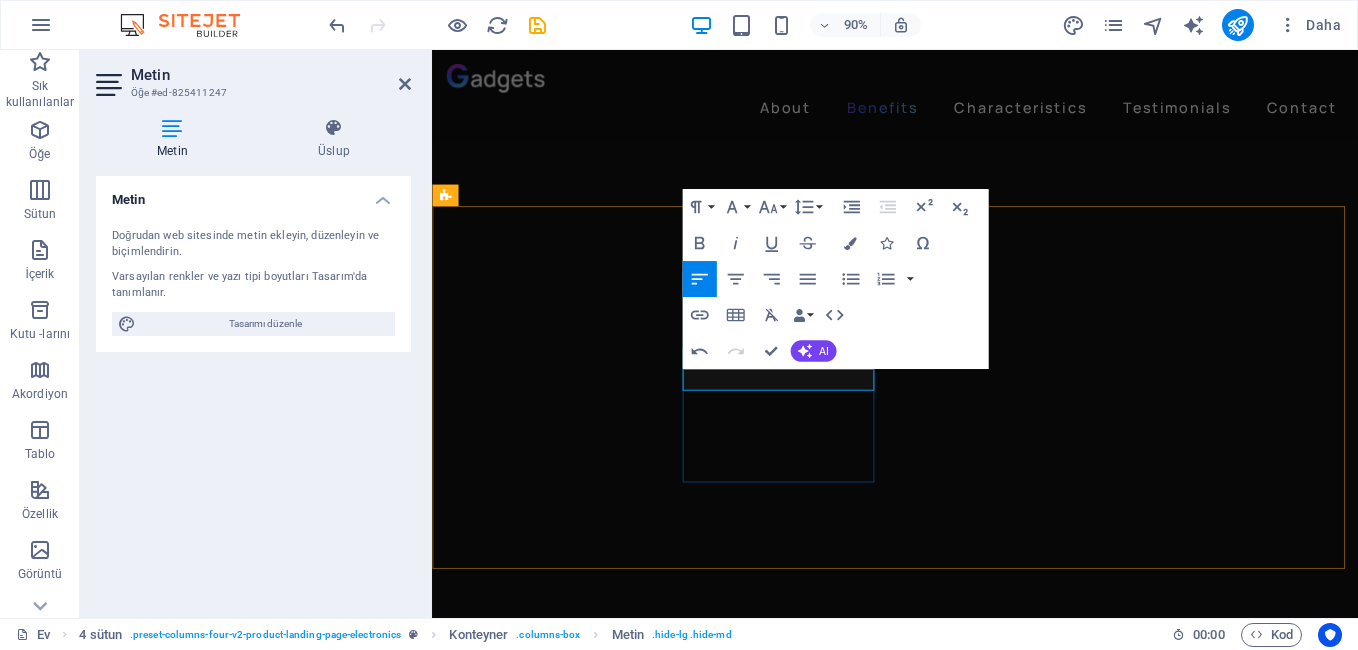 type 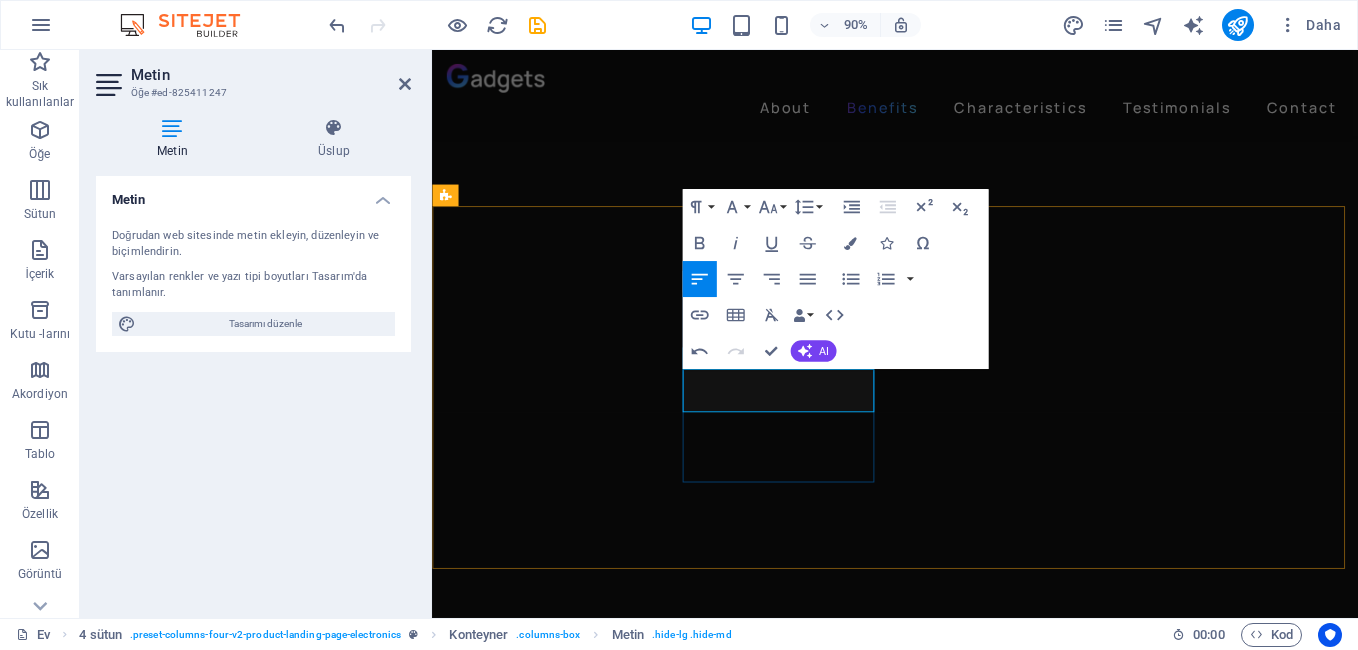 drag, startPoint x: 841, startPoint y: 442, endPoint x: 858, endPoint y: 434, distance: 18.788294 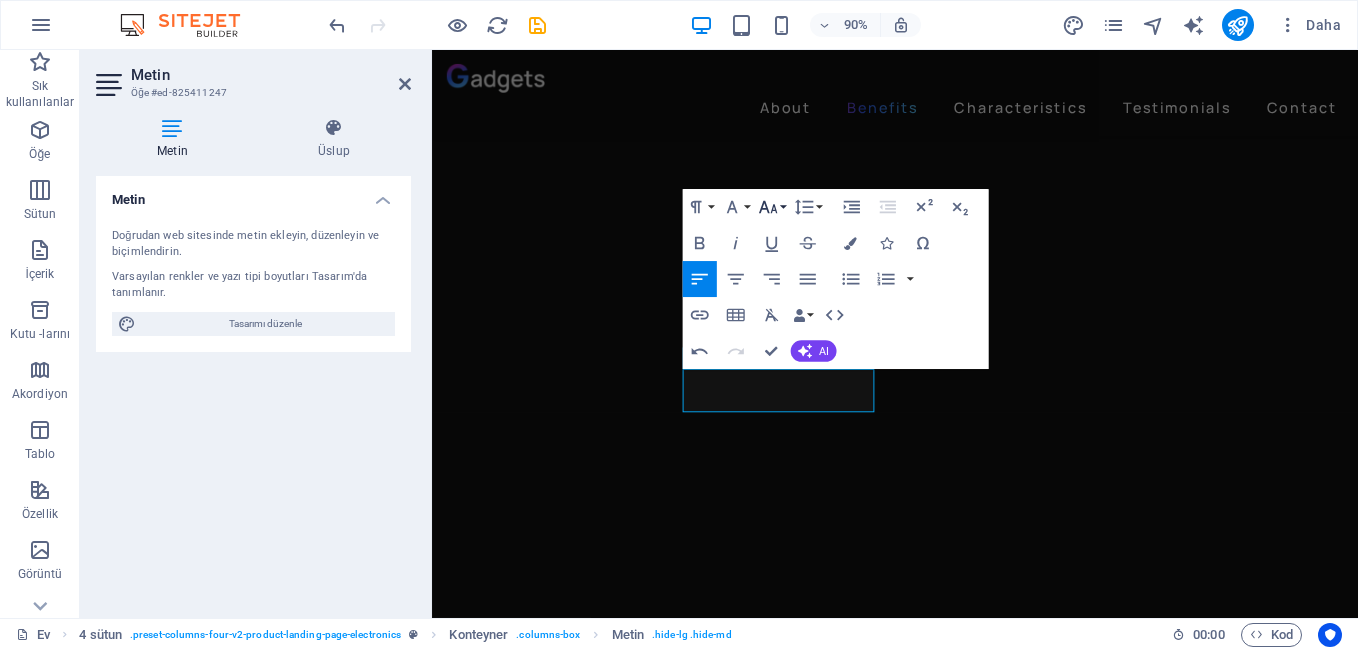 click on "YAZI BOYUTU" at bounding box center (771, 207) 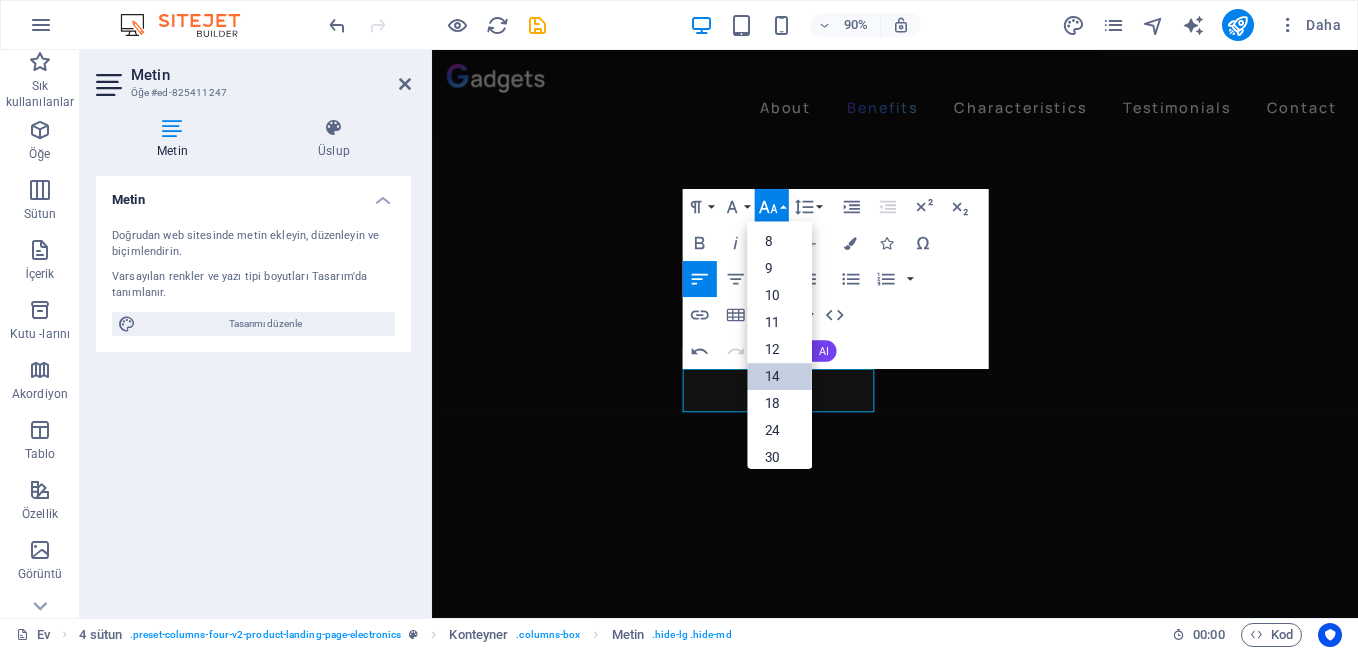 click on "14" at bounding box center [779, 377] 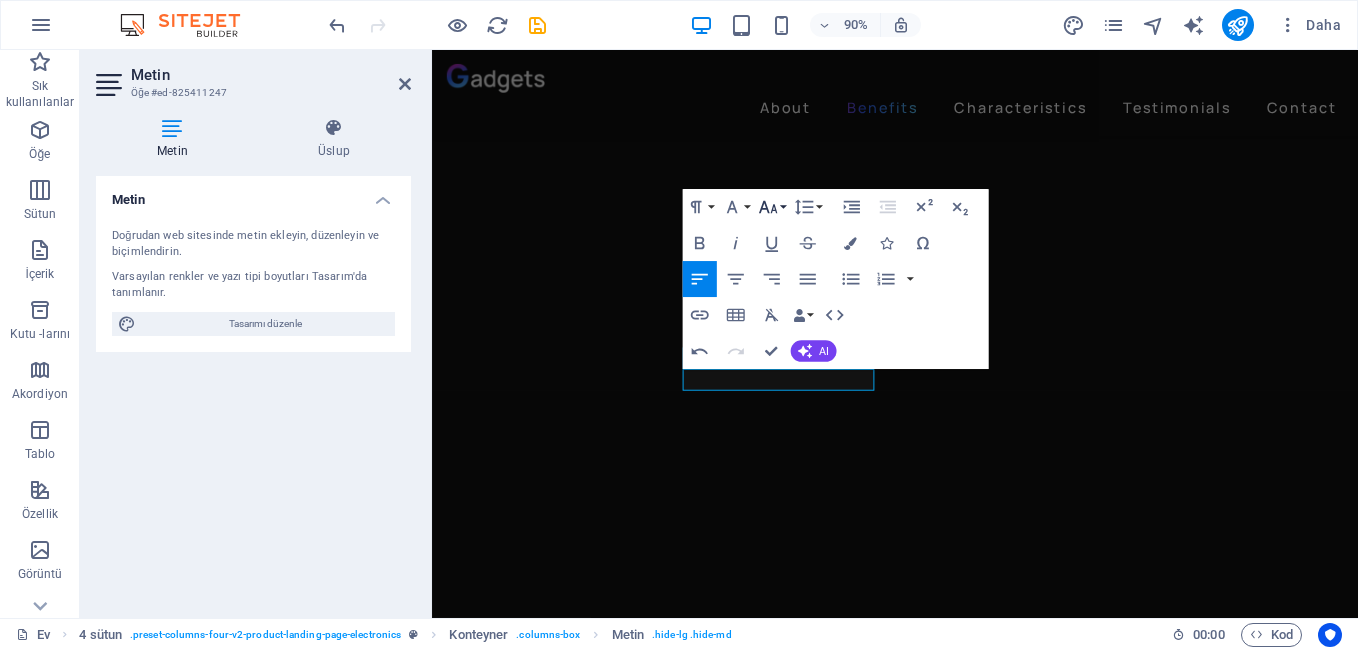 click 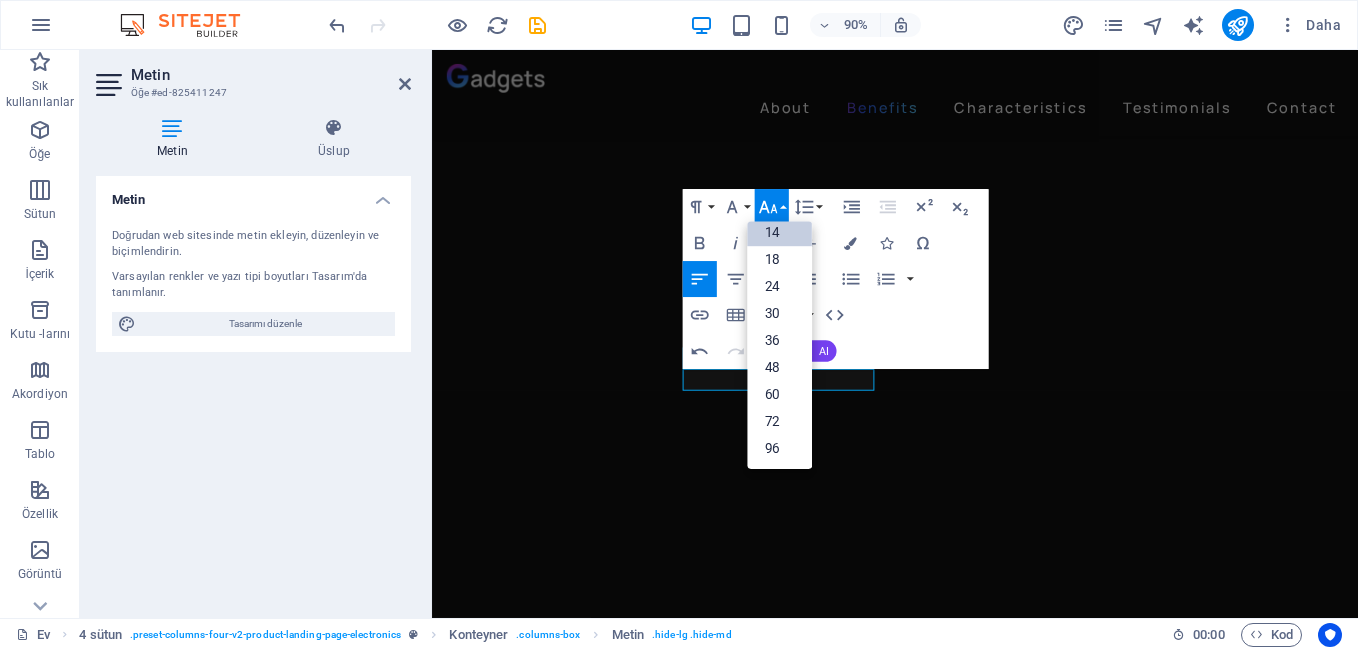 scroll, scrollTop: 161, scrollLeft: 0, axis: vertical 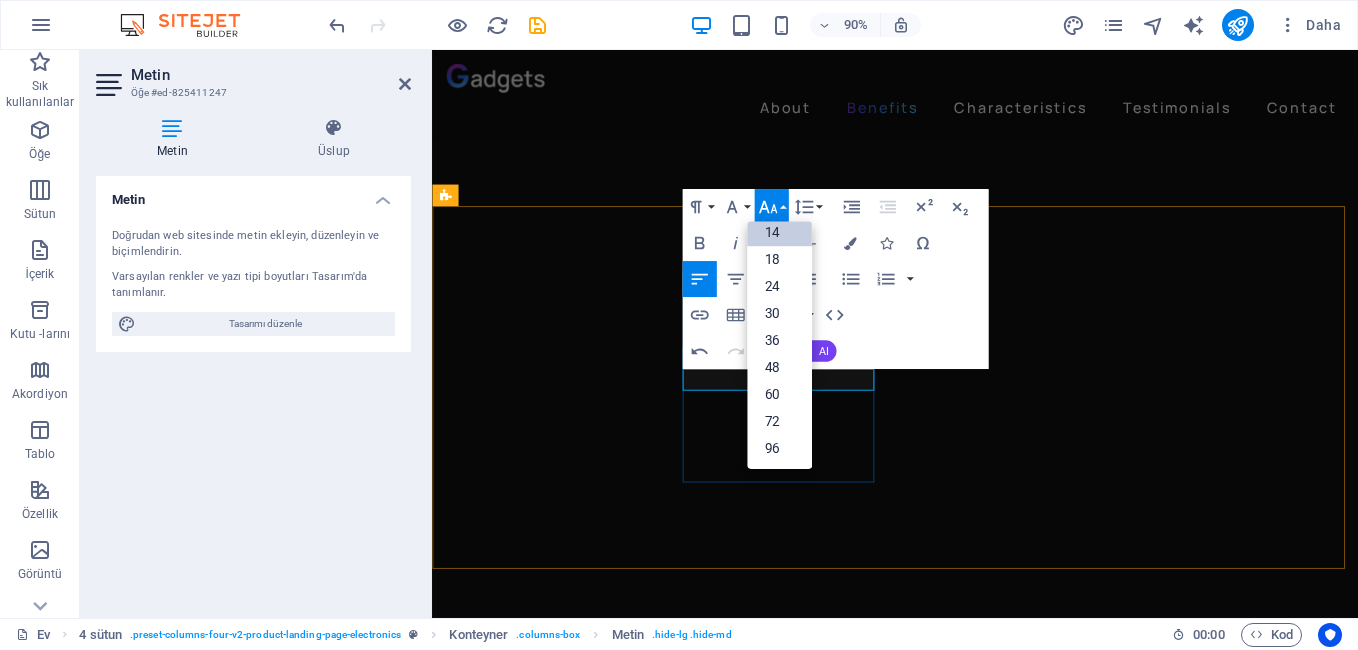 click on "Bizlere sesli mesaj bırakabilirsiniz" at bounding box center (572, 4017) 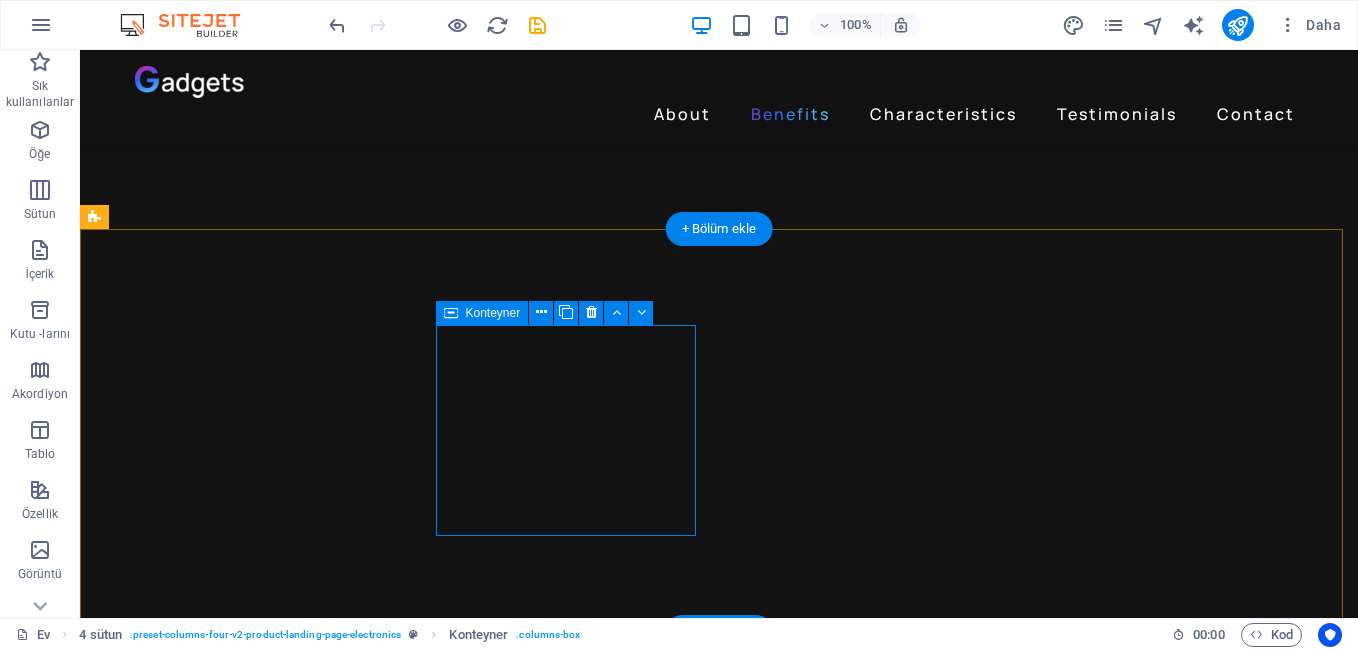 click on "Bizlere sesli mesaj bırakabilirsiniz" at bounding box center [242, 4487] 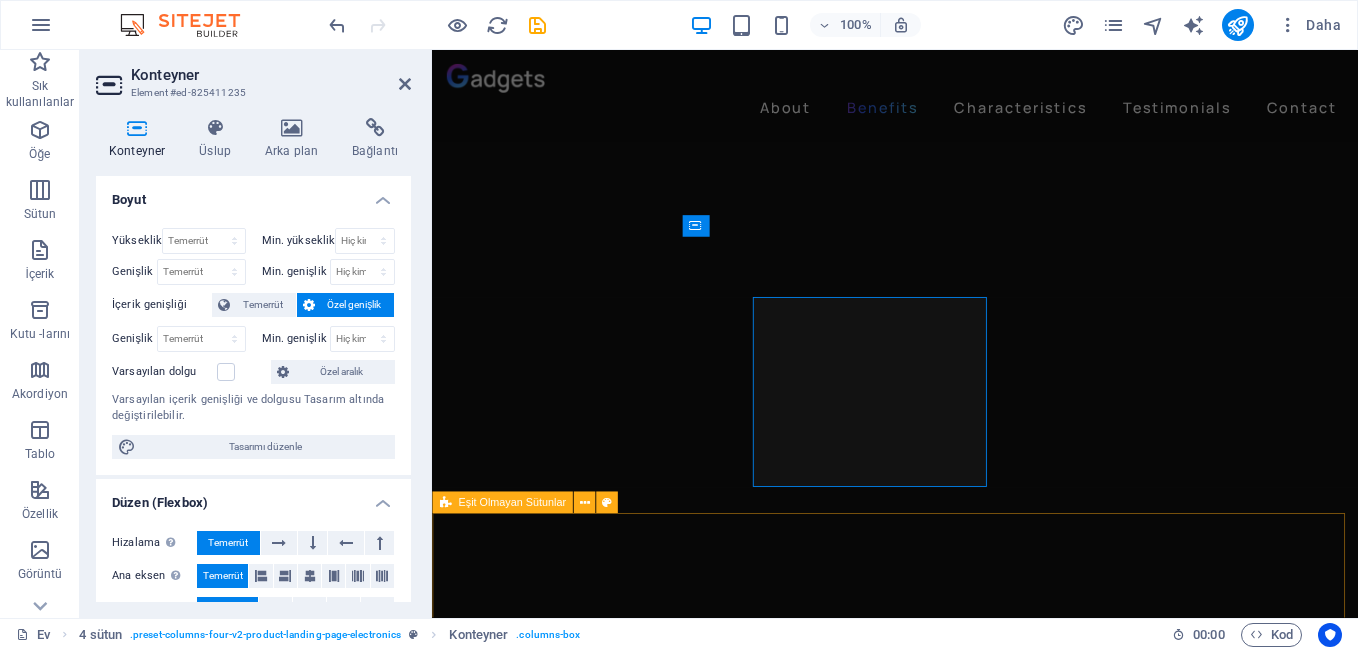 click on "Bizlere sesli mesaj bırakabilirsiniz 24h of Listening Time
24h of Listening Time
Premium Sound
Premium Sound" at bounding box center [946, 4553] 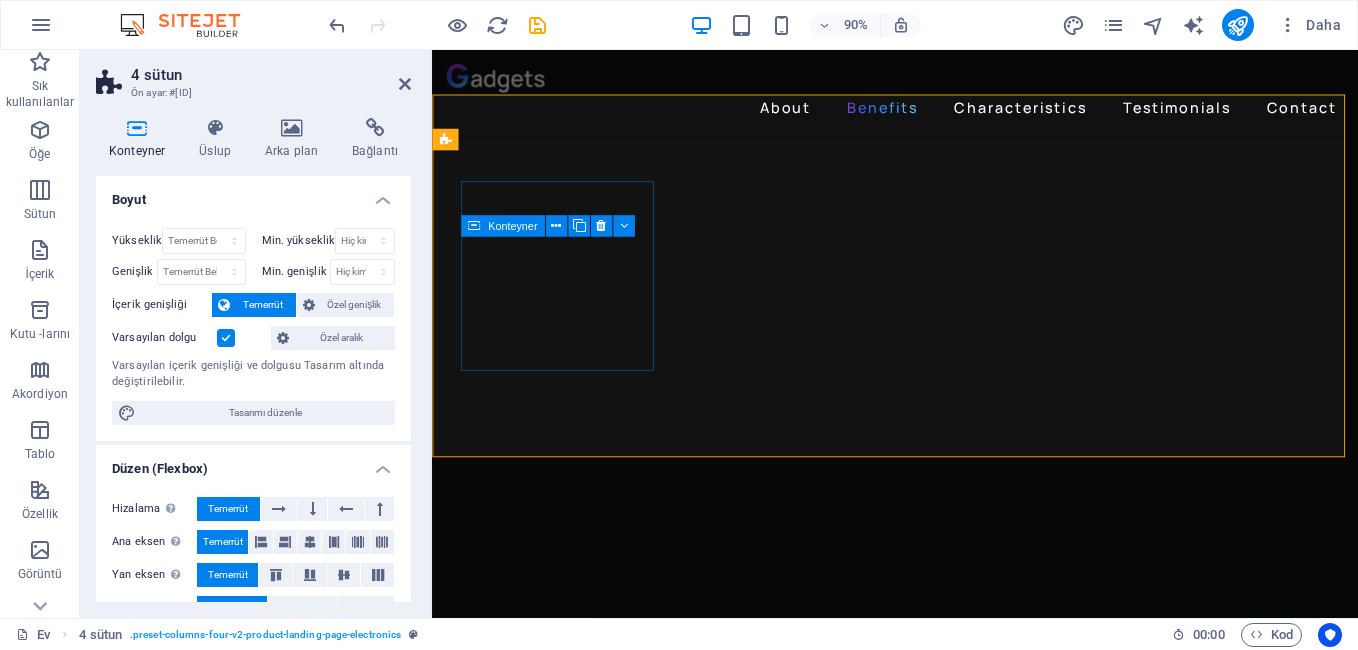scroll, scrollTop: 2505, scrollLeft: 0, axis: vertical 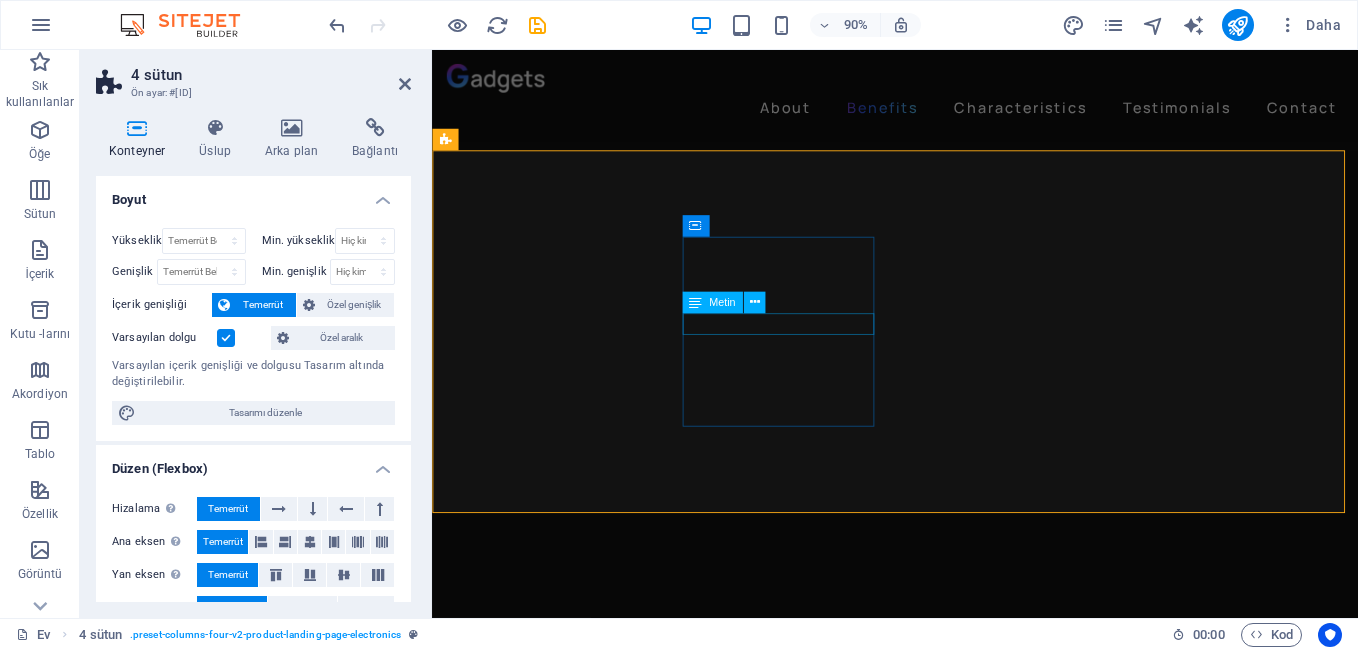 click on "Bizlere sesli mesaj bırakabilirsiniz" at bounding box center (572, 3998) 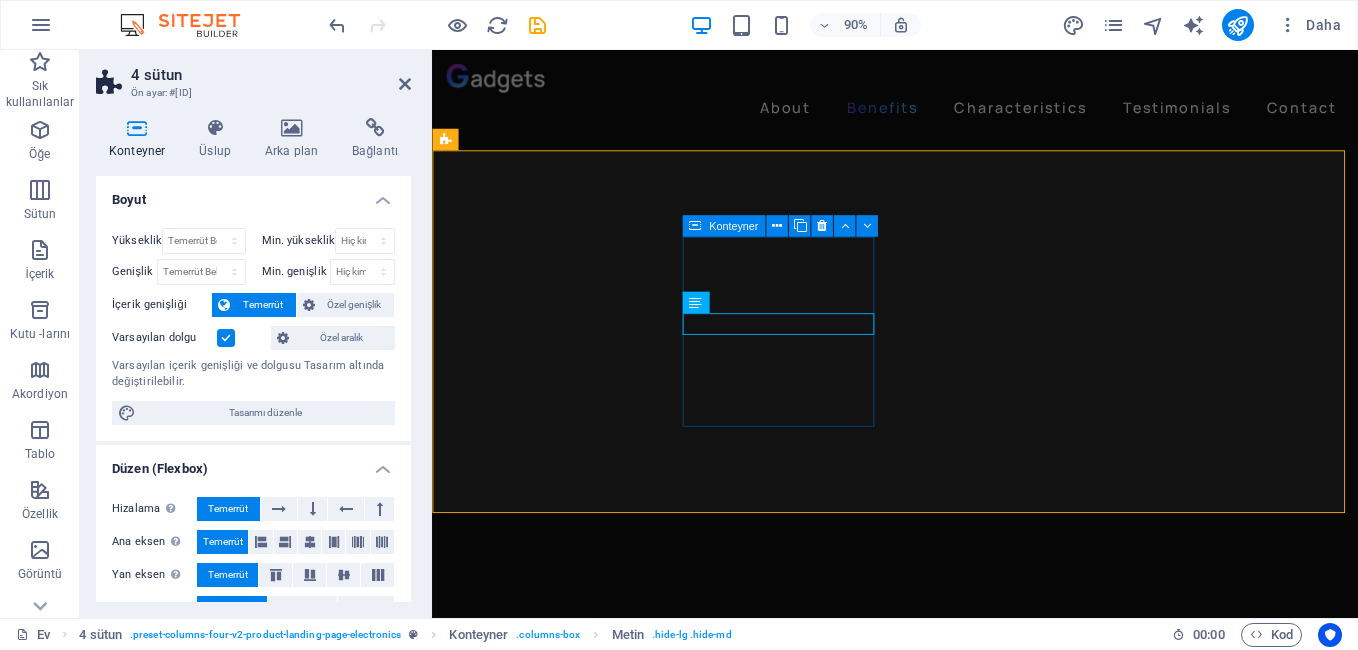click on "Bizlere sesli mesaj bırakabilirsiniz" at bounding box center (572, 3955) 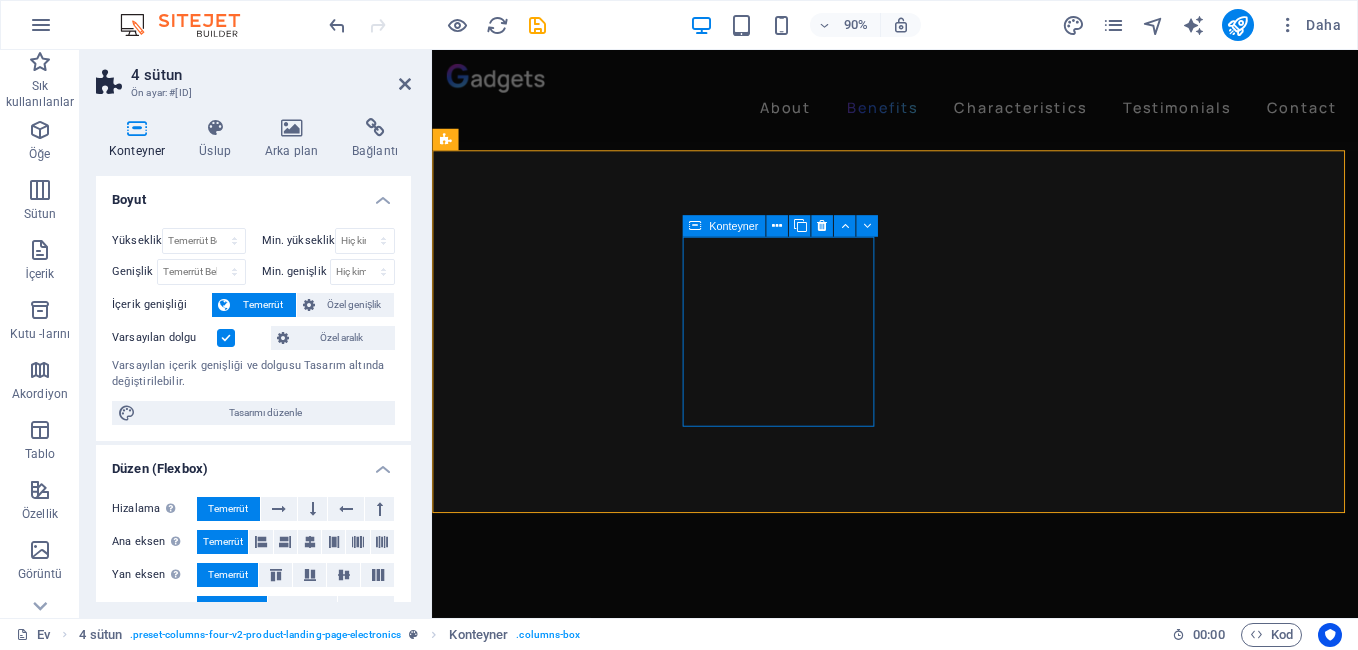 click on "Bizlere sesli mesaj bırakabilirsiniz" at bounding box center [572, 3955] 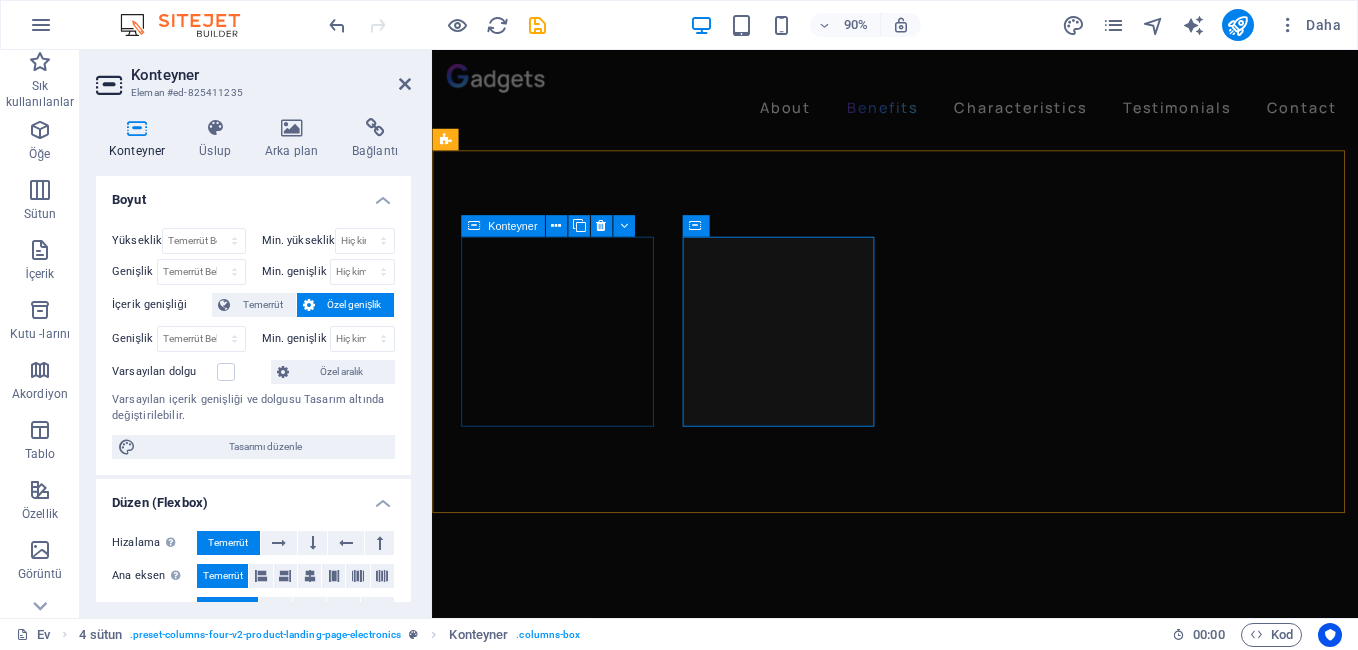 click at bounding box center [572, 3869] 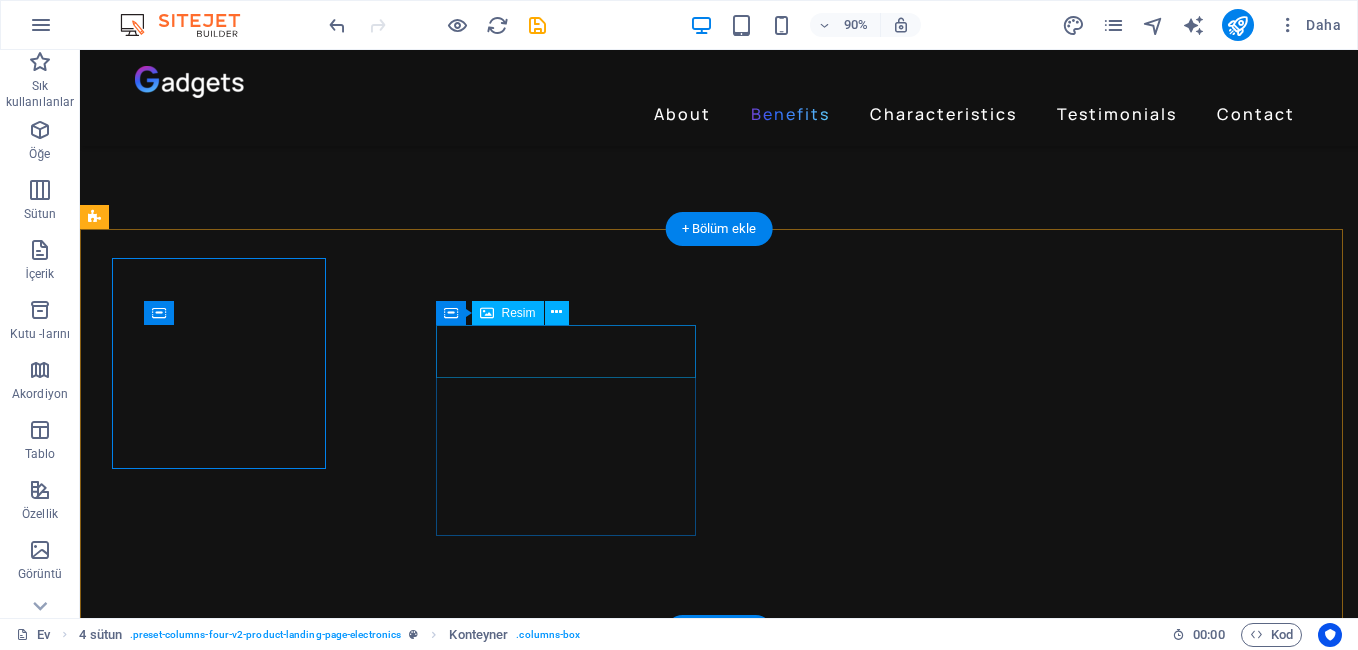scroll, scrollTop: 2443, scrollLeft: 0, axis: vertical 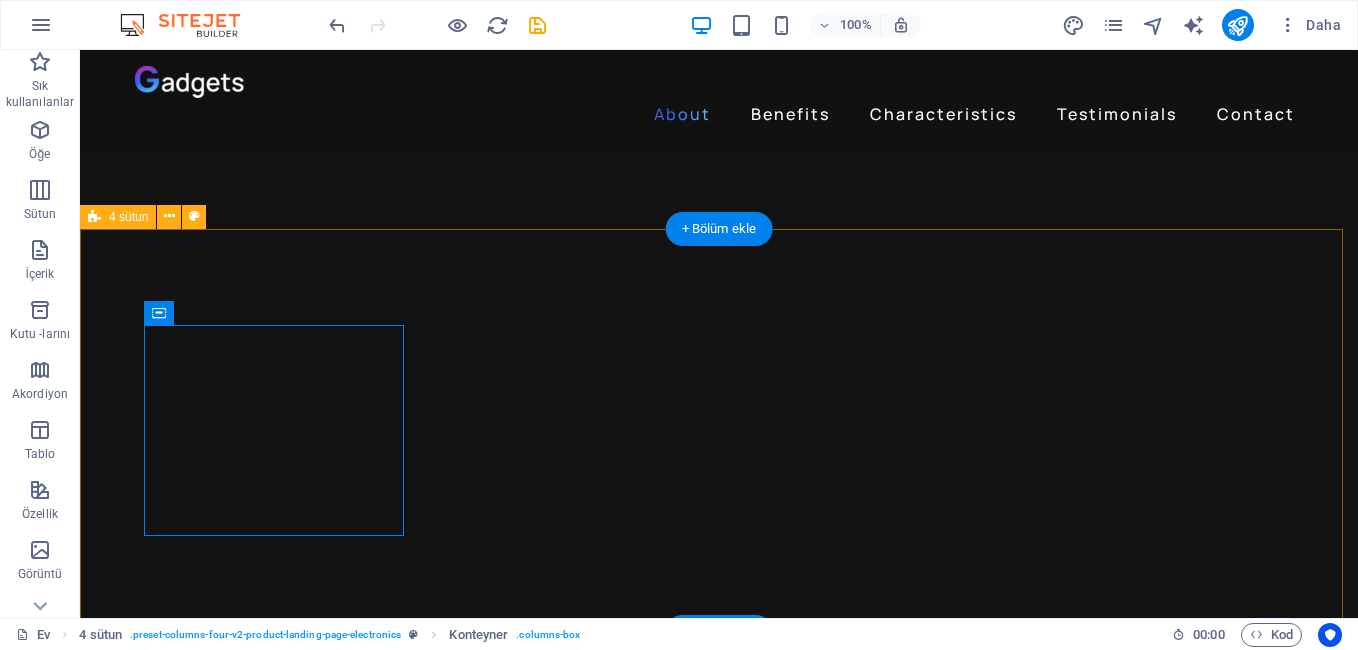 click on "Bizlere sesli mesaj bırakabilirsiniz 24h of Listening Time
24h of Listening Time
Premium Sound
Premium Sound" at bounding box center (719, 4690) 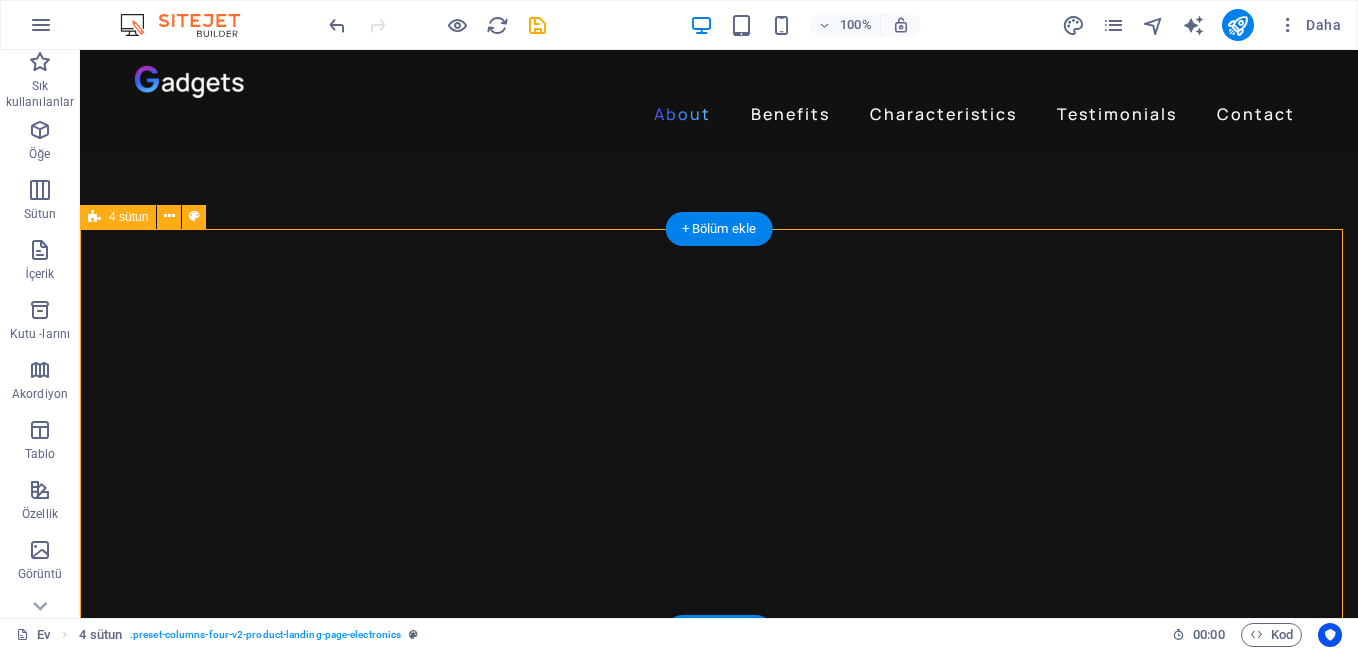 click on "Bizlere sesli mesaj bırakabilirsiniz 24h of Listening Time
24h of Listening Time
Premium Sound
Premium Sound" at bounding box center [719, 4690] 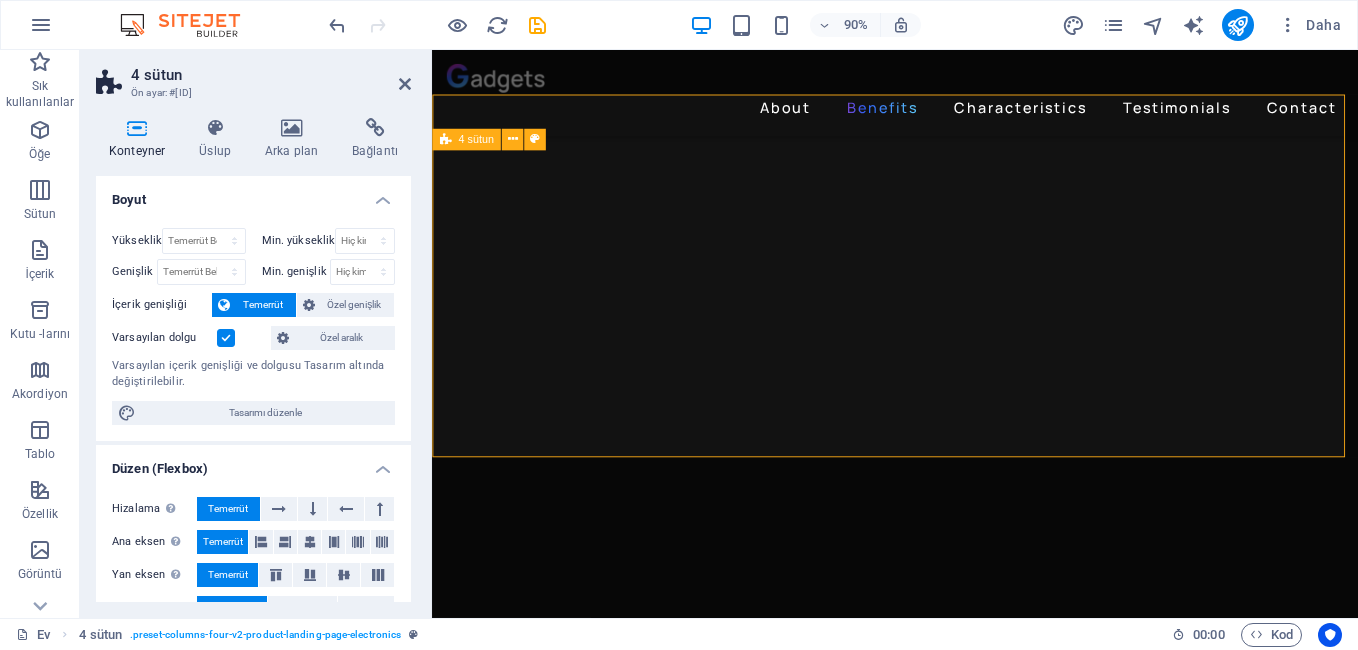 scroll, scrollTop: 2505, scrollLeft: 0, axis: vertical 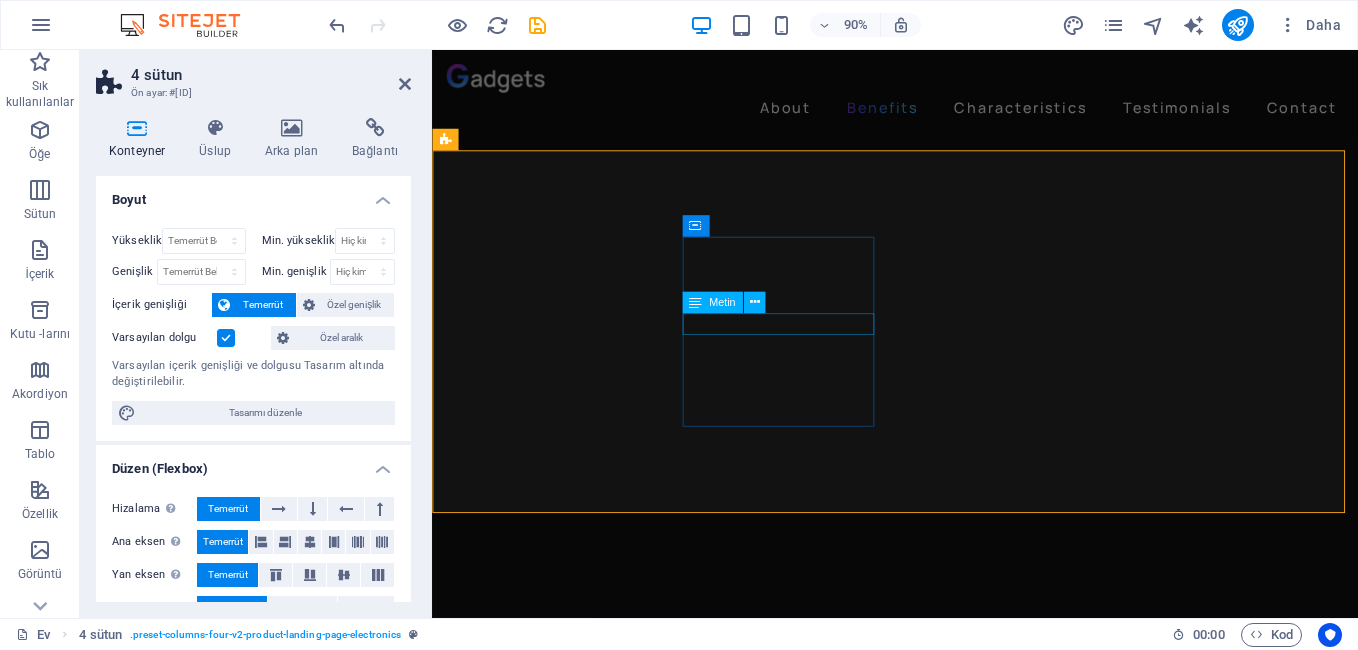 click on "Metin" at bounding box center [712, 303] 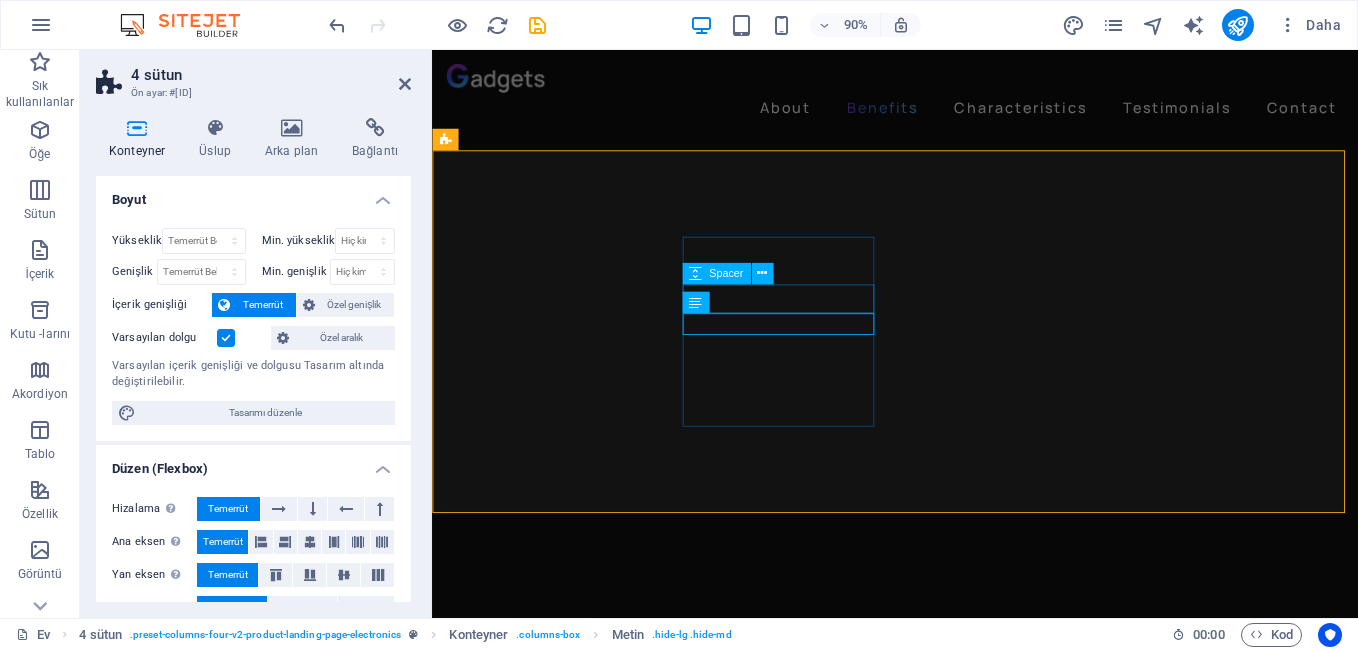 click at bounding box center [572, 3970] 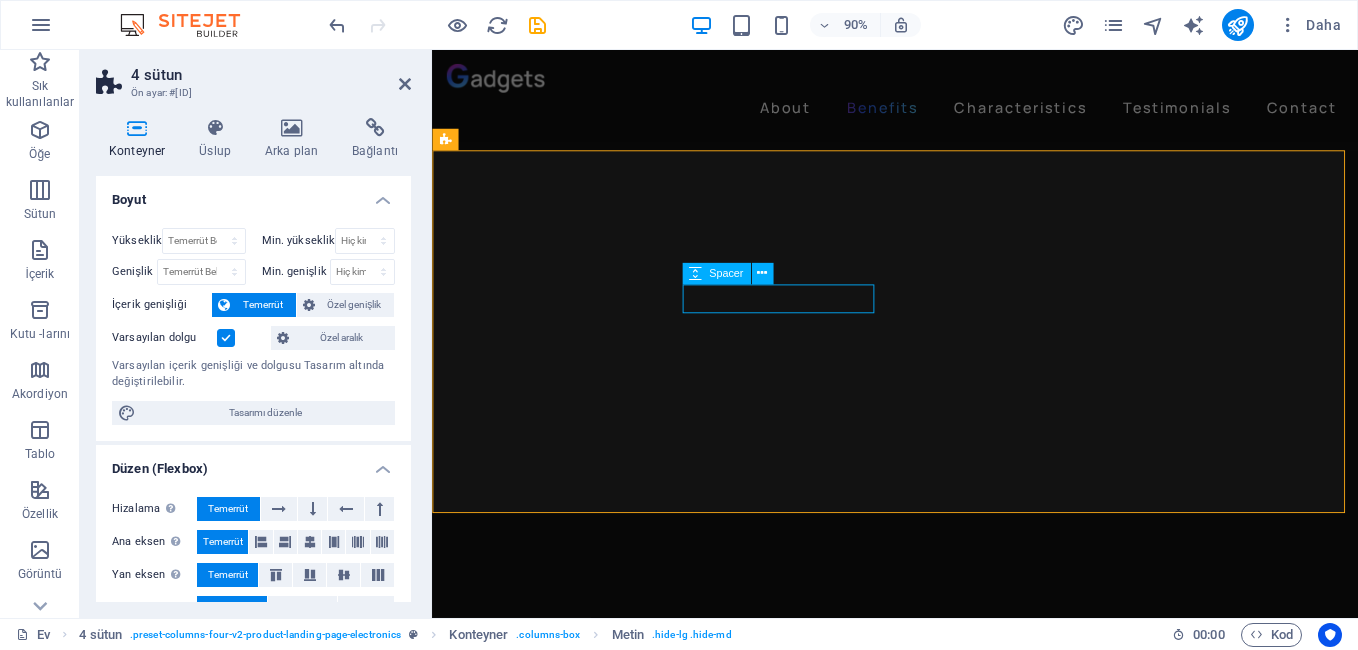 click at bounding box center (572, 3970) 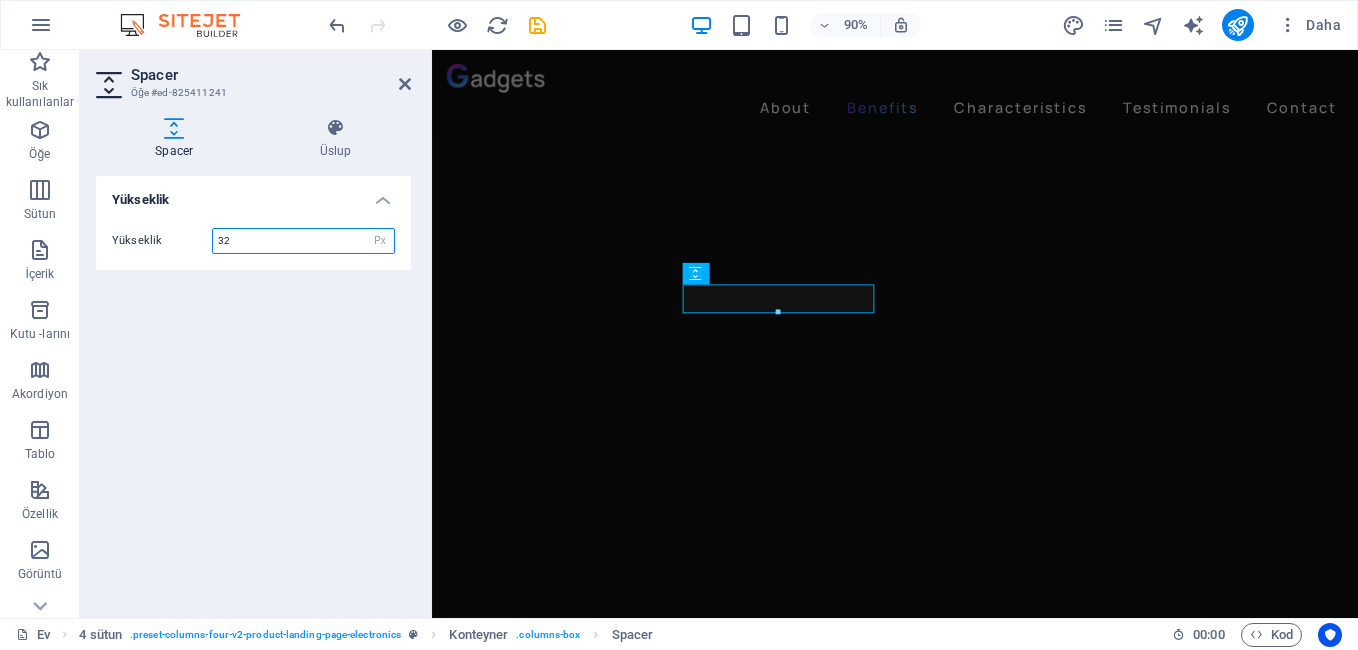 click at bounding box center [778, 313] 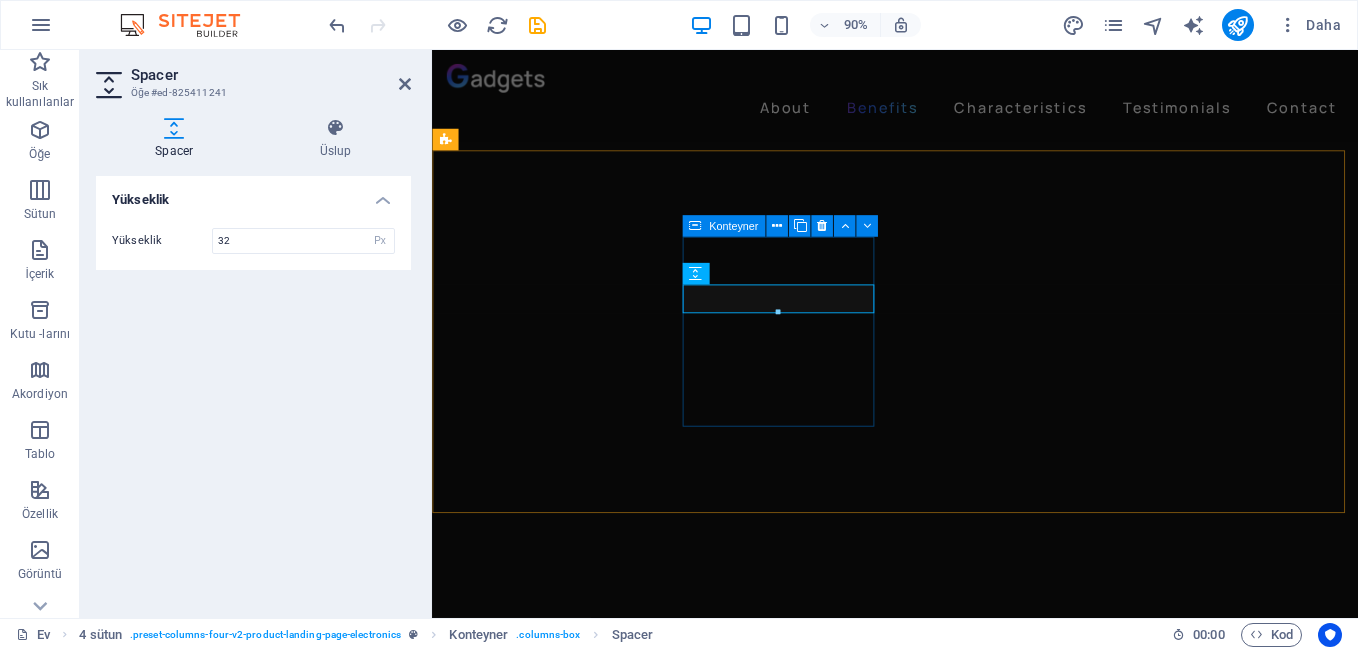click on "Bizlere sesli mesaj bırakabilirsiniz" at bounding box center (572, 3955) 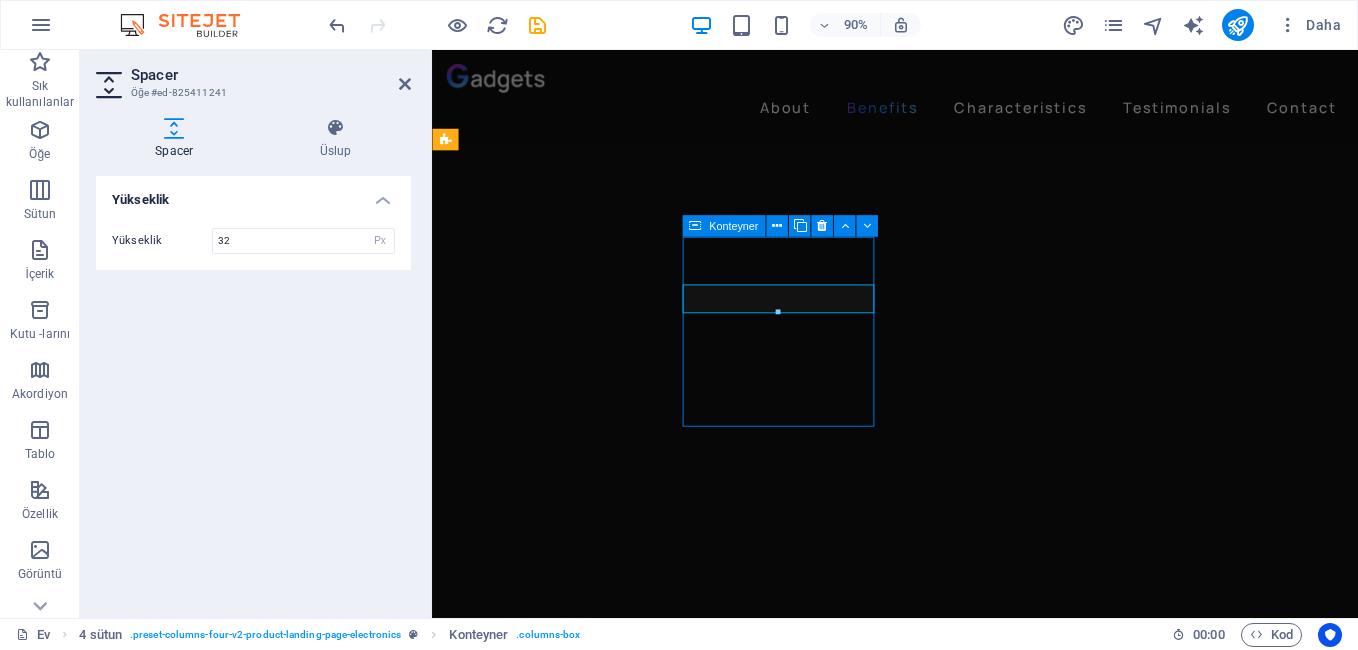 click on "Bizlere sesli mesaj bırakabilirsiniz" at bounding box center [572, 3955] 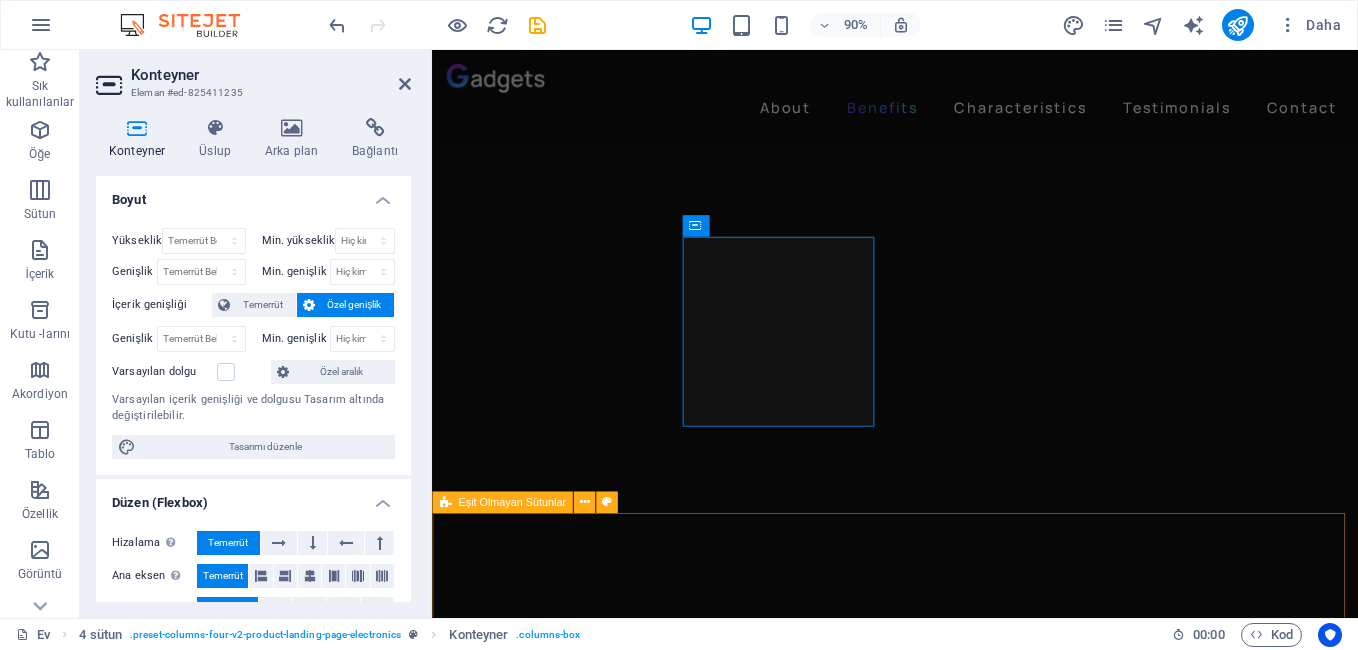 click on "Tunes out noises, tunes in voices" at bounding box center (946, 5081) 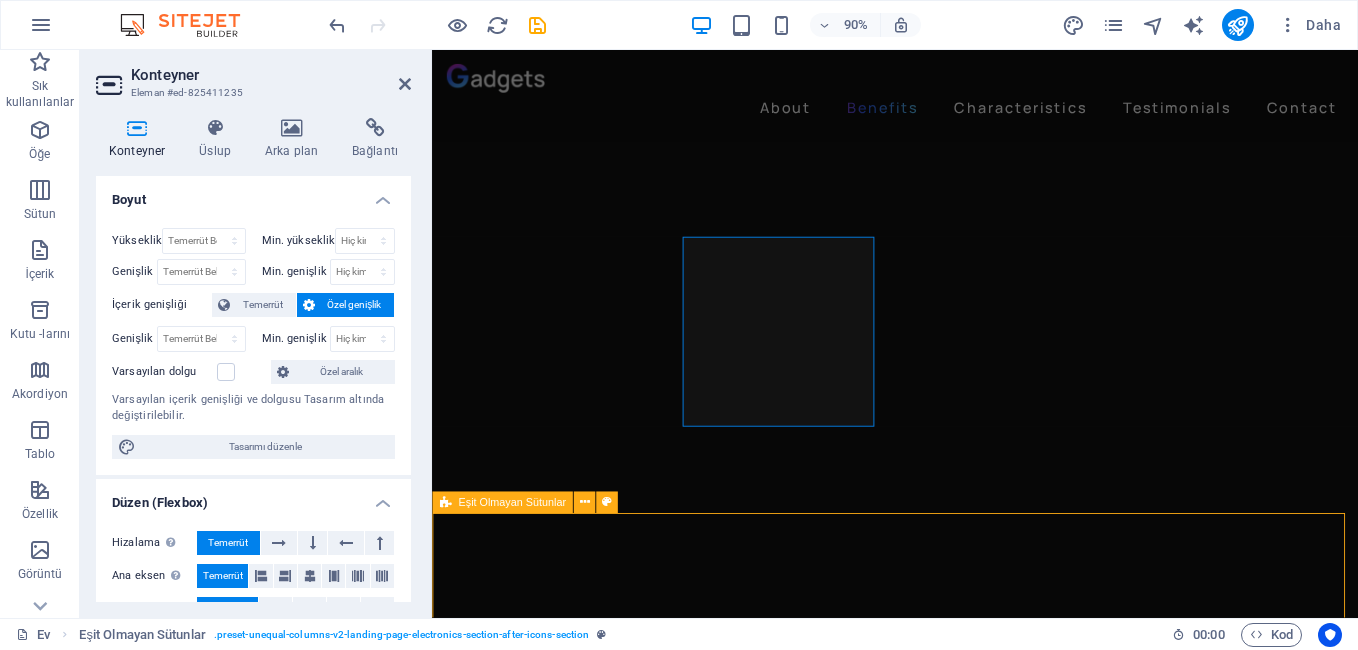 click on "Tunes out noises, tunes in voices" at bounding box center (946, 5081) 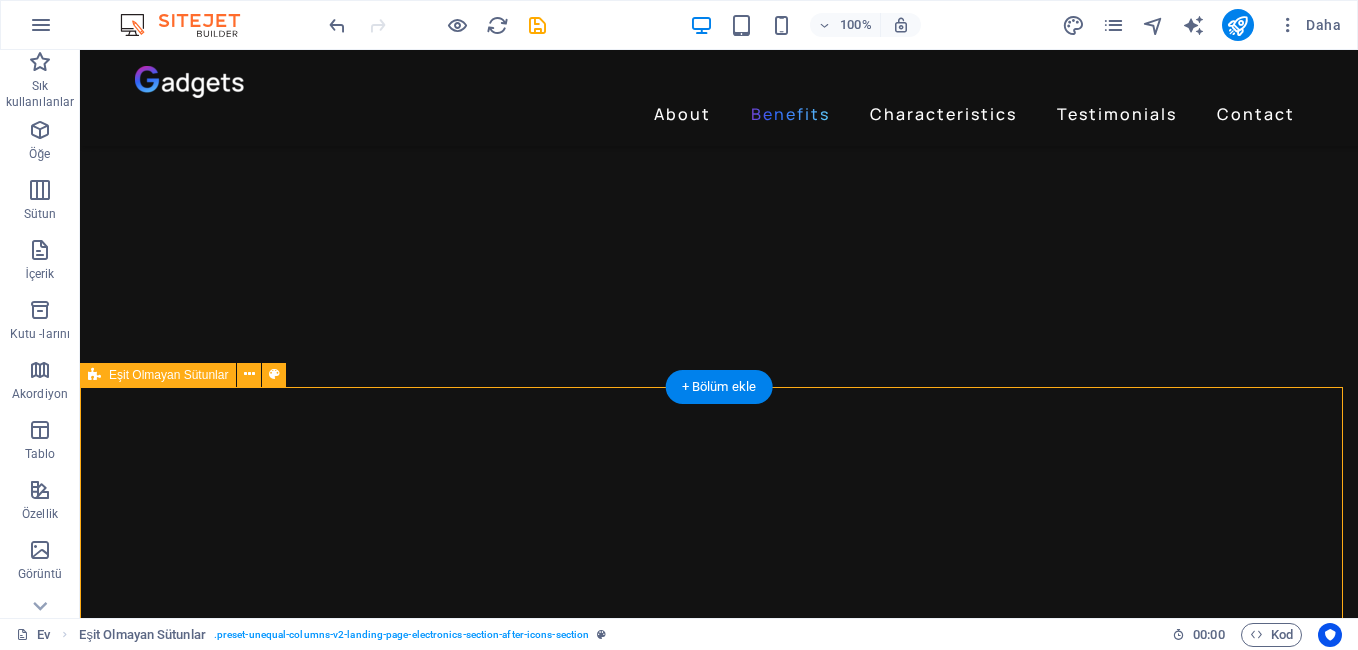 scroll, scrollTop: 2499, scrollLeft: 0, axis: vertical 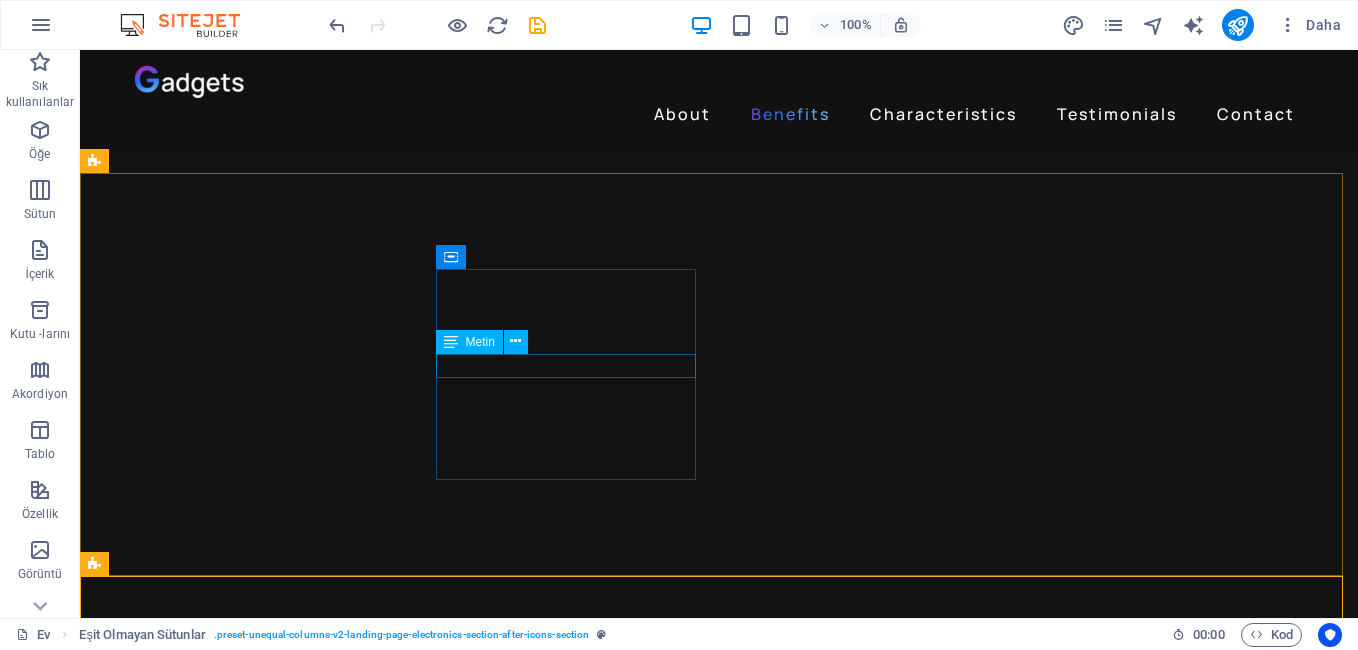 click on "Metin" at bounding box center [480, 342] 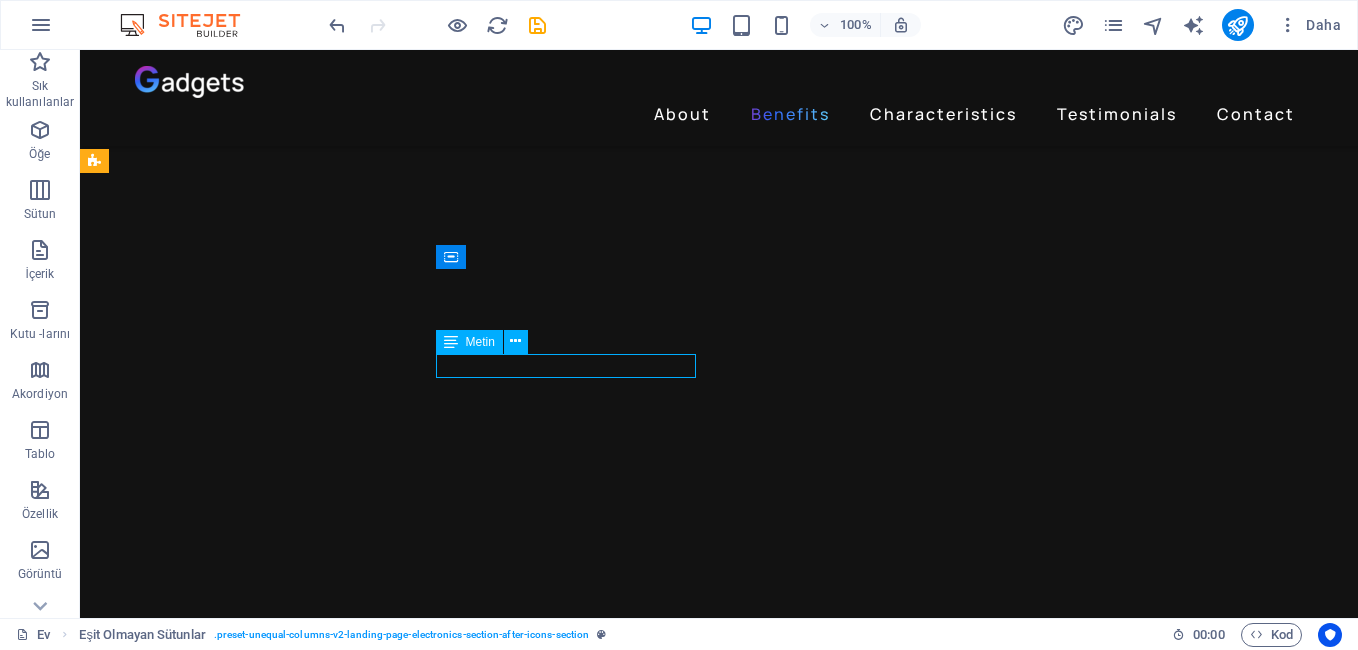click on "Metin" at bounding box center [480, 342] 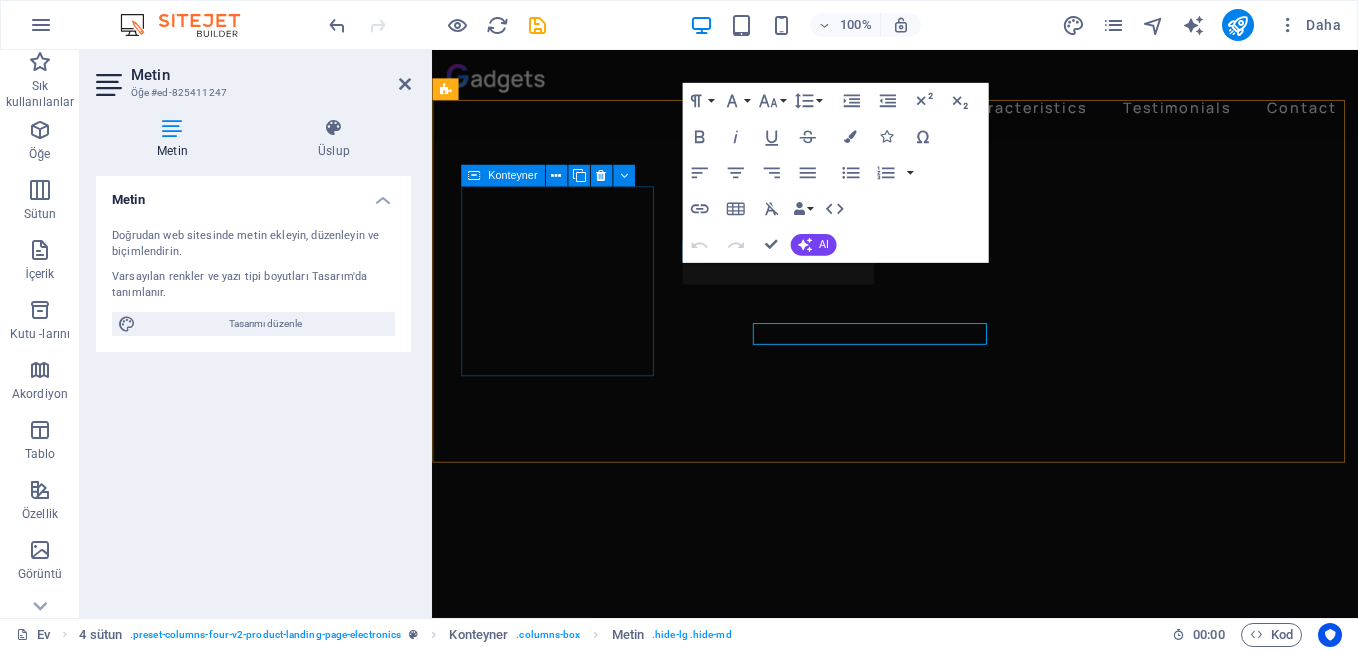 scroll, scrollTop: 2561, scrollLeft: 0, axis: vertical 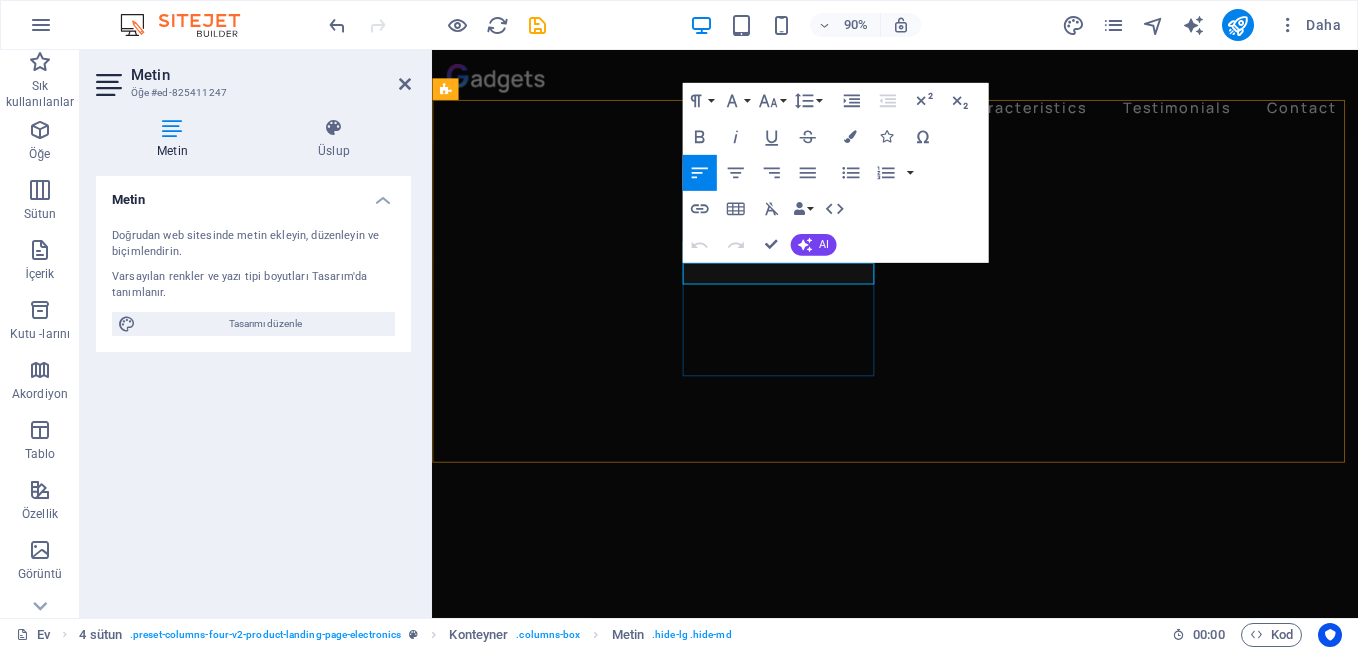 click on "Bizlere sesli mesaj bırakabilirsiniz" at bounding box center (572, 3899) 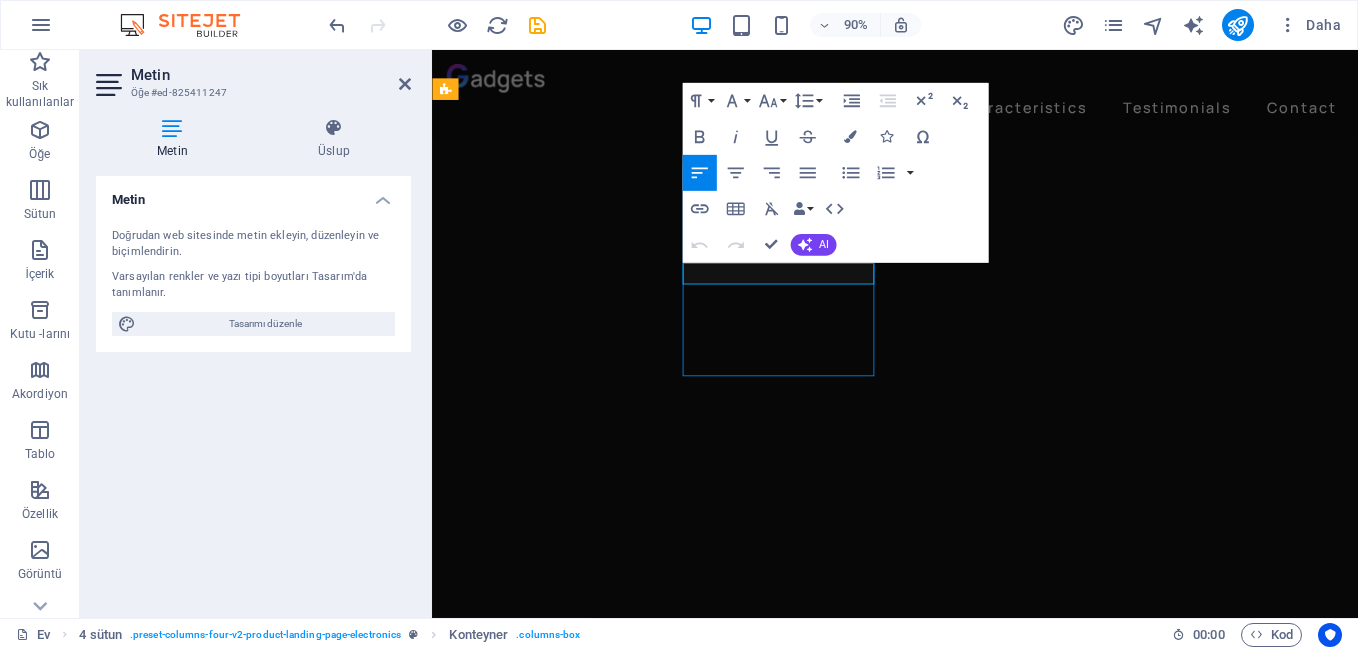 click on "Bizlere sesli mesaj bırakabilirsiniz" at bounding box center (572, 3899) 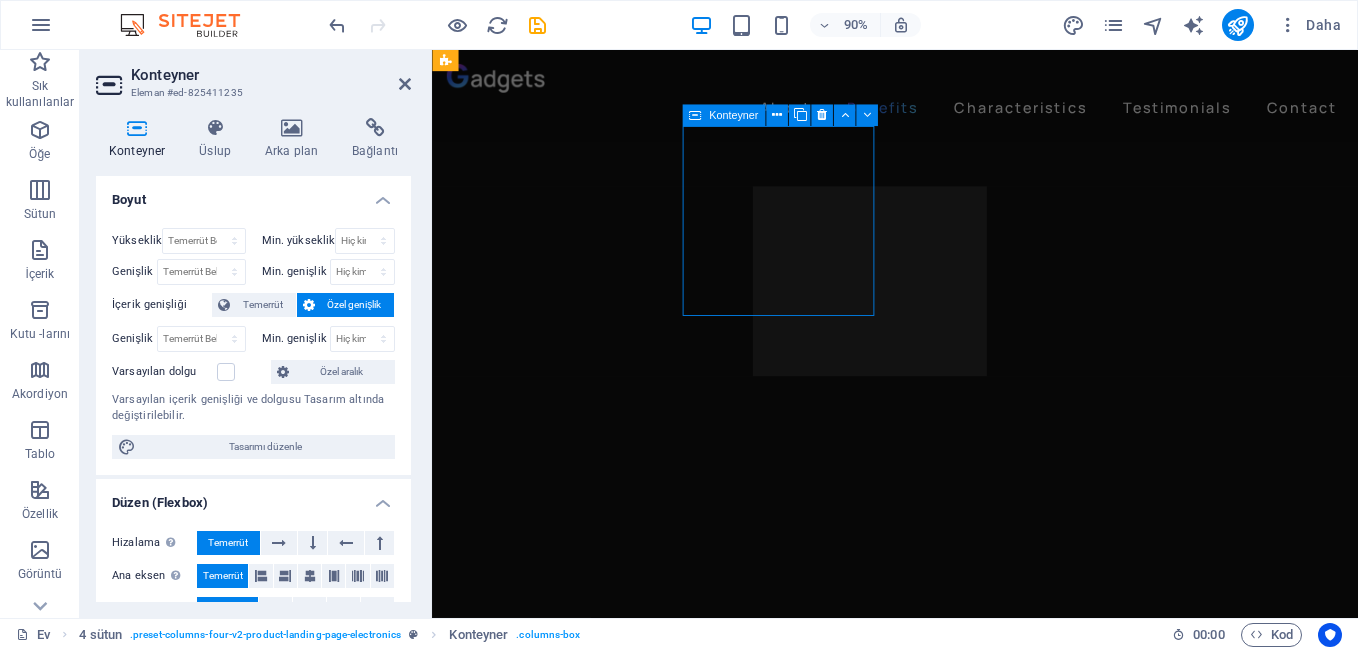 scroll, scrollTop: 2628, scrollLeft: 0, axis: vertical 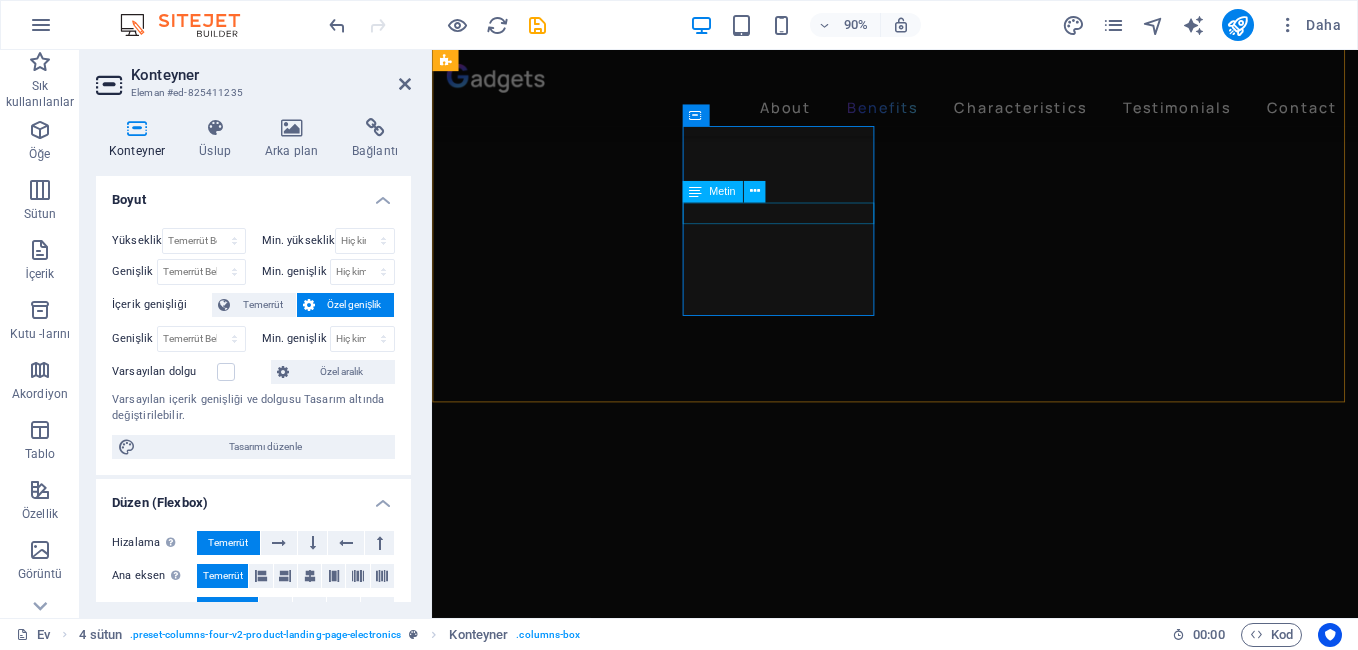 click on "Bizlere sesli mesaj bırakabilirsiniz" at bounding box center [572, 3875] 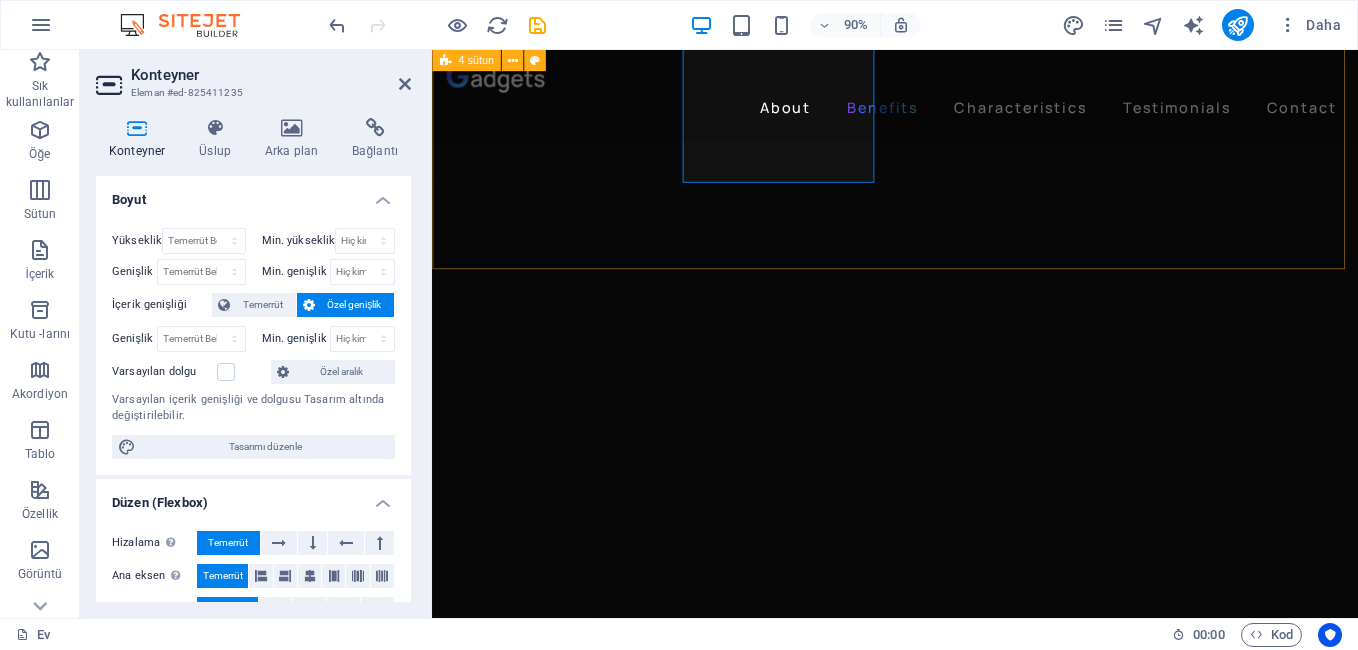 scroll, scrollTop: 2580, scrollLeft: 0, axis: vertical 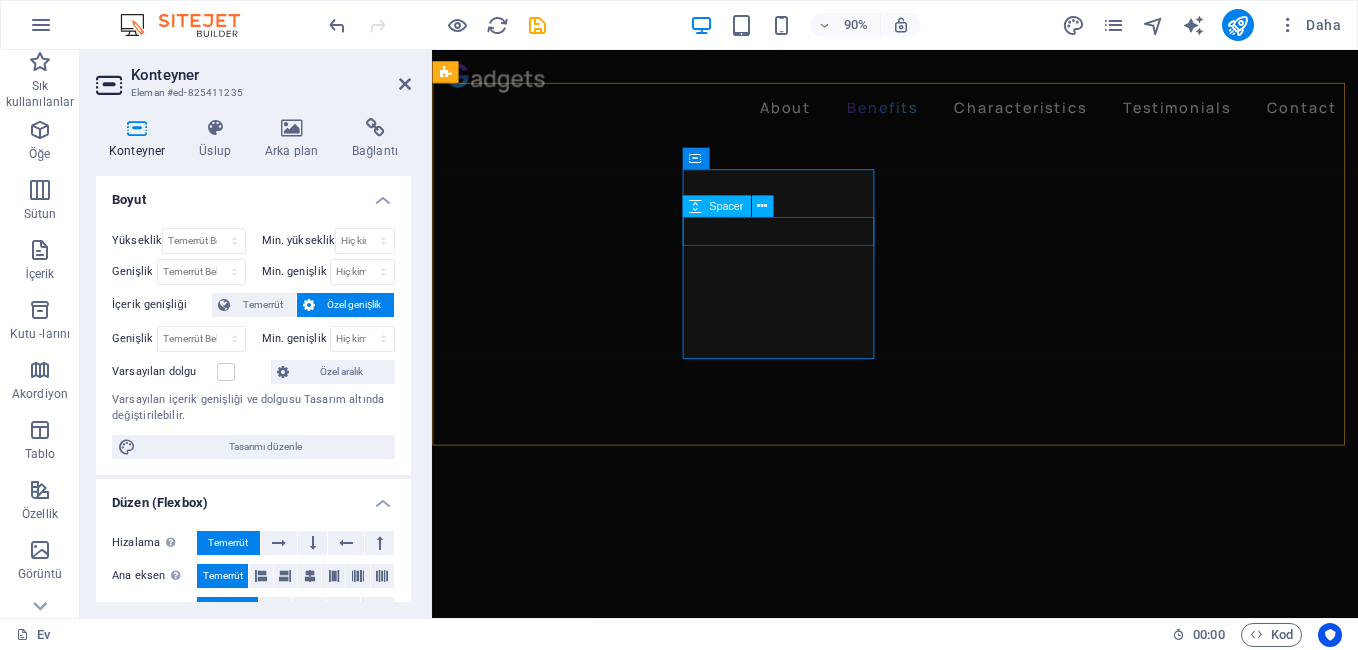 click at bounding box center [572, 3895] 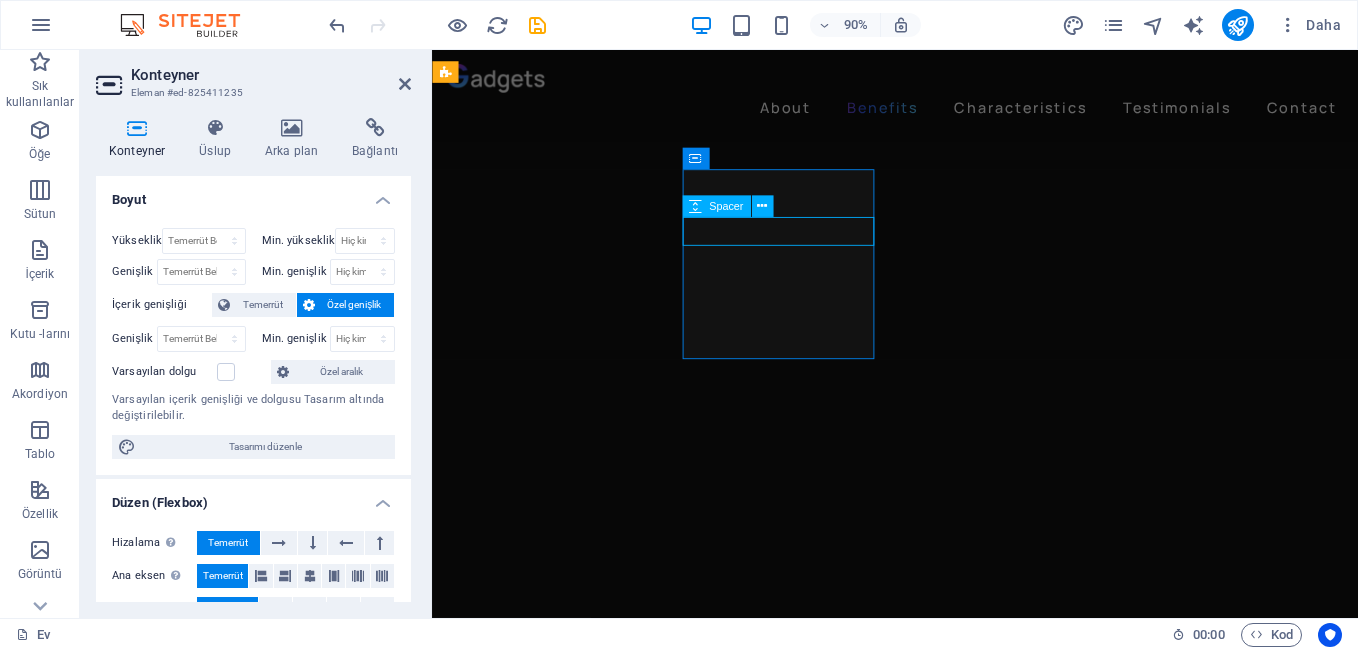 click at bounding box center (572, 3895) 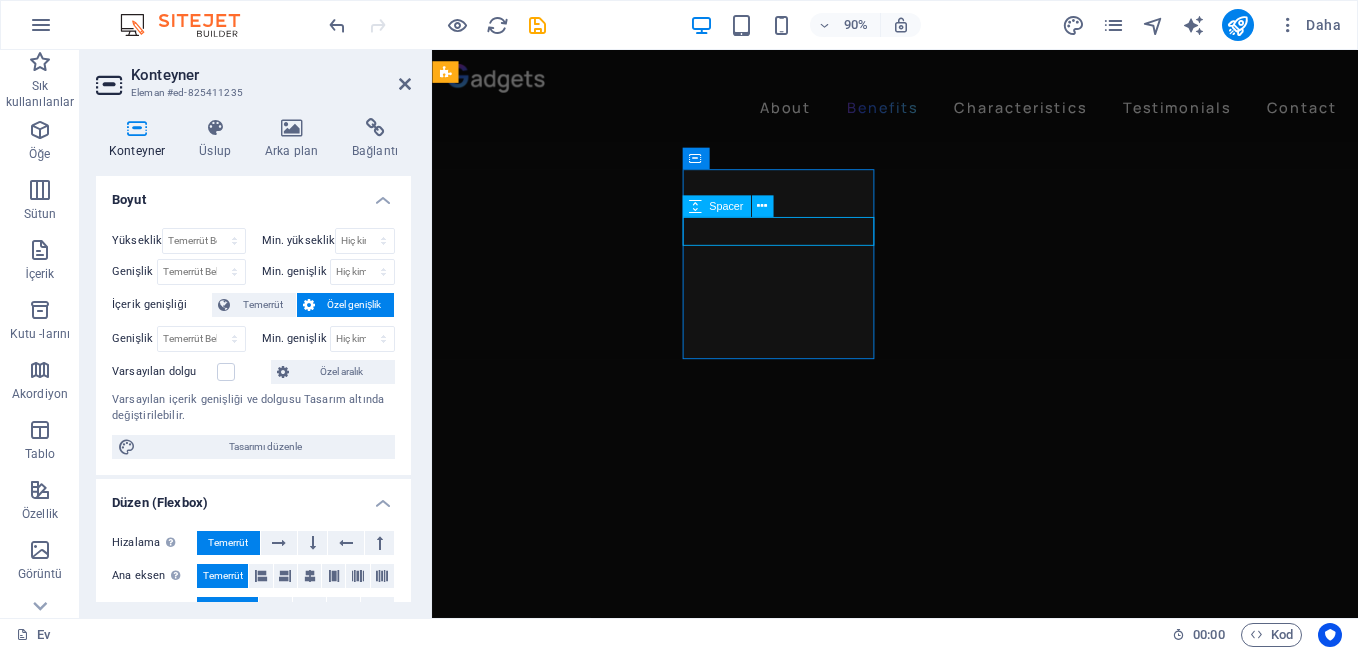 select on "px" 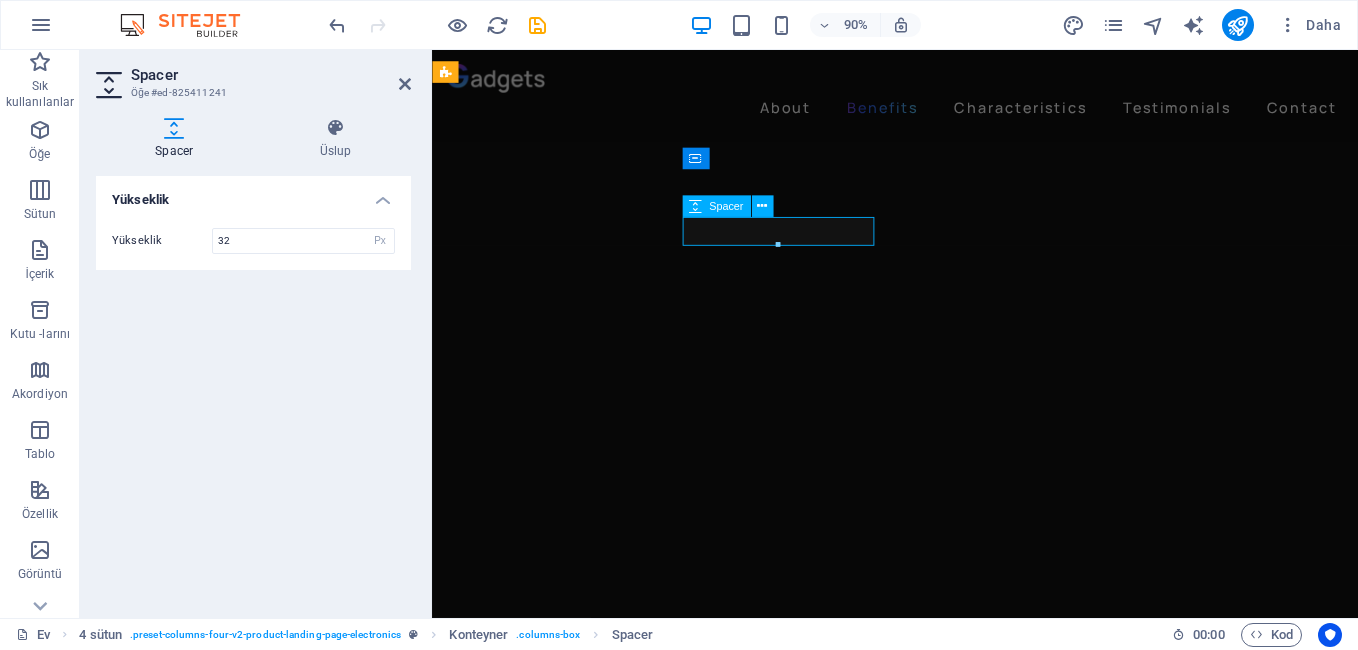 click at bounding box center (572, 3895) 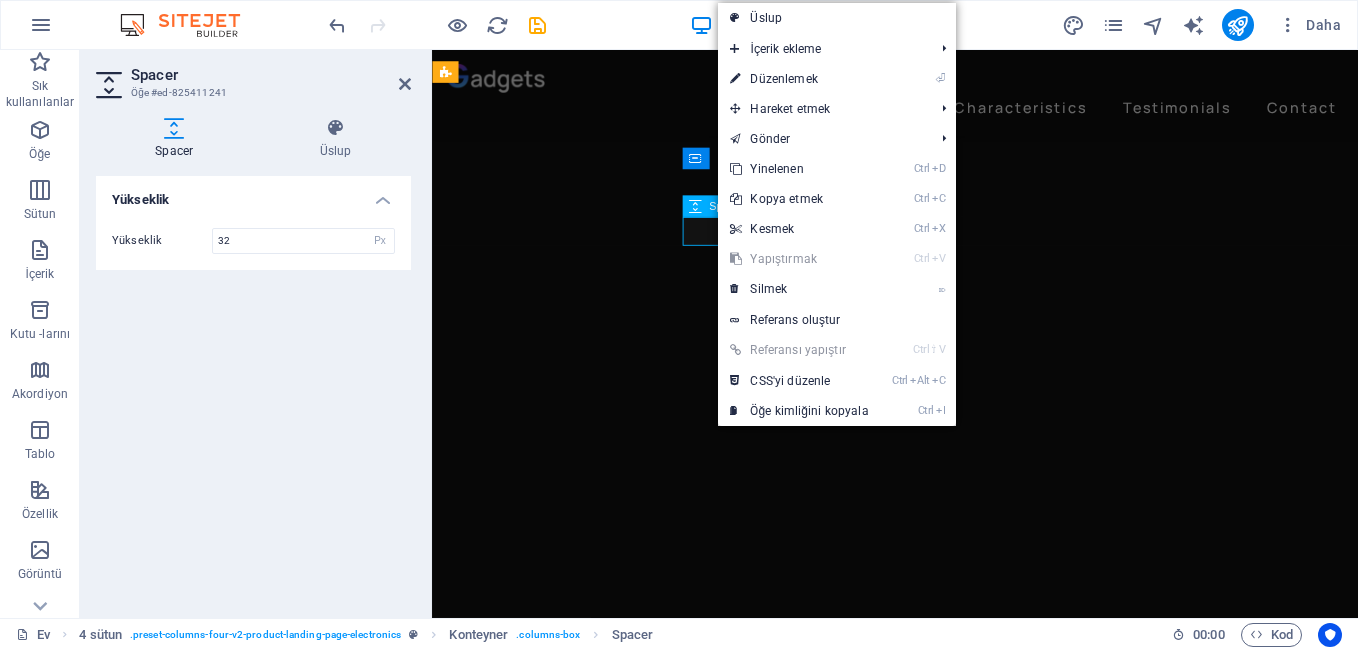 click at bounding box center (572, 3895) 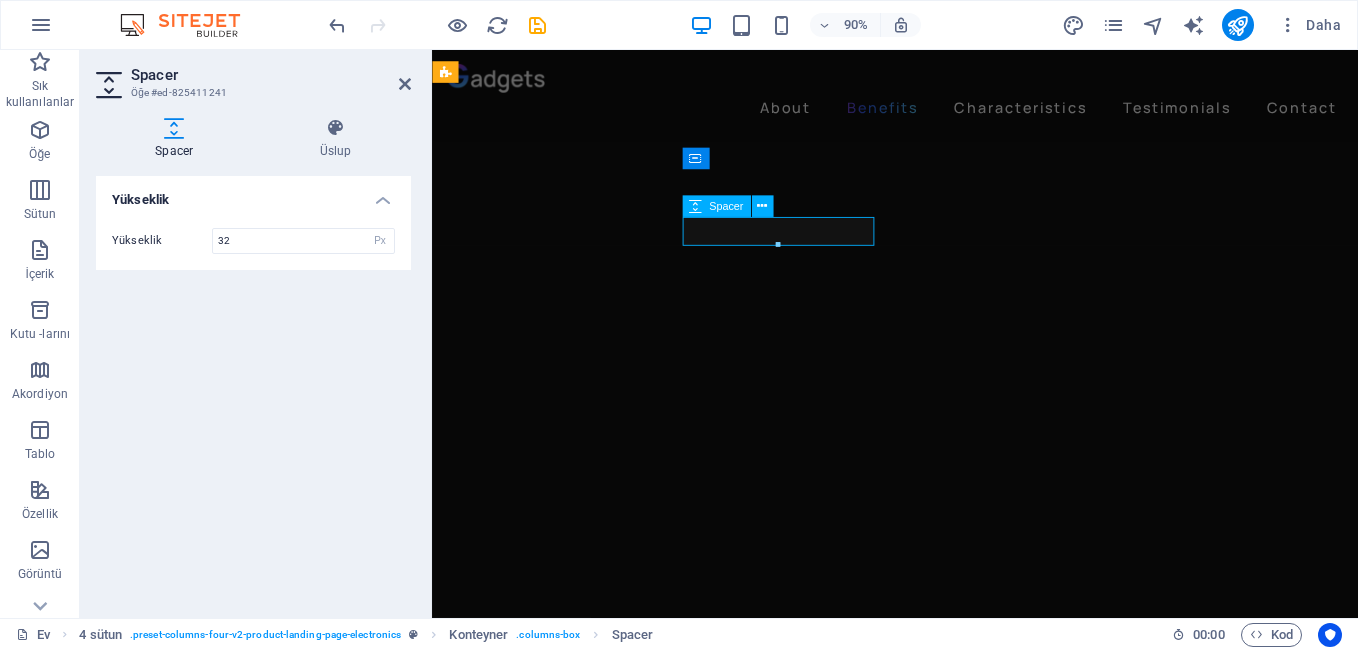 click at bounding box center [572, 3895] 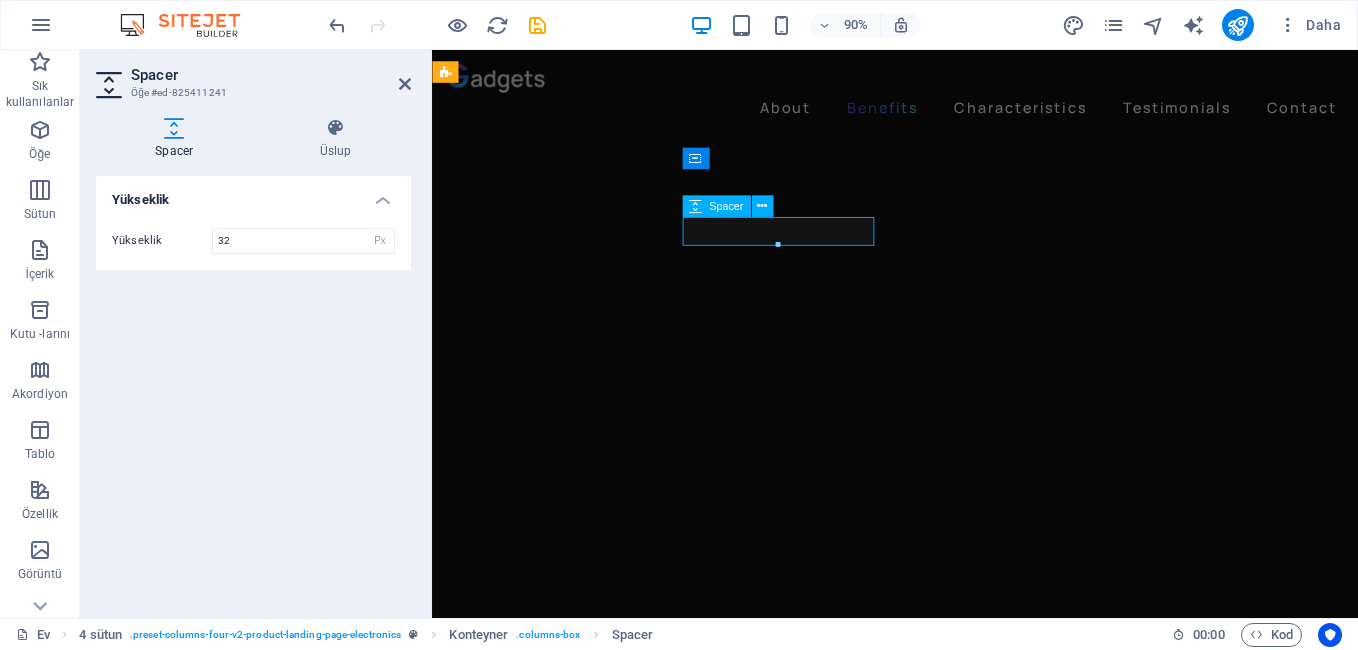 click at bounding box center [572, 3895] 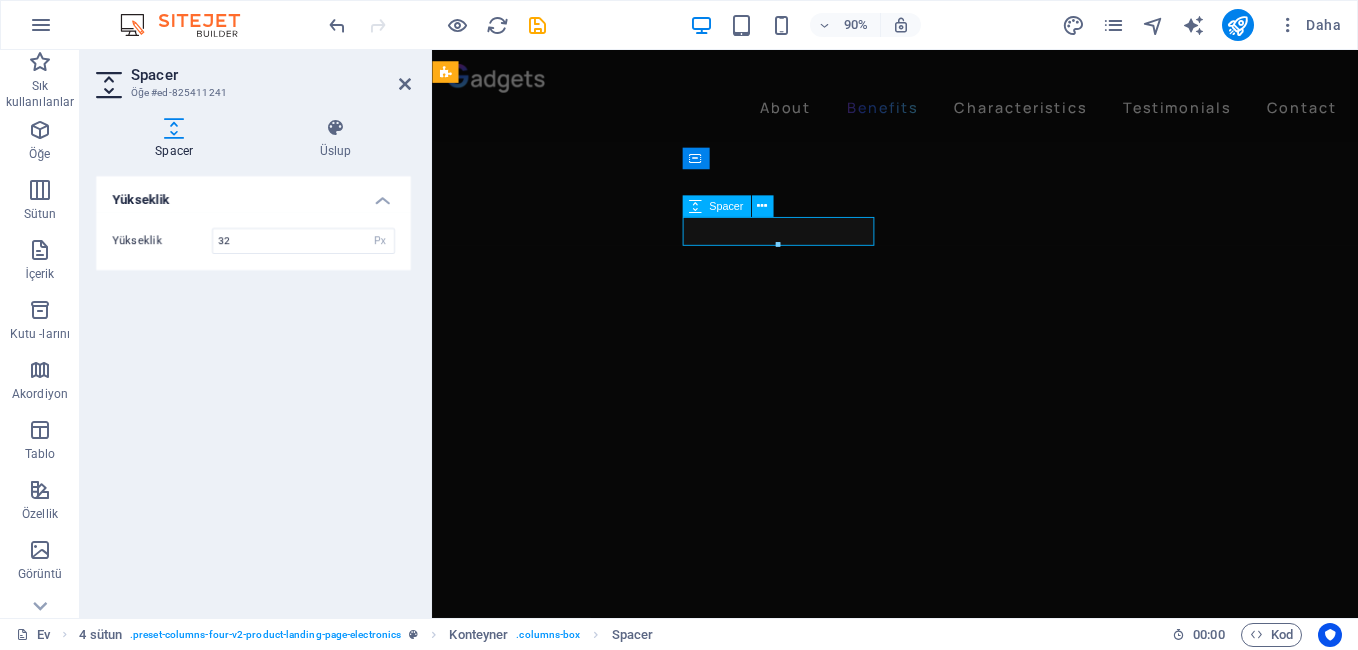 click at bounding box center [572, 3895] 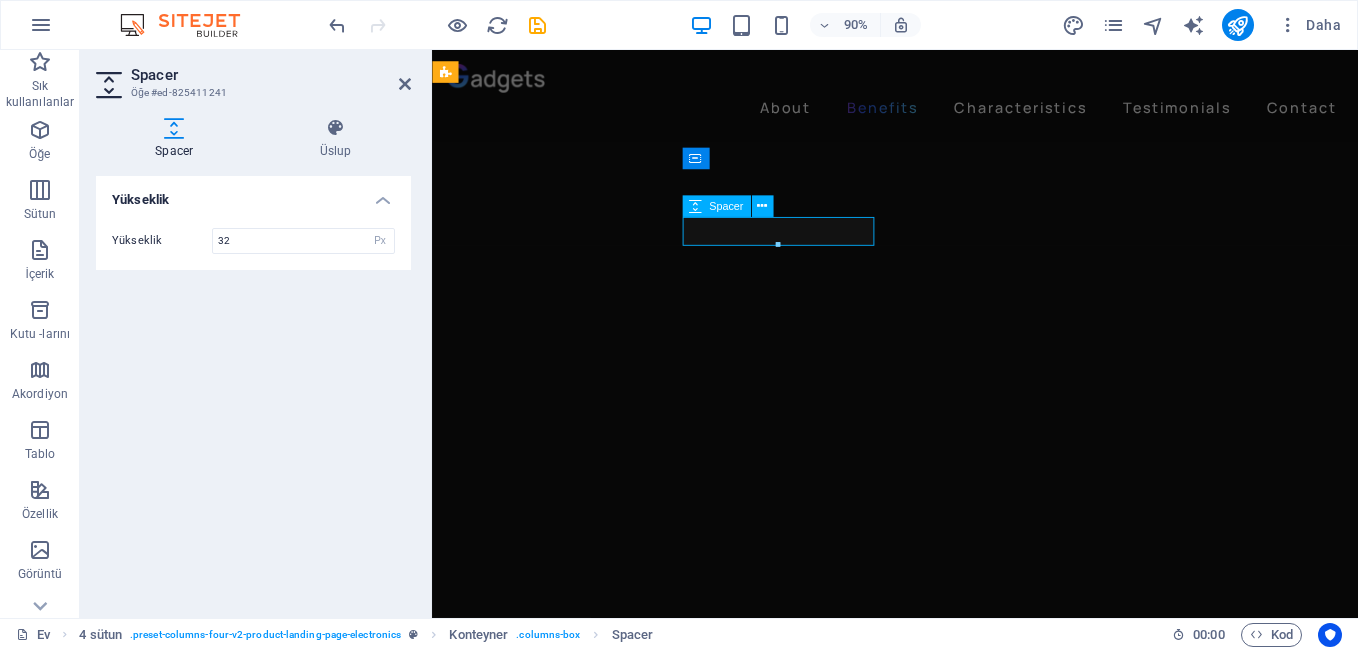 click at bounding box center (572, 3895) 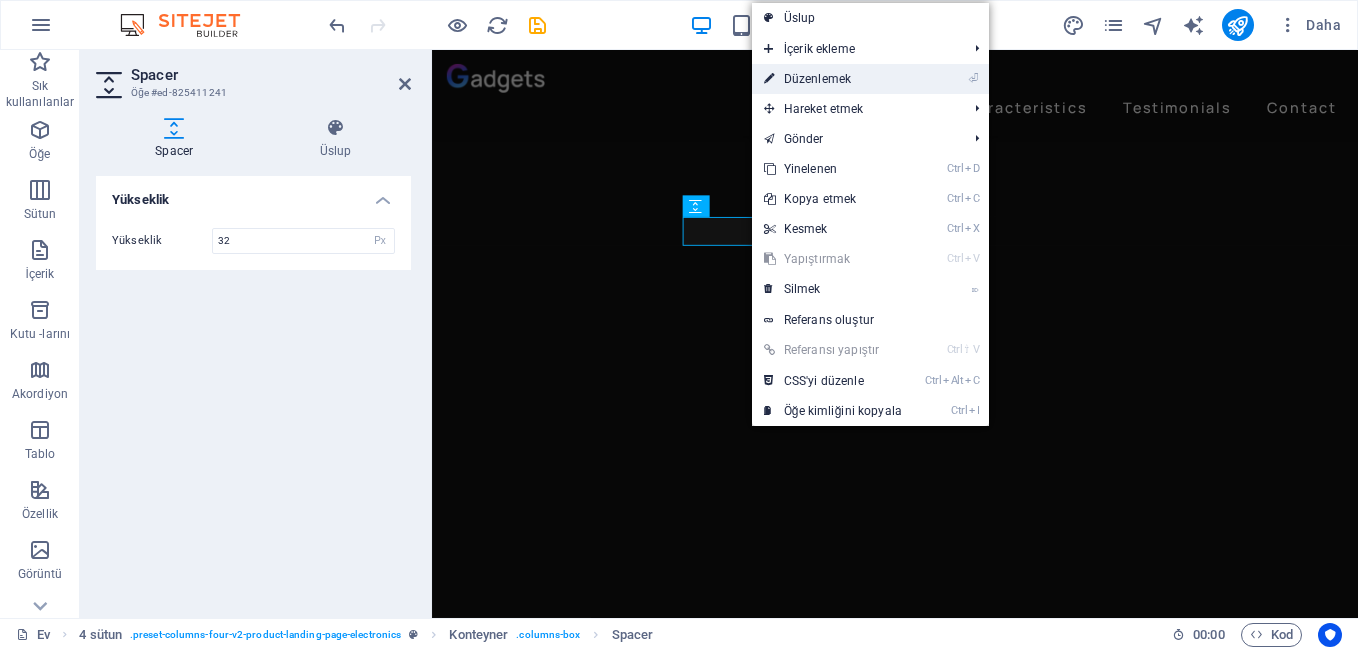 click on "Düzenlemek" at bounding box center (817, 79) 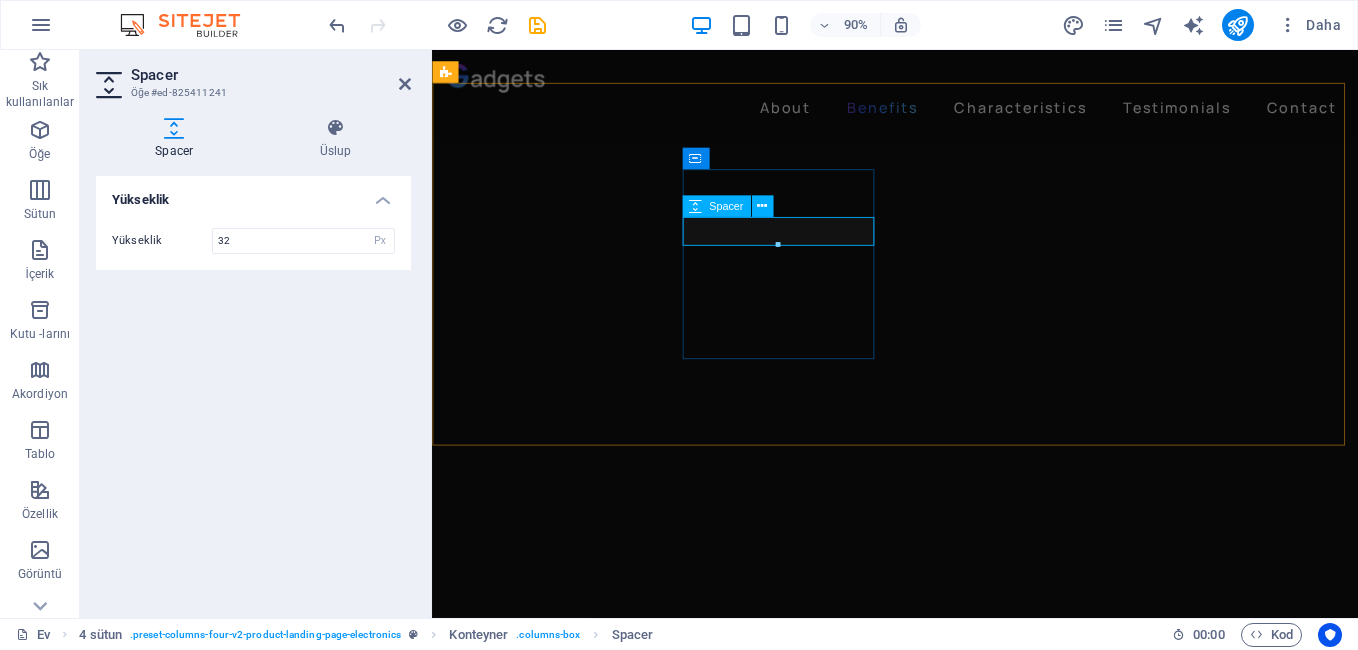 click at bounding box center [572, 3895] 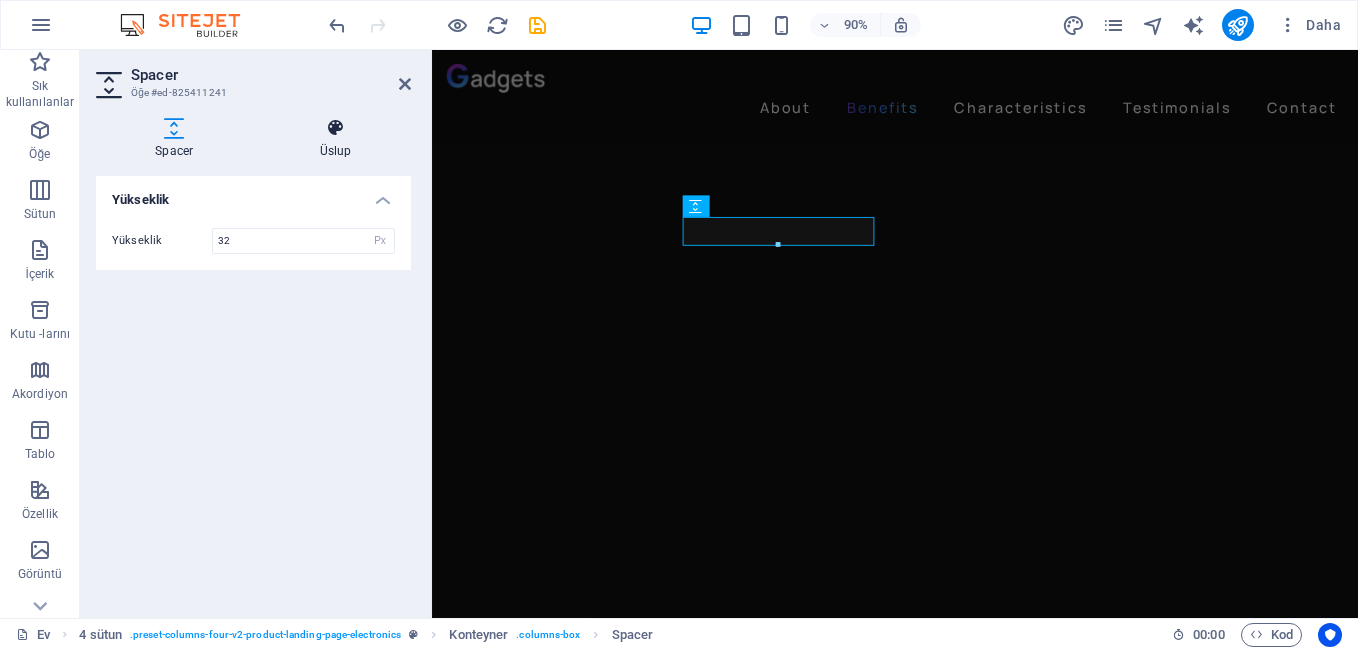 click at bounding box center (336, 128) 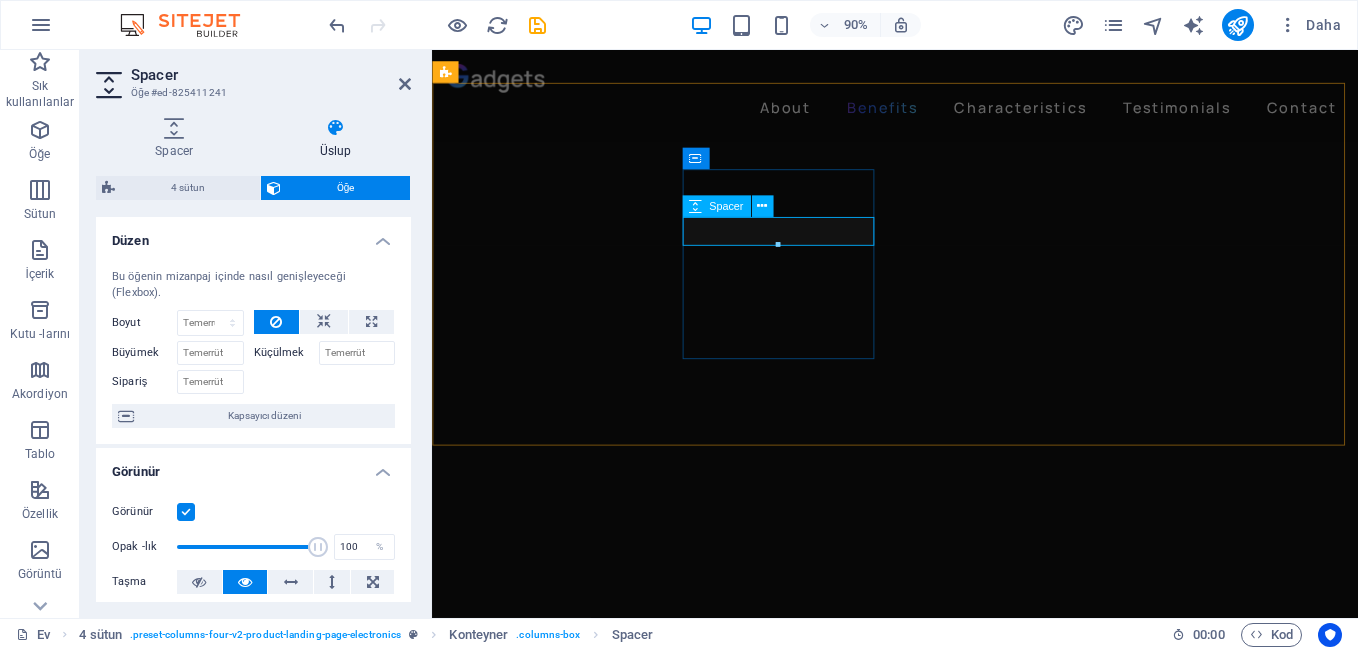 click at bounding box center (572, 3895) 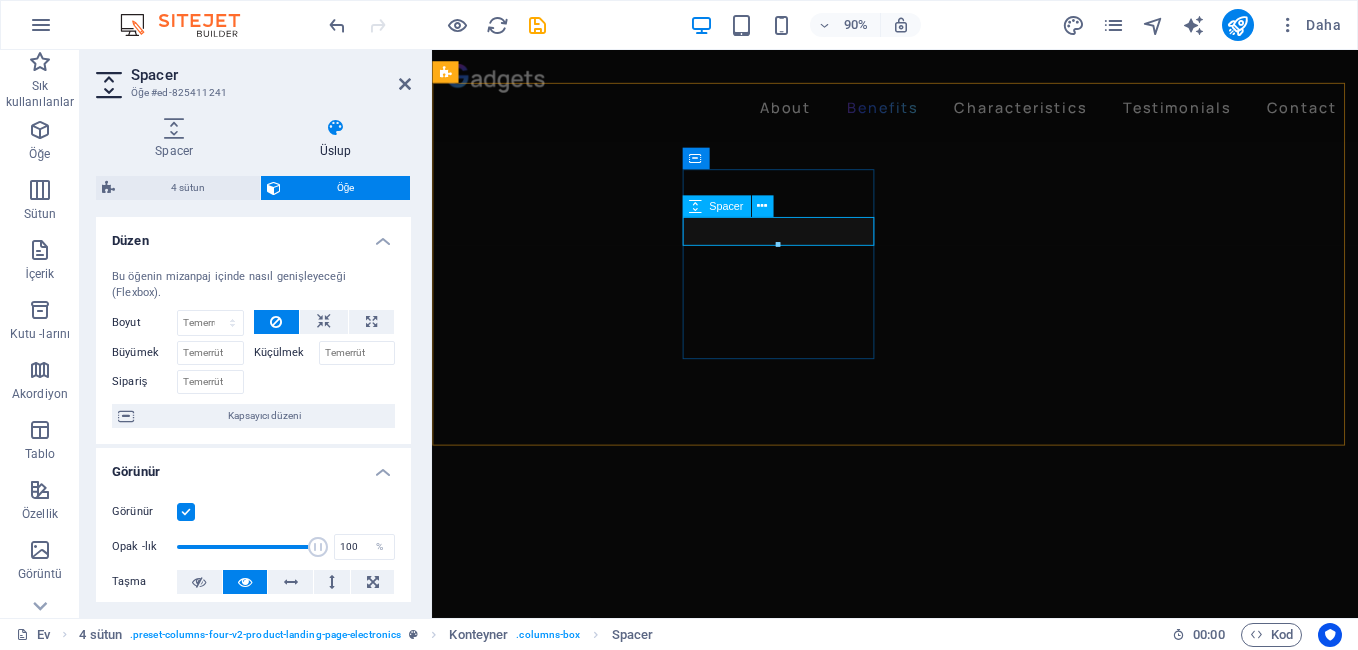 click at bounding box center (572, 3895) 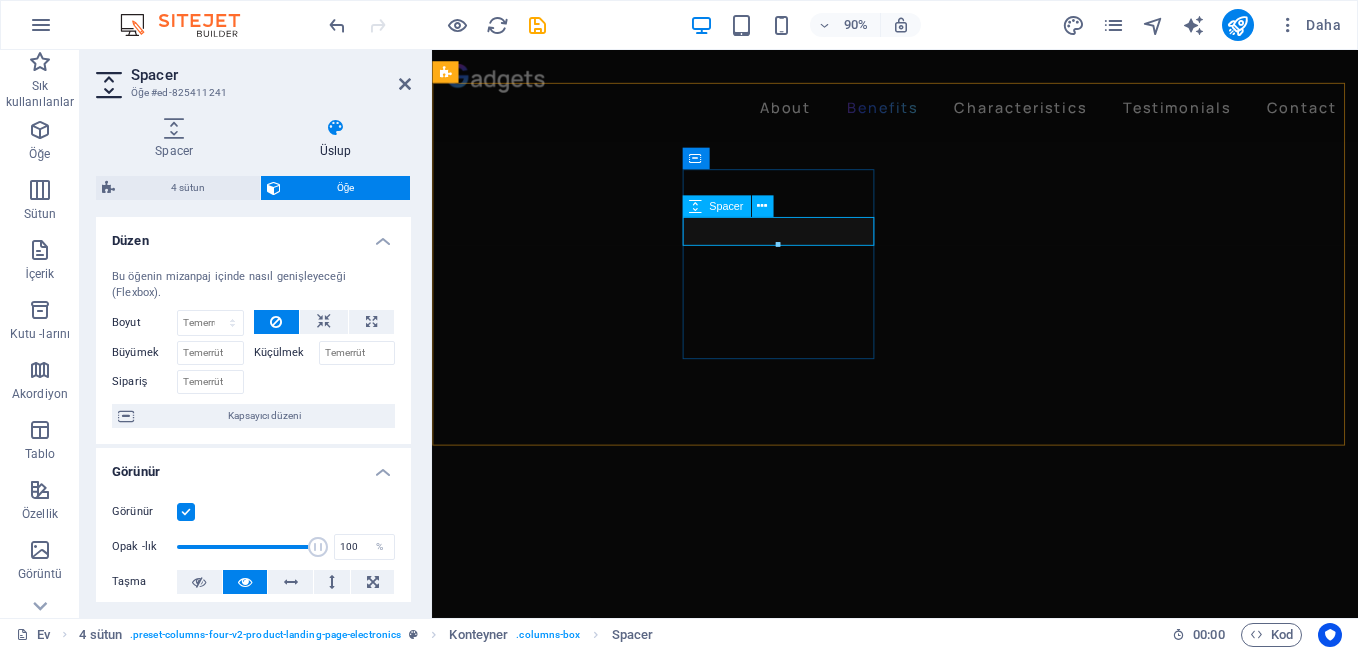 click at bounding box center (572, 3895) 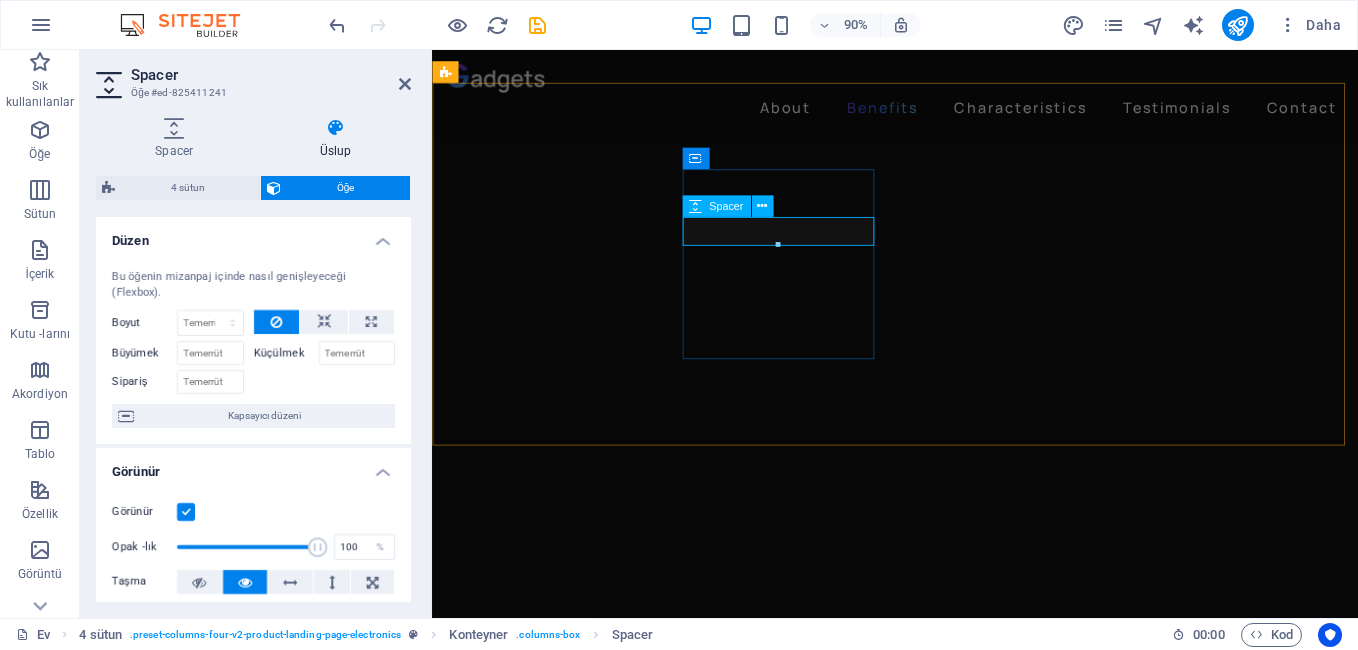 click at bounding box center (572, 3895) 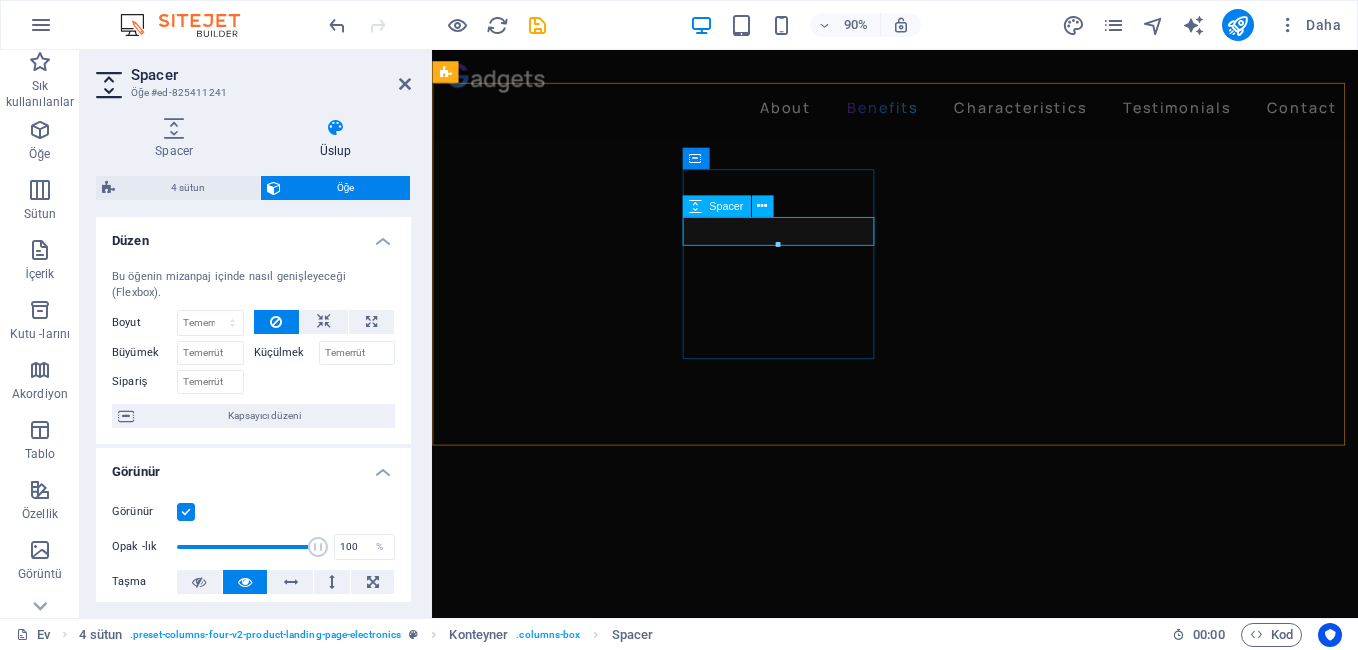 click at bounding box center (572, 3895) 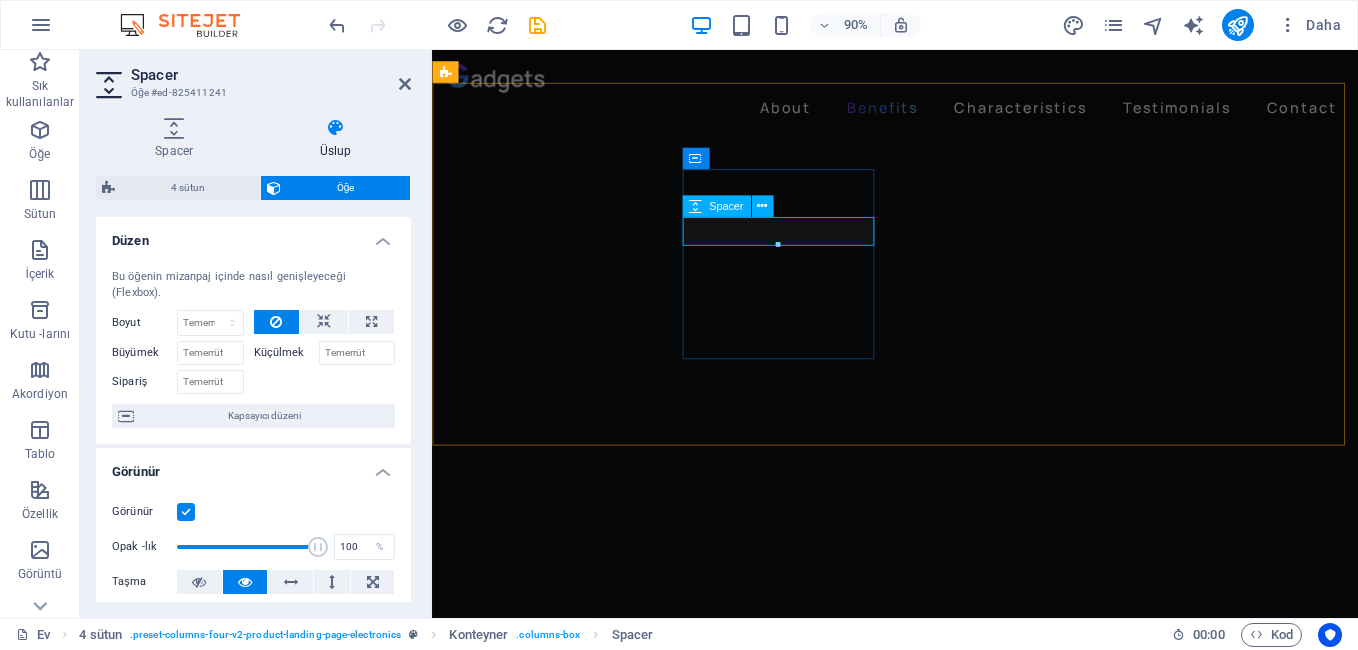 click at bounding box center (572, 3895) 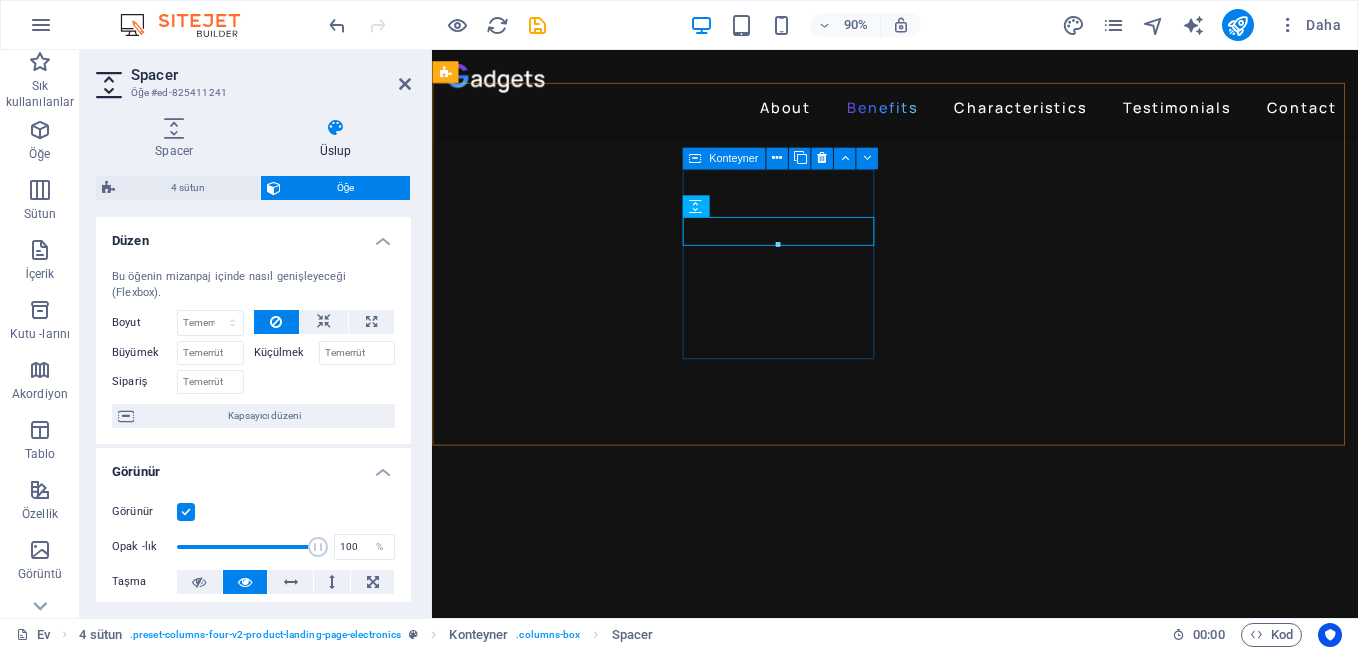 click at bounding box center [572, 3868] 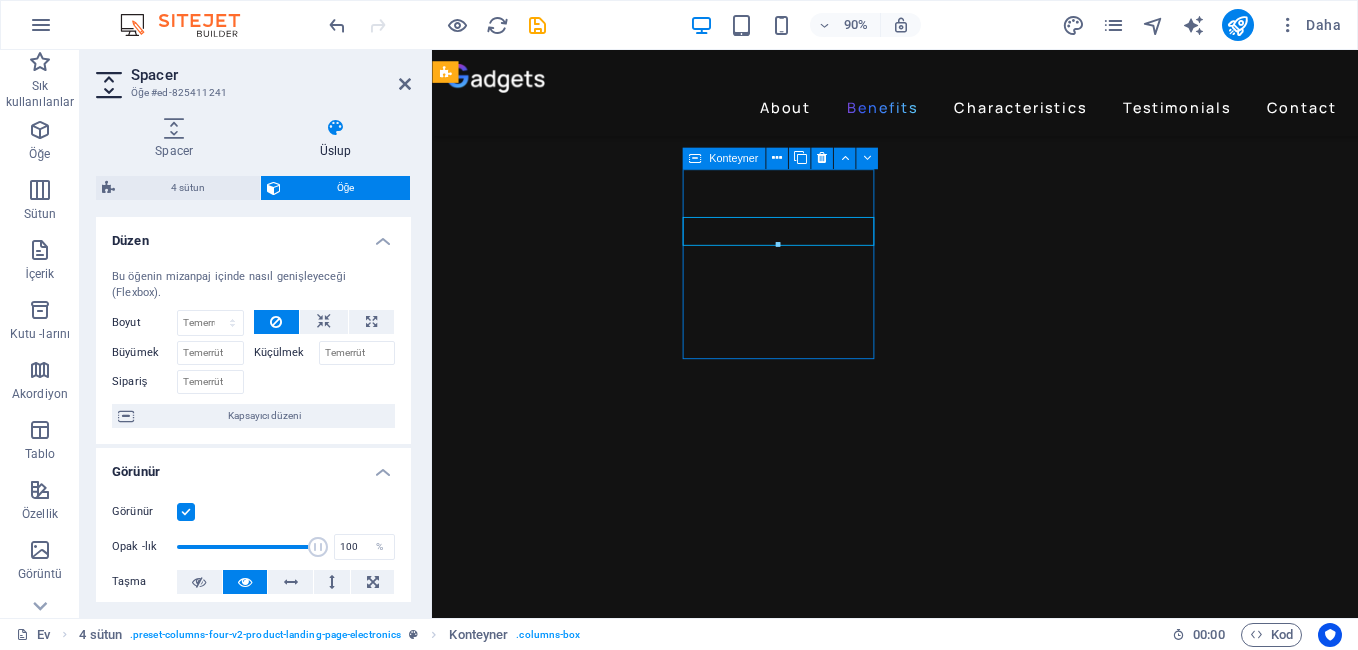 click at bounding box center [572, 3868] 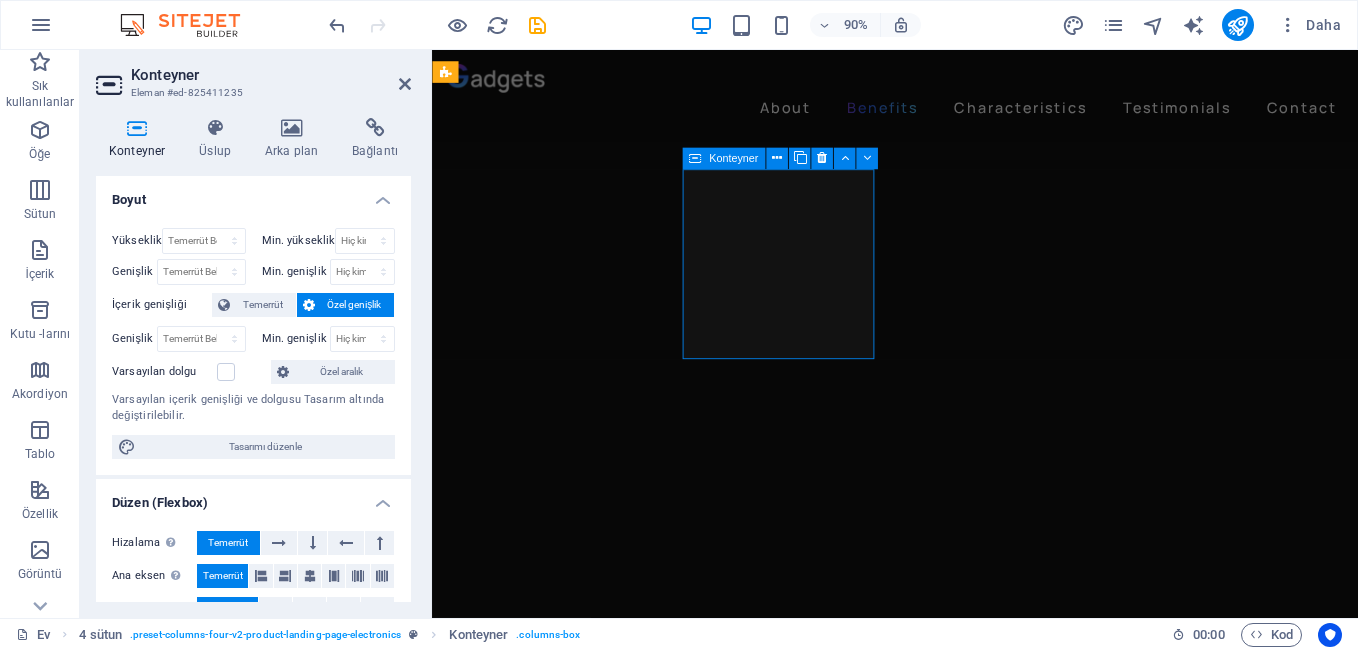 click at bounding box center (572, 3868) 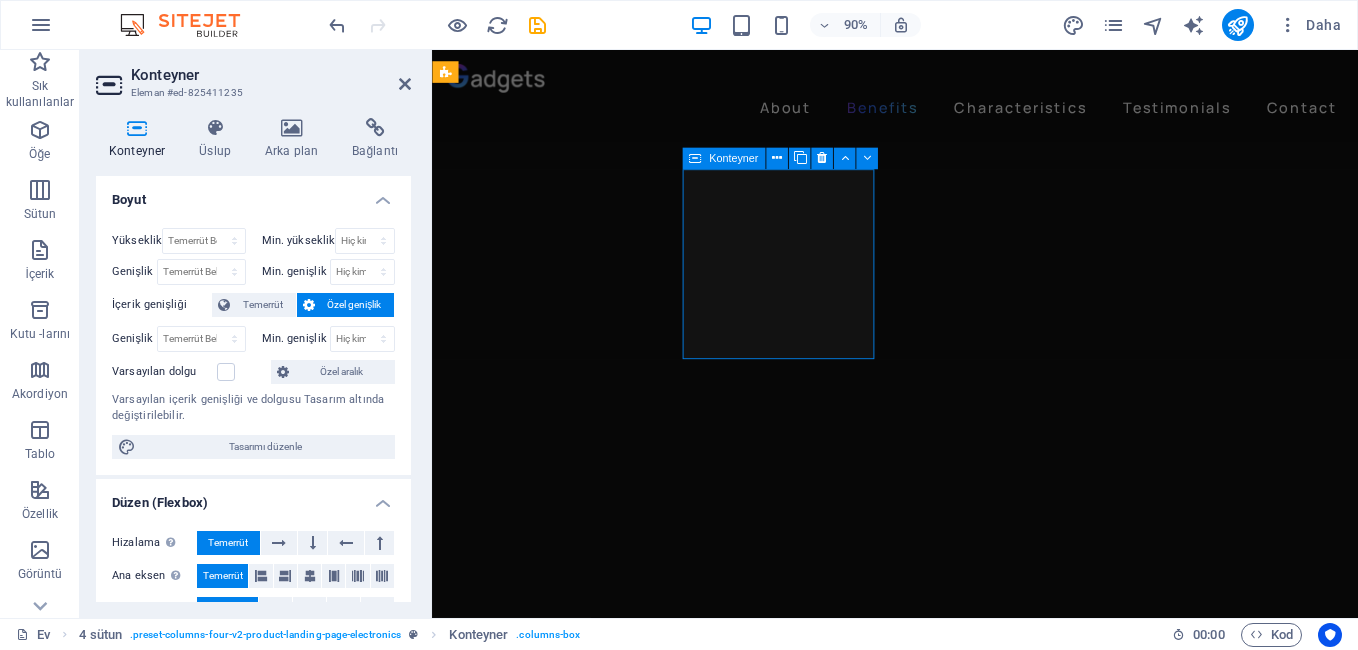 click at bounding box center (572, 3868) 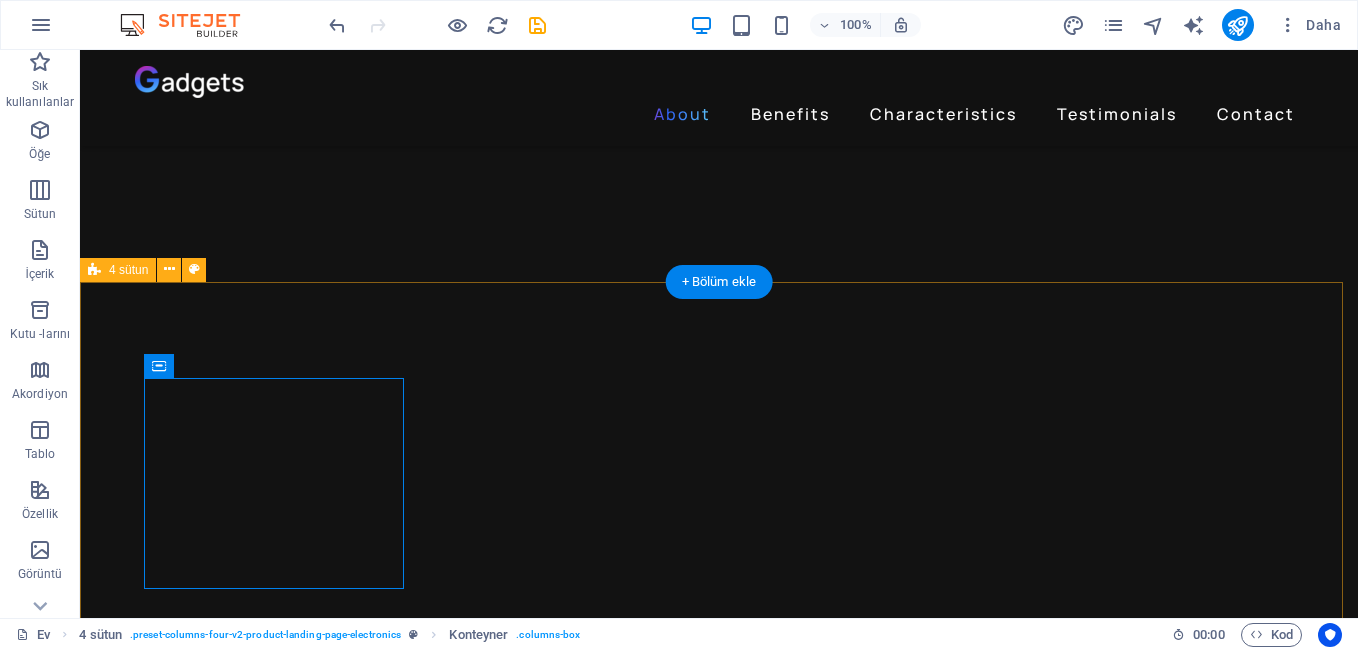 scroll, scrollTop: 2501, scrollLeft: 0, axis: vertical 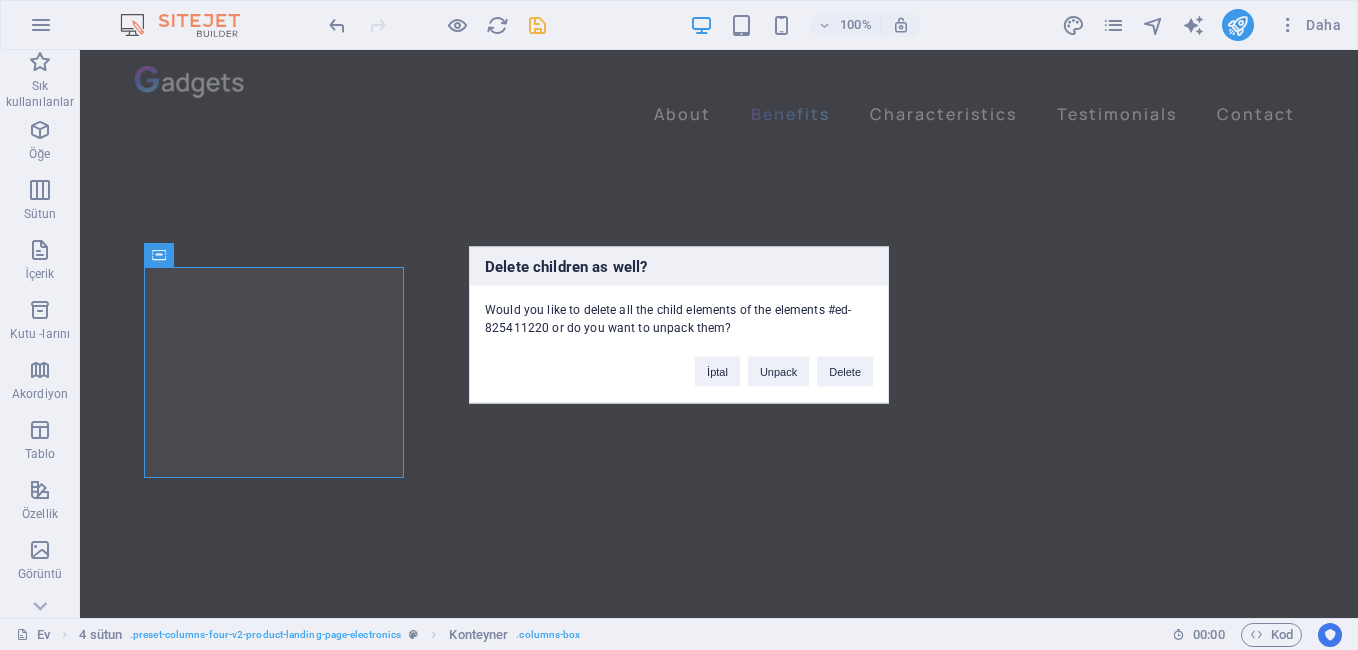 type 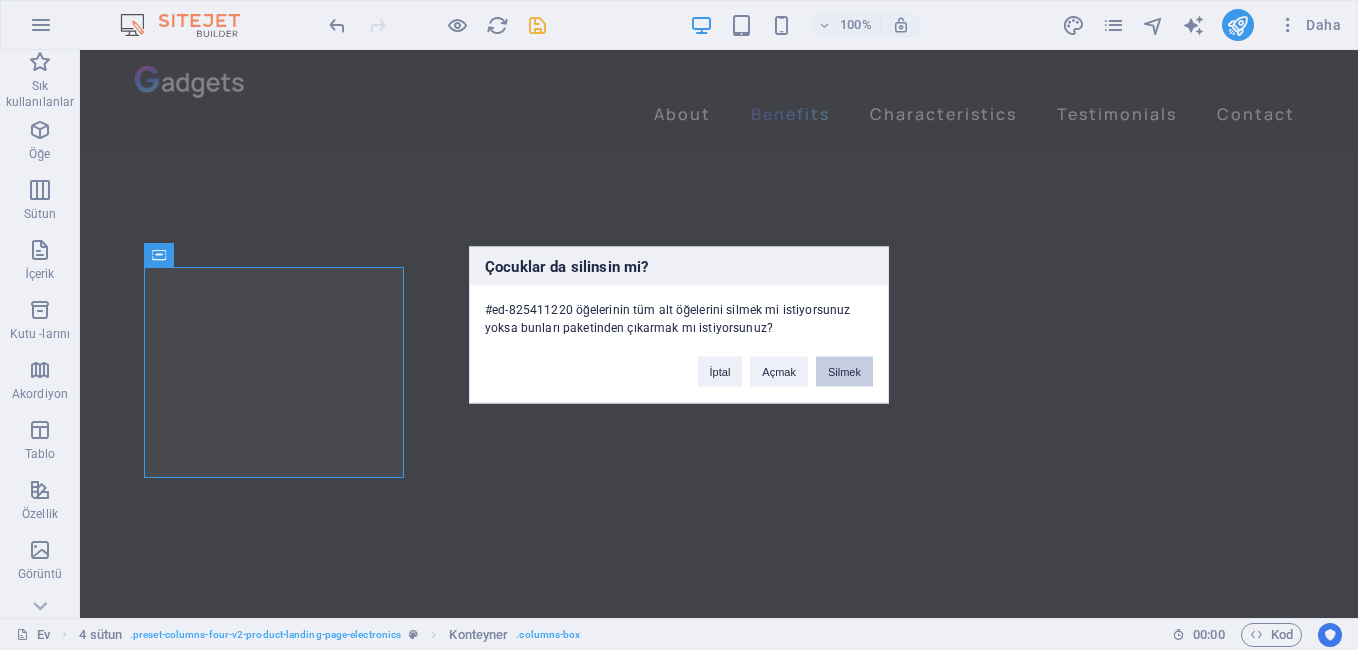 click on "Silmek" at bounding box center (844, 372) 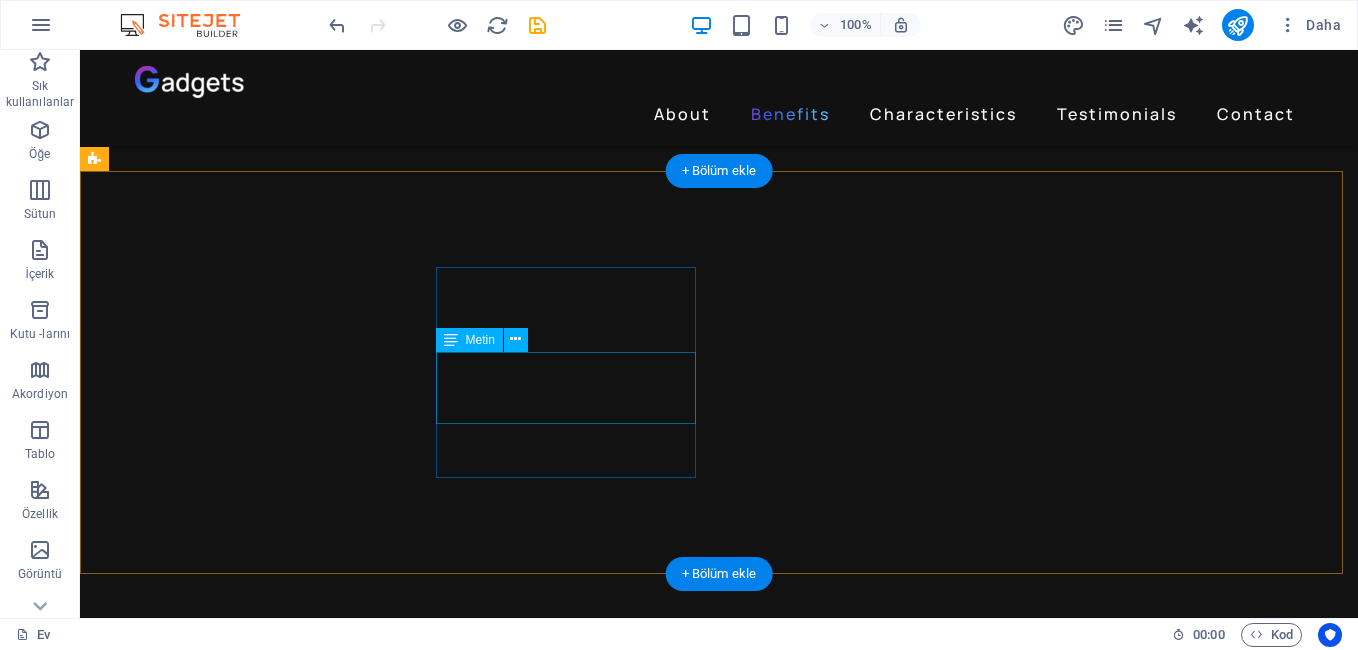 click on "24h of Listening Time" at bounding box center [242, 4549] 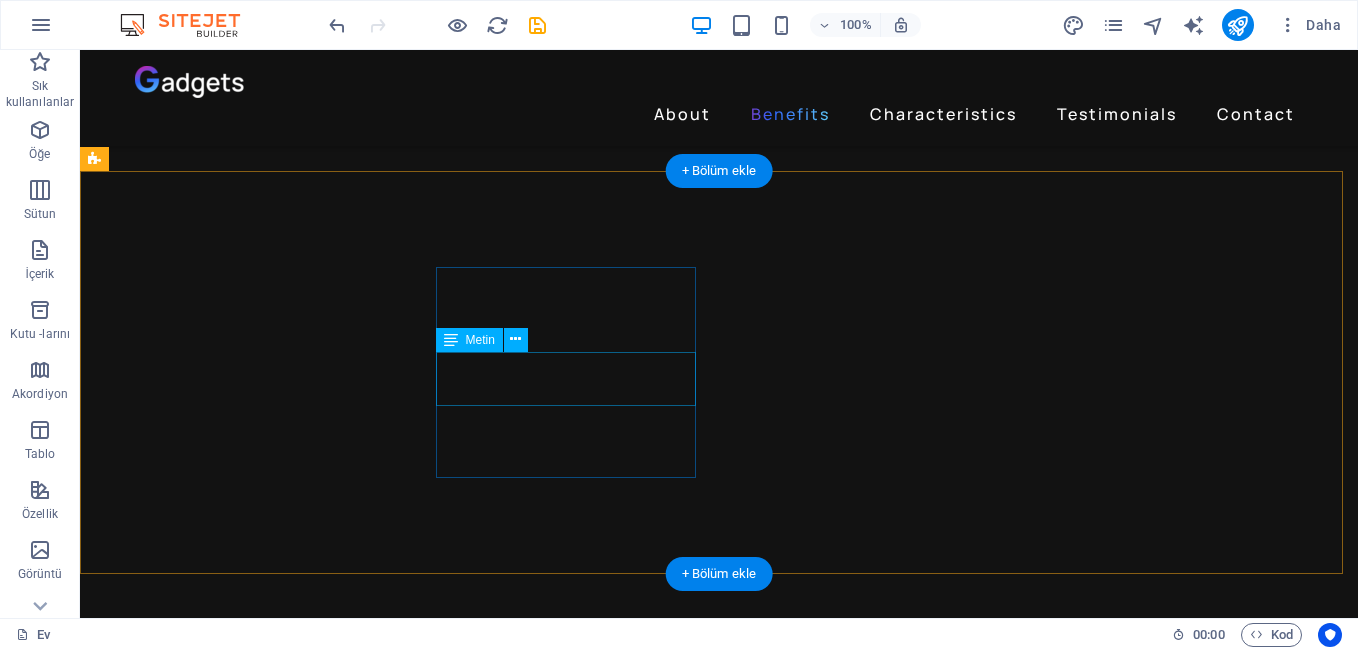 click on "24h of Listening Time" at bounding box center [242, 4540] 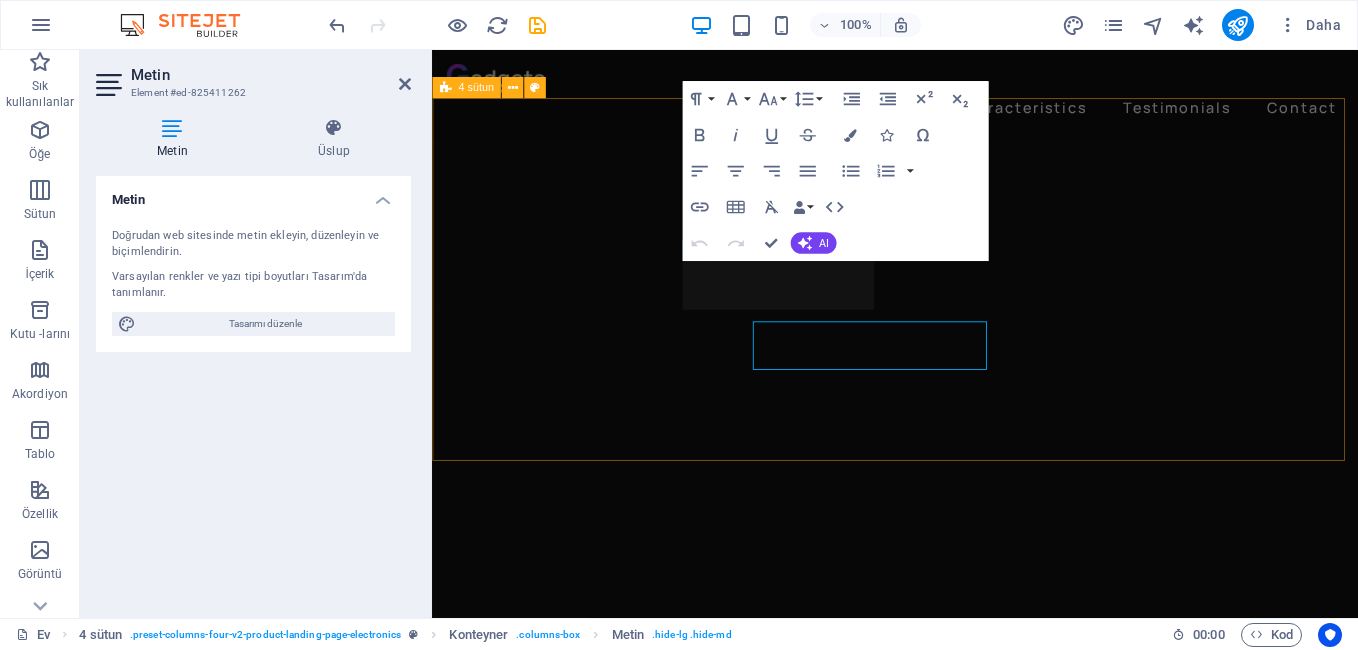 scroll, scrollTop: 2563, scrollLeft: 0, axis: vertical 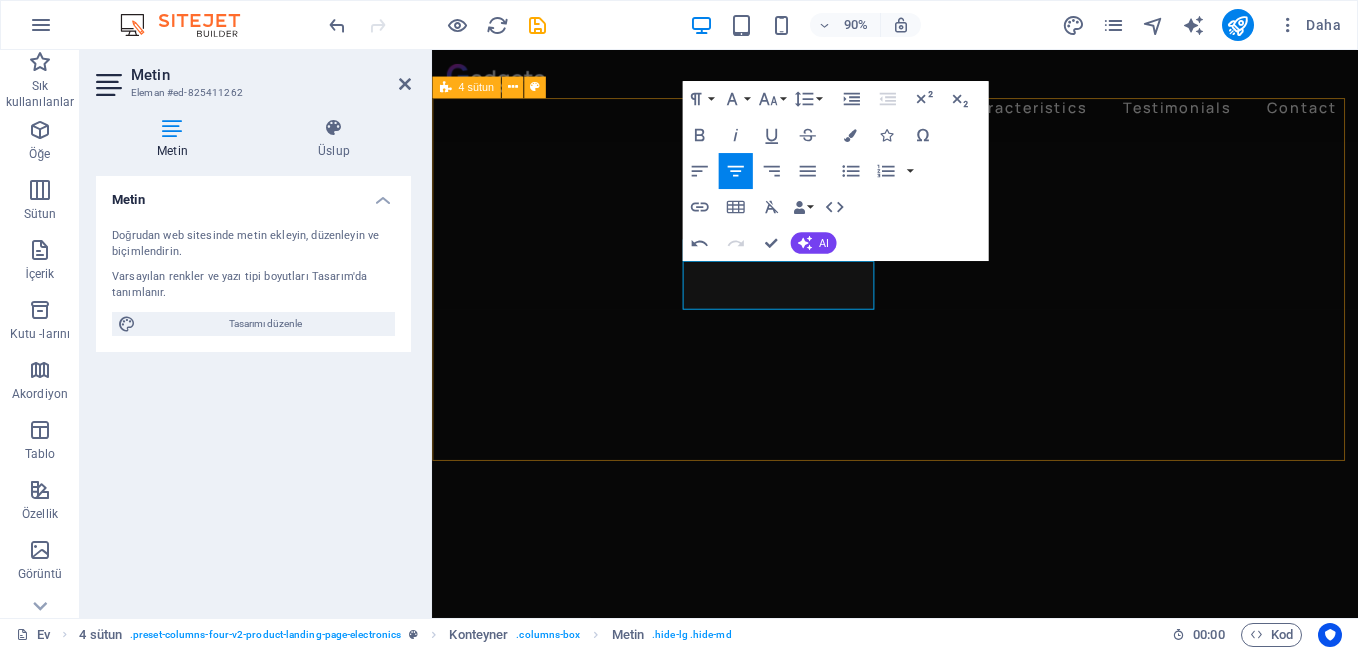 type 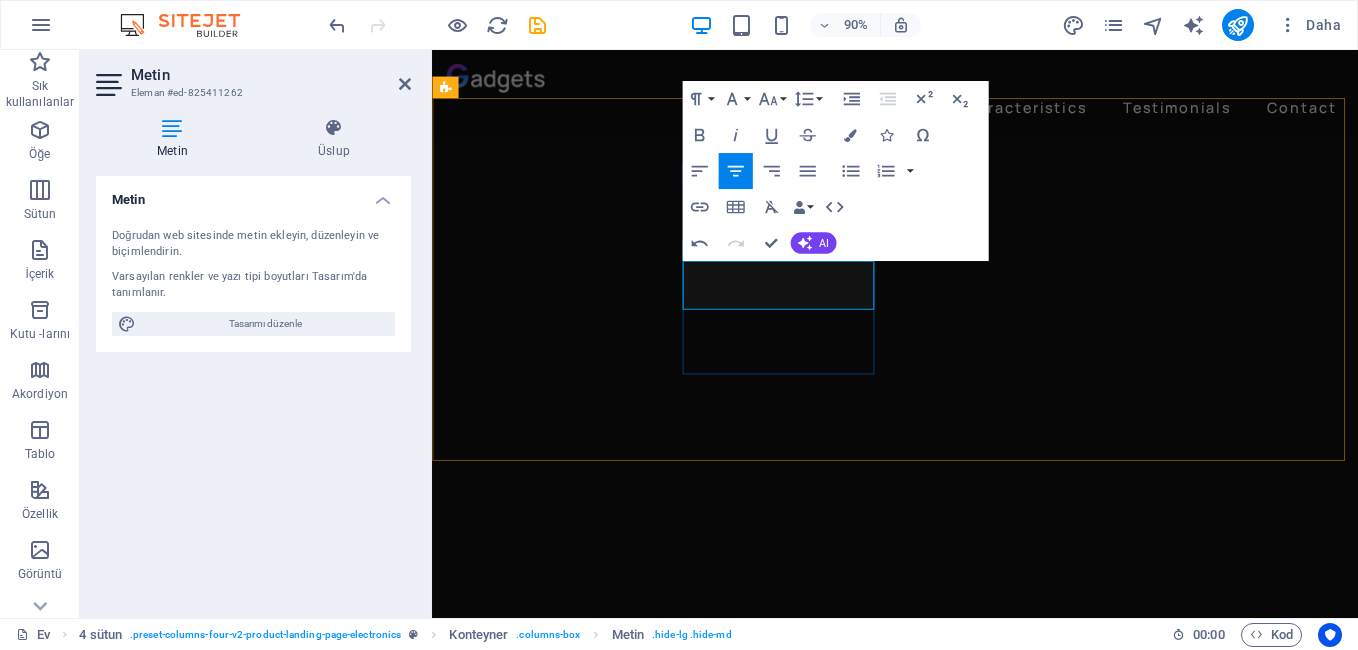 drag, startPoint x: 874, startPoint y: 329, endPoint x: 719, endPoint y: 289, distance: 160.07811 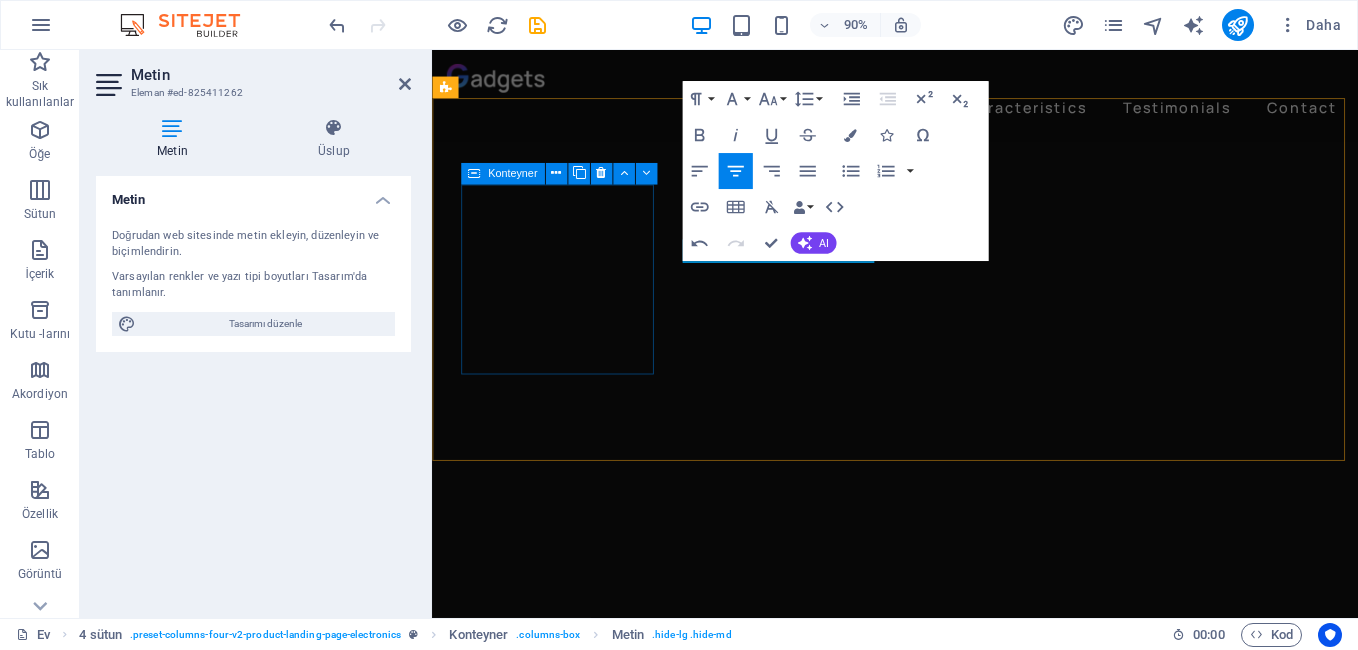 click at bounding box center (572, 3837) 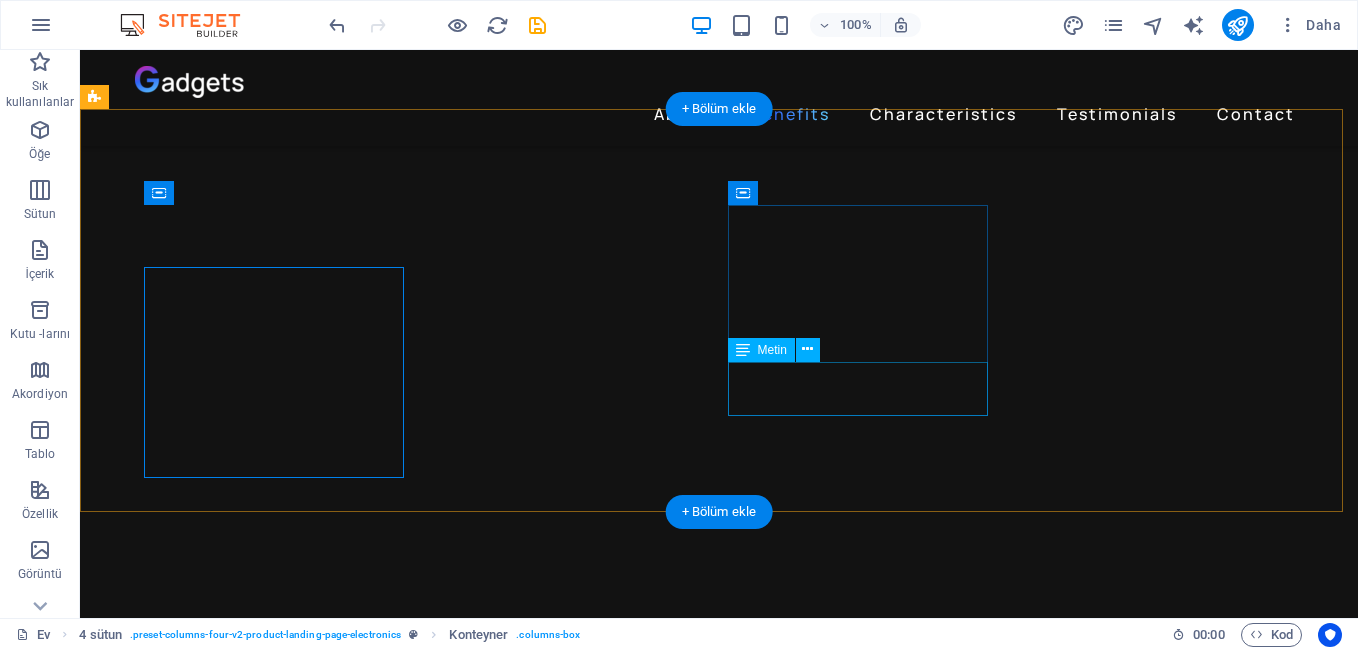click on "Premium Sound" at bounding box center [242, 4651] 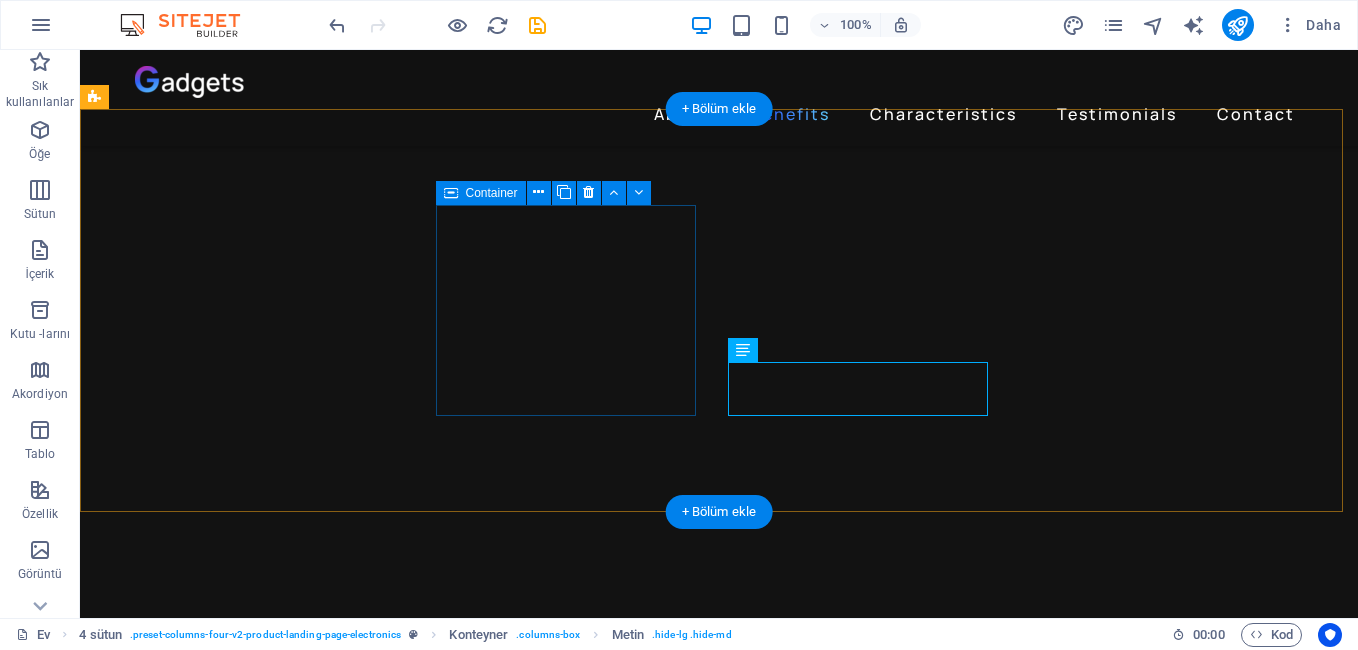 click at bounding box center (242, 4408) 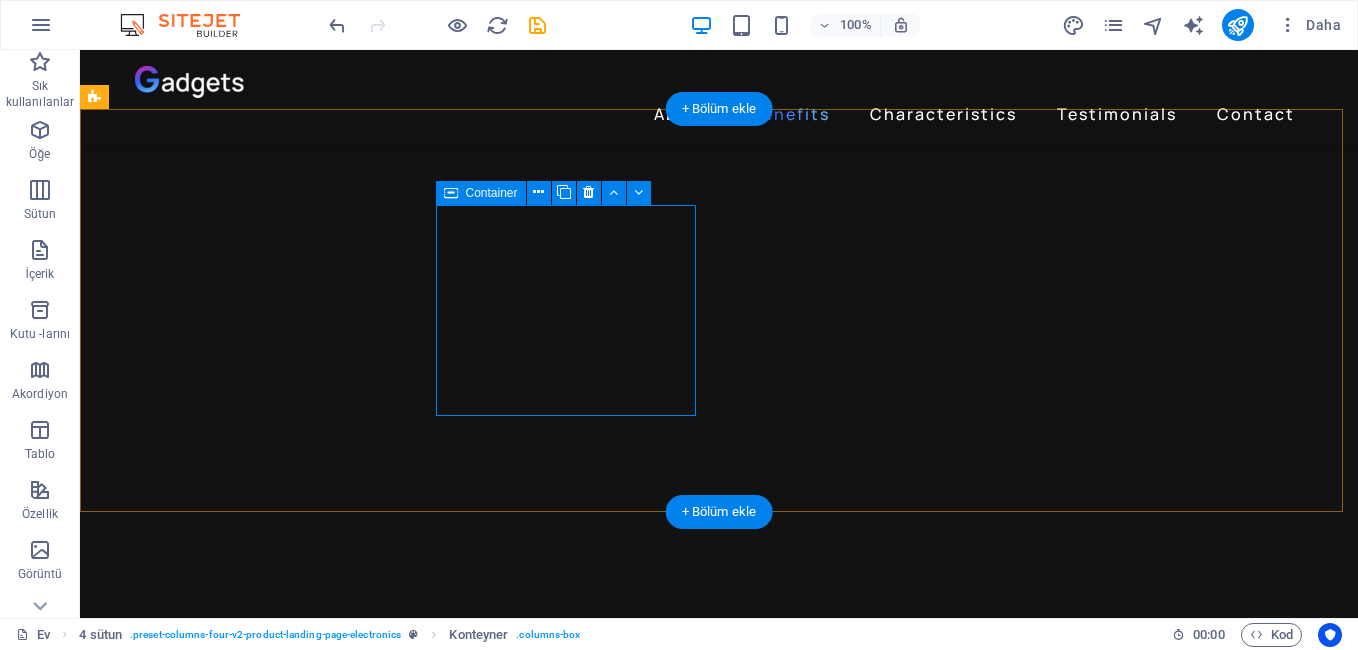 click at bounding box center (242, 4408) 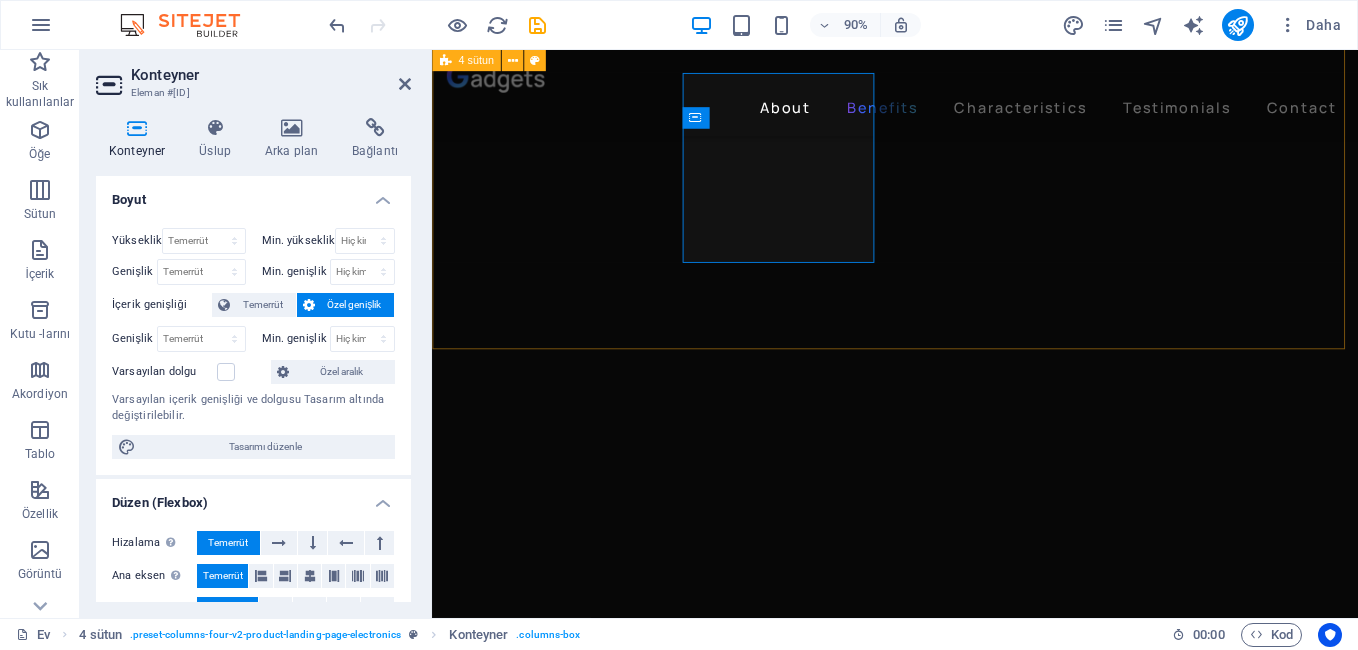 click on "Premium Sound
Premium Sound" at bounding box center [946, 3939] 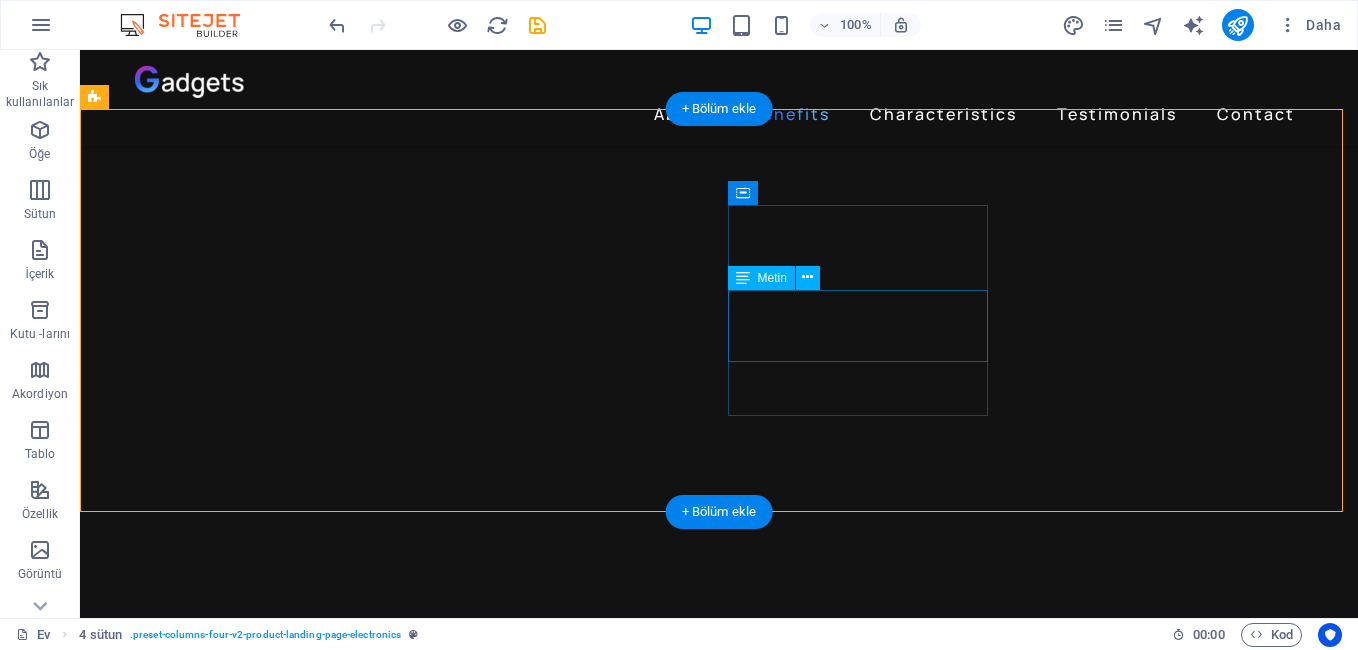 scroll, scrollTop: 2563, scrollLeft: 0, axis: vertical 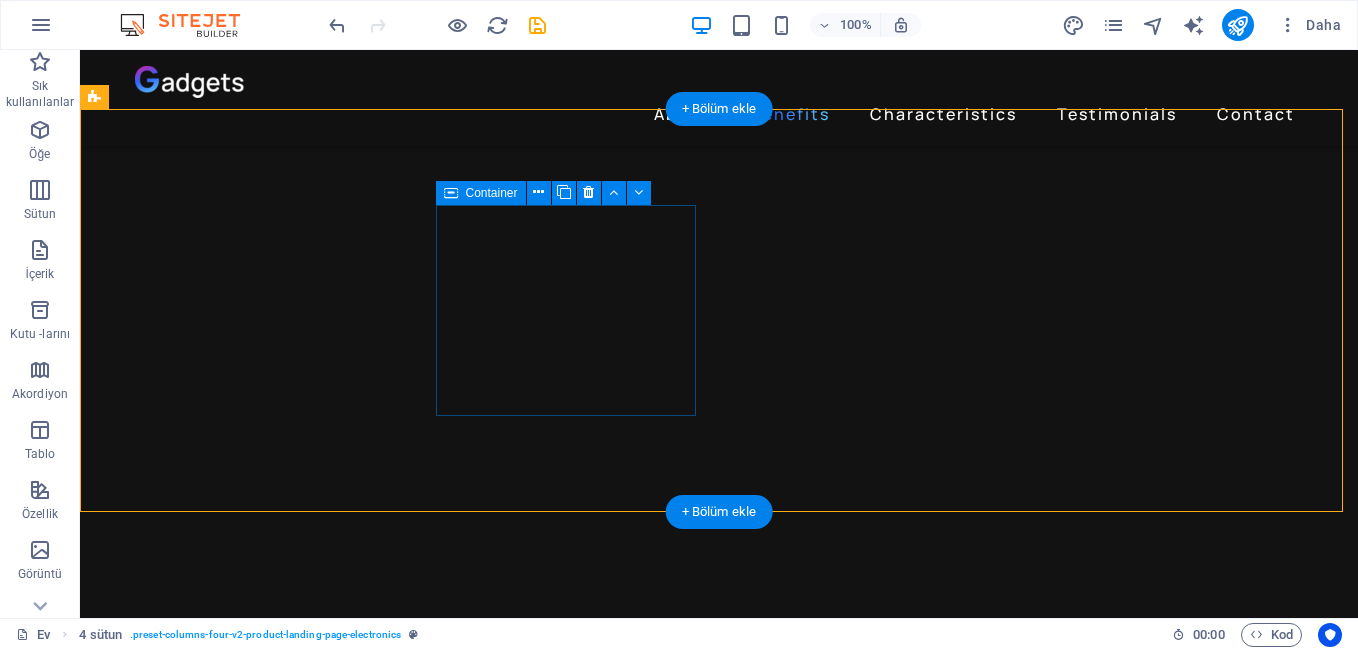 click at bounding box center [242, 4341] 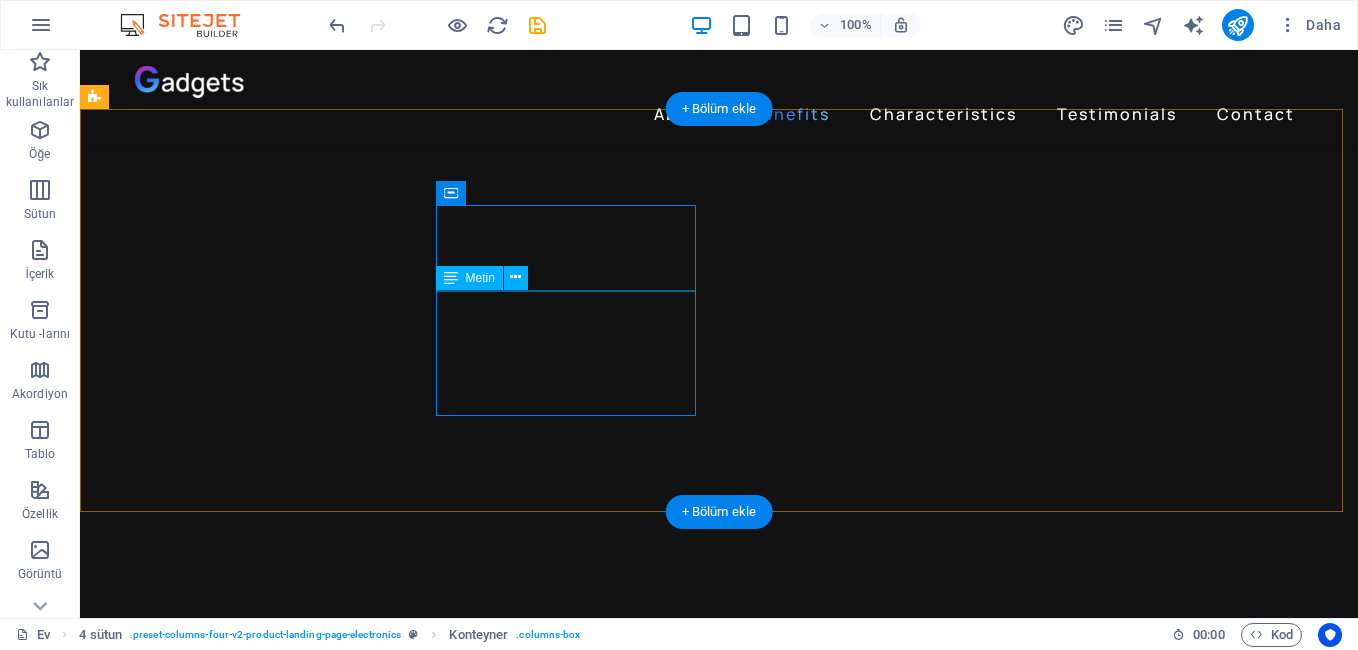 click at bounding box center (242, 4341) 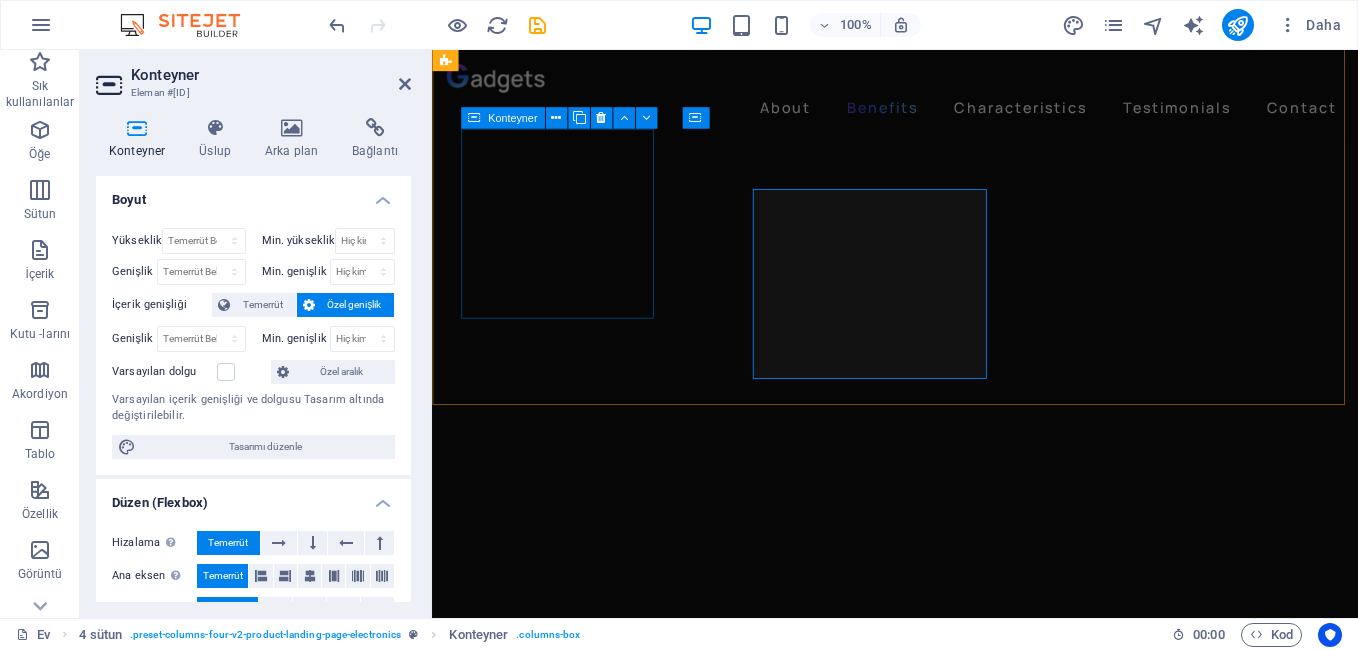 scroll, scrollTop: 2625, scrollLeft: 0, axis: vertical 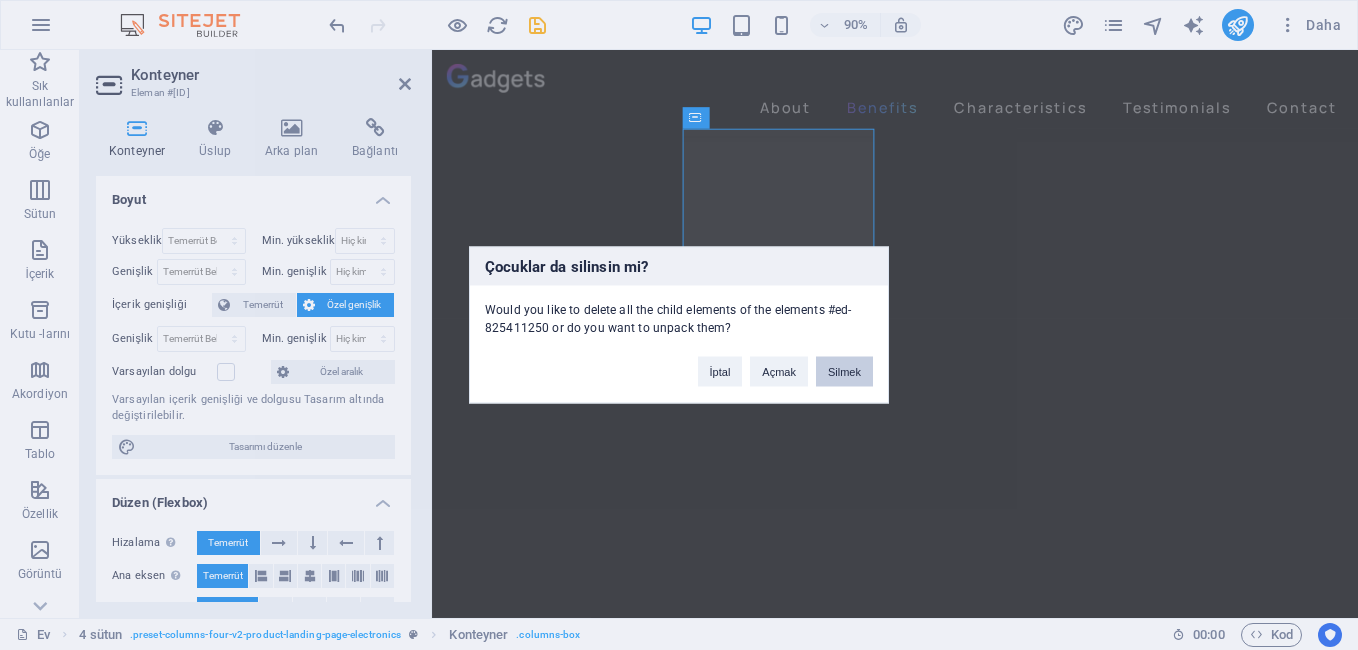 type 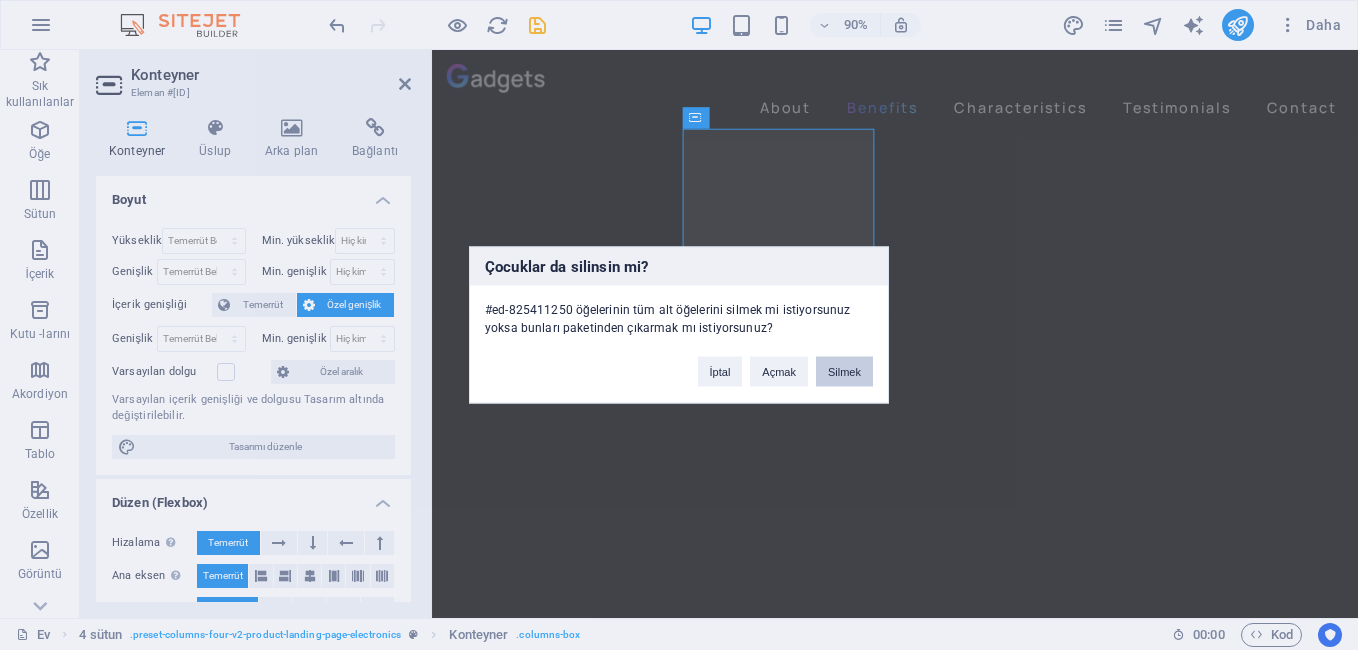 click on "Silmek" at bounding box center [844, 372] 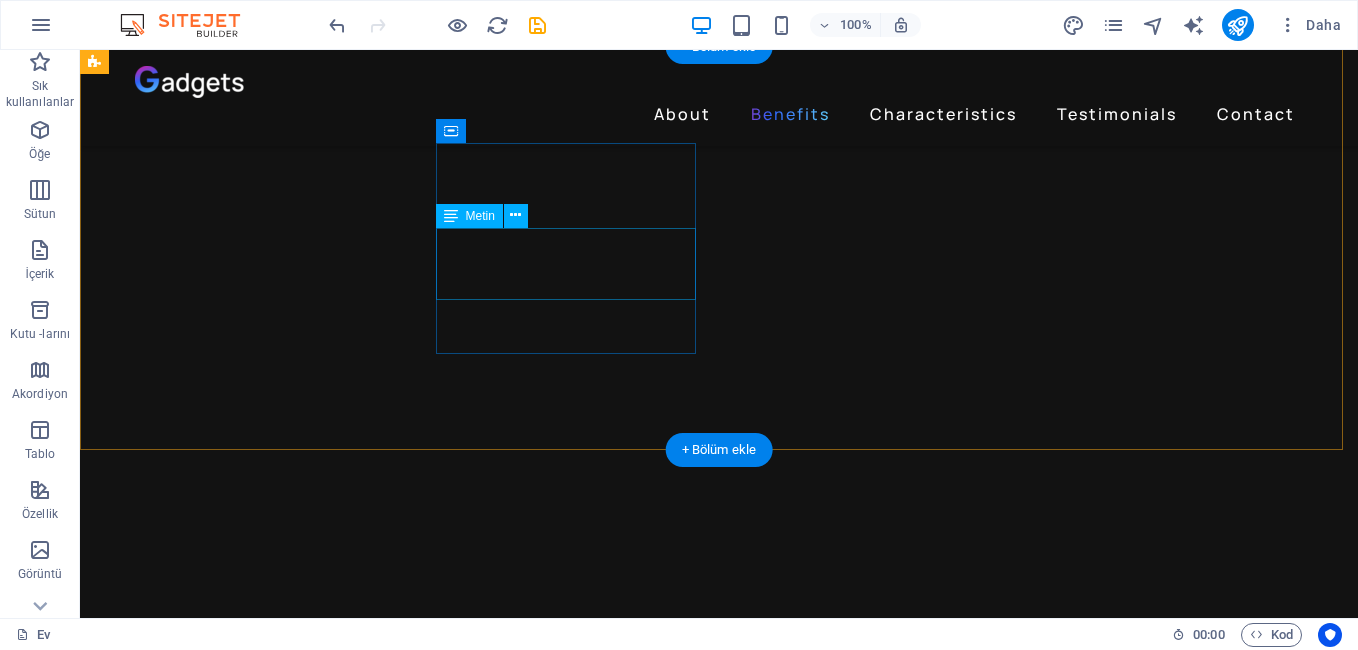click on "Premium Sound" at bounding box center (242, 4425) 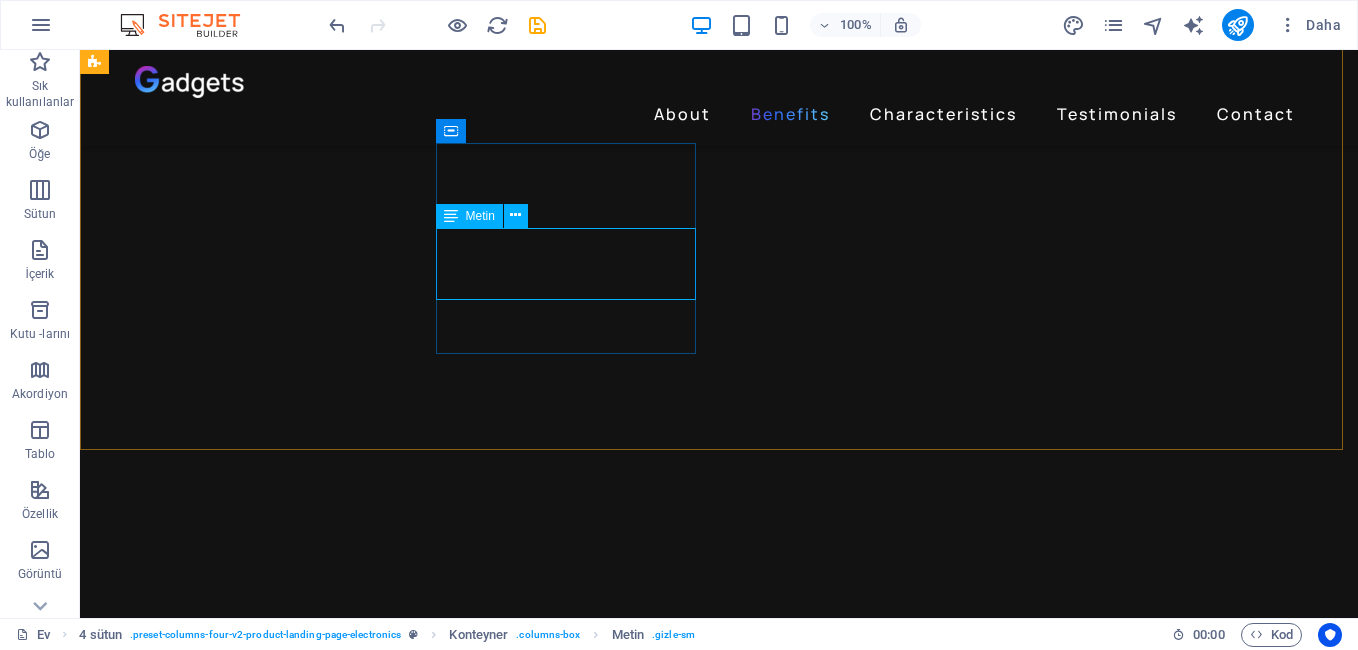 click on "Metin" at bounding box center (480, 216) 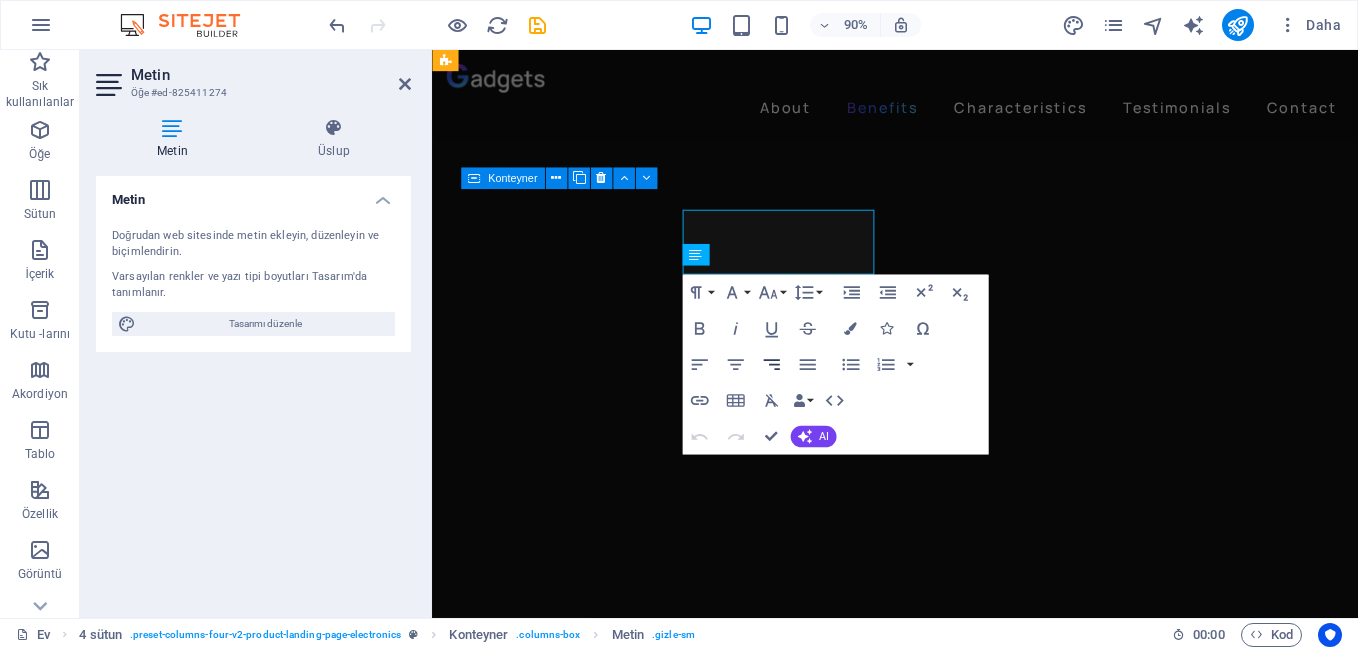 scroll, scrollTop: 2620, scrollLeft: 0, axis: vertical 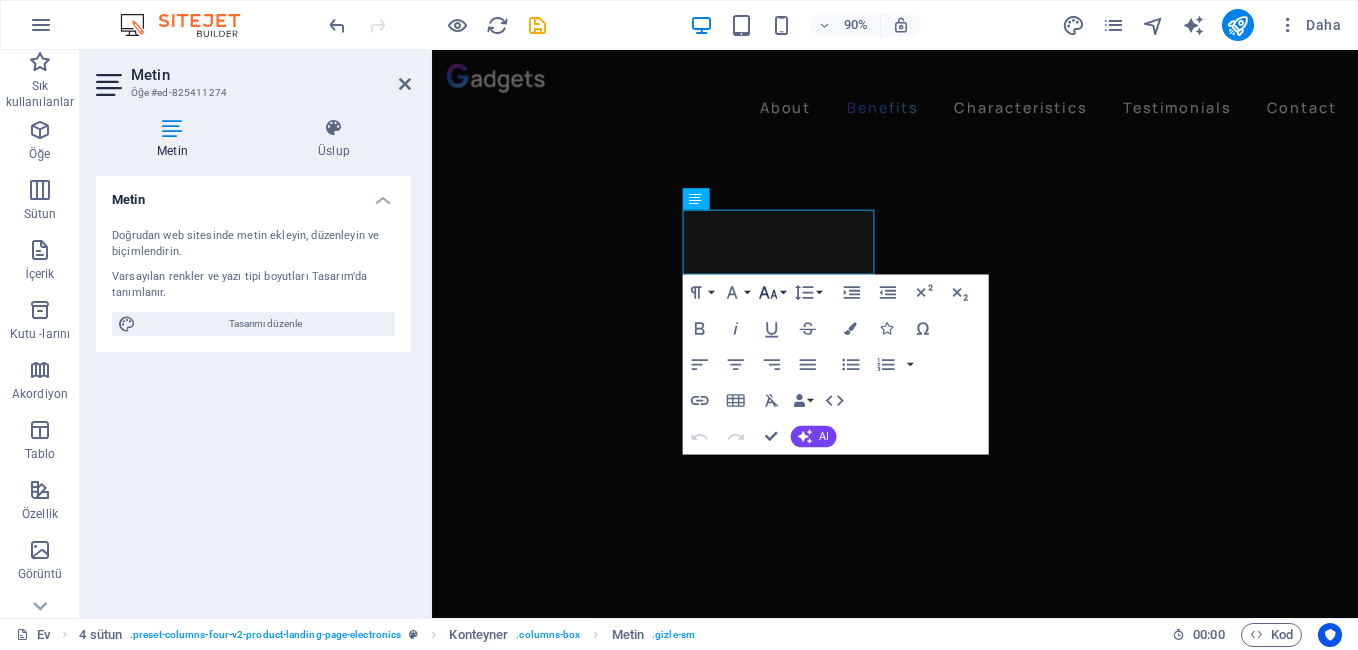 click 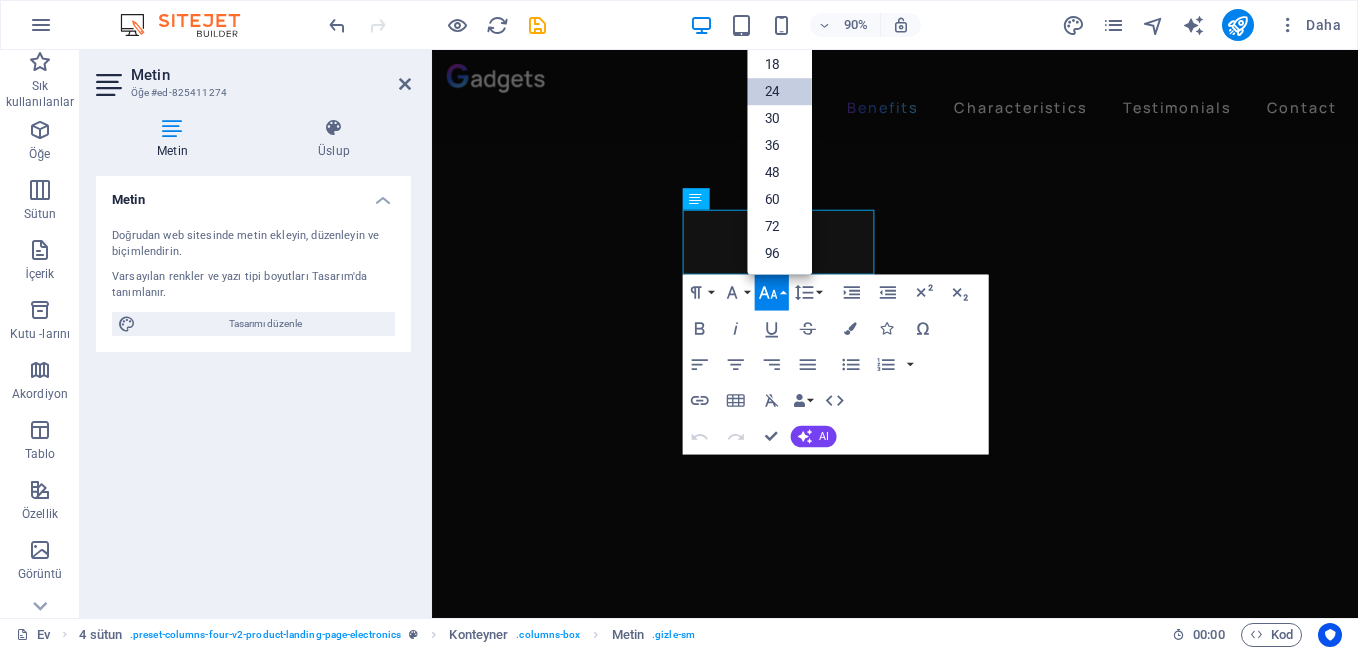 scroll, scrollTop: 161, scrollLeft: 0, axis: vertical 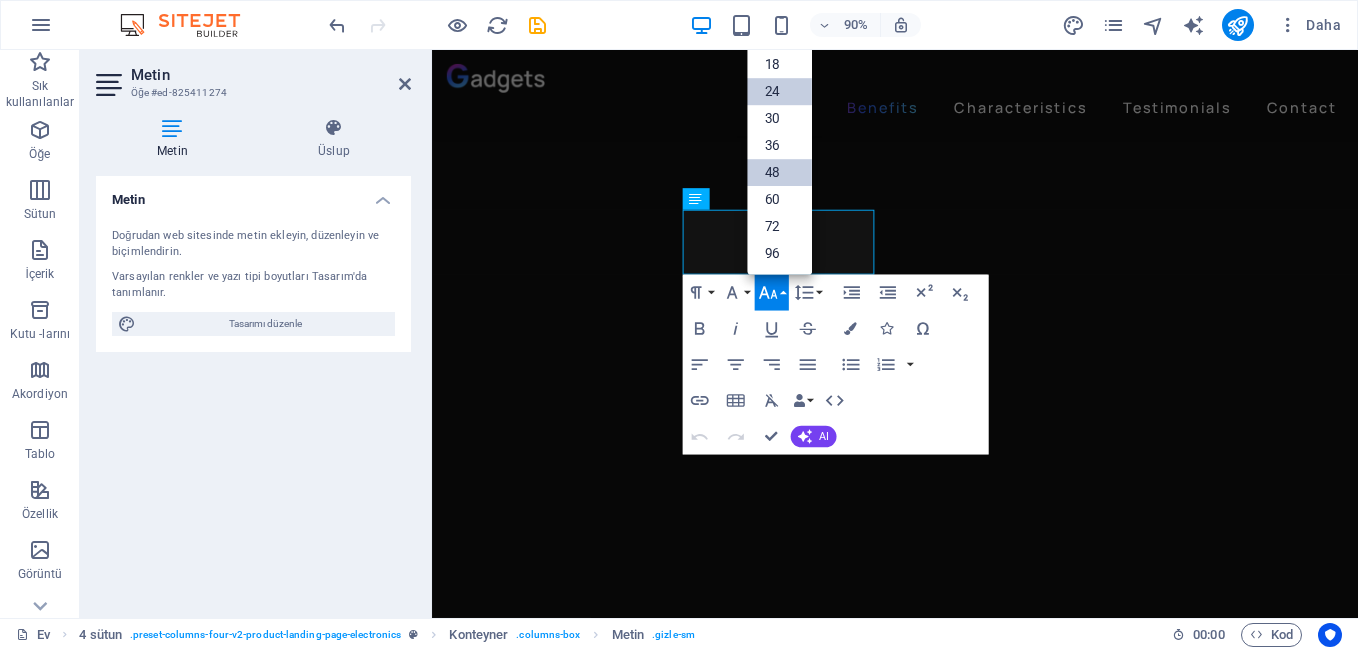 click on "48" at bounding box center [779, 173] 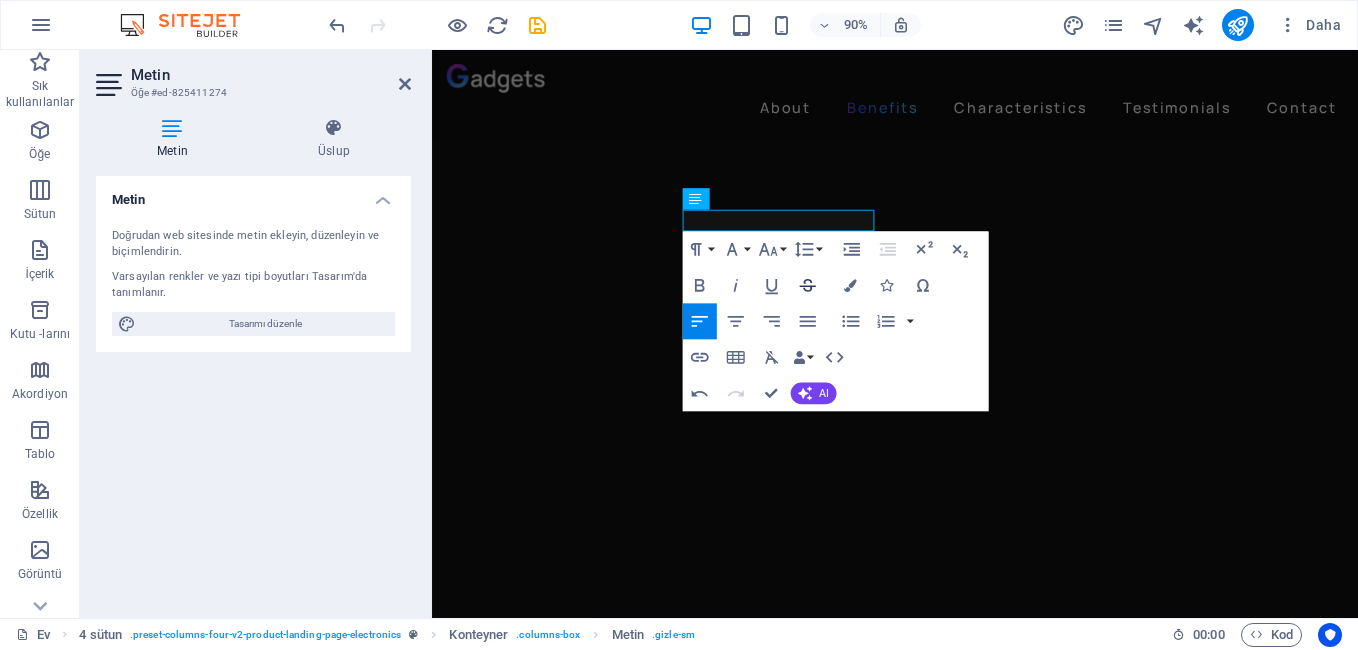 type 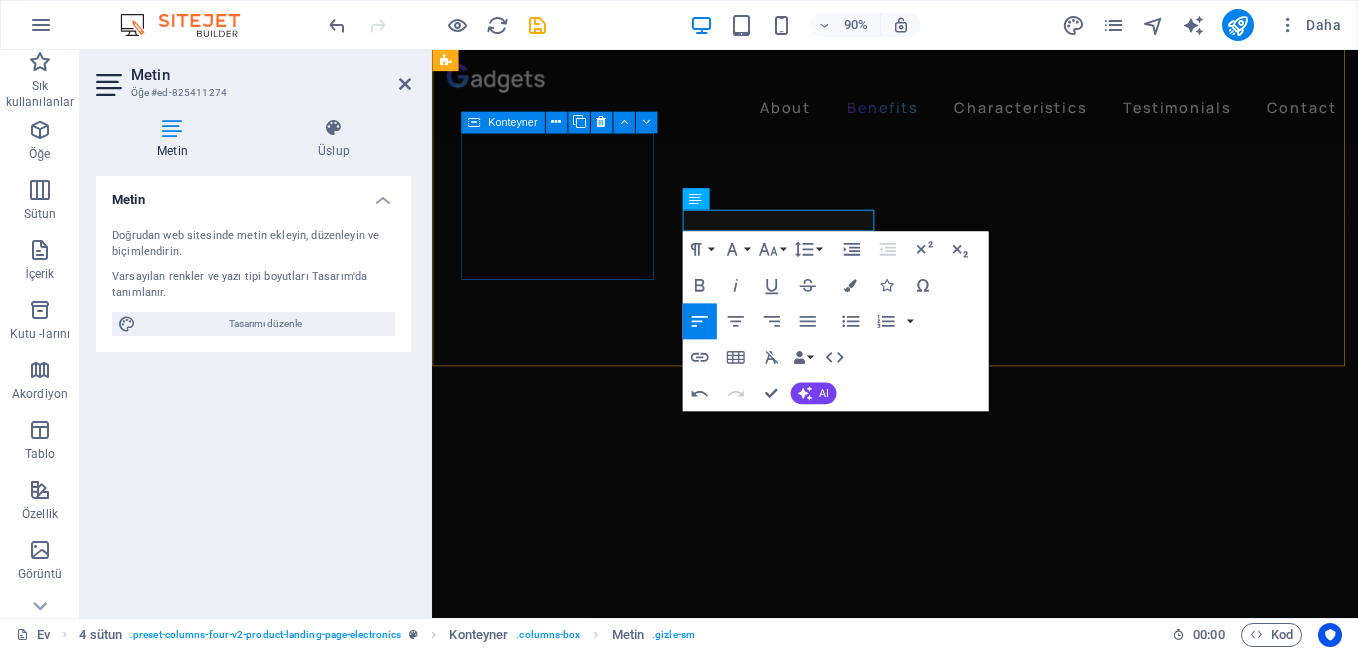drag, startPoint x: 800, startPoint y: 235, endPoint x: 606, endPoint y: 244, distance: 194.20865 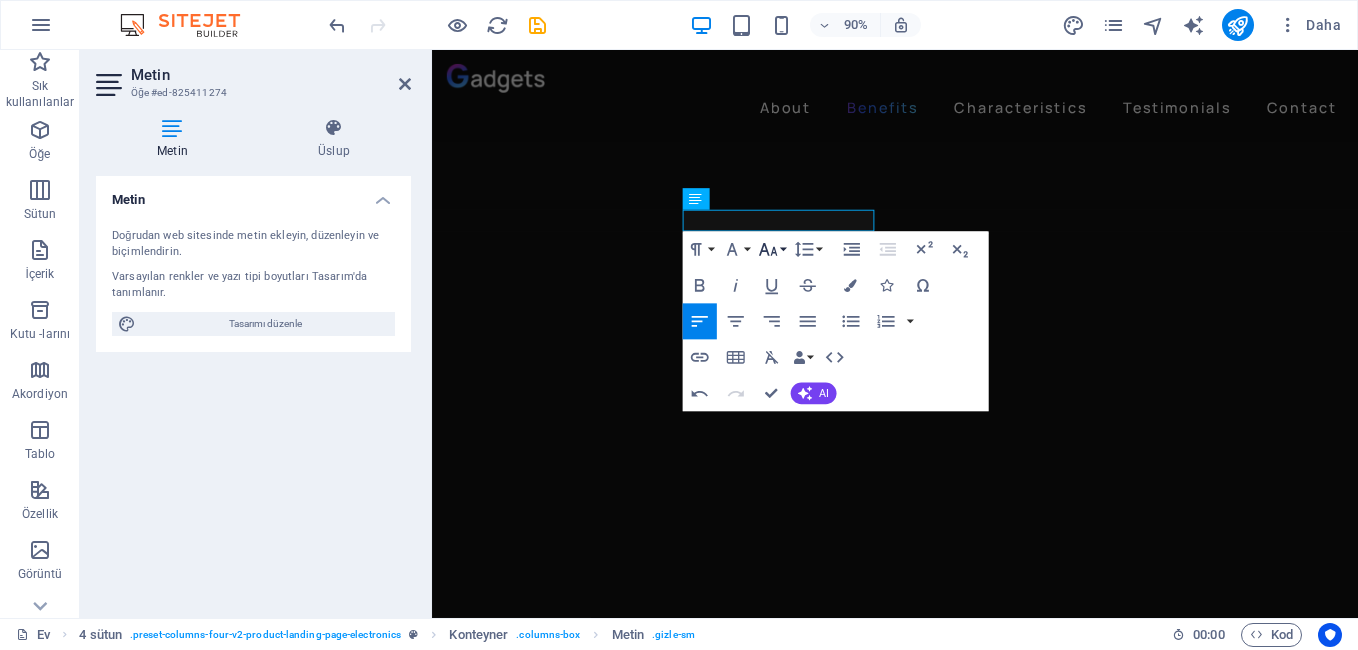 click 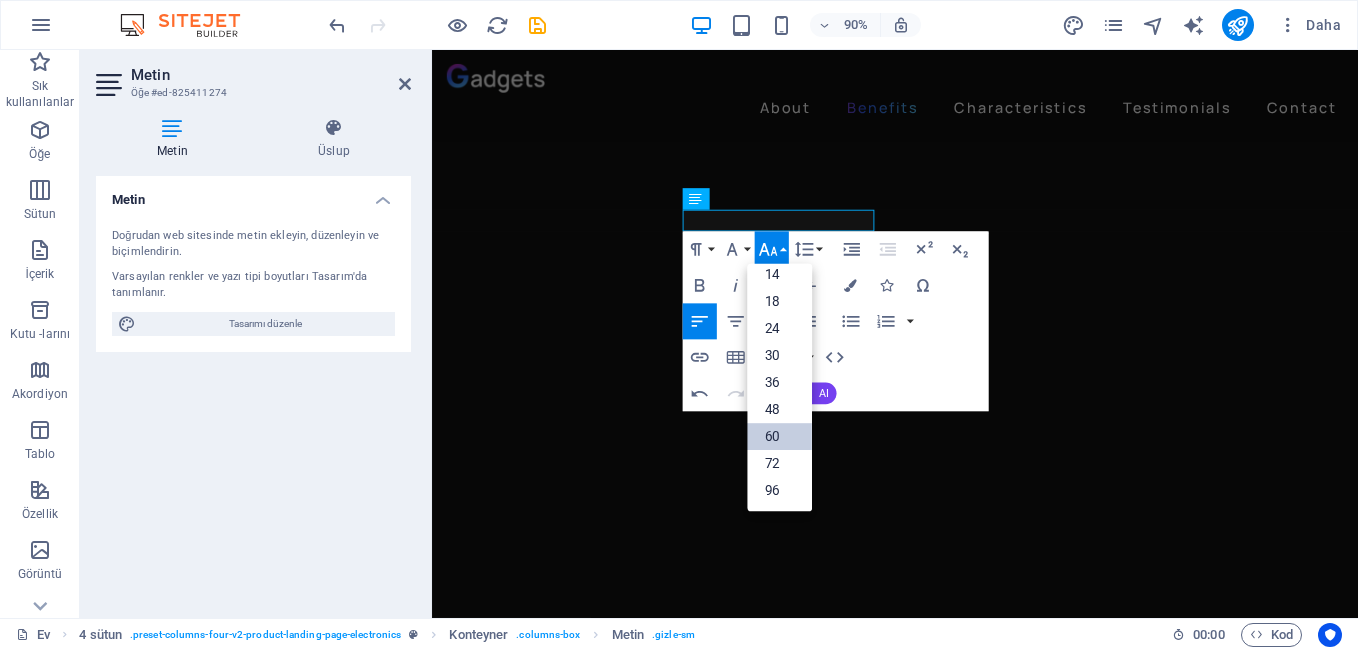 click on "60" at bounding box center [779, 436] 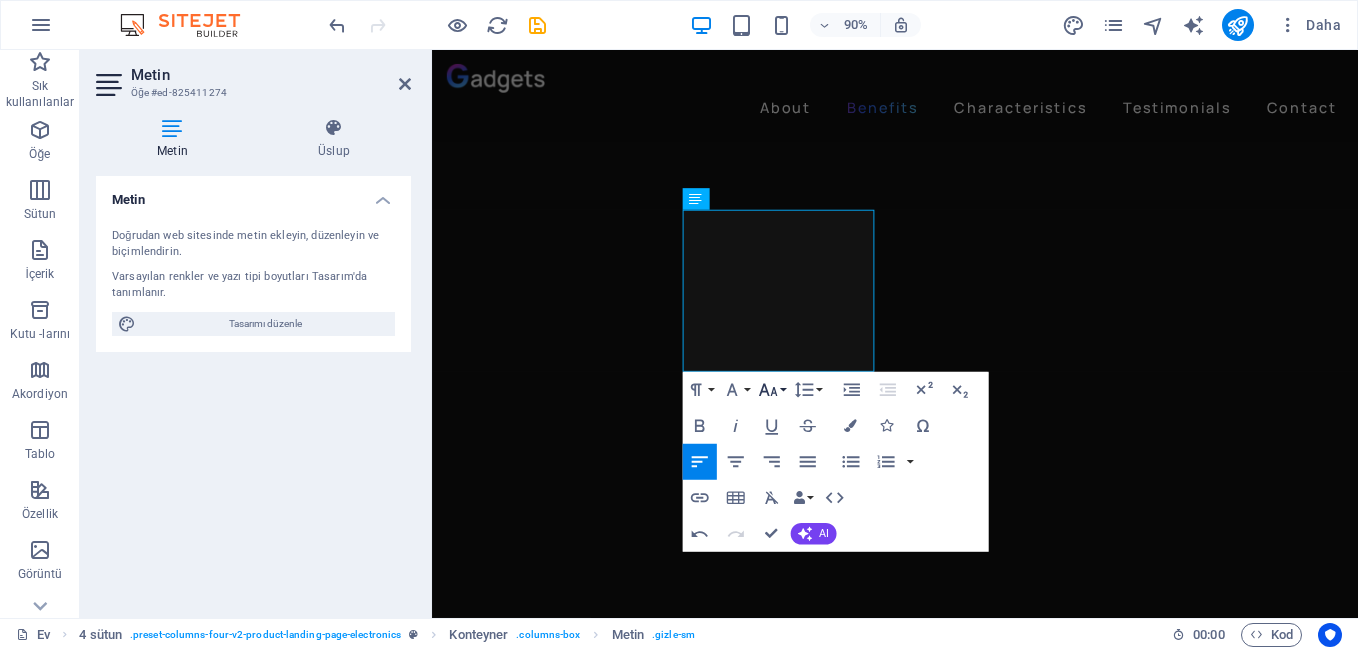 click 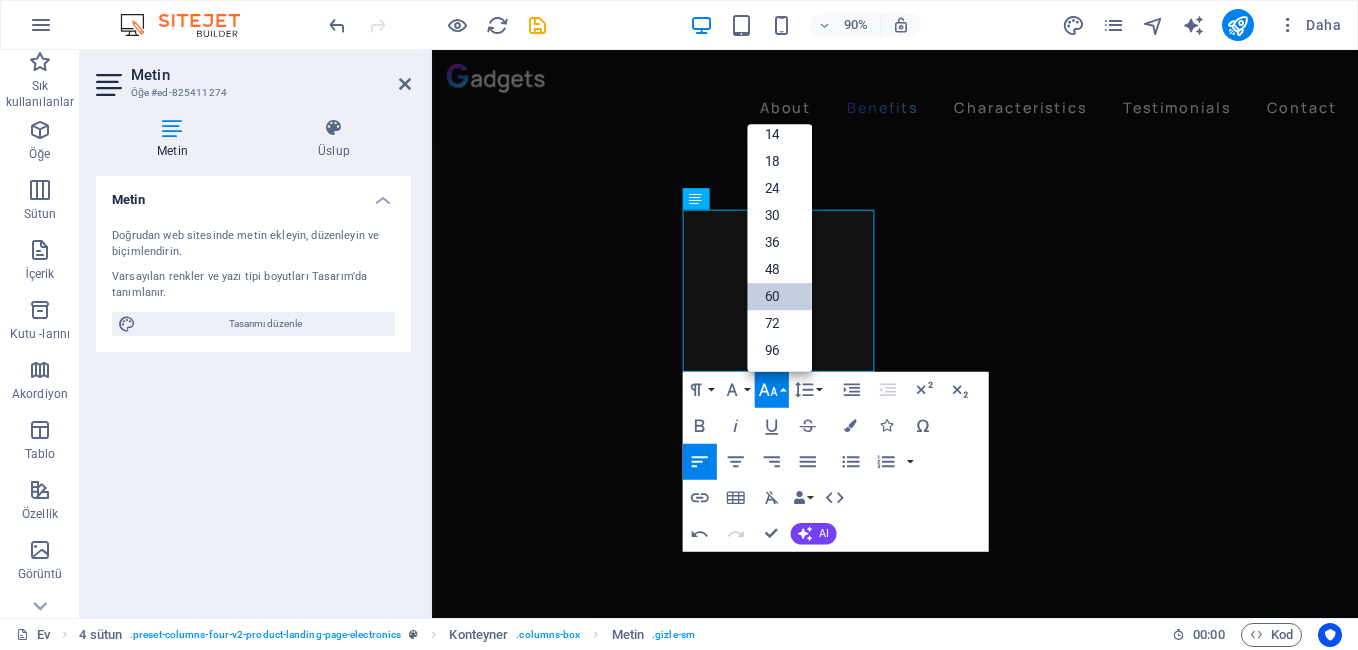 scroll, scrollTop: 161, scrollLeft: 0, axis: vertical 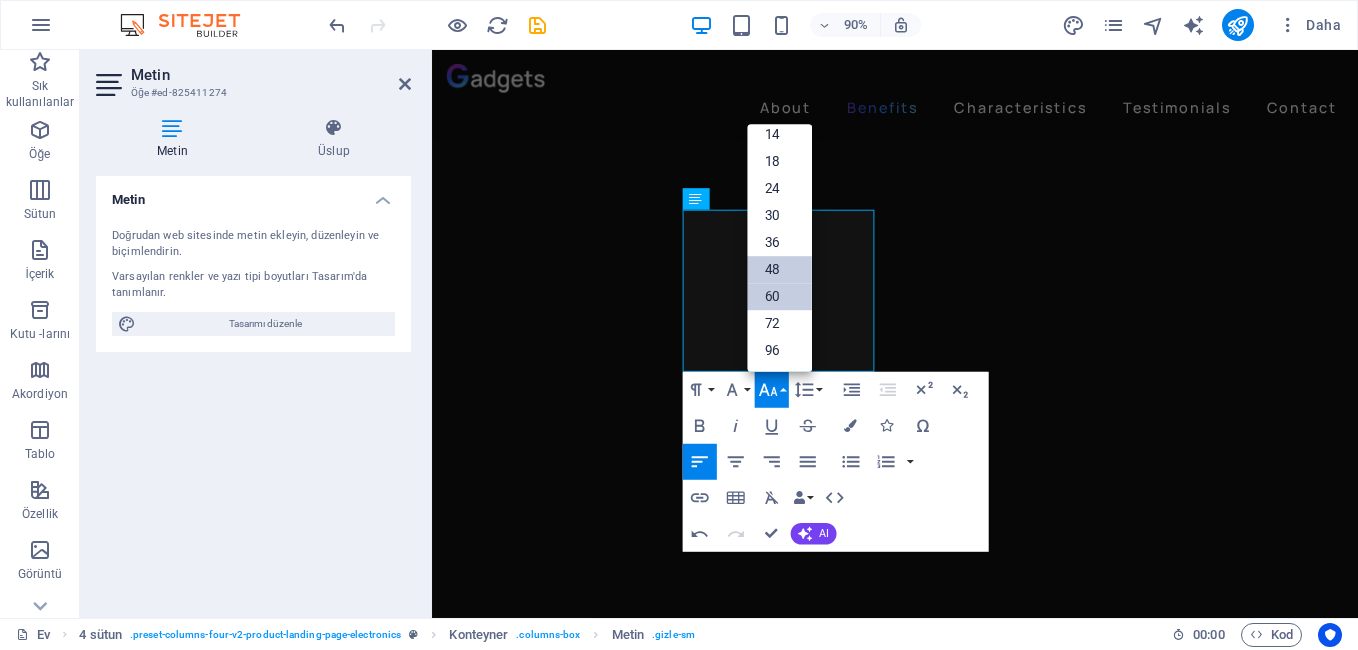 click on "48" at bounding box center (779, 270) 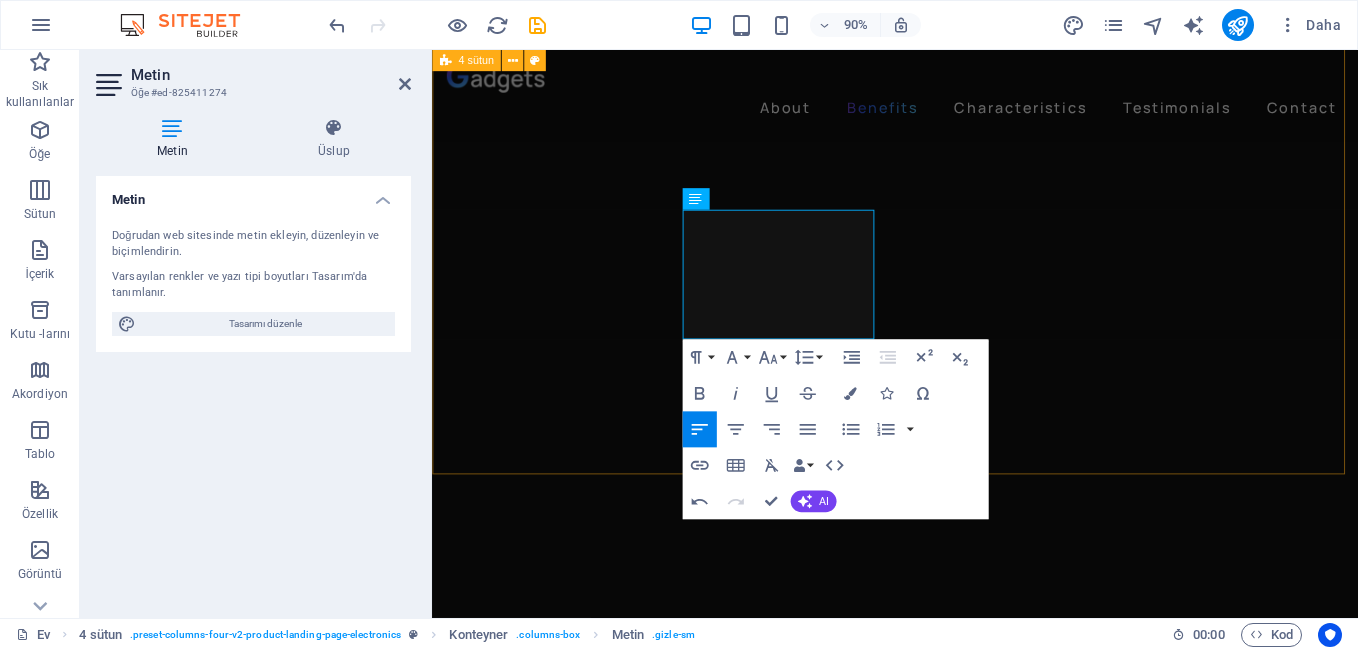 click on "CANLI DİNLE Premium Sound" at bounding box center [946, 3930] 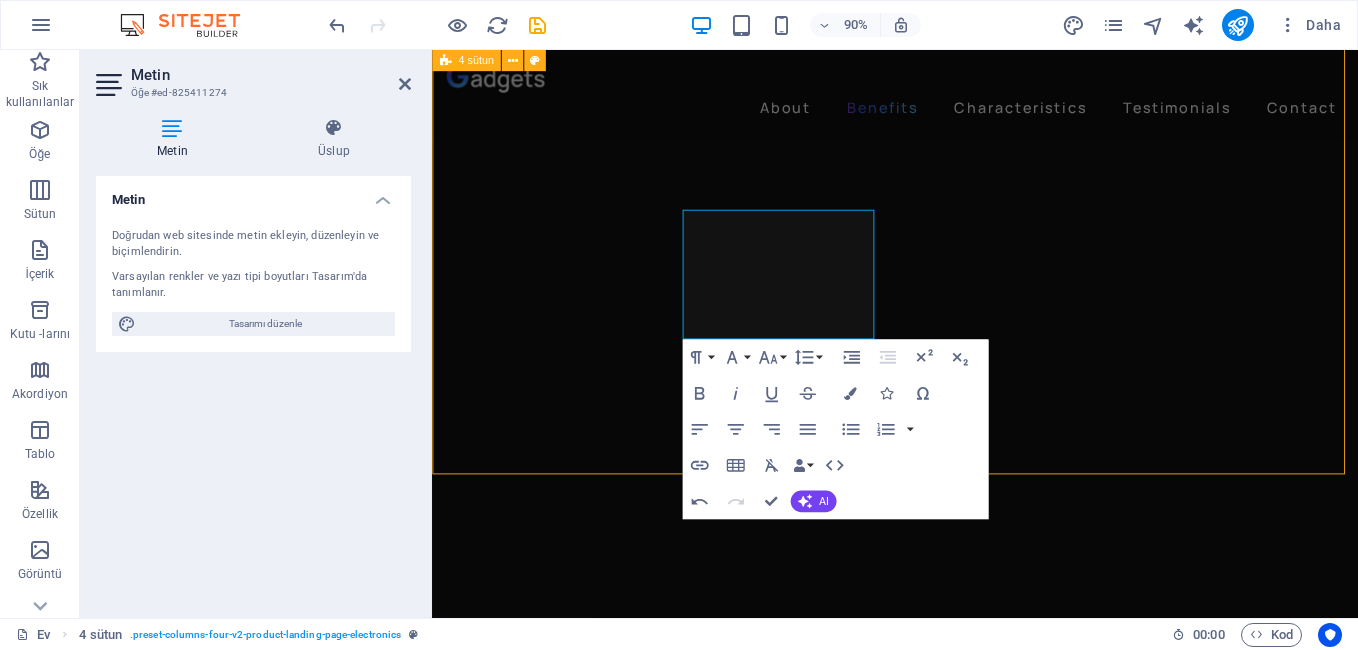 scroll, scrollTop: 2625, scrollLeft: 0, axis: vertical 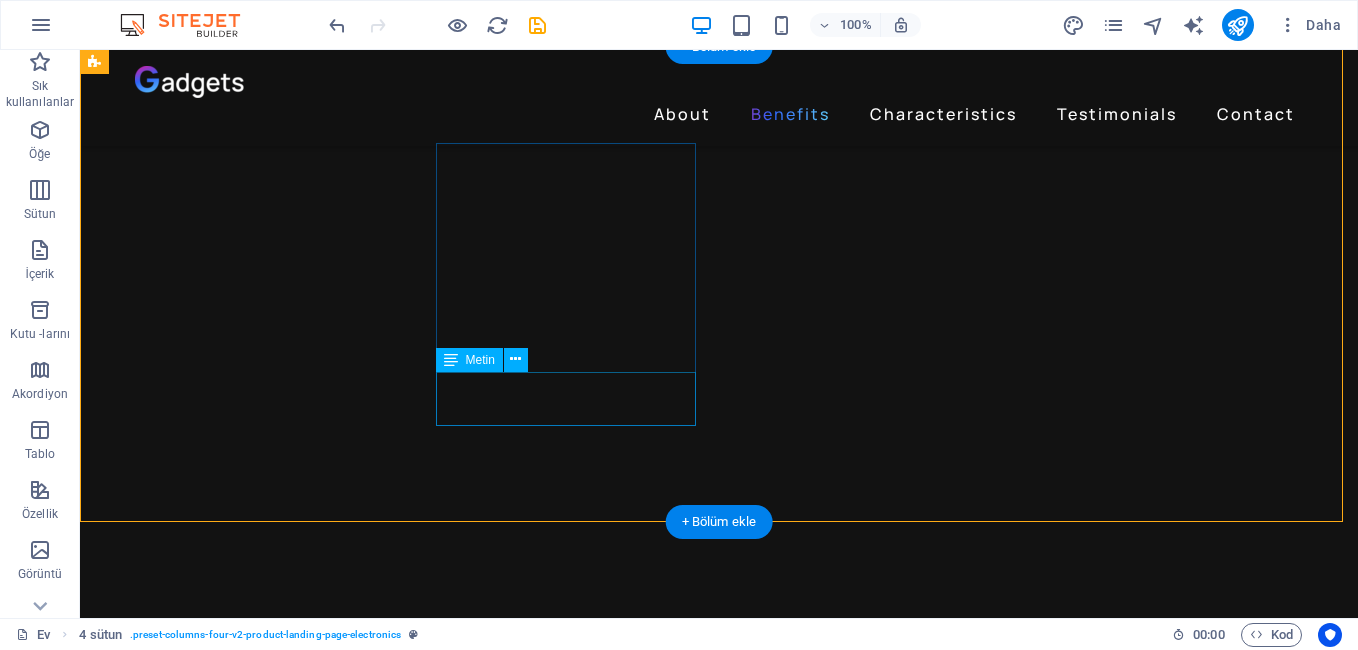 click on "Premium Sound" at bounding box center (242, 4560) 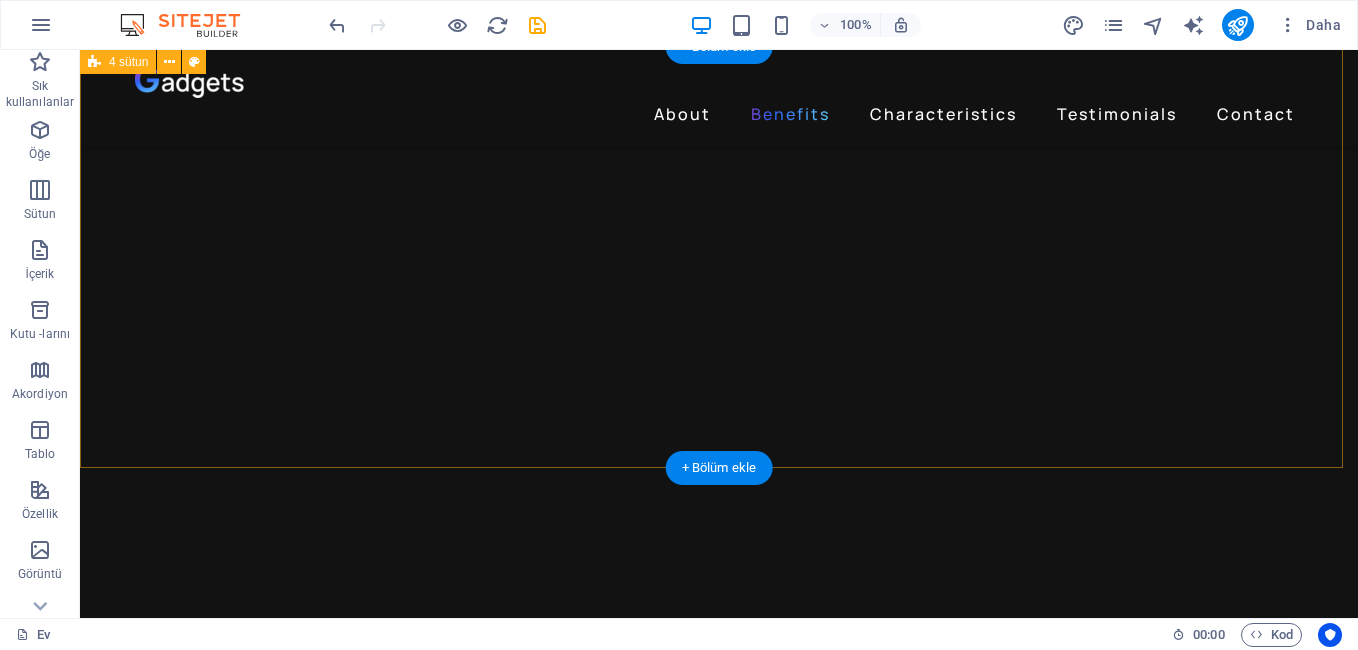 click on "CANLI DİNLE" at bounding box center (719, 4368) 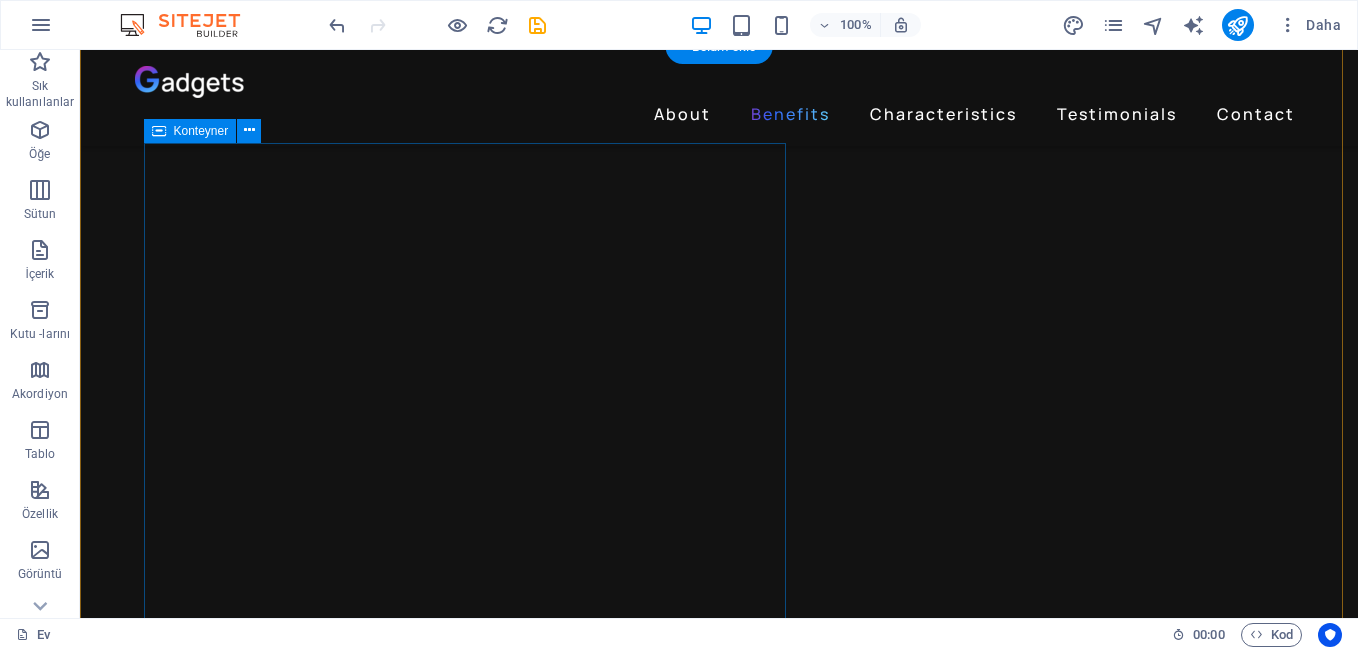 scroll, scrollTop: 3125, scrollLeft: 0, axis: vertical 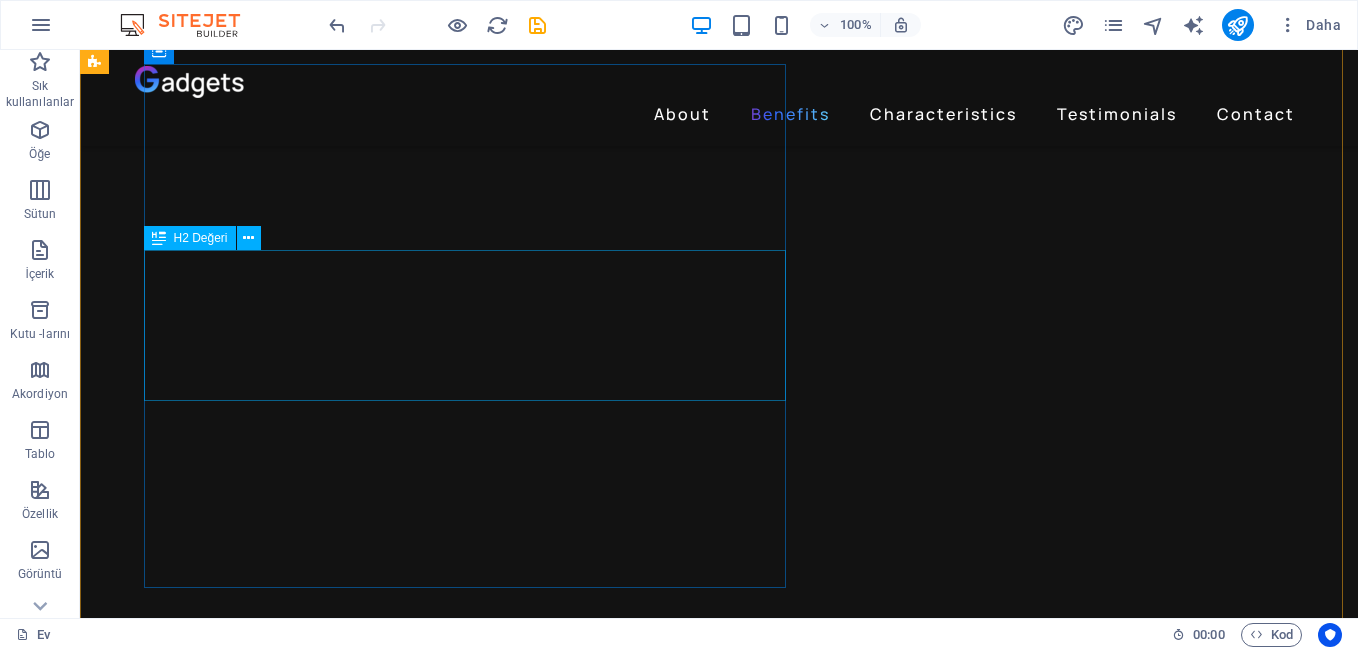 click on "Tunes out noises, tunes in voices" at bounding box center [696, 4300] 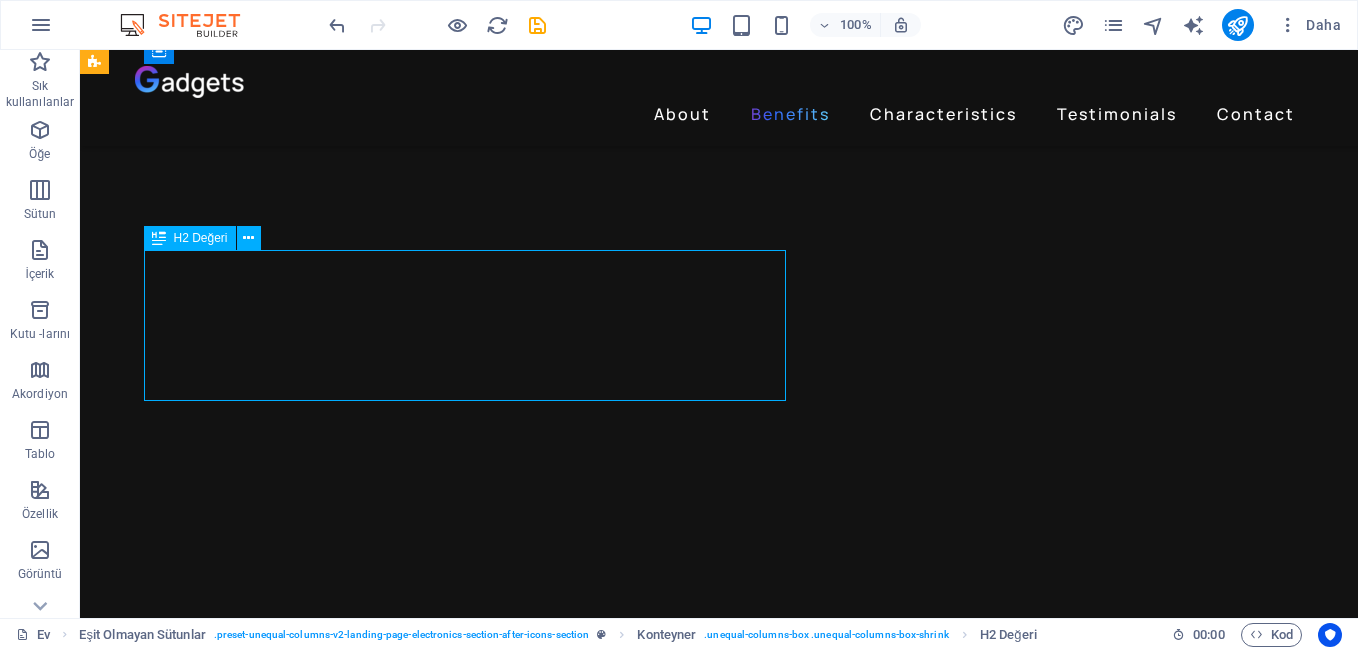 click on "Tunes out noises, tunes in voices" at bounding box center (696, 4300) 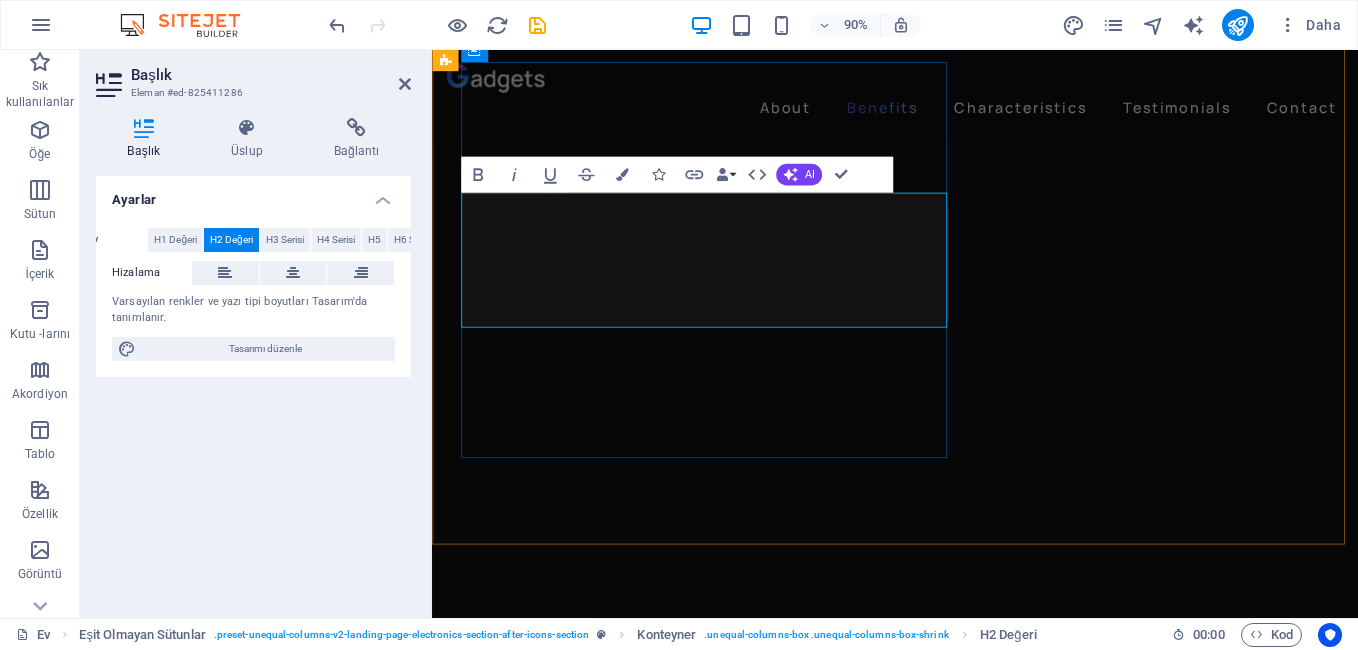 scroll, scrollTop: 3157, scrollLeft: 0, axis: vertical 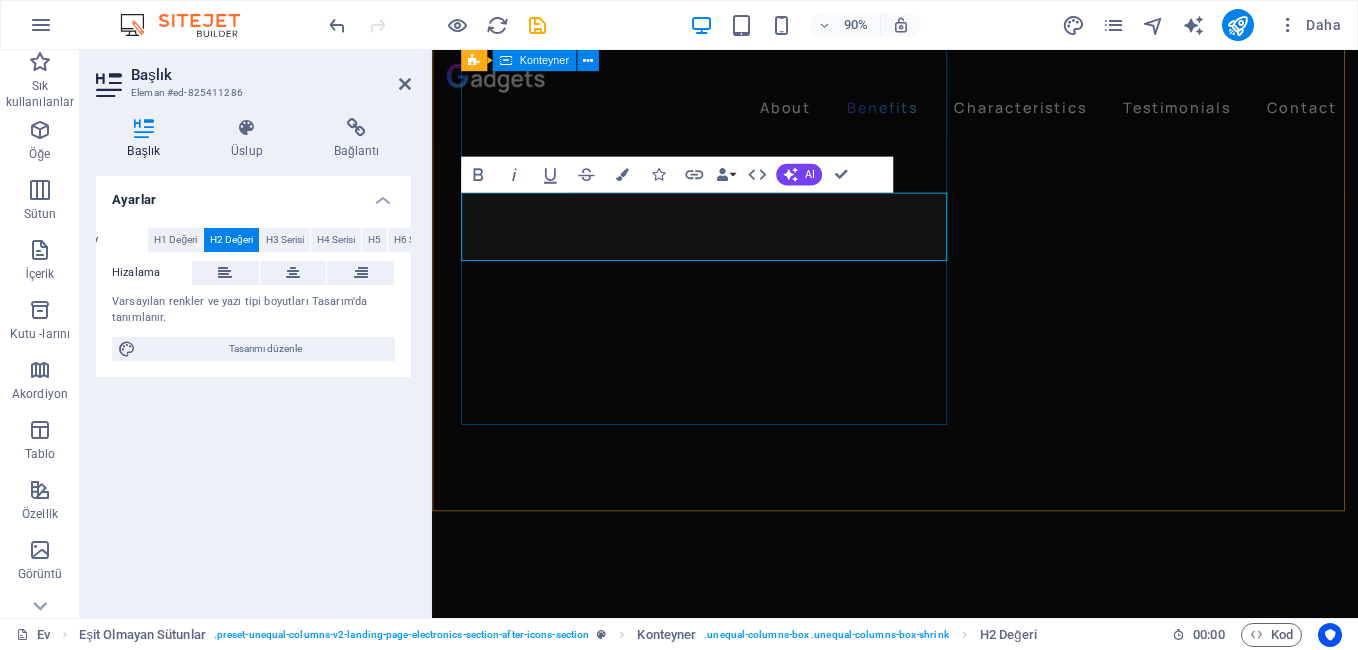 type 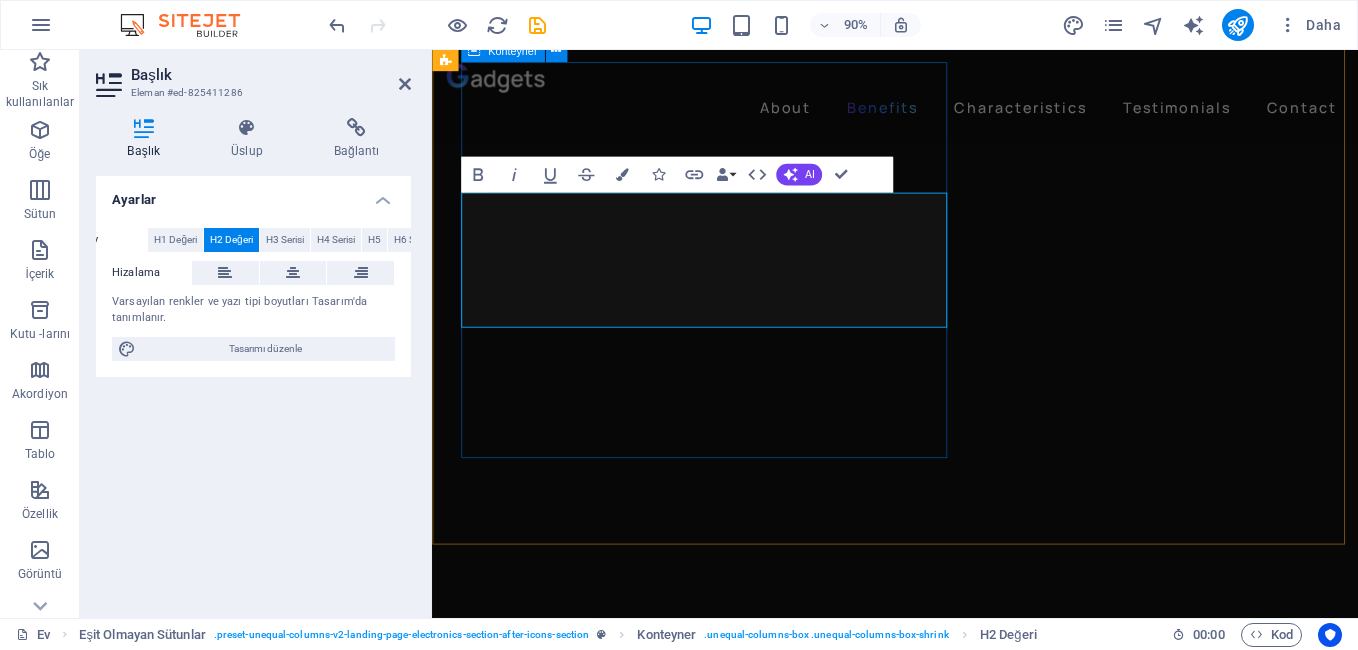 click on "SİZLERİ ÇOK ÖNEMSİYORUZ" at bounding box center (962, 3797) 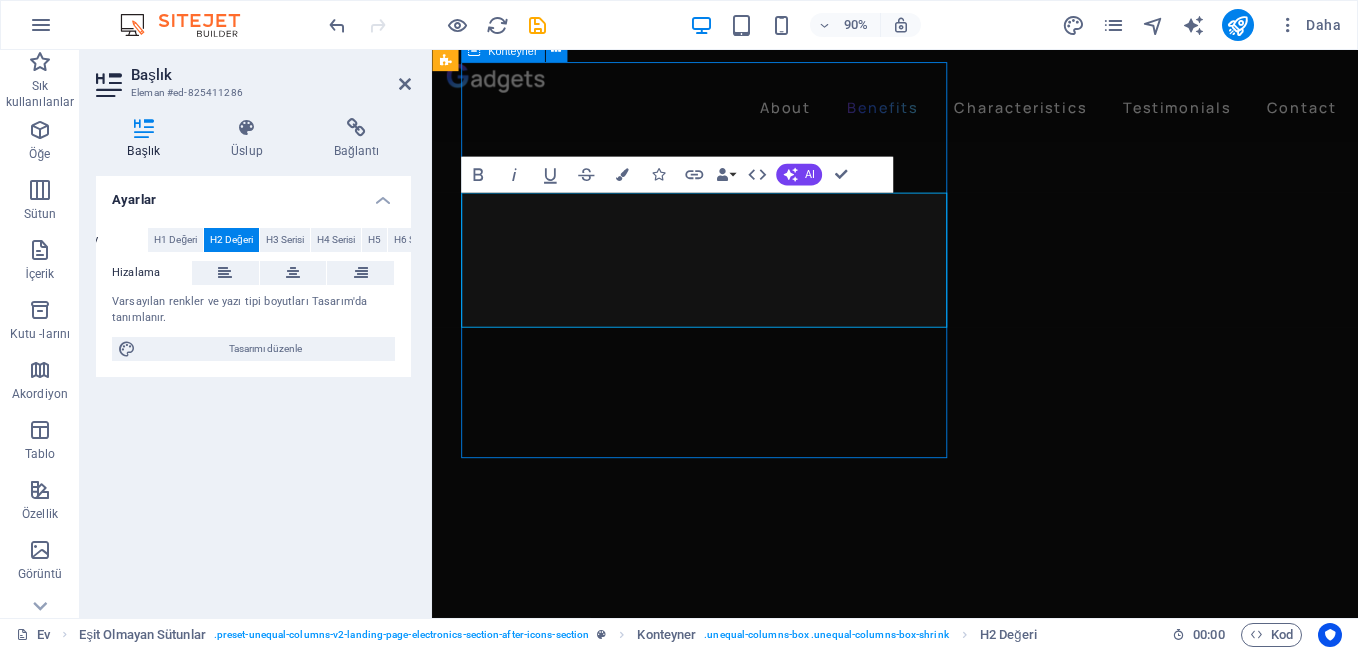 click on "SİZLERİ ÇOK ÖNEMSİYORUZ" at bounding box center [962, 3797] 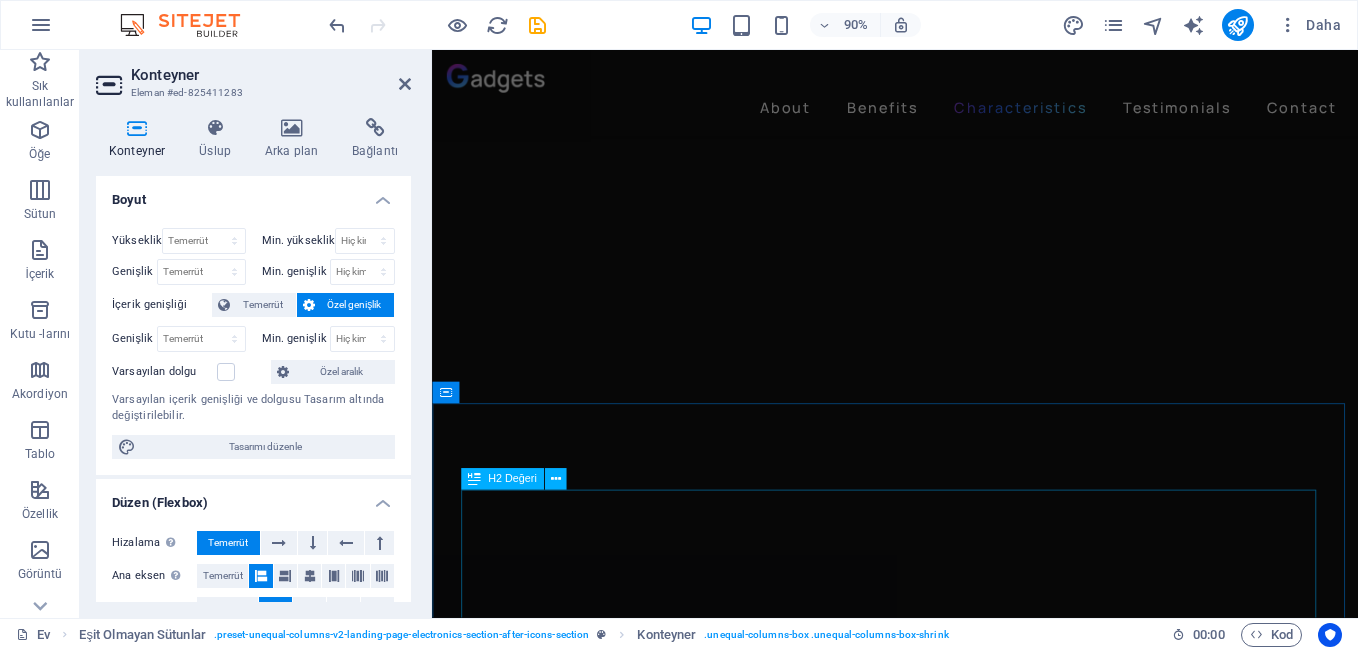 scroll, scrollTop: 4020, scrollLeft: 0, axis: vertical 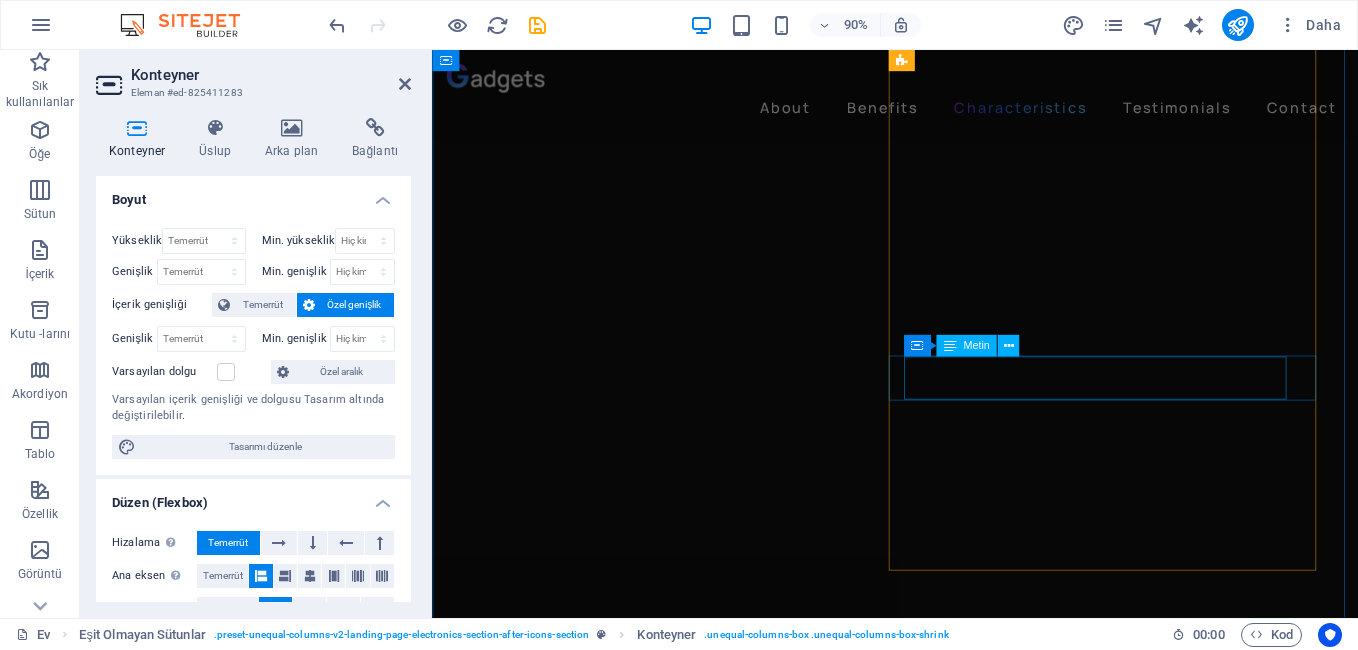 click on "The on-ear, cushioned ear cups are adjustable, so you can customize your fit for all-day listening comfort." at bounding box center (938, 5126) 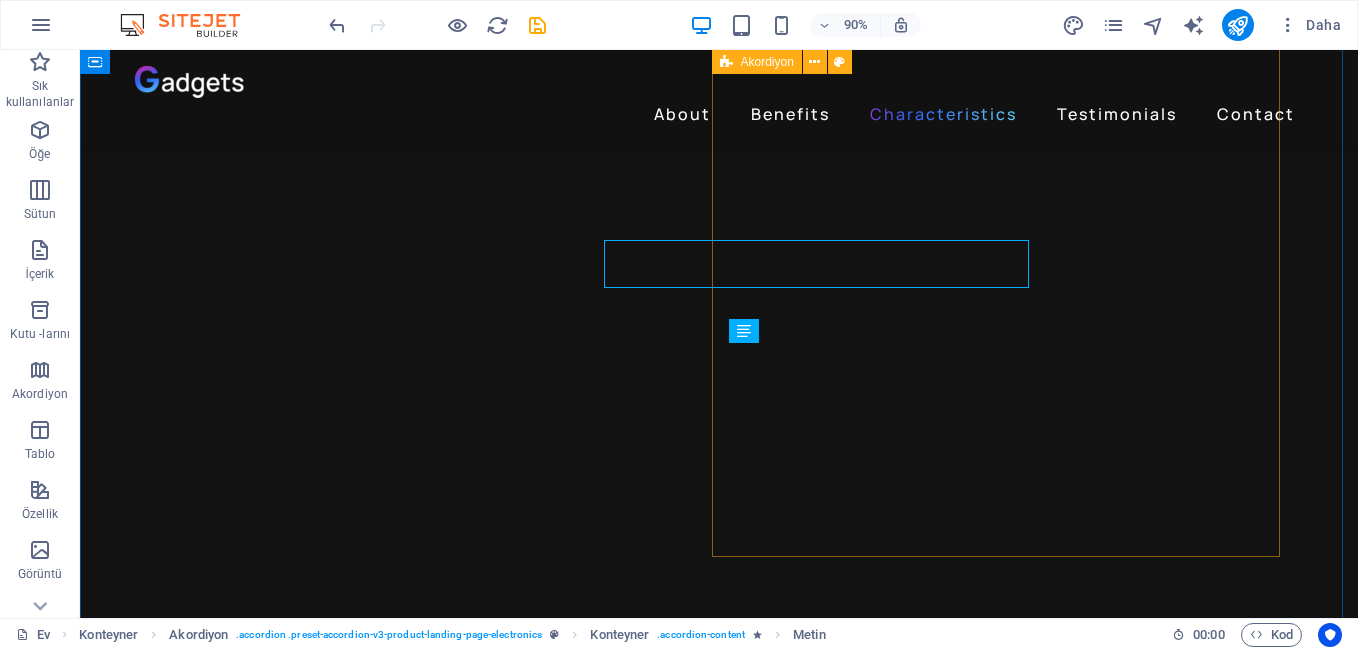 scroll, scrollTop: 4109, scrollLeft: 0, axis: vertical 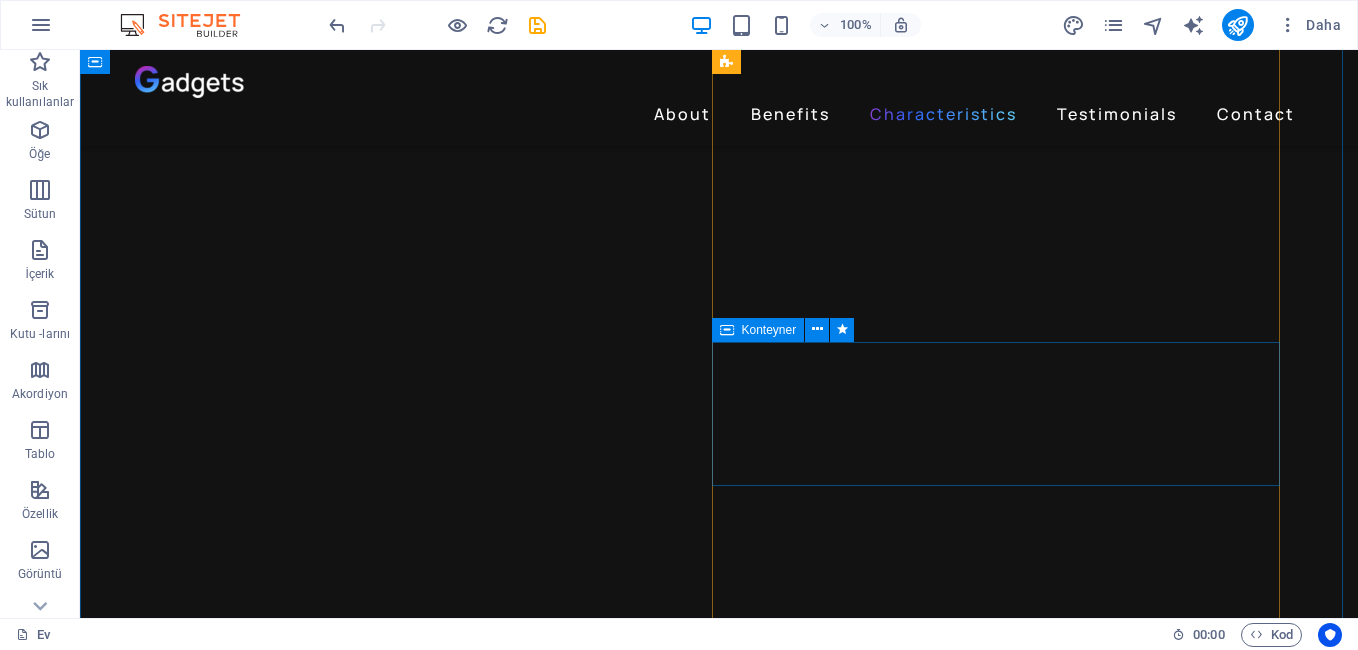 click on "Drop content here or  Add elements  Paste clipboard" at bounding box center (711, 5658) 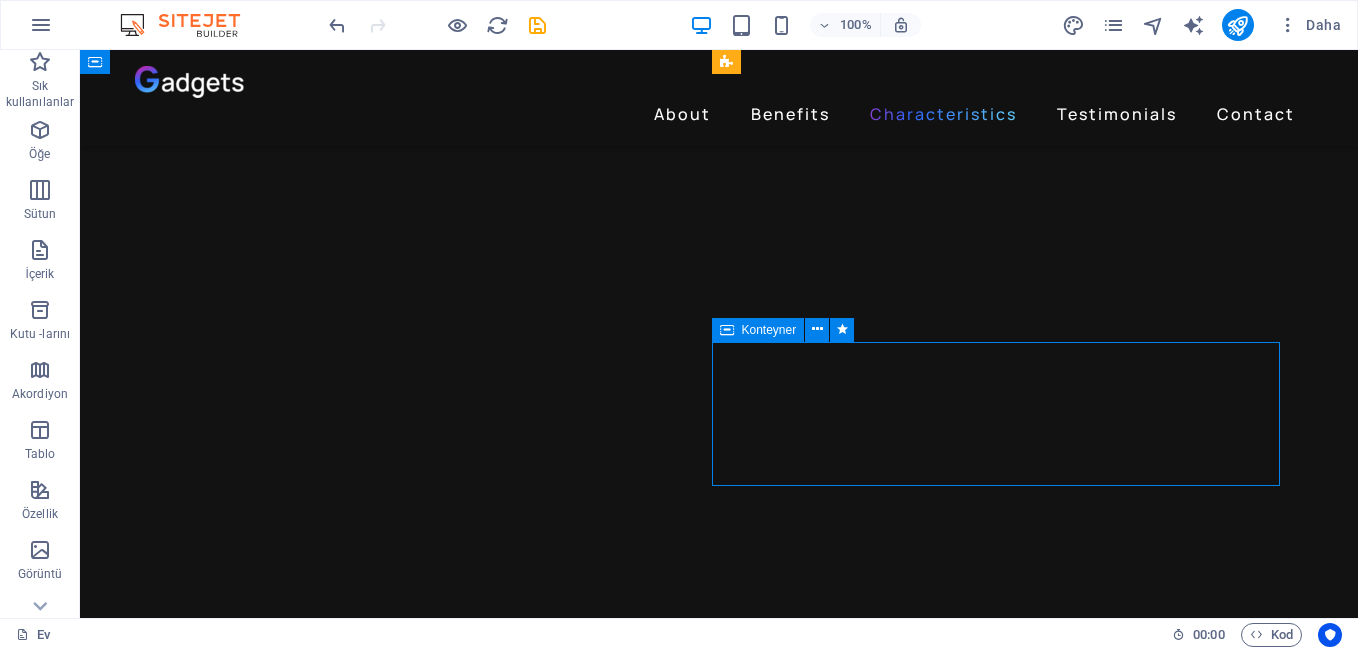 click on "Drop content here or  Add elements  Paste clipboard" at bounding box center [711, 5658] 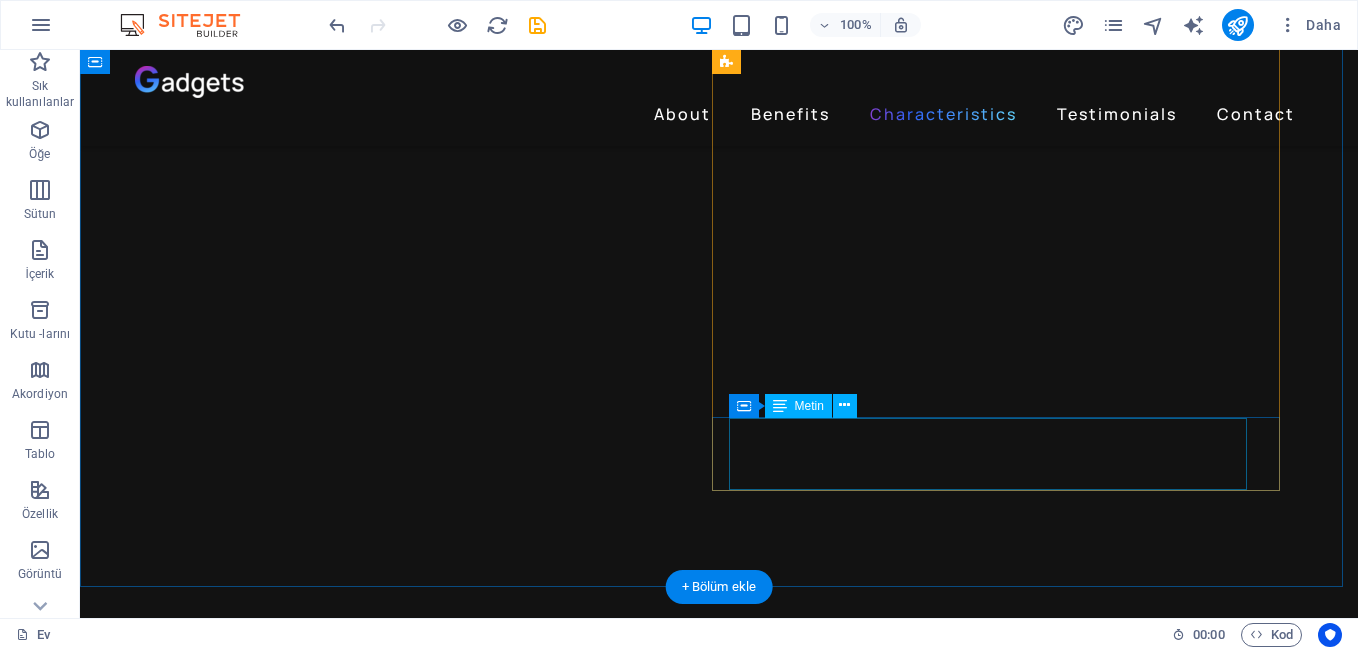 click on "Use the “G” button on the left earcup to control your music. “+” and “-” buttons on the bottom of right earcup control volume while small button on the top activates voice control assistant." at bounding box center [711, 5678] 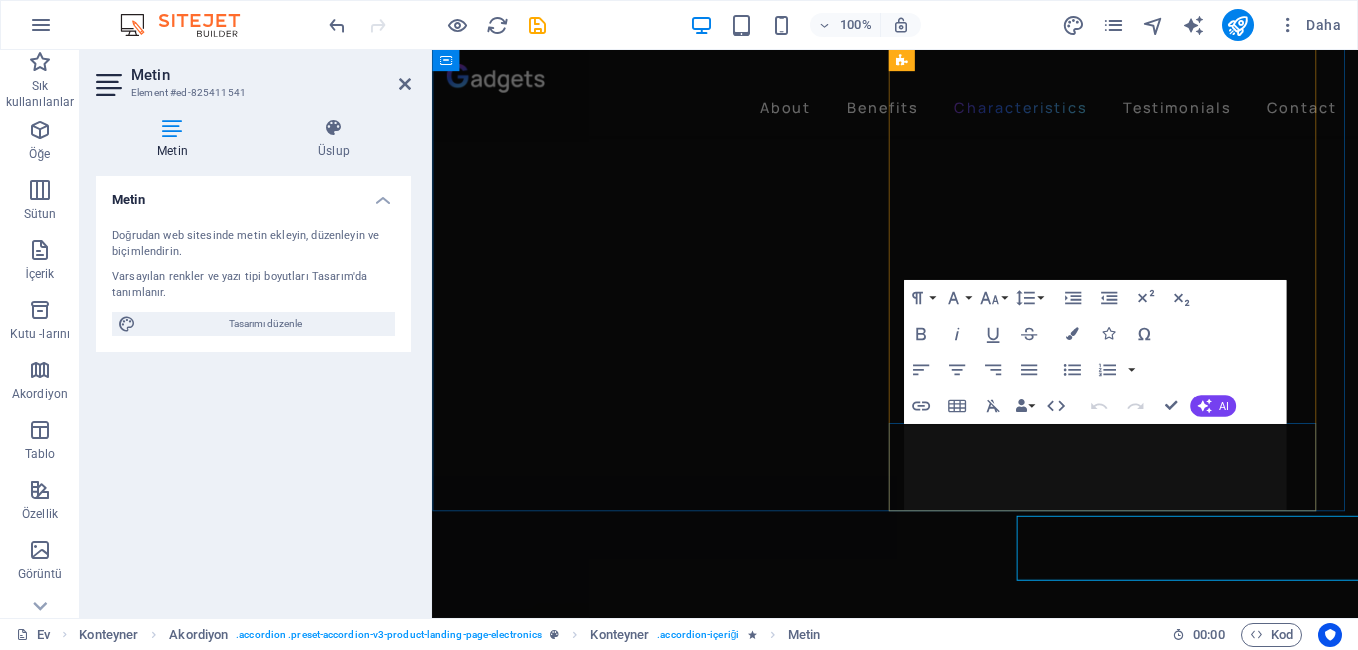 scroll, scrollTop: 4020, scrollLeft: 0, axis: vertical 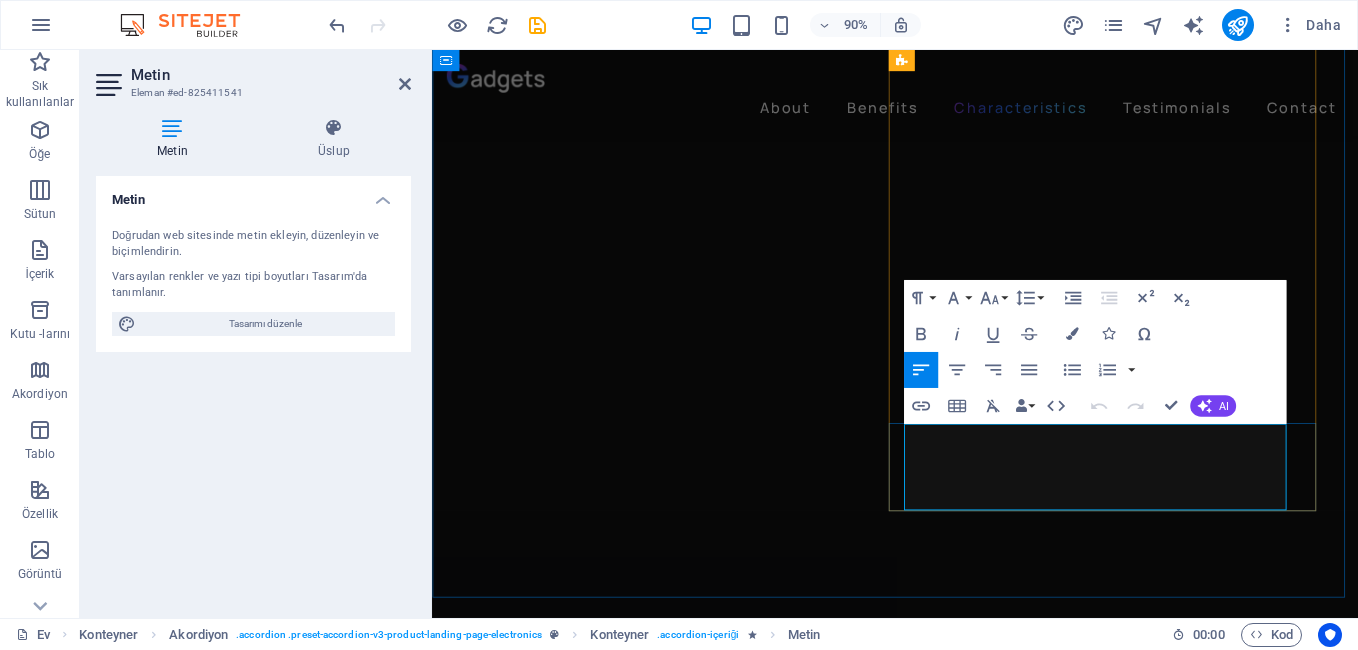 click on "Use the “G” button on the left earcup to control your music. “+” and “-” buttons on the bottom of right earcup control volume while small button on the top activates voice control assistant." at bounding box center (938, 5205) 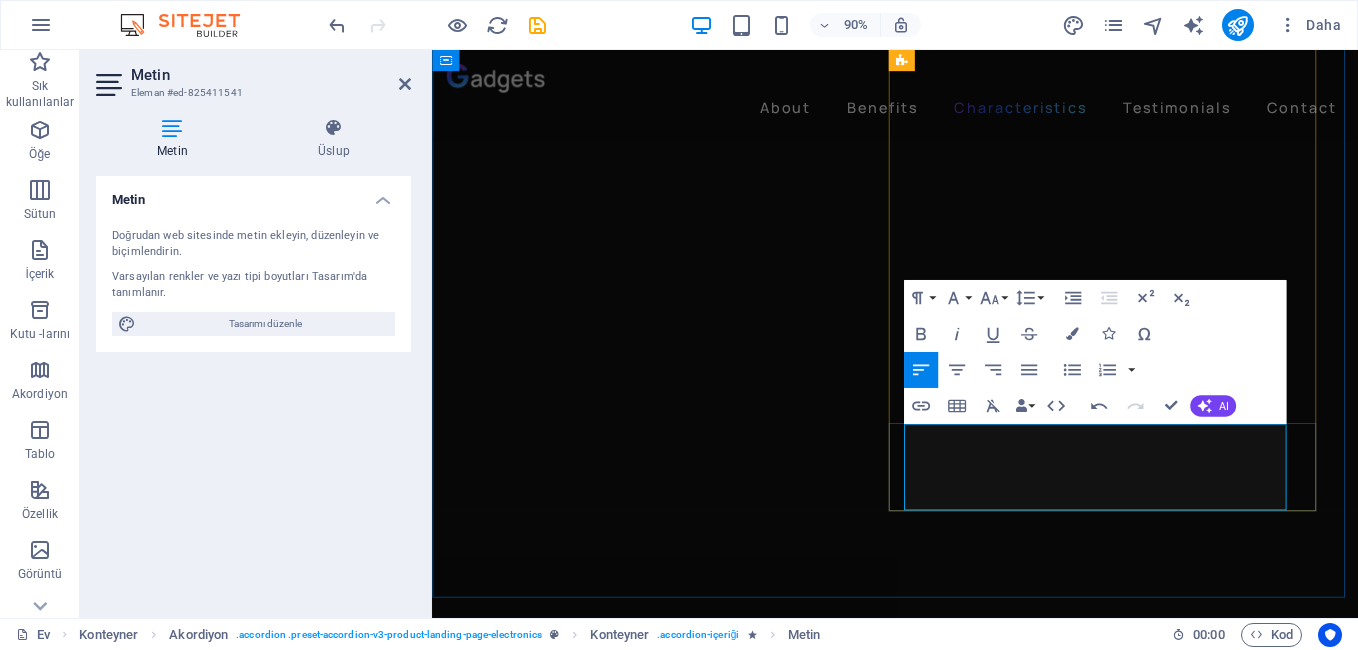 drag, startPoint x: 1276, startPoint y: 543, endPoint x: 956, endPoint y: 475, distance: 327.14523 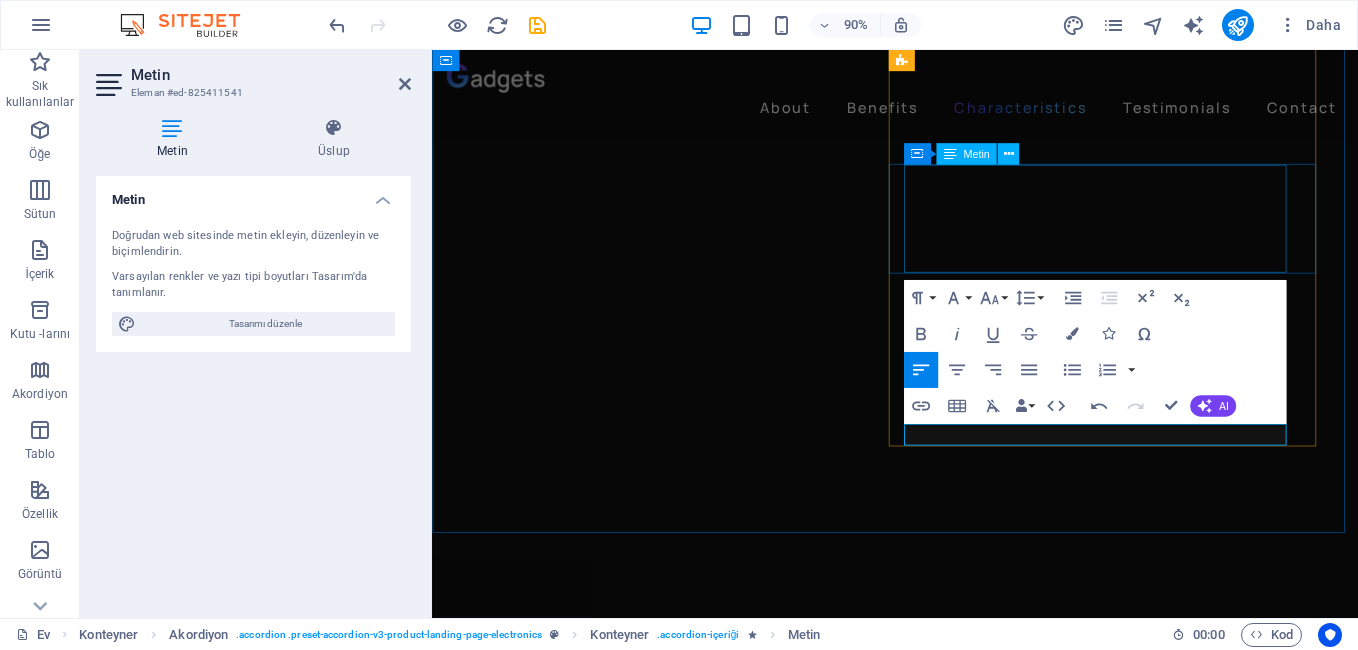 click on "Gadgets Headphones Wireless  are ready to go when you are. They instantly set up - just power on and hold near your iPhone - then simultaneously connect to your Apple Watch, iPad, and Mac. They easily connect to Android devices via Bluetooth right out of the box." at bounding box center (938, 4985) 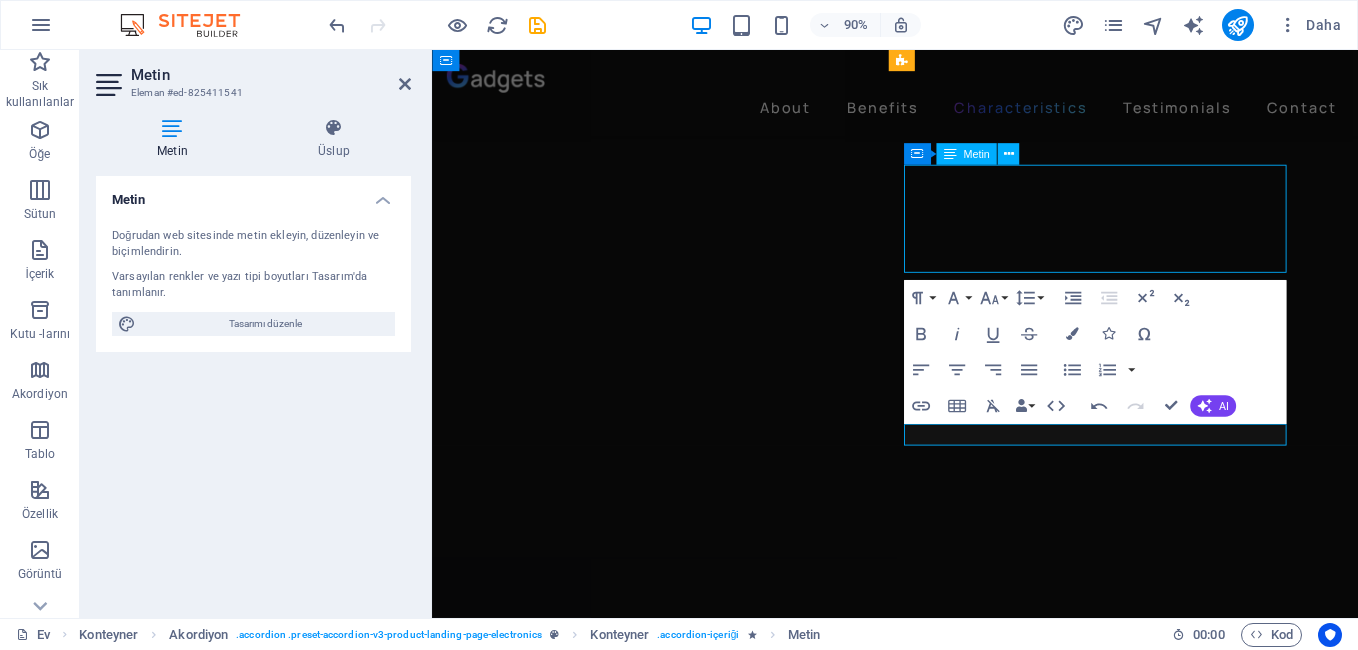 scroll, scrollTop: 4109, scrollLeft: 0, axis: vertical 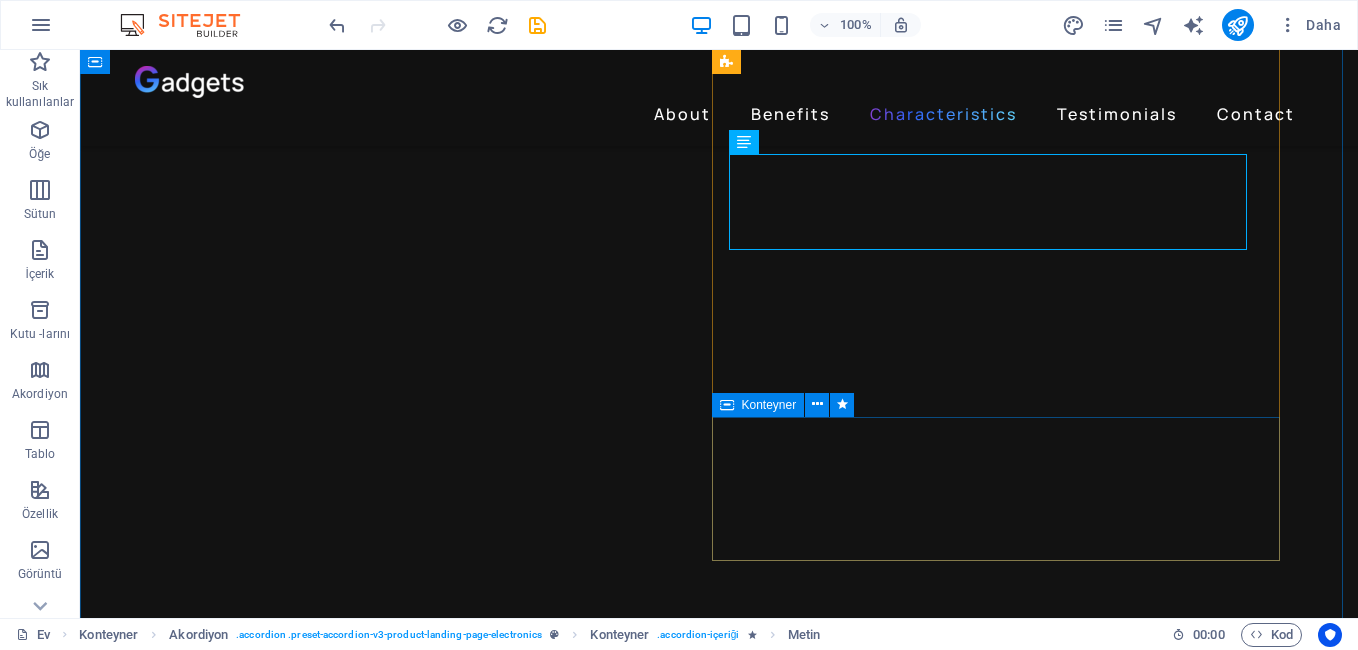 click on "Drop content here or  Add elements  Paste clipboard" at bounding box center [711, 5725] 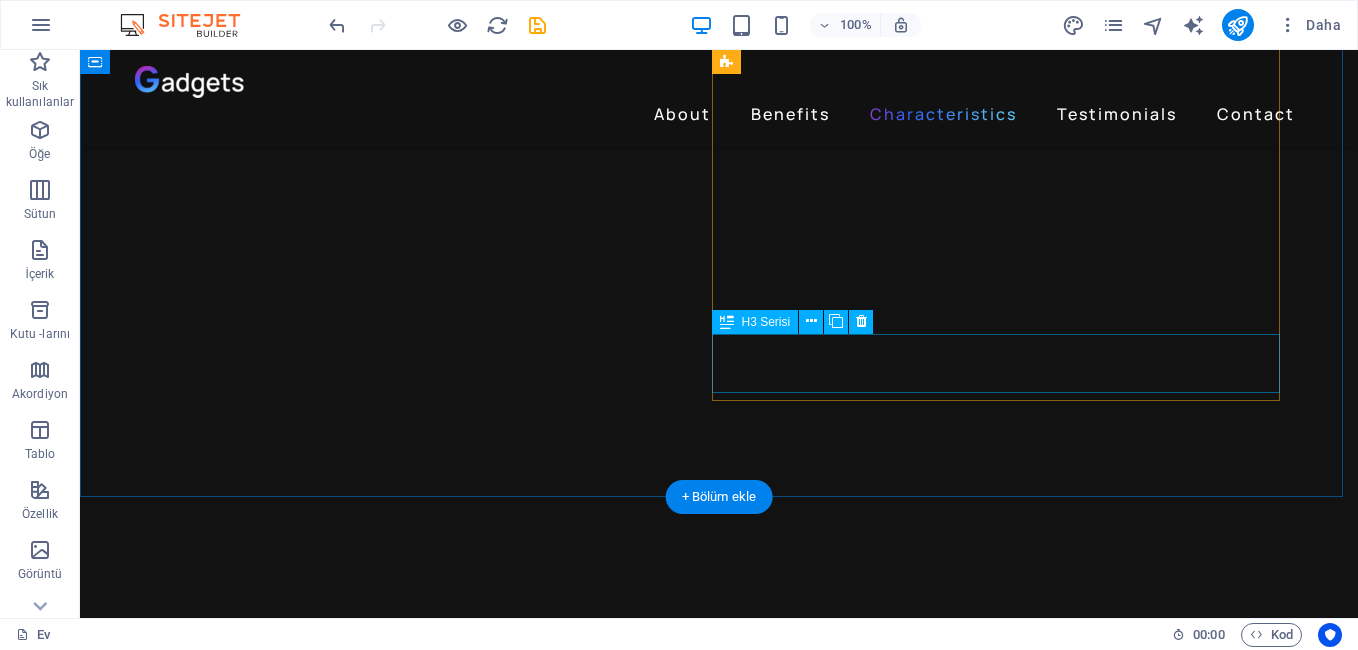 click on "On device Controls" at bounding box center (719, 5607) 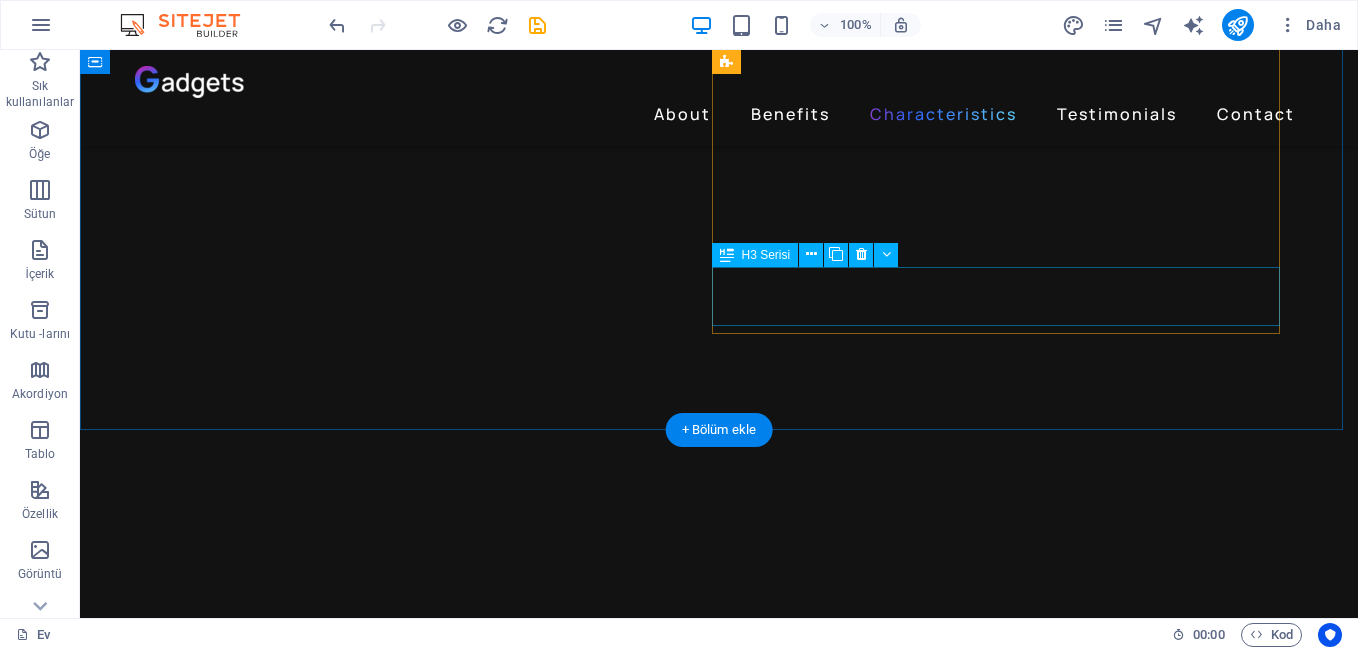 click on "Designed for Comfort" at bounding box center (719, 5540) 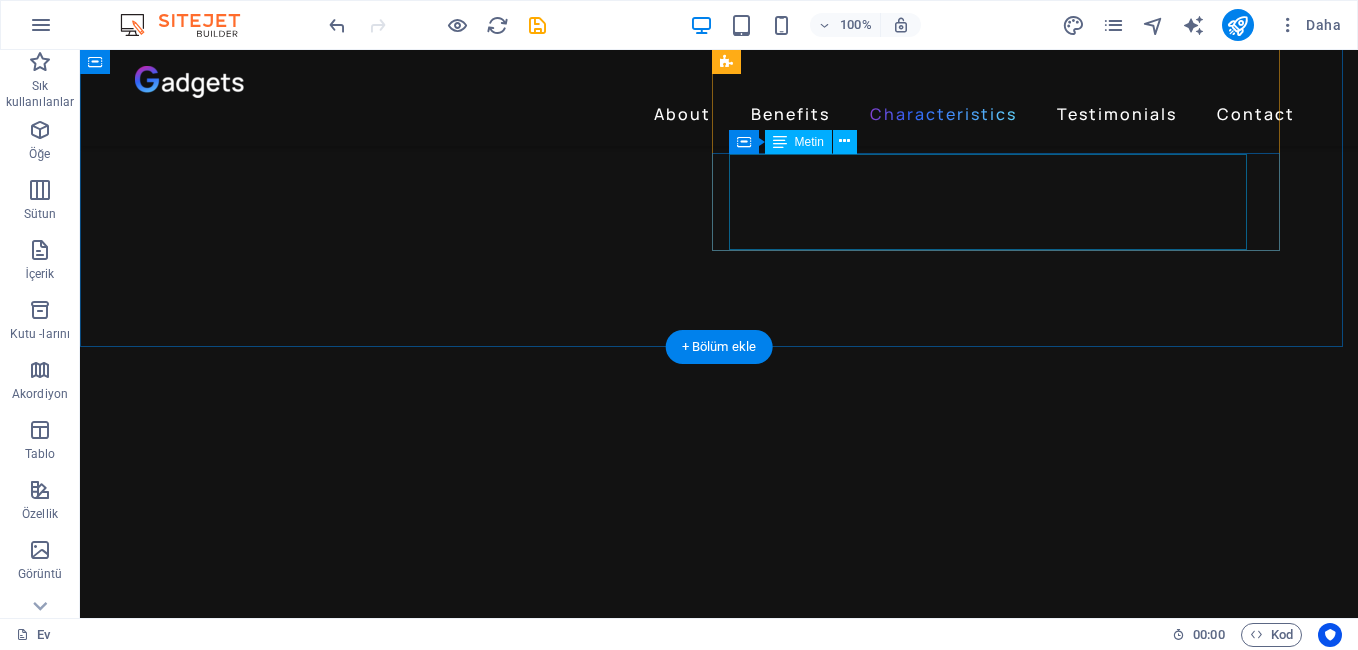 click on "Gadgets Headphones Wireless  are ready to go when you are. They instantly set up - just power on and hold near your iPhone - then simultaneously connect to your Apple Watch, iPad, and Mac. They easily connect to Android devices via Bluetooth right out of the box." at bounding box center (711, 5462) 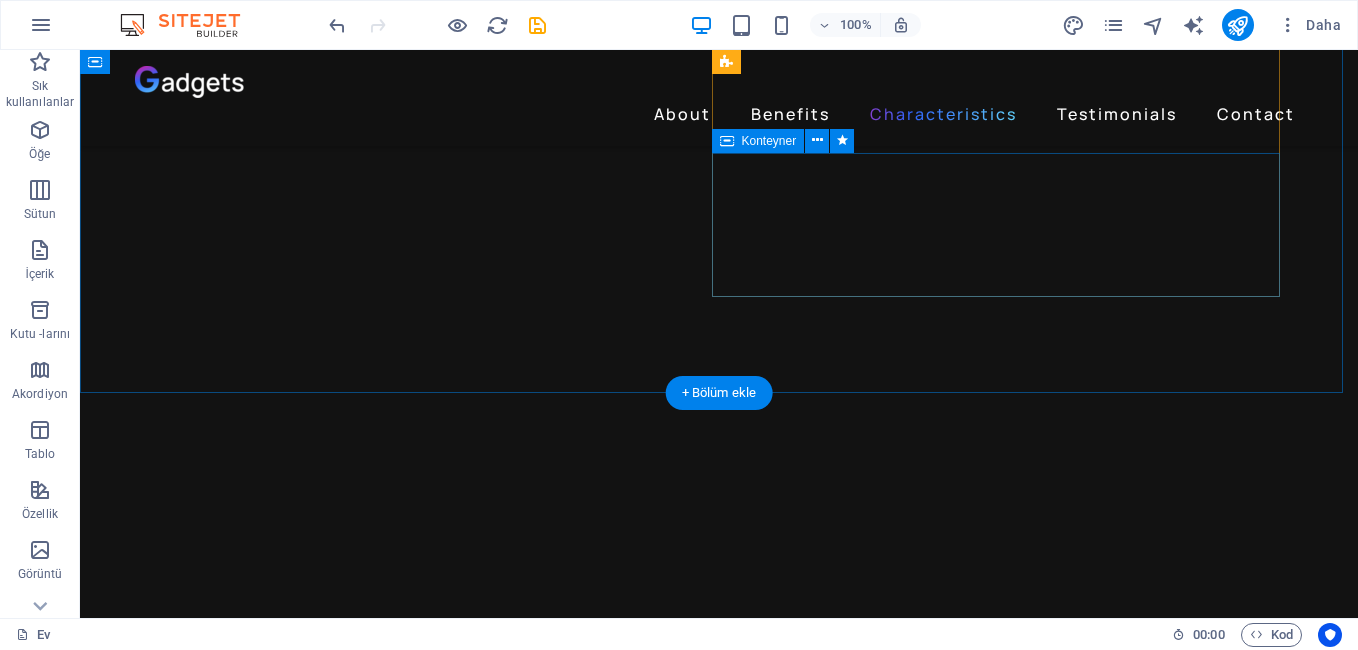 click on "Drop content here or  Add elements  Paste clipboard" at bounding box center [711, 5509] 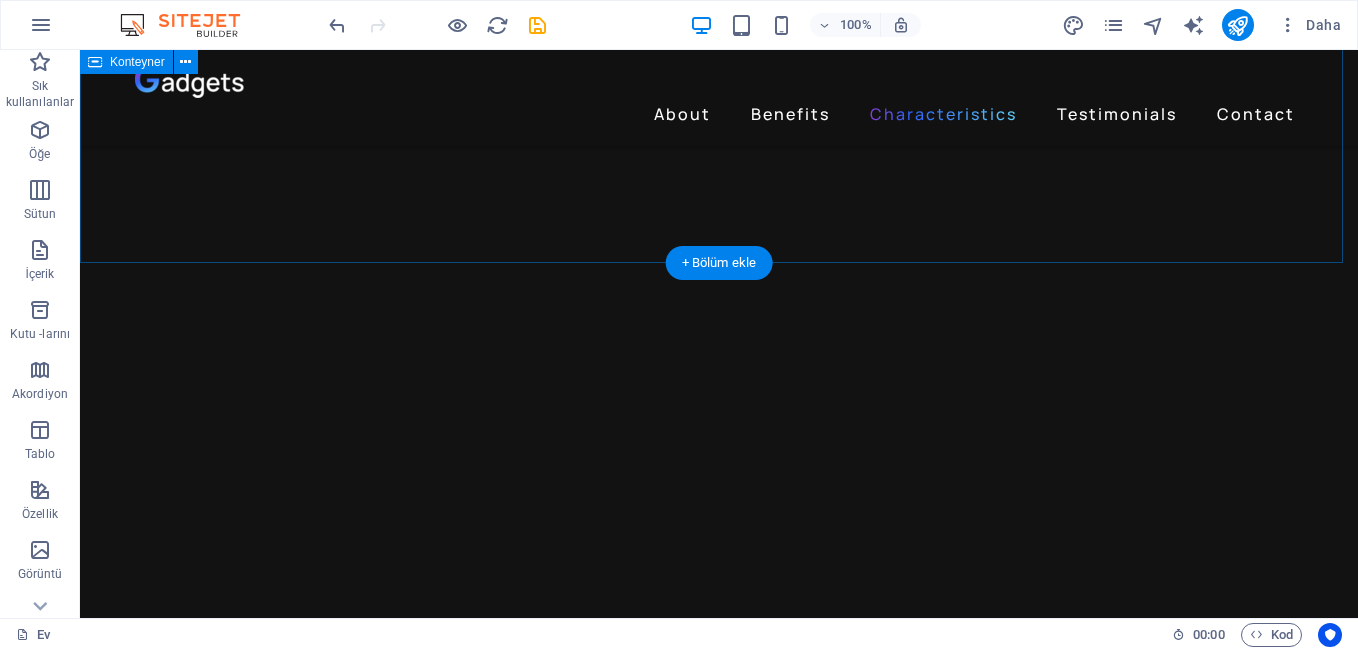 scroll, scrollTop: 3809, scrollLeft: 0, axis: vertical 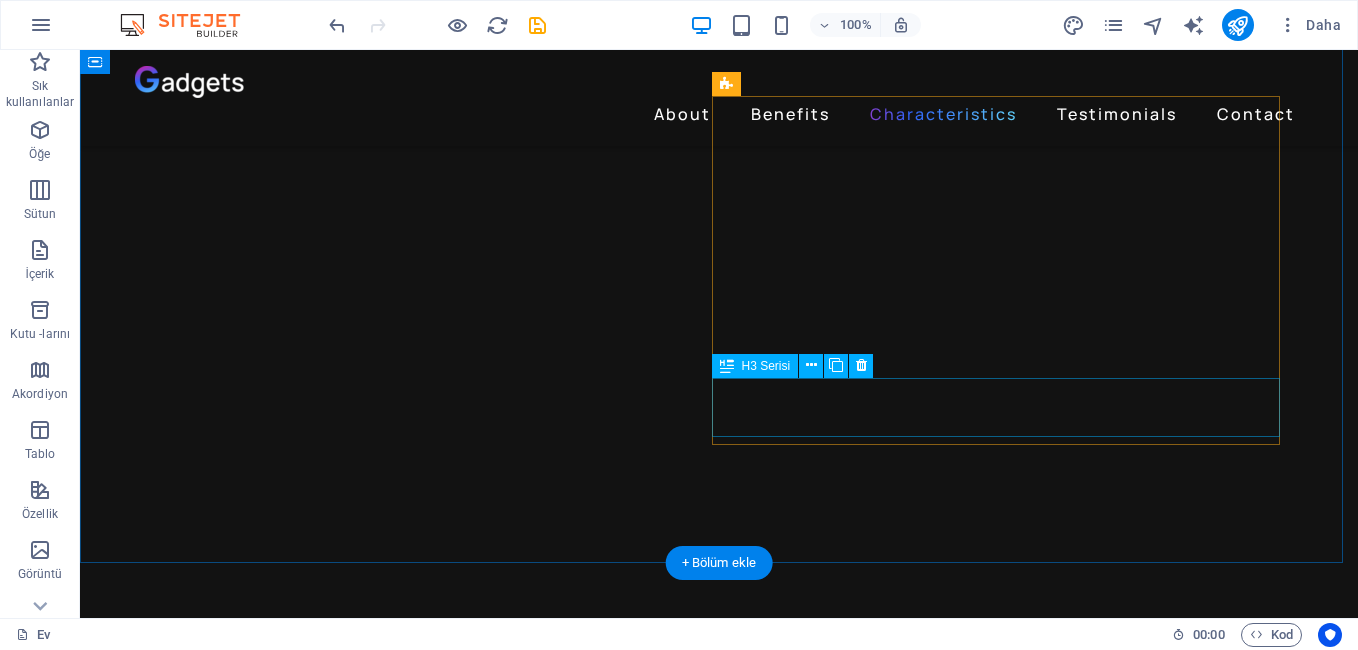 click on "Compatible with Apple and Android" at bounding box center [719, 5699] 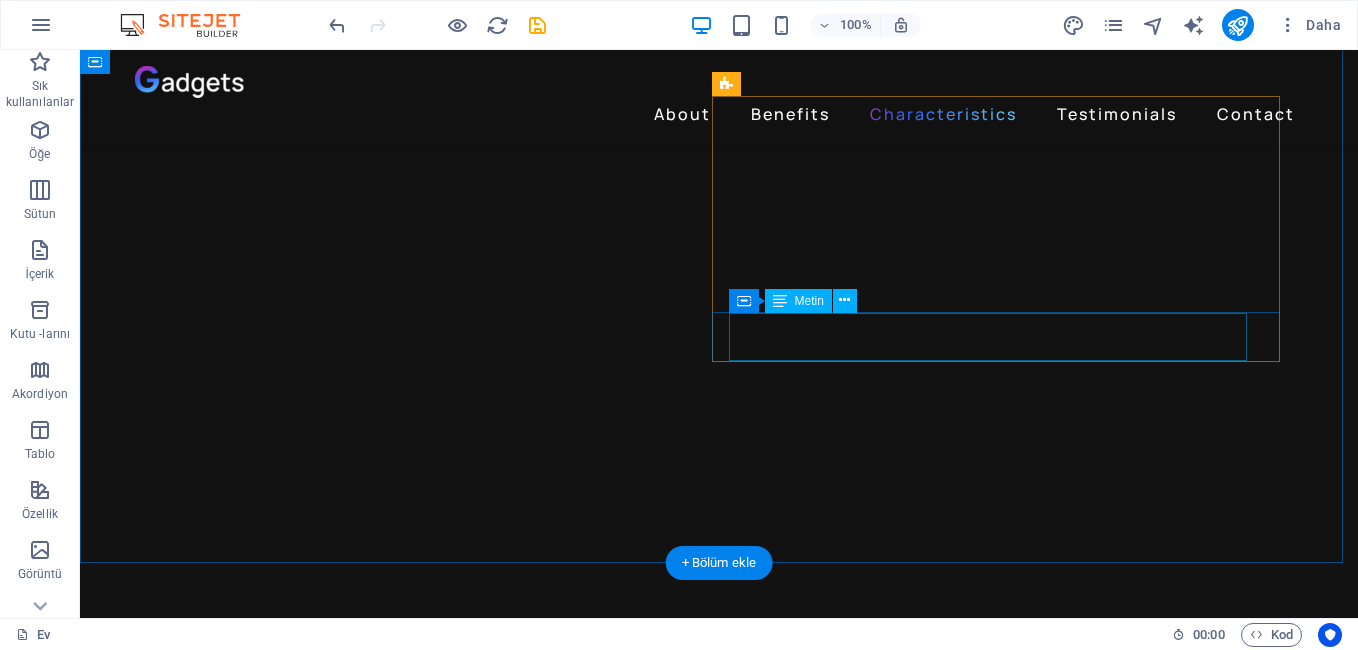 click on "24 hours of listening time with Fast Fuel, a quick 5-minute charge provides 3 hours of playback." at bounding box center [711, 5633] 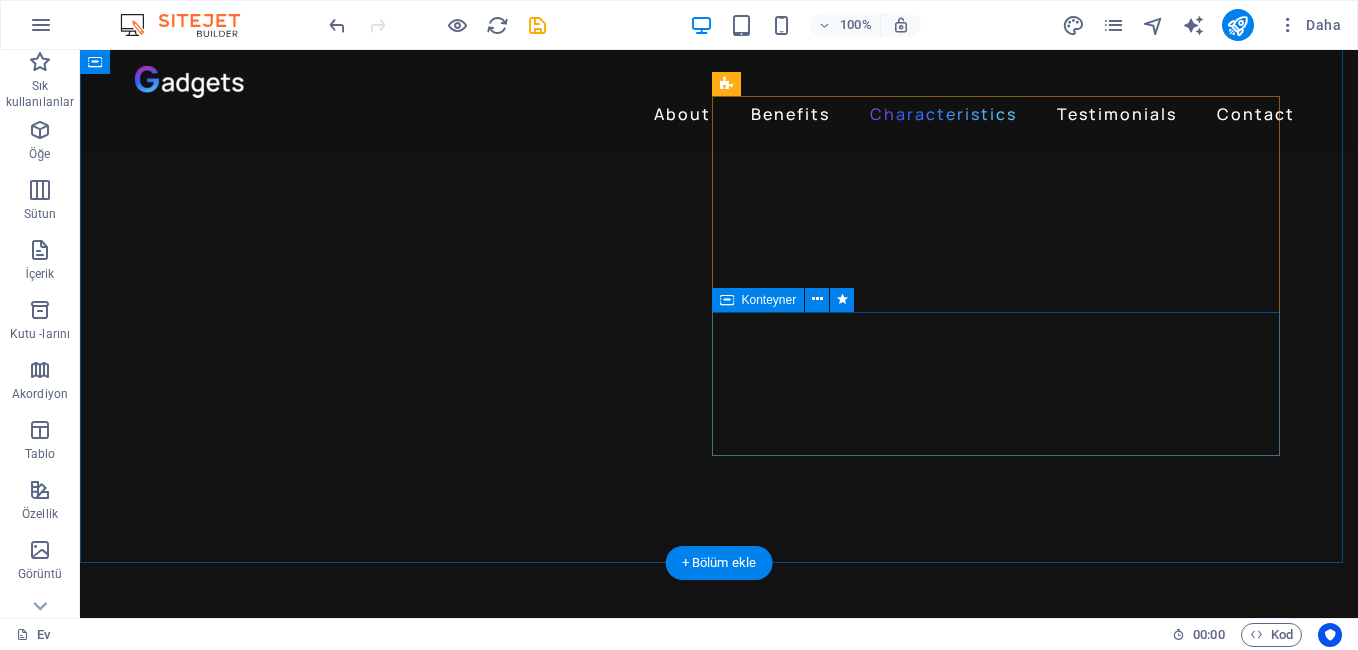 click on "Drop content here or  Add elements  Paste clipboard" at bounding box center [711, 5692] 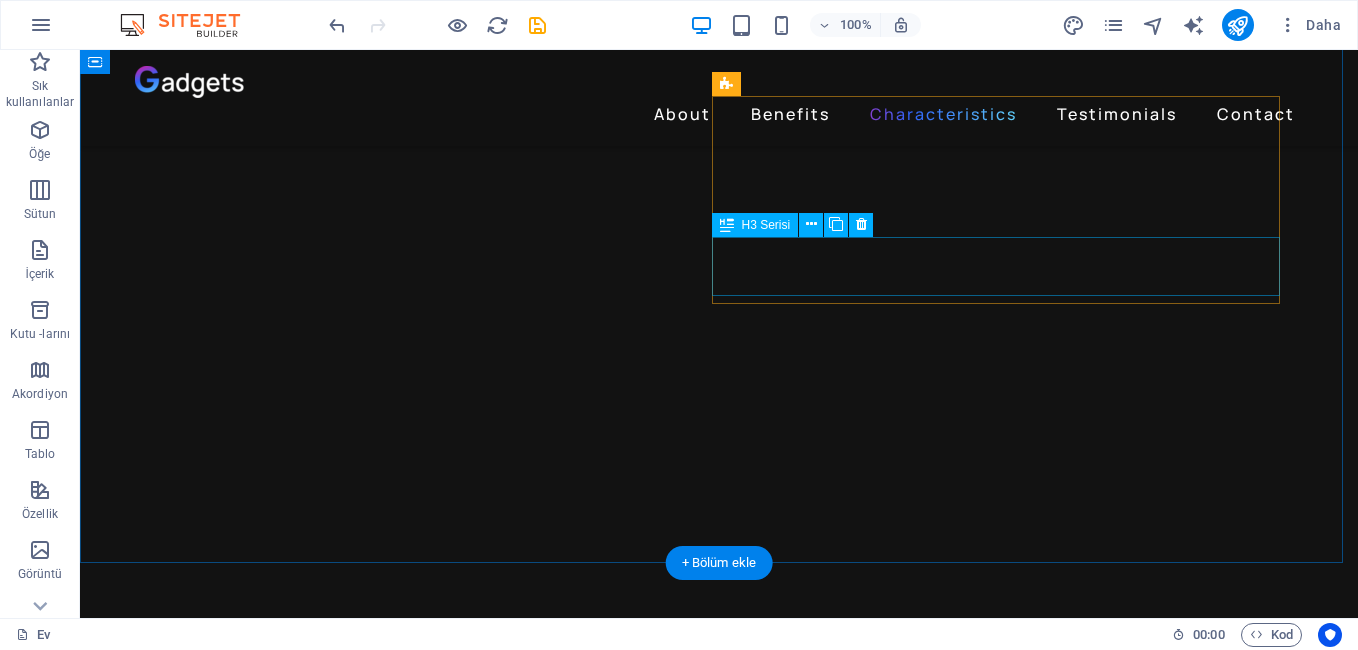 click on "All day play" at bounding box center [719, 5582] 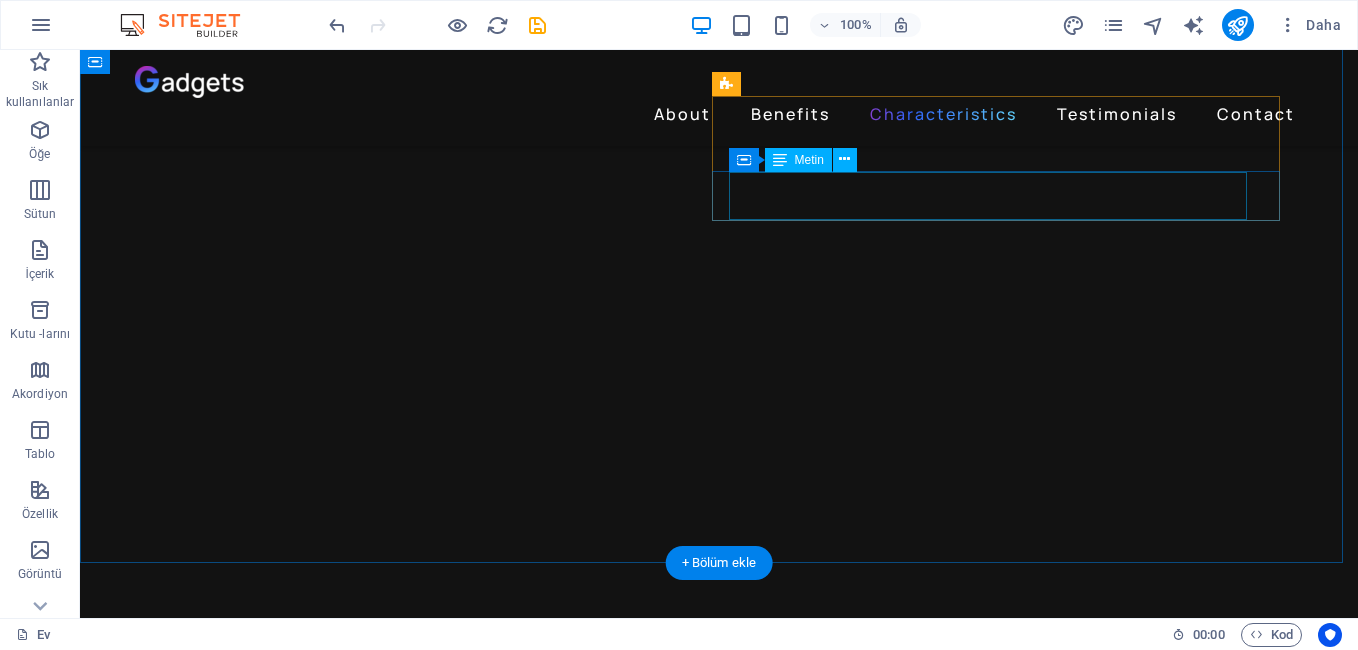 click on "Gadgets Headphones Wireless delivers premium playback with fine-tuned acoustics that maximize clarity breadth, and balance." at bounding box center (711, 5516) 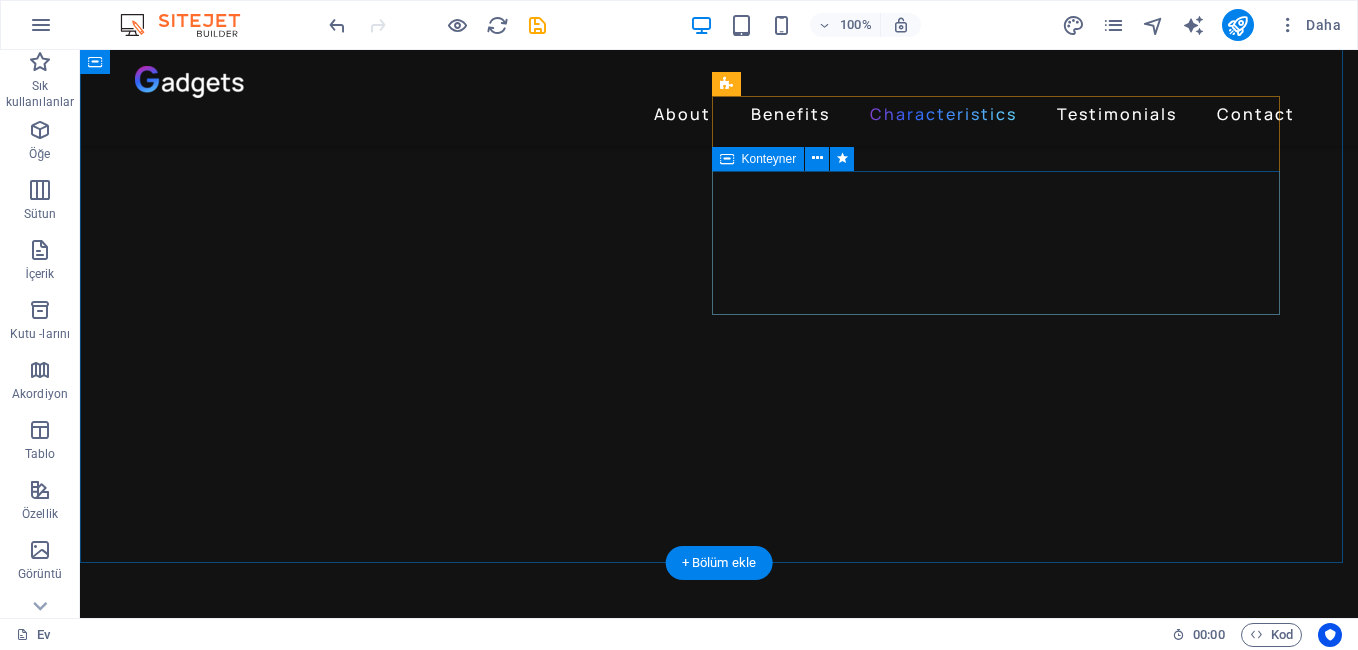 click on "Drop content here or  Add elements  Paste clipboard" at bounding box center [711, 5575] 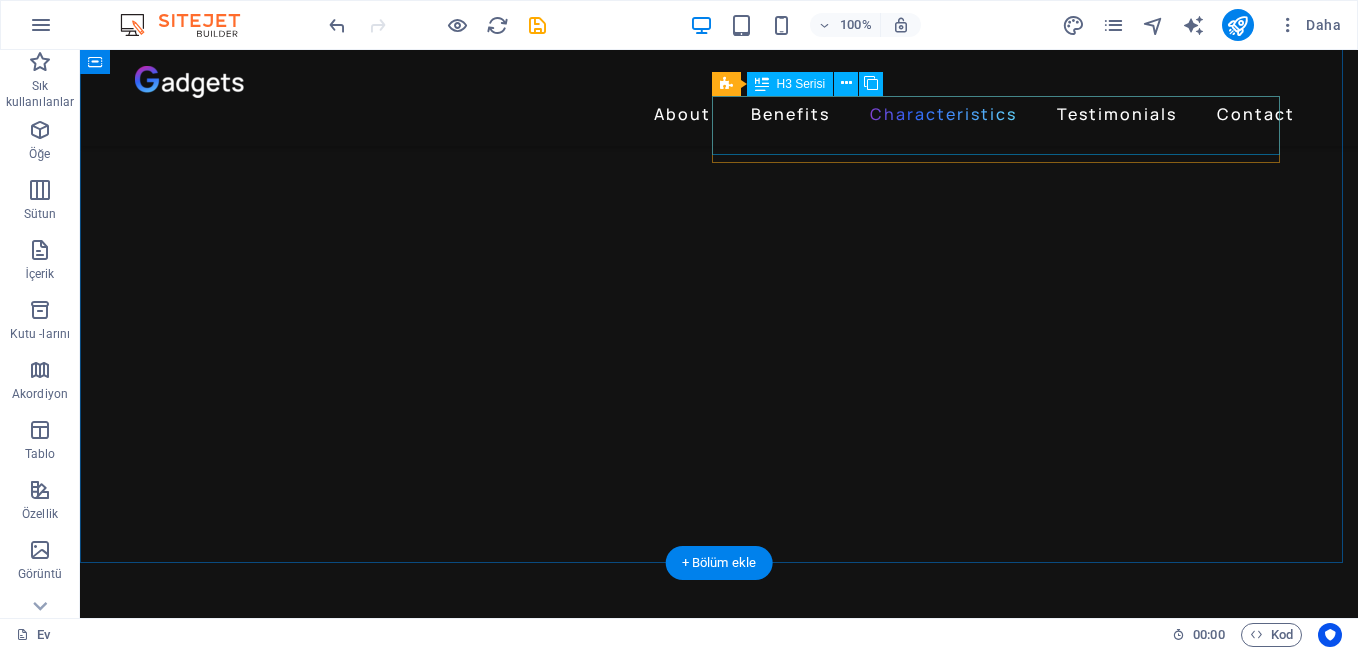 click on "Feel the music" at bounding box center (719, 5465) 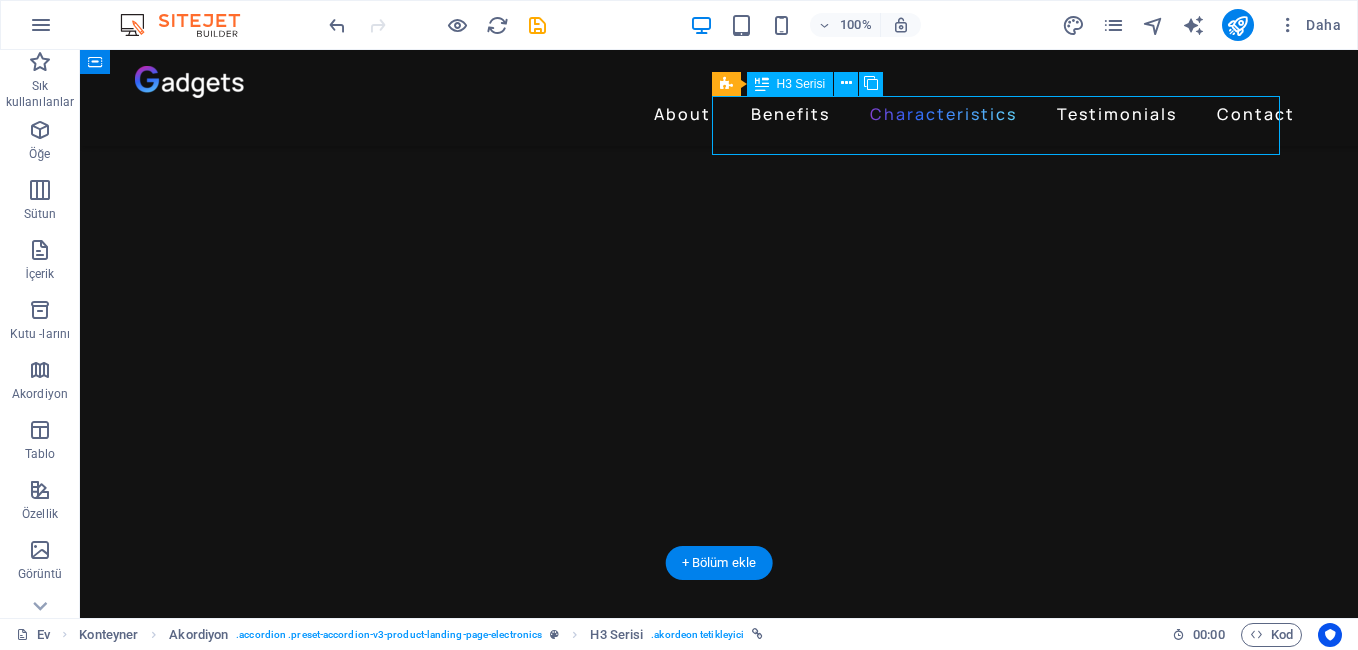 click on "Feel the music" at bounding box center (719, 5465) 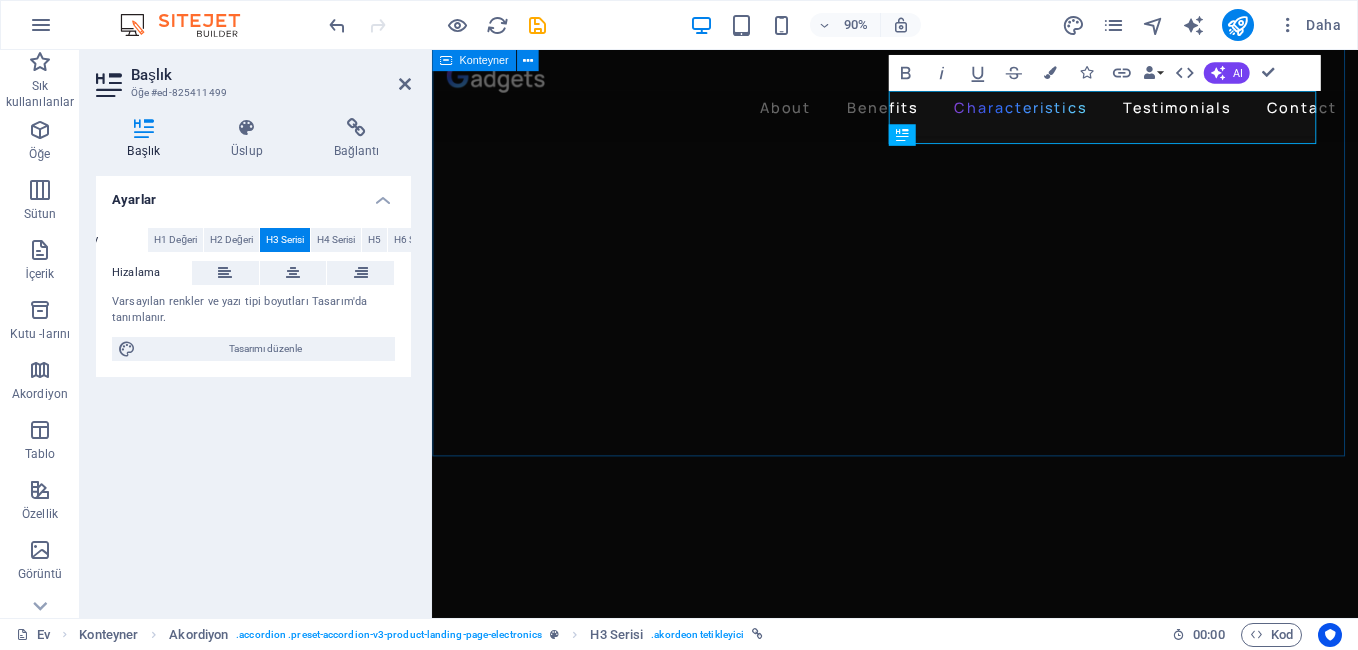 scroll, scrollTop: 3720, scrollLeft: 0, axis: vertical 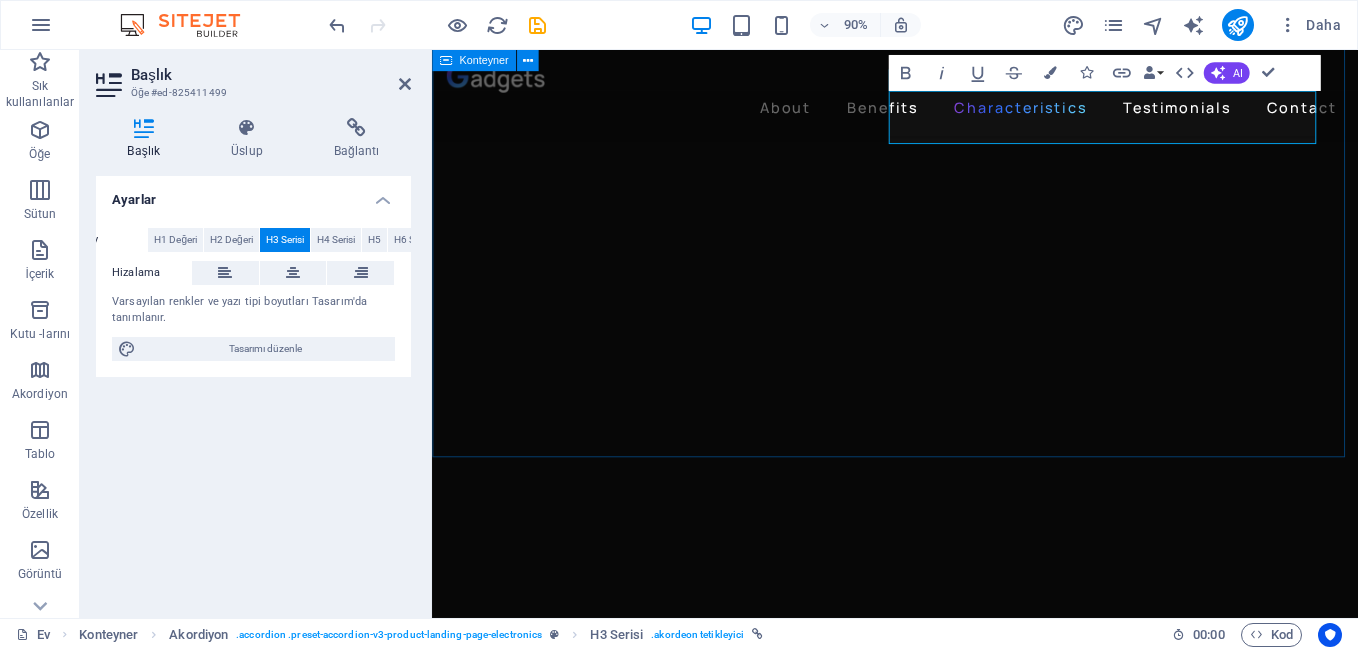 type 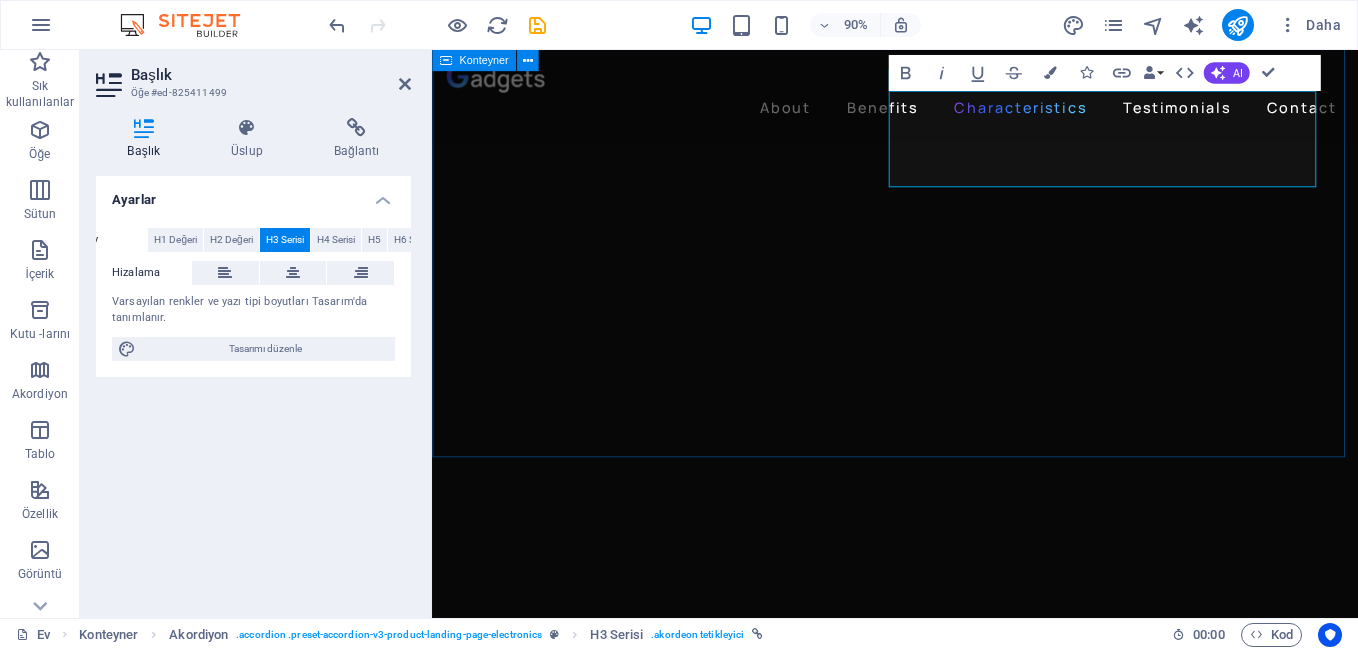 click on "BURADAN DİLEDİGİNİZ ZAMAN BİZİMLE  ANI YAŞAYABİLİR VE TÜM DUYURU VE KONSERLERİMİZİ ETKİNLİKLERİMİZİ TAKİT EDEBİLİRSİNİZ" at bounding box center [946, 4566] 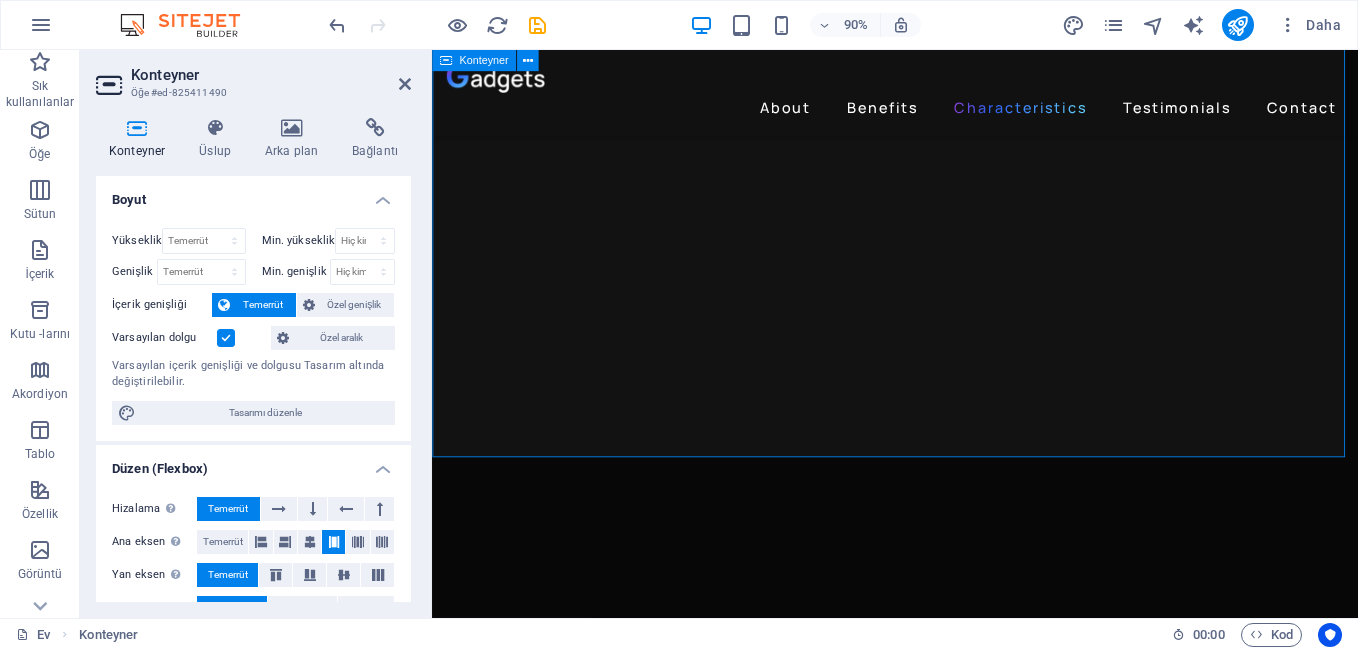 click on "BURADAN DİLEDİGİNİZ ZAMAN BİZİMLE  ANI YAŞAYABİLİR VE TÜM DUYURU VE KONSERLERİMİZİ ETKİNLİKLERİMİZİ TAKİT EDEBİLİRSİNİZ" at bounding box center [946, 4633] 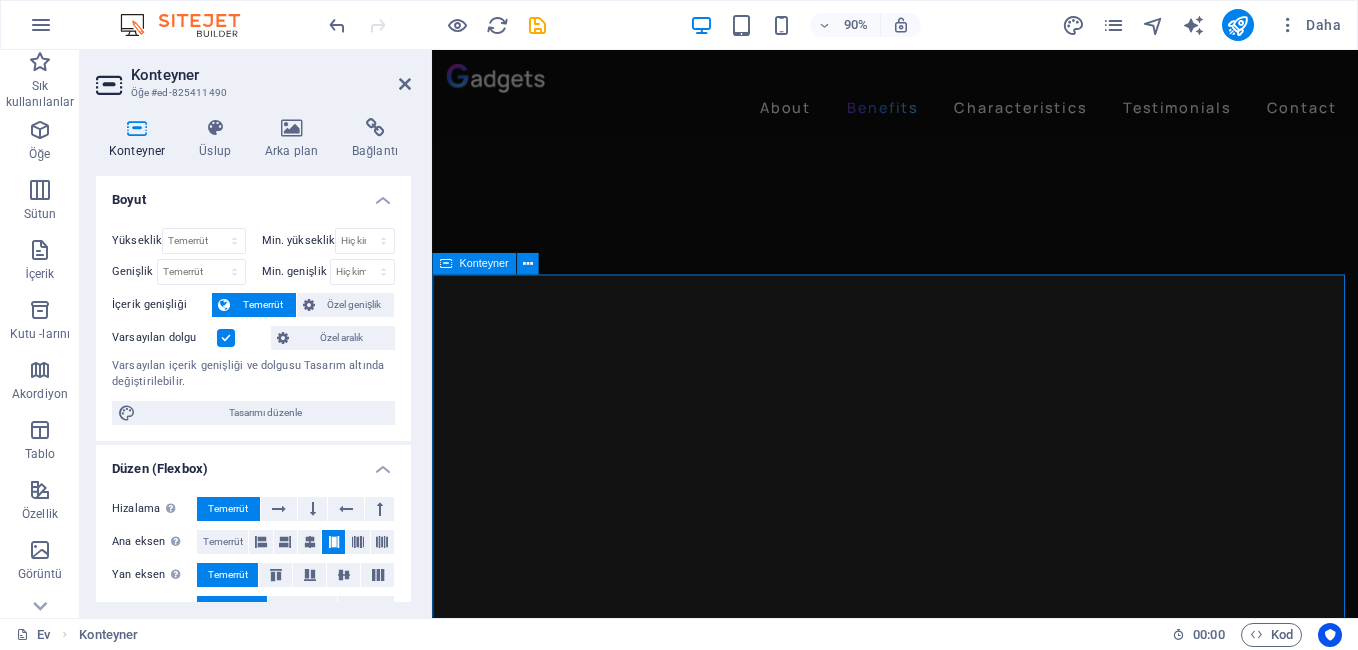 scroll, scrollTop: 3420, scrollLeft: 0, axis: vertical 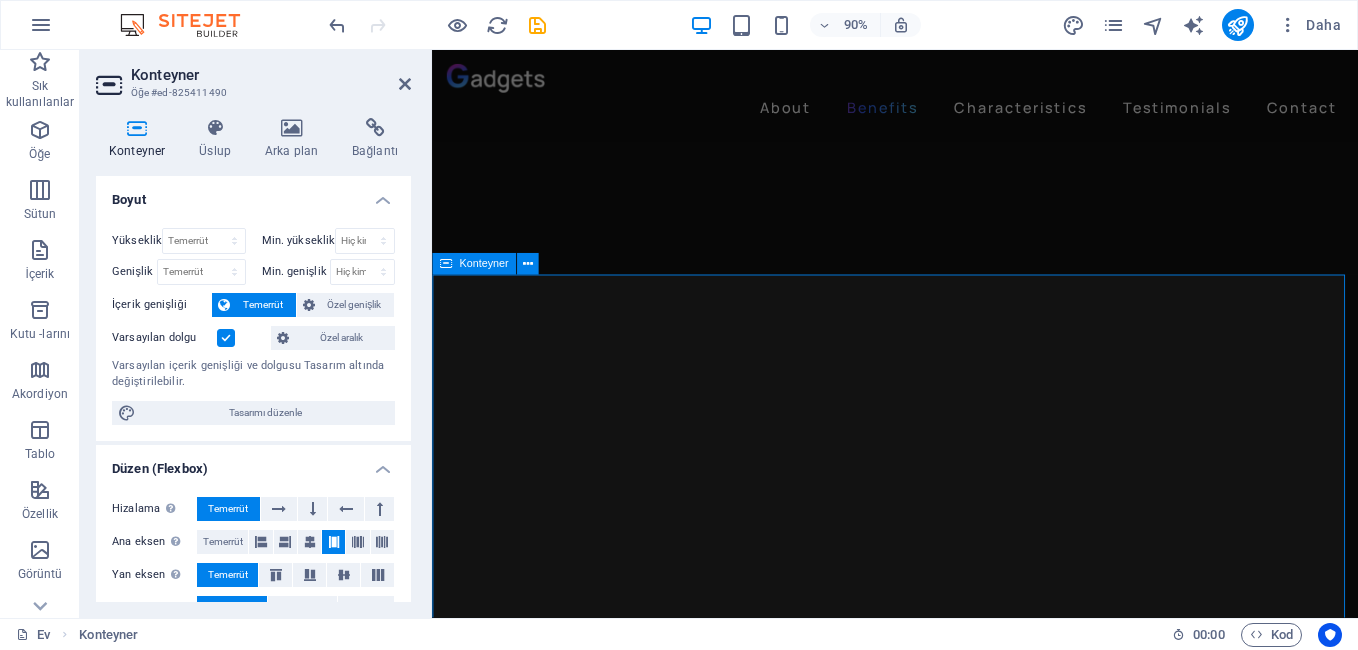 click on "BURADAN DİLEDİGİNİZ ZAMAN BİZİMLE  ANI YAŞAYABİLİR VE TÜM DUYURU VE KONSERLERİMİZİ ETKİNLİKLERİMİZİ TAKİT EDEBİLİRSİNİZ" at bounding box center [946, 4866] 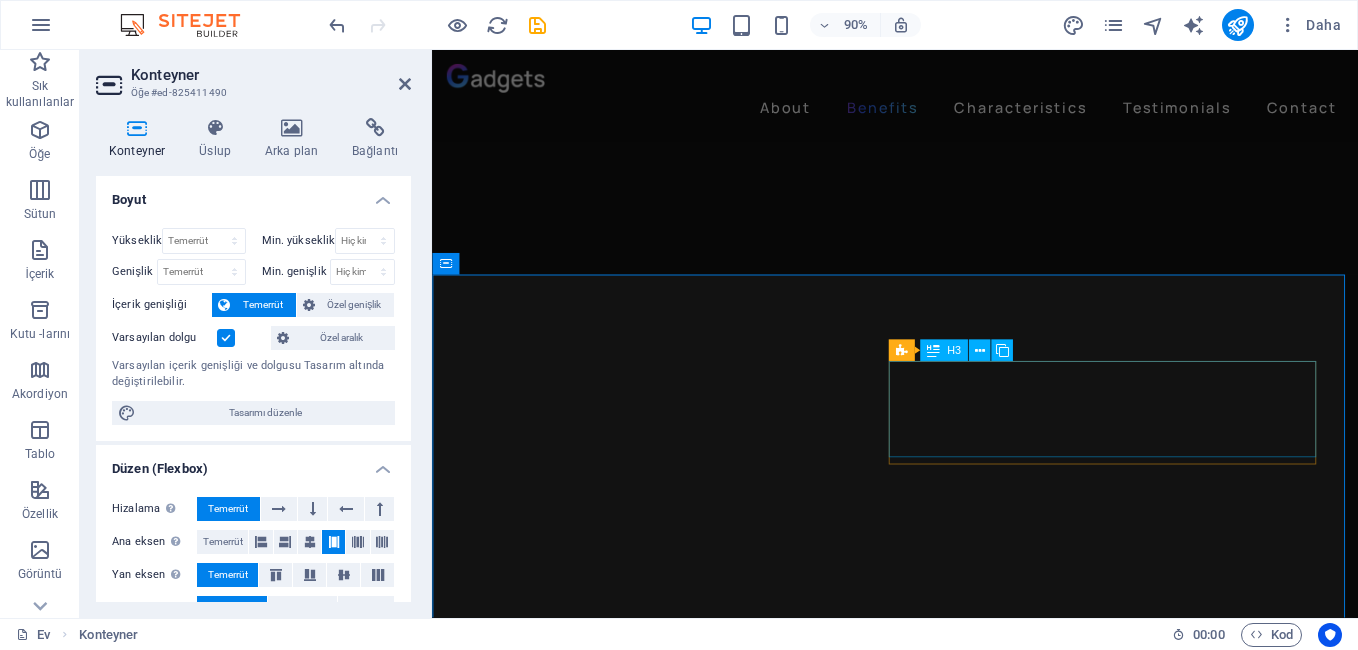 click on "BURADAN DİLEDİGİNİZ ZAMAN BİZİMLE  ANI YAŞAYABİLİR VE TÜM DUYURU VE KONSERLERİMİZİ ETKİNLİKLERİMİZİ TAKİT EDEBİLİRSİNİZ" at bounding box center [946, 5256] 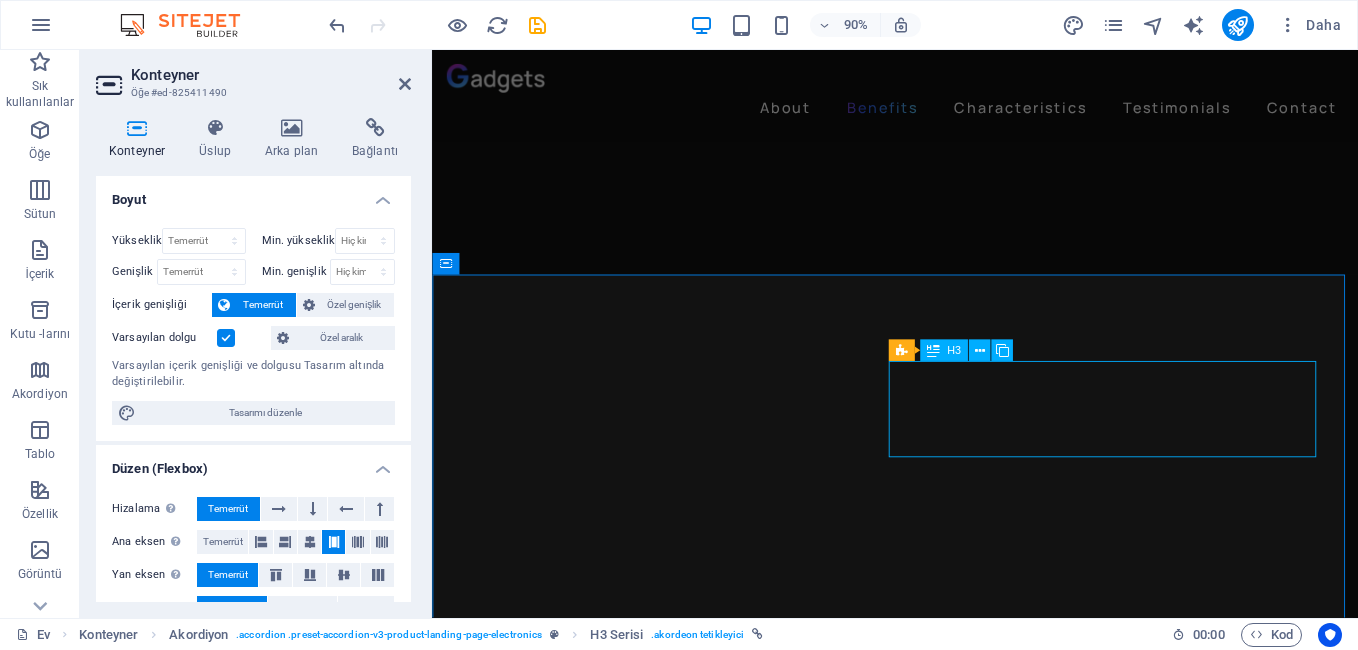 click on "BURADAN DİLEDİGİNİZ ZAMAN BİZİMLE  ANI YAŞAYABİLİR VE TÜM DUYURU VE KONSERLERİMİZİ ETKİNLİKLERİMİZİ TAKİT EDEBİLİRSİNİZ" at bounding box center (946, 5256) 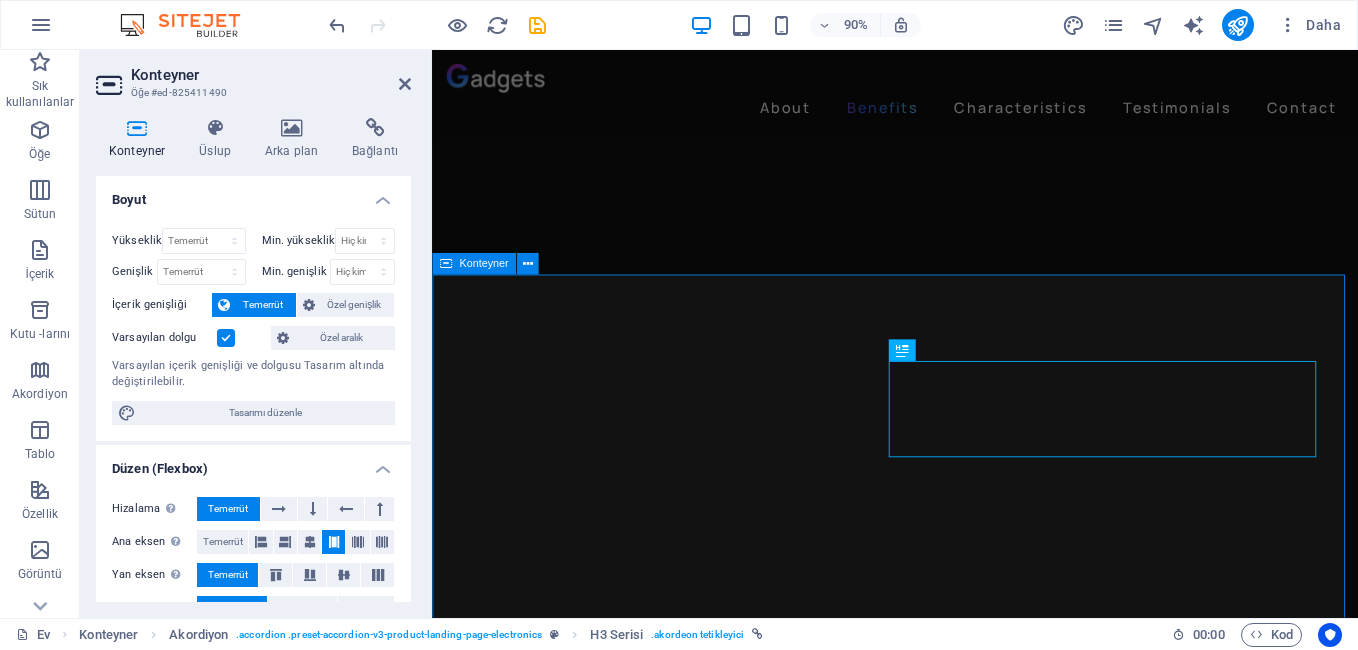 click on "BURADAN DİLEDİGİNİZ ZAMAN BİZİMLE  ANI YAŞAYABİLİR VE TÜM DUYURU VE KONSERLERİMİZİ ETKİNLİKLERİMİZİ TAKİT EDEBİLİRSİNİZ" at bounding box center [946, 4866] 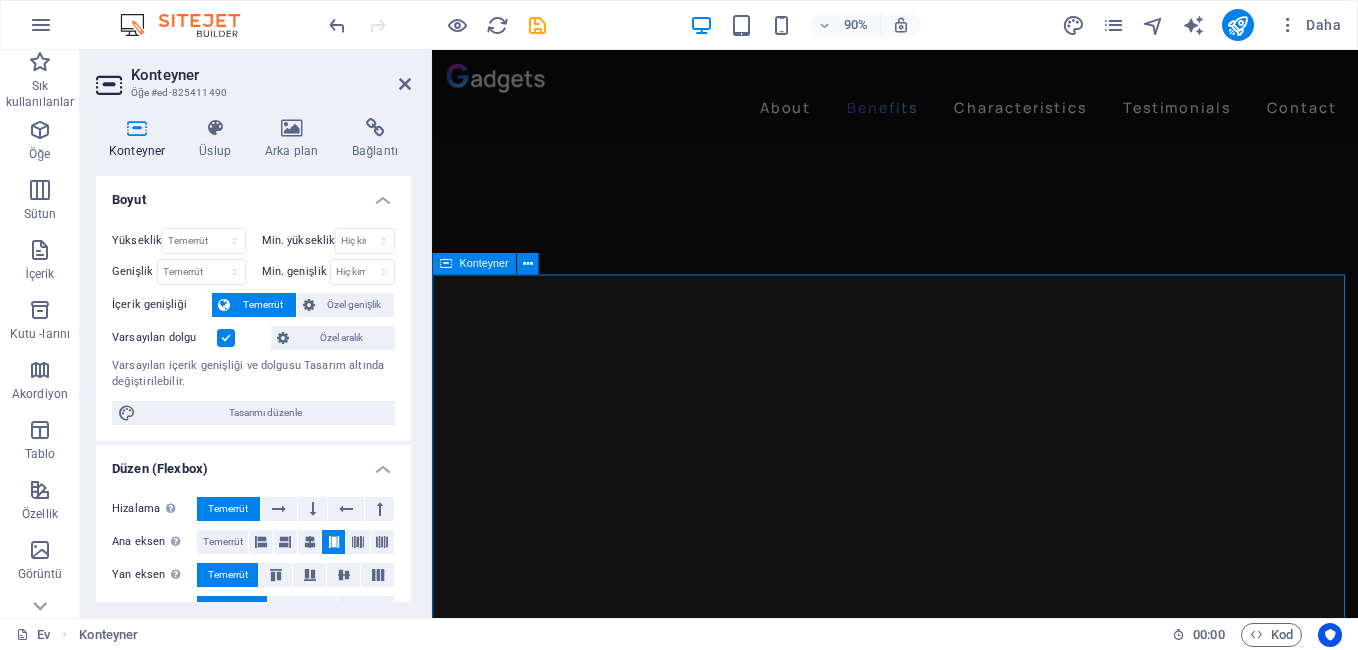 click on "BURADAN DİLEDİGİNİZ ZAMAN BİZİMLE  ANI YAŞAYABİLİR VE TÜM DUYURU VE KONSERLERİMİZİ ETKİNLİKLERİMİZİ TAKİT EDEBİLİRSİNİZ" at bounding box center [946, 4866] 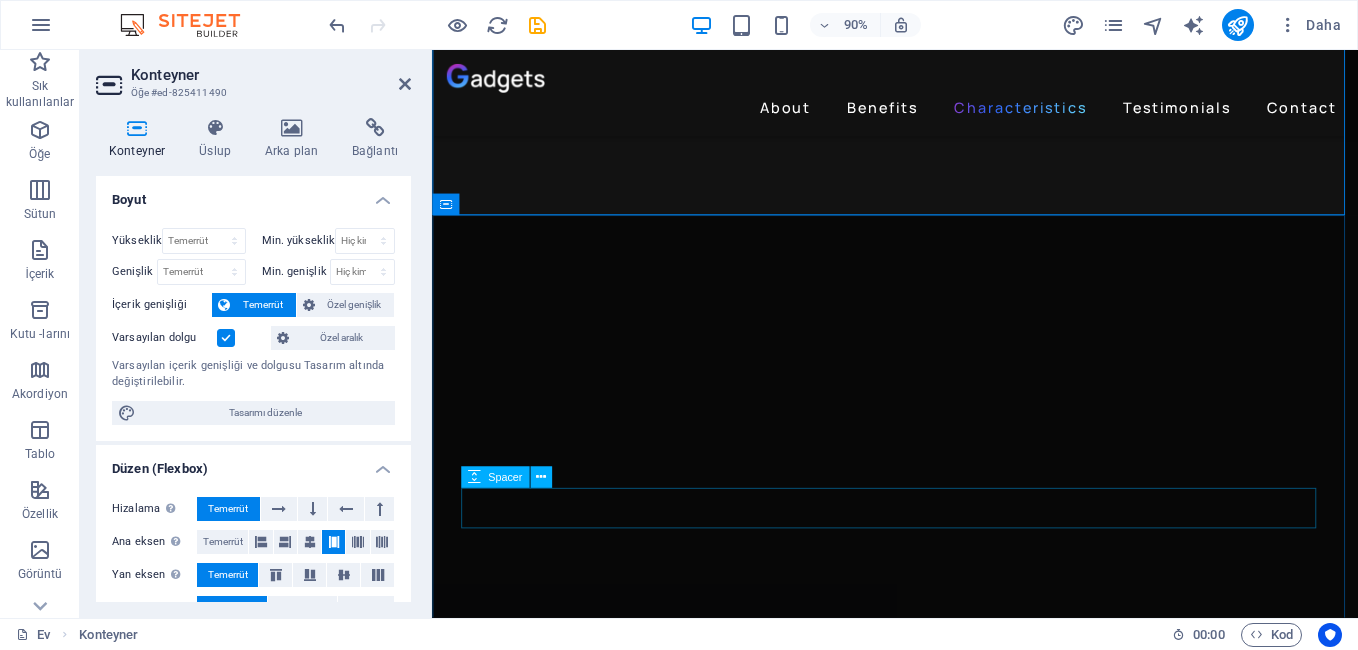 scroll, scrollTop: 4020, scrollLeft: 0, axis: vertical 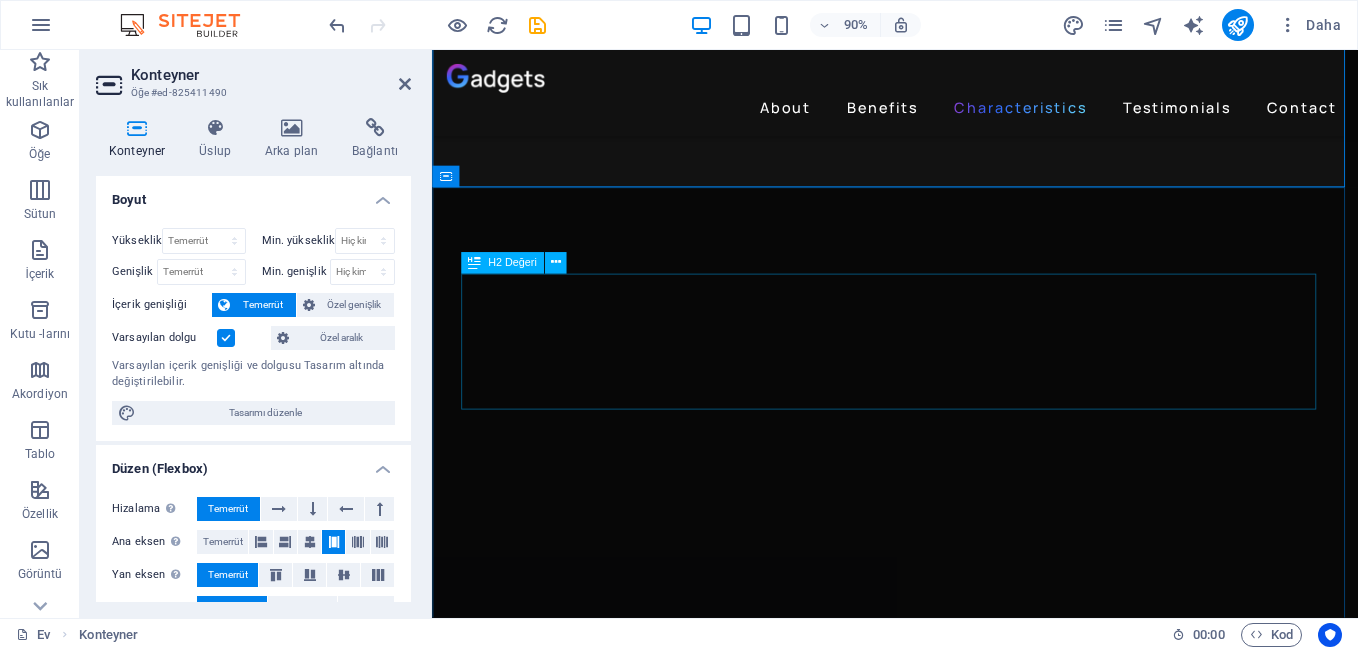 click on "Tunes latest from  Gadgets, direct to your inbox" at bounding box center (946, 4973) 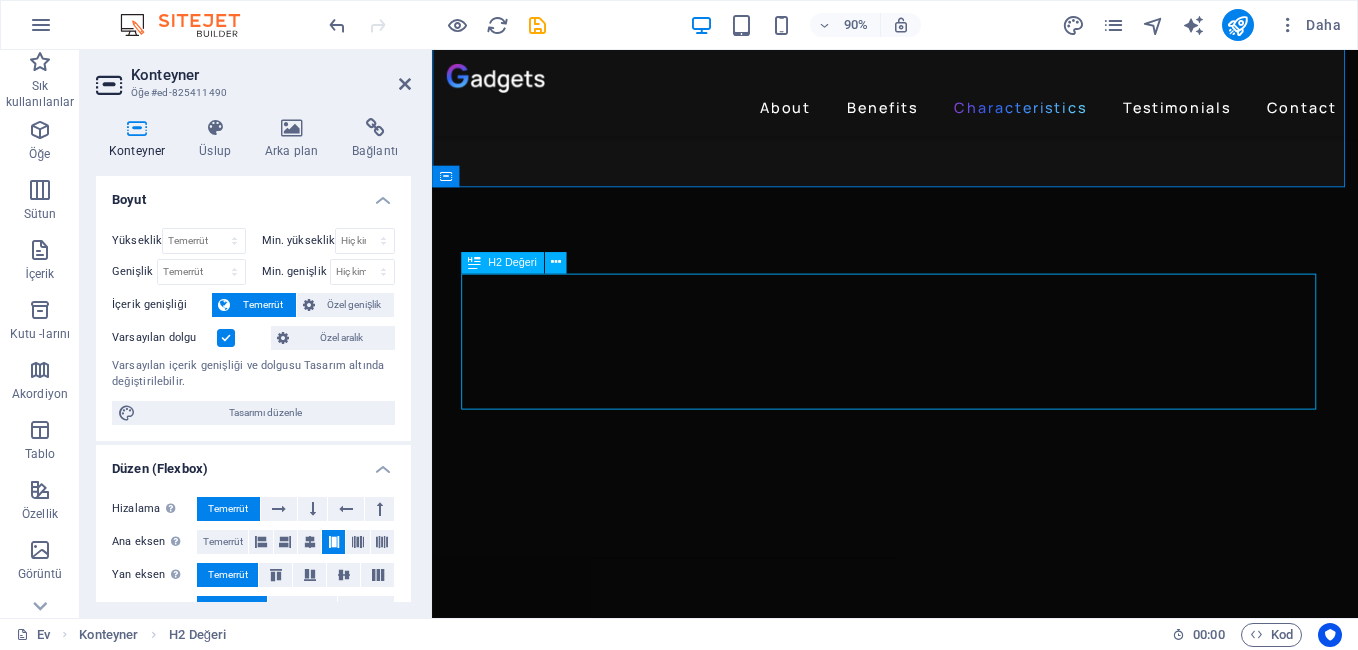 click on "Tunes latest from  Gadgets, direct to your inbox" at bounding box center (946, 4973) 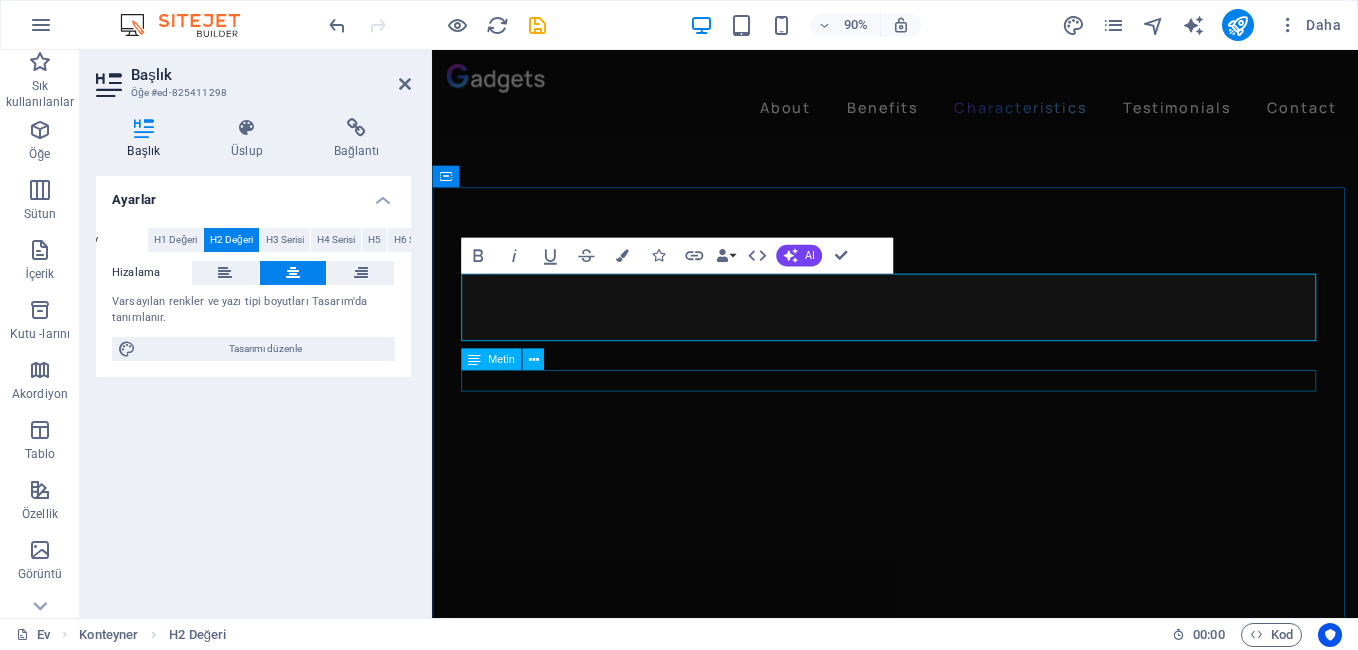 type 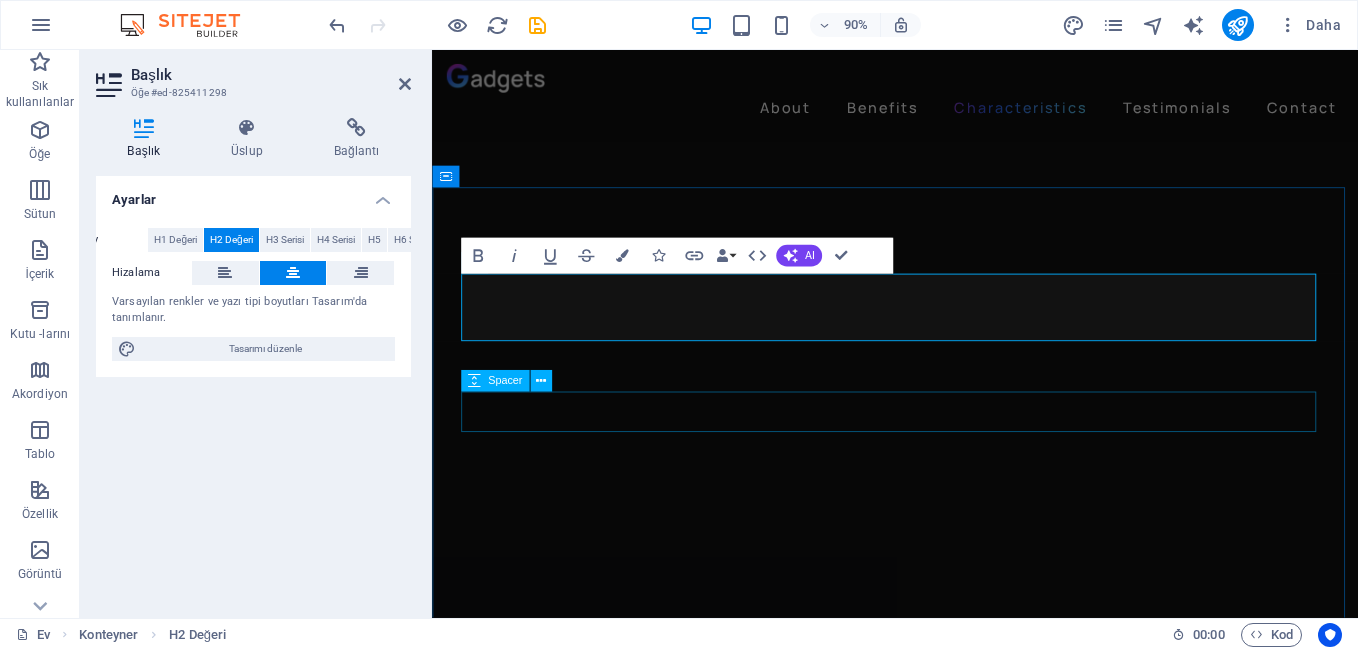 click at bounding box center (946, 5052) 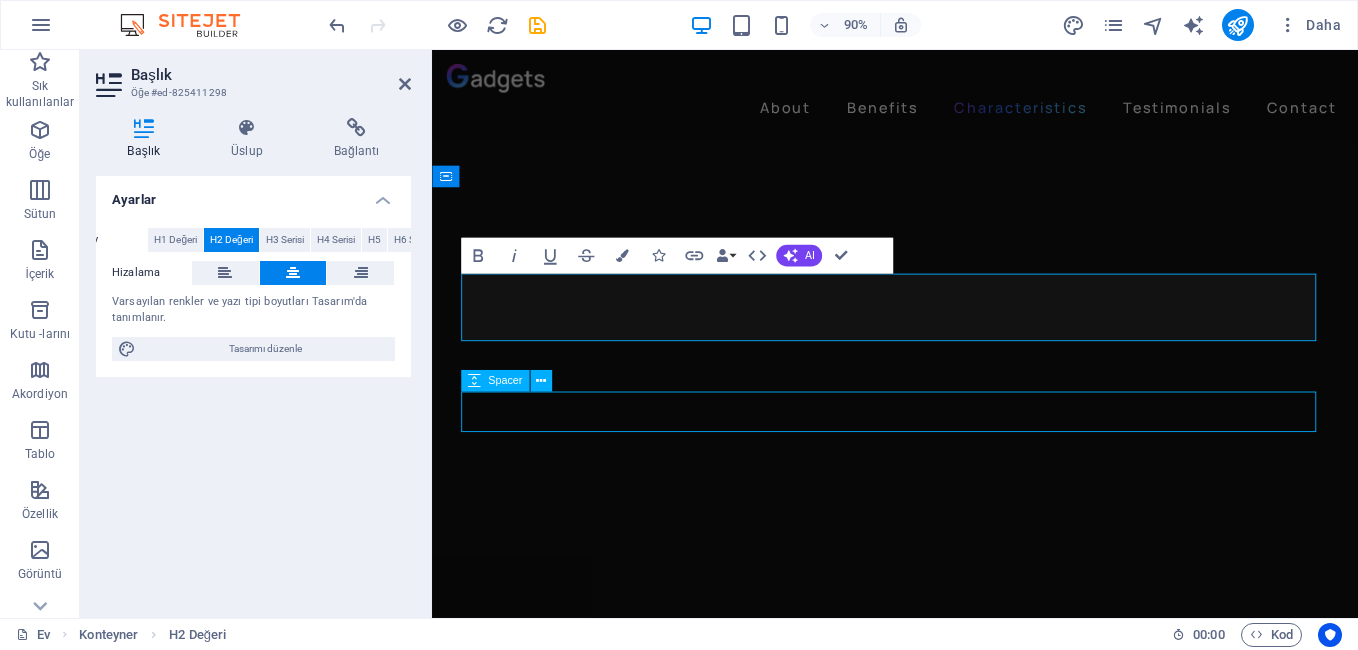 click at bounding box center (946, 5052) 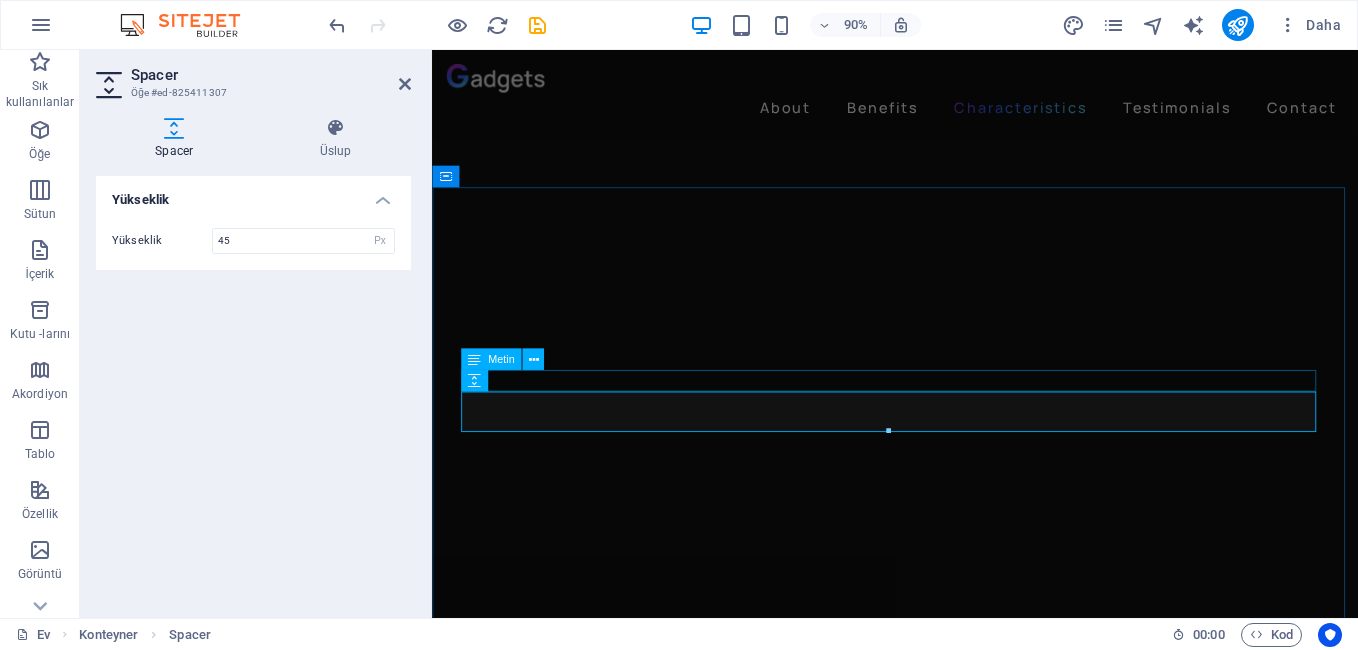 click on "Lorem ipsum dolor sit amet, consectetur adipiscing elit tellus porta vitae." at bounding box center [946, 5085] 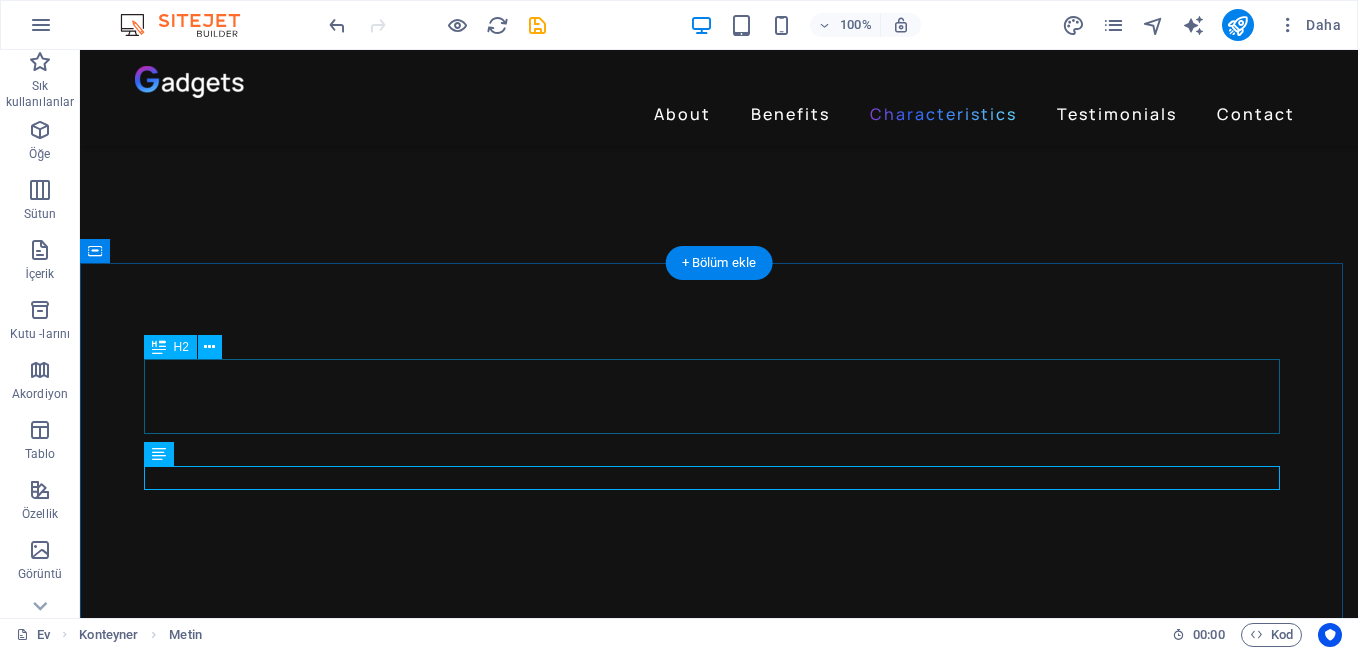 scroll, scrollTop: 4209, scrollLeft: 0, axis: vertical 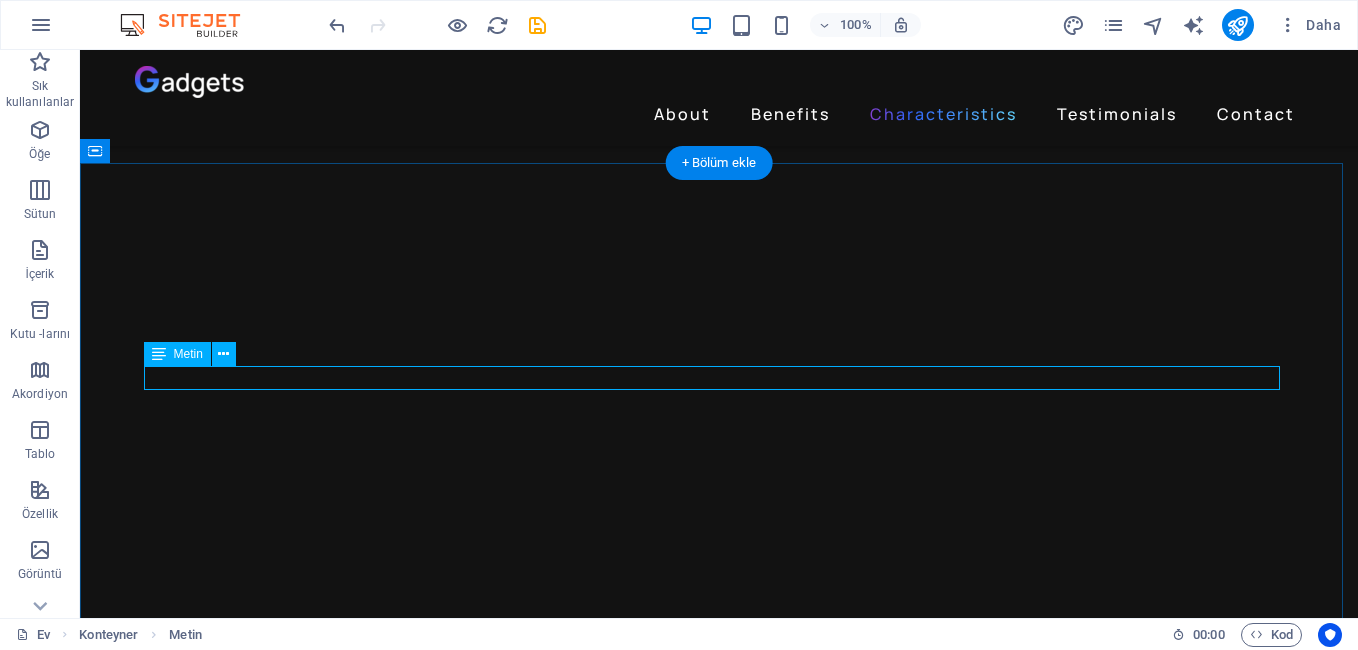 click on "Lorem ipsum dolor sit amet, consectetur adipiscing elit tellus porta vitae." at bounding box center [719, 5414] 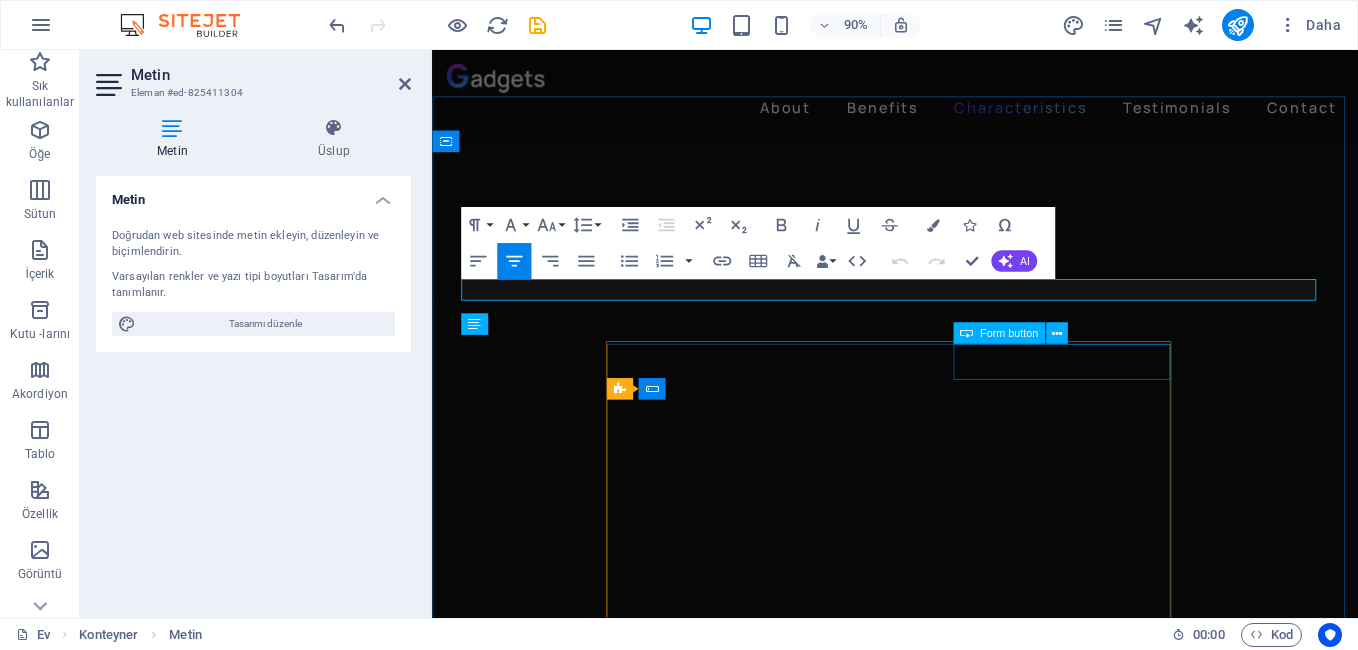 scroll, scrollTop: 4121, scrollLeft: 0, axis: vertical 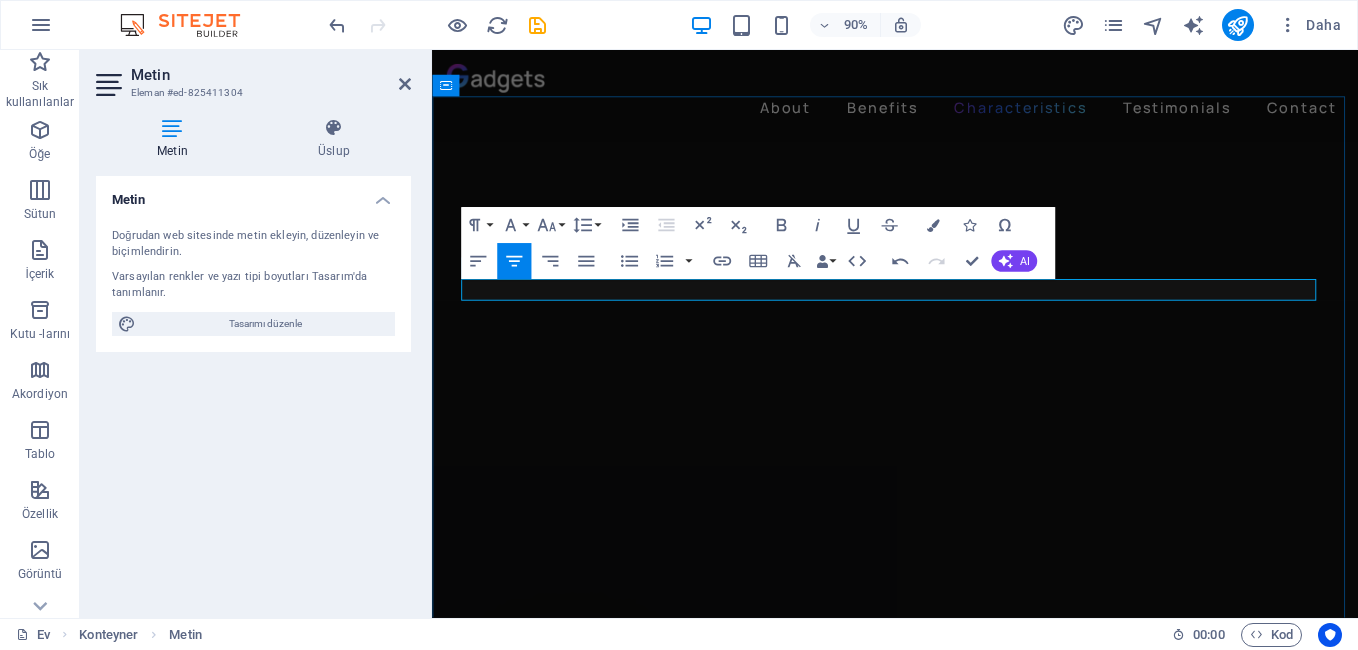 click on "Lorem ipsum dolor sit amet, consectetur adipiscing elit tellus porta vita." at bounding box center (946, 4917) 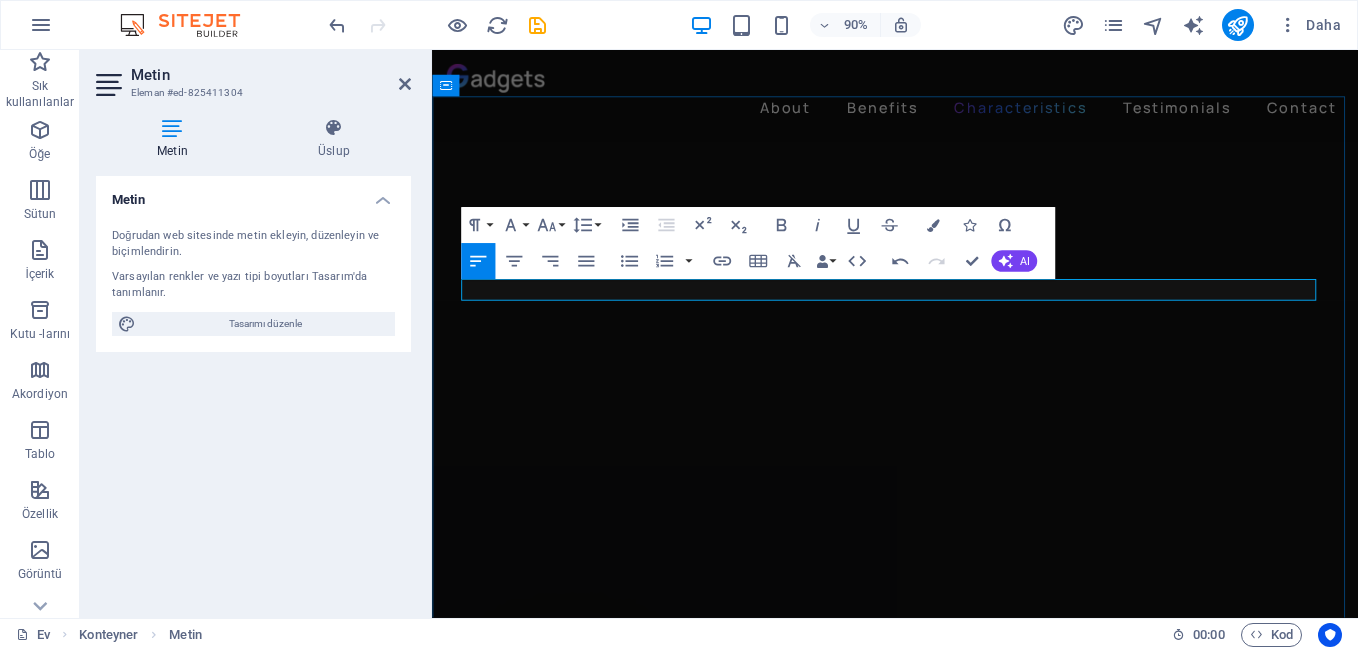 click at bounding box center [946, 4917] 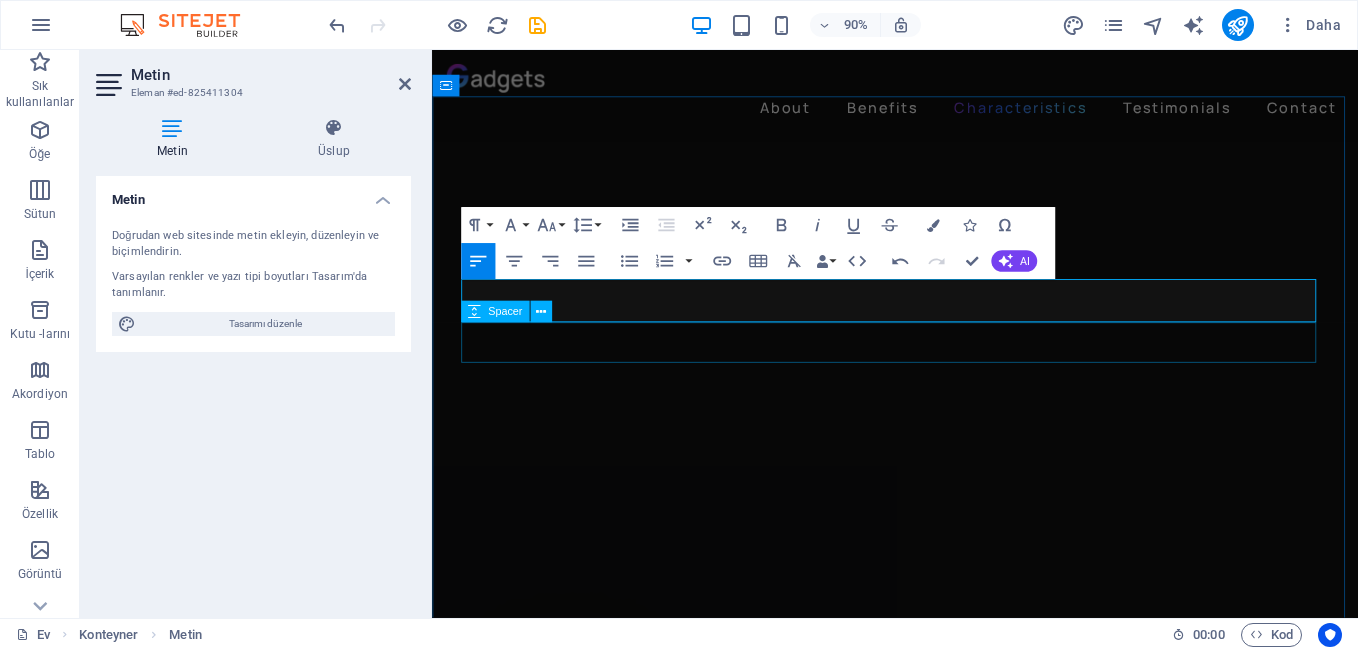 click at bounding box center (946, 4975) 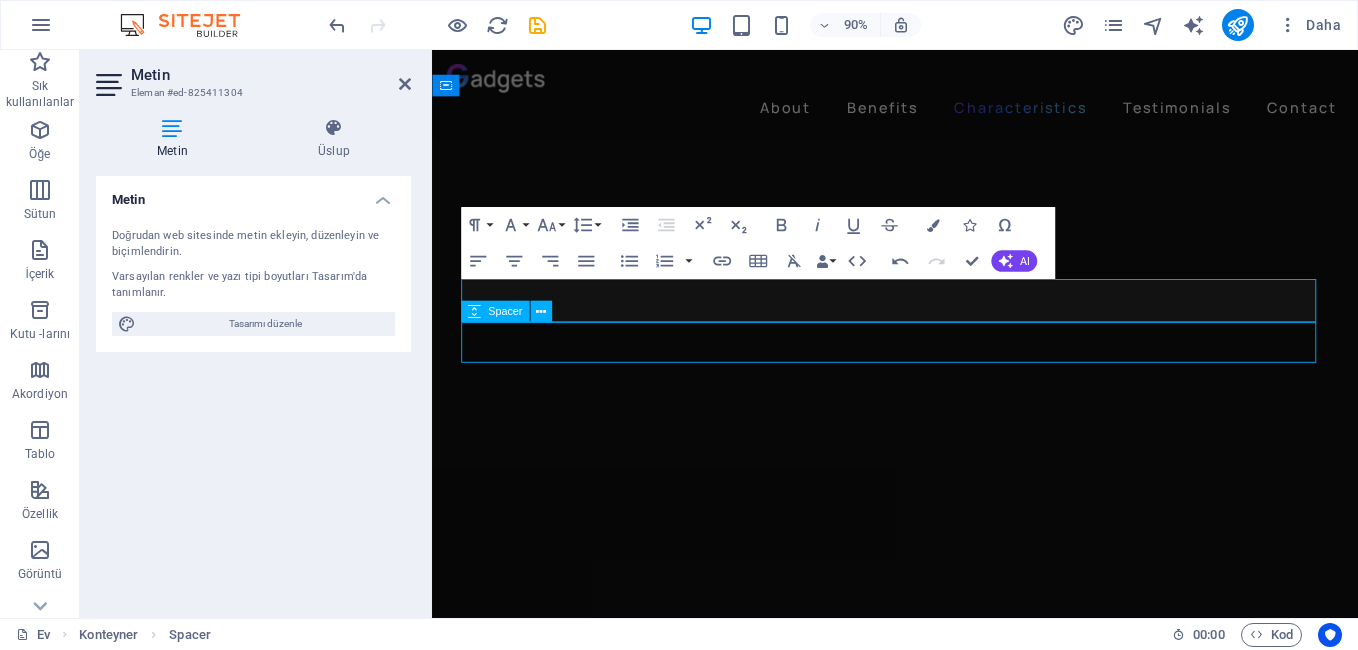 click at bounding box center (946, 4975) 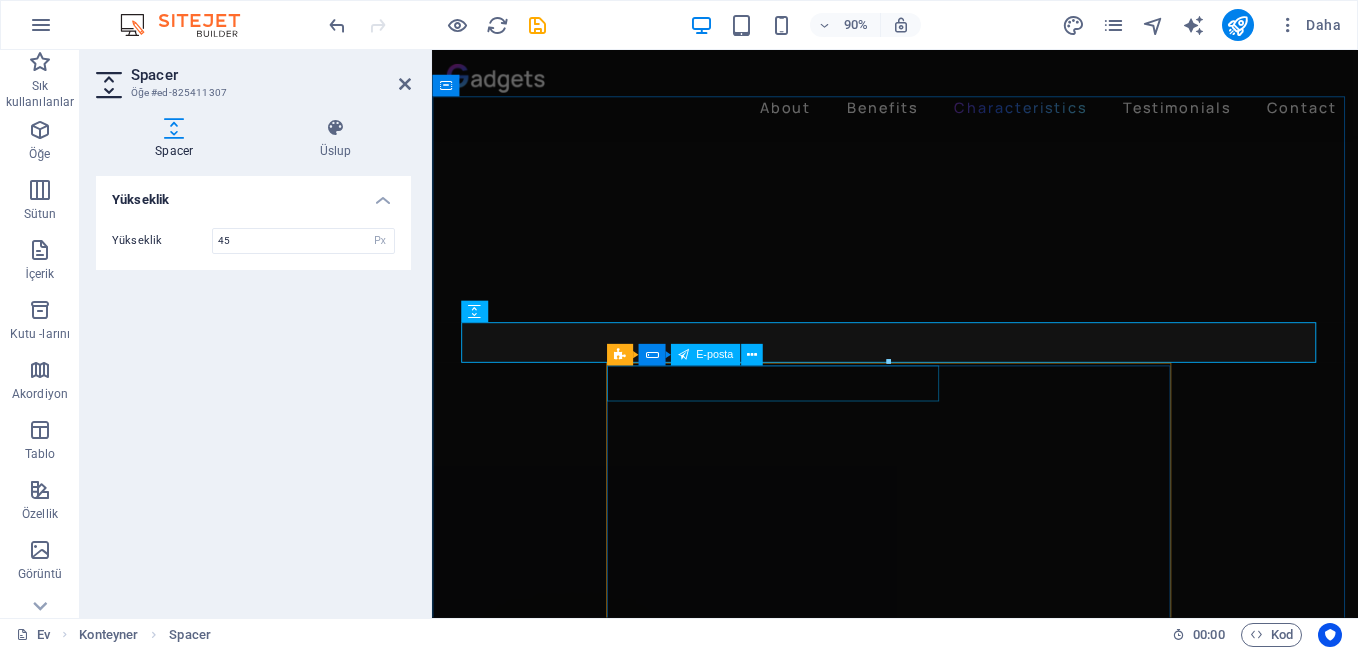 click at bounding box center [649, 5089] 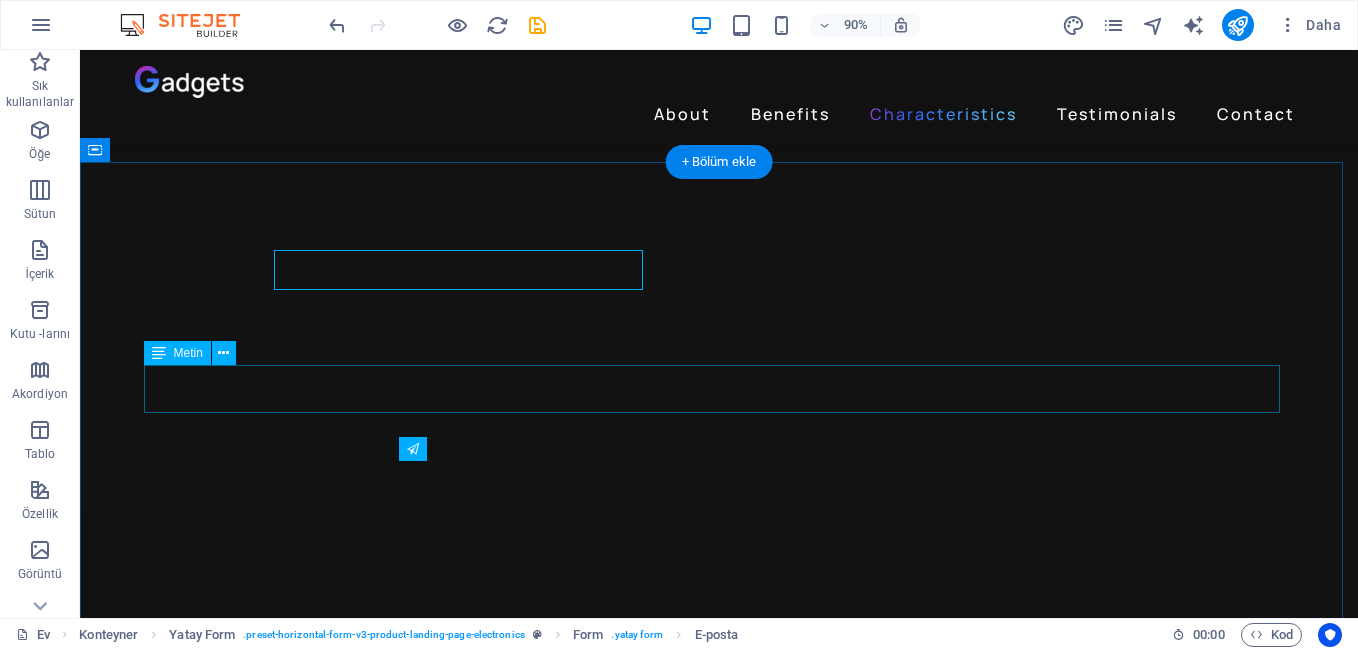 scroll, scrollTop: 4210, scrollLeft: 0, axis: vertical 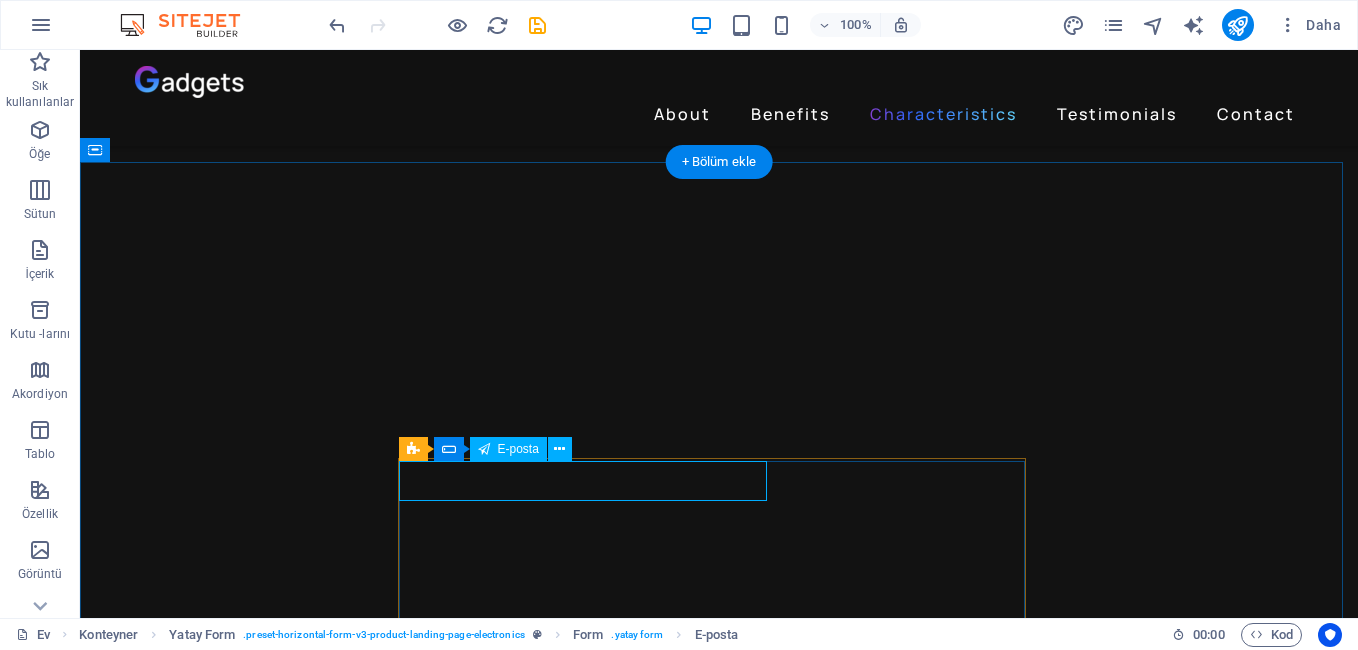 click at bounding box center [336, 5518] 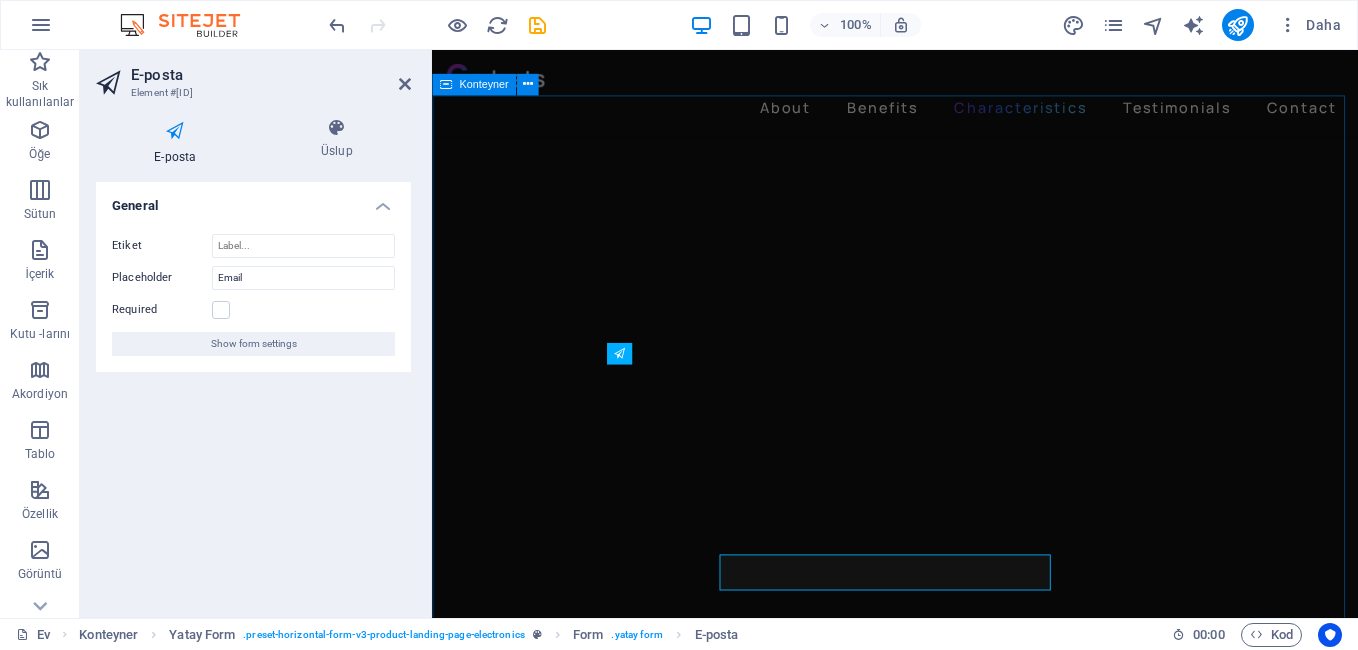 scroll, scrollTop: 4121, scrollLeft: 0, axis: vertical 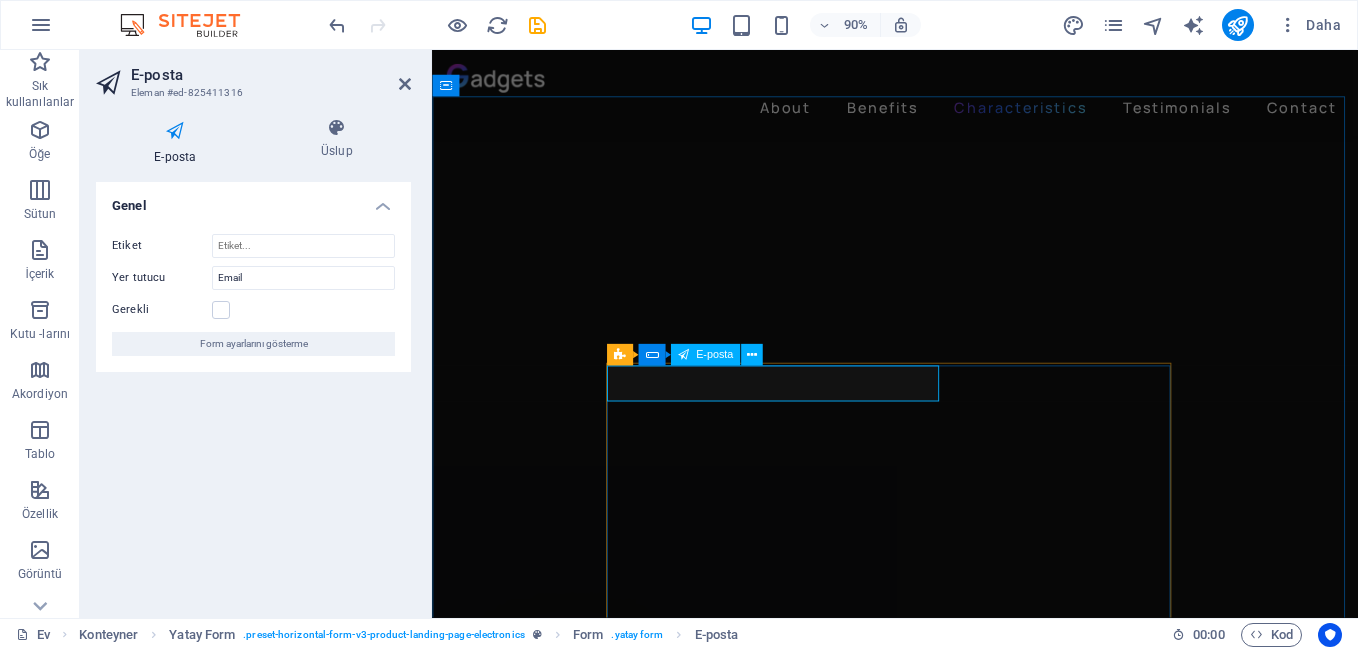 click at bounding box center (579, 5022) 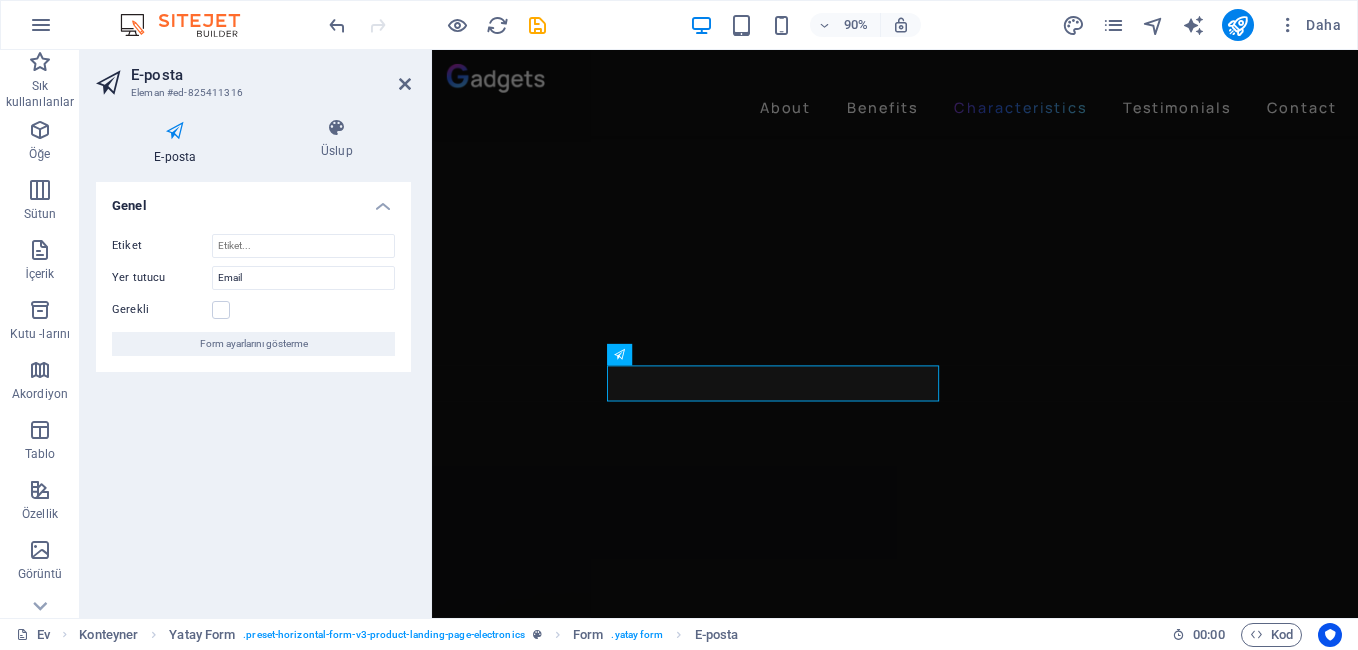 type on "[EMAIL]" 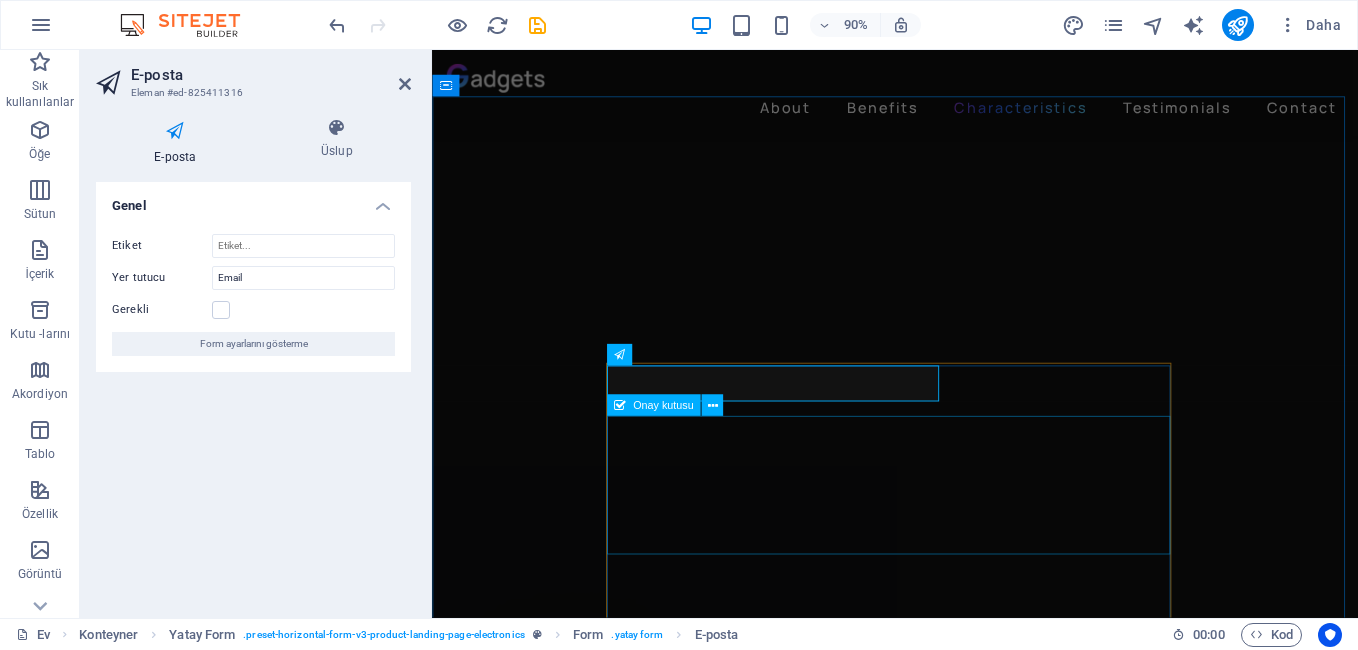 click on "I have read and understand the privacy policy." at bounding box center [778, 5136] 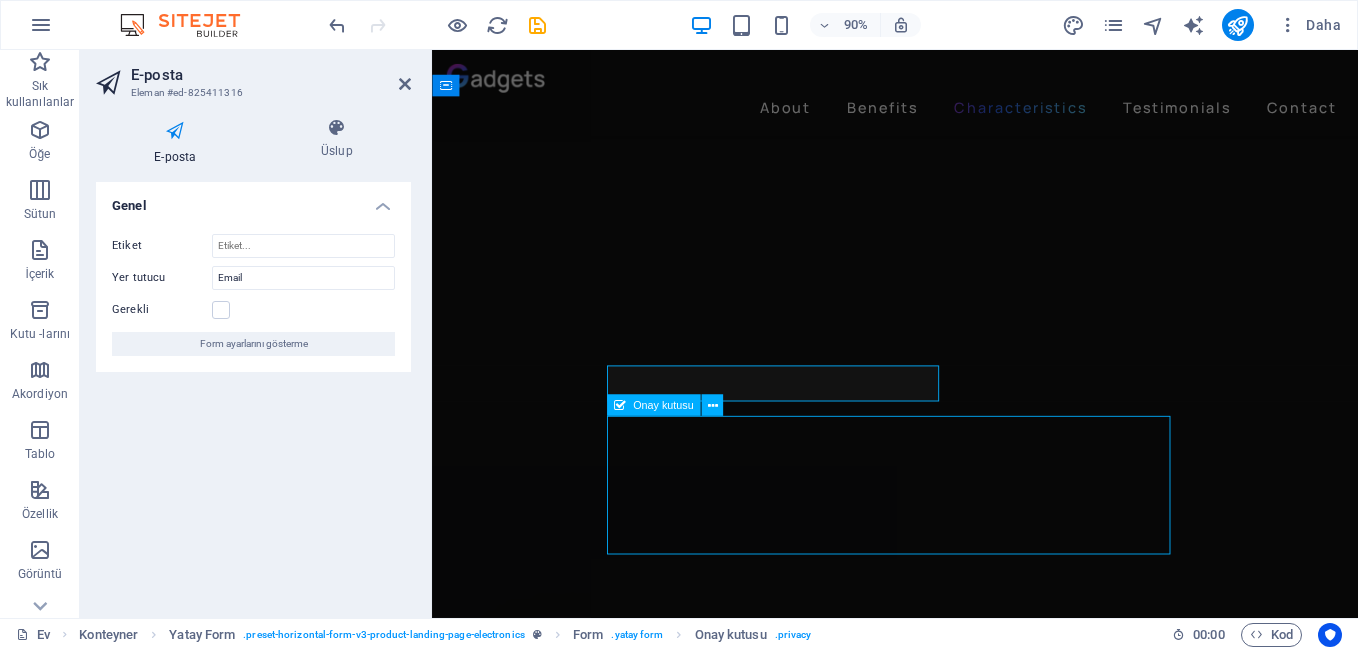 click on "I have read and understand the privacy policy." at bounding box center (778, 5136) 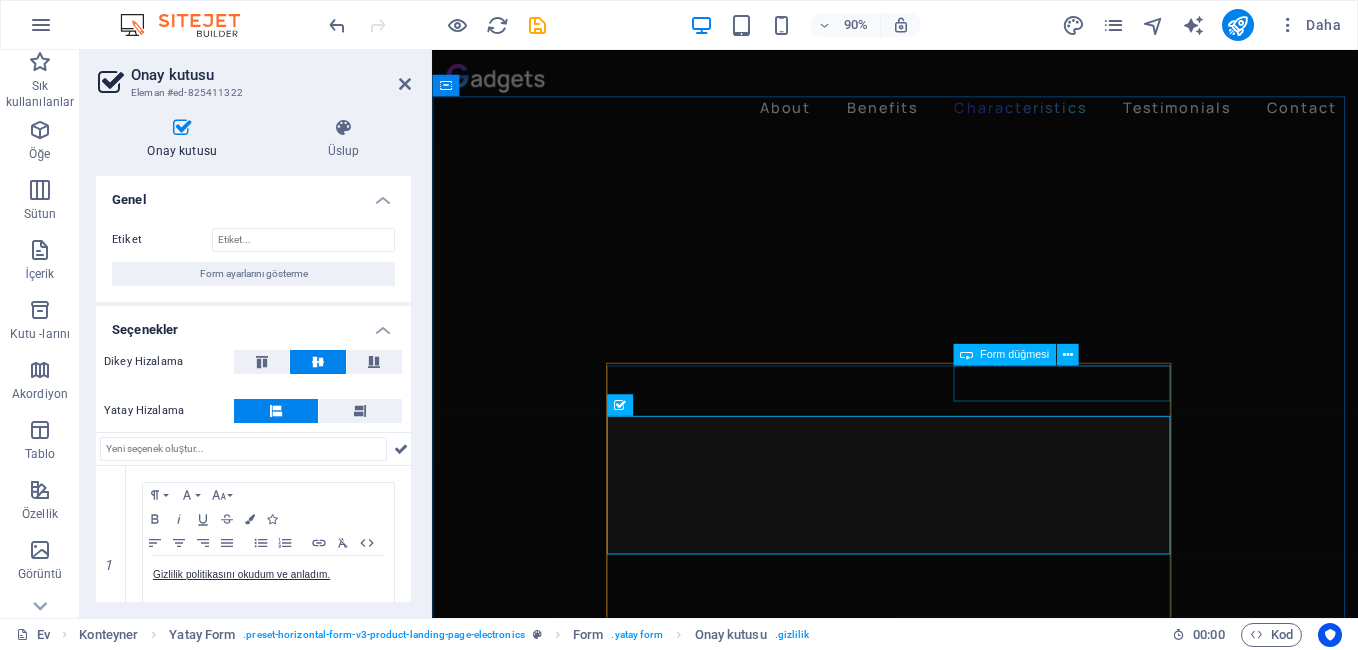 click on "Sign up" at bounding box center [971, 5022] 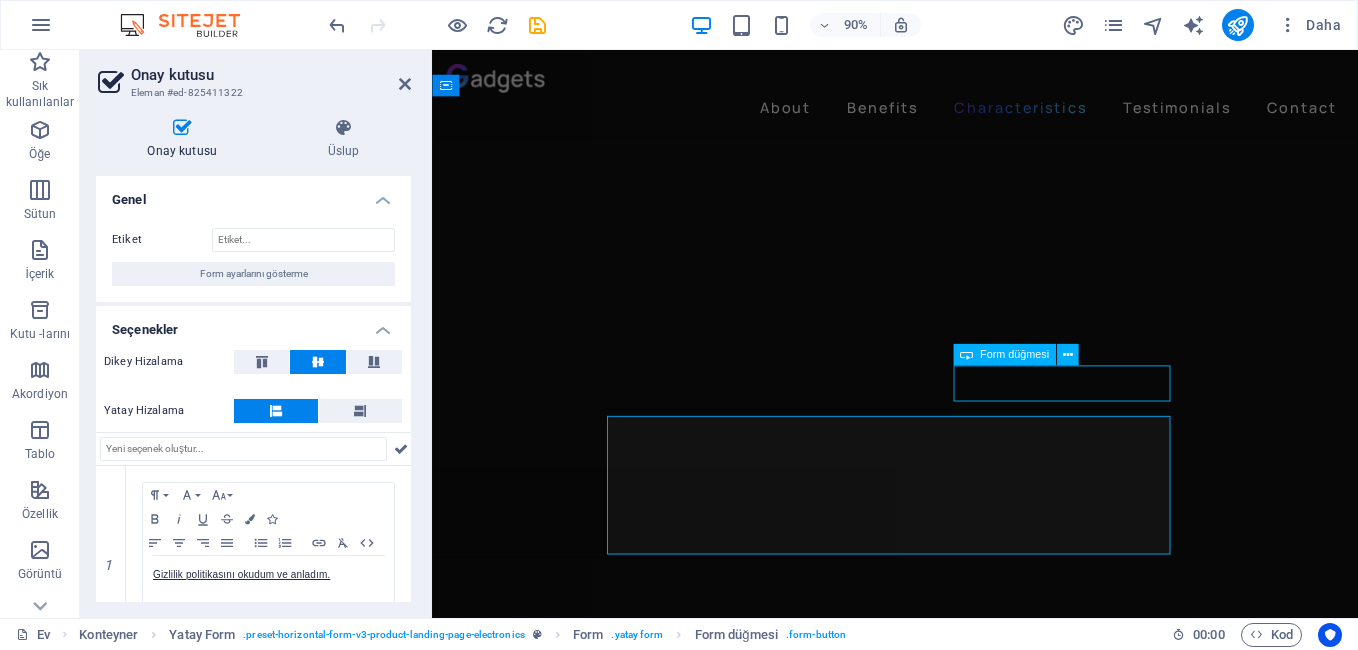 click on "Sign up" at bounding box center [971, 5022] 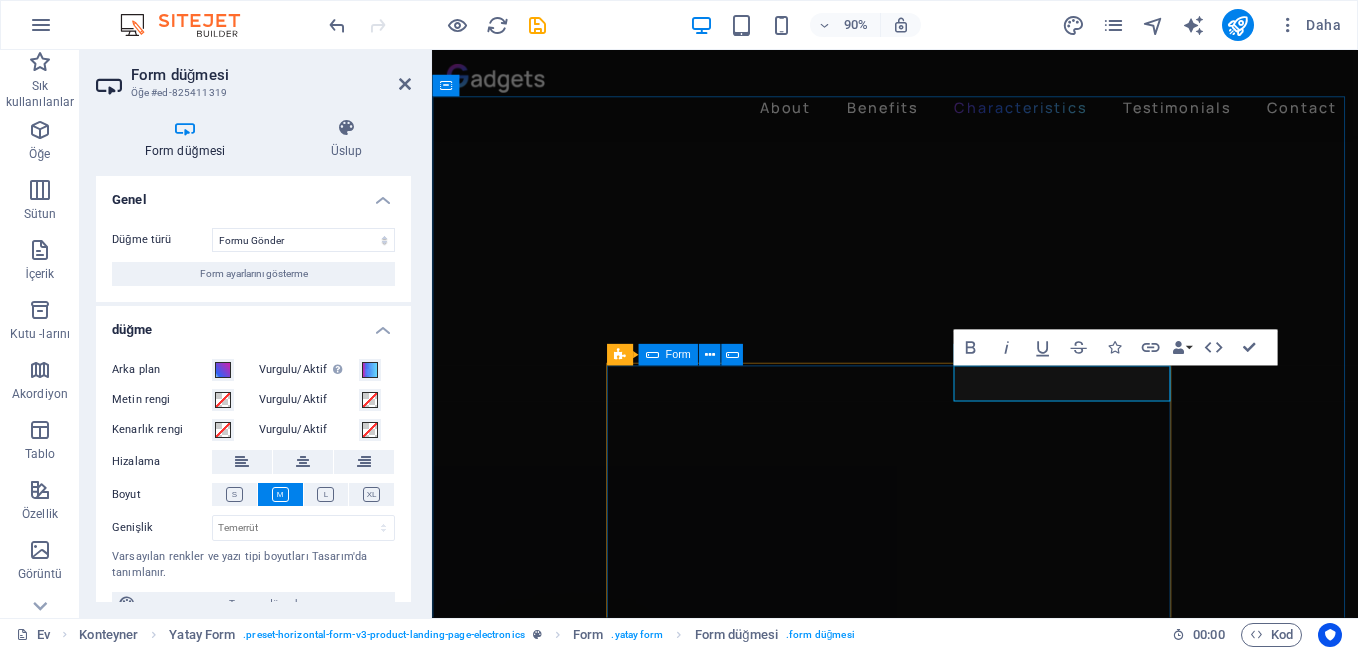 type on "Submit" 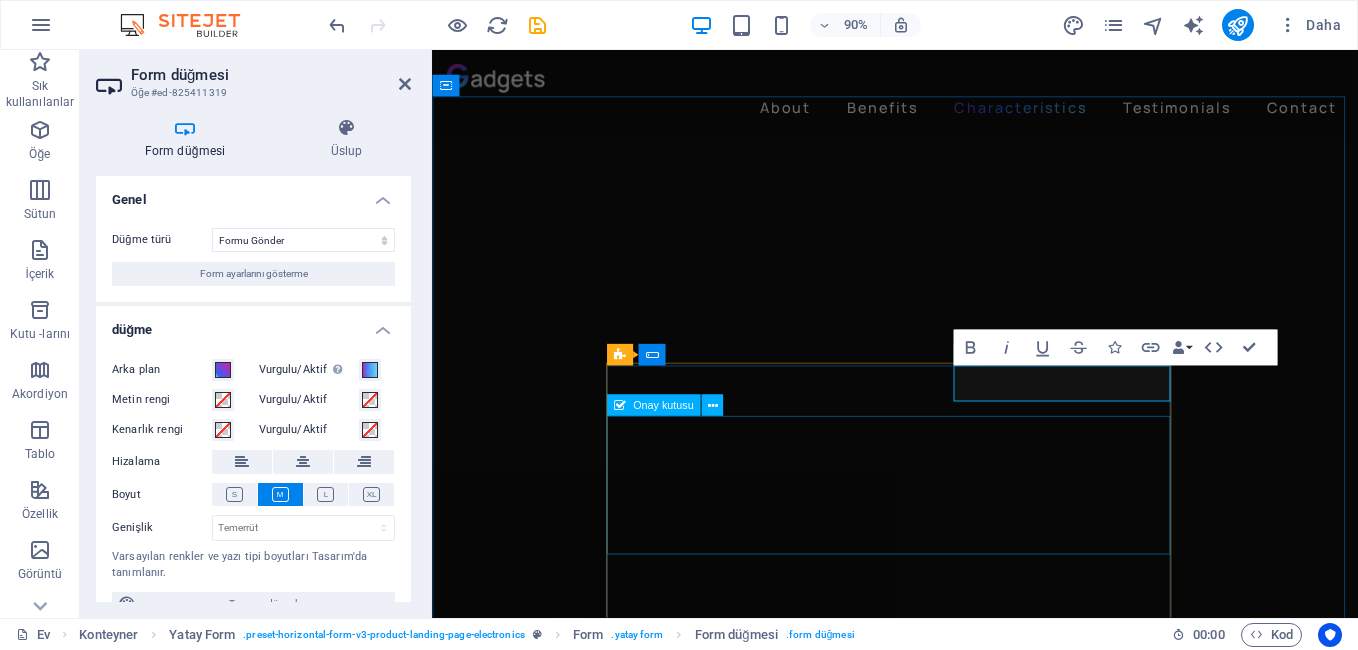 click on "I have read and understand the privacy policy." at bounding box center (778, 5136) 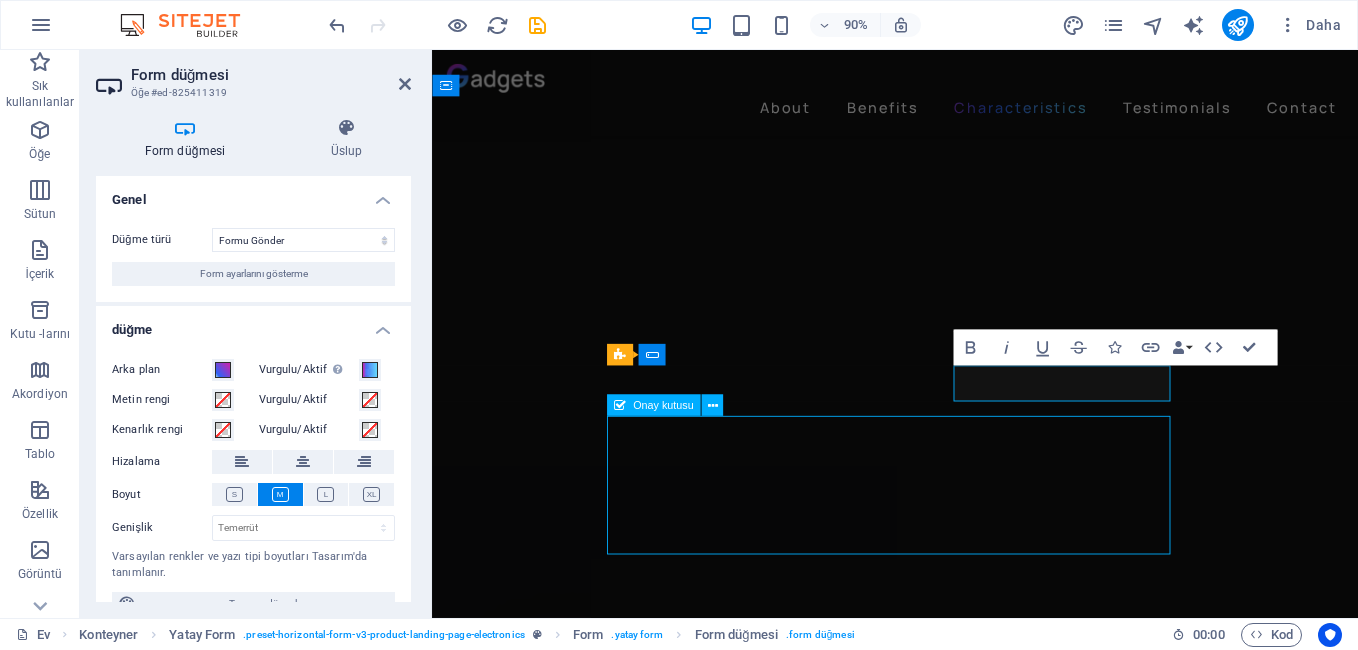 click on "I have read and understand the privacy policy." at bounding box center [778, 5136] 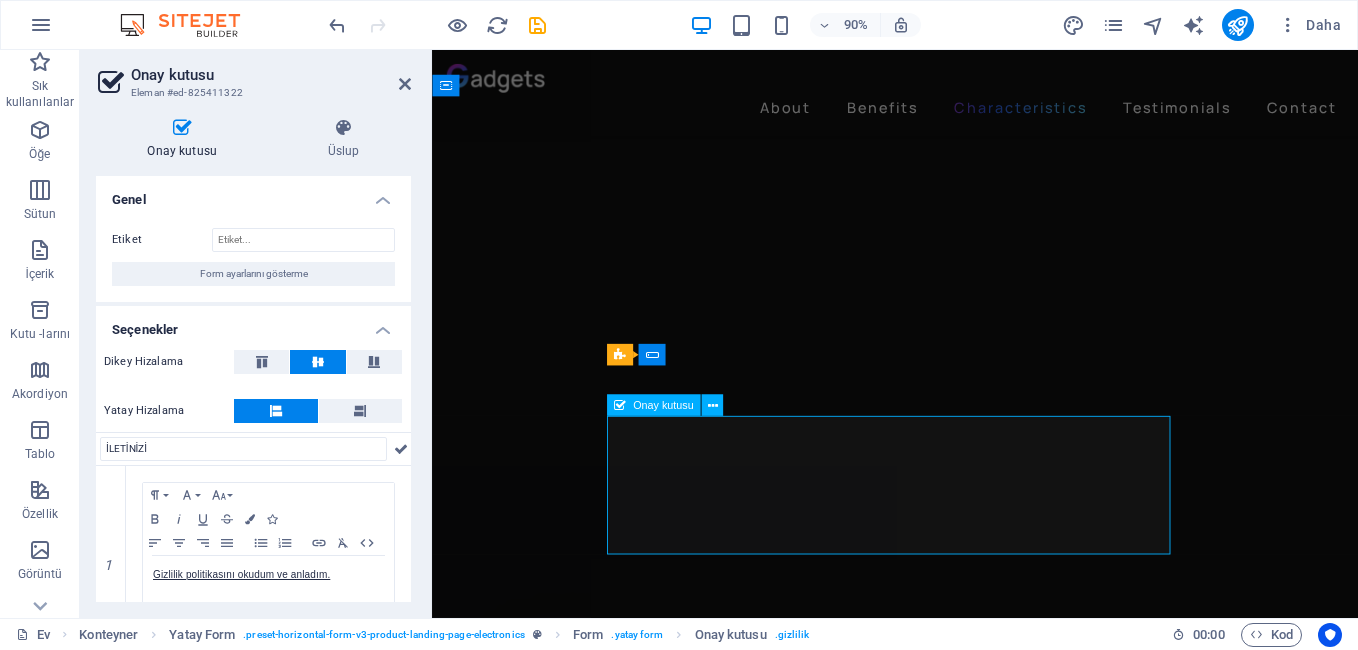 type on "İLETİNİZİ" 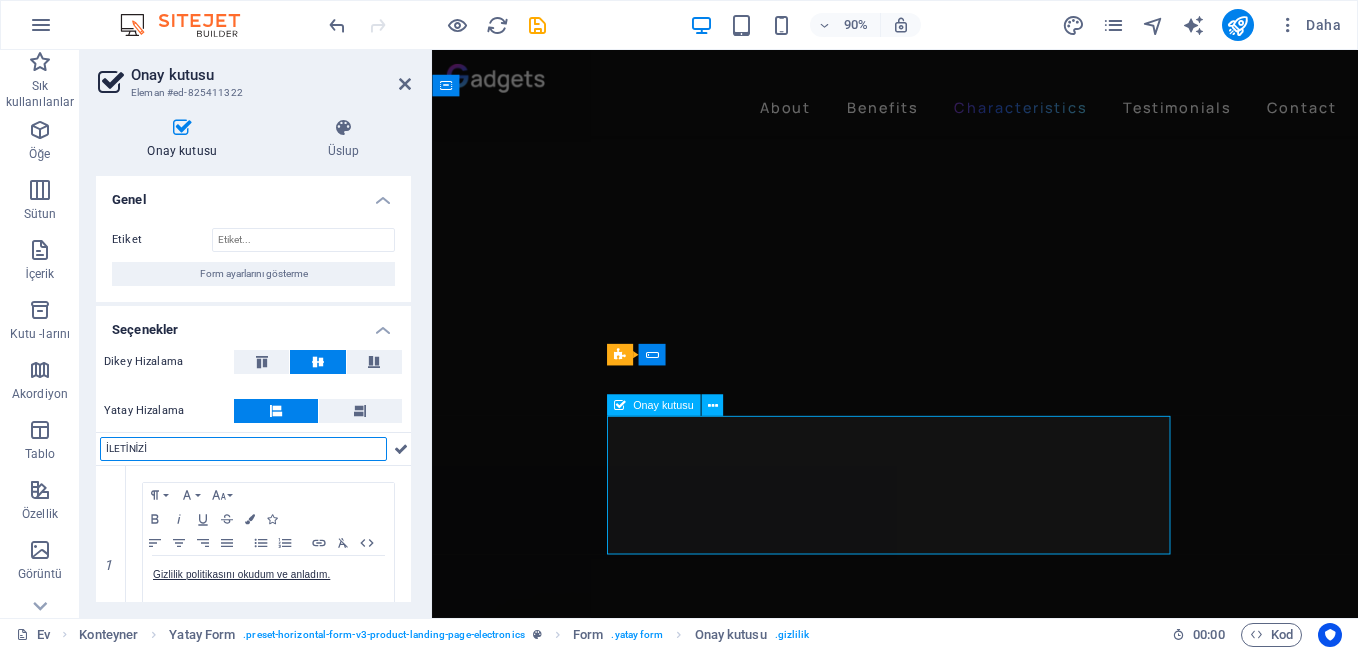 click on "I have read and understand the privacy policy." at bounding box center [778, 5203] 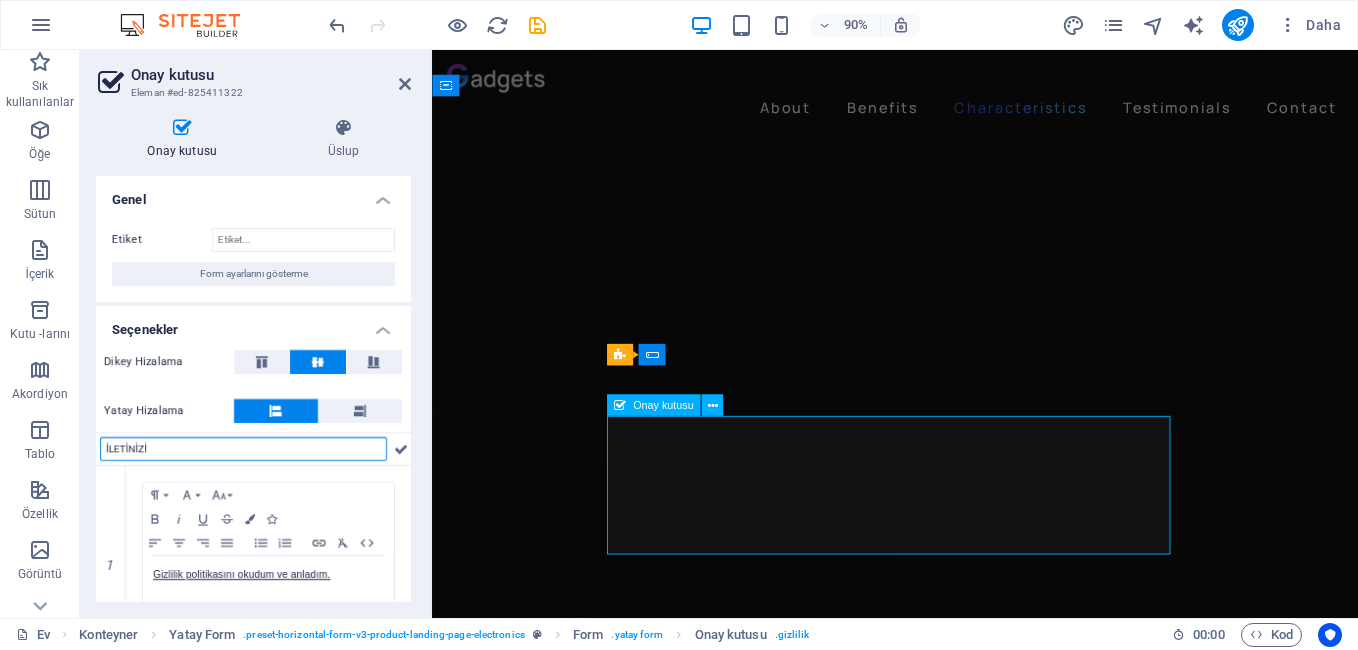 click on "I have read and understand the privacy policy." at bounding box center [778, 5203] 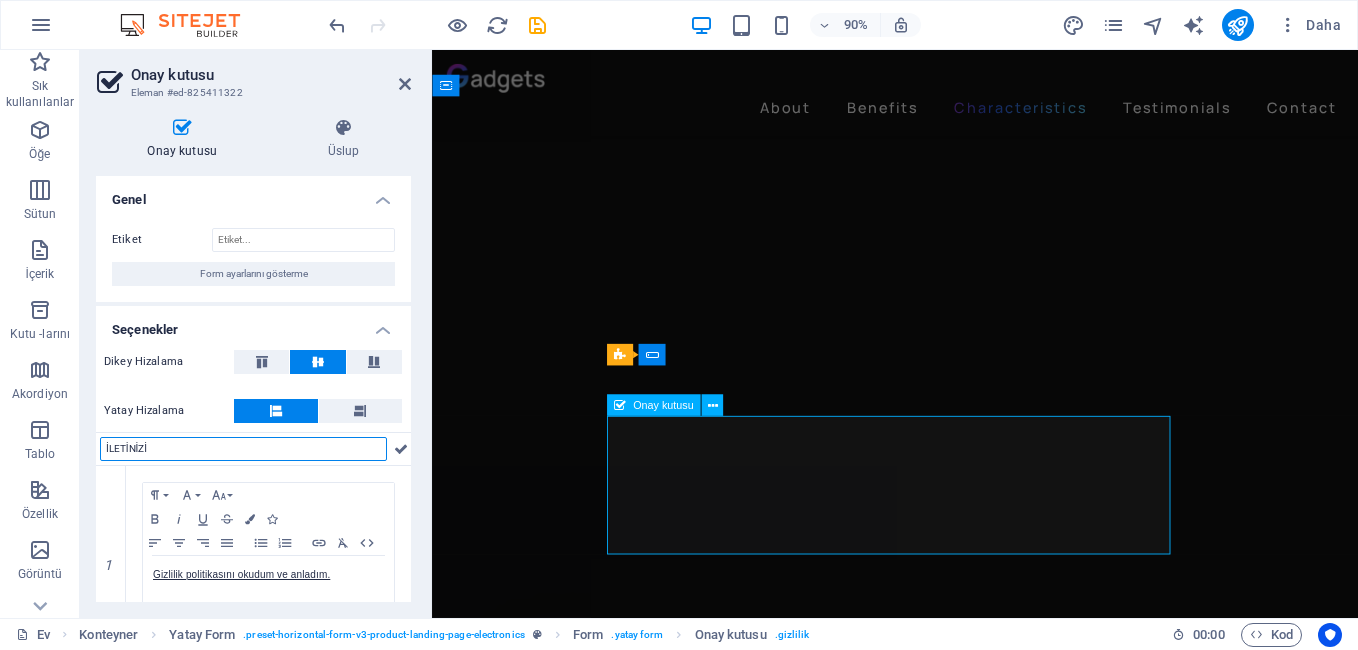 drag, startPoint x: 974, startPoint y: 532, endPoint x: 729, endPoint y: 505, distance: 246.48326 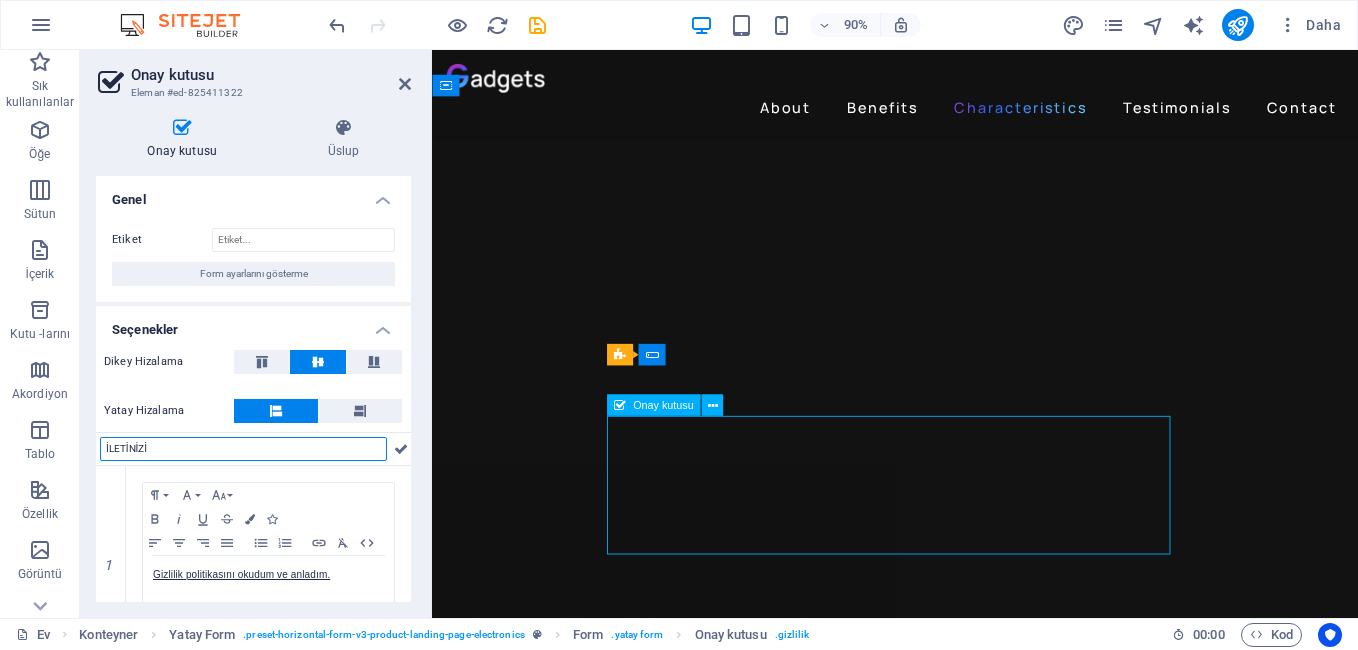 click on "I have read and understand the privacy policy." at bounding box center [778, 5203] 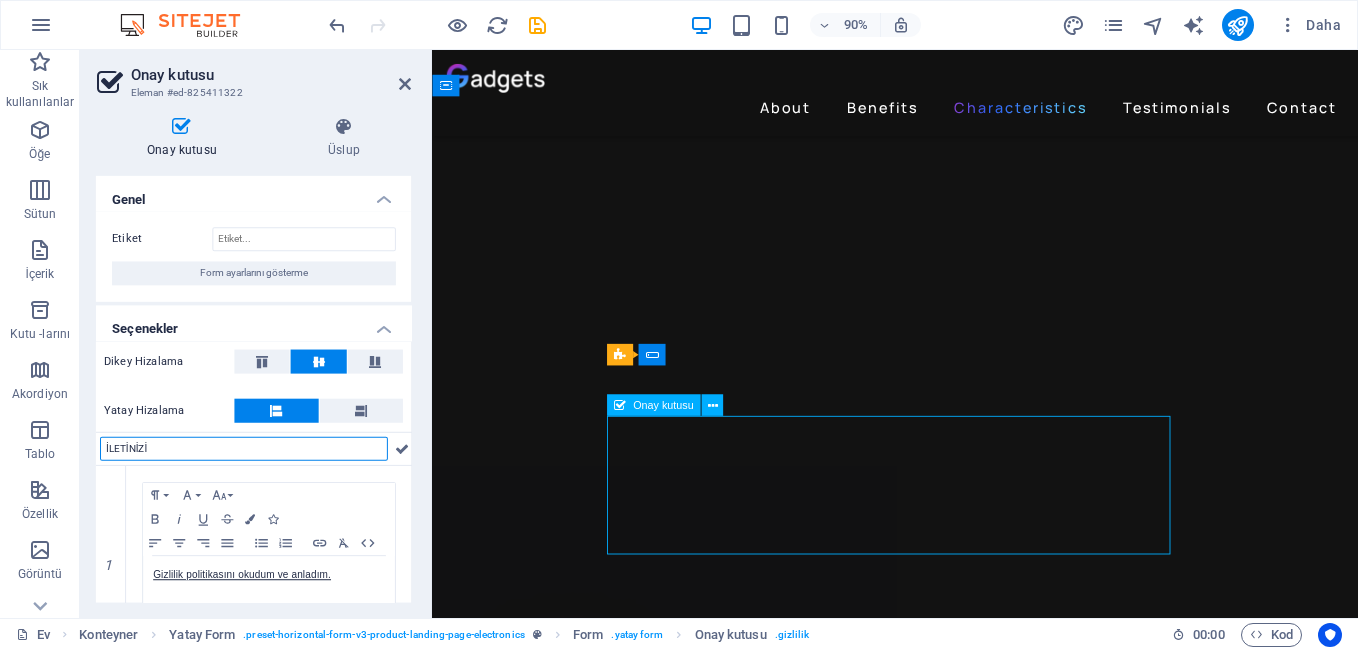 click on "I have read and understand the privacy policy." at bounding box center [778, 5203] 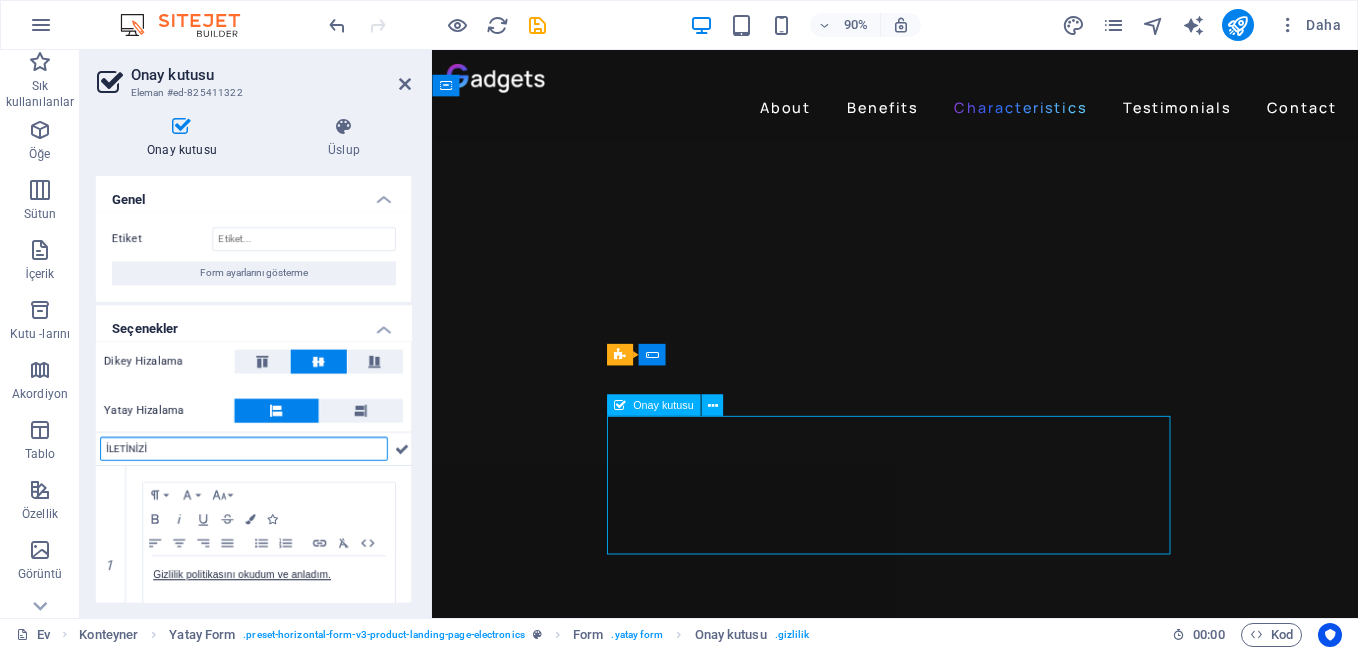 click on "I have read and understand the privacy policy." at bounding box center [778, 5203] 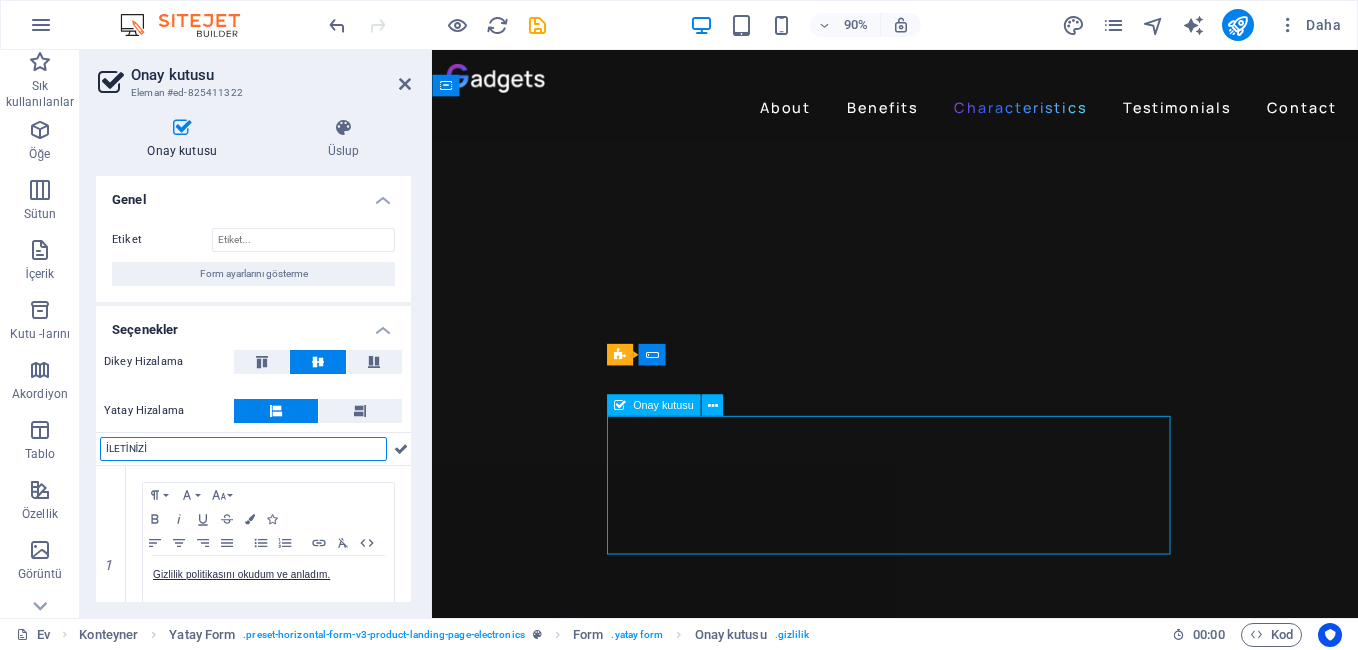 click on "I have read and understand the privacy policy." at bounding box center [778, 5203] 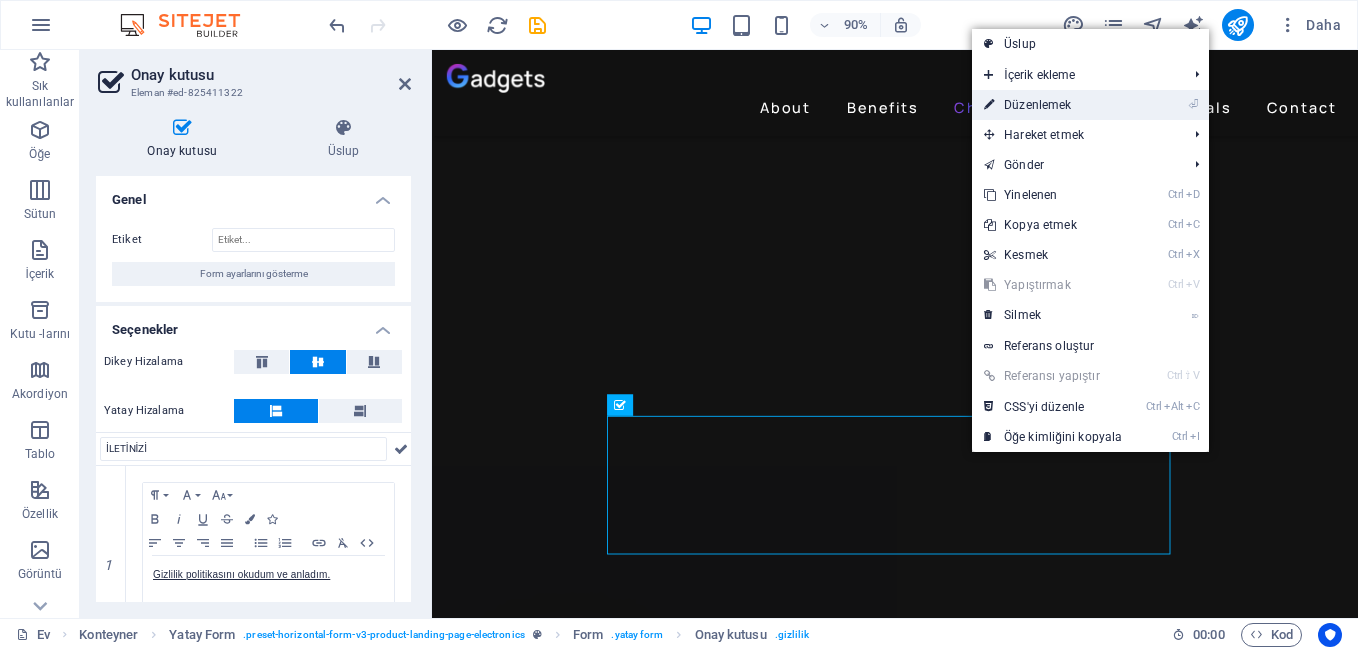 click on "Düzenlemek" at bounding box center [1037, 105] 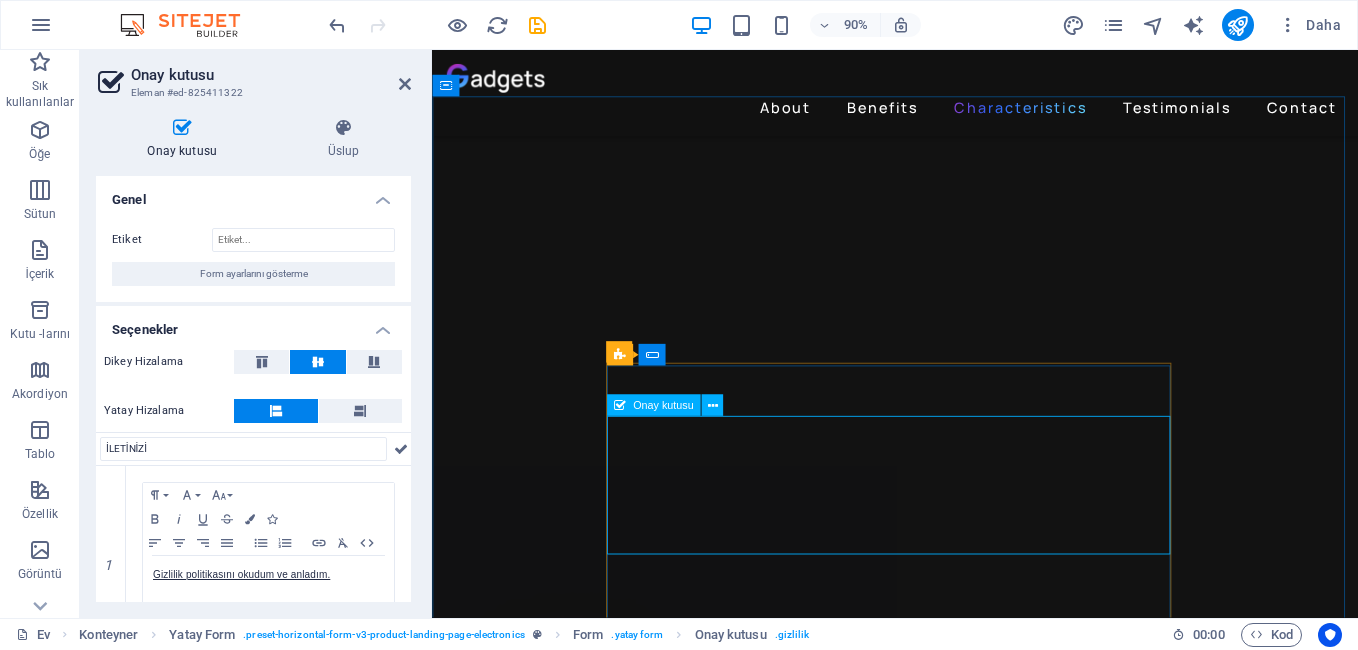 click on "I have read and understand the privacy policy." at bounding box center [778, 5203] 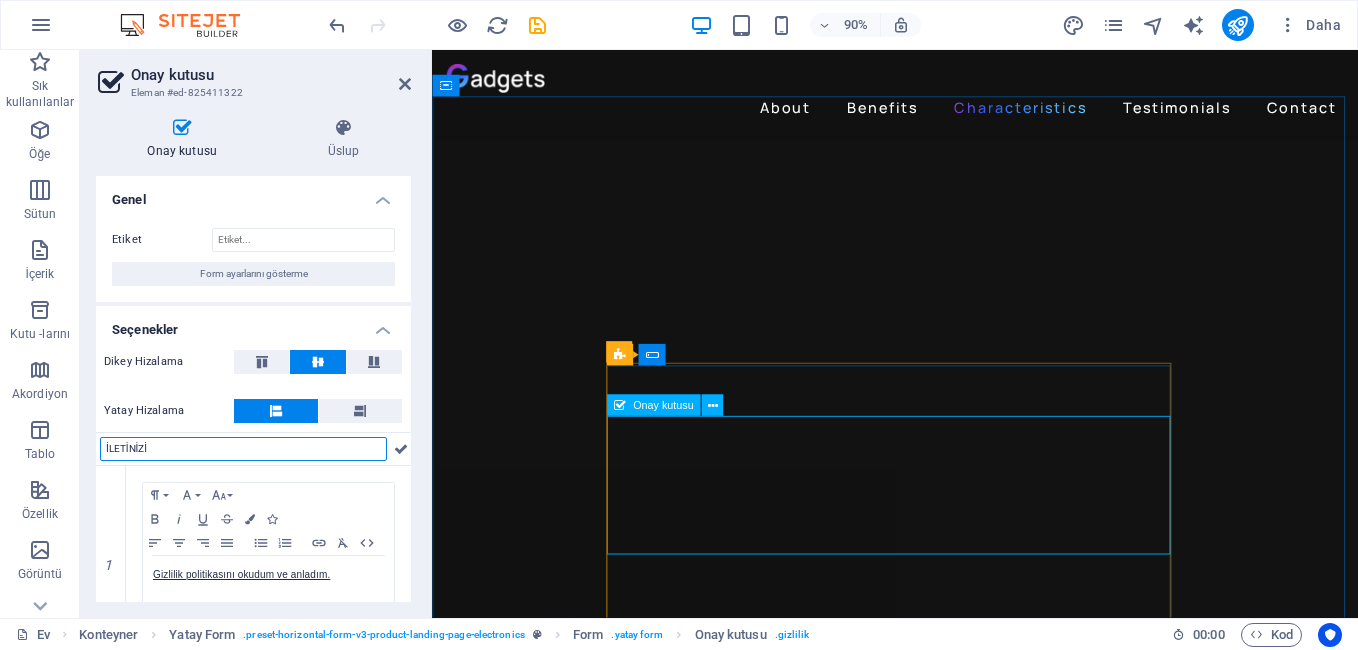 click on "I have read and understand the privacy policy." at bounding box center (778, 5203) 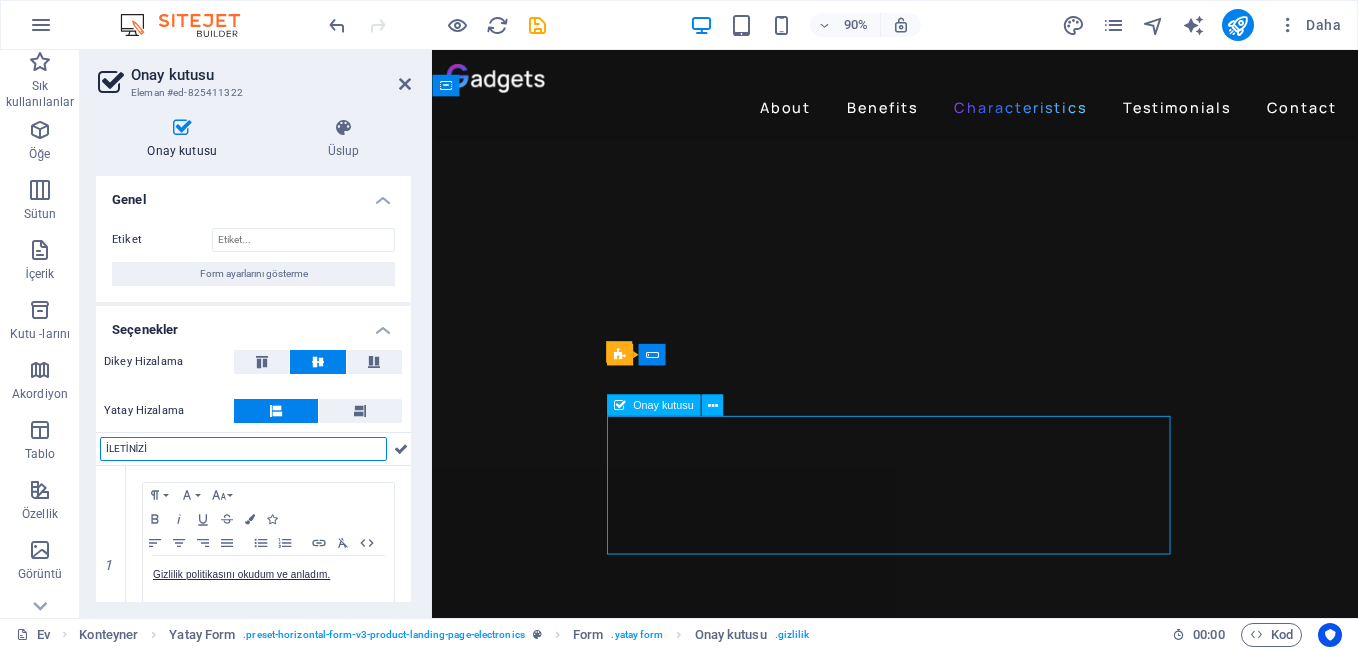 click on "I have read and understand the privacy policy." at bounding box center [778, 5203] 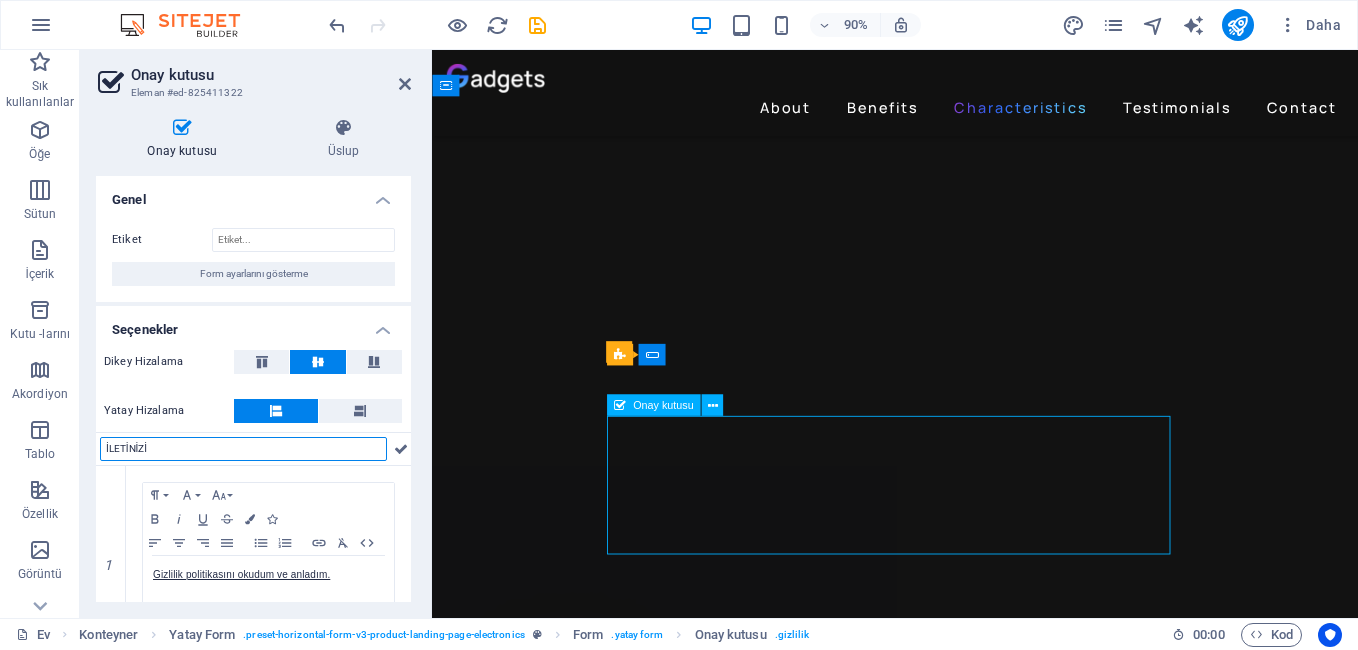 click on "I have read and understand the privacy policy." at bounding box center (778, 5203) 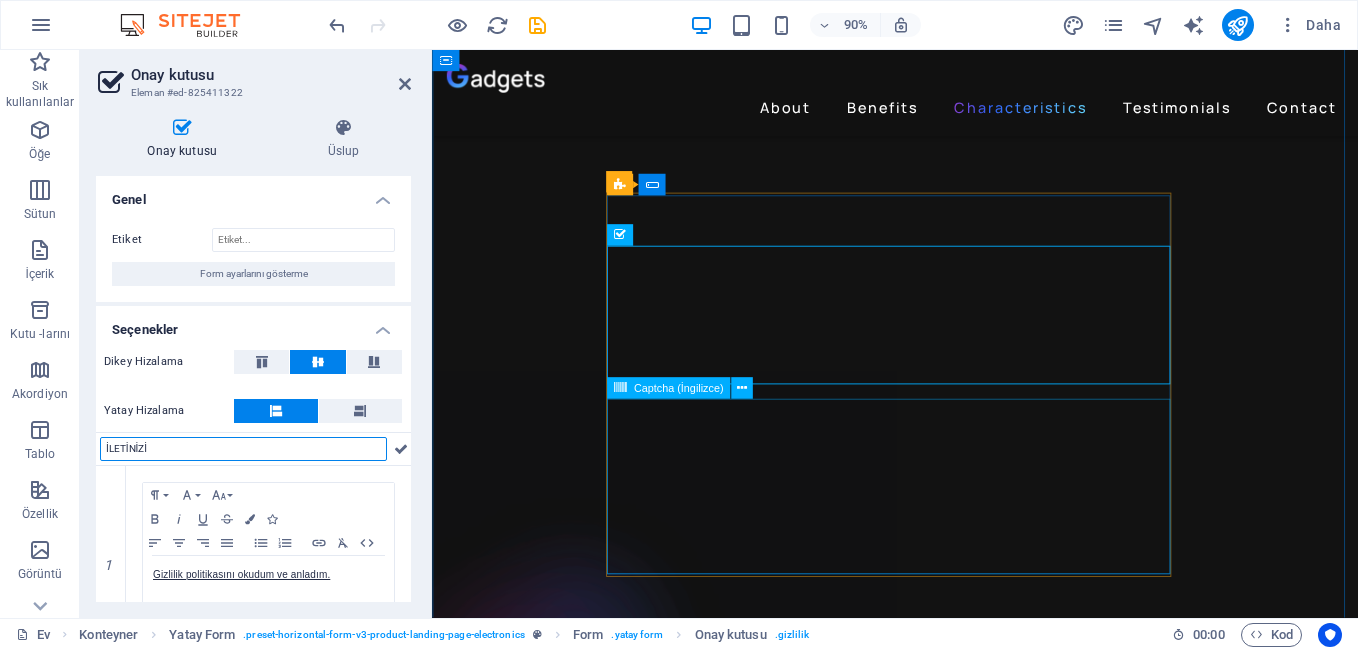 scroll, scrollTop: 4221, scrollLeft: 0, axis: vertical 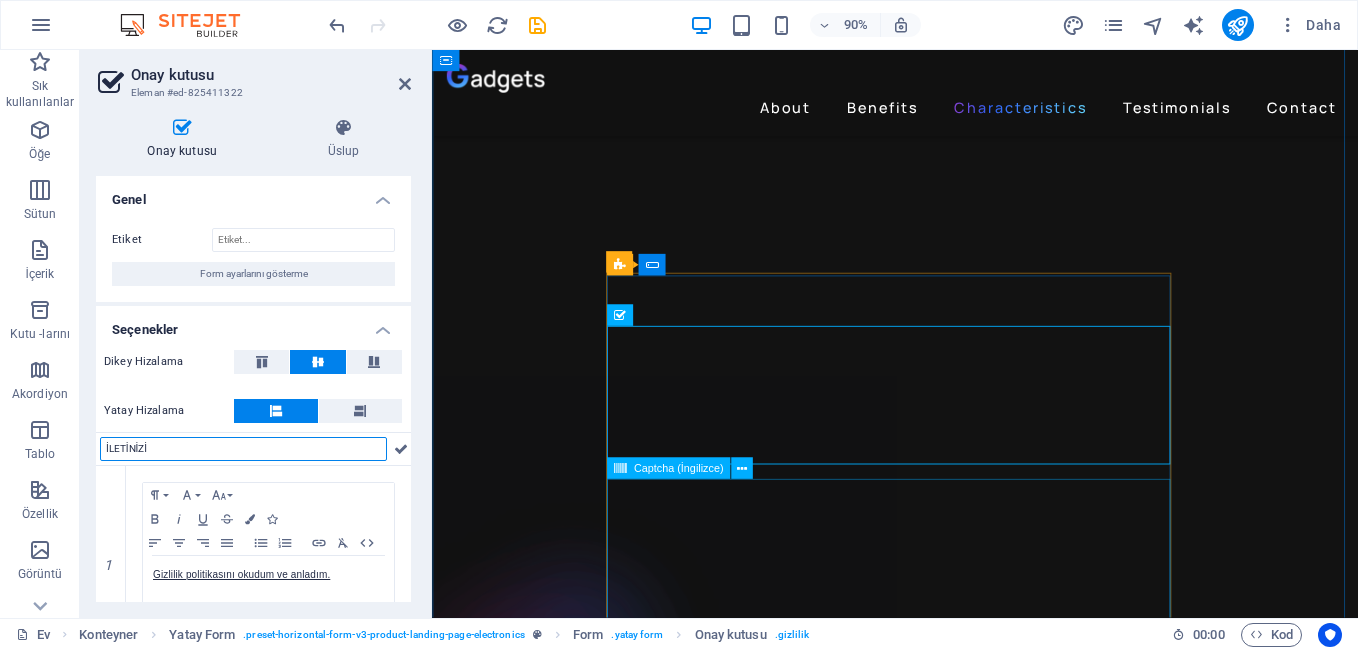 click on "Unreadable? Load new" at bounding box center (778, 5248) 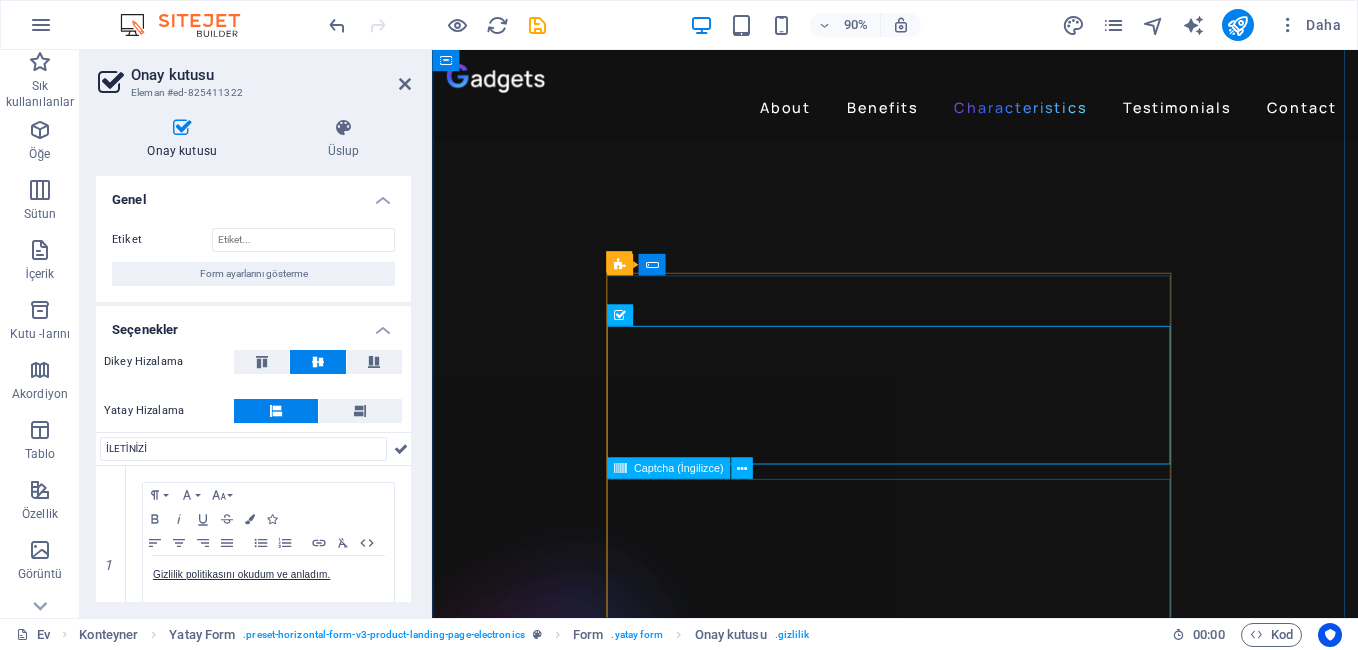 click on "Unreadable? Load new" at bounding box center [778, 5248] 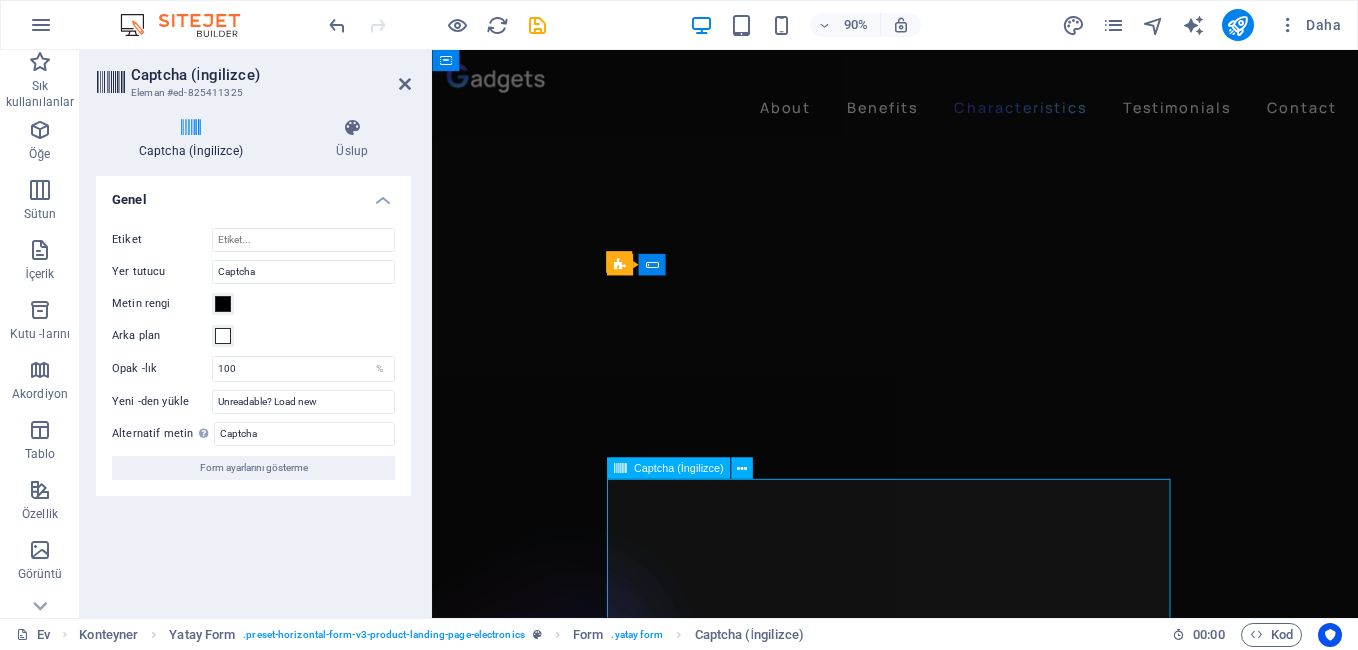 click at bounding box center (580, 5255) 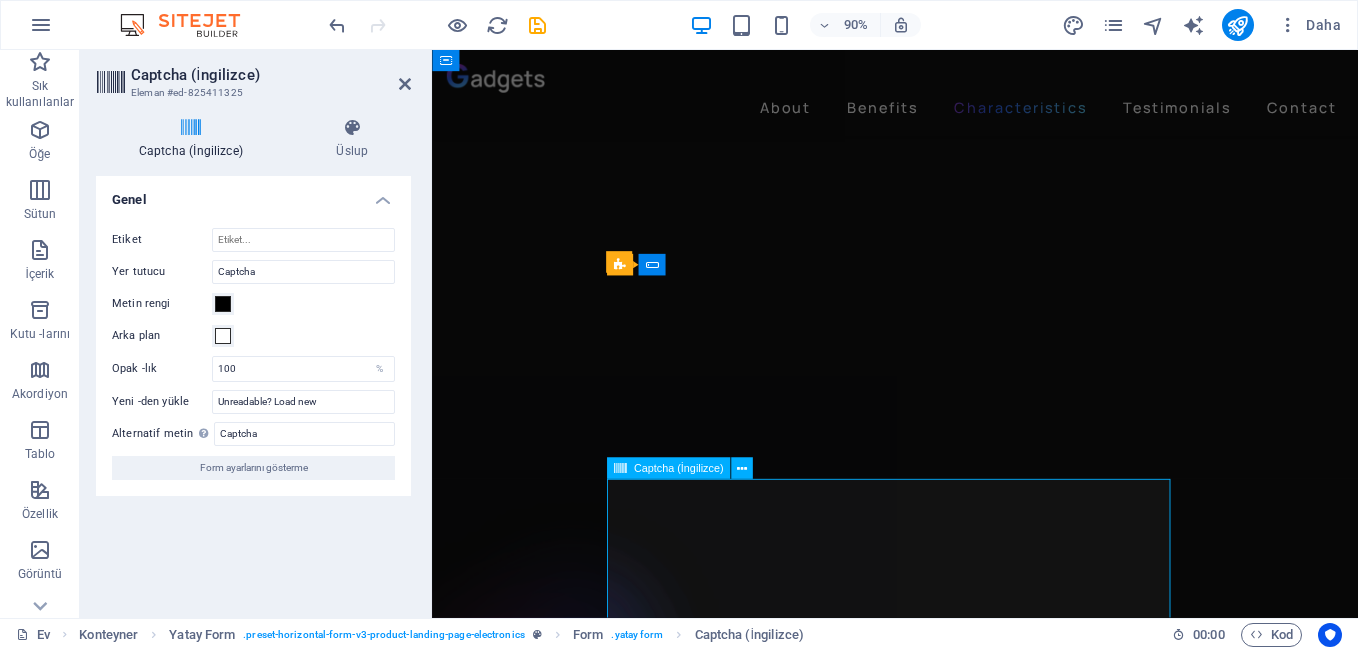 click on "kodu girin Unreadable? Load new" at bounding box center [778, 5248] 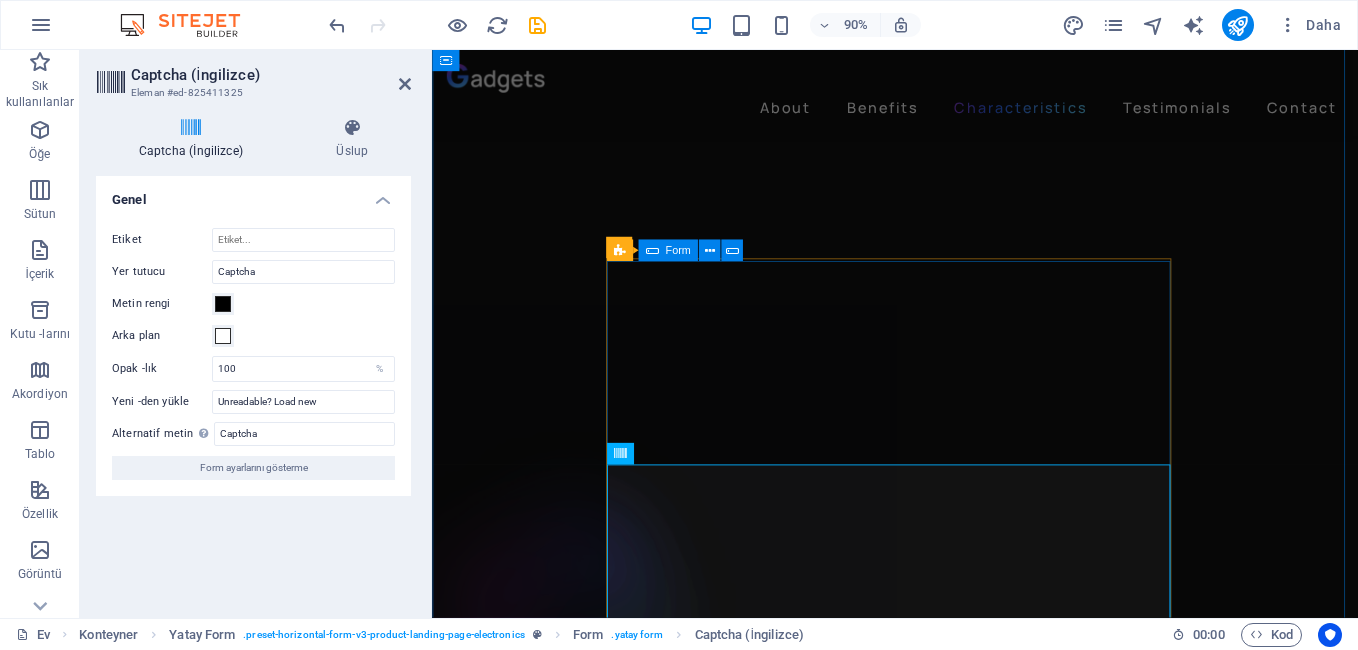 scroll, scrollTop: 4421, scrollLeft: 0, axis: vertical 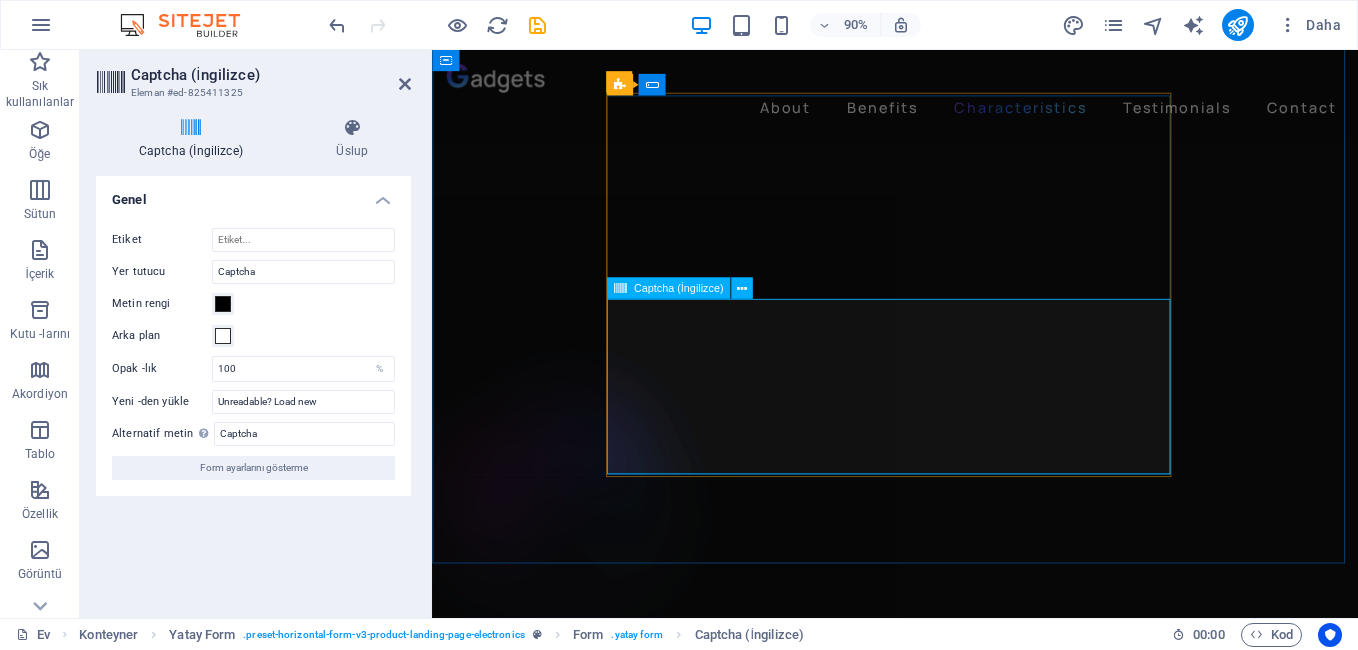 type on "kodu gir" 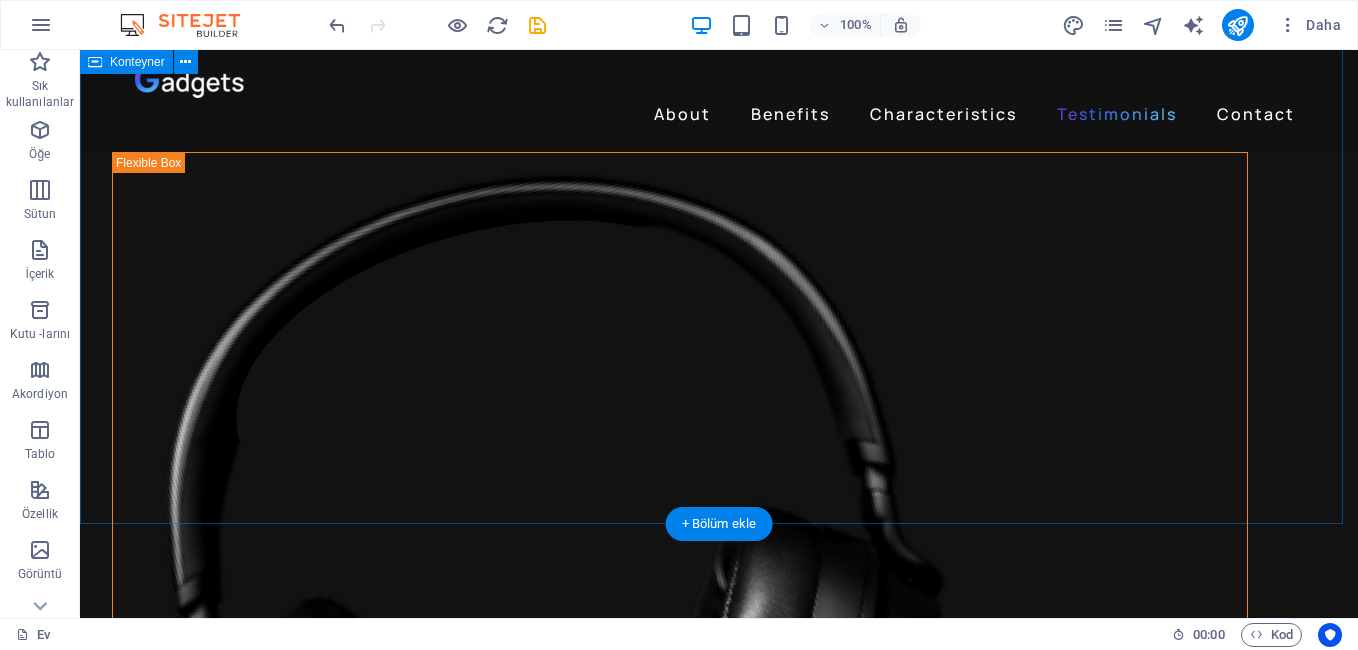 scroll, scrollTop: 5446, scrollLeft: 0, axis: vertical 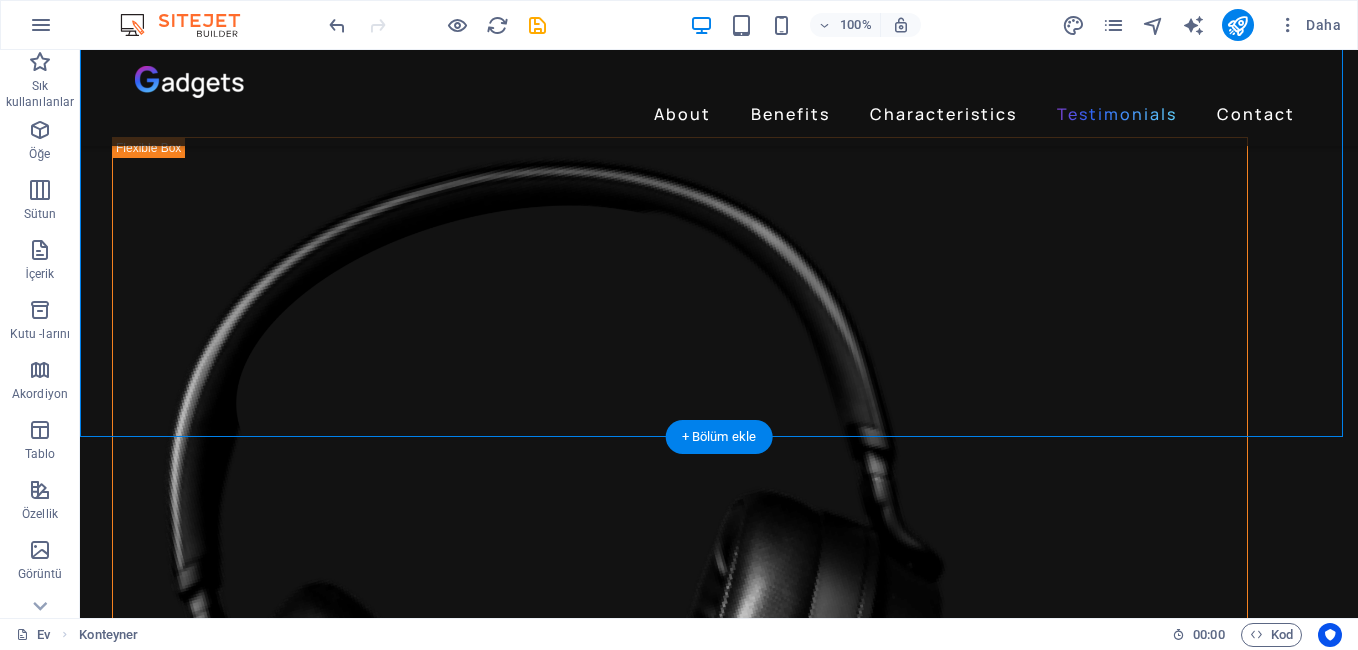drag, startPoint x: 826, startPoint y: 329, endPoint x: 729, endPoint y: 348, distance: 98.84331 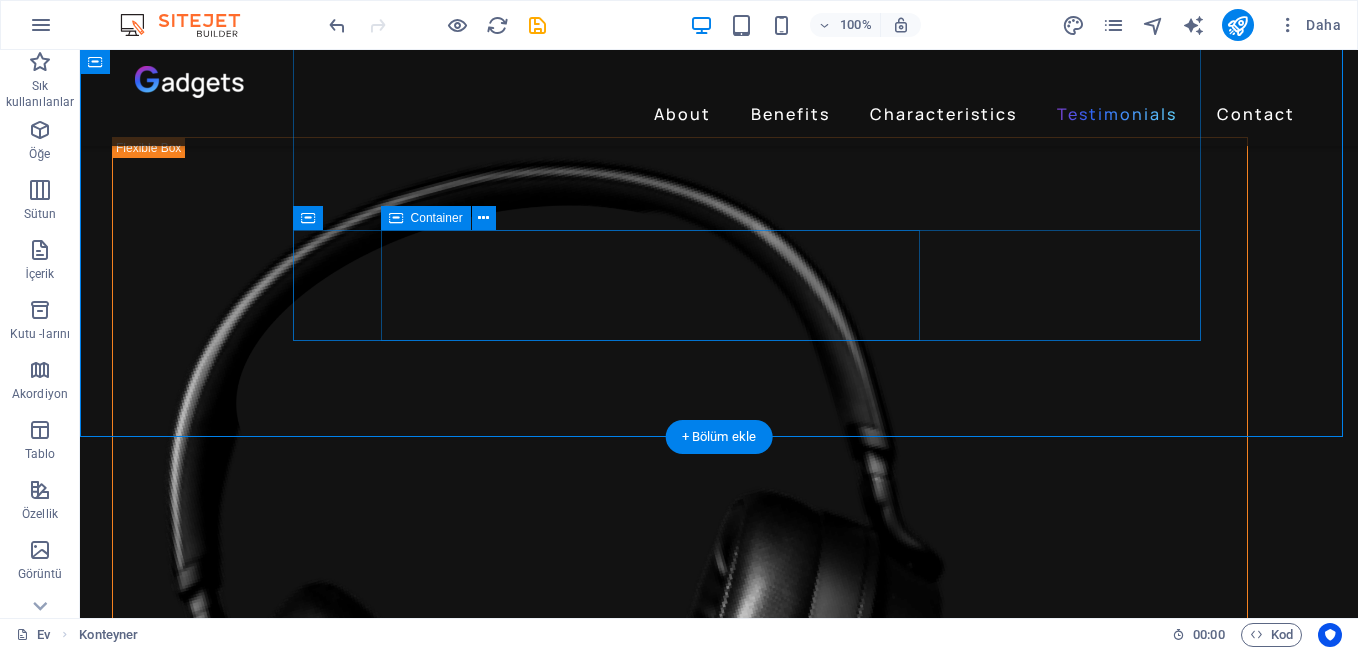 click on "Mike Jefferson Mike Jefferson
Mike Jefferson" at bounding box center [719, 9187] 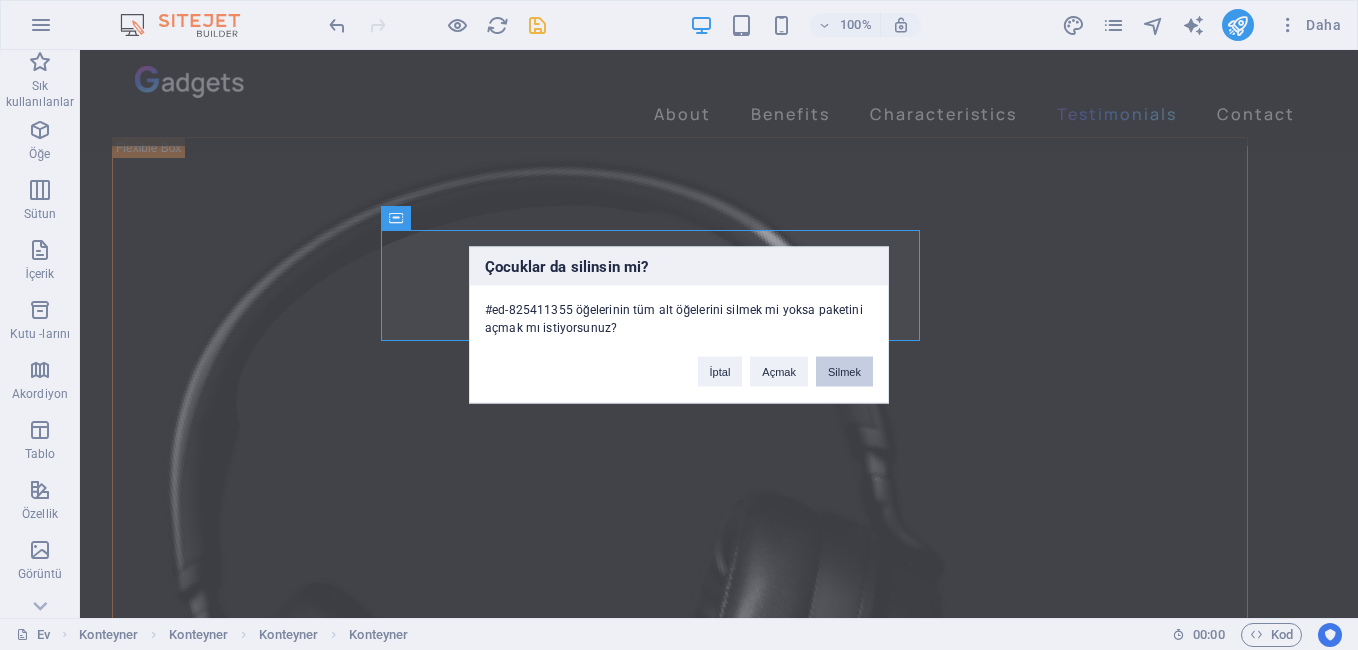 click on "Silmek" at bounding box center [844, 372] 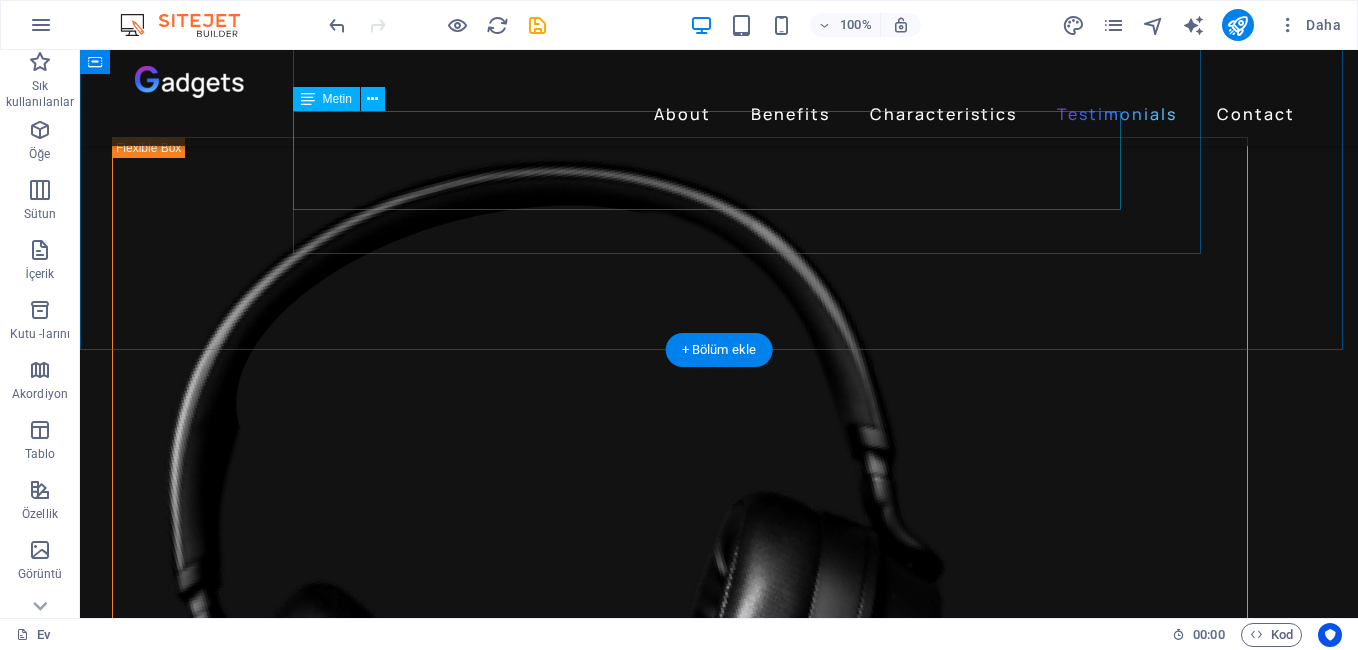click on "I absolutely love these new Gadgets Headphones. The sound quality on them is amazing. The noise cancelling is a great feature and the base is really really good. Would definitely recommend these to everyone!" at bounding box center [719, 5244] 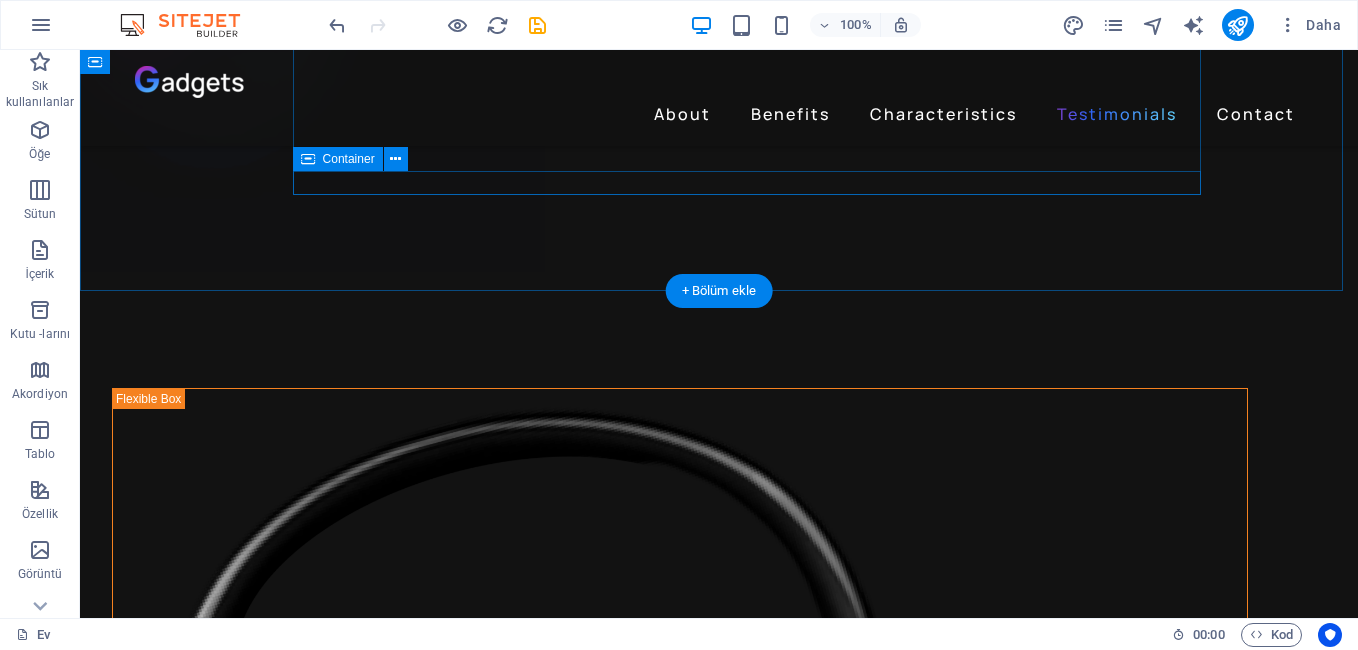 scroll, scrollTop: 5146, scrollLeft: 0, axis: vertical 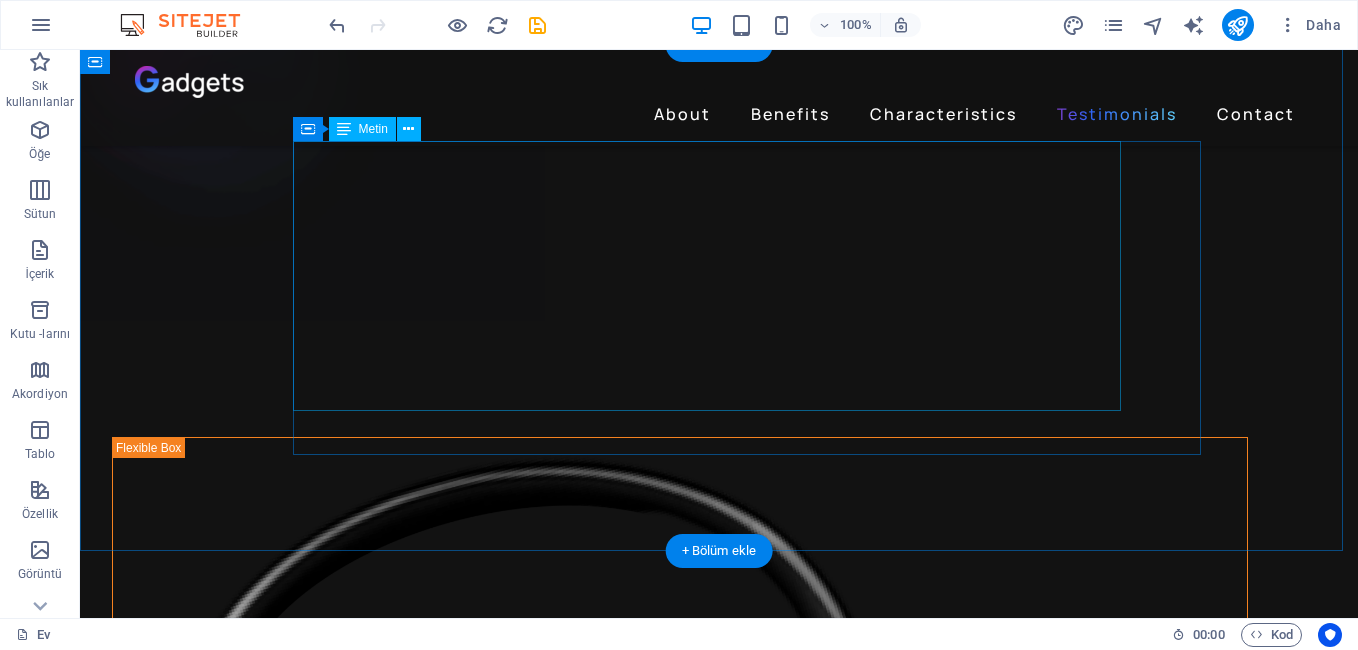 click on "I absolutely love these new Gadgets Headphones. The sound quality on them is amazing. The noise cancelling is a great feature and the base is really really good. Would definitely recommend these to everyone!" at bounding box center [719, 5387] 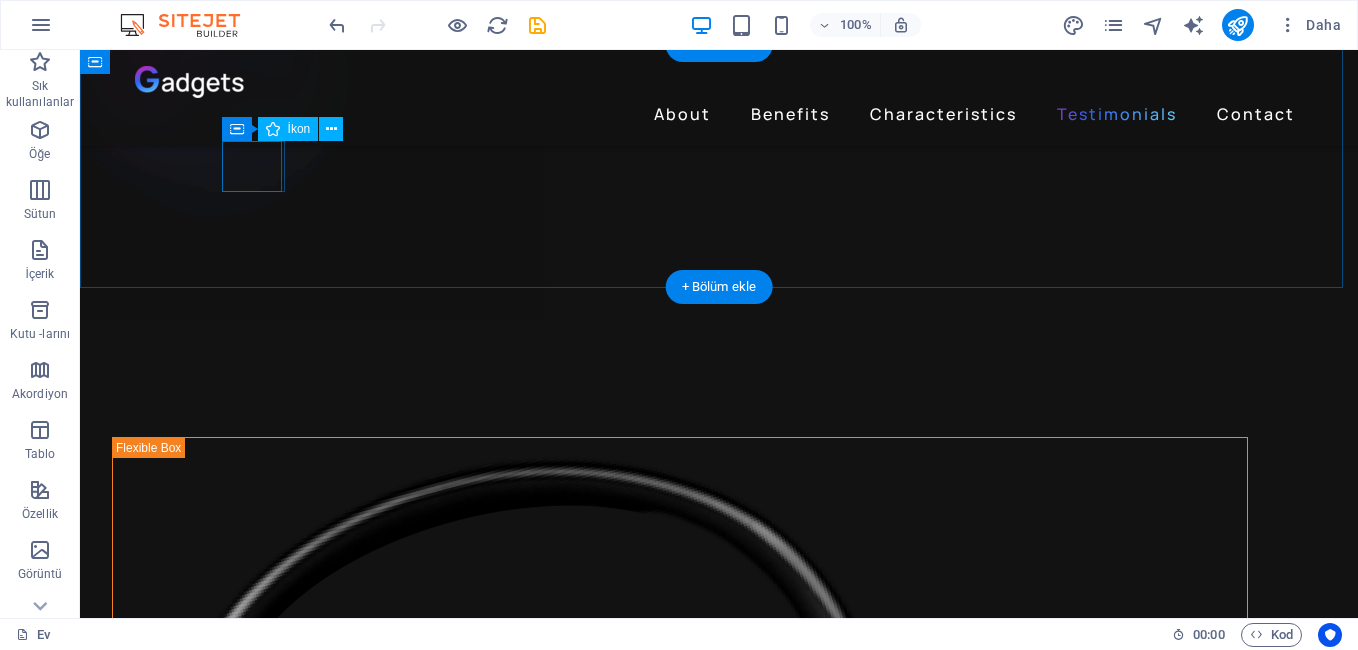 click at bounding box center [713, 5250] 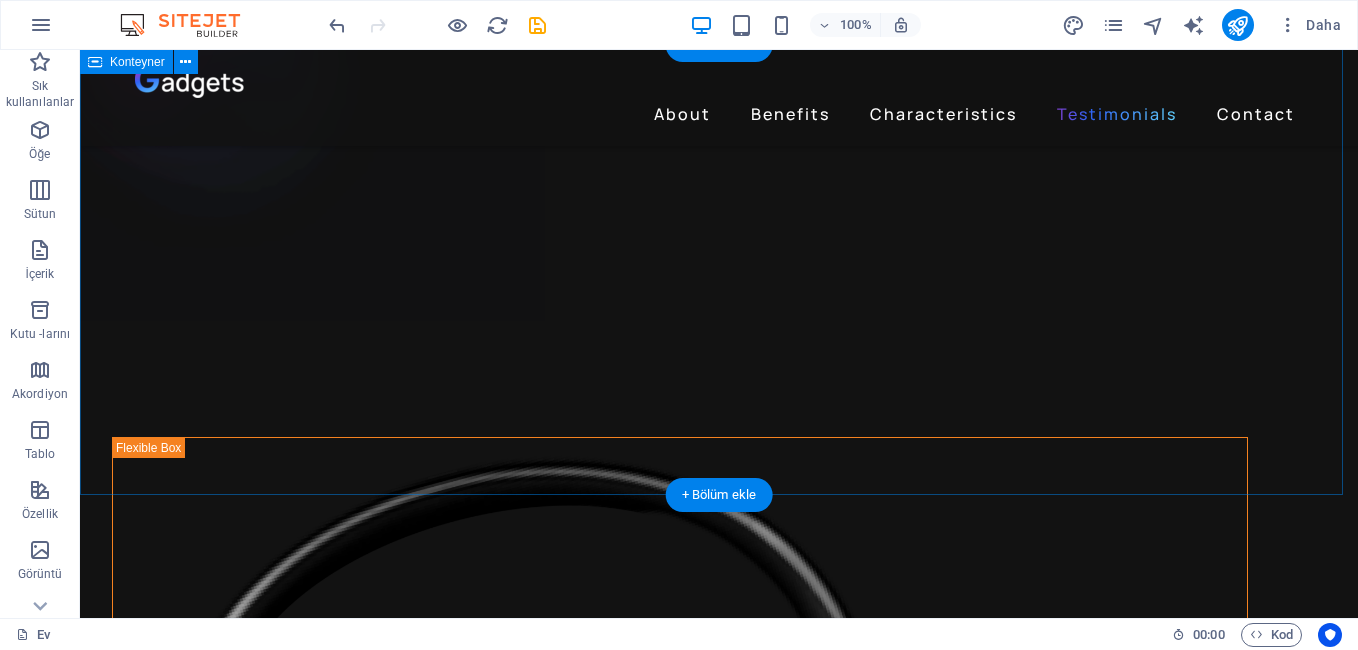 click on "Drop content here or  Add elements  Paste clipboard" at bounding box center [719, 5859] 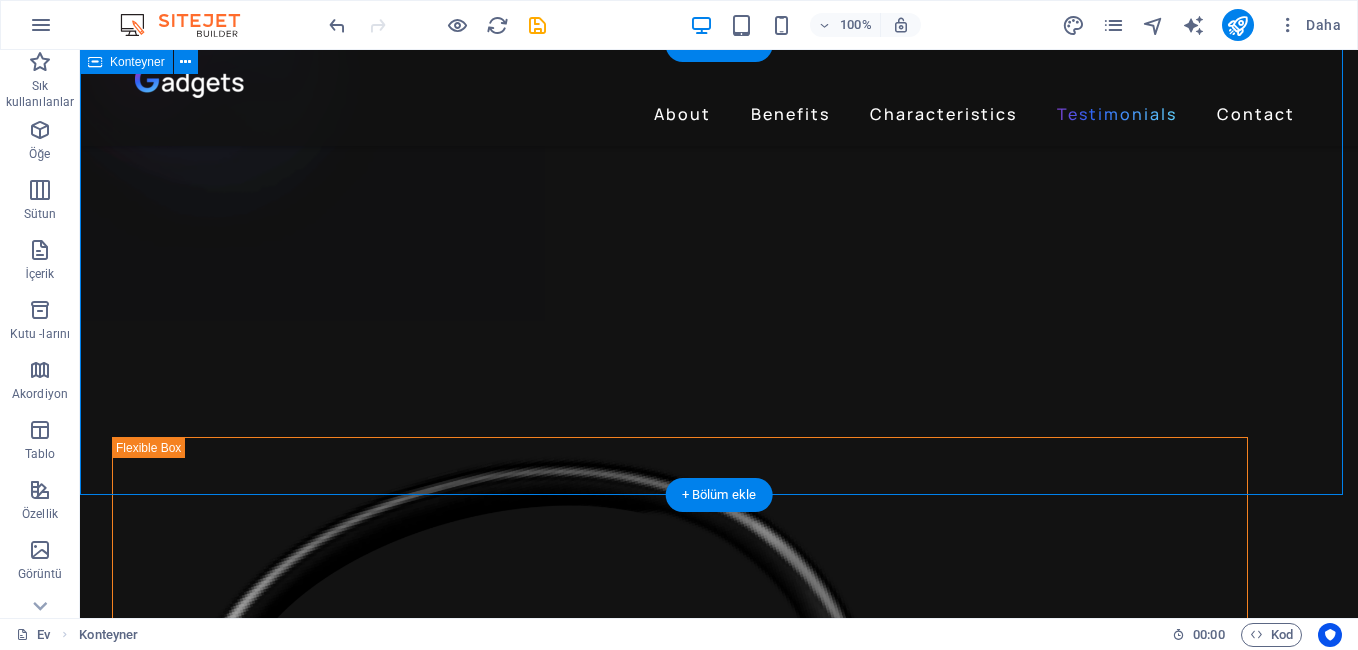 click on "Drop content here or  Add elements  Paste clipboard" at bounding box center (719, 5859) 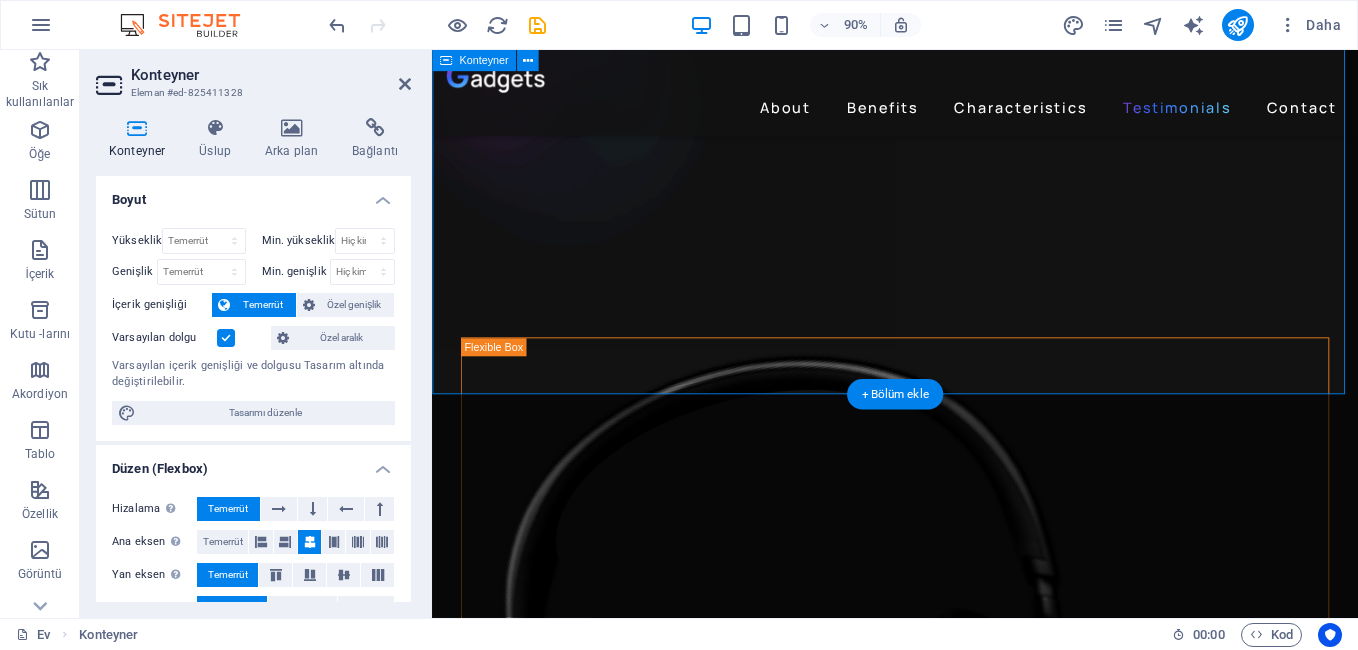 scroll, scrollTop: 4997, scrollLeft: 0, axis: vertical 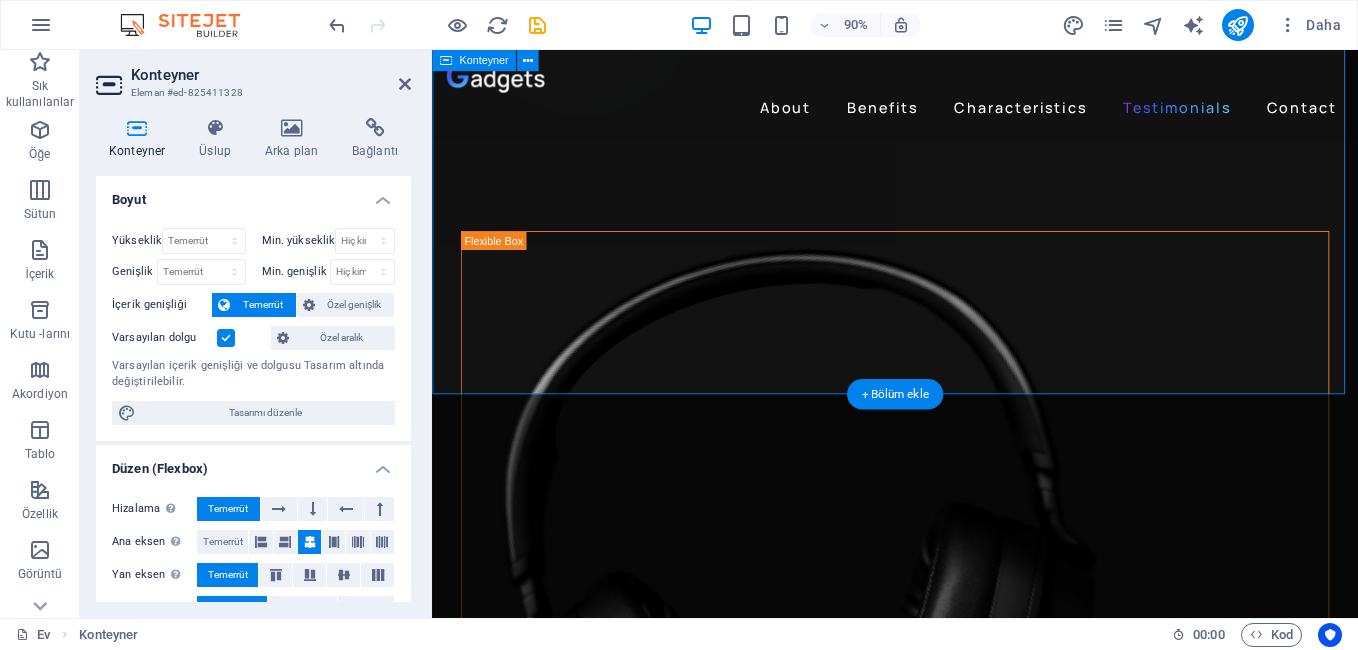 click on "Drop content here or  Add elements  Paste clipboard" at bounding box center [946, 5337] 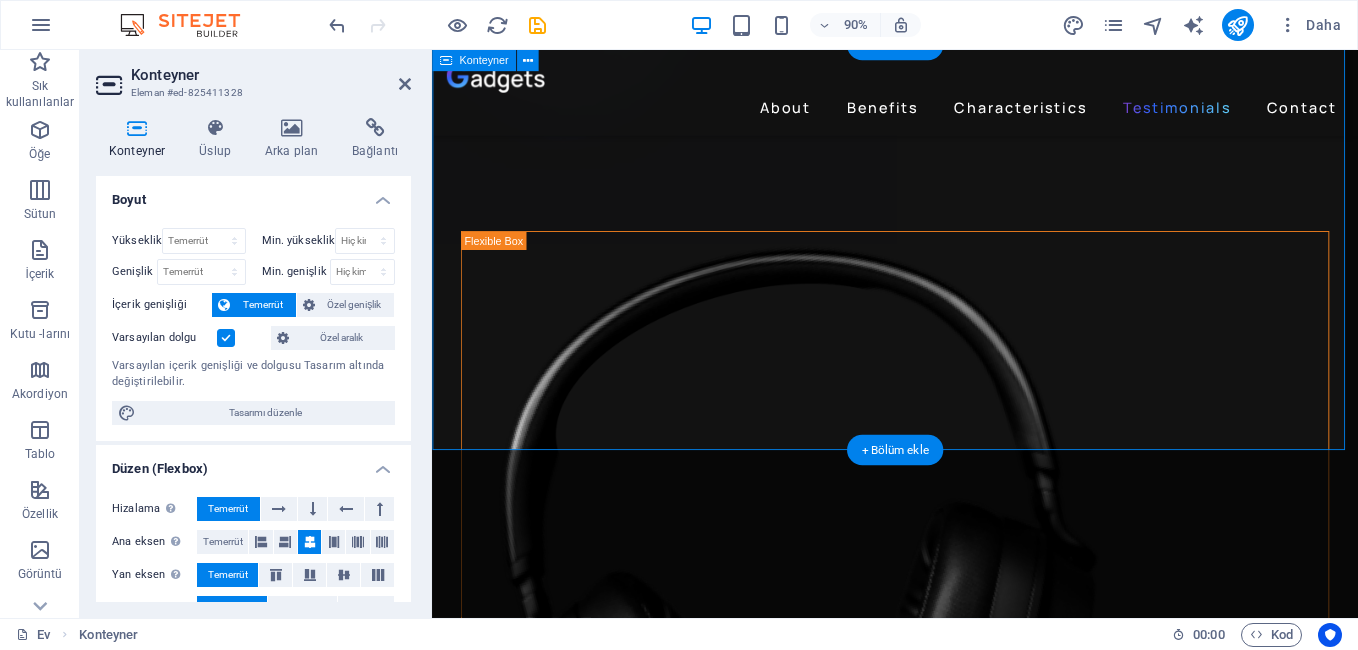 click on "Drop content here or  Add elements  Paste clipboard" at bounding box center (946, 5337) 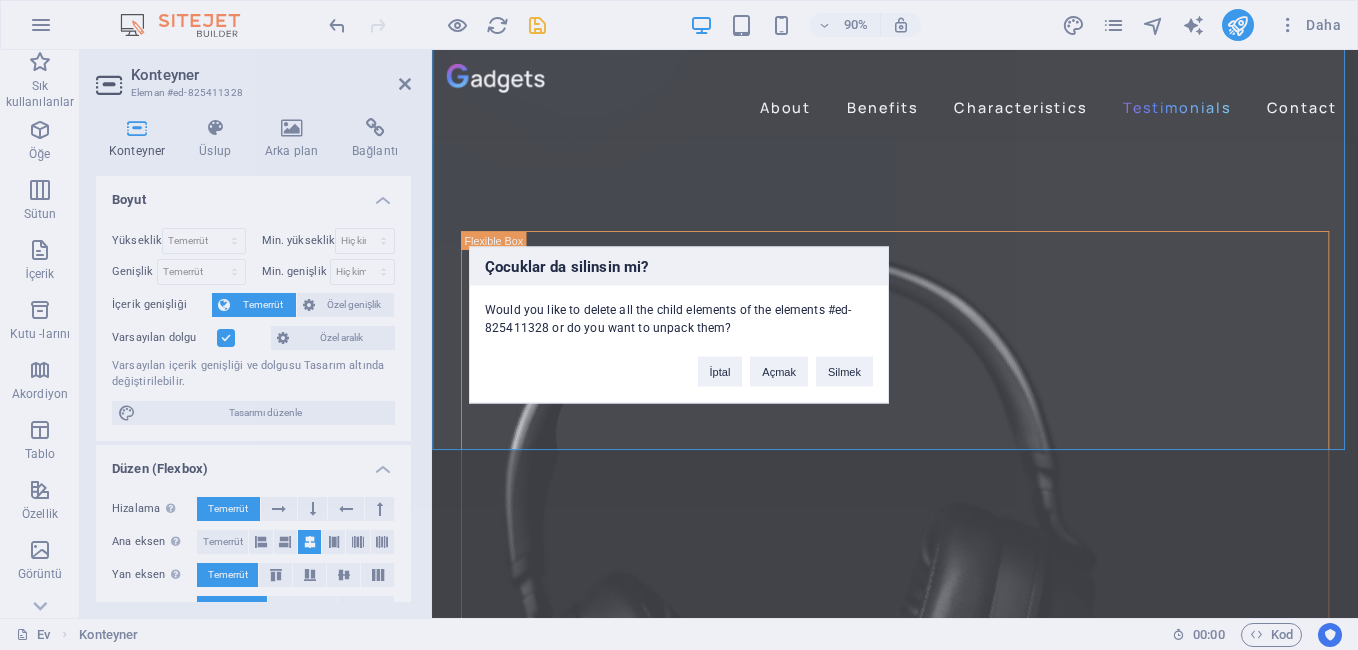 type 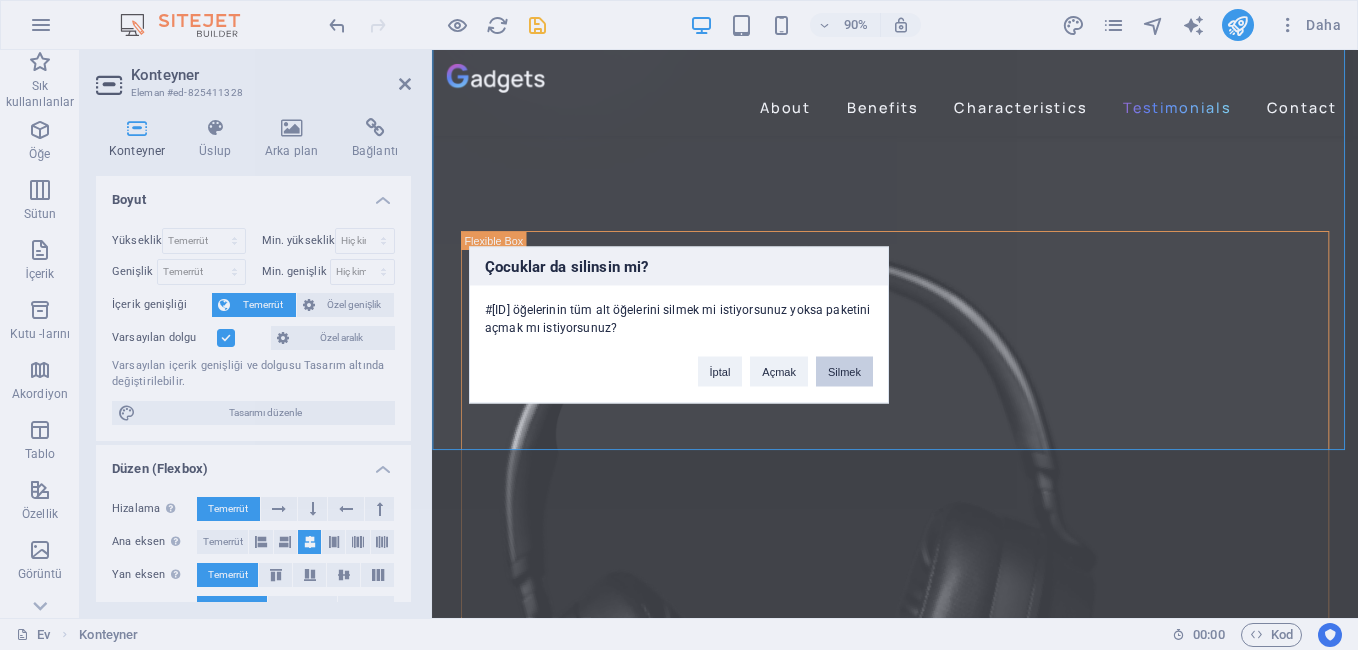 click on "Silmek" at bounding box center (844, 372) 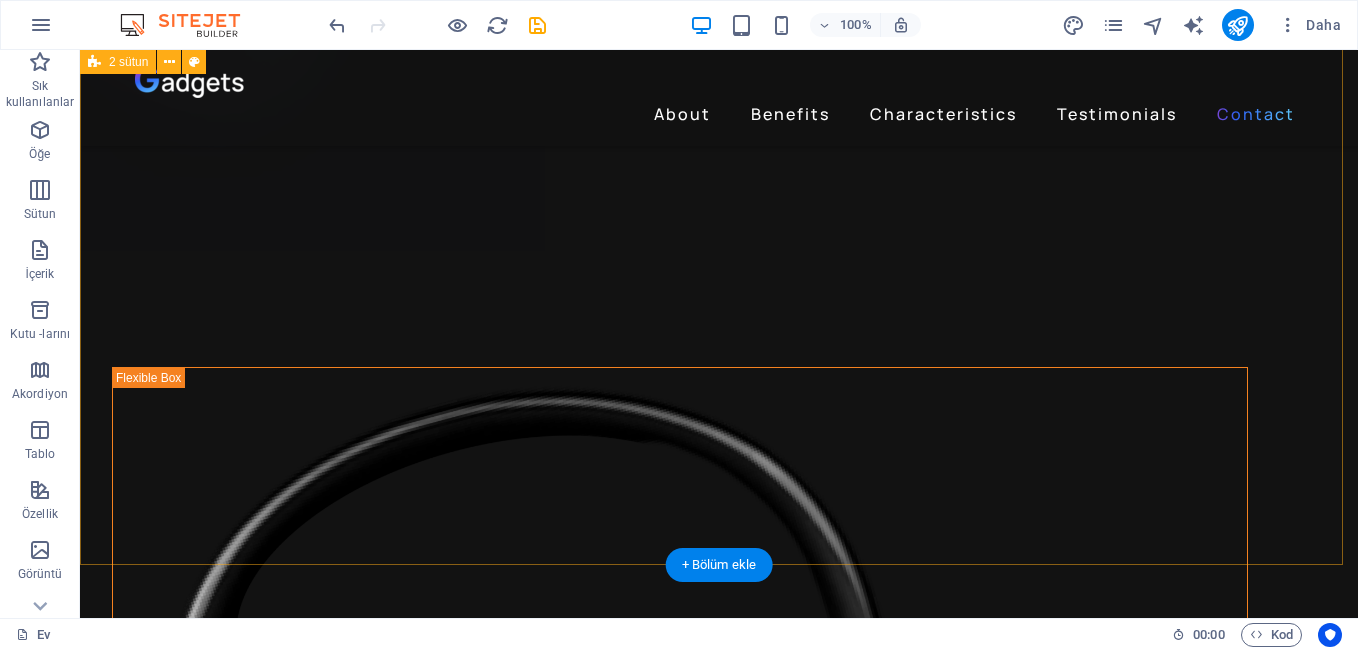 scroll, scrollTop: 5296, scrollLeft: 0, axis: vertical 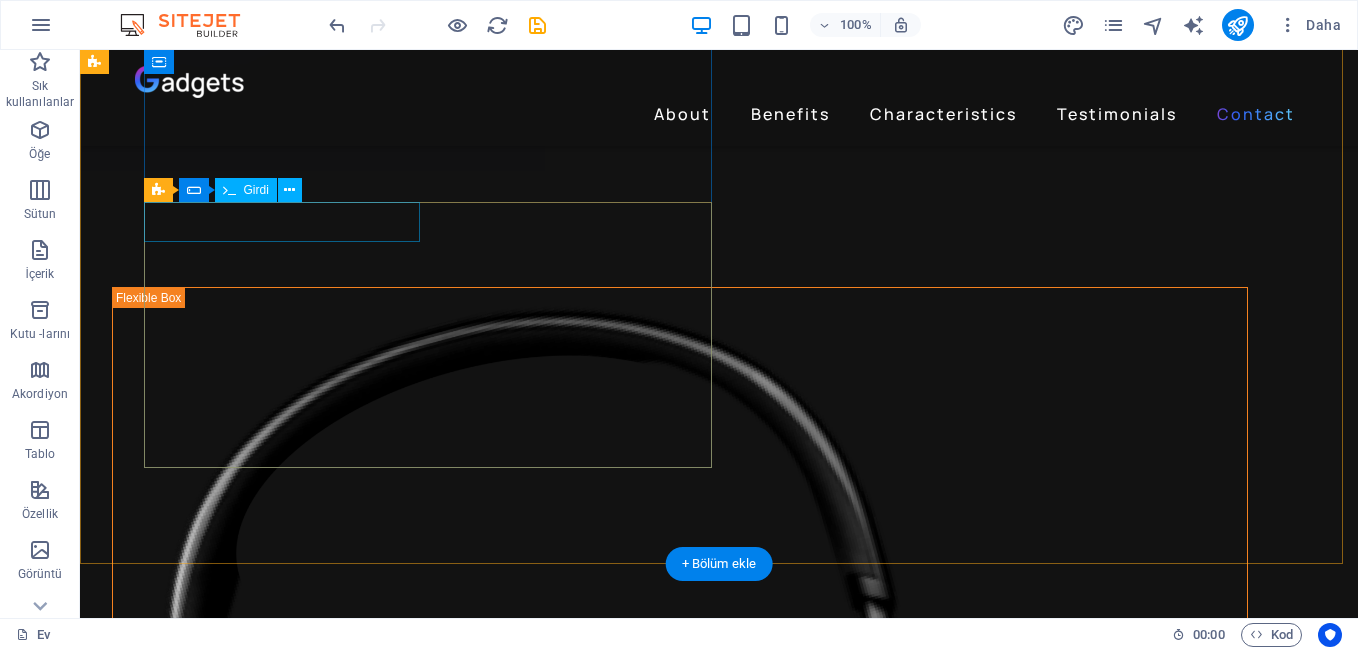 click at bounding box center [250, 5304] 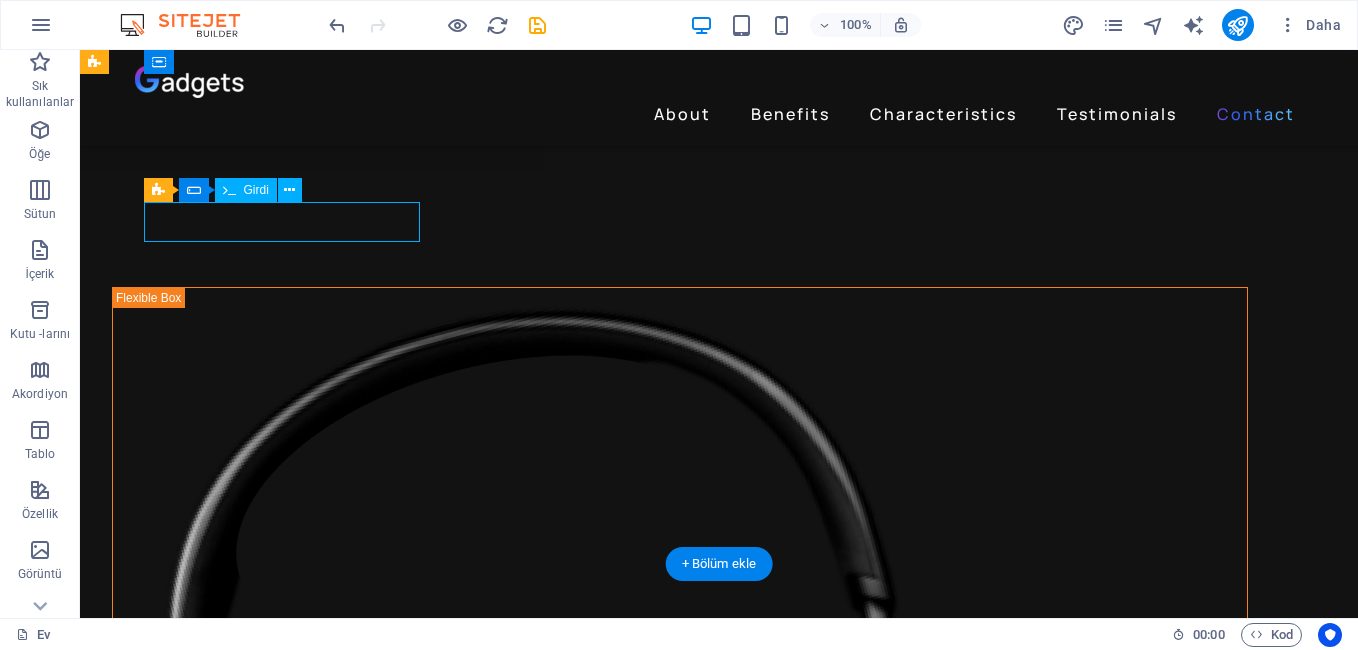 drag, startPoint x: 205, startPoint y: 224, endPoint x: 368, endPoint y: 341, distance: 200.64397 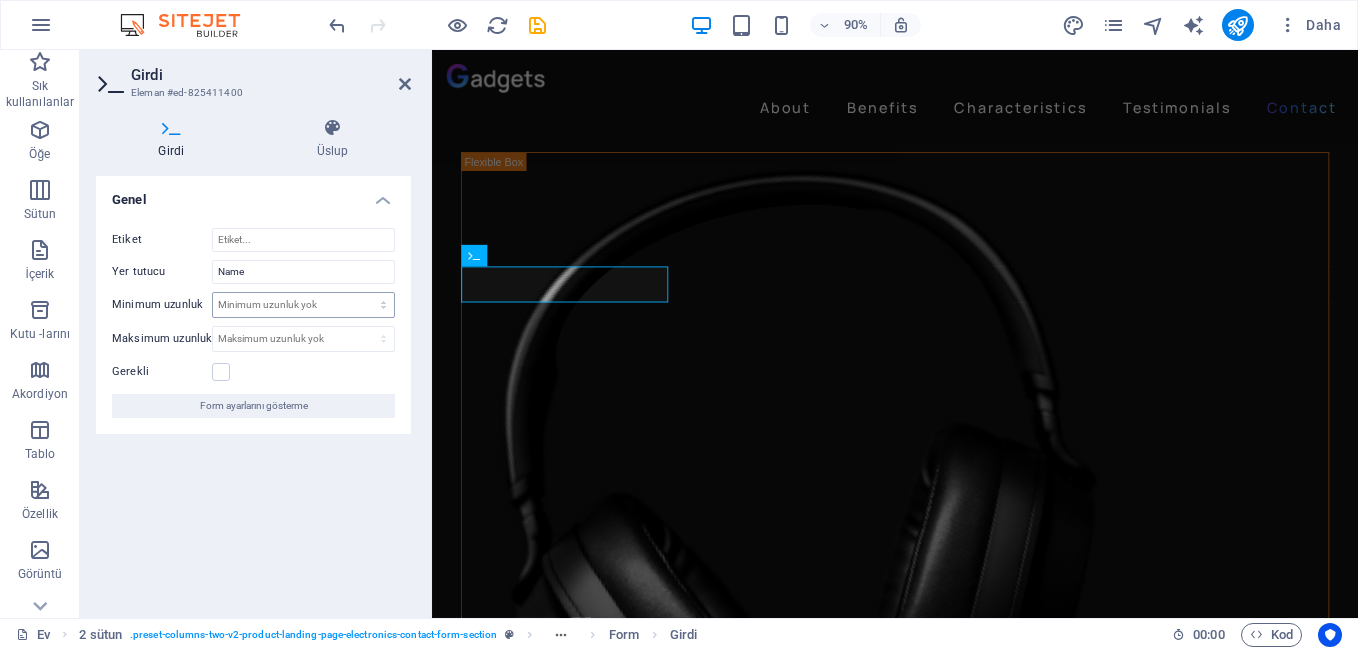 scroll, scrollTop: 5147, scrollLeft: 0, axis: vertical 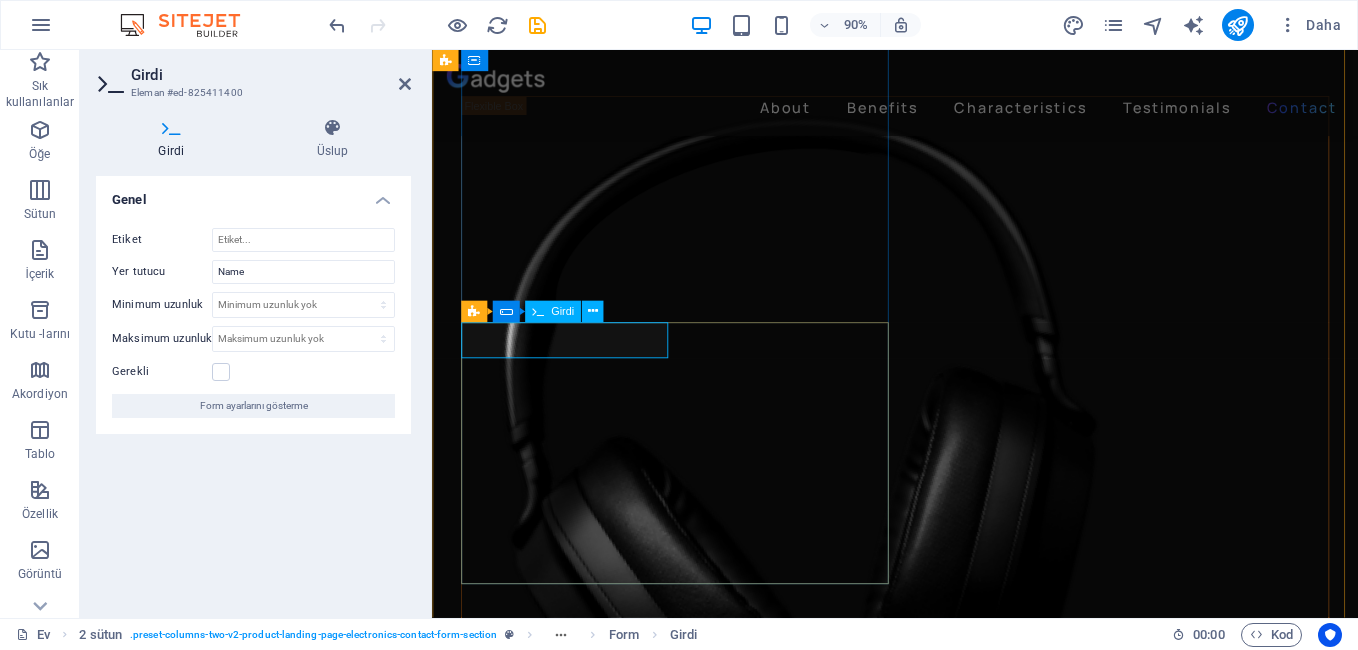click at bounding box center (578, 4943) 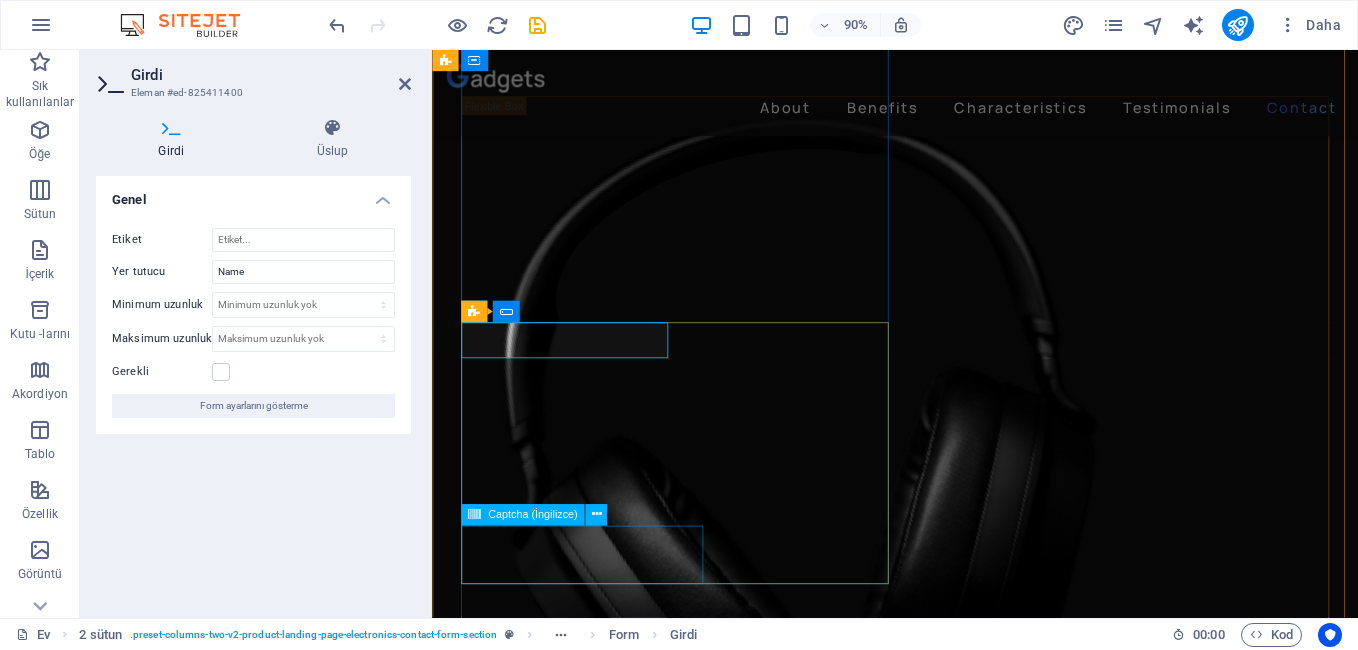 click on "Unreadable? Load new" at bounding box center [601, 5190] 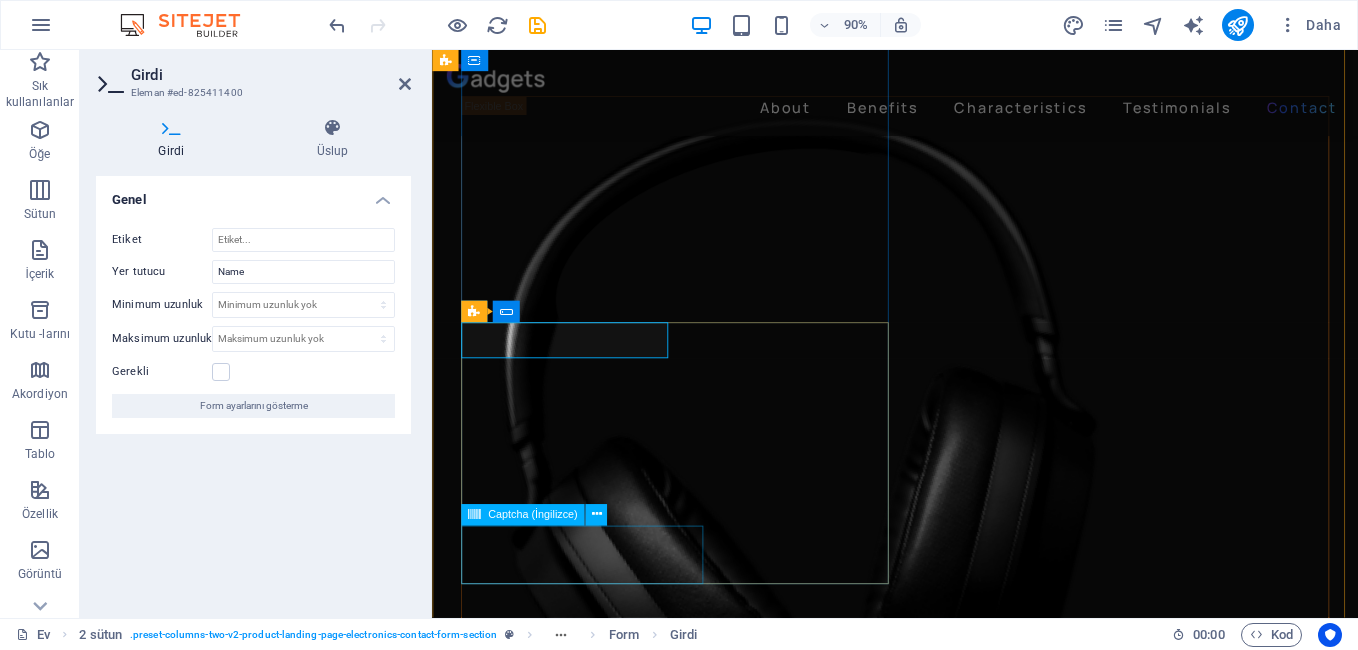 type on "isim" 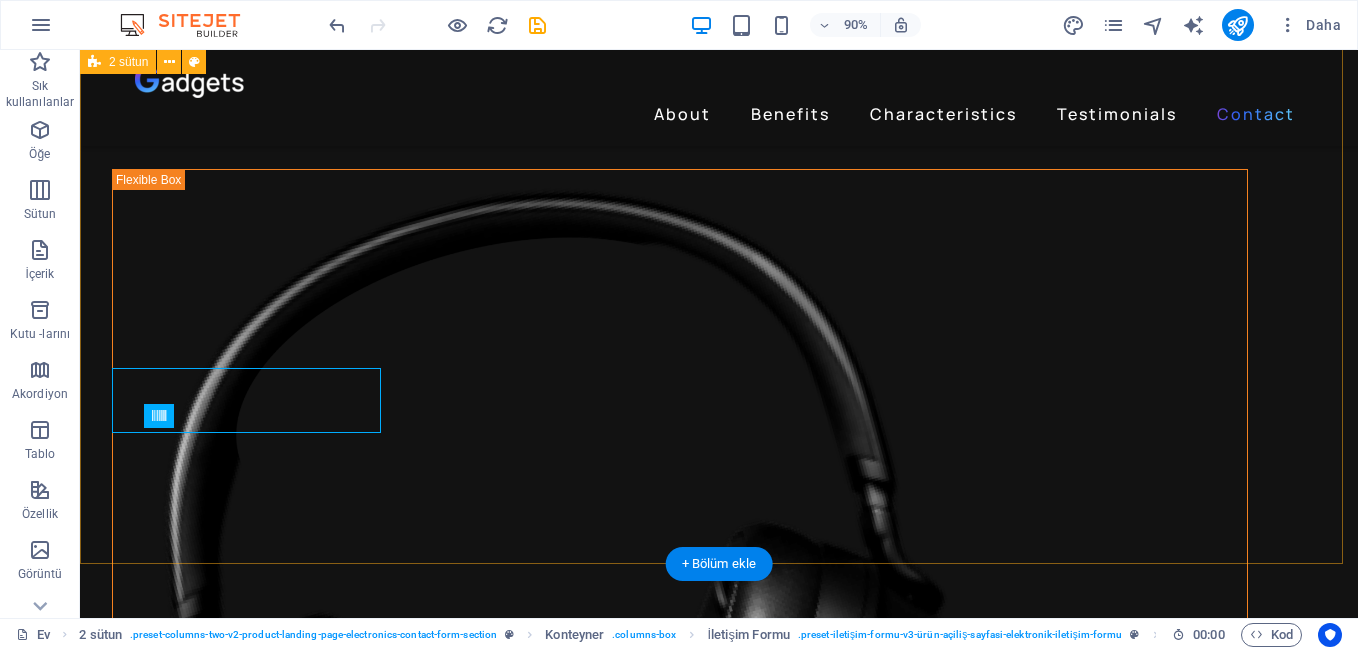 scroll, scrollTop: 5296, scrollLeft: 0, axis: vertical 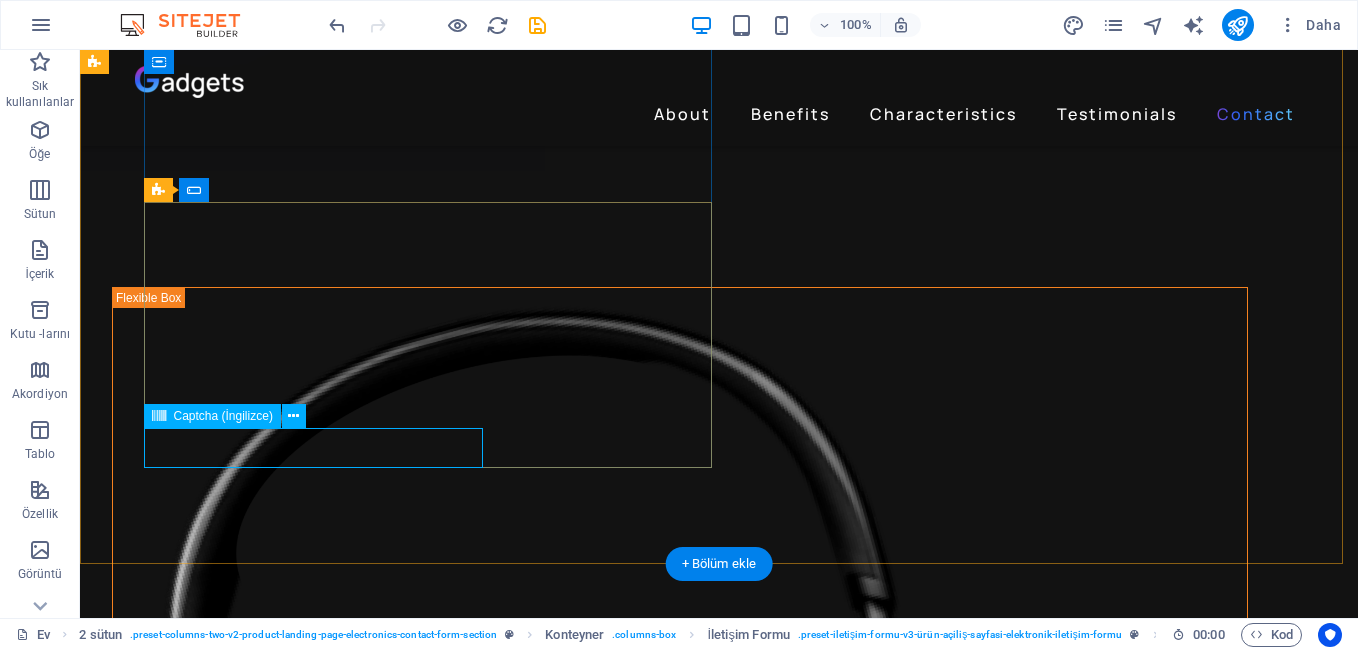 click on "Unreadable? Load new" at bounding box center [281, 5538] 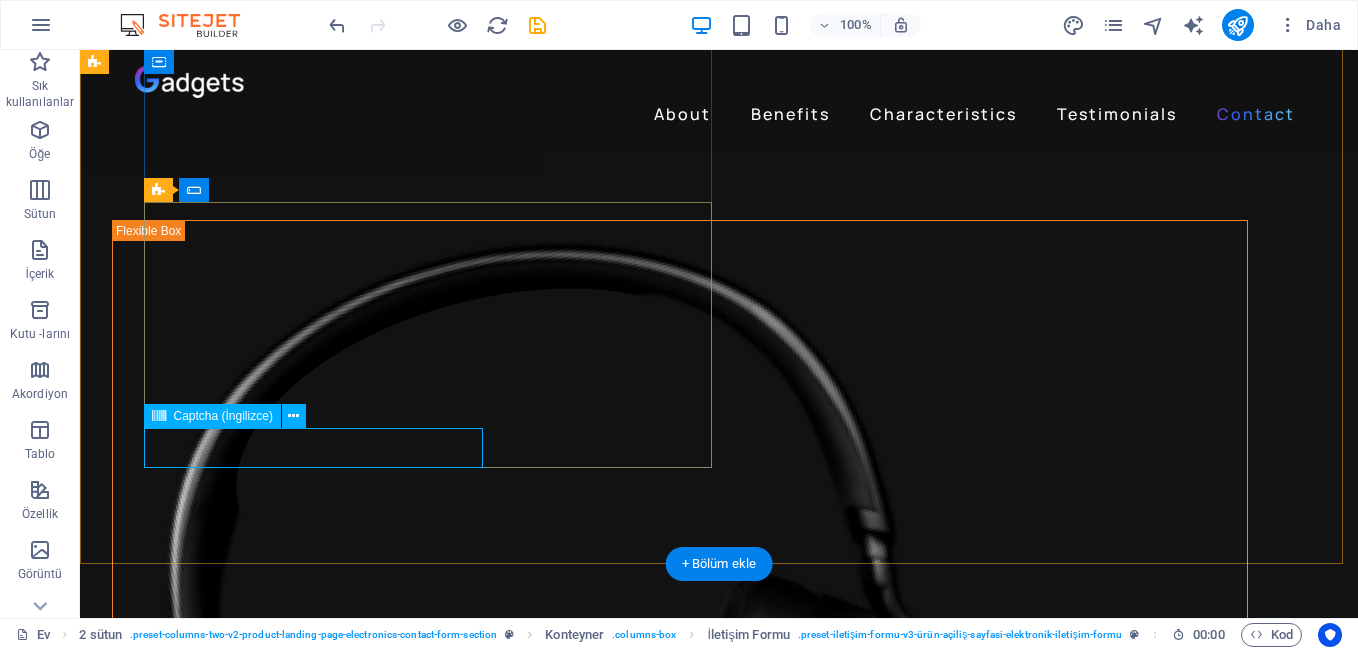 scroll, scrollTop: 5147, scrollLeft: 0, axis: vertical 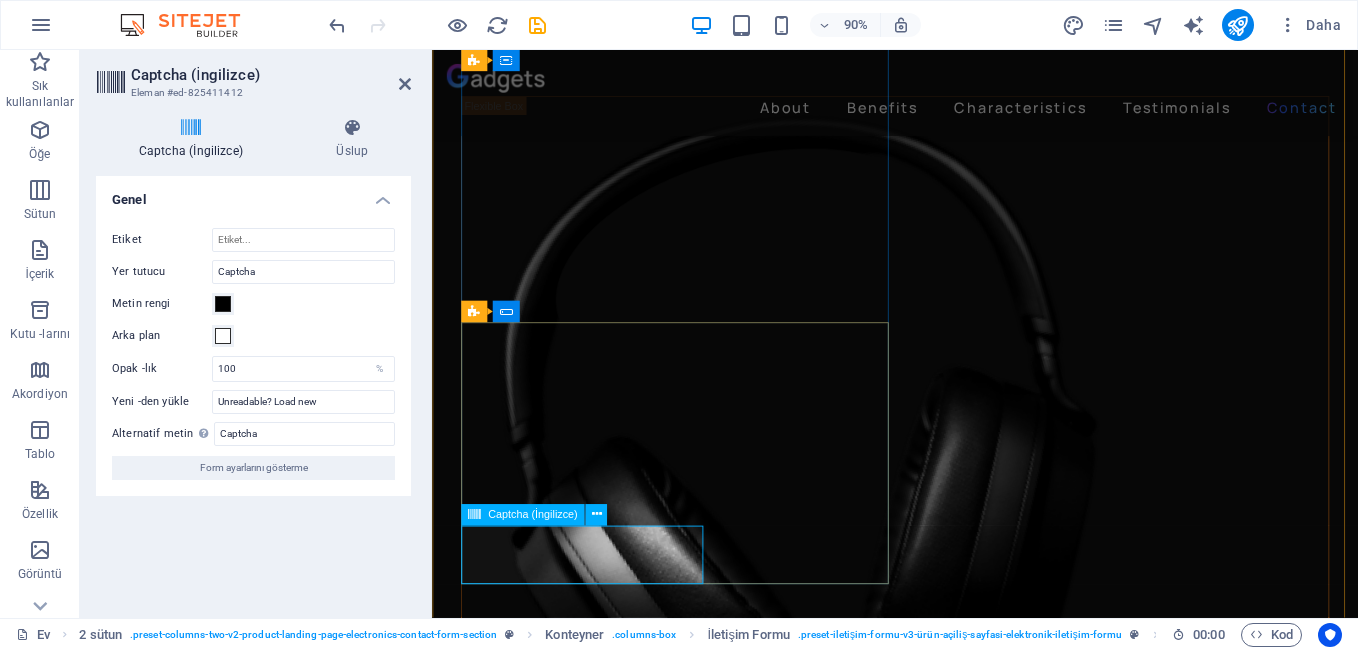 click at bounding box center [654, 5177] 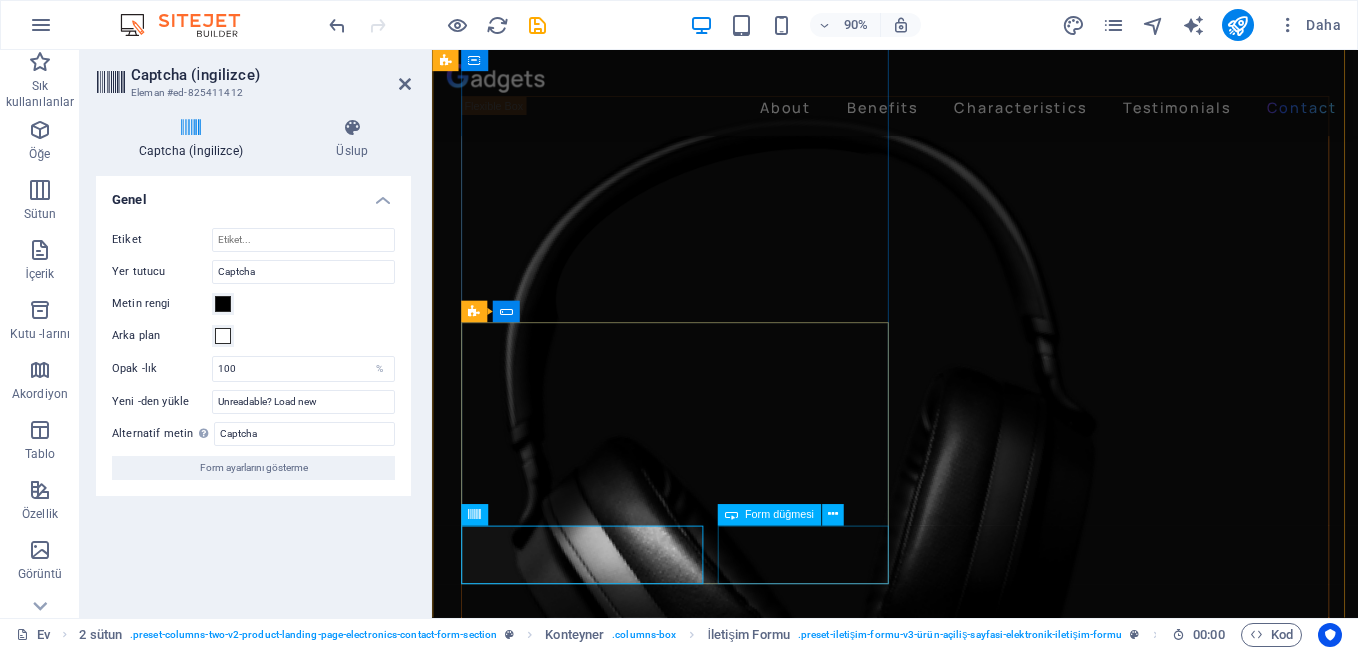 click on "Send  Message" at bounding box center (851, 5190) 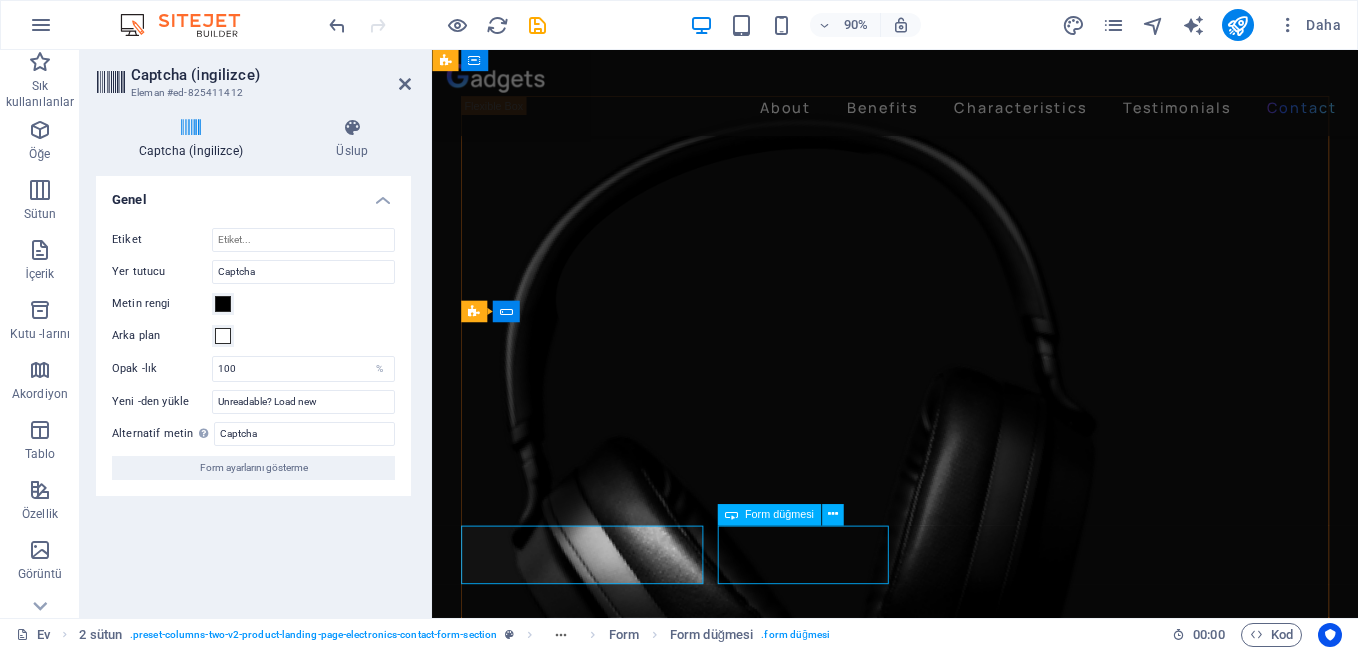 click on "Send  Message" at bounding box center (851, 5190) 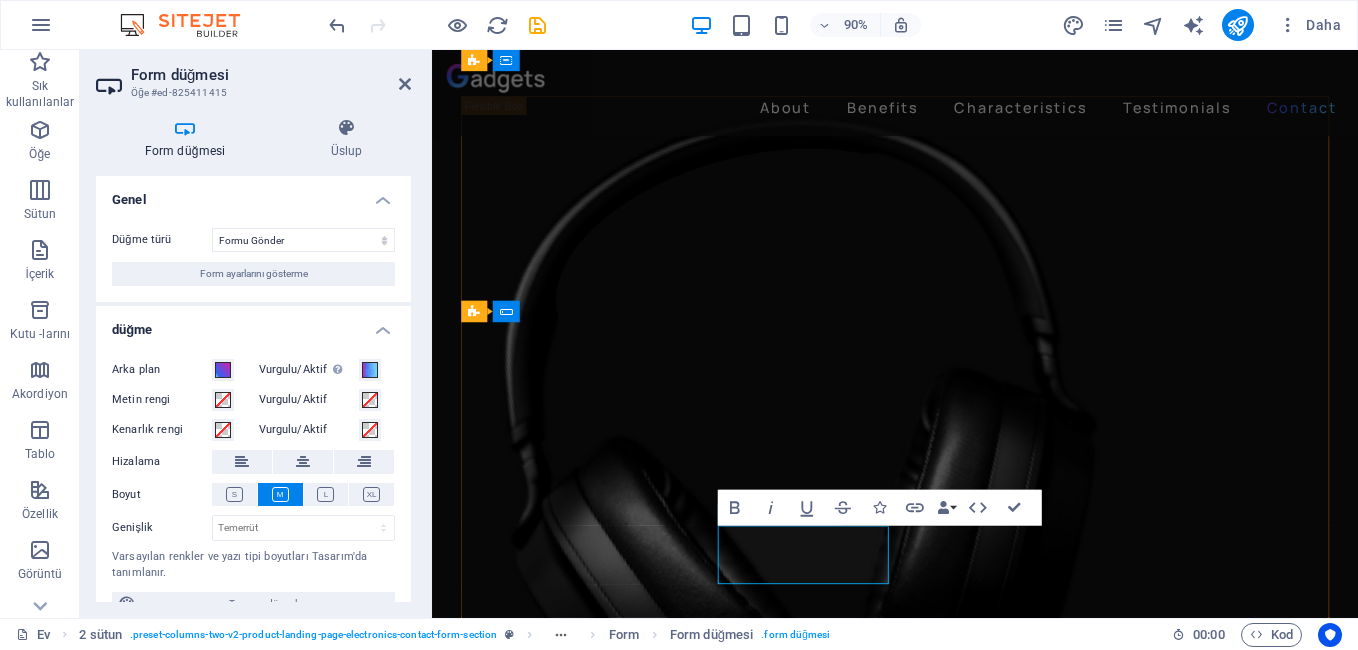 click on "Send  Message" at bounding box center [851, 5176] 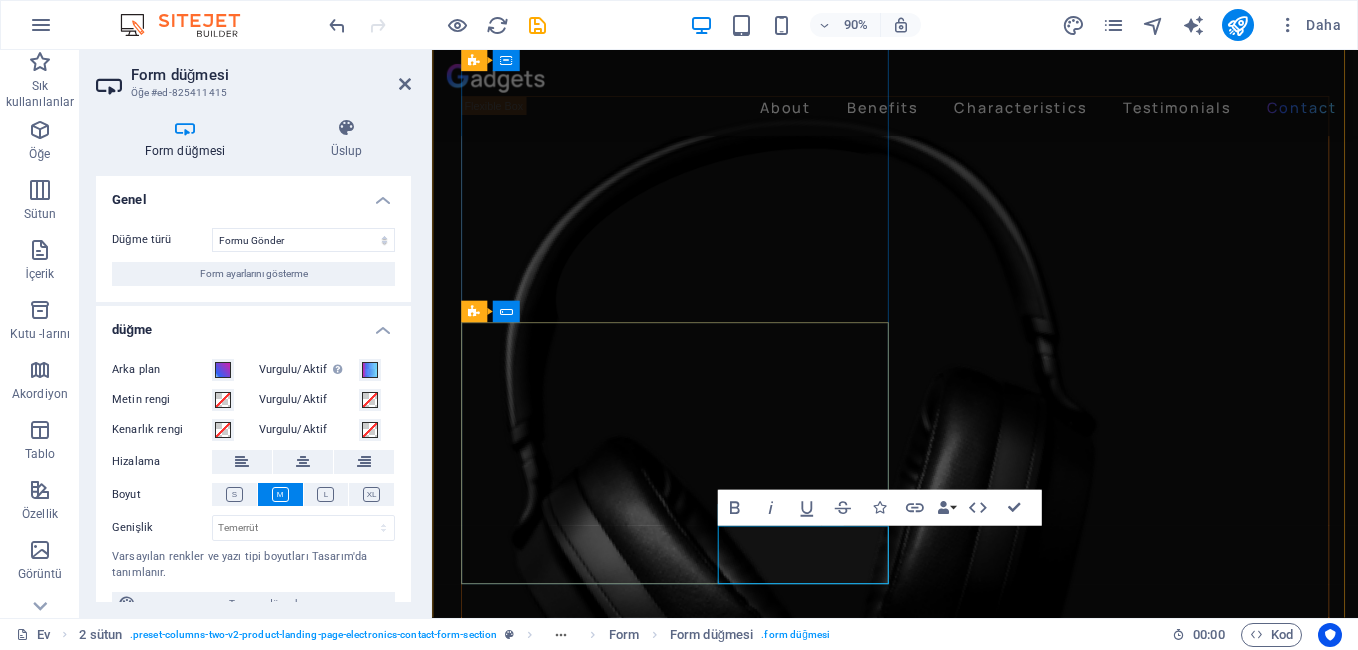click on "Send  gönder" at bounding box center (851, 5176) 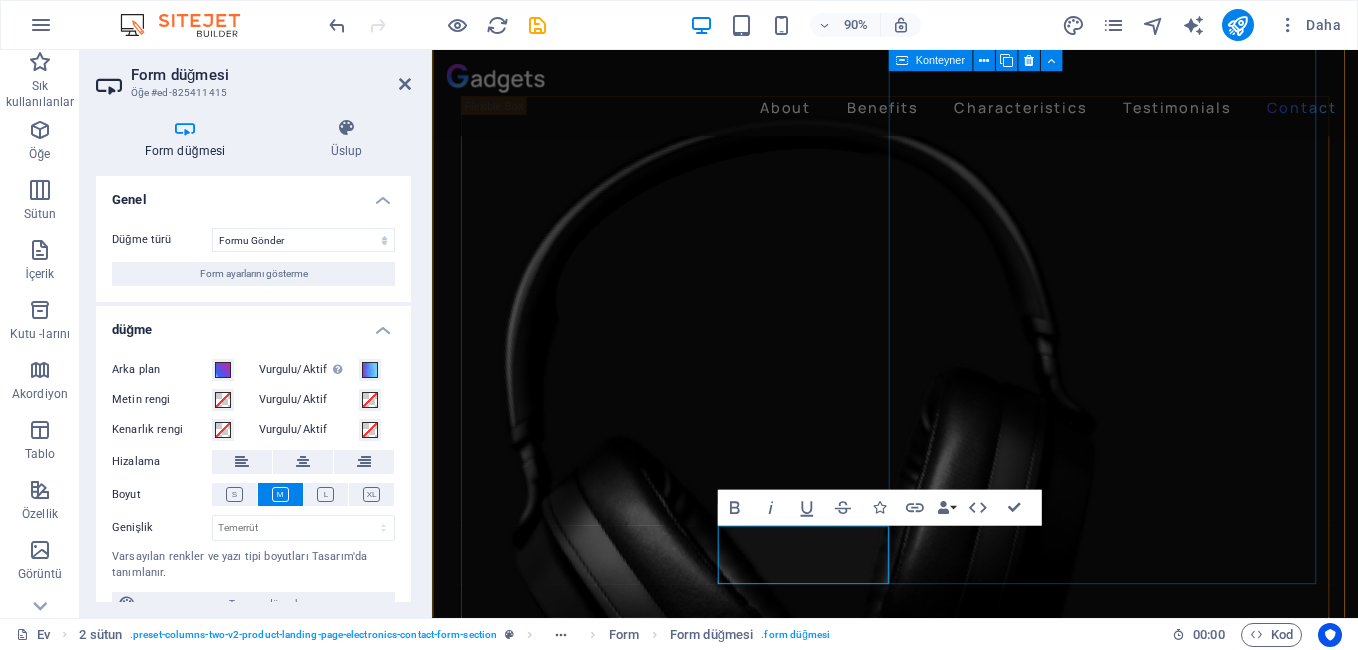 click at bounding box center (705, 5416) 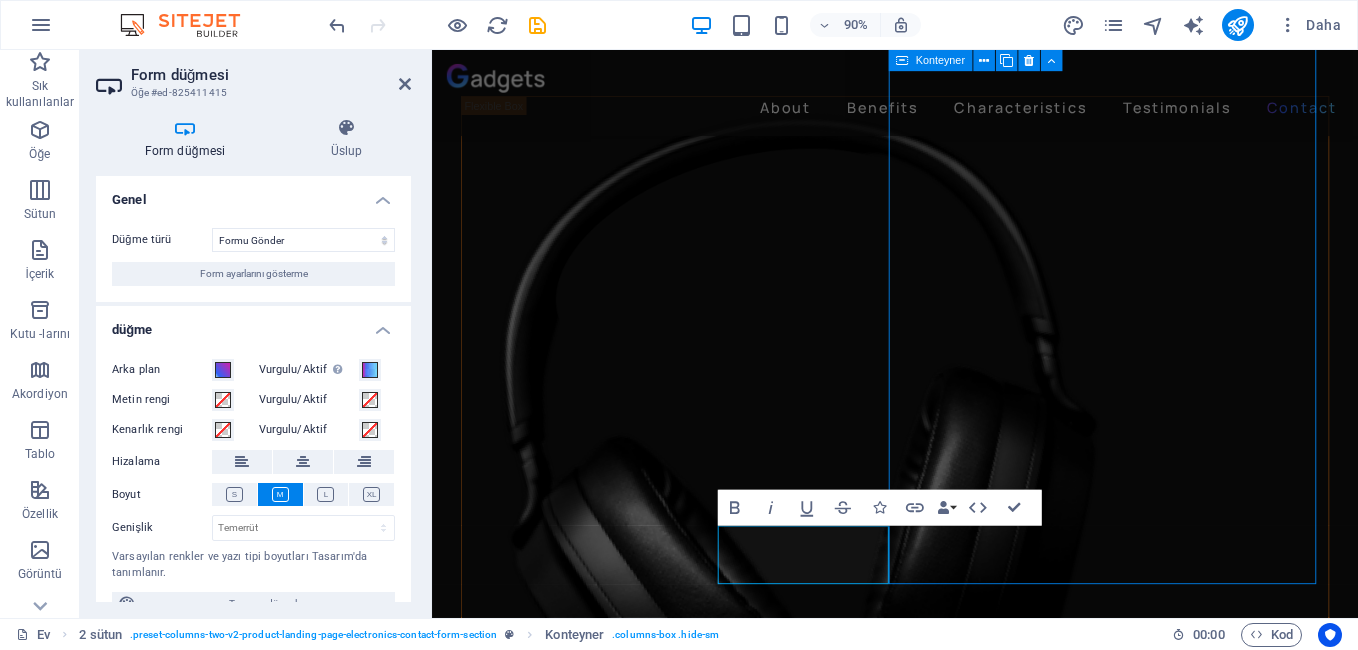 click at bounding box center (705, 5416) 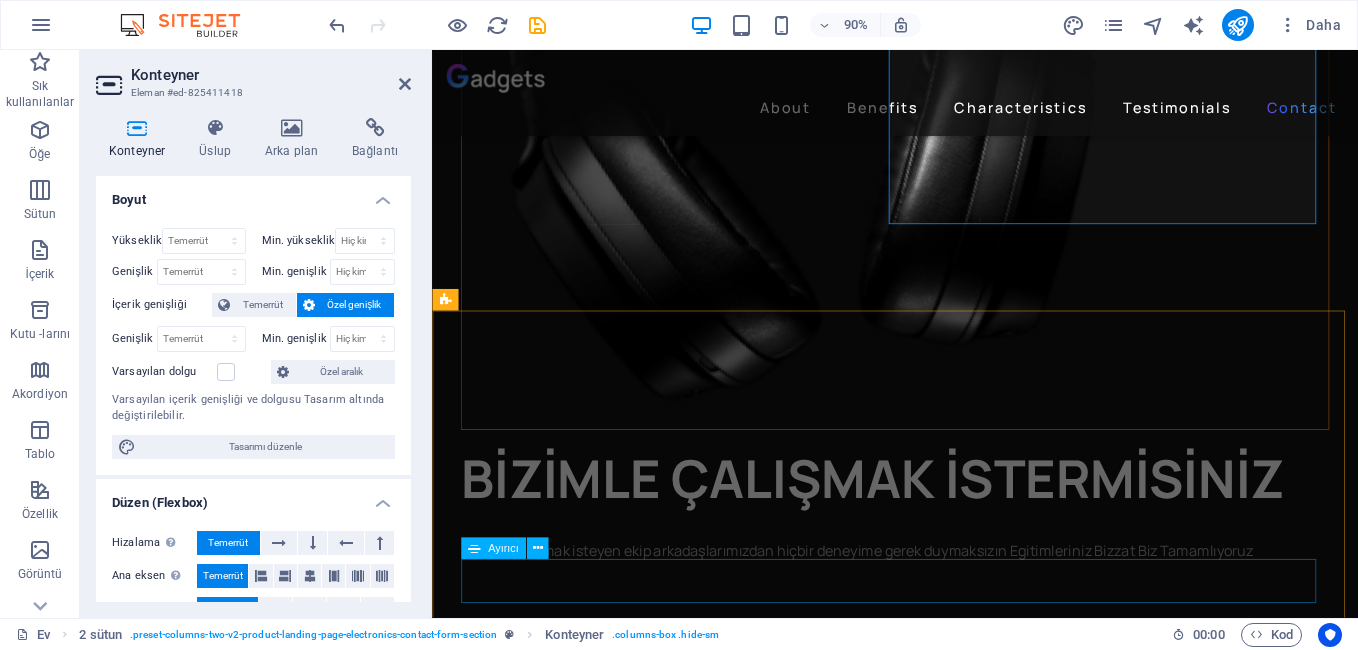 scroll, scrollTop: 5623, scrollLeft: 0, axis: vertical 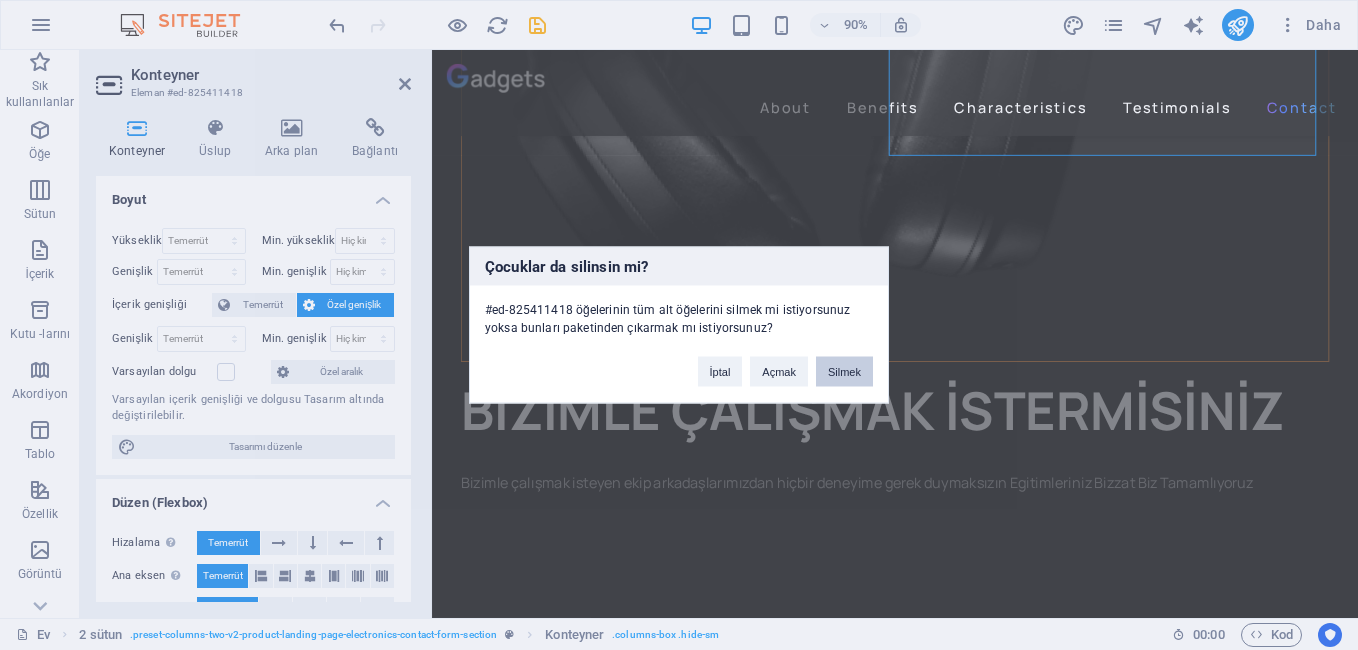 click on "Silmek" at bounding box center (844, 372) 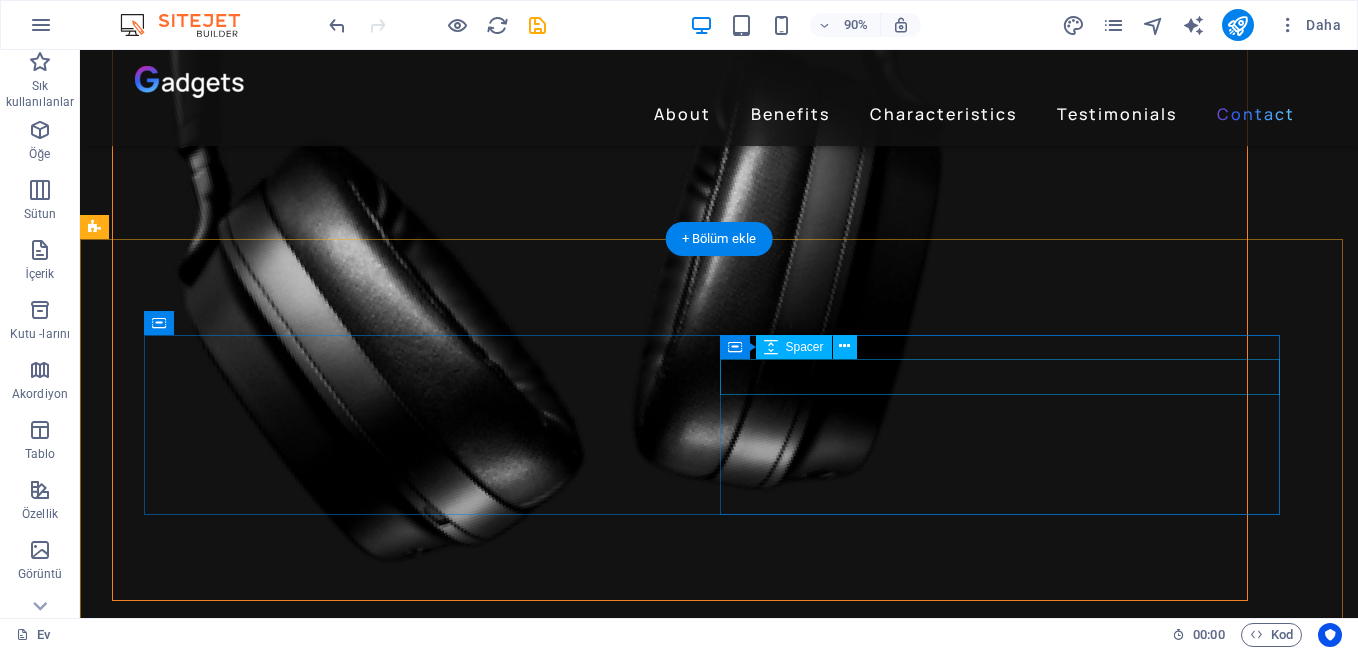 scroll, scrollTop: 5621, scrollLeft: 0, axis: vertical 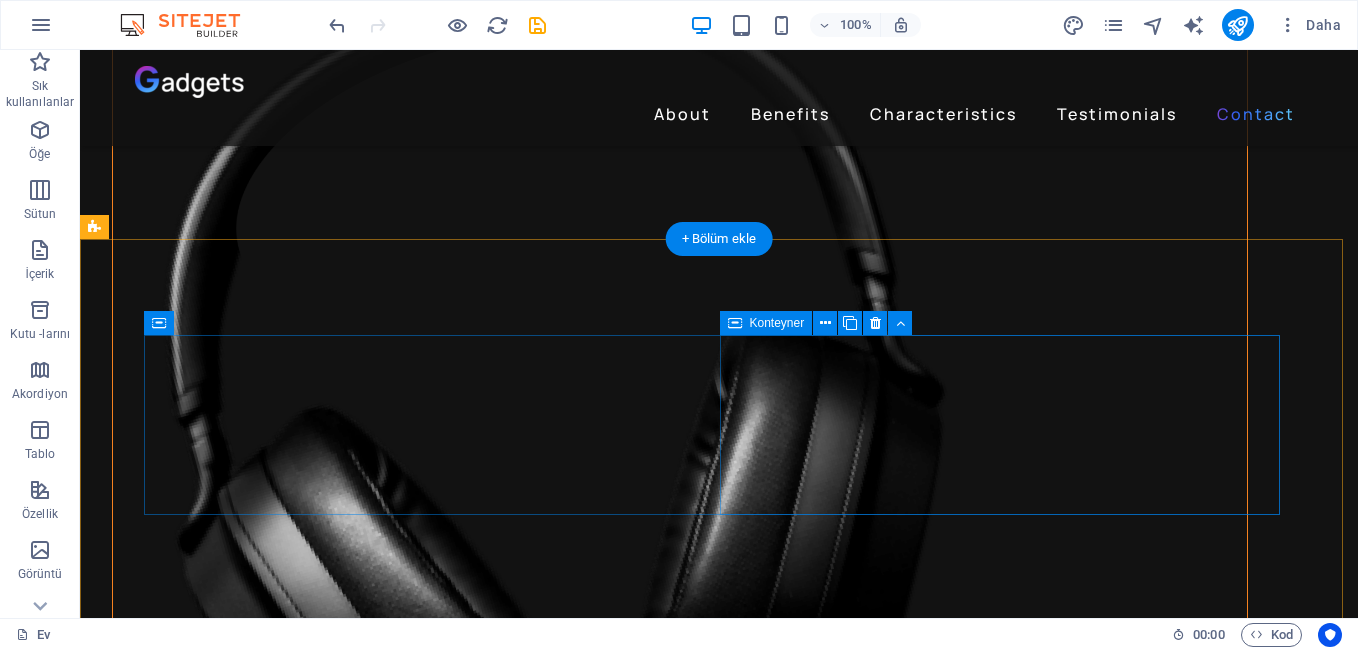click on "About Benefit Characteristics Testimonials Contact Mail Us:  3be4a0311da1f0843148c68b326919@cpanel.local Call Us:  0123 - 456789 Street ,  Berlin ,   12345" at bounding box center (431, 5623) 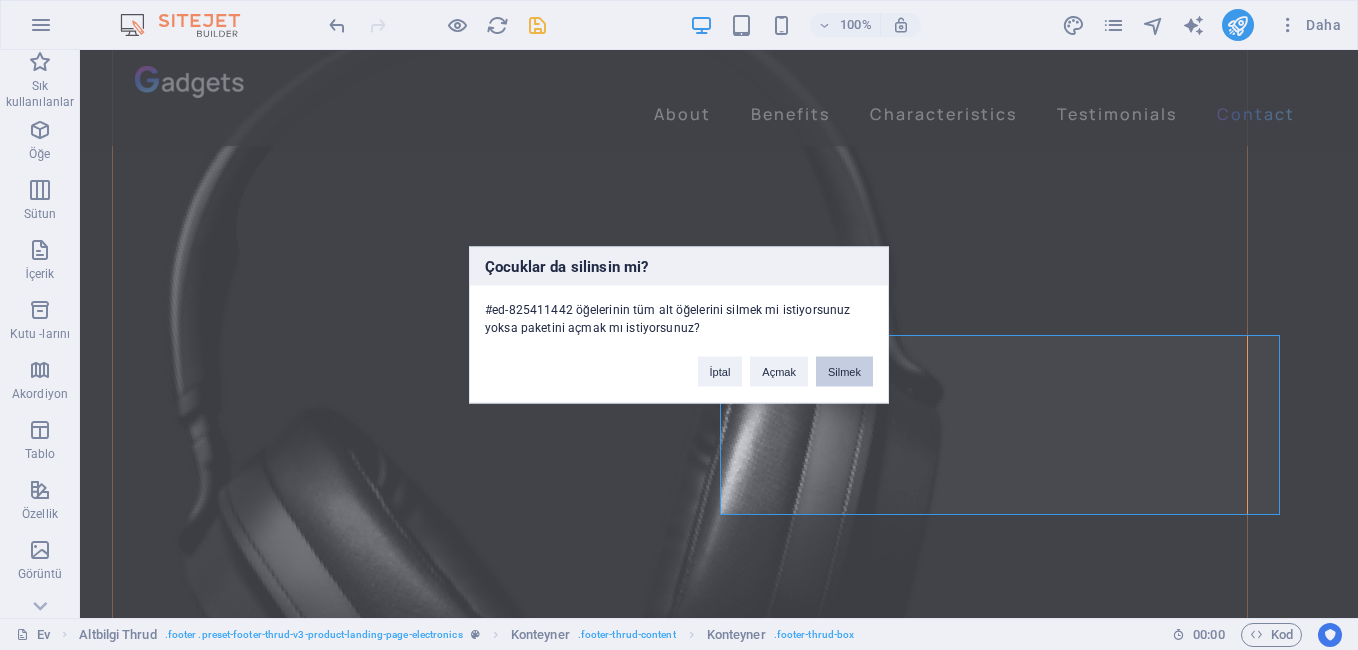 drag, startPoint x: 847, startPoint y: 376, endPoint x: 767, endPoint y: 325, distance: 94.873604 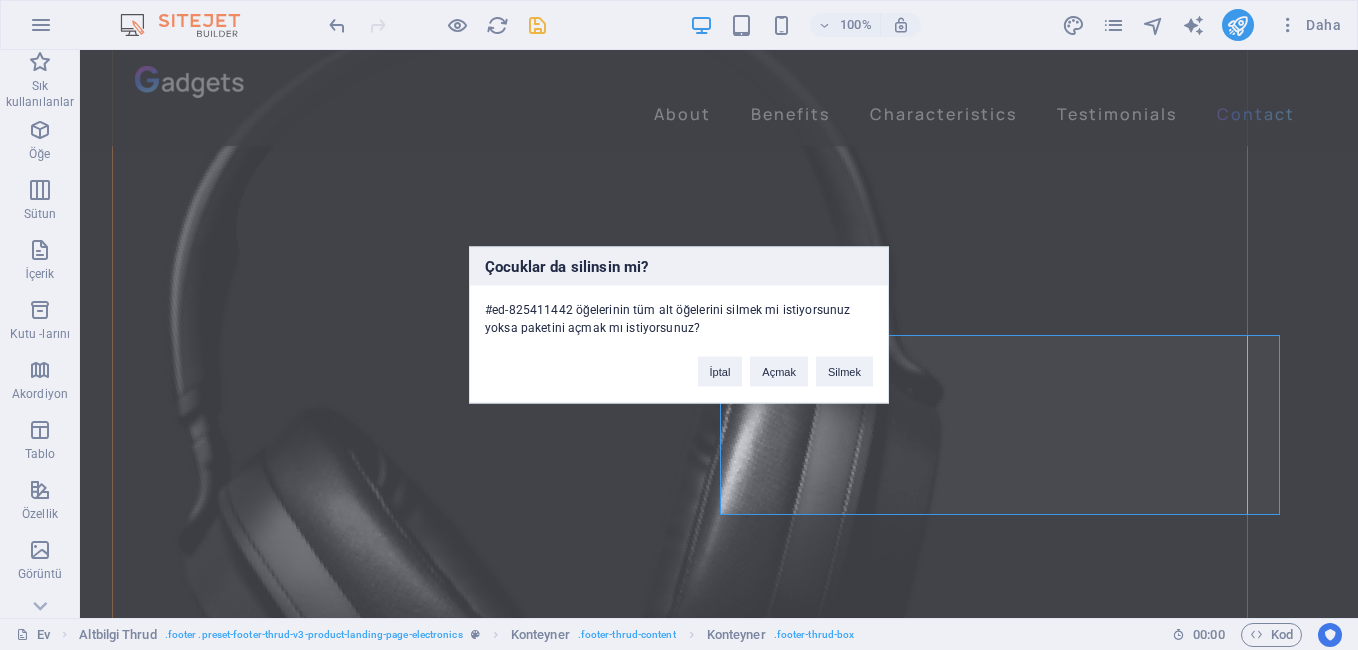 scroll, scrollTop: 5614, scrollLeft: 0, axis: vertical 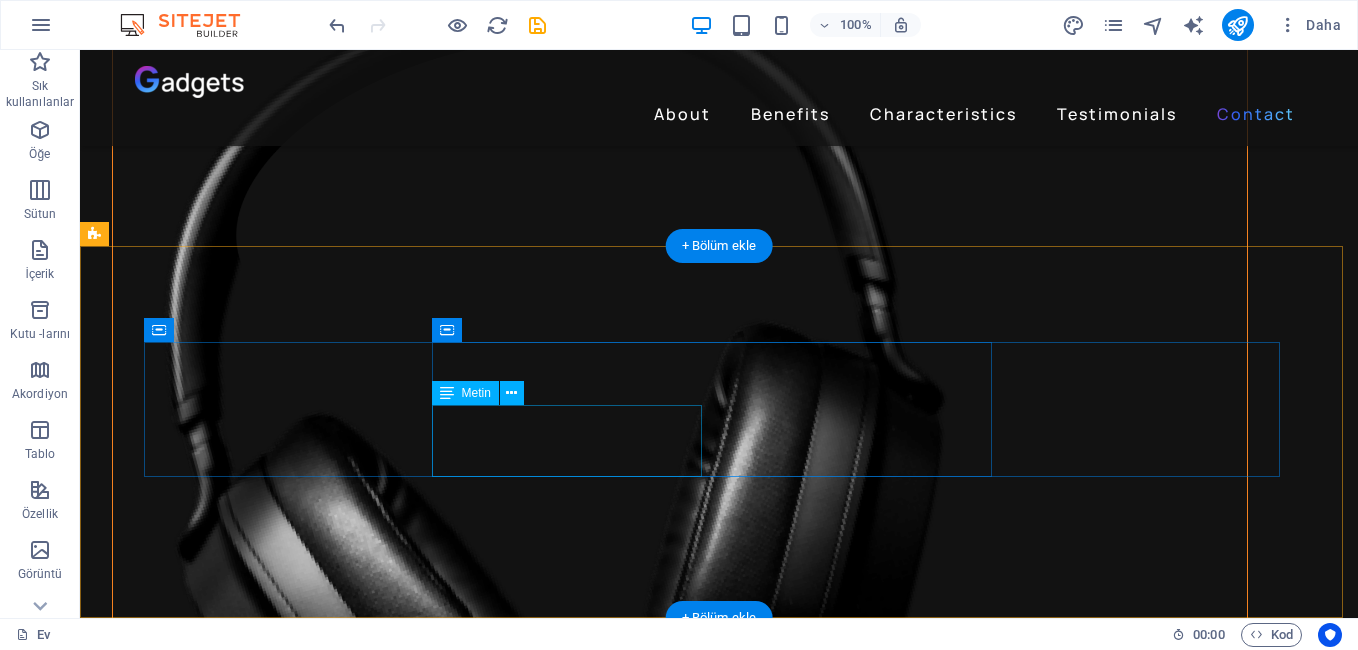 click on "Lorem ipsum dolor sit amet, consectetur adipiscing elit. Eu felis gravida a, gravida tortor sit venenatis." at bounding box center [431, 5520] 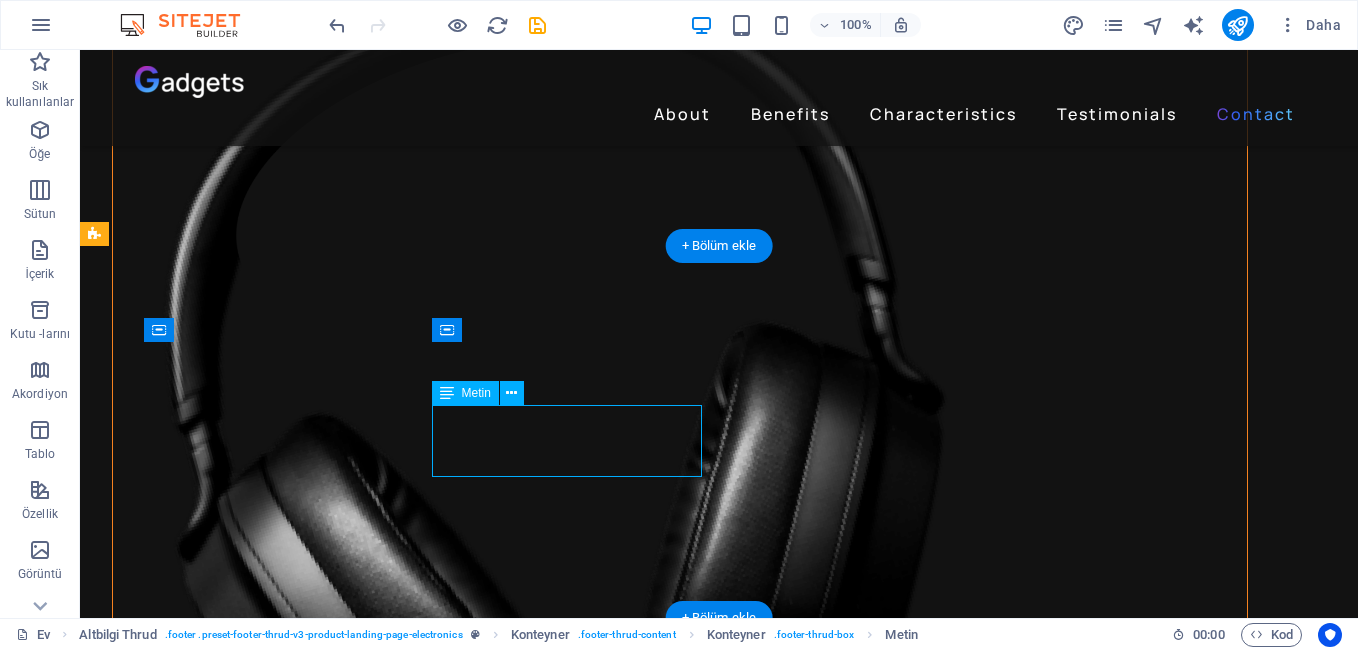 scroll, scrollTop: 5542, scrollLeft: 0, axis: vertical 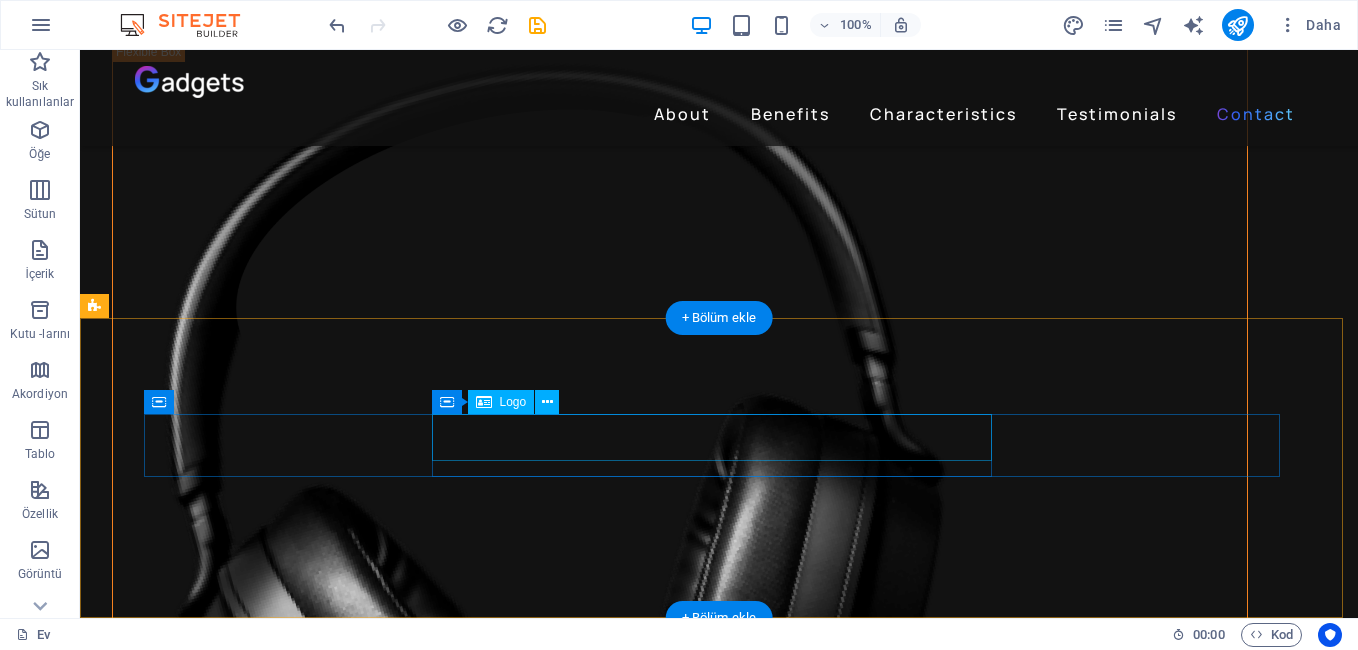 click at bounding box center [431, 5528] 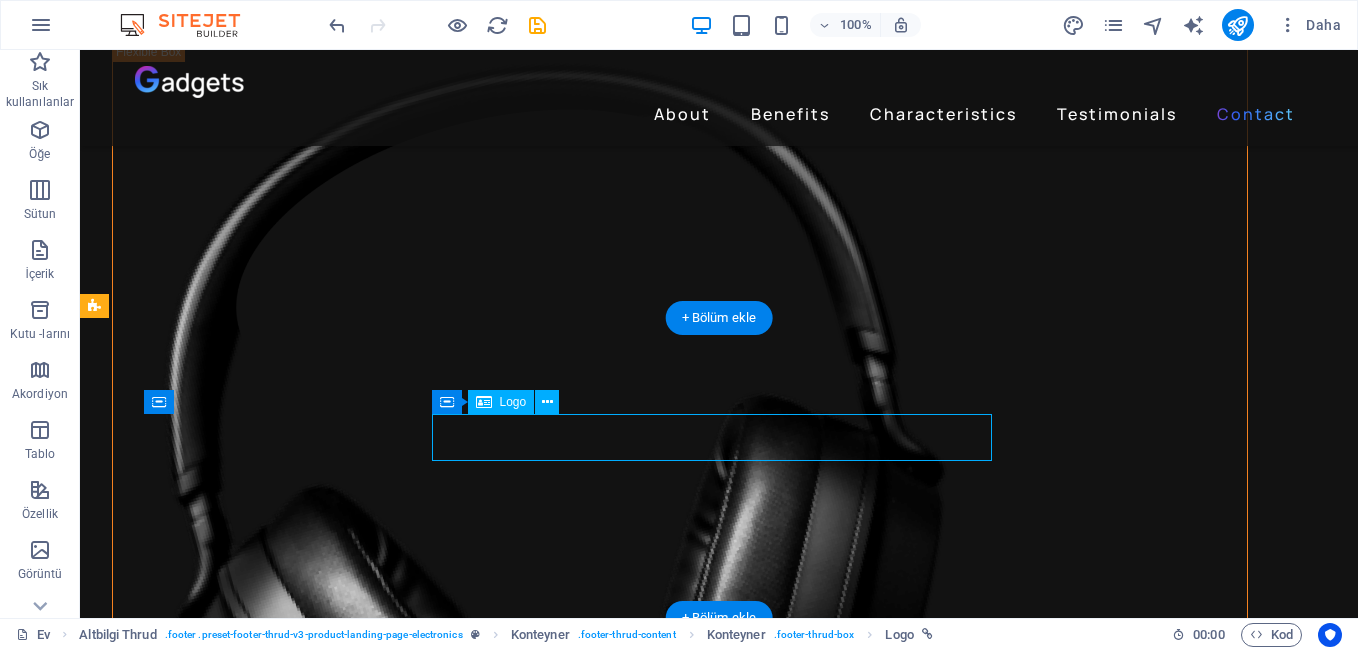 click at bounding box center [431, 5528] 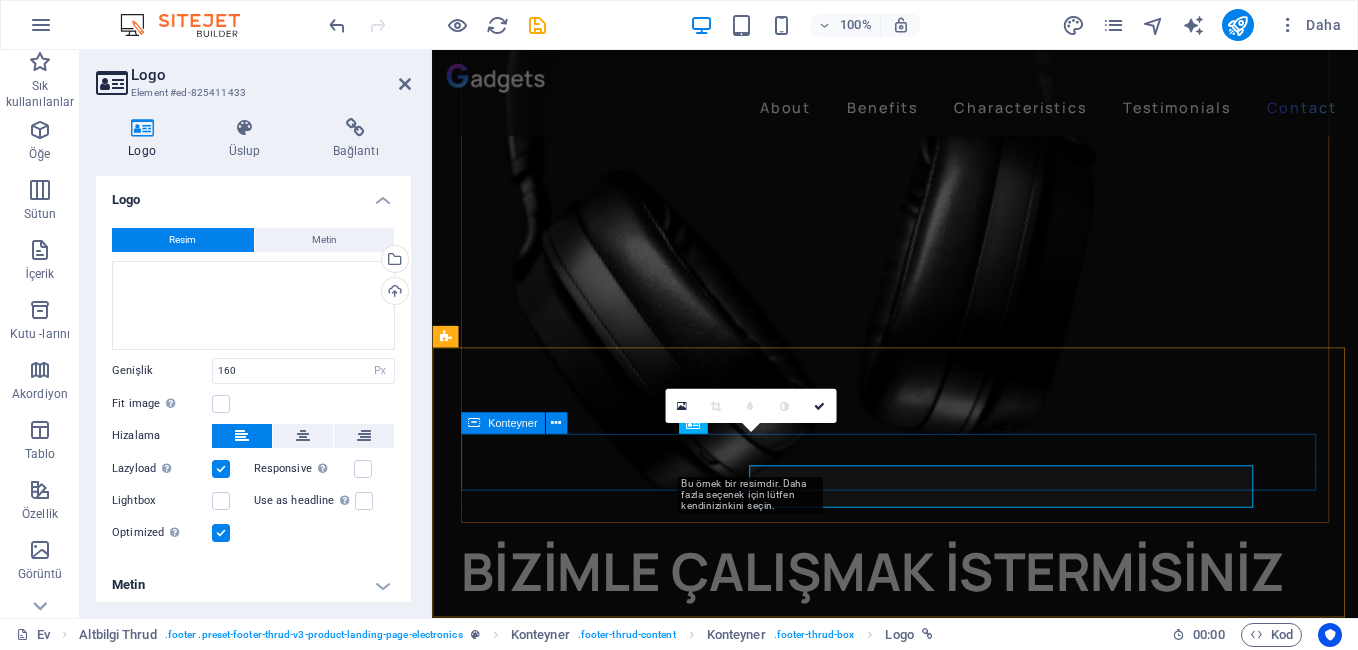 scroll, scrollTop: 5506, scrollLeft: 0, axis: vertical 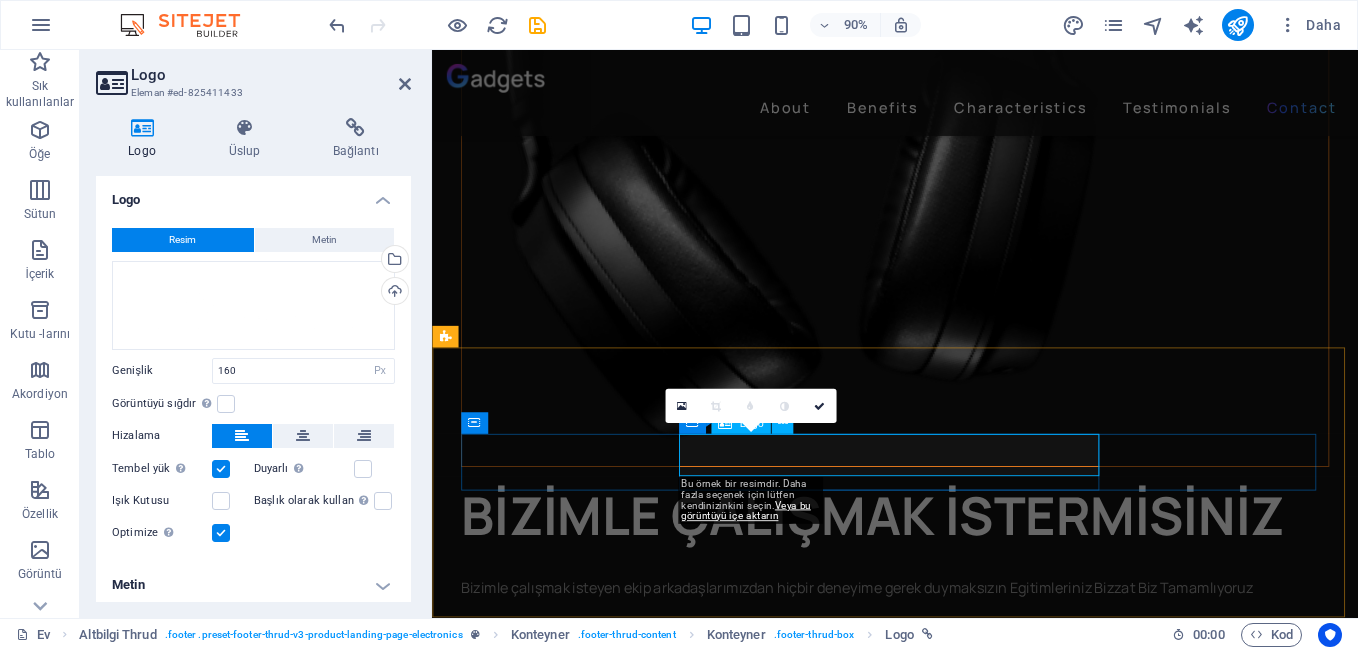 click at bounding box center [701, 5080] 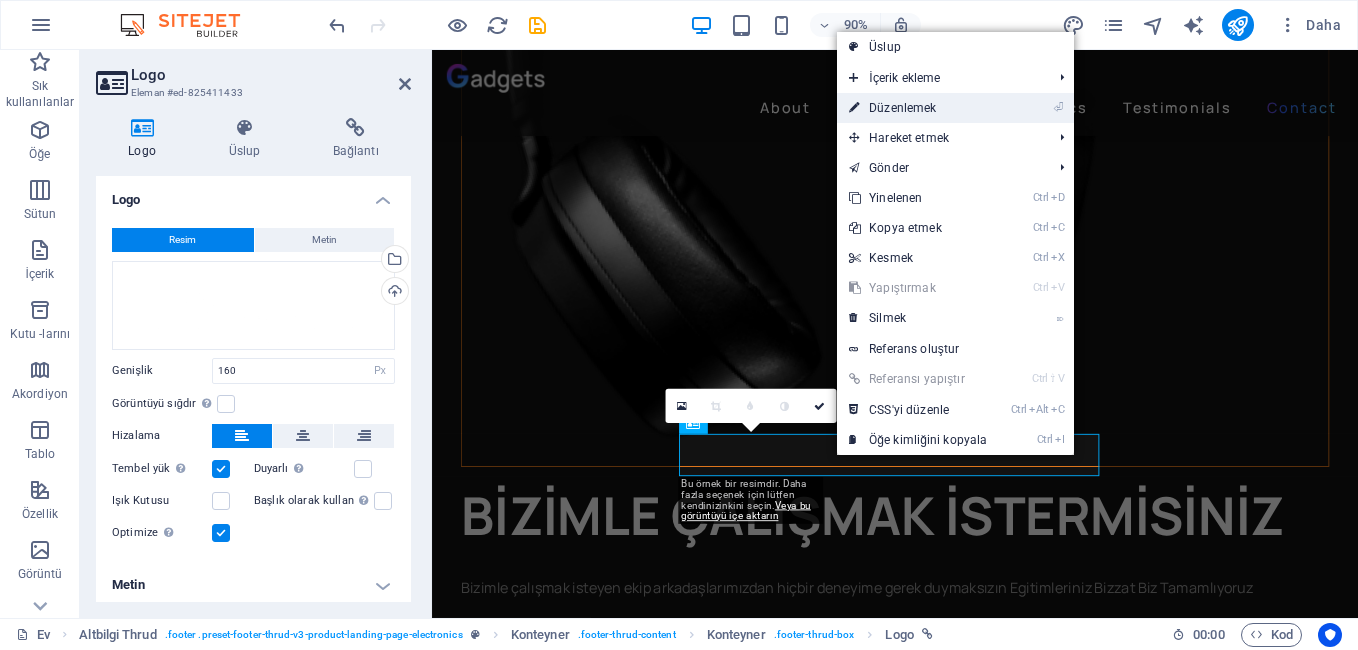 click on "Düzenlemek" at bounding box center (902, 108) 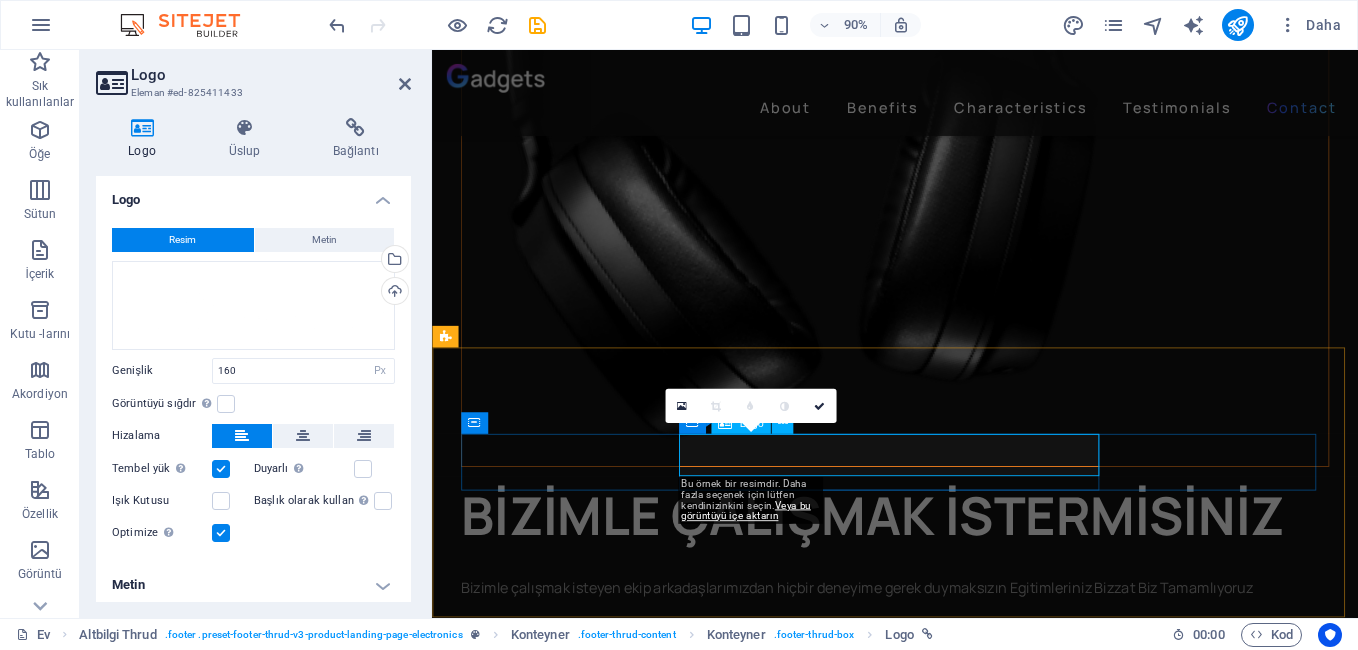 click at bounding box center (701, 5080) 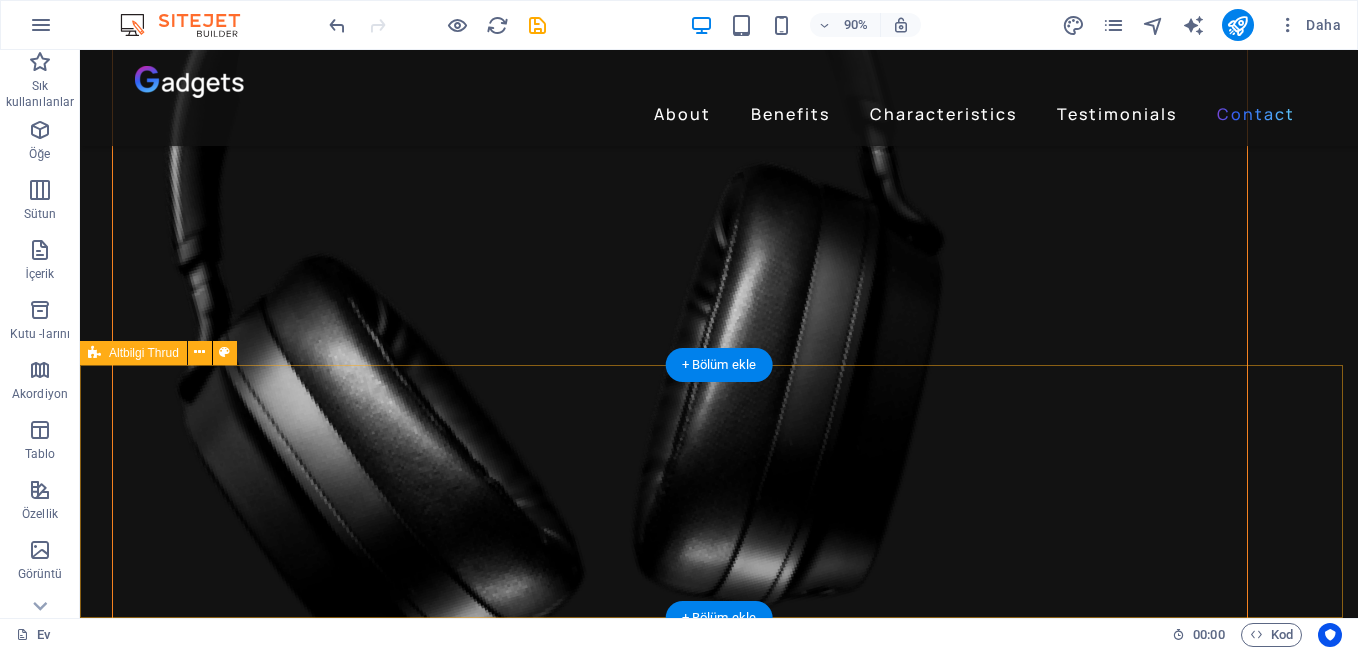 scroll, scrollTop: 5495, scrollLeft: 0, axis: vertical 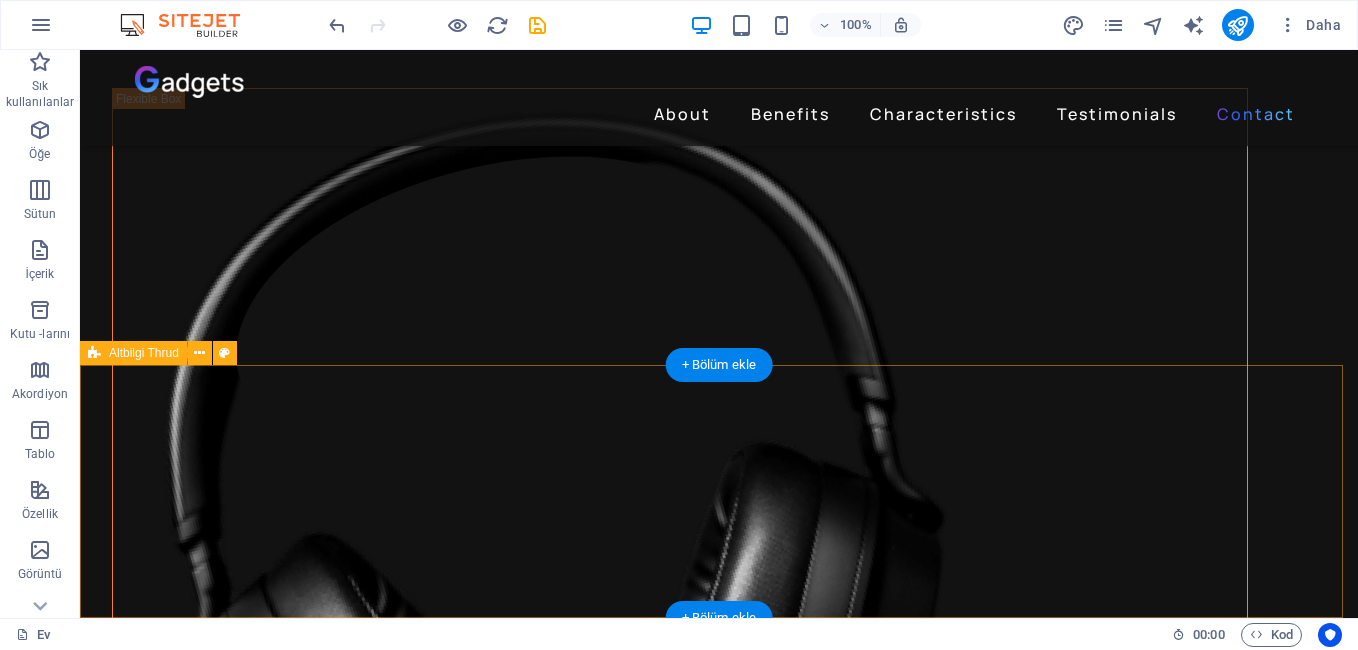 click on "2022 Gadgets. All rights reserved  2022 Gadgets. All rights reserved" at bounding box center [719, 5690] 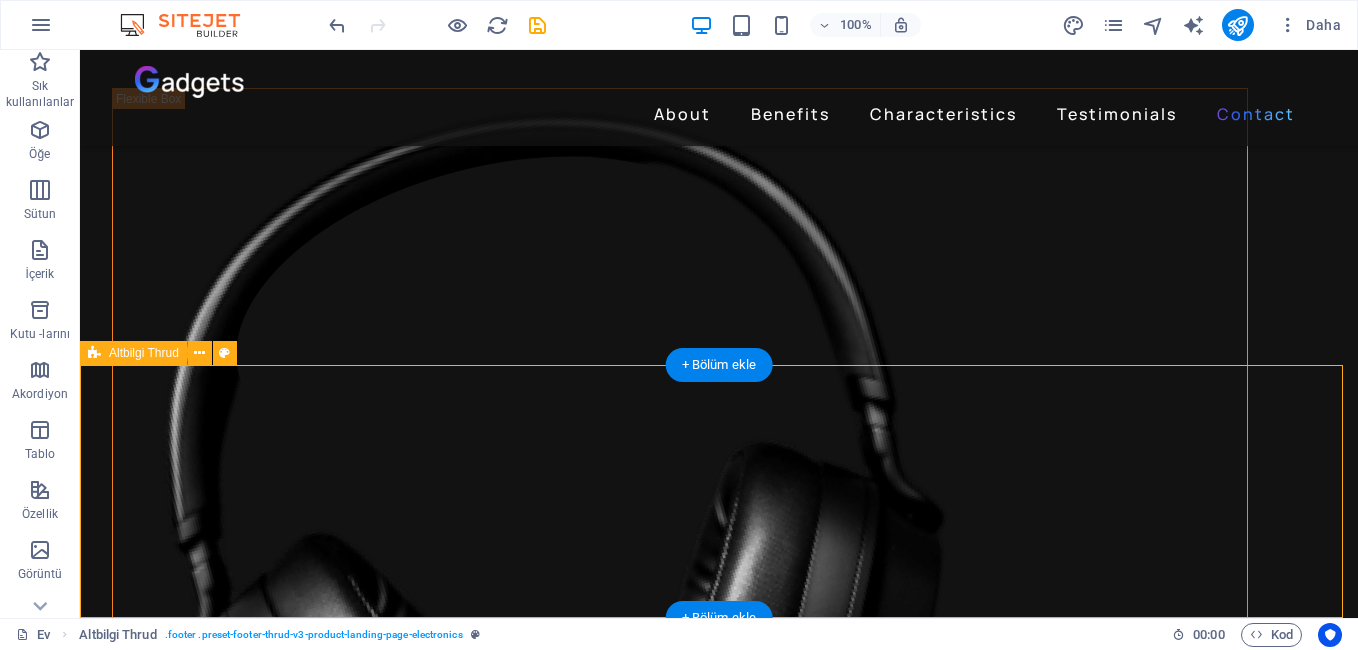 click on "2022 Gadgets. All rights reserved  2022 Gadgets. All rights reserved" at bounding box center (719, 5690) 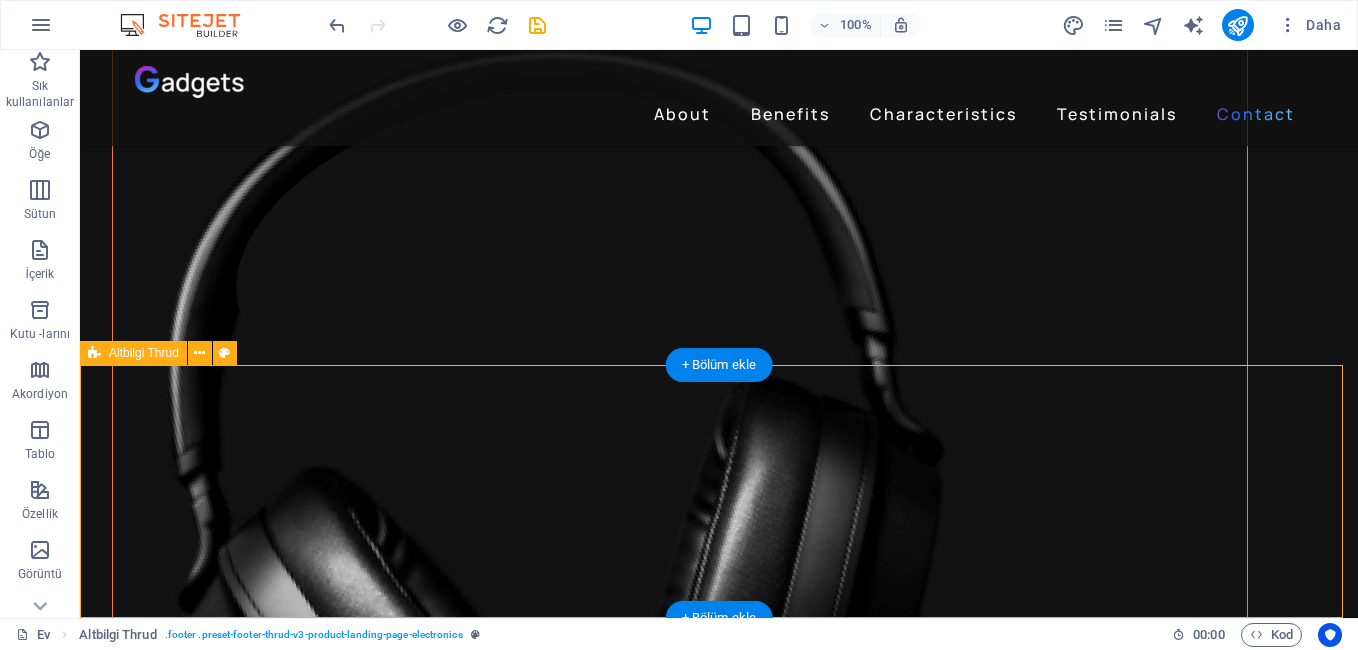select on "footer" 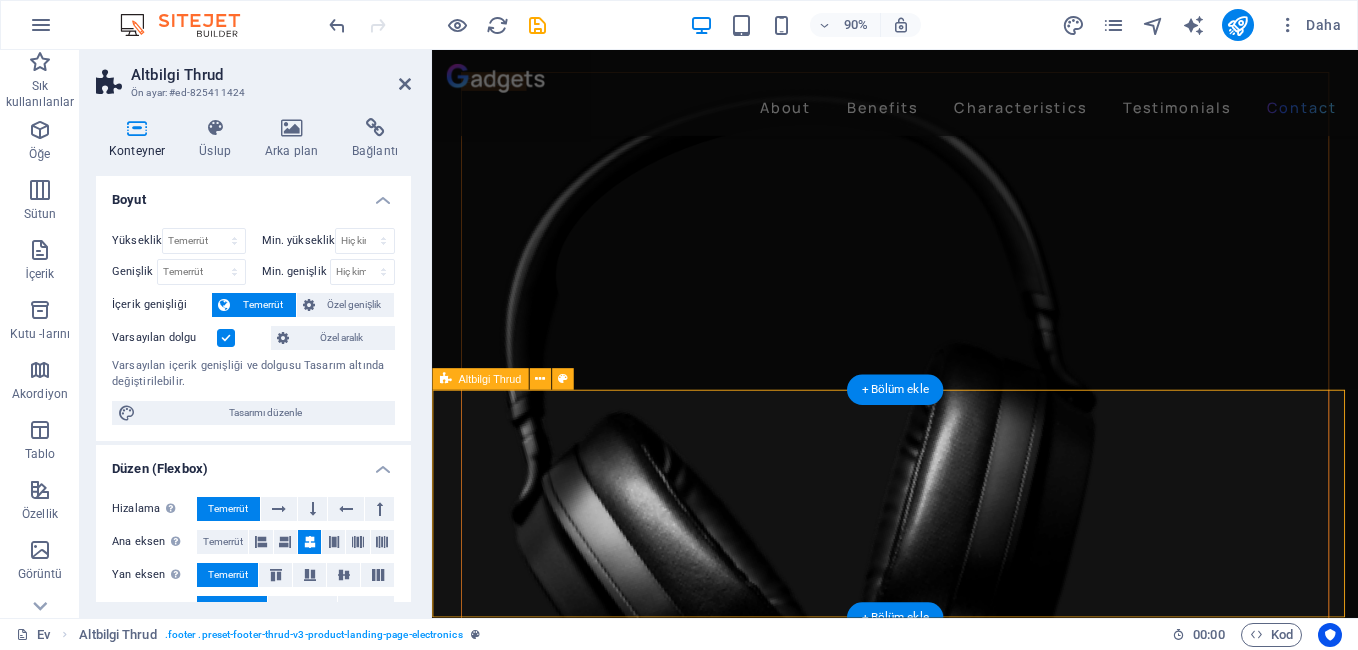 scroll, scrollTop: 5459, scrollLeft: 0, axis: vertical 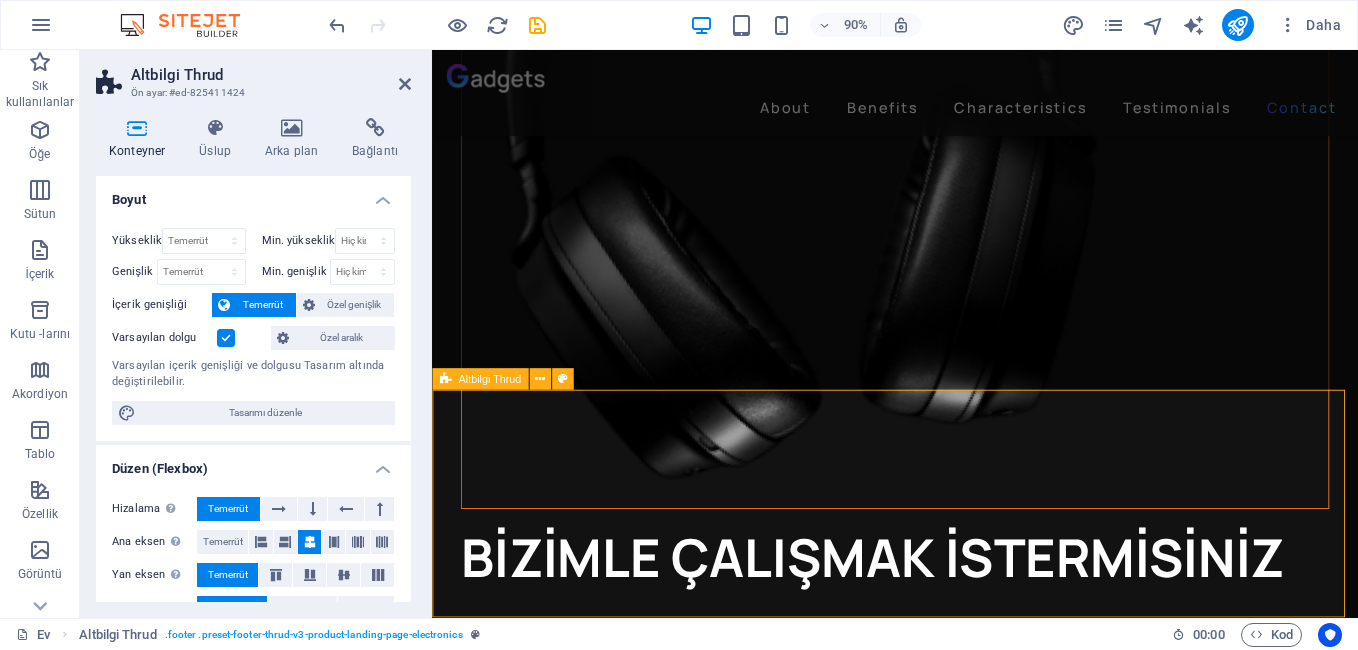 click on "2022 Gadgets. All rights reserved  2022 Gadgets. All rights reserved" at bounding box center (946, 5242) 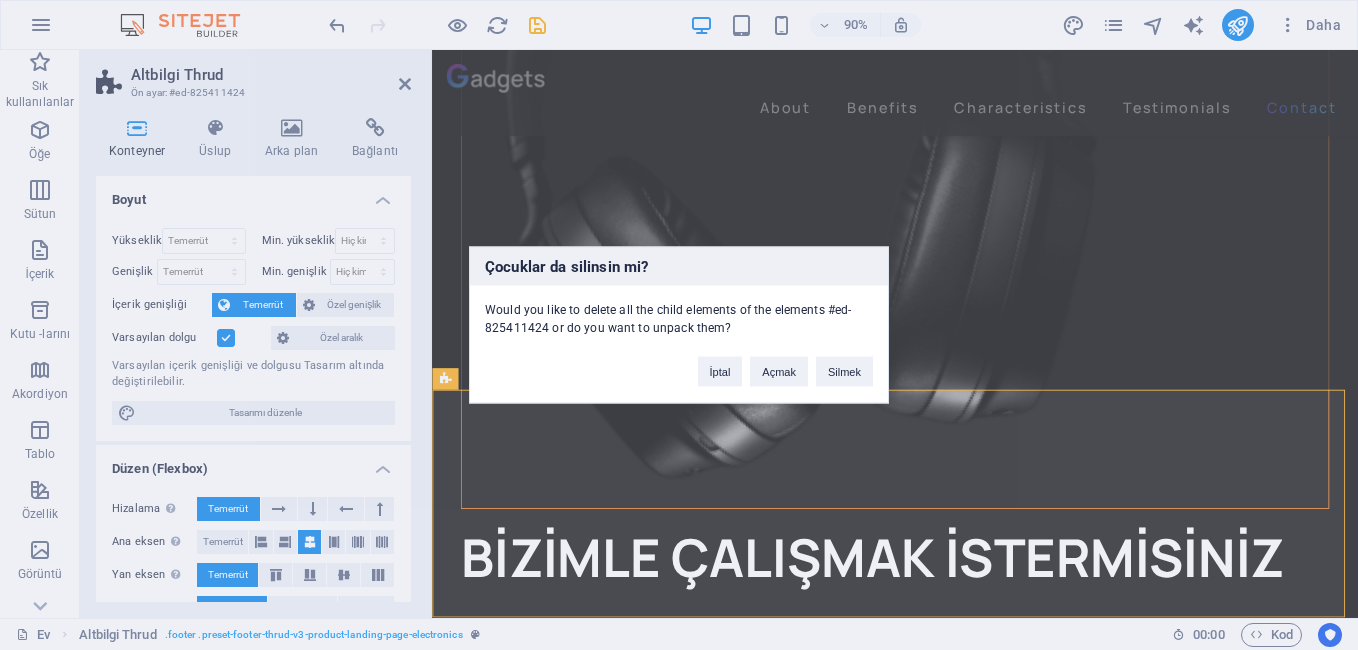 type 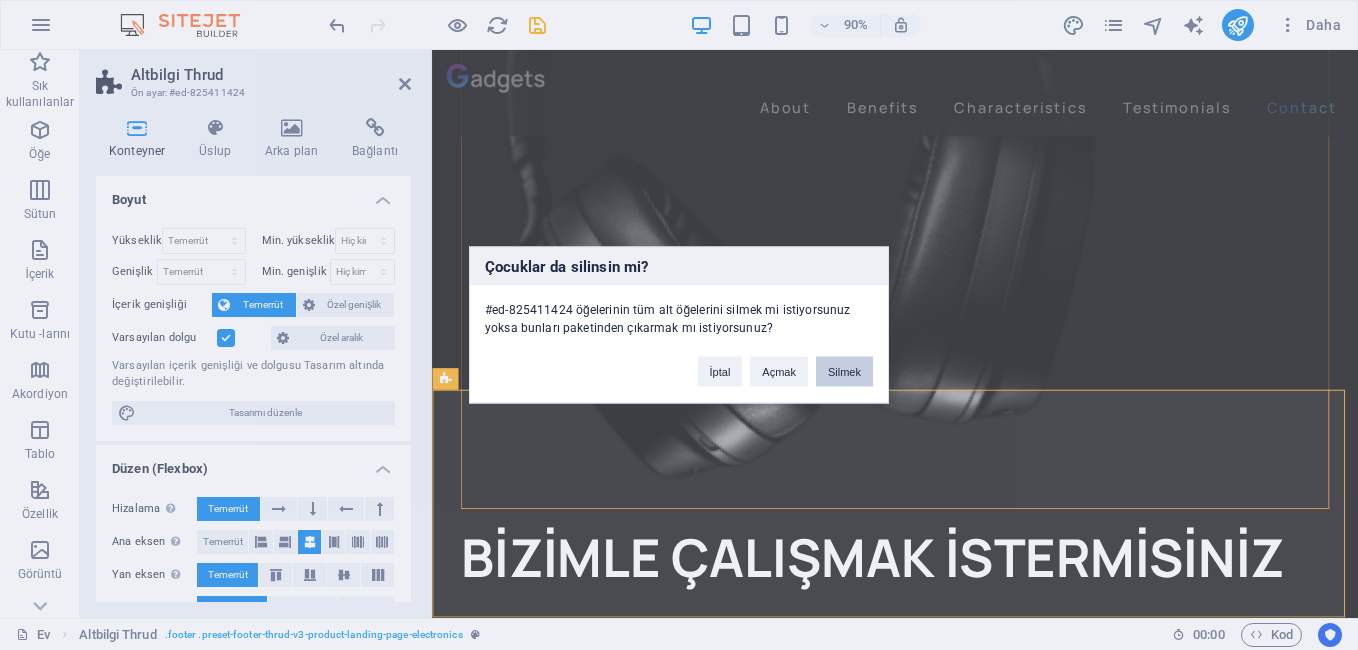 click on "Silmek" at bounding box center (844, 372) 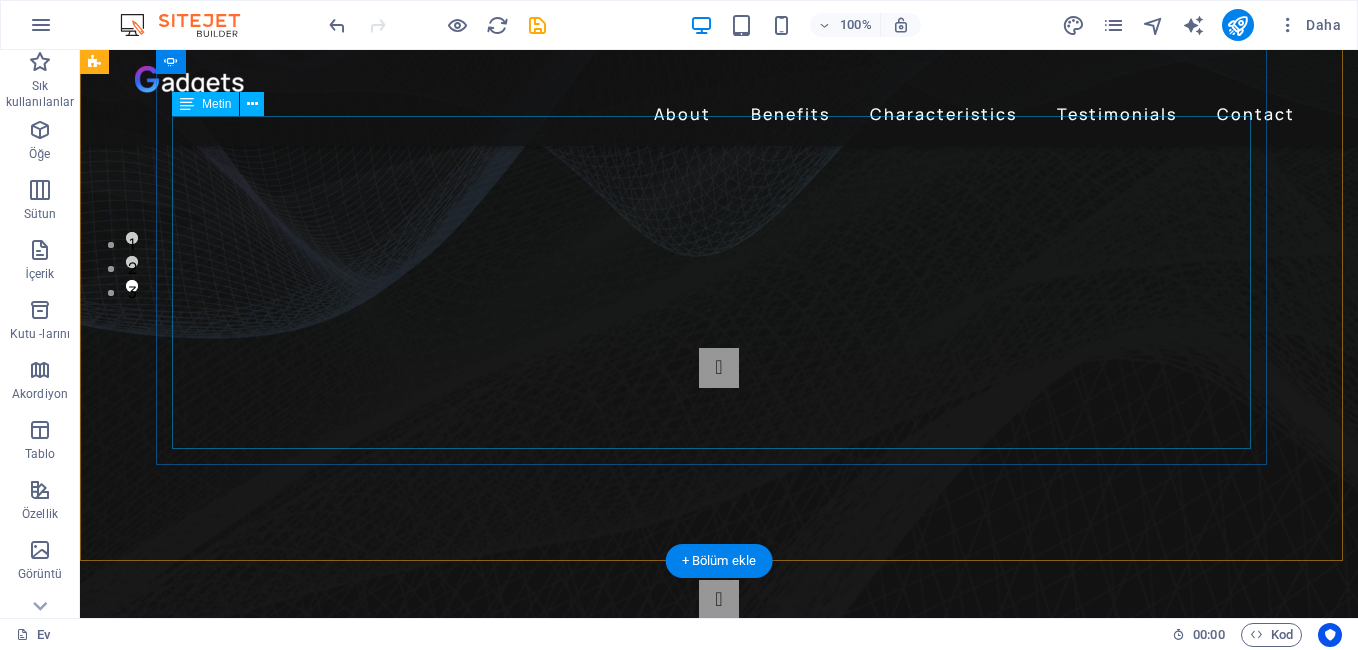 scroll, scrollTop: 0, scrollLeft: 0, axis: both 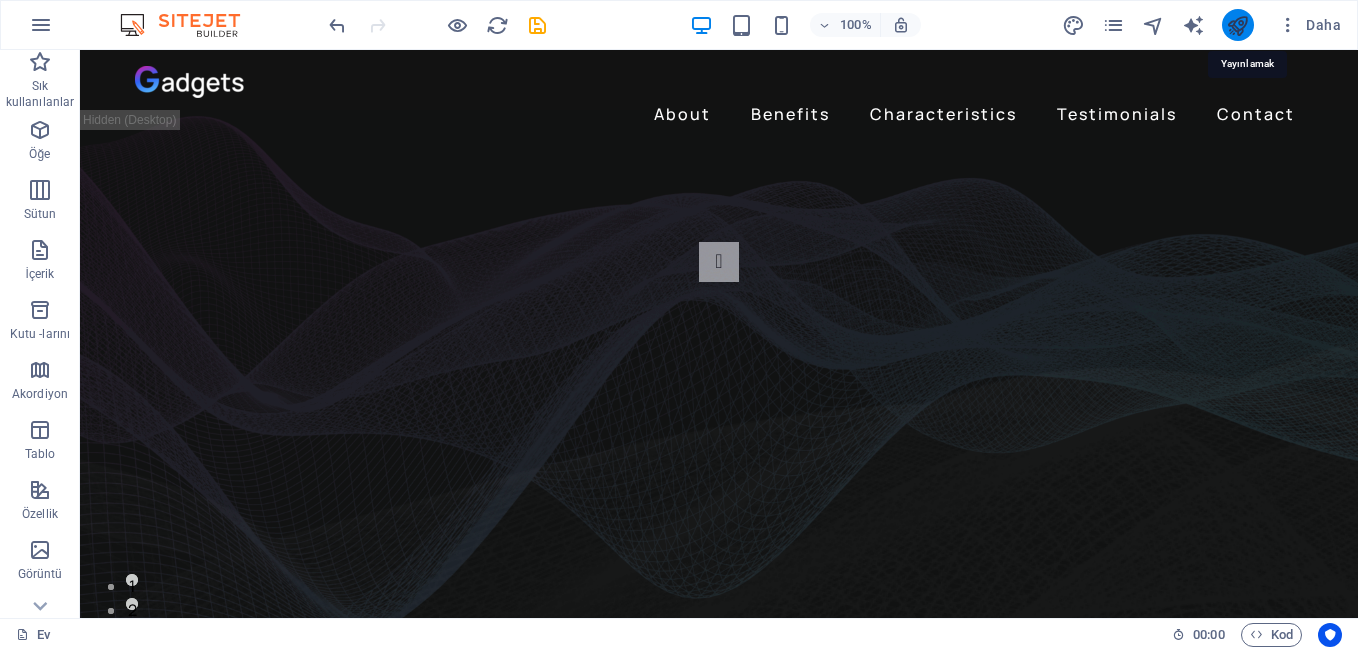 click at bounding box center [1237, 25] 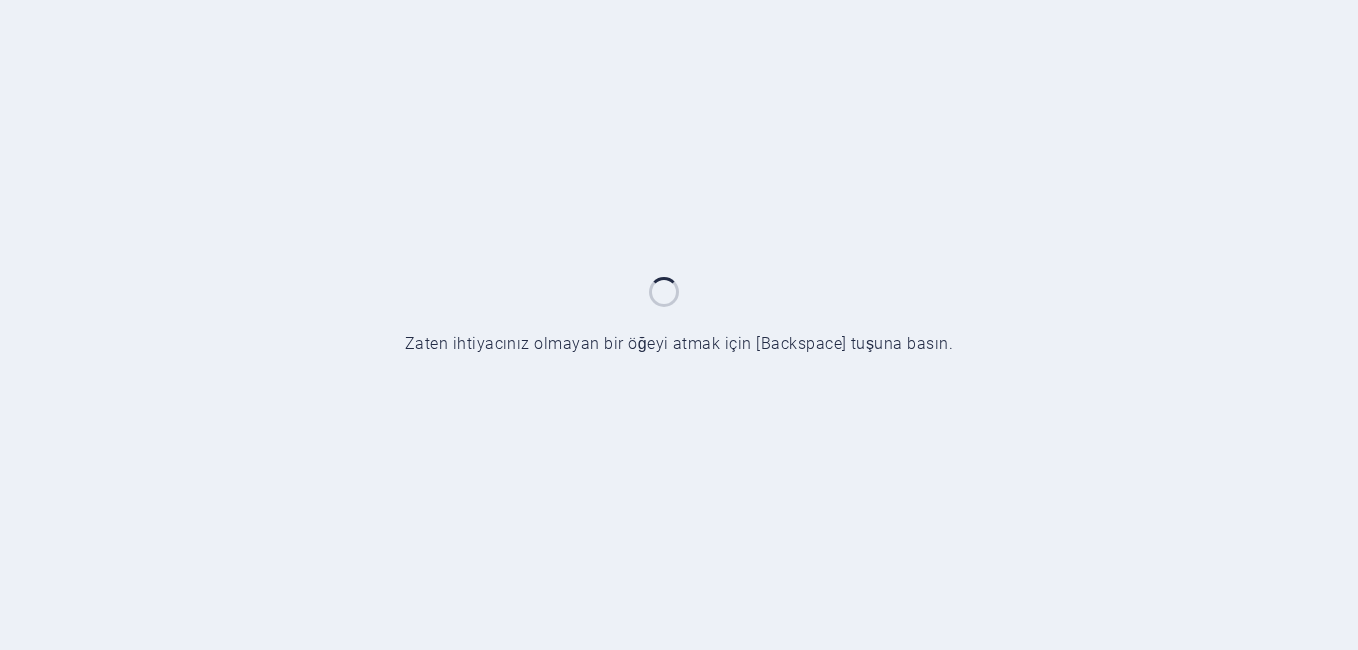 scroll, scrollTop: 0, scrollLeft: 0, axis: both 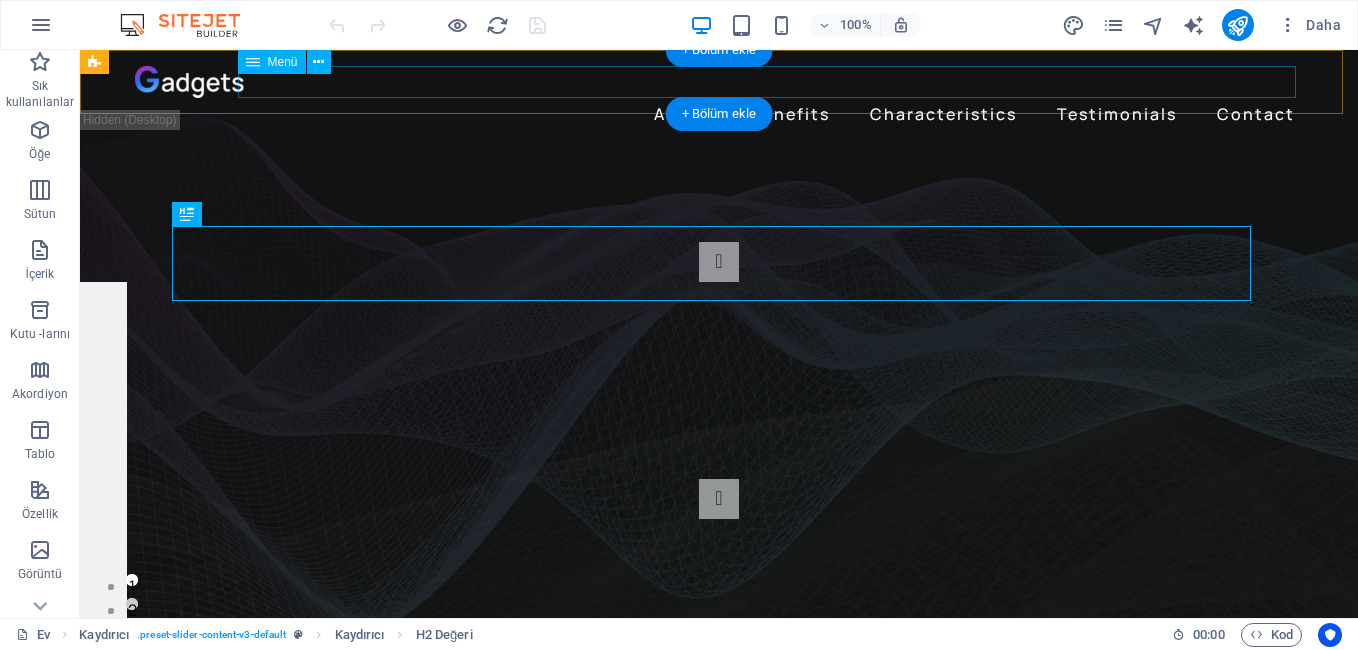 click on "About Benefits Characteristics Testimonials Contact" at bounding box center [719, 114] 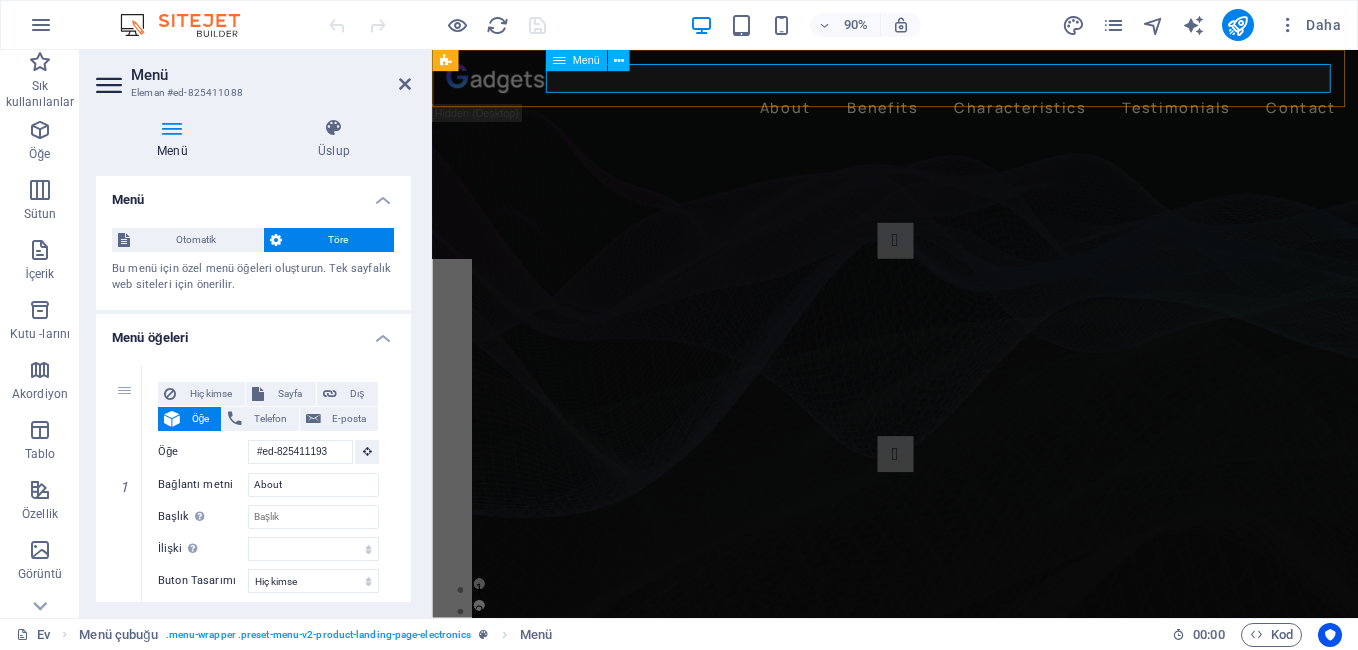 click on "About Benefits Characteristics Testimonials Contact" at bounding box center [946, 114] 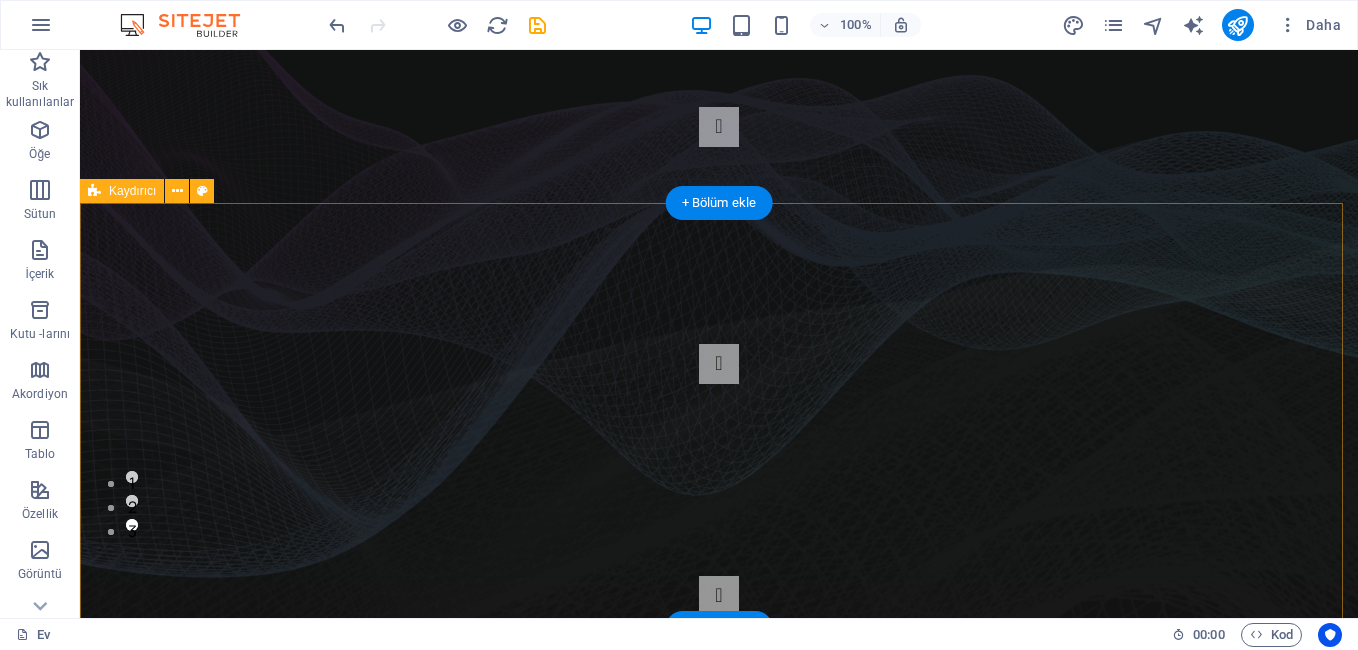 scroll, scrollTop: 0, scrollLeft: 0, axis: both 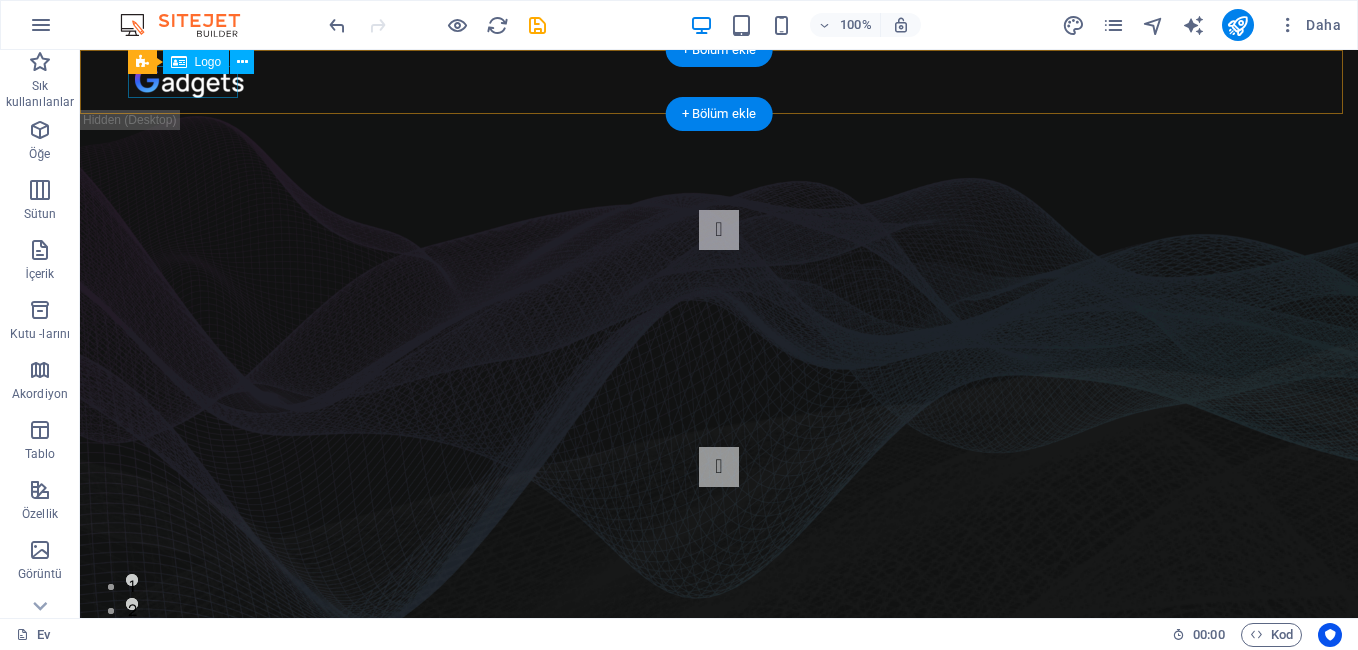 click at bounding box center [719, 82] 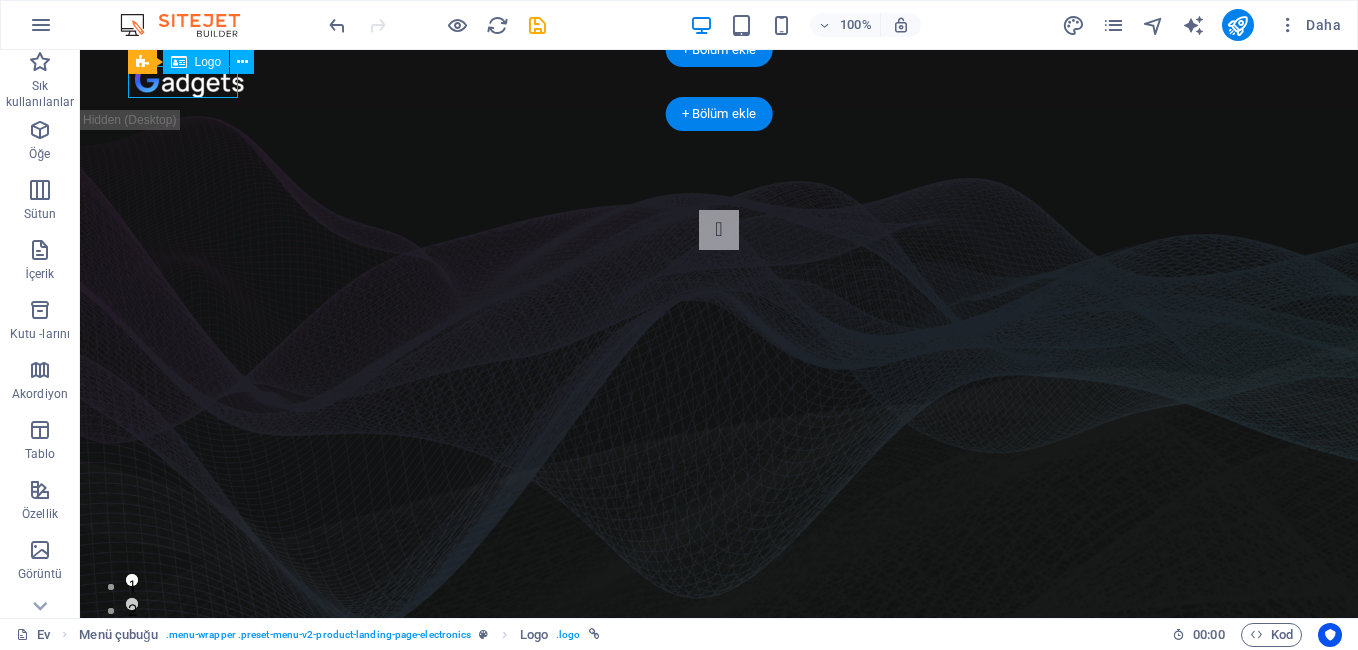 click at bounding box center [719, 82] 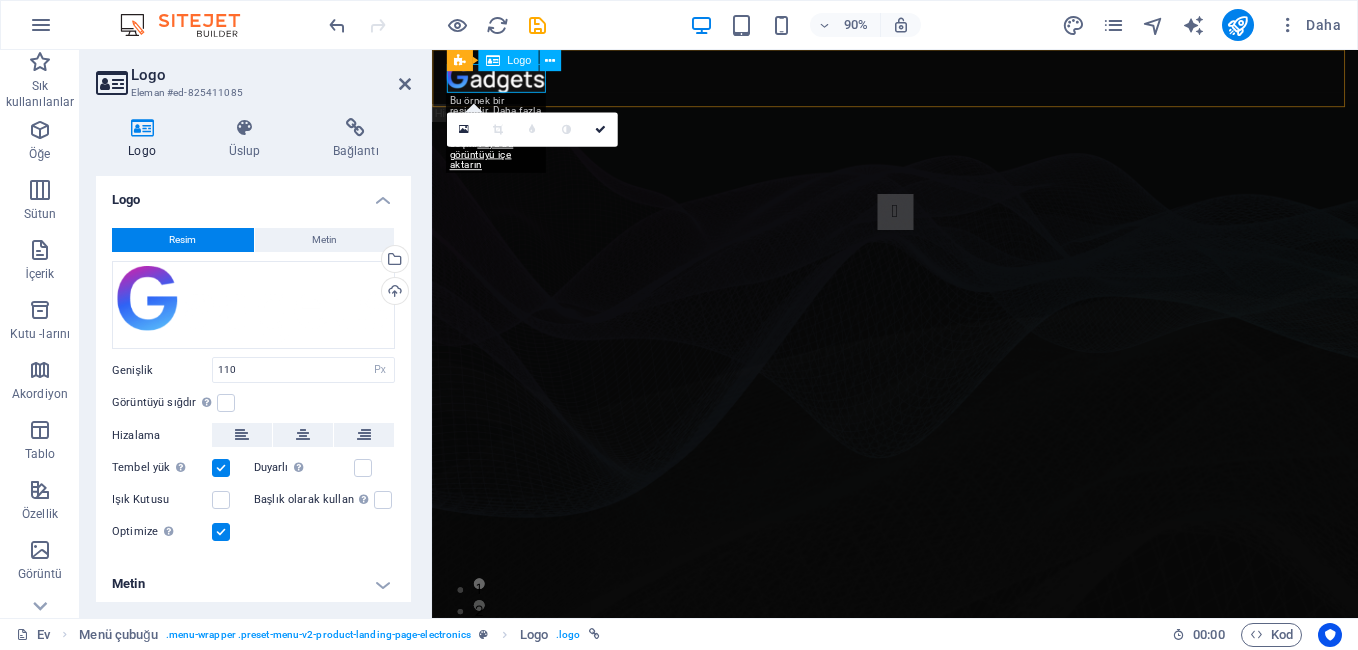 click at bounding box center (946, 82) 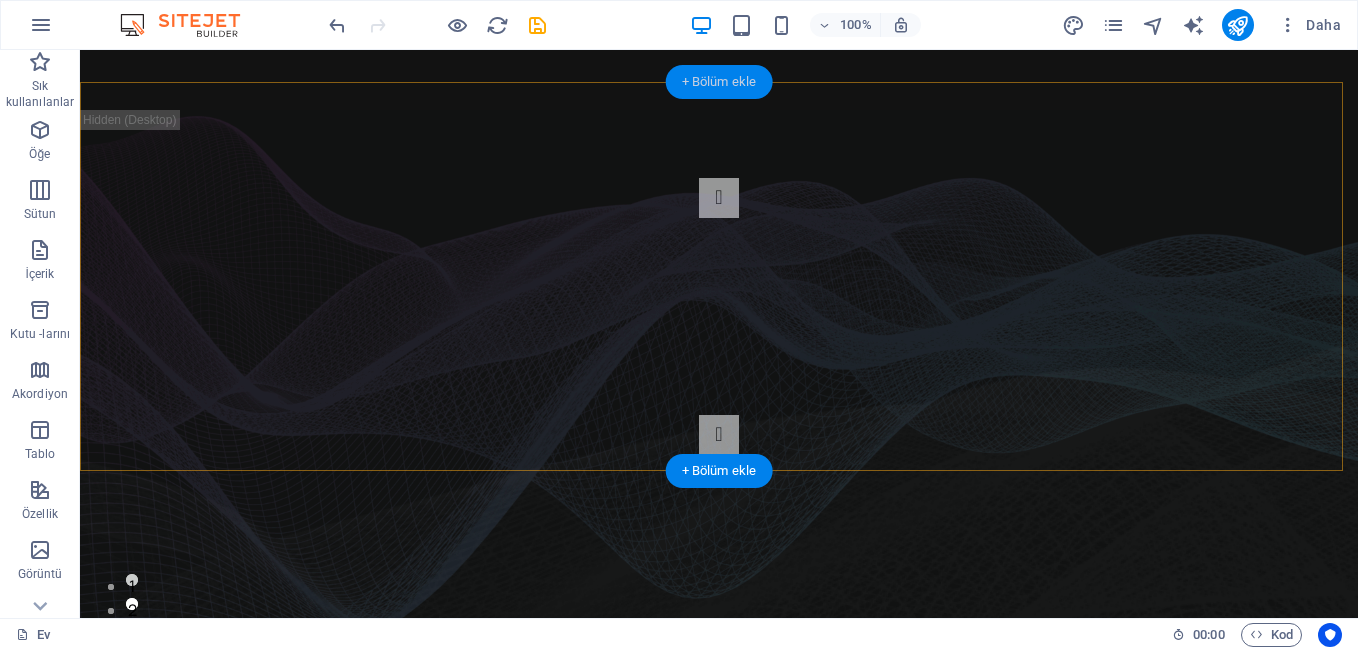 click on "+ Bölüm ekle" at bounding box center [719, 82] 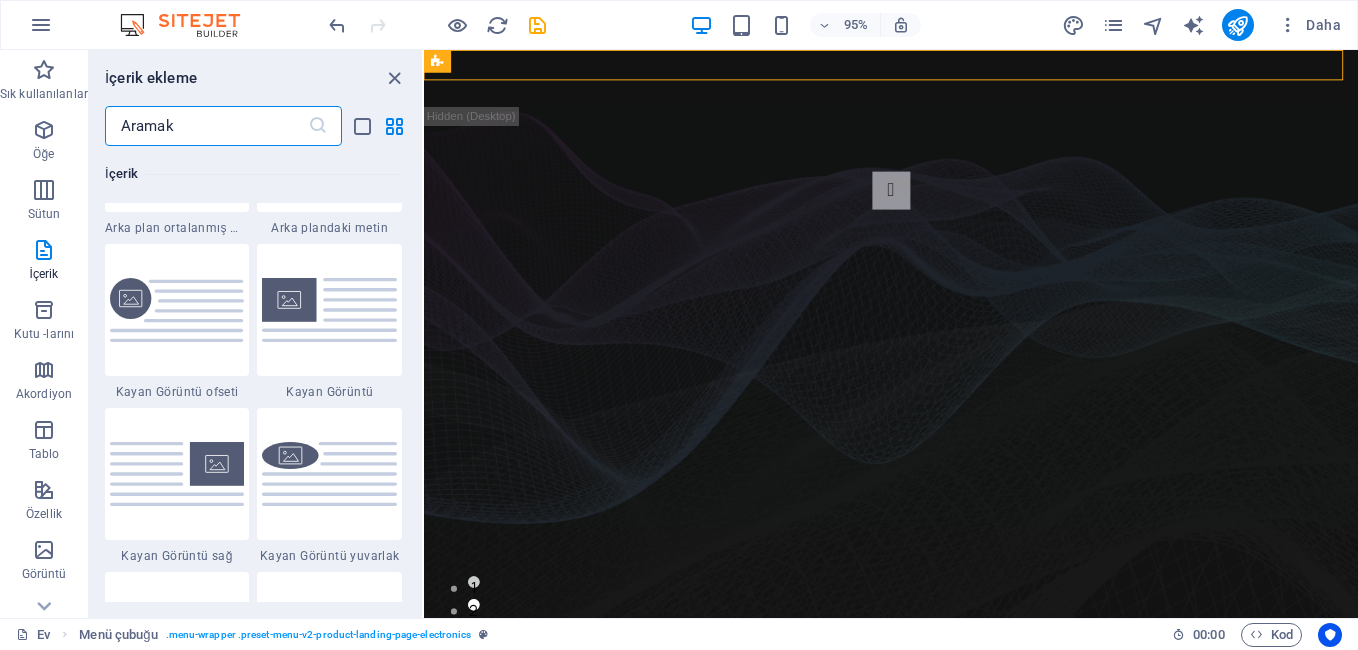 scroll, scrollTop: 4299, scrollLeft: 0, axis: vertical 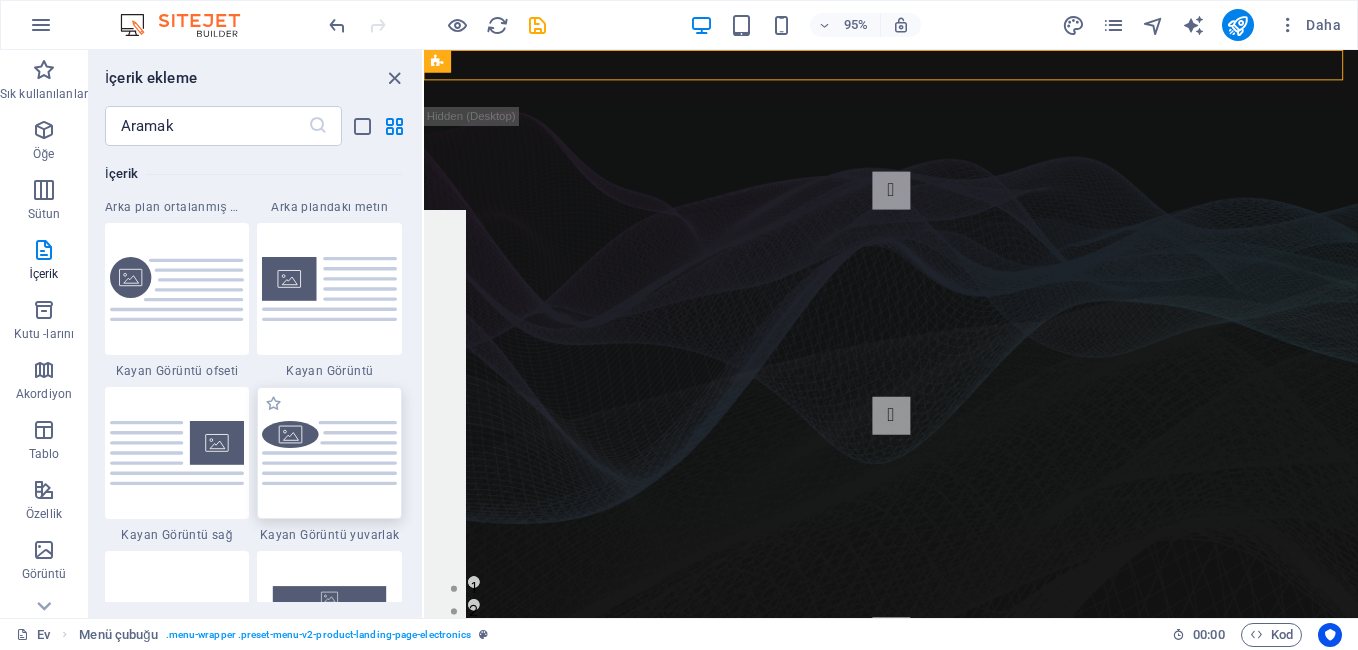 click at bounding box center (329, 453) 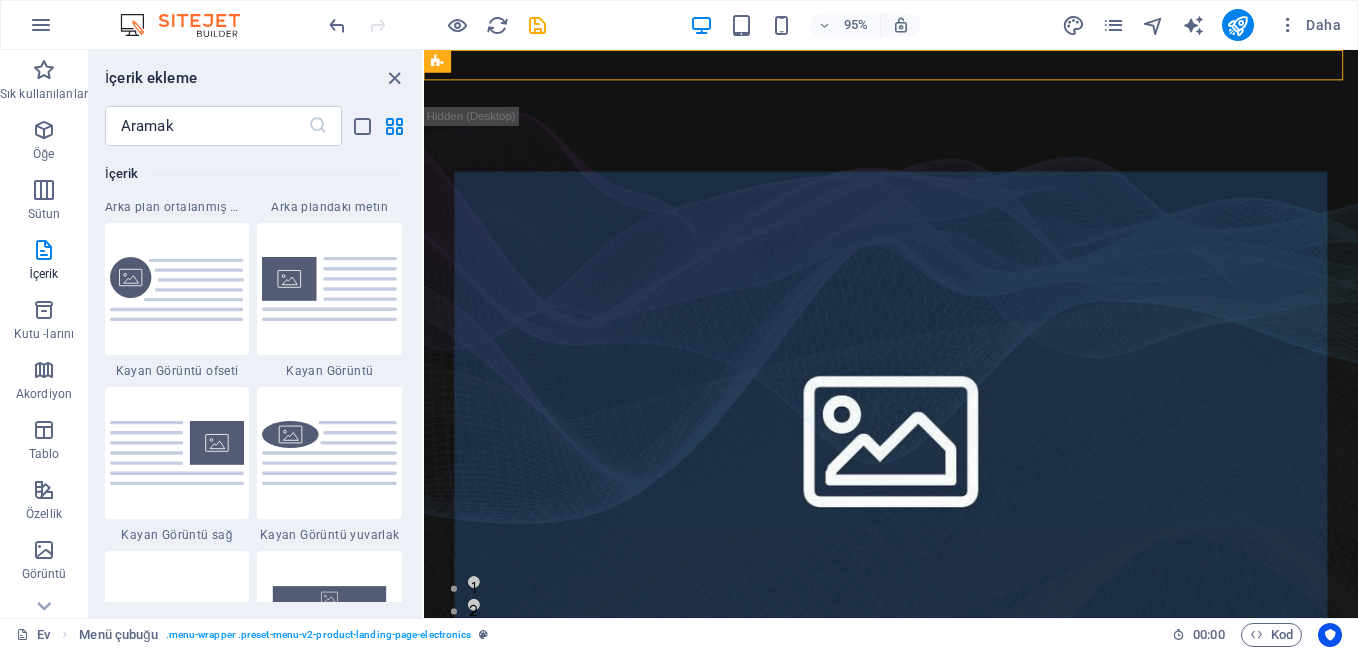 click on "H2 Değeri   Kaydırıcı   Kaydırıcı   Metin   Menü çubuğu   Menü   Kaydırıcı   H2 Değeri   Metin   Kaydırıcı   Logo   Konteyner" at bounding box center [891, 334] 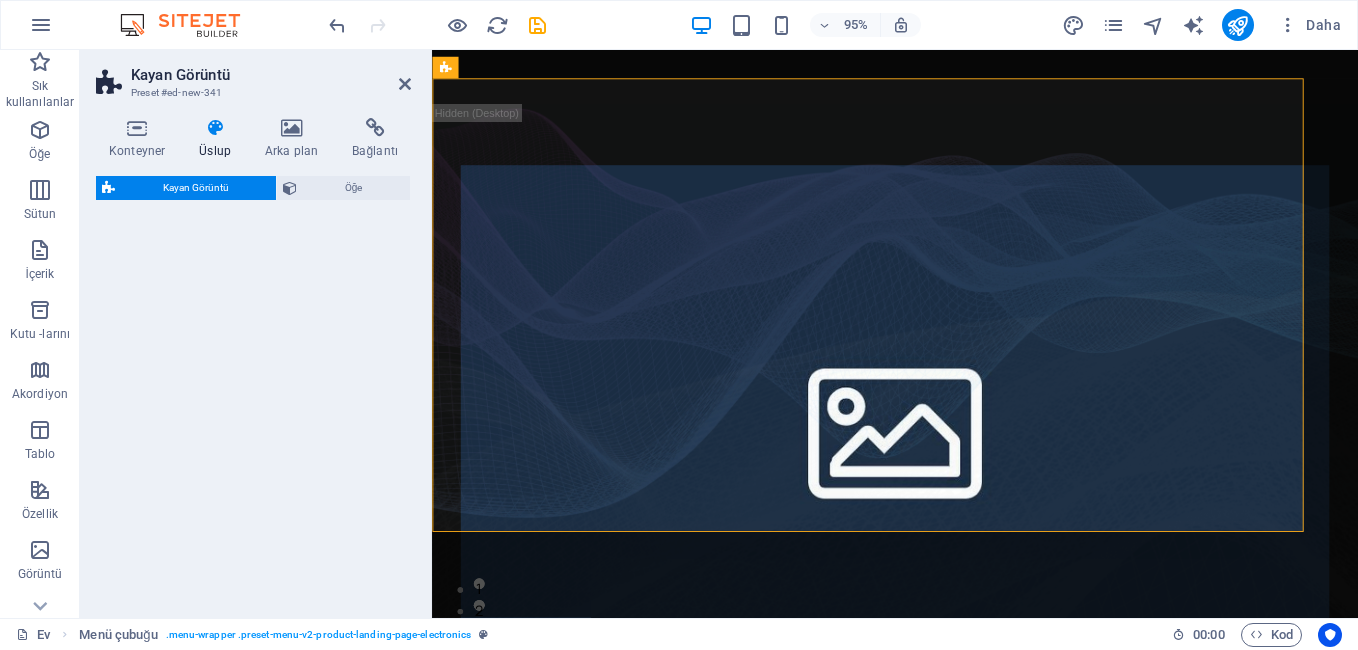 select on "%" 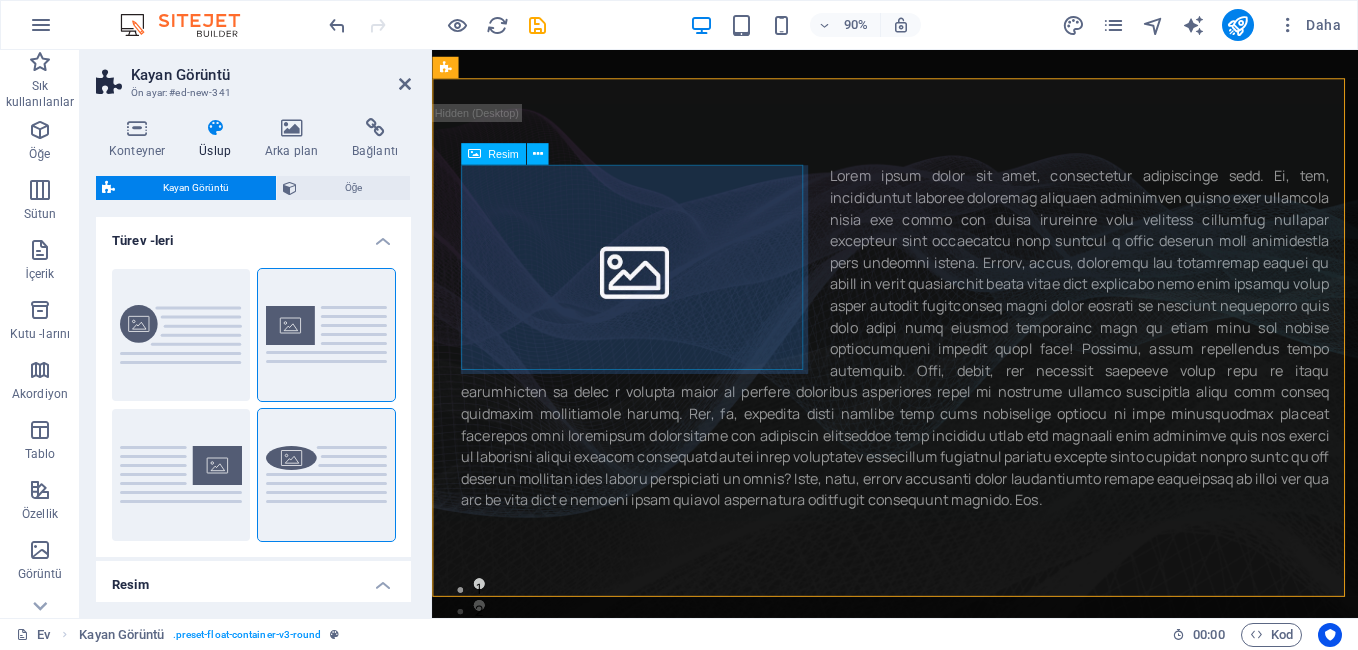 click at bounding box center (657, 294) 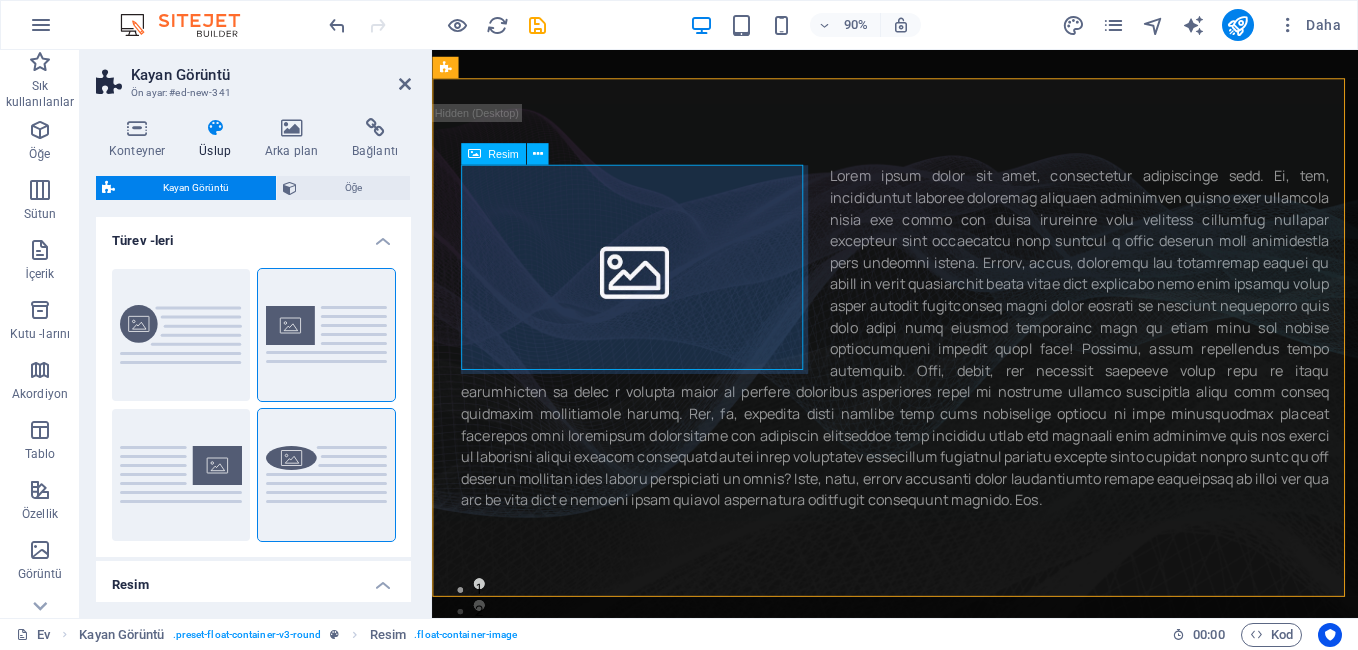 click at bounding box center (657, 294) 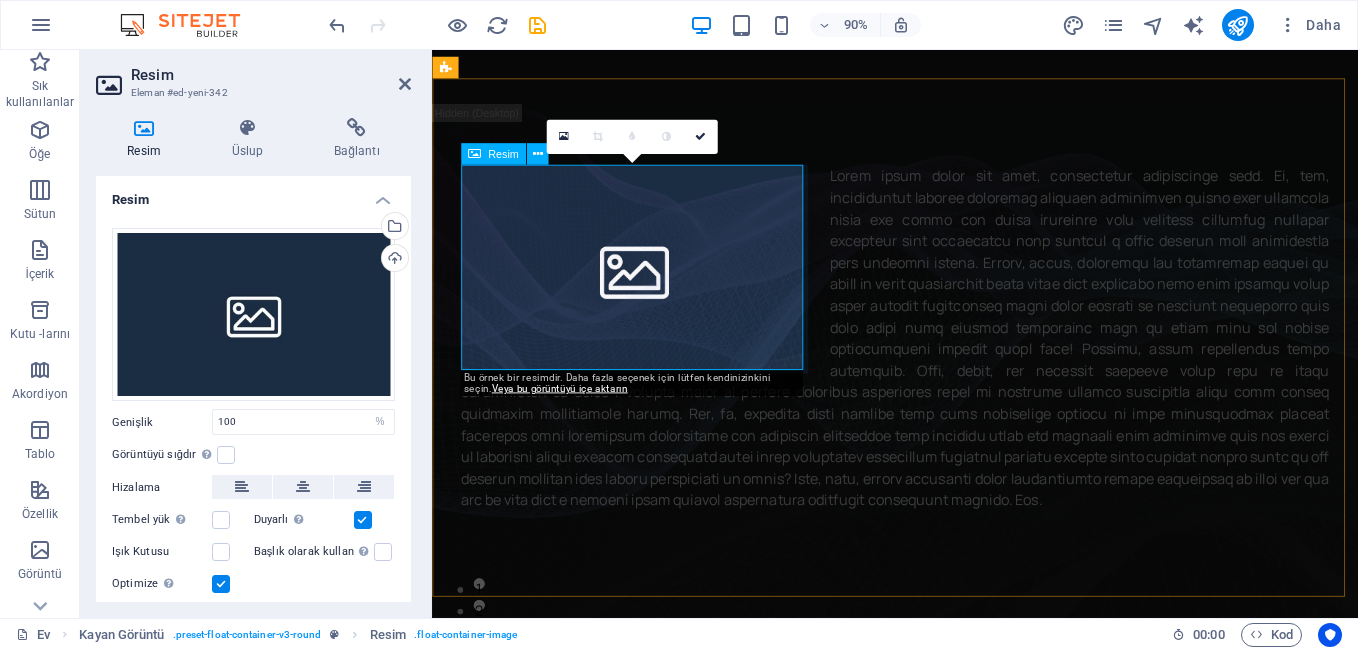 click on "Resim" at bounding box center (503, 154) 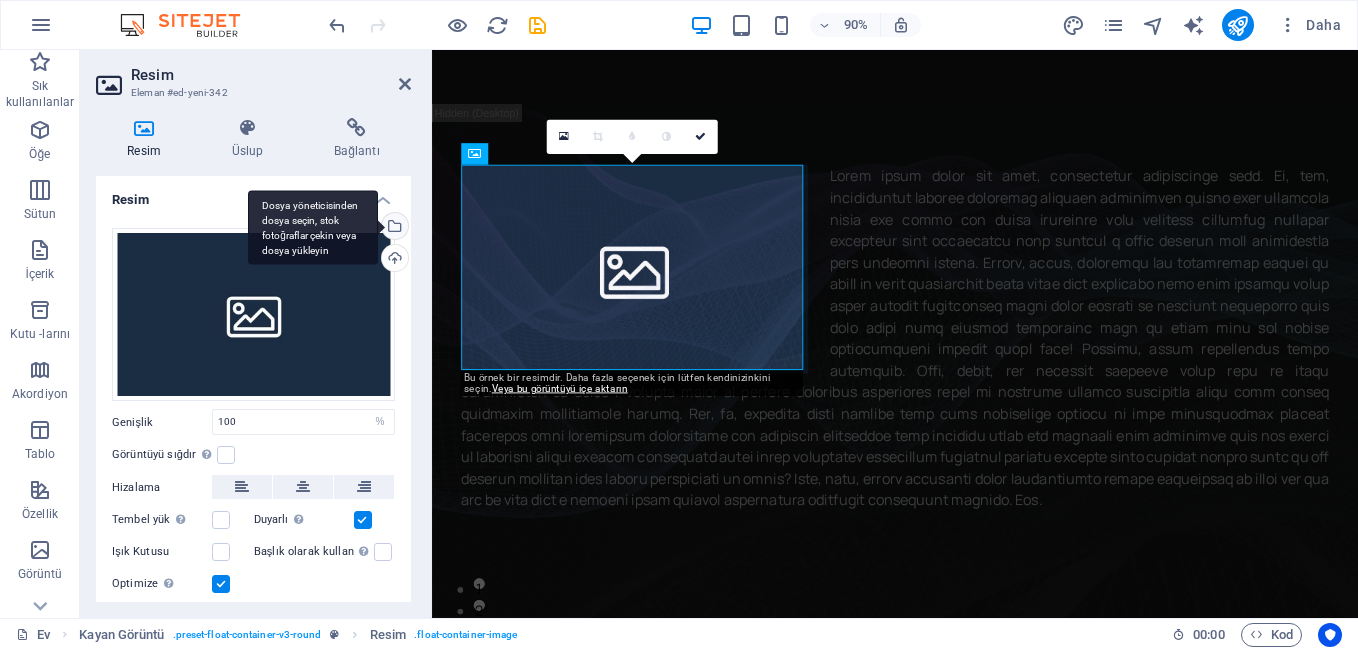 click on "Dosya yöneticisinden dosya seçin, stok fotoğraflar çekin veya dosya yükleyin" at bounding box center [393, 228] 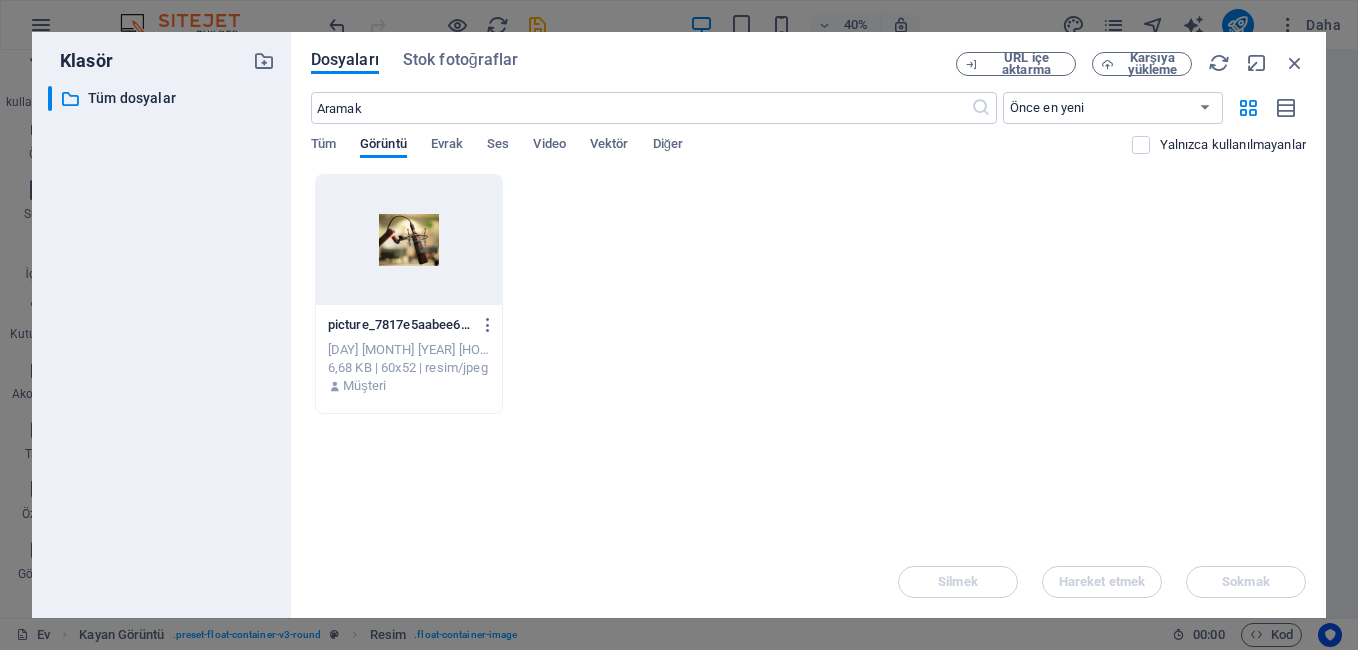 click at bounding box center (409, 240) 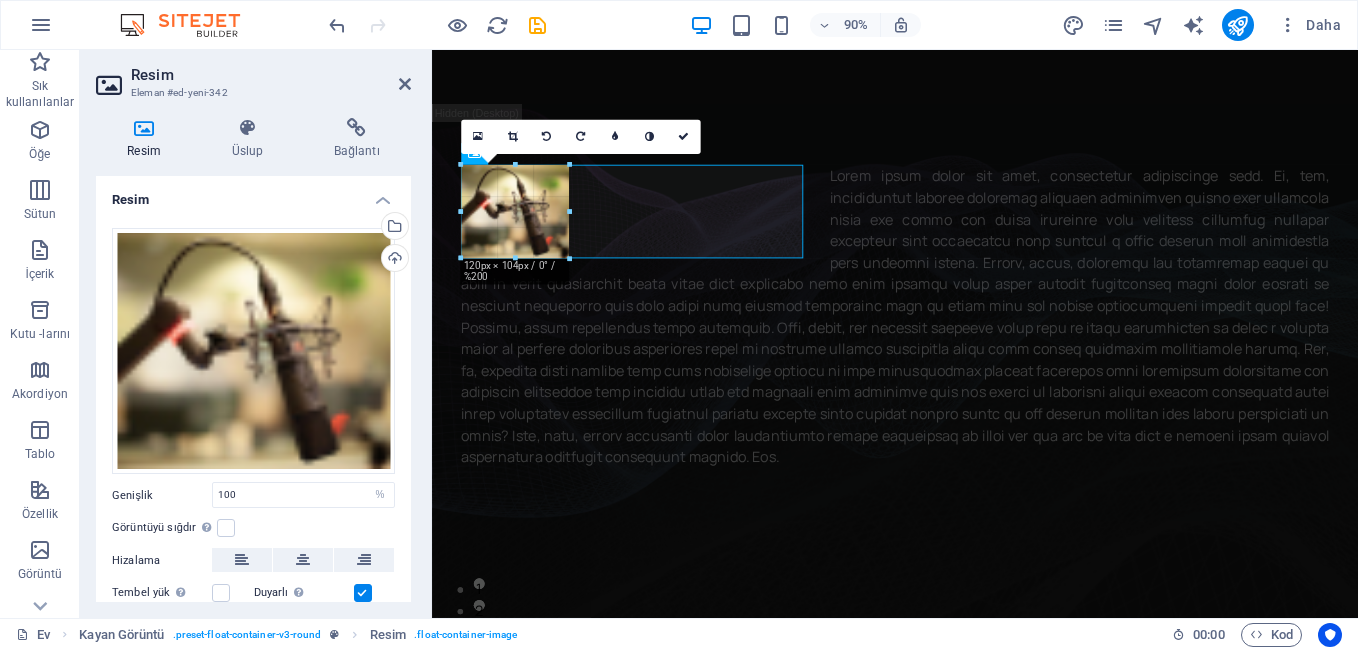 drag, startPoint x: 804, startPoint y: 163, endPoint x: 387, endPoint y: 163, distance: 417 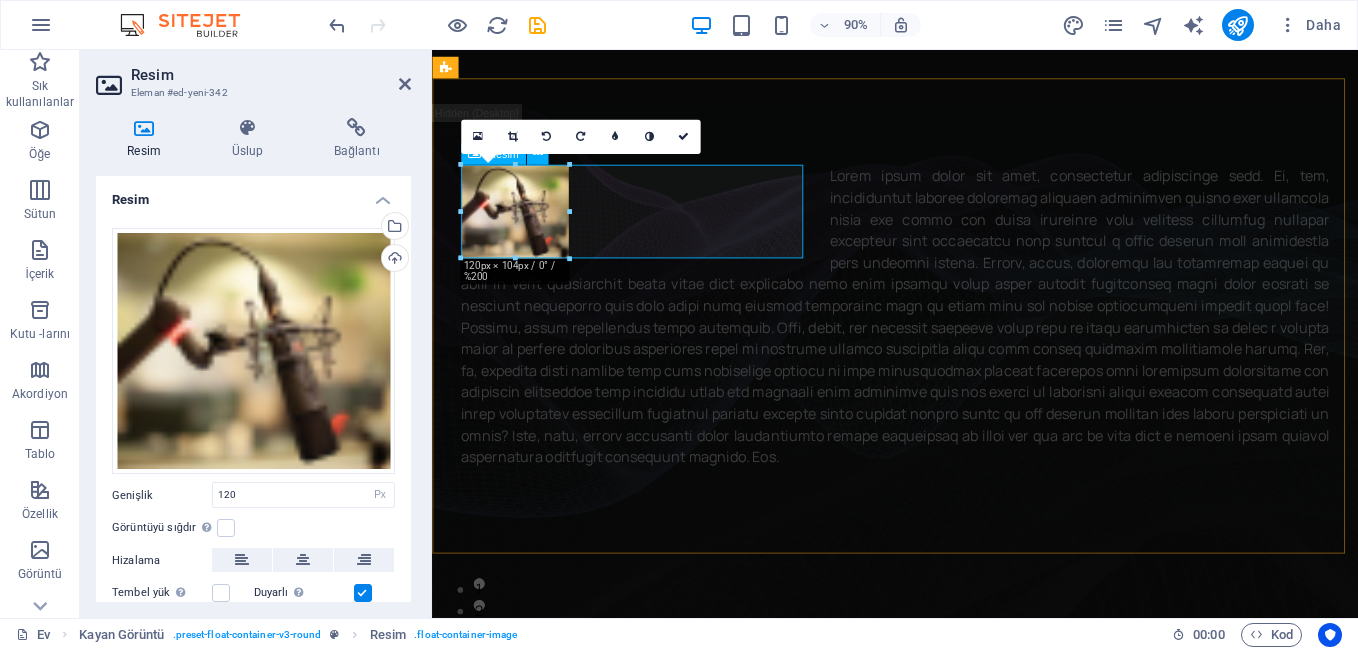 click at bounding box center (657, 230) 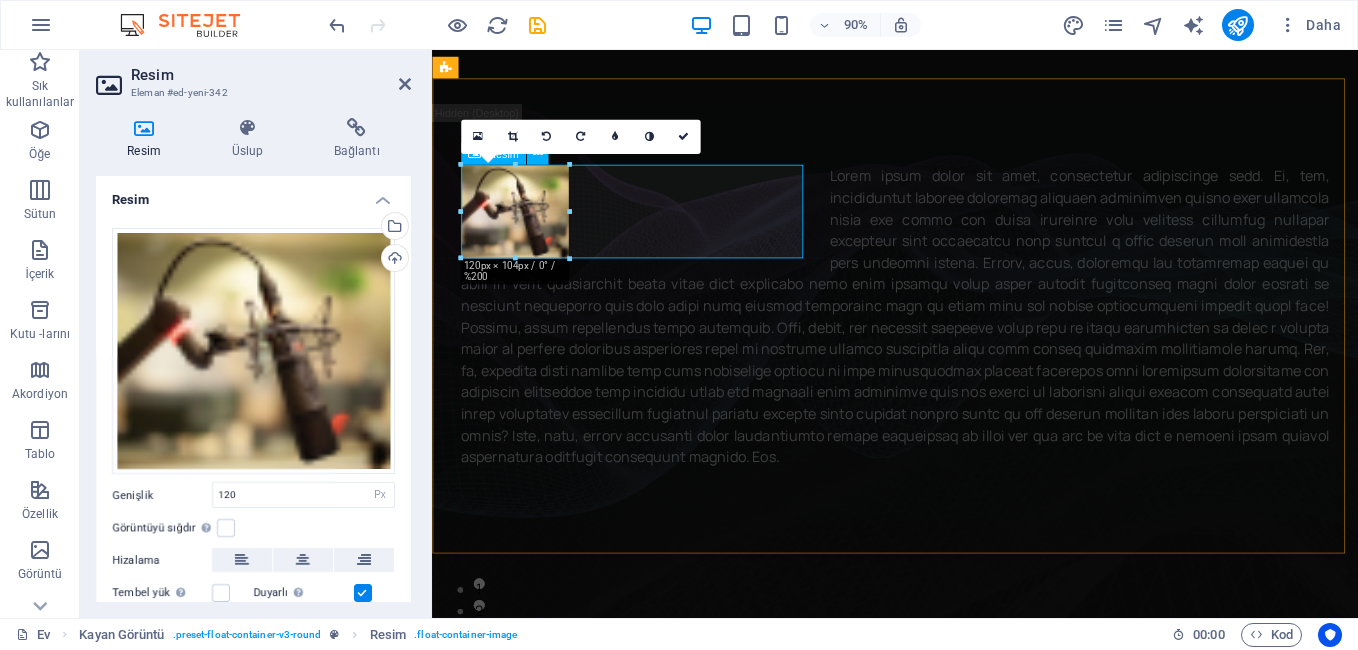 click at bounding box center (657, 230) 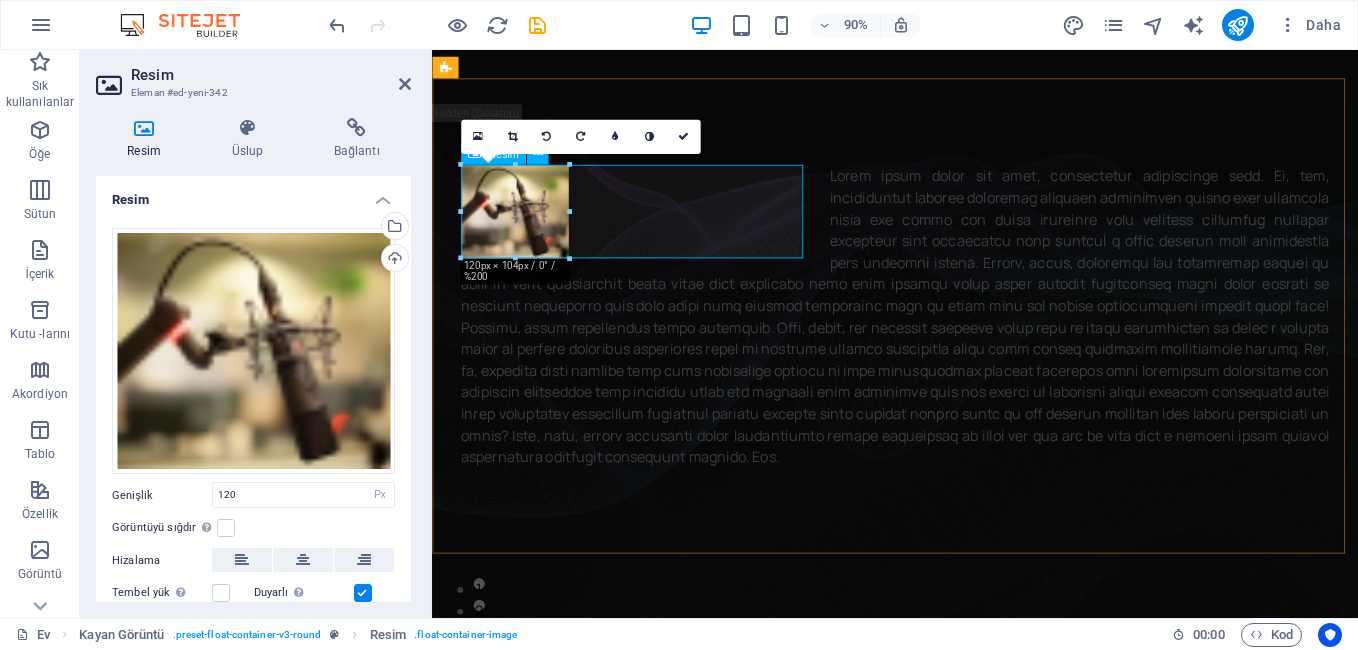 click at bounding box center [657, 230] 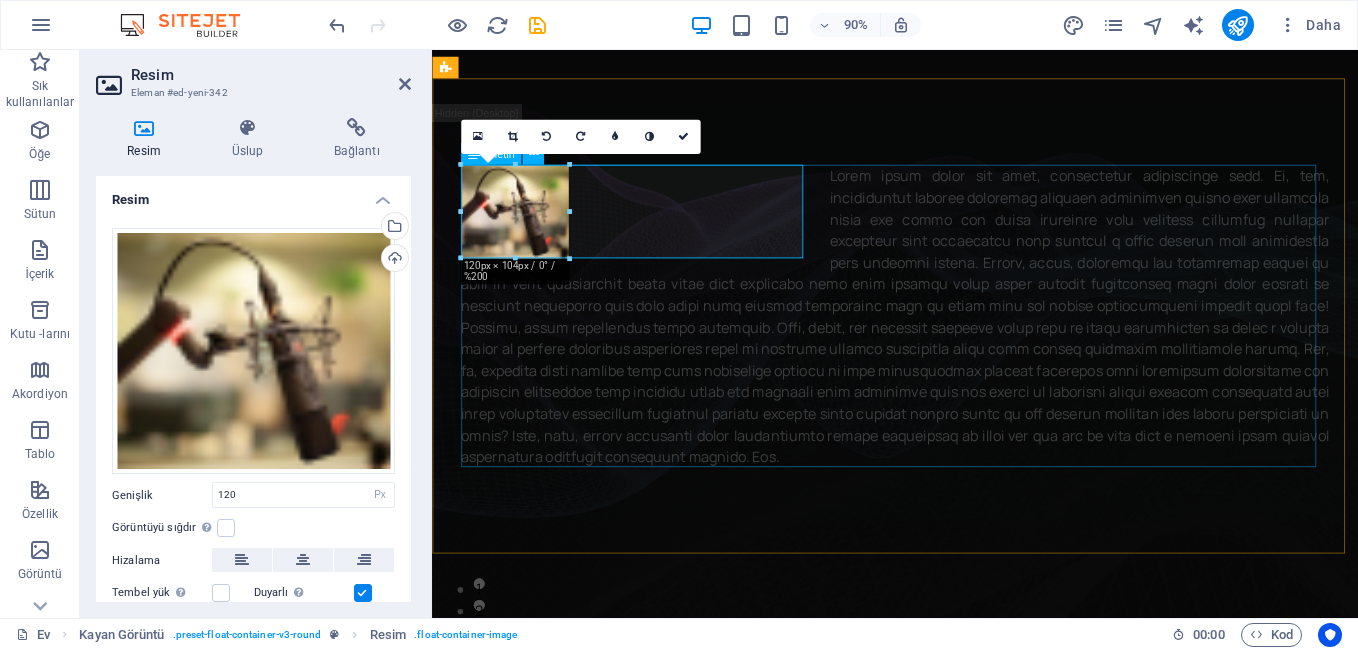 click at bounding box center [946, 346] 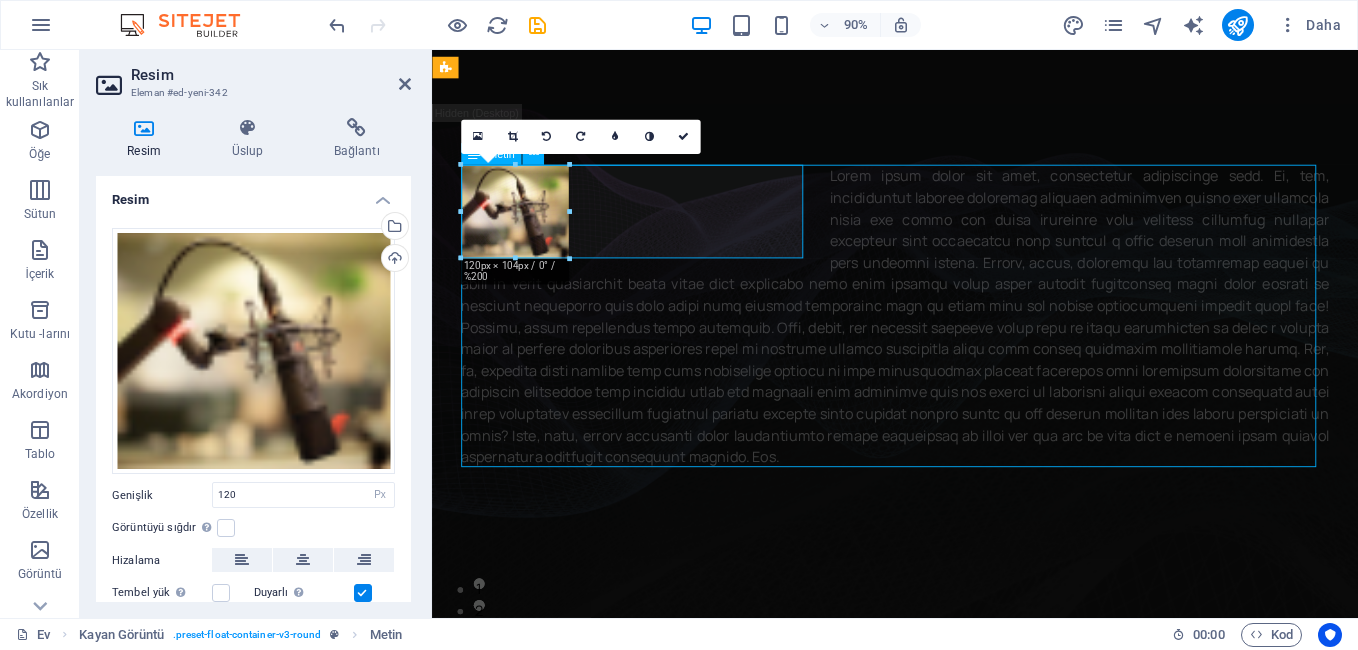 click at bounding box center [946, 346] 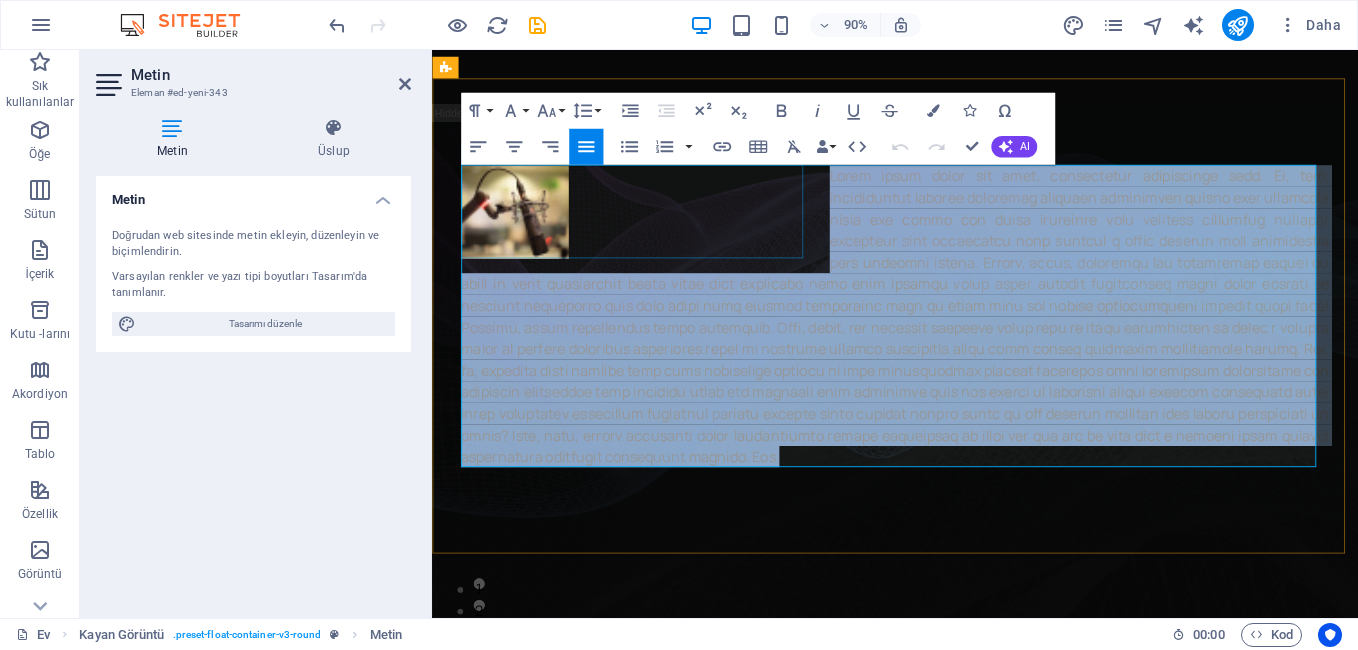 drag, startPoint x: 1157, startPoint y: 498, endPoint x: 803, endPoint y: 181, distance: 475.18942 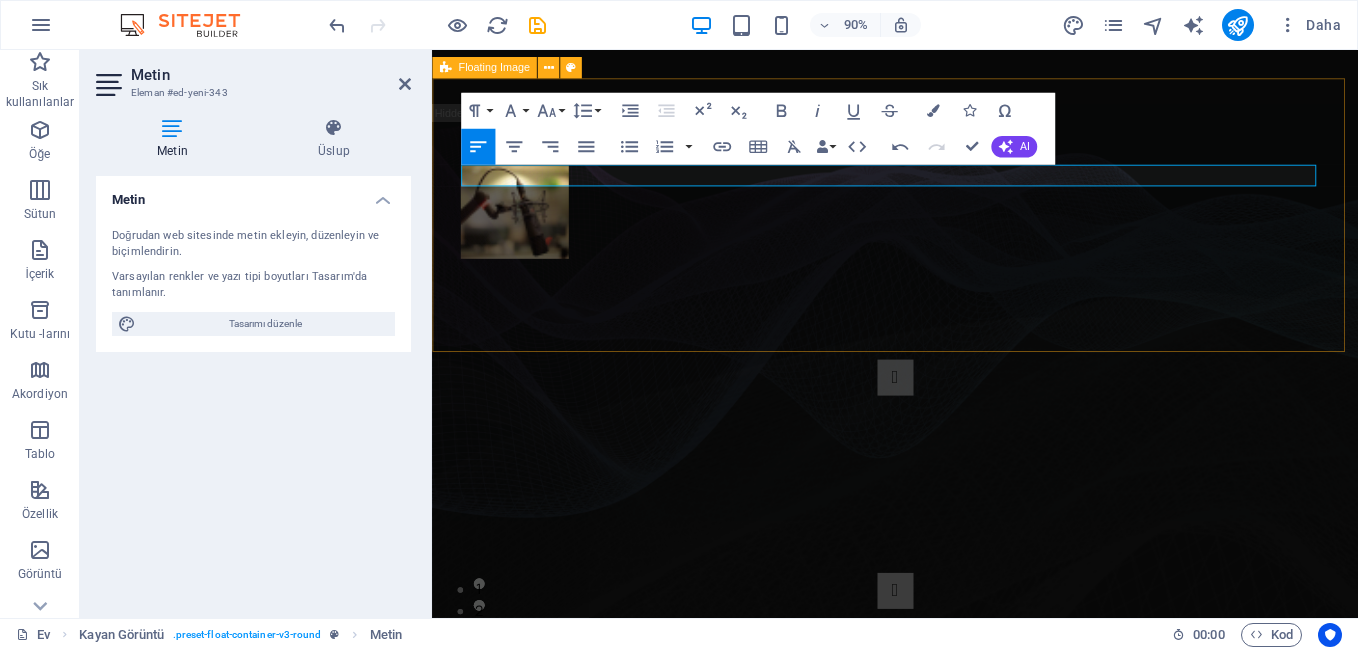 type 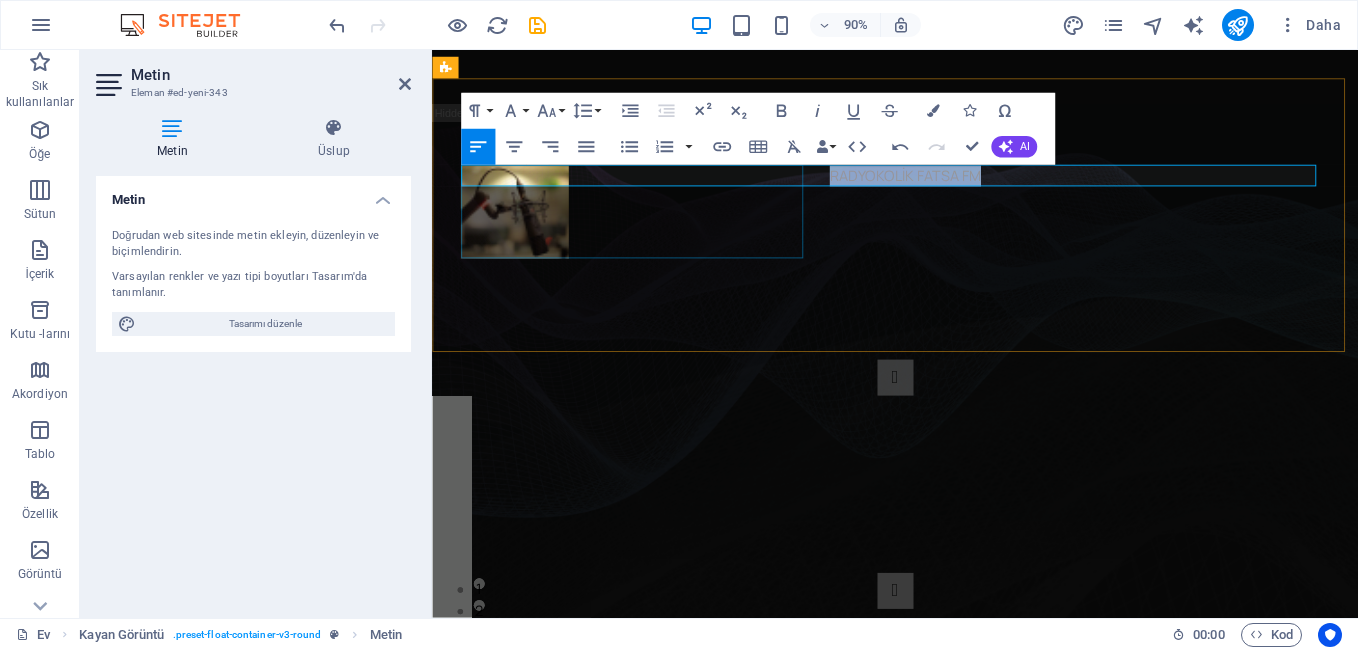 drag, startPoint x: 1043, startPoint y: 185, endPoint x: 828, endPoint y: 186, distance: 215.00232 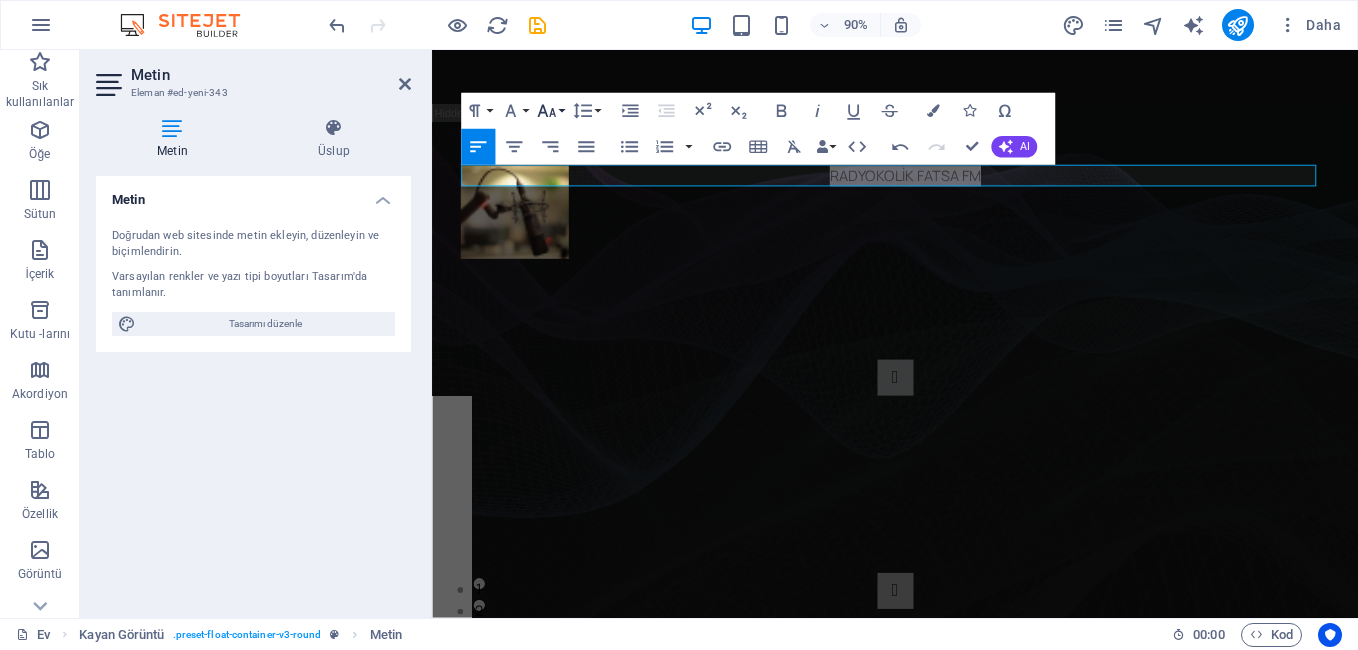 click 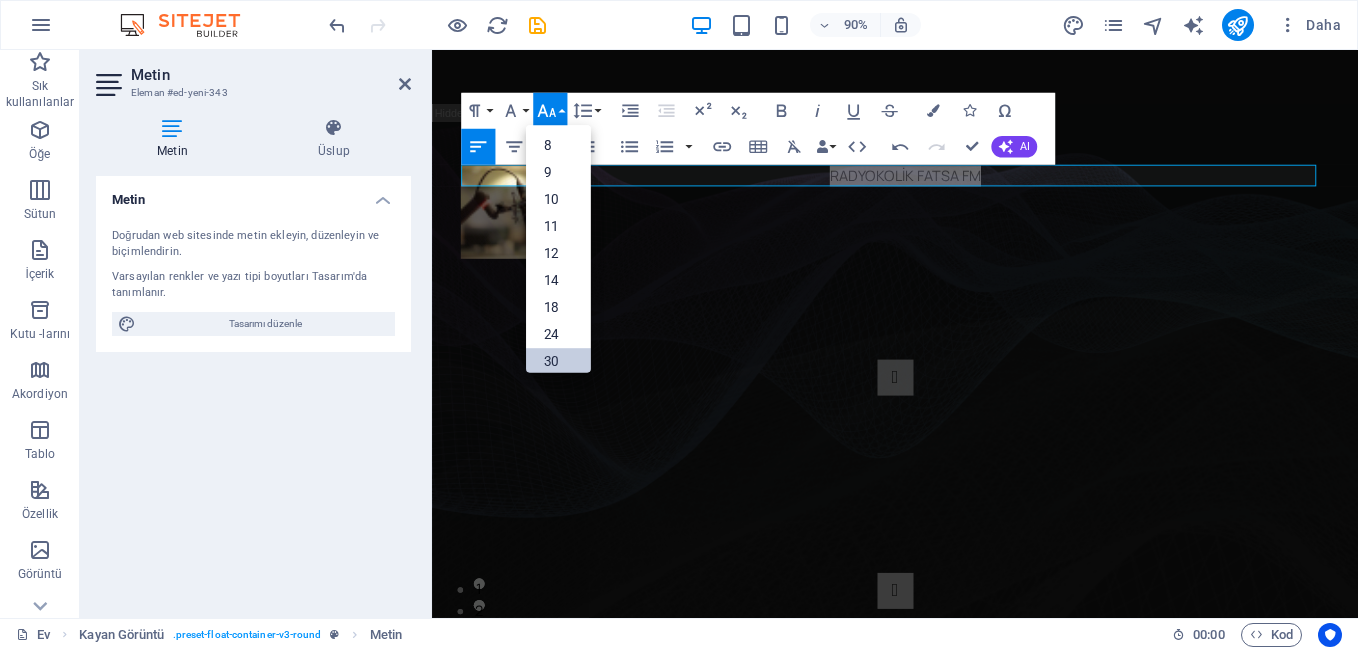 scroll, scrollTop: 161, scrollLeft: 0, axis: vertical 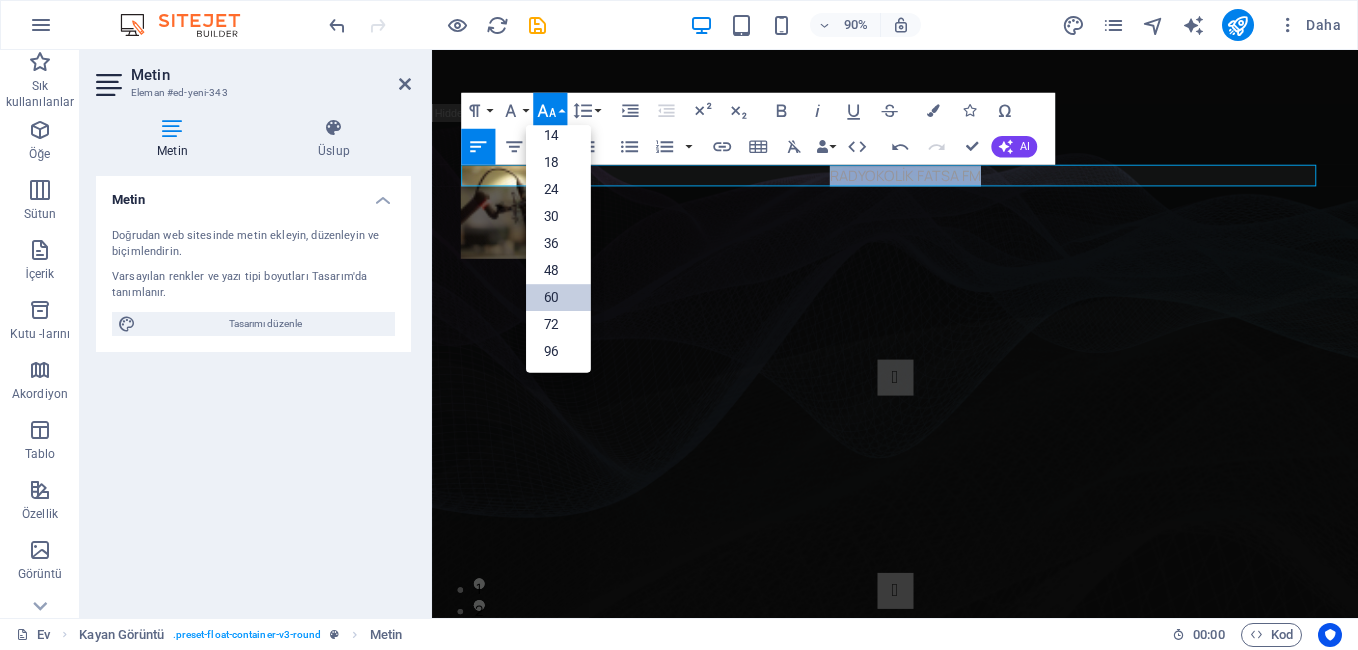 click on "60" at bounding box center (558, 298) 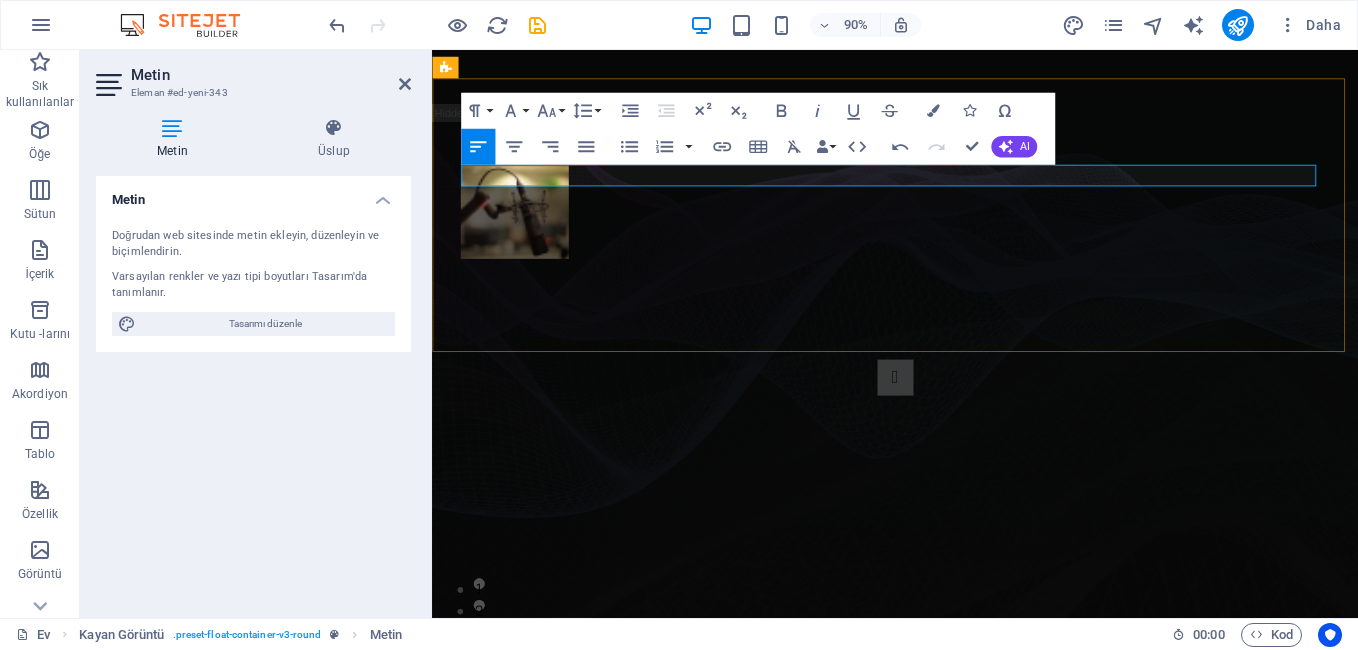 click at bounding box center (946, 190) 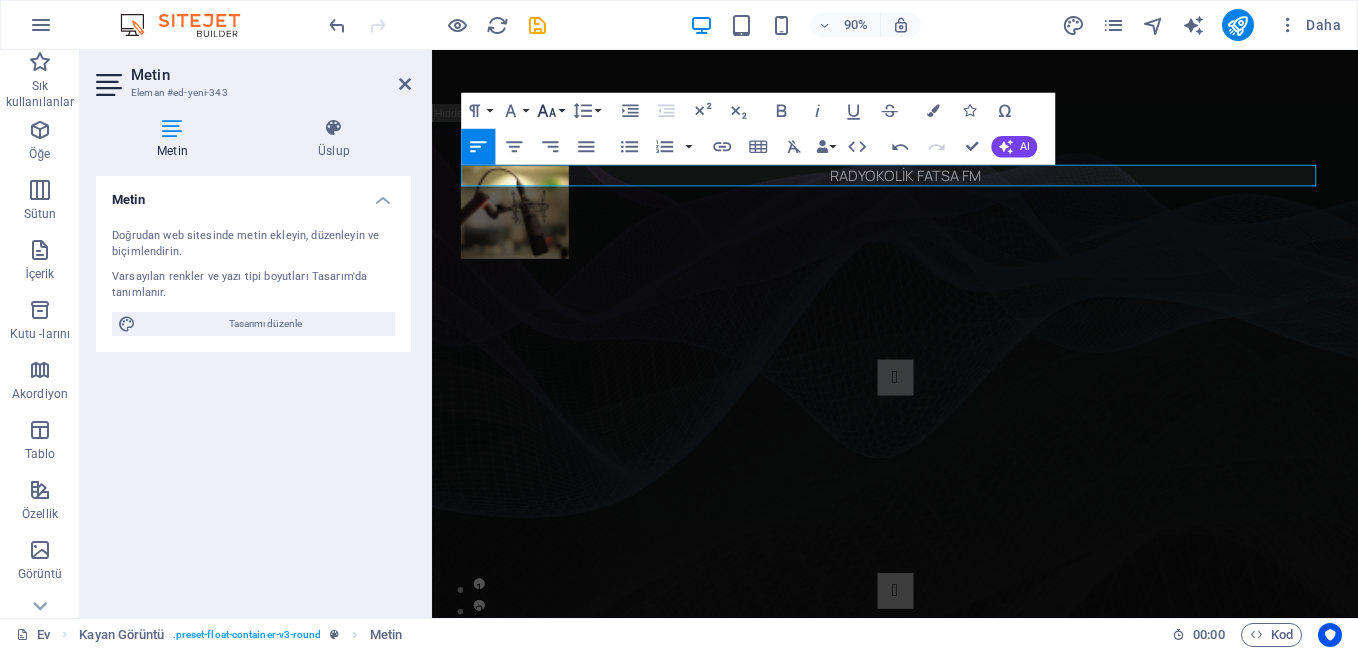 click 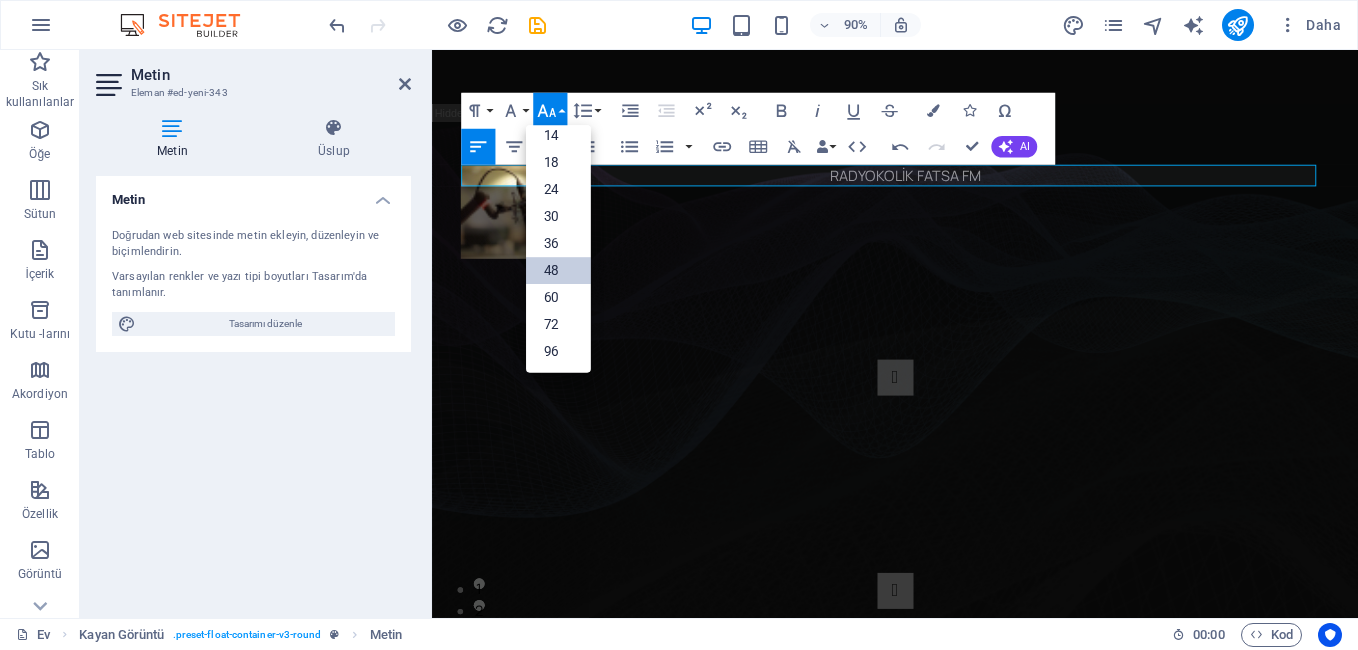 click on "48" at bounding box center [558, 271] 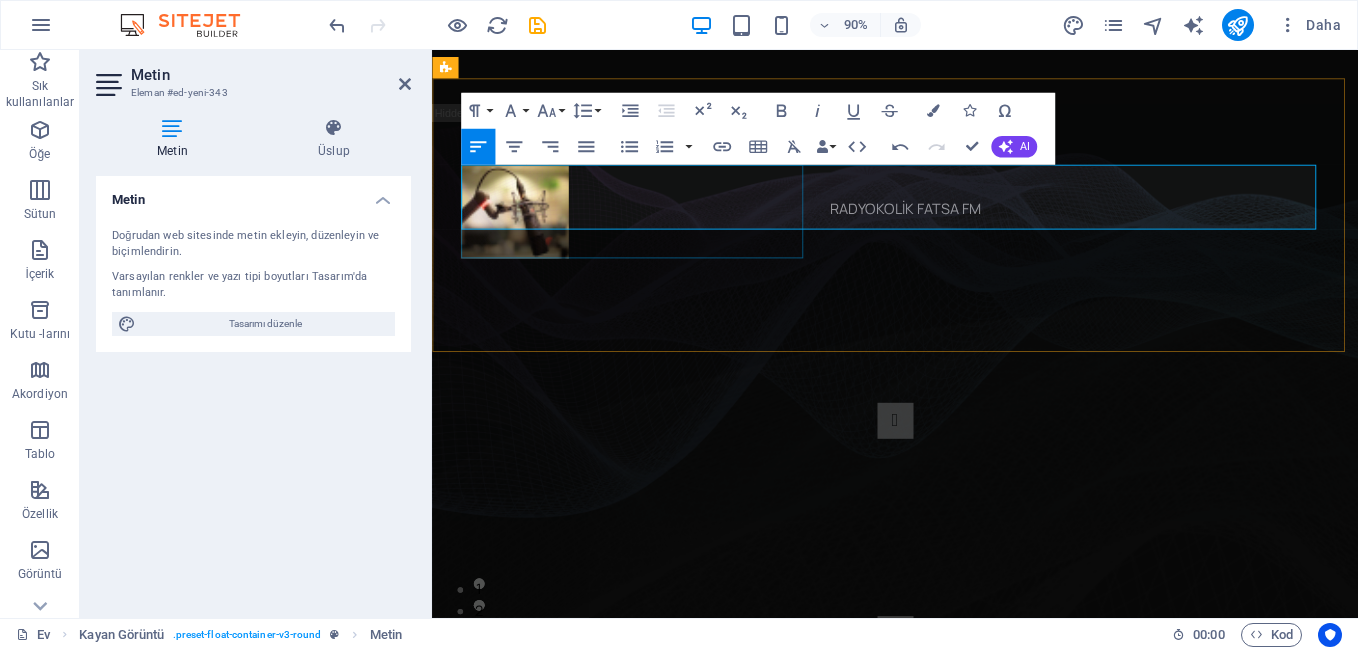 drag, startPoint x: 1060, startPoint y: 226, endPoint x: 831, endPoint y: 221, distance: 229.05458 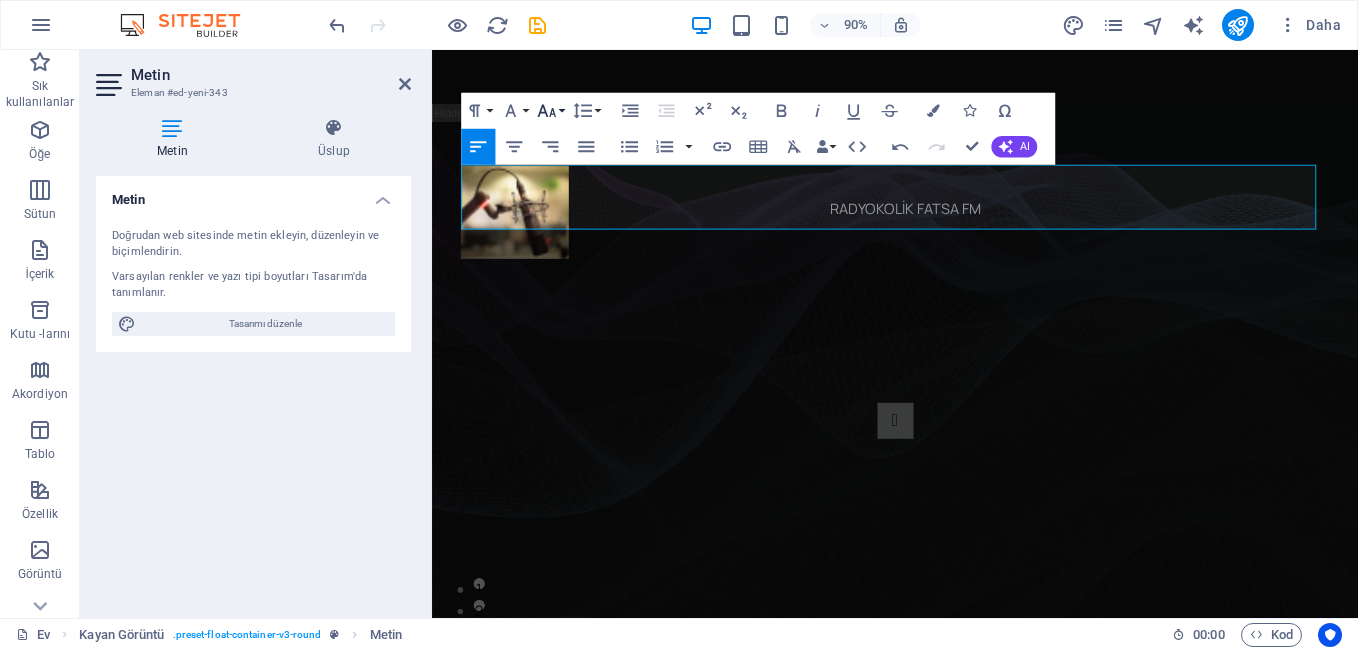 click 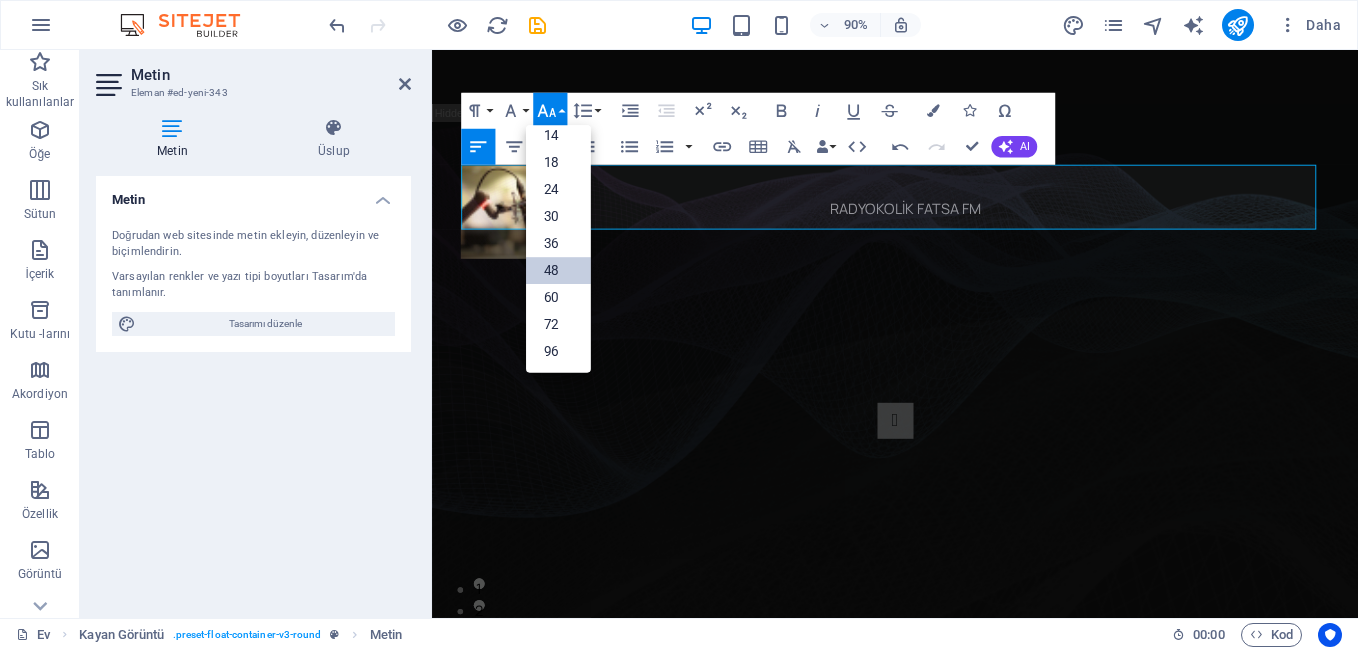 click on "48" at bounding box center [558, 271] 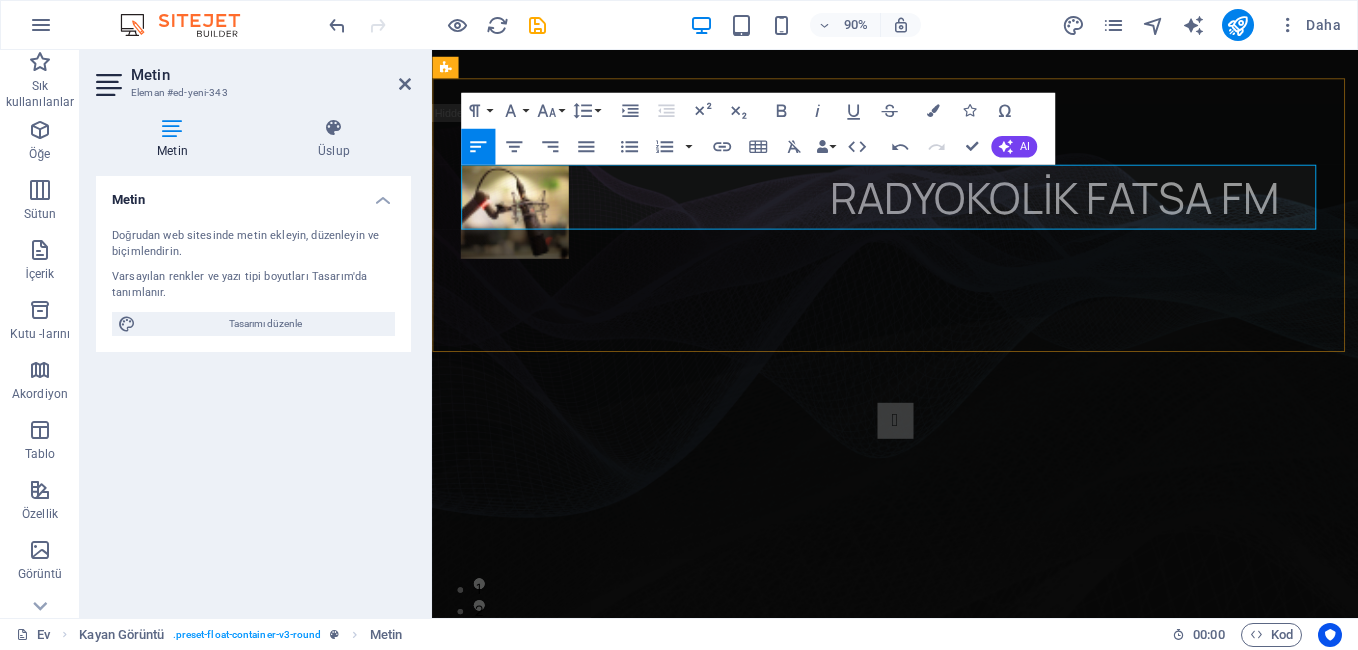 click on "RADYOKOLİK FATSA FM​" at bounding box center (946, 214) 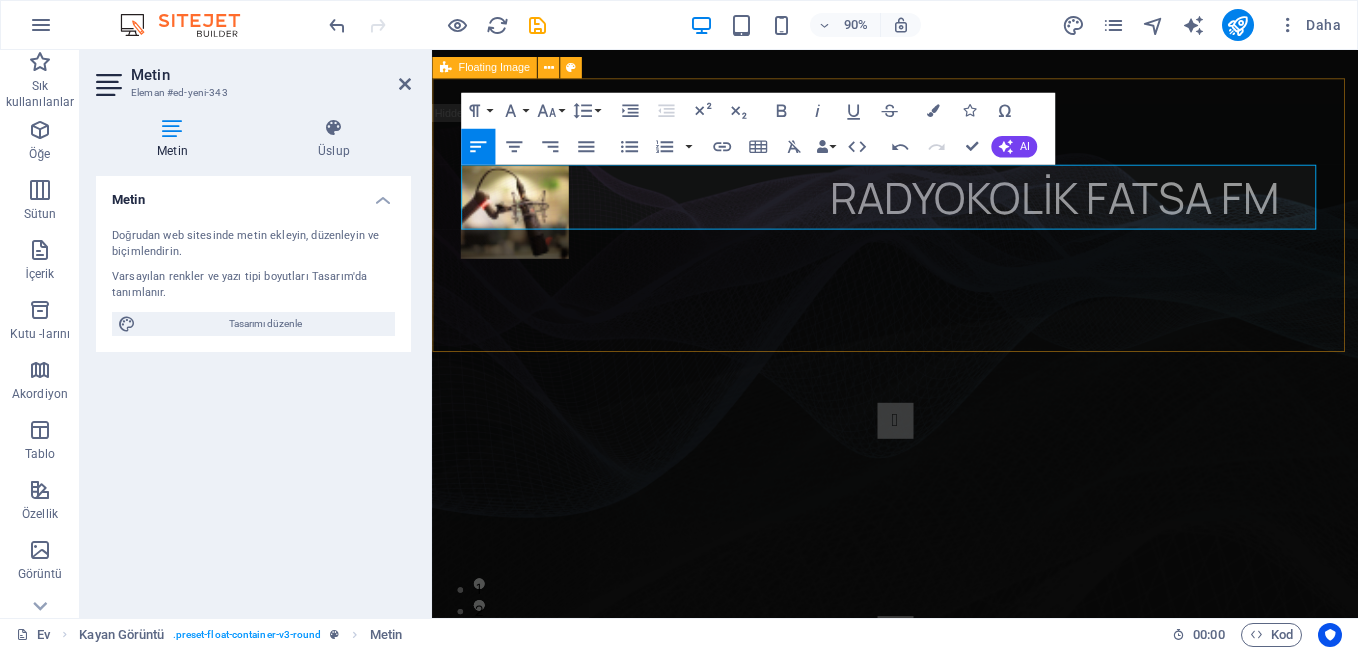 click on "RADYOKOLİK FATSA FM" at bounding box center [946, 214] 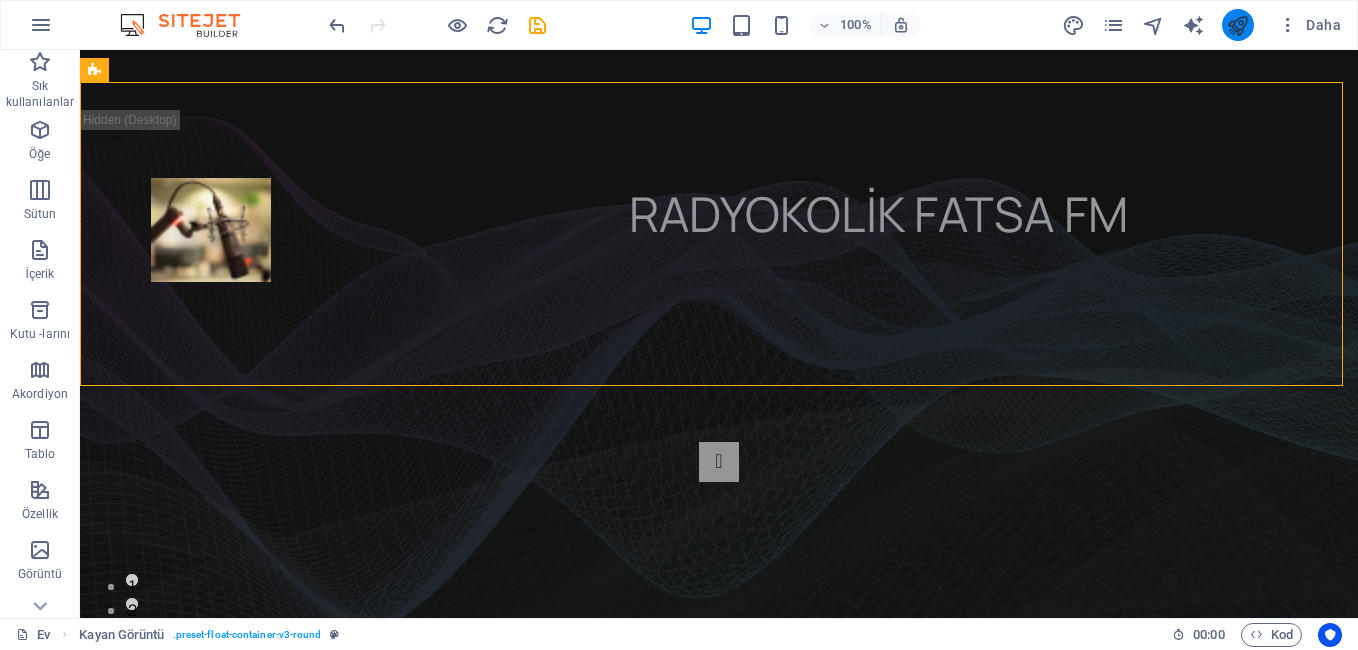 click at bounding box center (1238, 25) 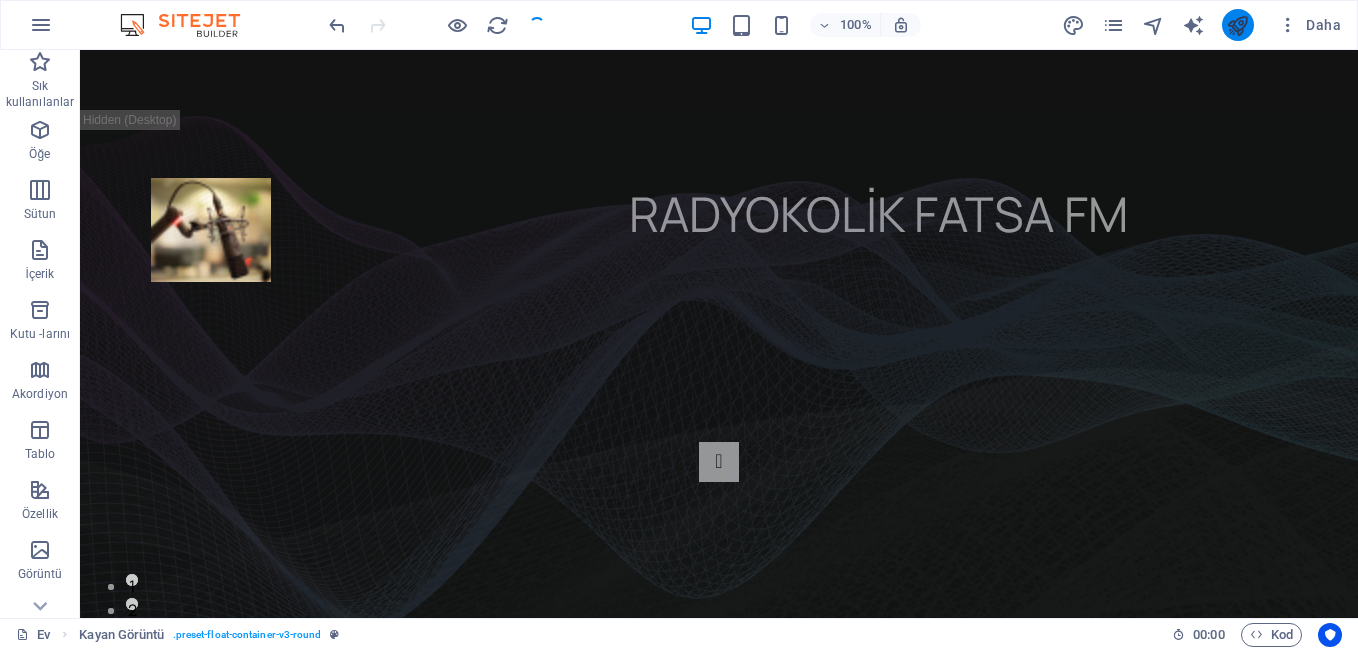 click at bounding box center [1238, 25] 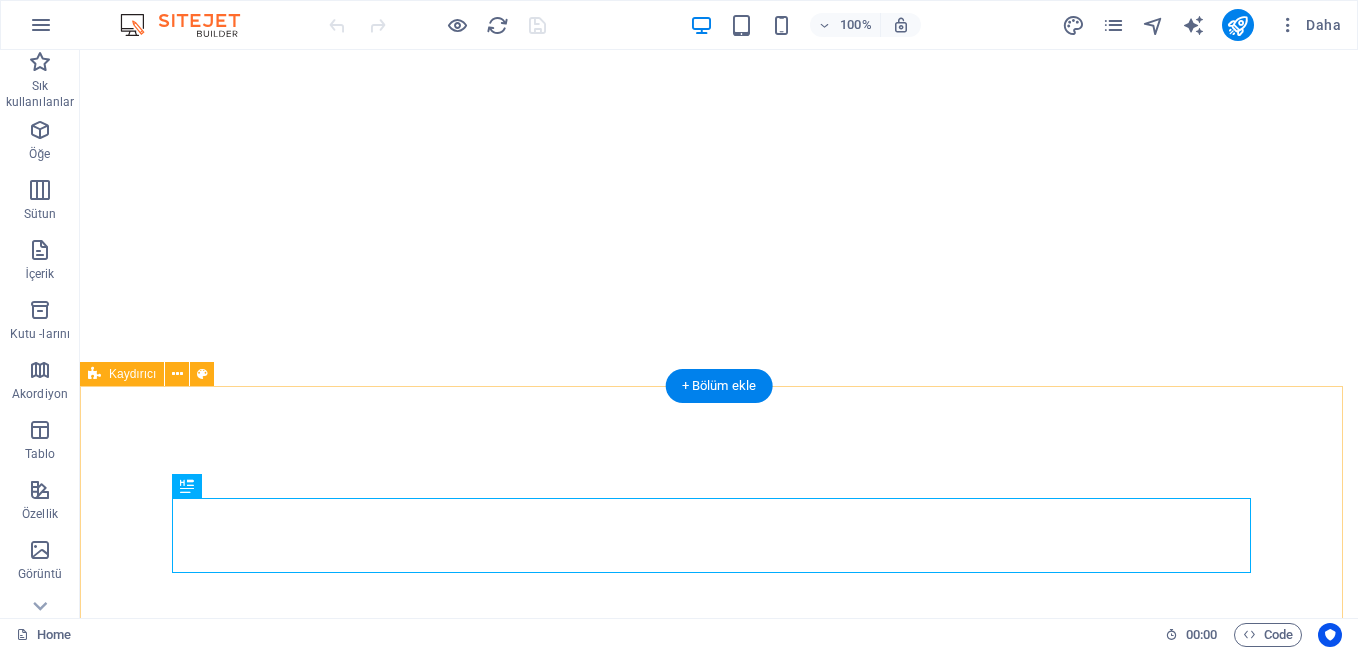 scroll, scrollTop: 0, scrollLeft: 0, axis: both 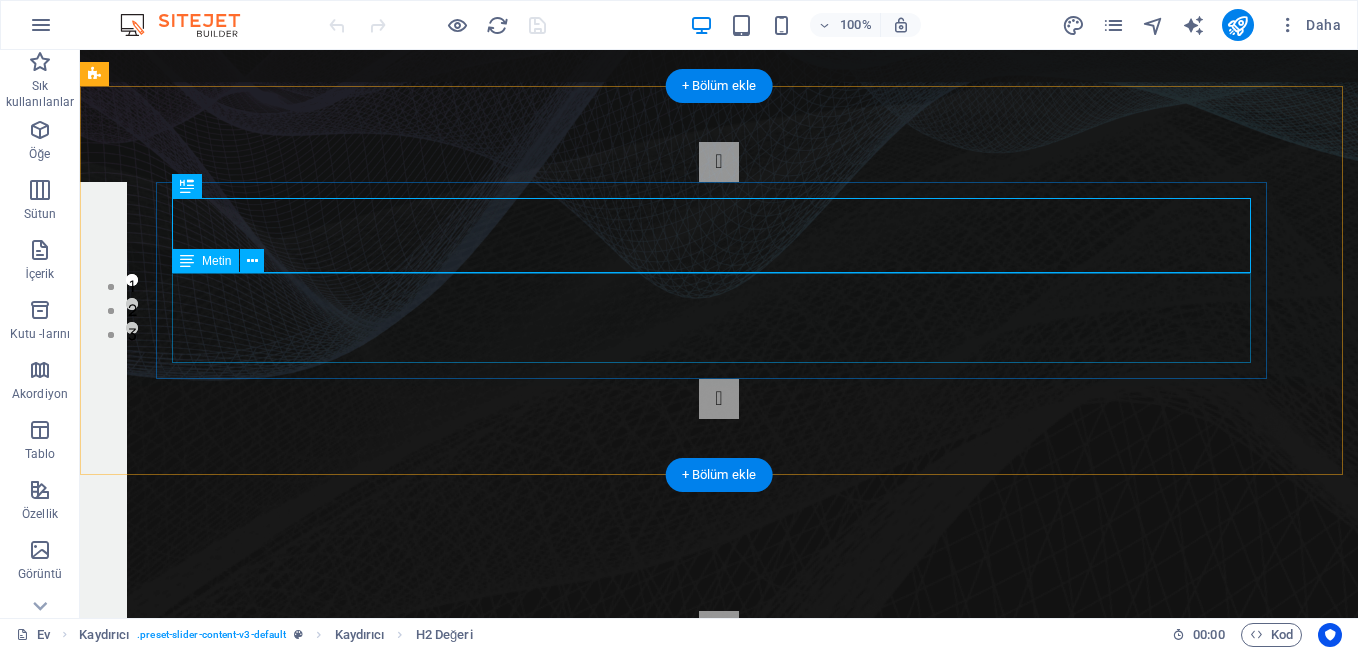 click on "D: KAPTAN !" at bounding box center (-413, 759) 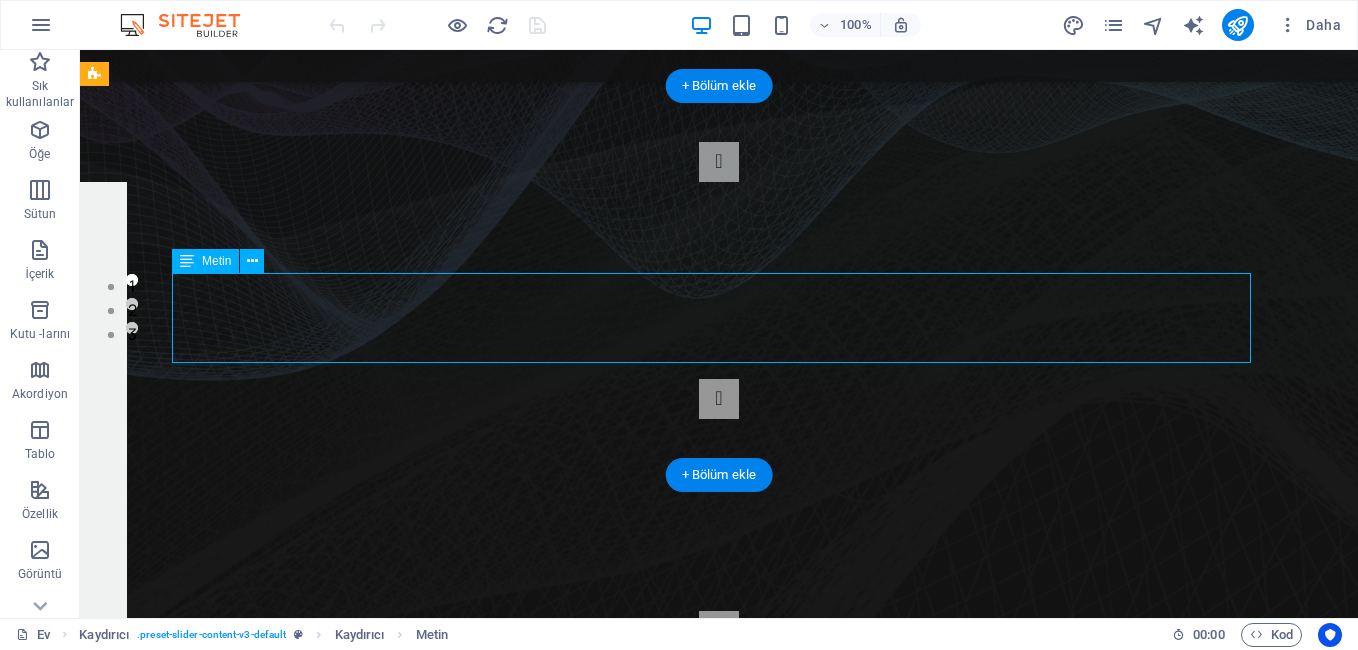 drag, startPoint x: 709, startPoint y: 313, endPoint x: 567, endPoint y: 316, distance: 142.0317 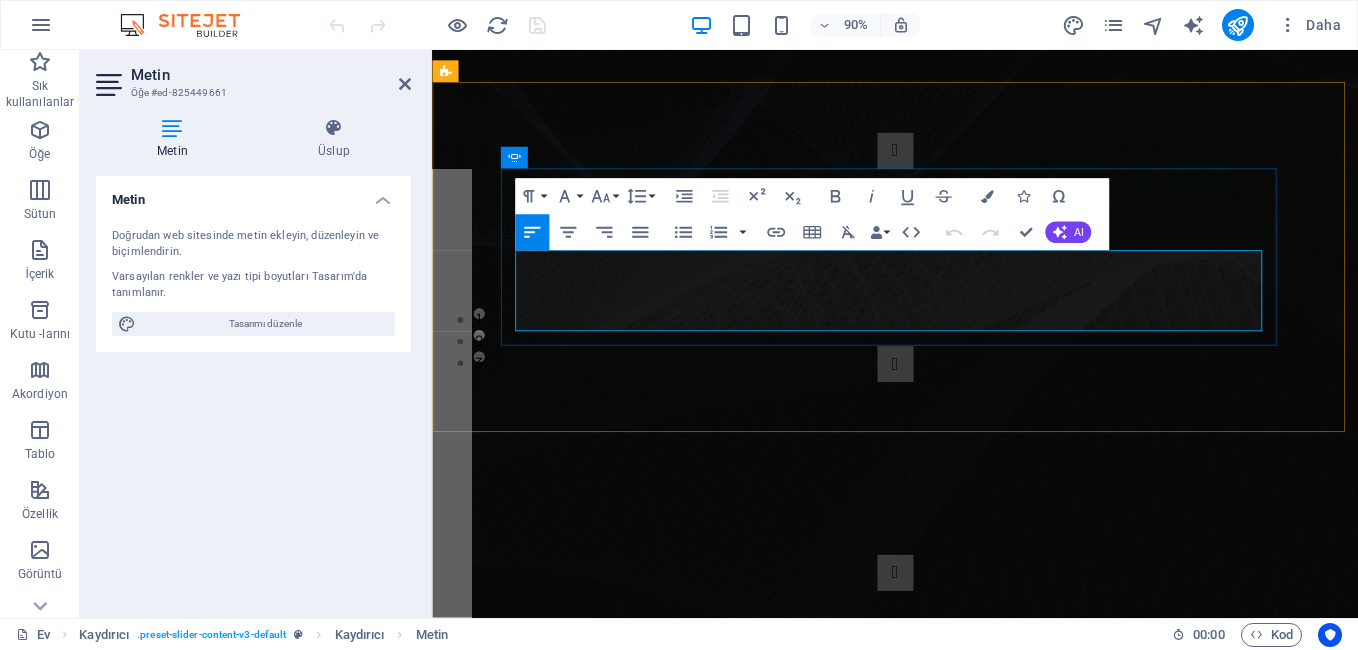 drag, startPoint x: 1054, startPoint y: 321, endPoint x: 660, endPoint y: 314, distance: 394.06216 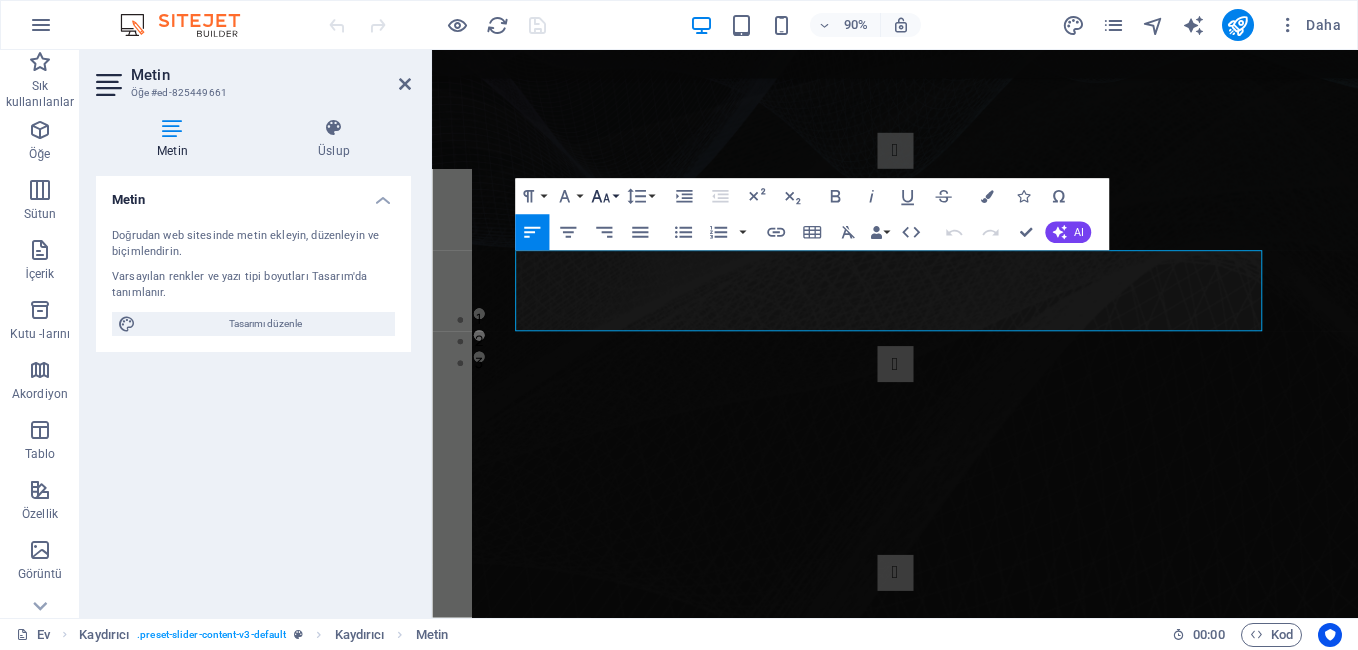 click 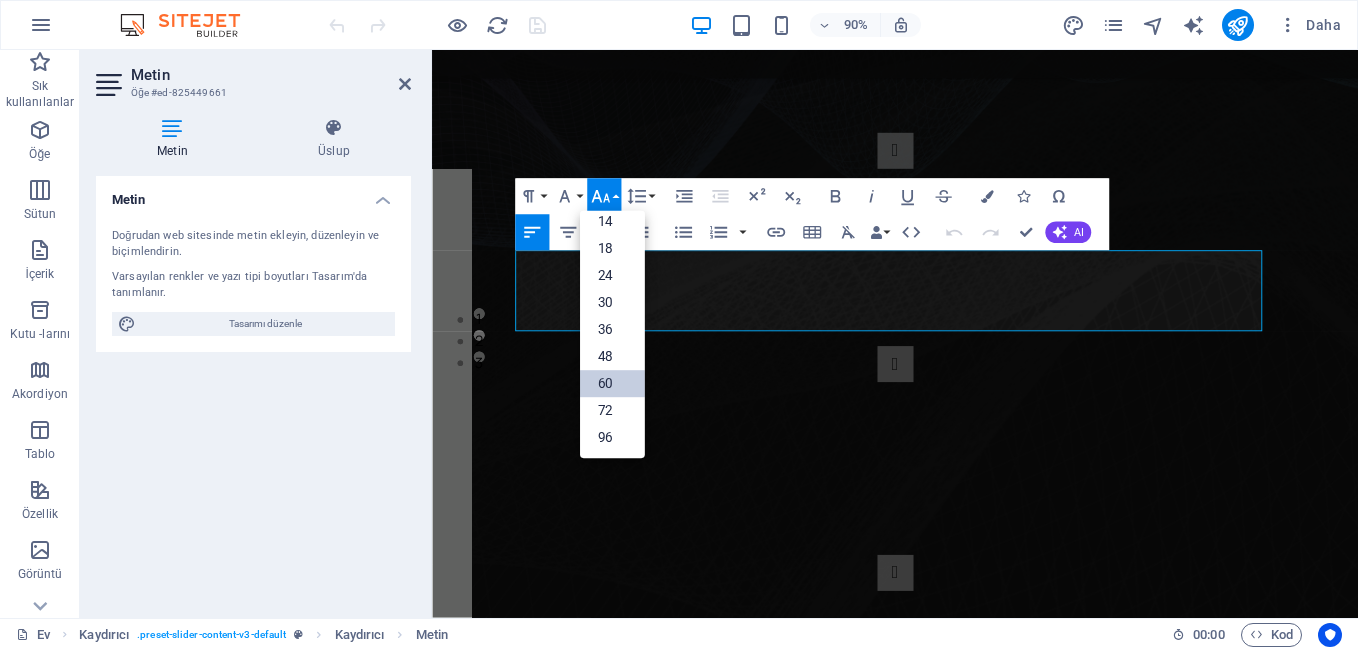 scroll, scrollTop: 161, scrollLeft: 0, axis: vertical 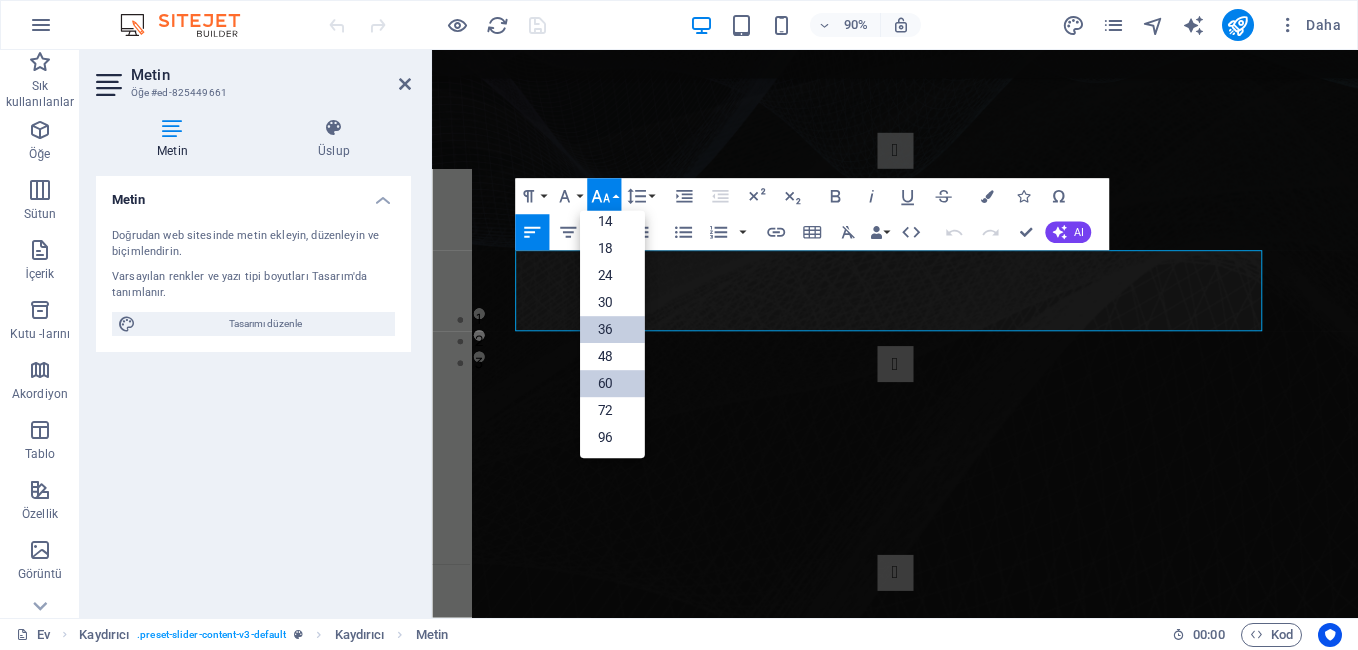 click on "36" at bounding box center (612, 330) 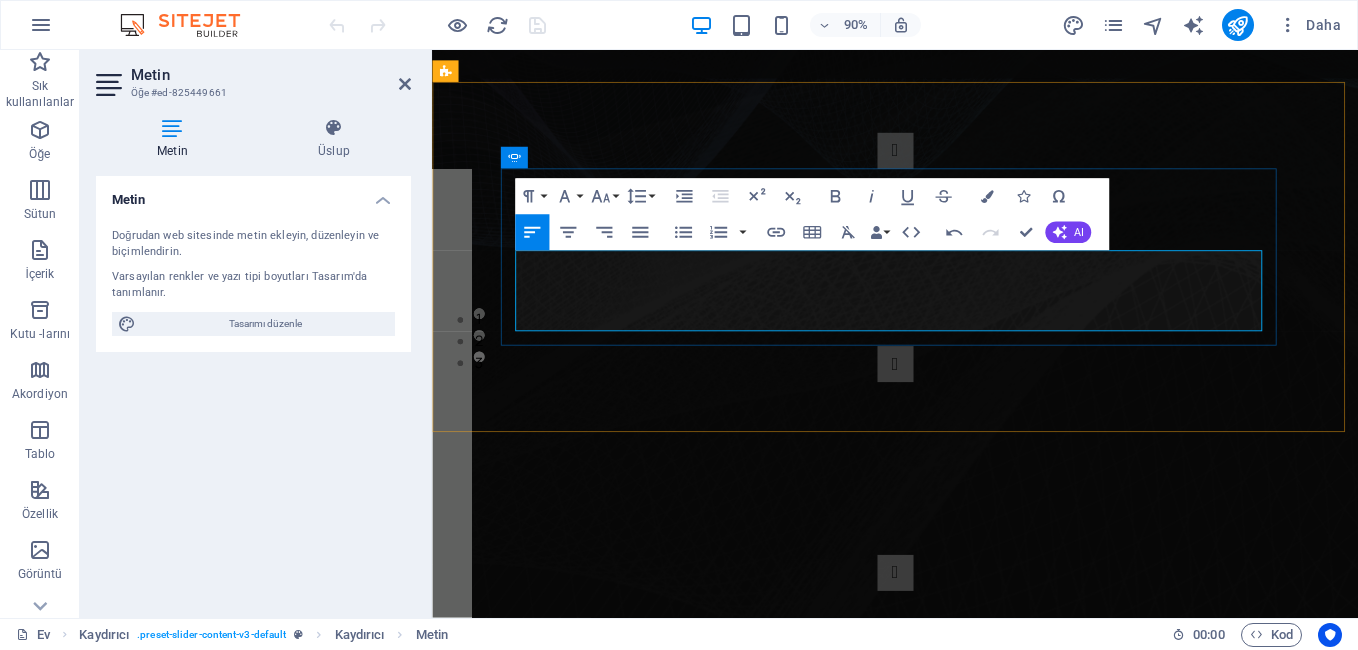 click on "D: KAPTAN!" at bounding box center [61, 759] 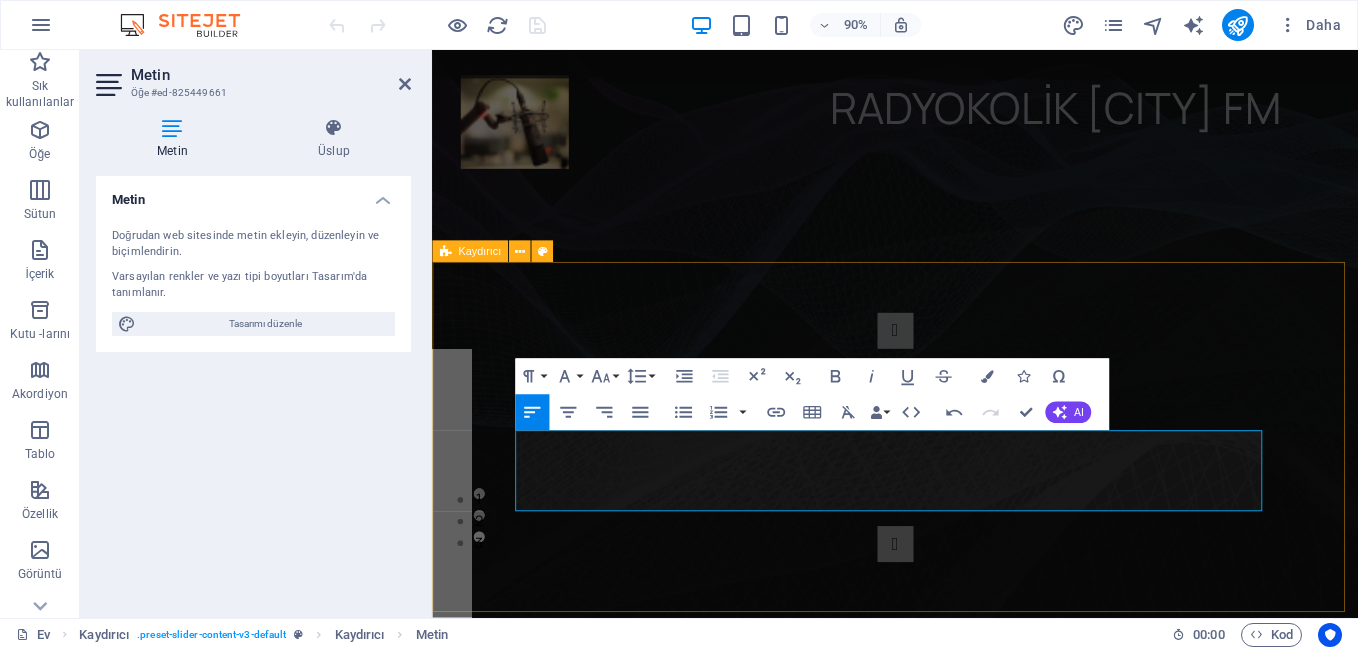 scroll, scrollTop: 200, scrollLeft: 0, axis: vertical 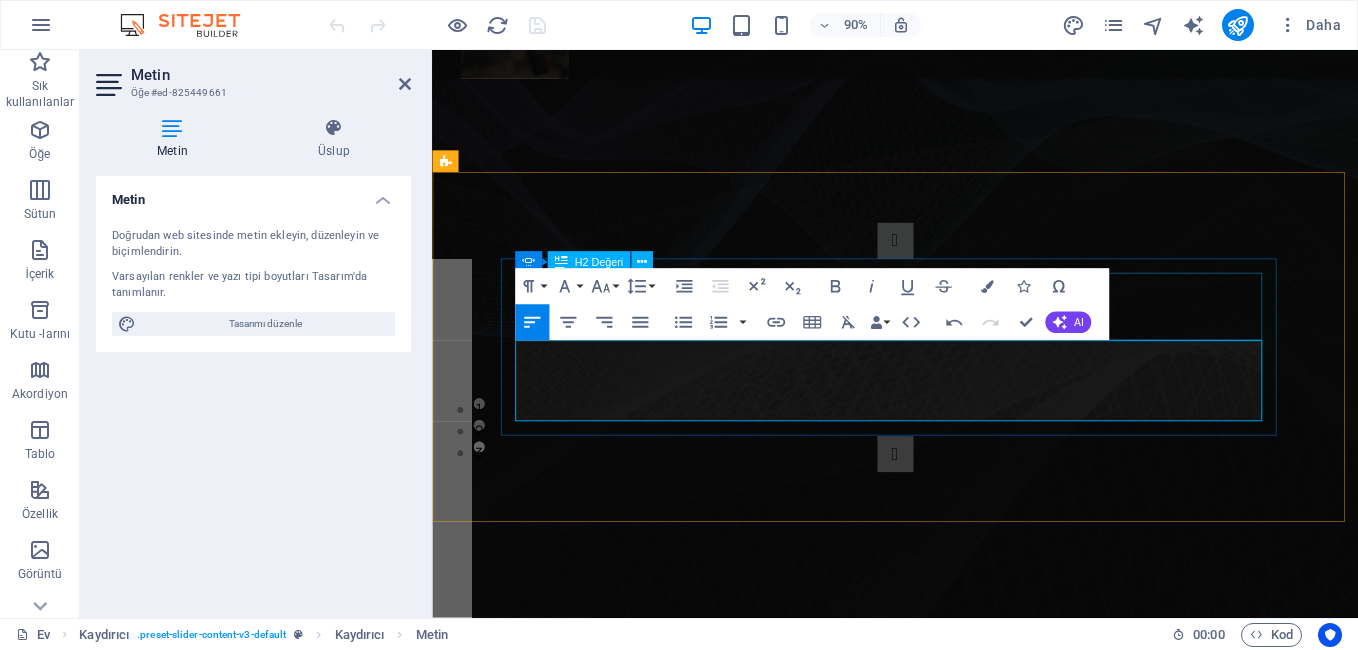 click on "PROGRAMYAPIMCISI" at bounding box center (61, 775) 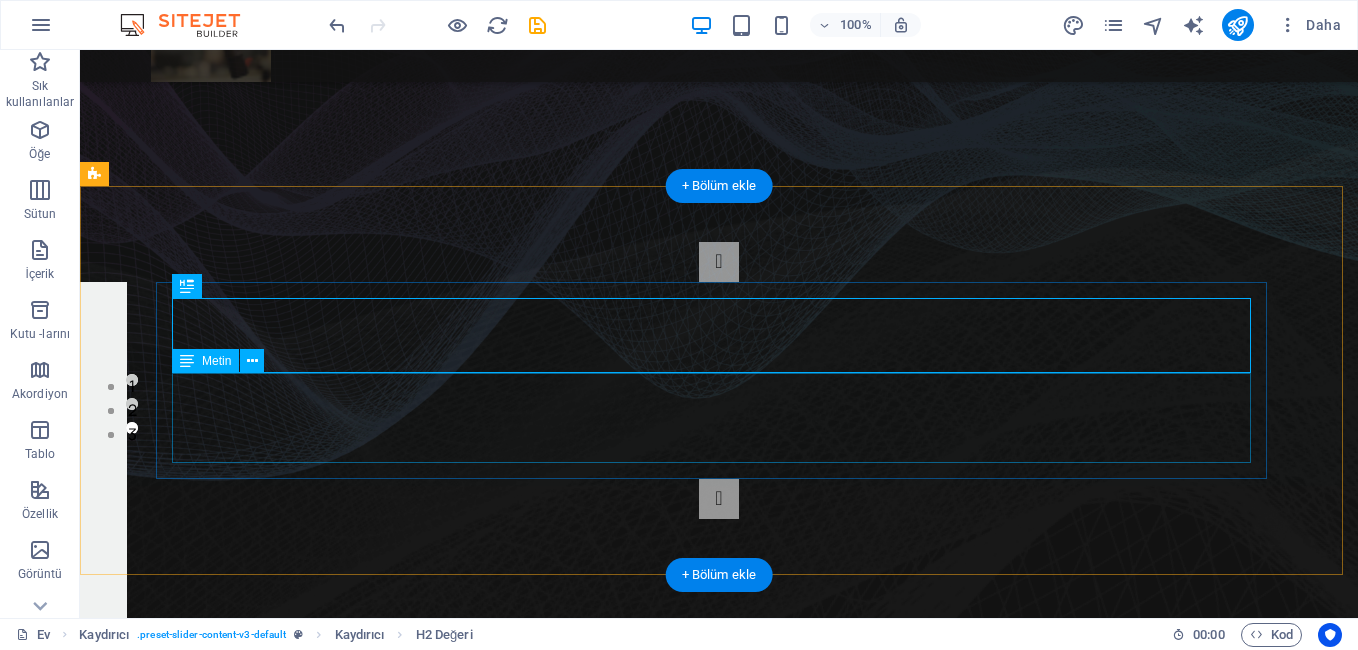 click on "D: KAPTAN!" at bounding box center (-413, 859) 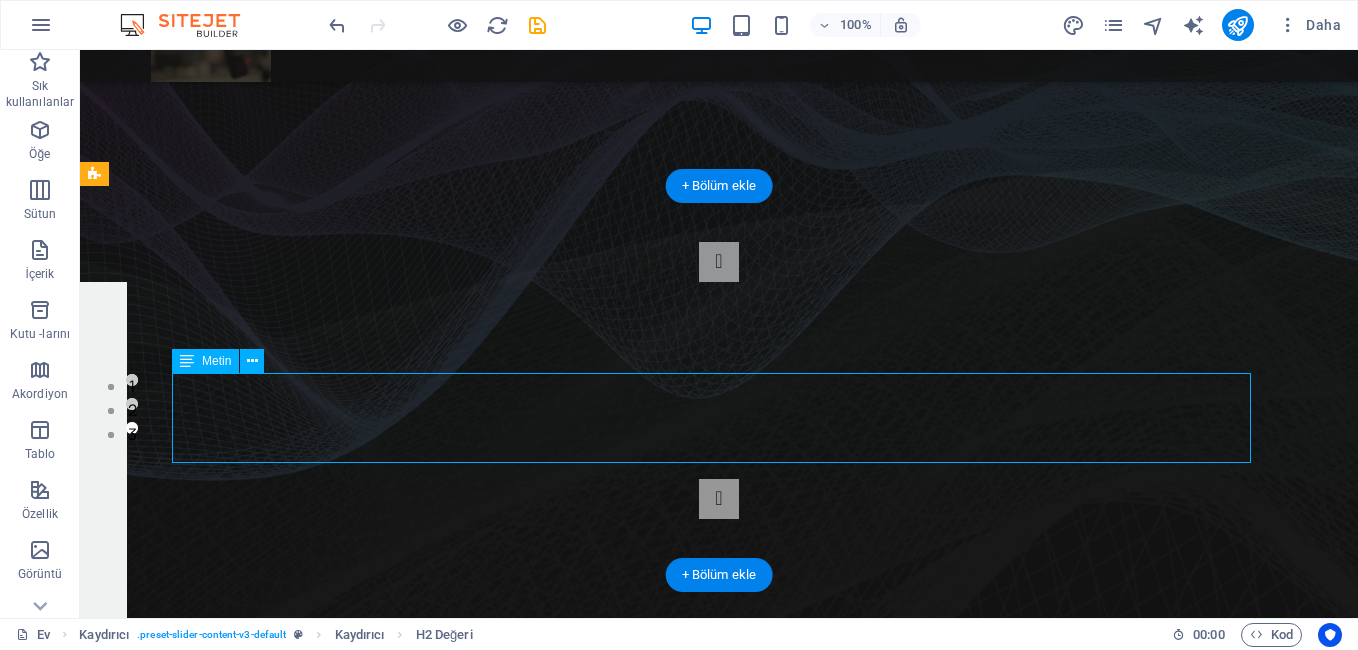 click on "D: KAPTAN!" at bounding box center (-413, 859) 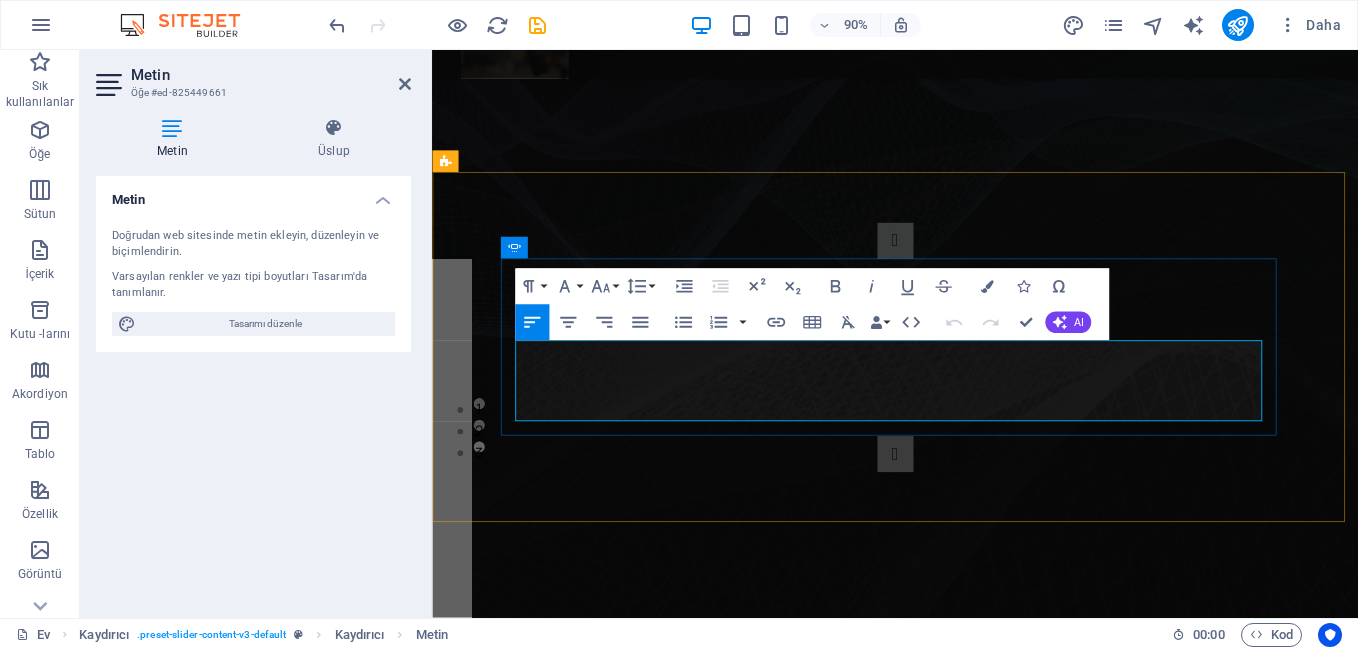 click on "D: KAPTAN!" at bounding box center (-113, 868) 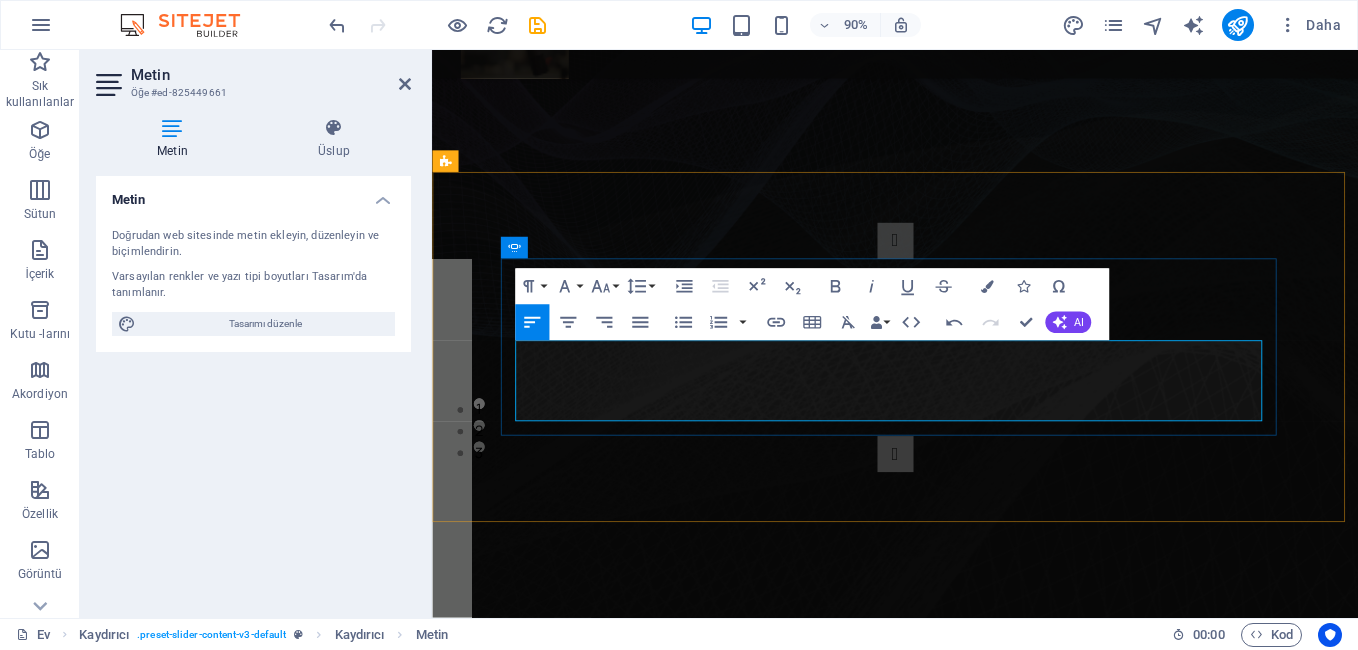 click on "DJ: KAPTAN!" at bounding box center [61, 859] 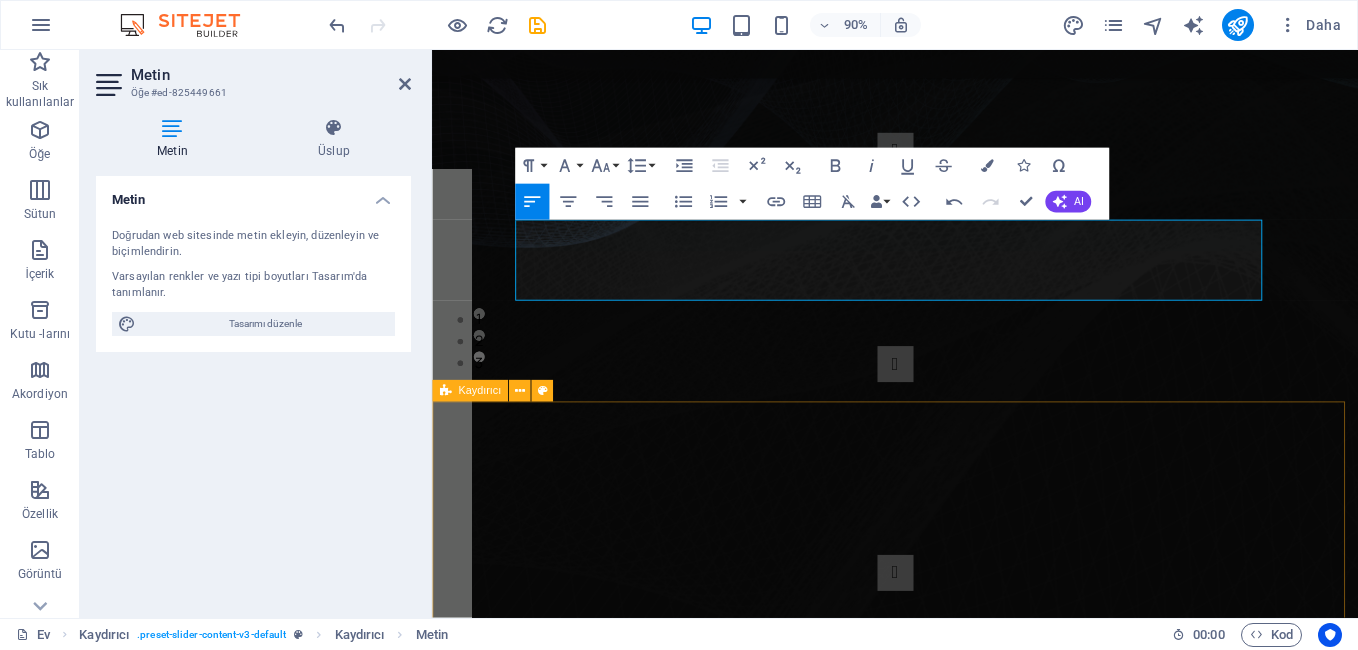 scroll, scrollTop: 600, scrollLeft: 0, axis: vertical 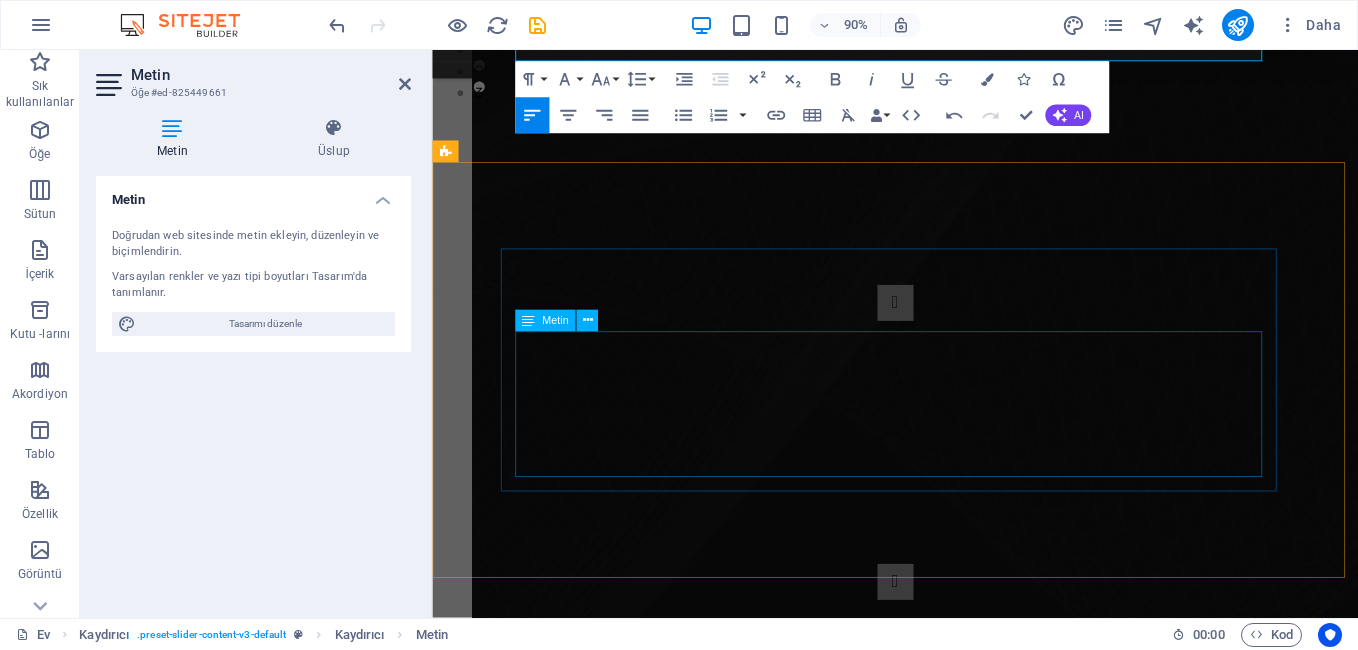 click on "Lütfen Bizlerle İstediginizi Ve Aklınızdaki Yayın Akışının Nasıl Daha Güzel Olur Diye Fikirlerinizi Paylaşınız" at bounding box center [-1663, 1368] 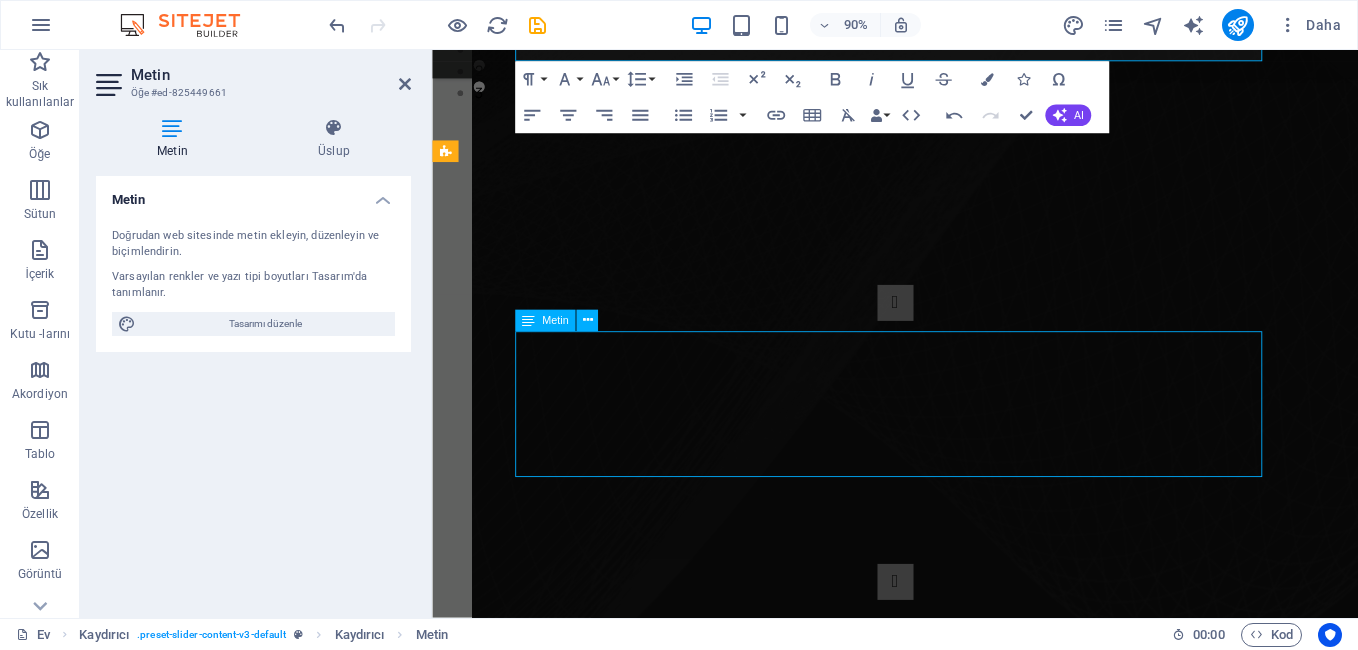 click on "Lütfen Bizlerle İstediginizi Ve Aklınızdaki Yayın Akışının Nasıl Daha Güzel Olur Diye Fikirlerinizi Paylaşınız" at bounding box center [-1663, 1368] 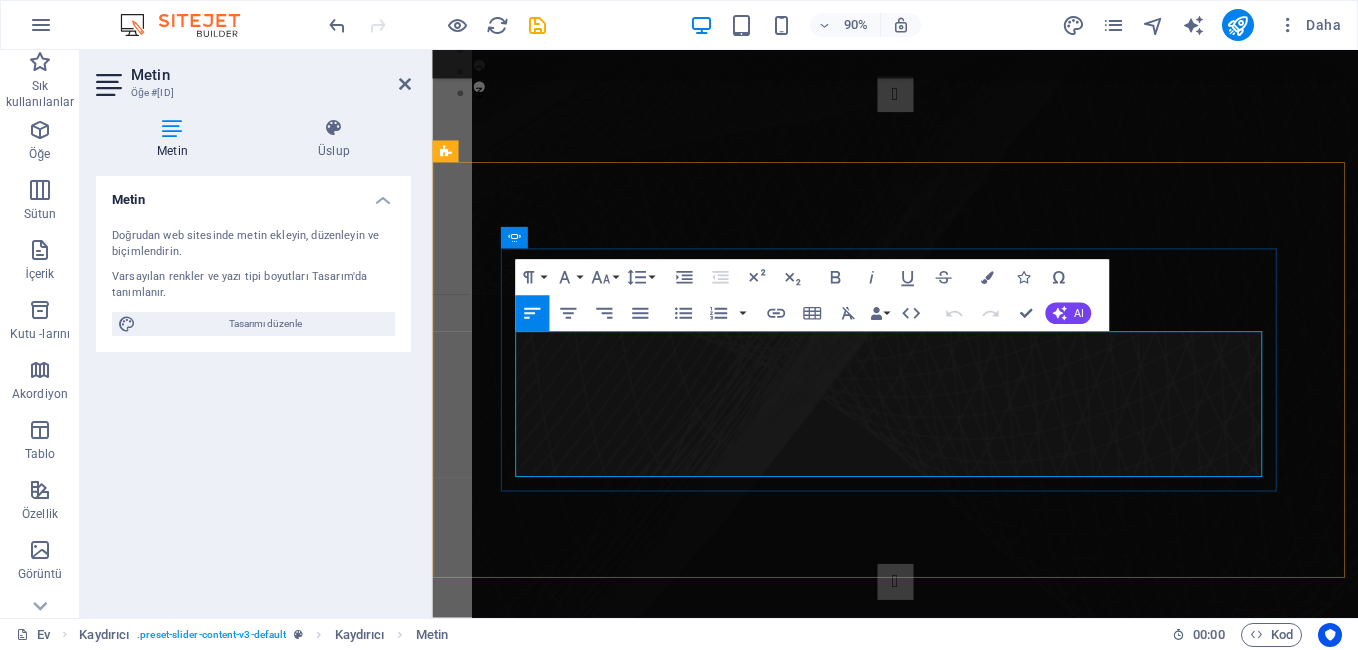 drag, startPoint x: 708, startPoint y: 502, endPoint x: 530, endPoint y: 405, distance: 202.71408 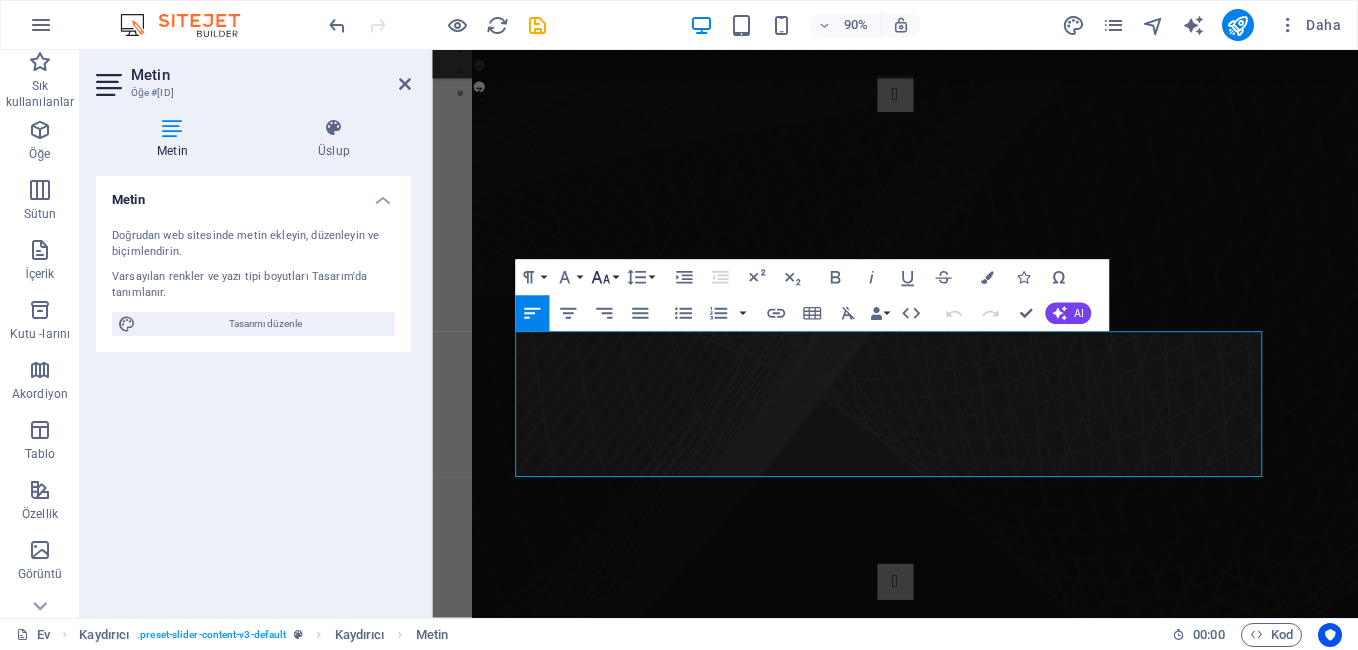 click 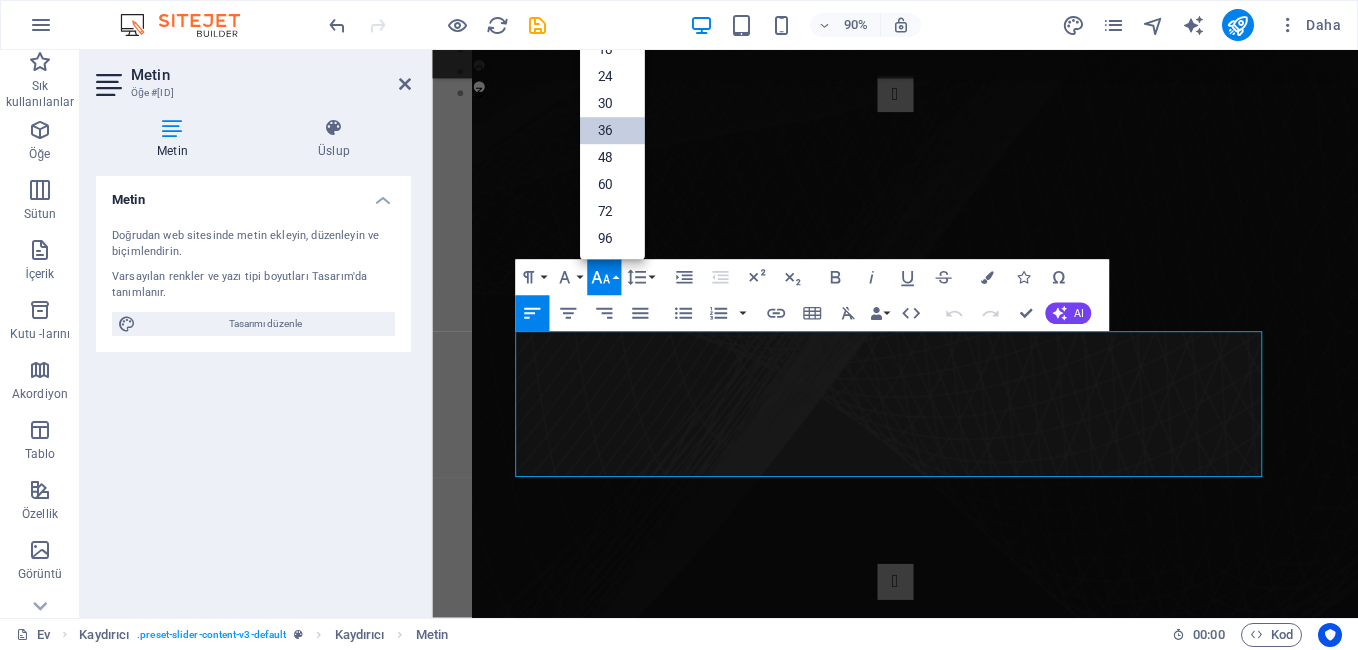 scroll, scrollTop: 161, scrollLeft: 0, axis: vertical 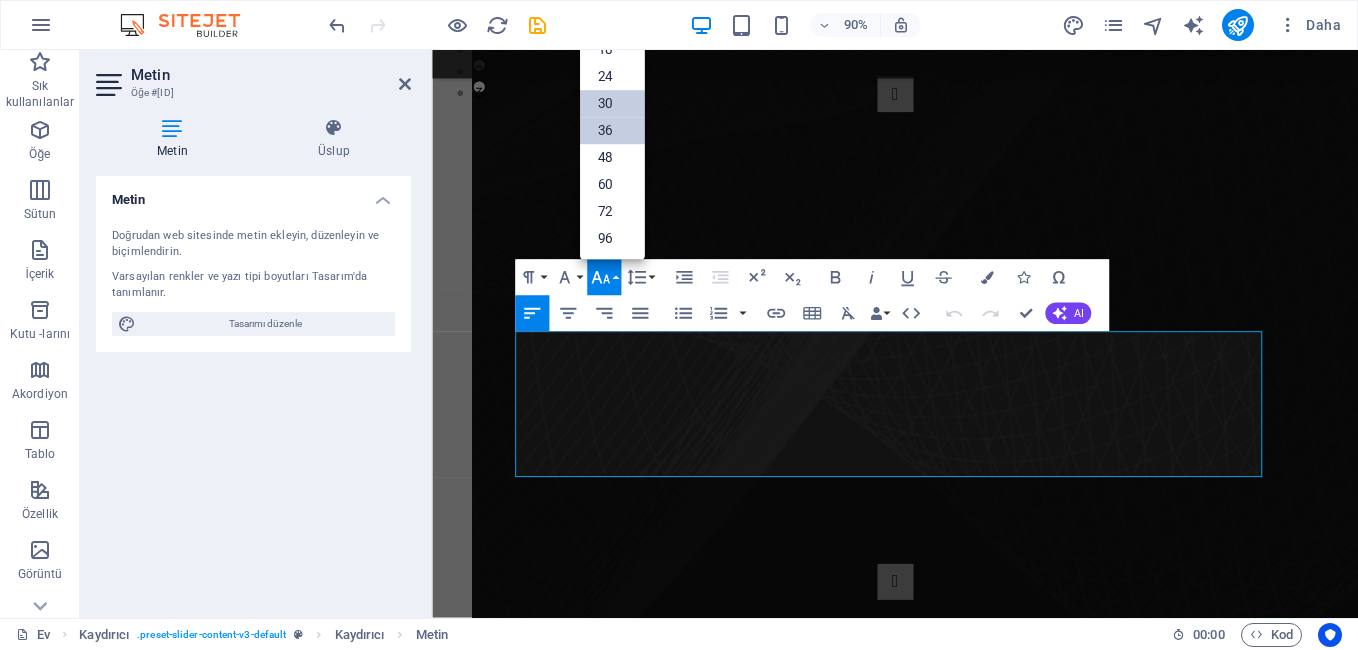 click on "30" at bounding box center (612, 103) 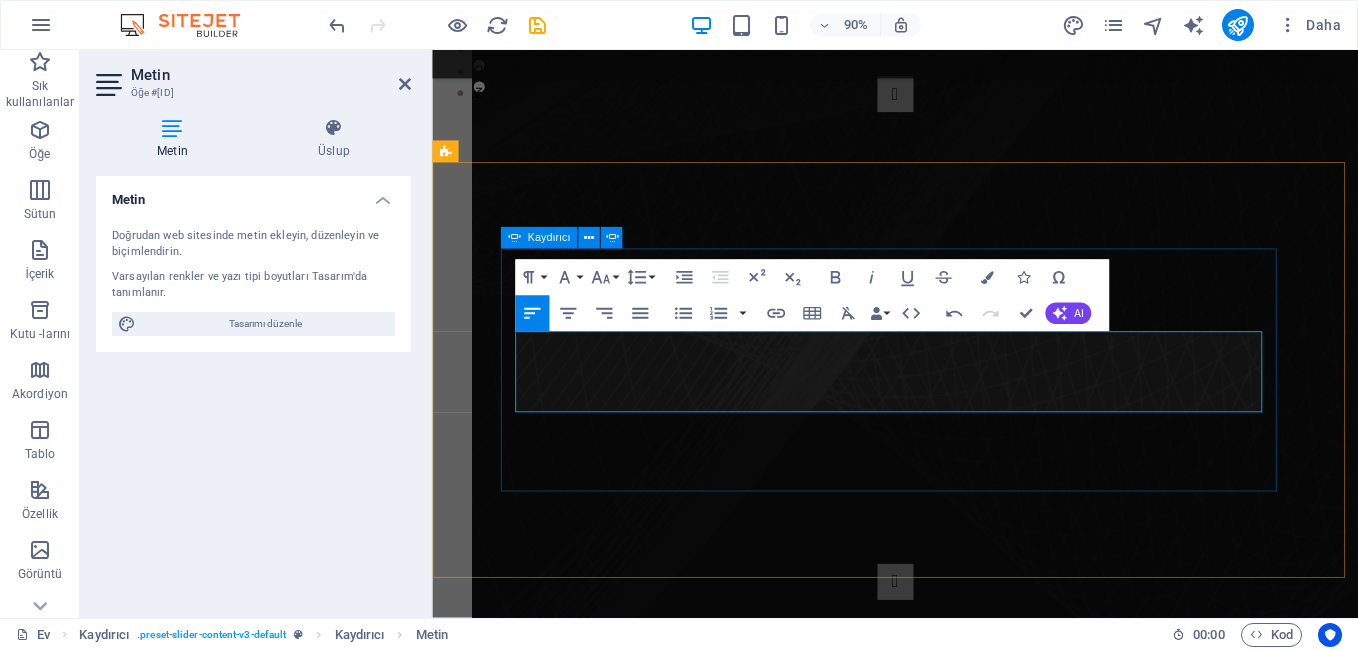click on "AKLINIZDAKİLER Lütfen Bizlerle İstediginizi Ve Aklınızdaki Yayın Akışının Nasıl Daha Güzel Olur Diye Fikirlerinizi Paylaşınız RADYOKOLİK FATSA FM Herzaman Sizlere Daha İyi Bitr Yayın Kalitesi Suna Bilmek İçin Çalışmaya Devam Ediyoruz.. TEMEL AMACIMIZ Buradi Temel Amacımız Sizlere Daha Kaliteli Bir Yayın Akışı Sunmaktır... AKLINIZDAKİLER Lütfen Bizlerle İstediginizi Ve Aklınızdaki Yayın Akışının Nasıl Daha Güzel Olur Diye Fikirlerinizi Paylaşınız RADYOKOLİK FATSA FM Herzaman Sizlere Daha İyi Bitr Yayın Kalitesi Suna Bilmek İçin Çalışmaya Devam Ediyoruz.. 1 2 3" at bounding box center [946, 485] 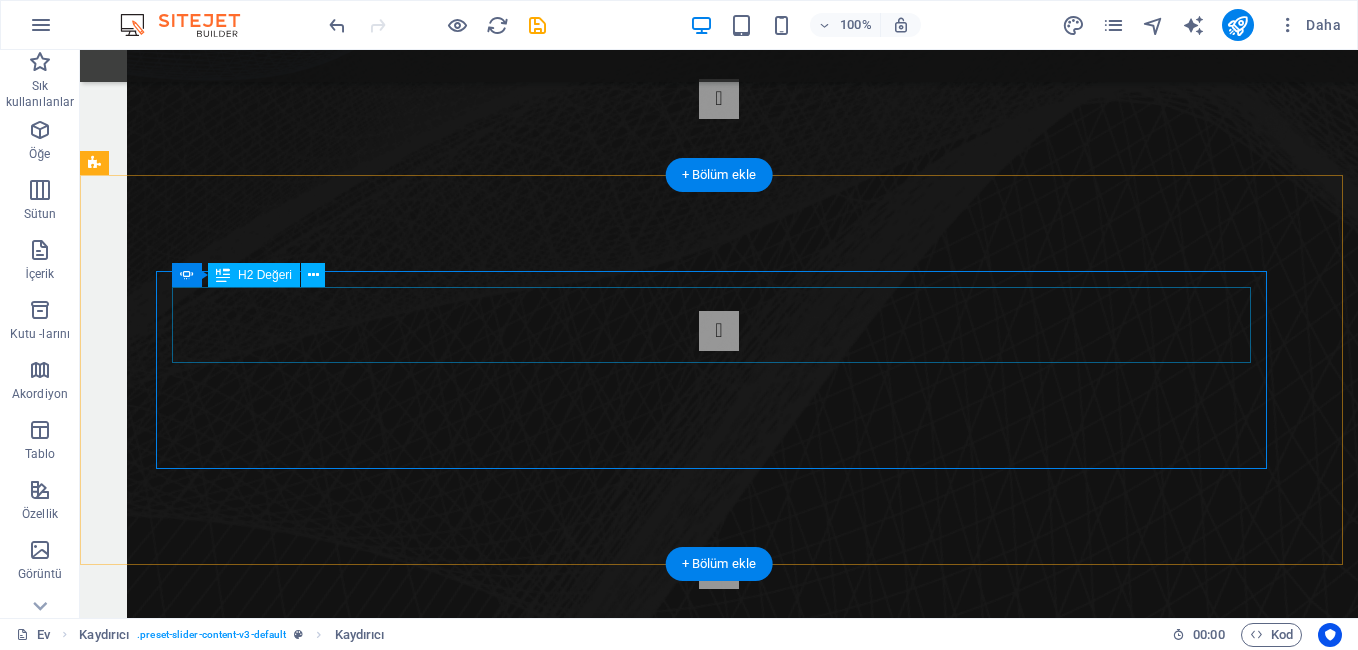click on "AKLINIZDAKİLER" at bounding box center (-2635, 1105) 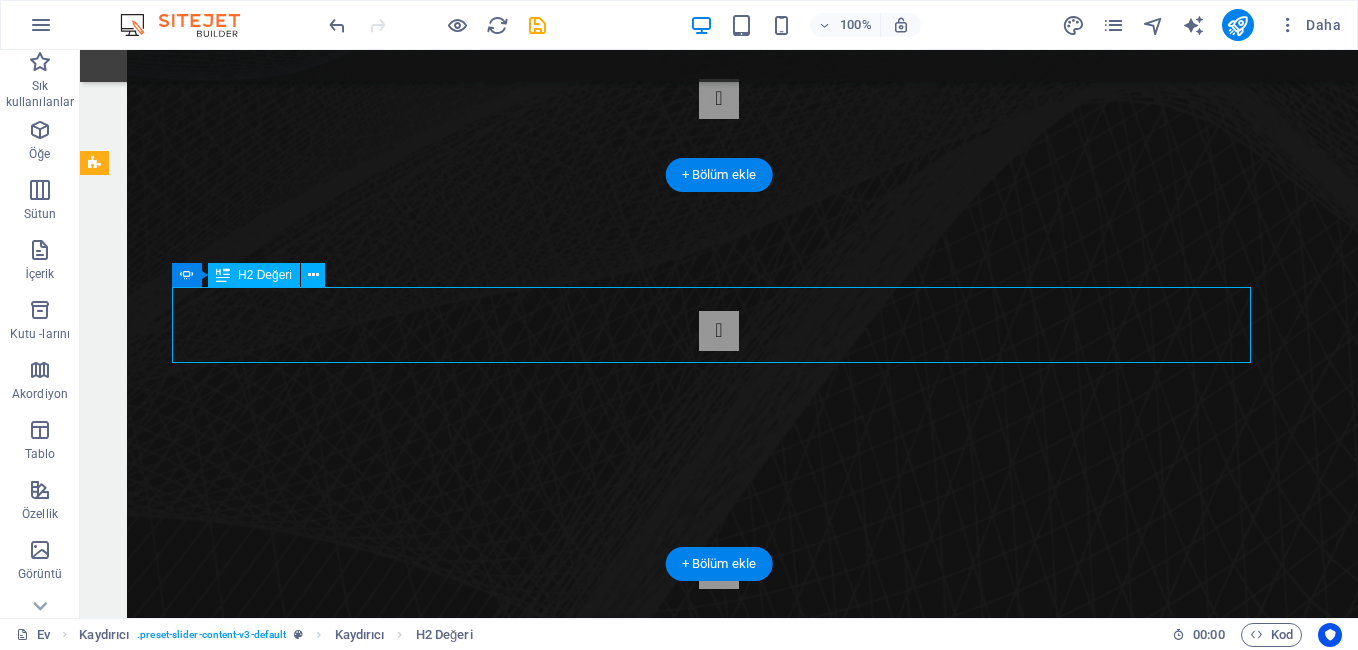 click on "AKLINIZDAKİLER" at bounding box center (-2635, 1105) 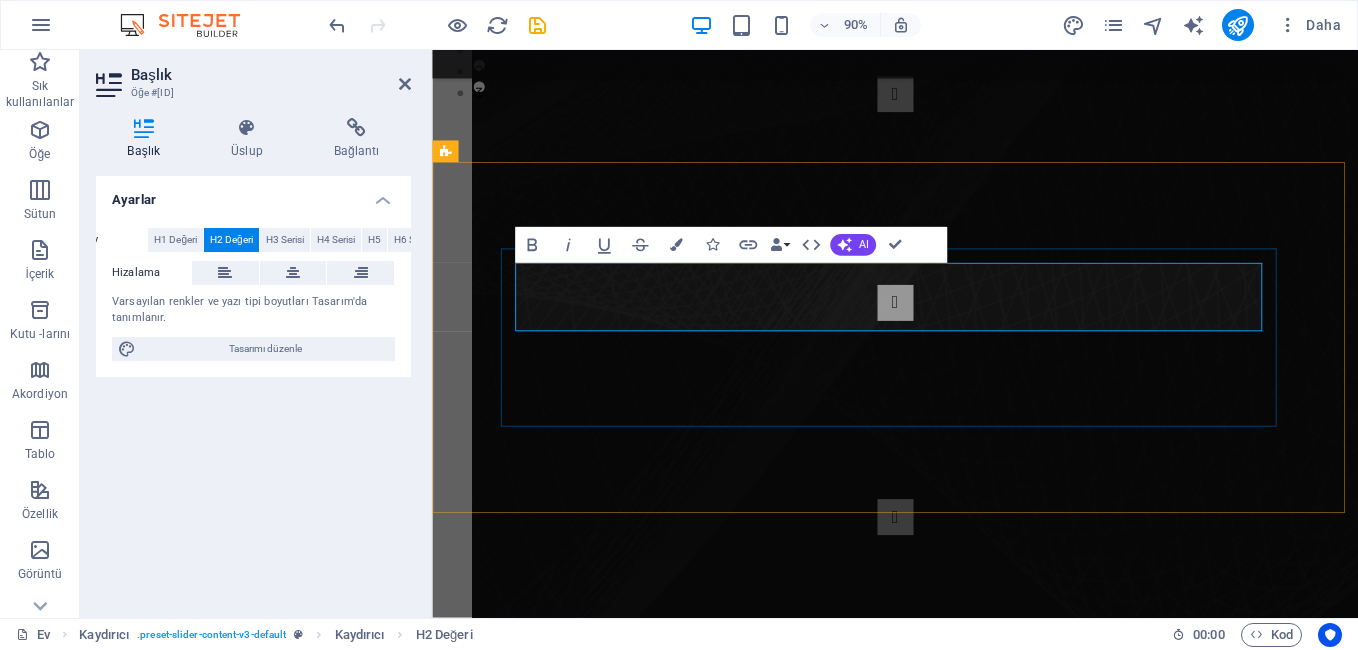 drag, startPoint x: 978, startPoint y: 323, endPoint x: 859, endPoint y: 328, distance: 119.104996 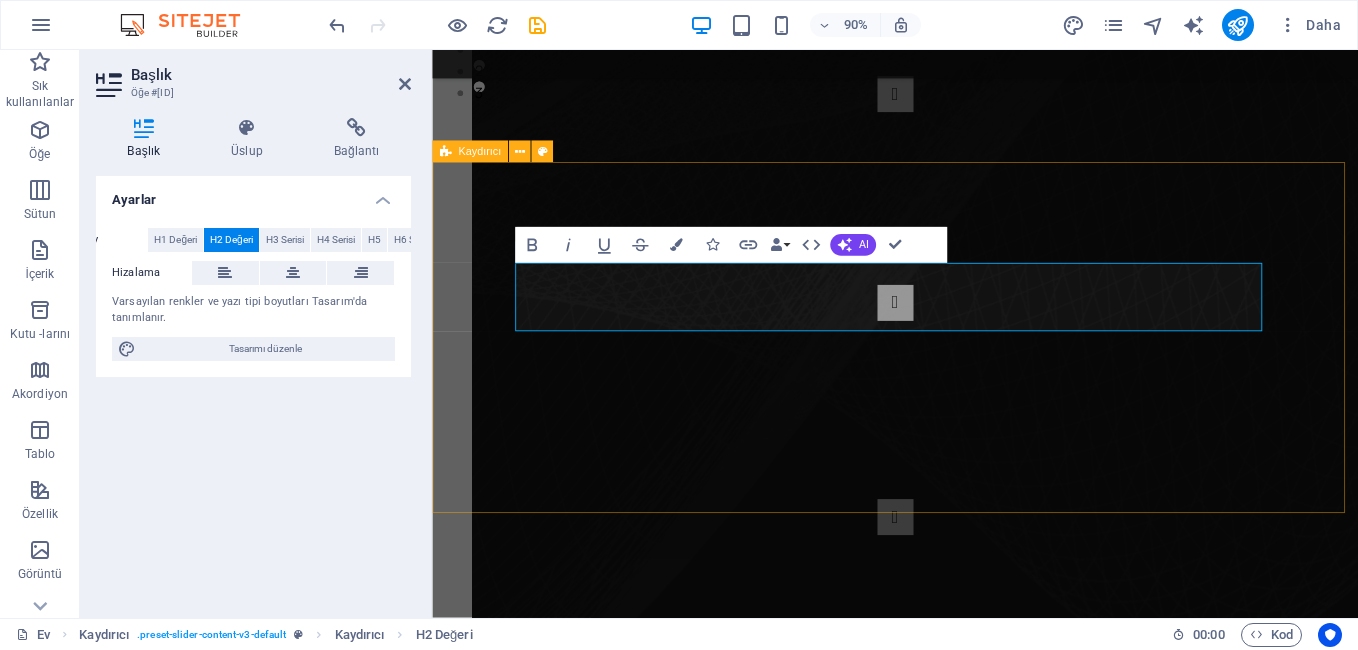 drag, startPoint x: 988, startPoint y: 325, endPoint x: 506, endPoint y: 321, distance: 482.0166 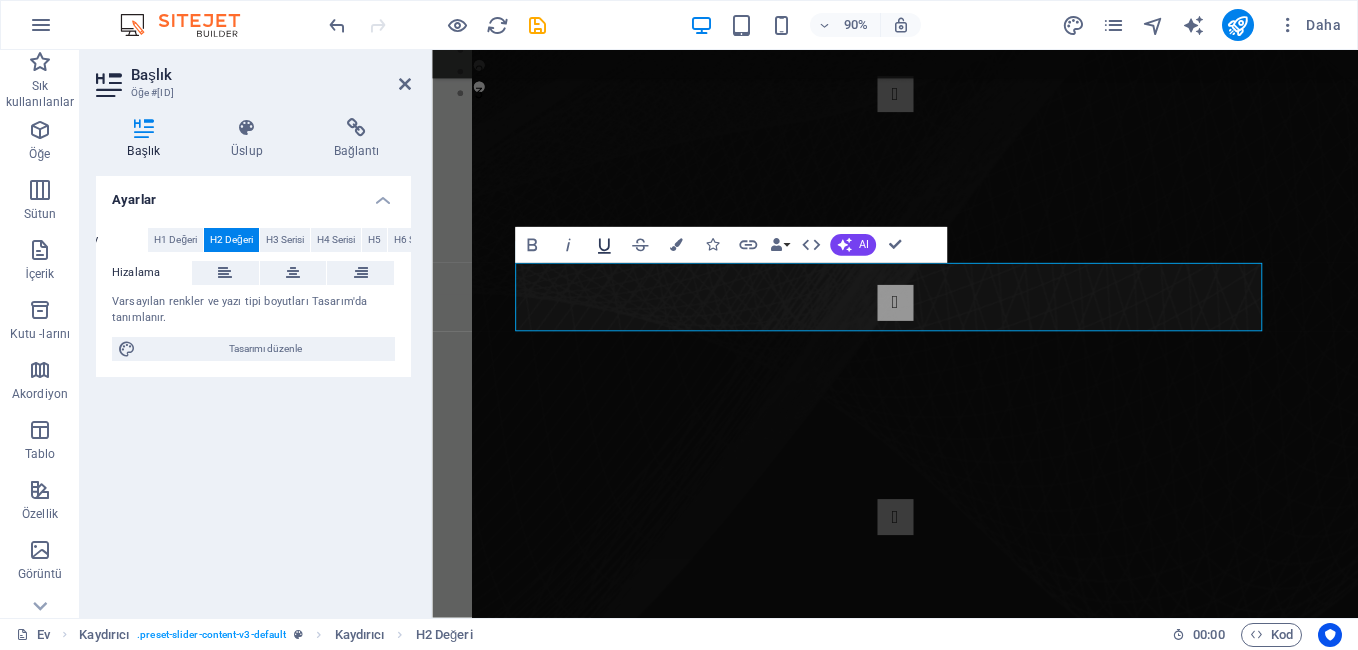 click 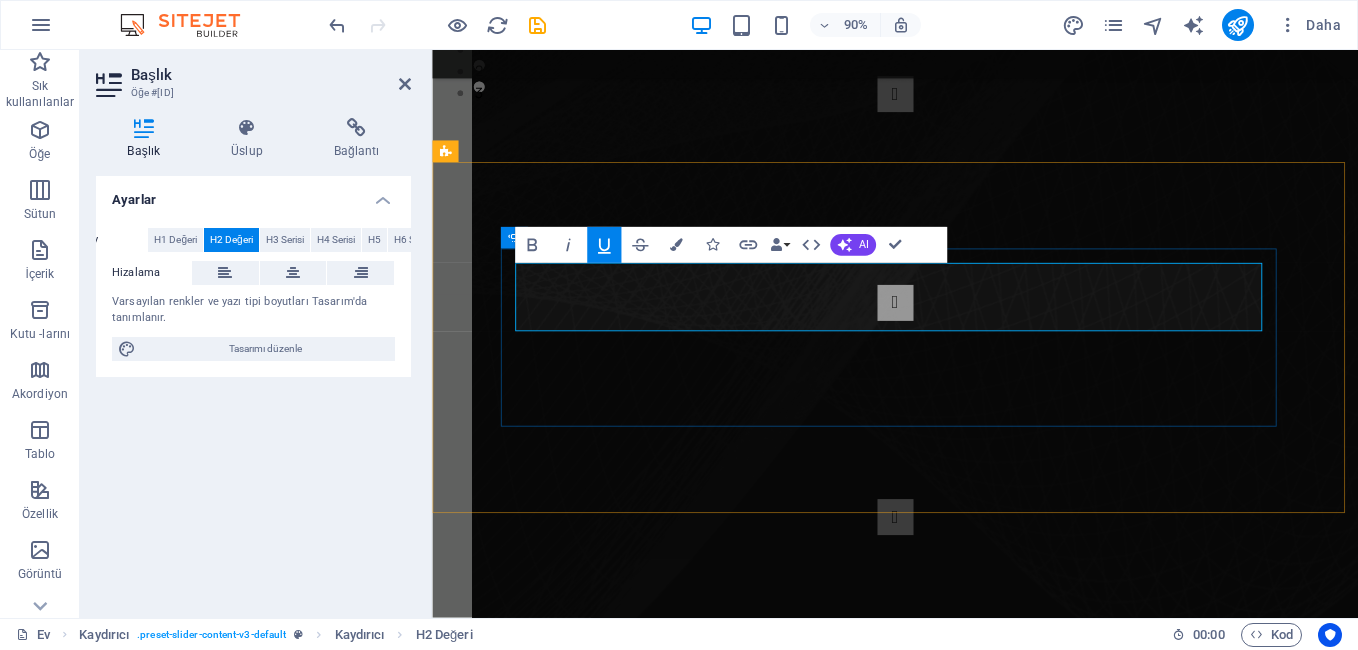 click on "AKLINIZDAKİLER" at bounding box center (-1663, 1177) 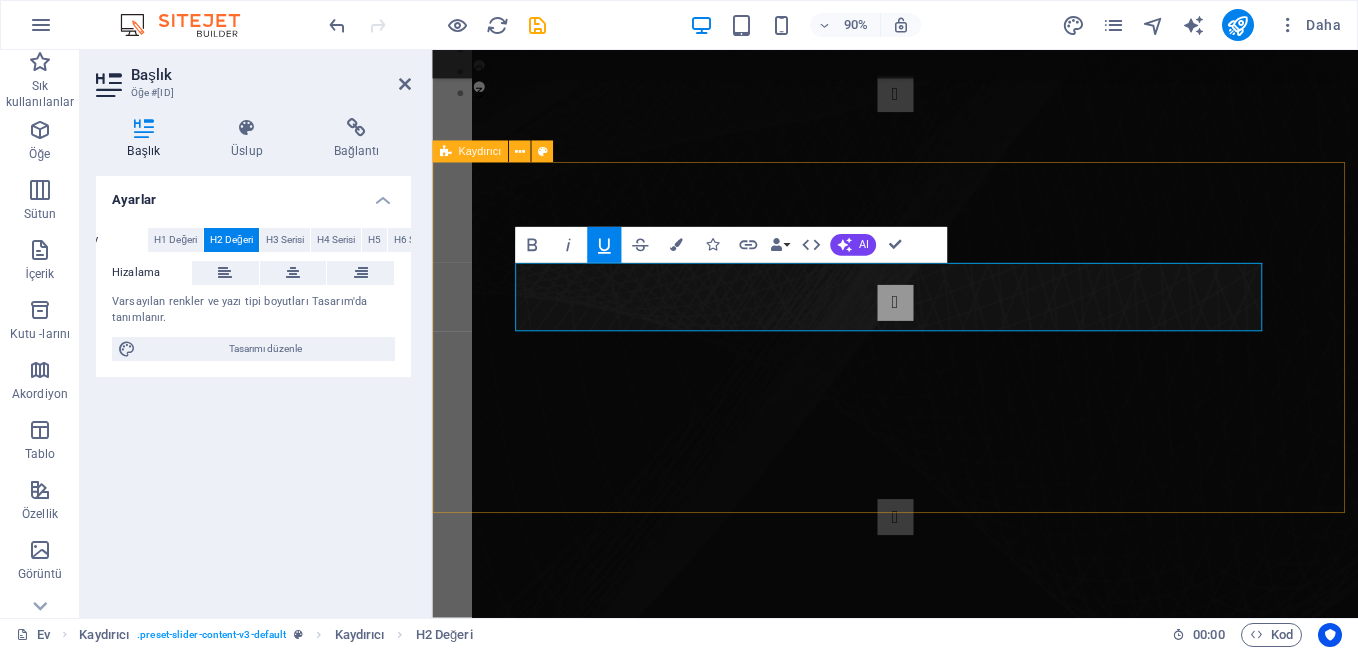 click on "AKLINIZDAKİLER Lütfen Bizlerle İstediginizi Ve Aklınızdaki Yayın Akışının Nasıl Daha Güzel Olur Diye Fikirlerinizi Paylaşınız RADYOKOLİK FATSA FM Herzaman Sizlere Daha İyi Bitr Yayın Kalitesi Suna Bilmek İçin Çalışmaya Devam Ediyoruz.. TEMEL AMACIMIZ Buradi Temel Amacımız Sizlere Daha Kaliteli Bir Yayın Akışı Sunmaktır... AKLINIZDAKİLER Lütfen Bizlerle İstediginizi Ve Aklınızdaki Yayın Akışının Nasıl Daha Güzel Olur Diye Fikirlerinizi Paylaşınız RADYOKOLİK FATSA FM Herzaman Sizlere Daha İyi Bitr Yayın Kalitesi Suna Bilmek İçin Çalışmaya Devam Ediyoruz.. 1 2 3" at bounding box center [946, 449] 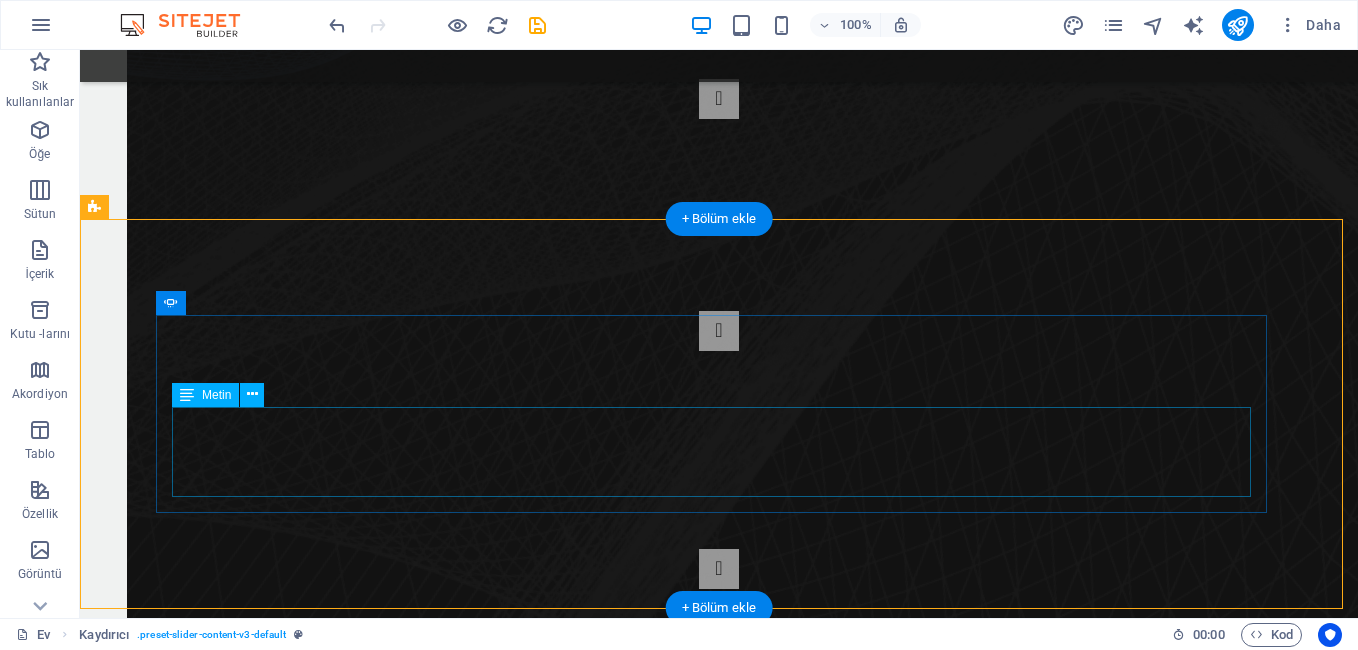 scroll, scrollTop: 300, scrollLeft: 0, axis: vertical 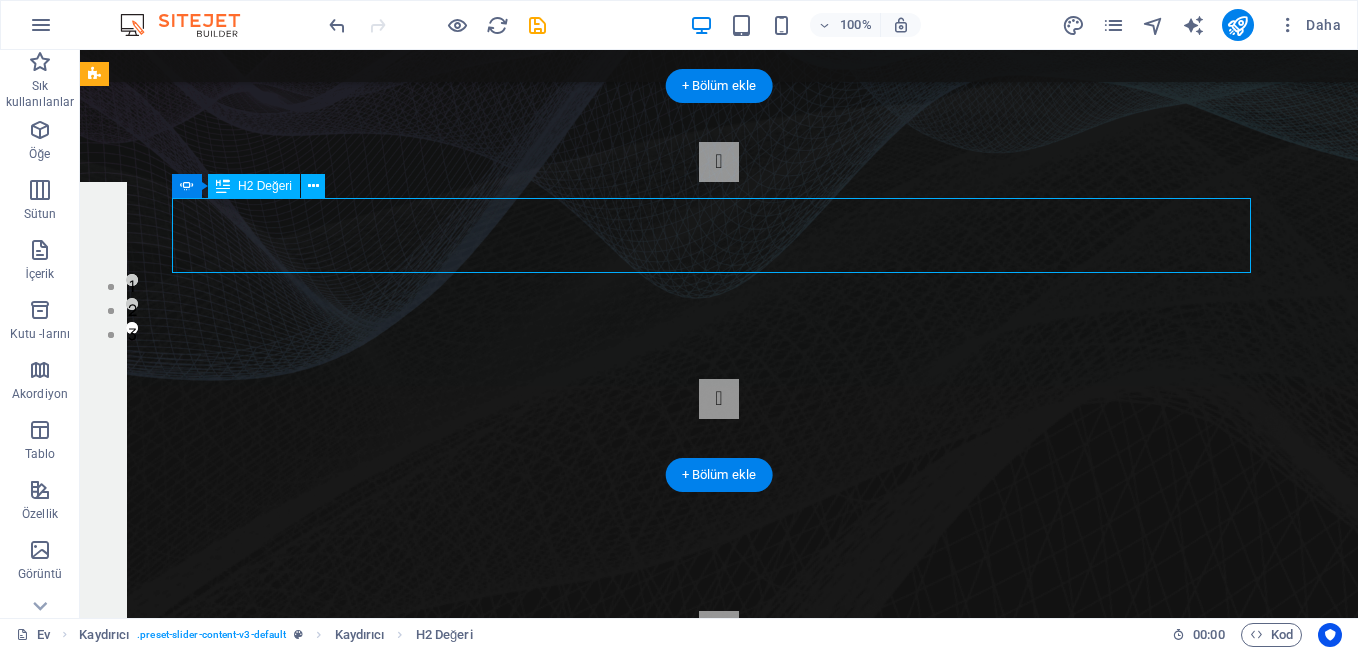 drag, startPoint x: 819, startPoint y: 246, endPoint x: 641, endPoint y: 247, distance: 178.0028 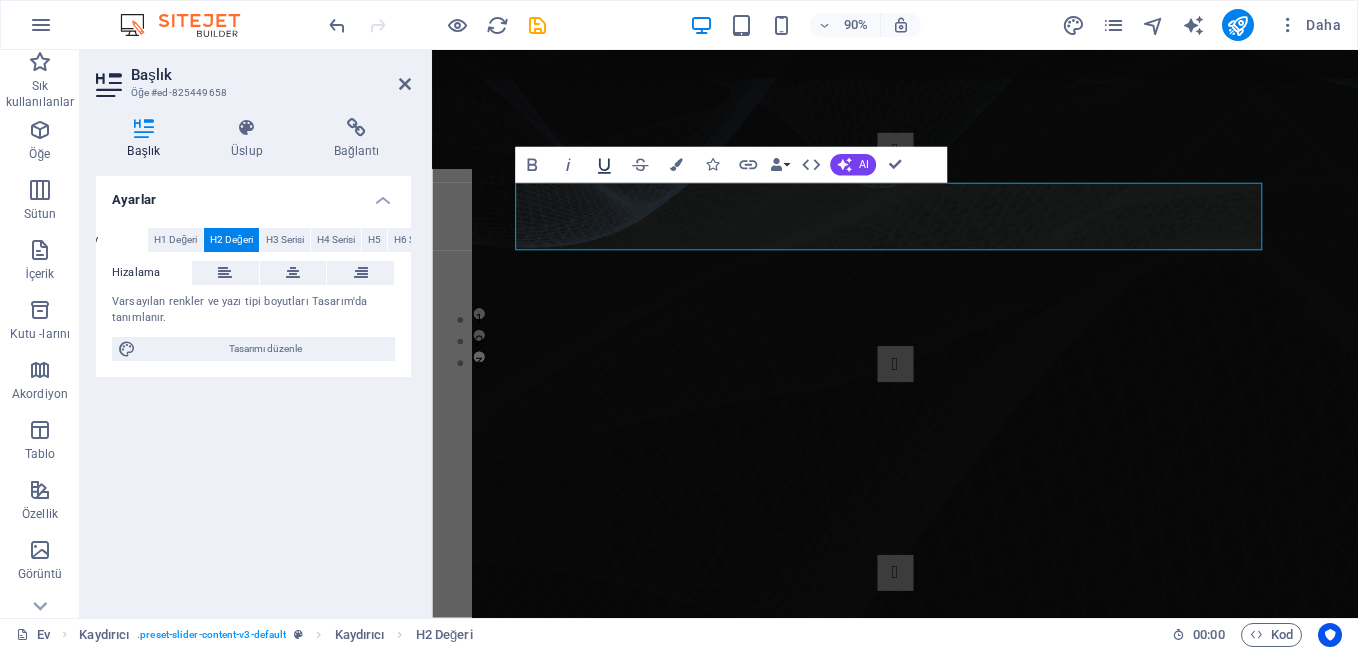 click 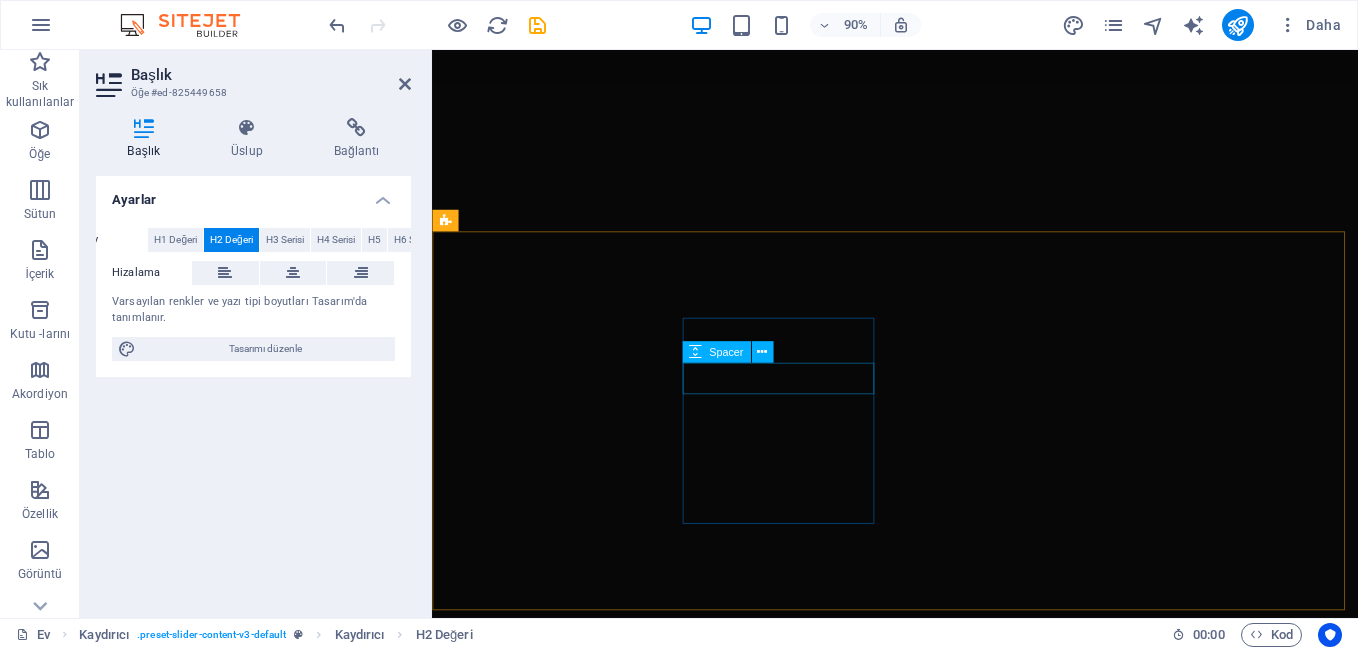 scroll, scrollTop: 2300, scrollLeft: 0, axis: vertical 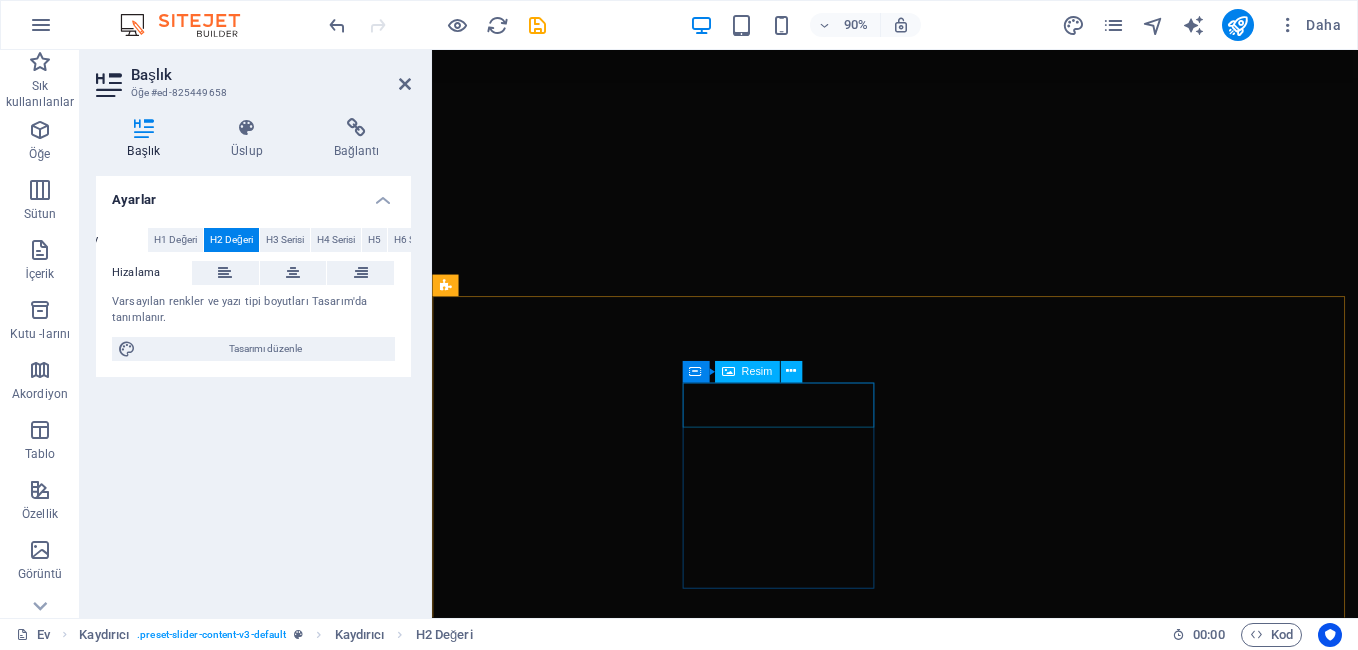 click on "Resim" at bounding box center (756, 372) 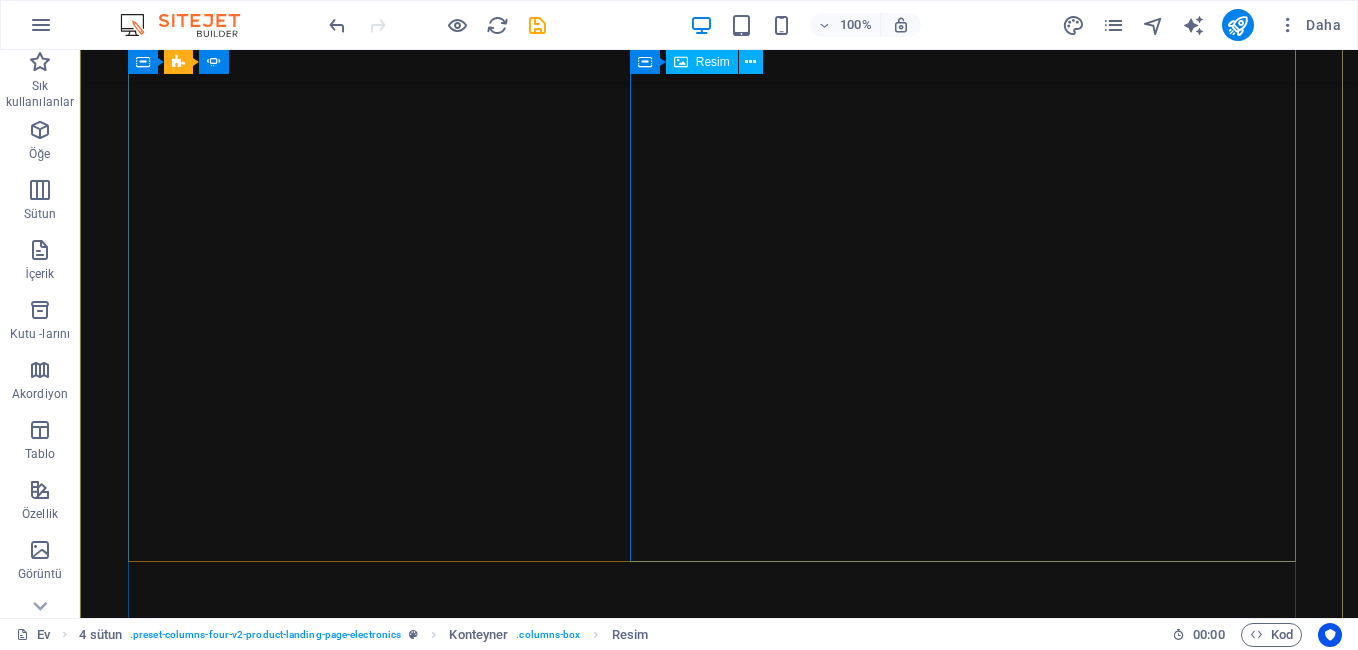 scroll, scrollTop: 2470, scrollLeft: 0, axis: vertical 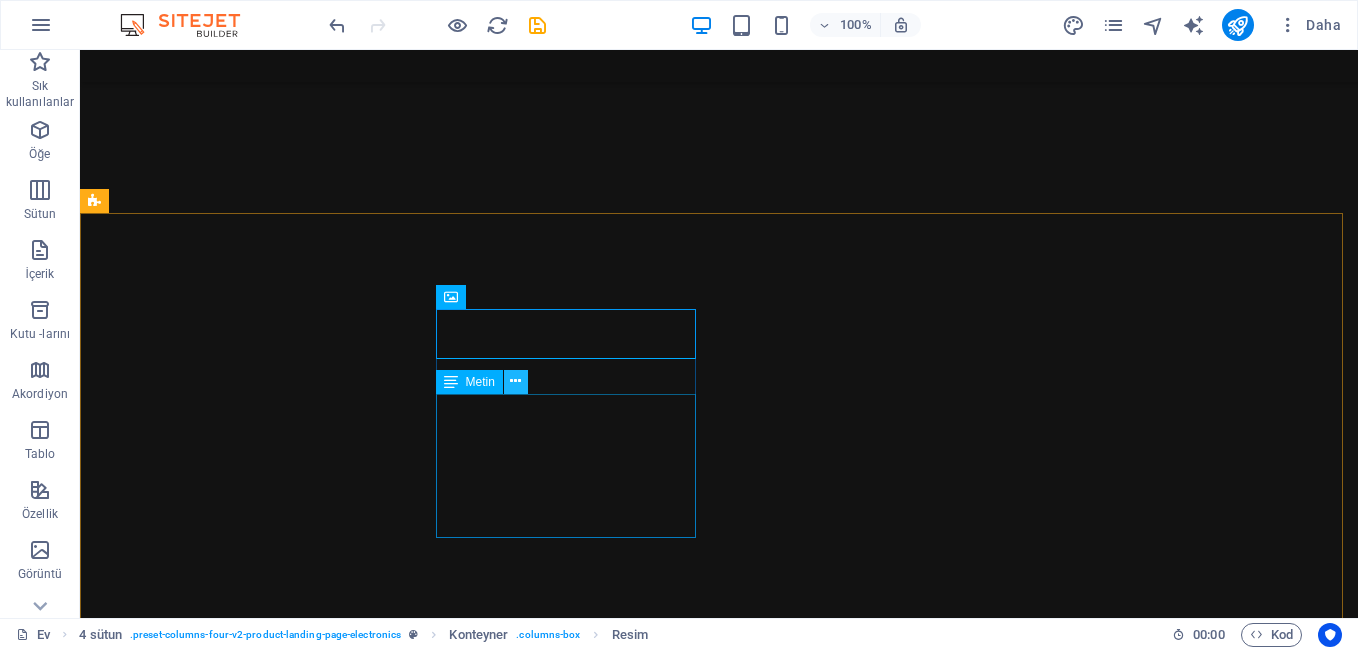 click at bounding box center [515, 381] 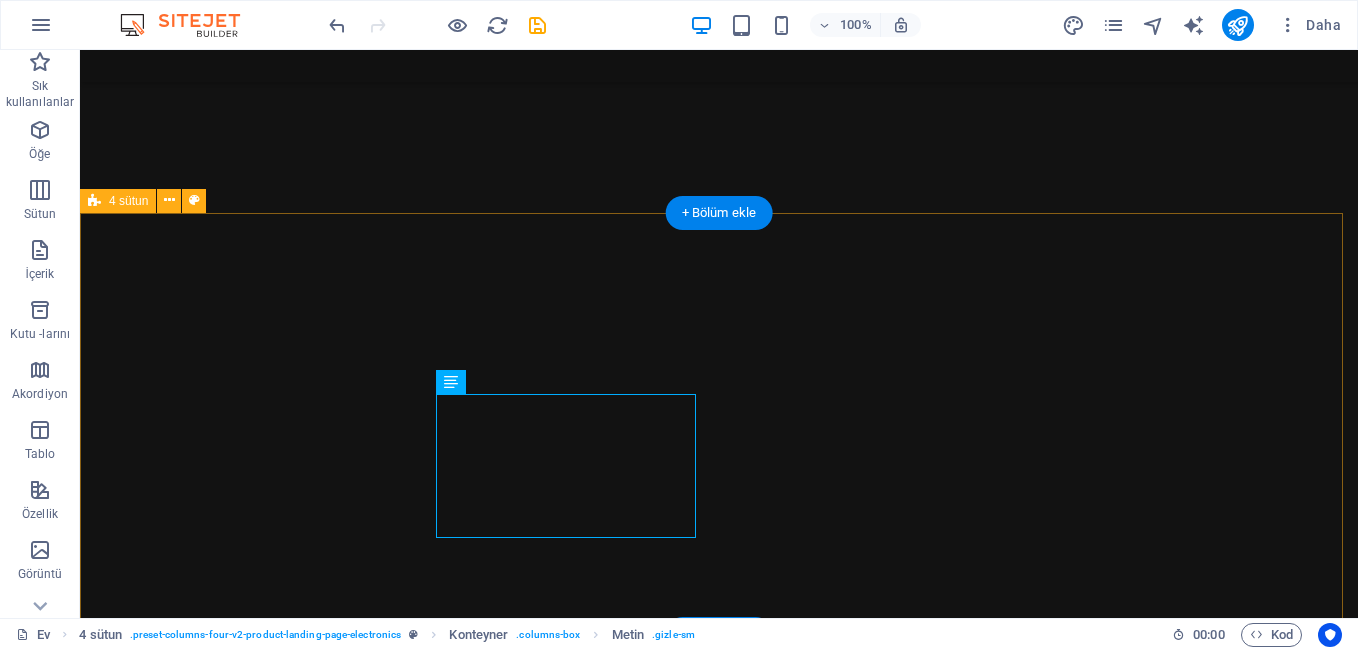click on "CANLI DİNLE" at bounding box center (719, 4494) 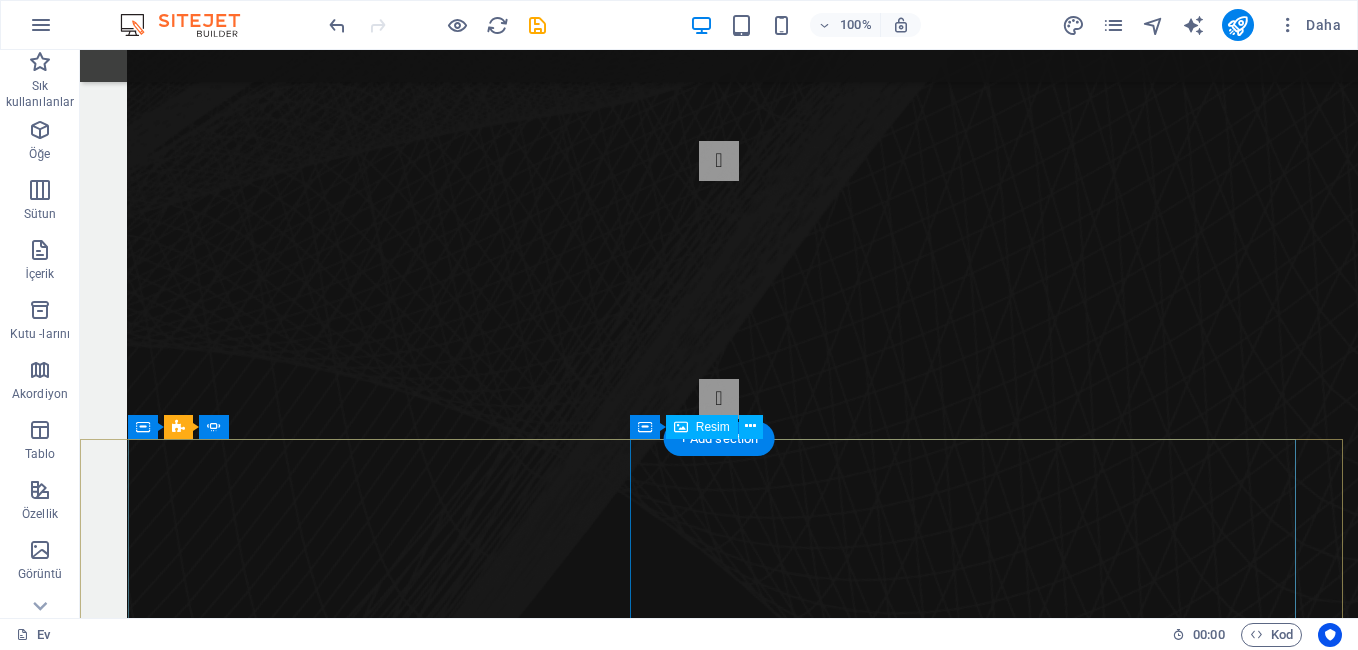 scroll, scrollTop: 270, scrollLeft: 0, axis: vertical 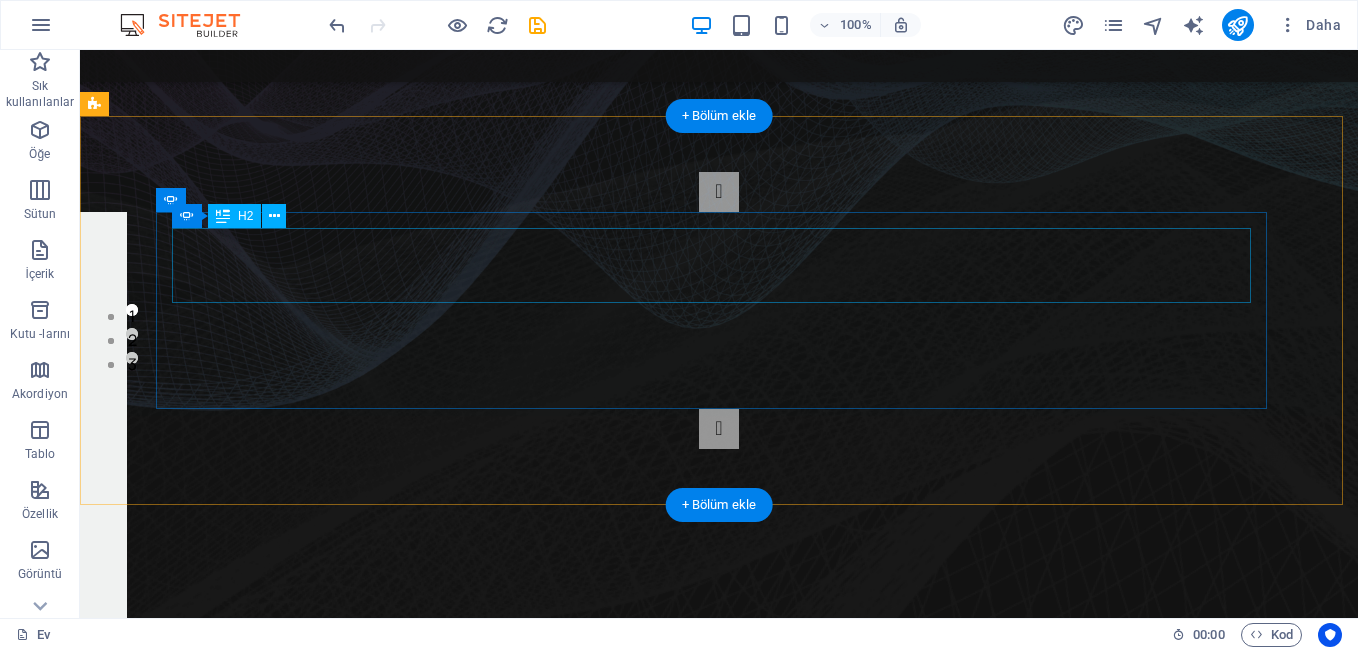 click on "PROGRAMYAPIMCISI" at bounding box center [-413, 705] 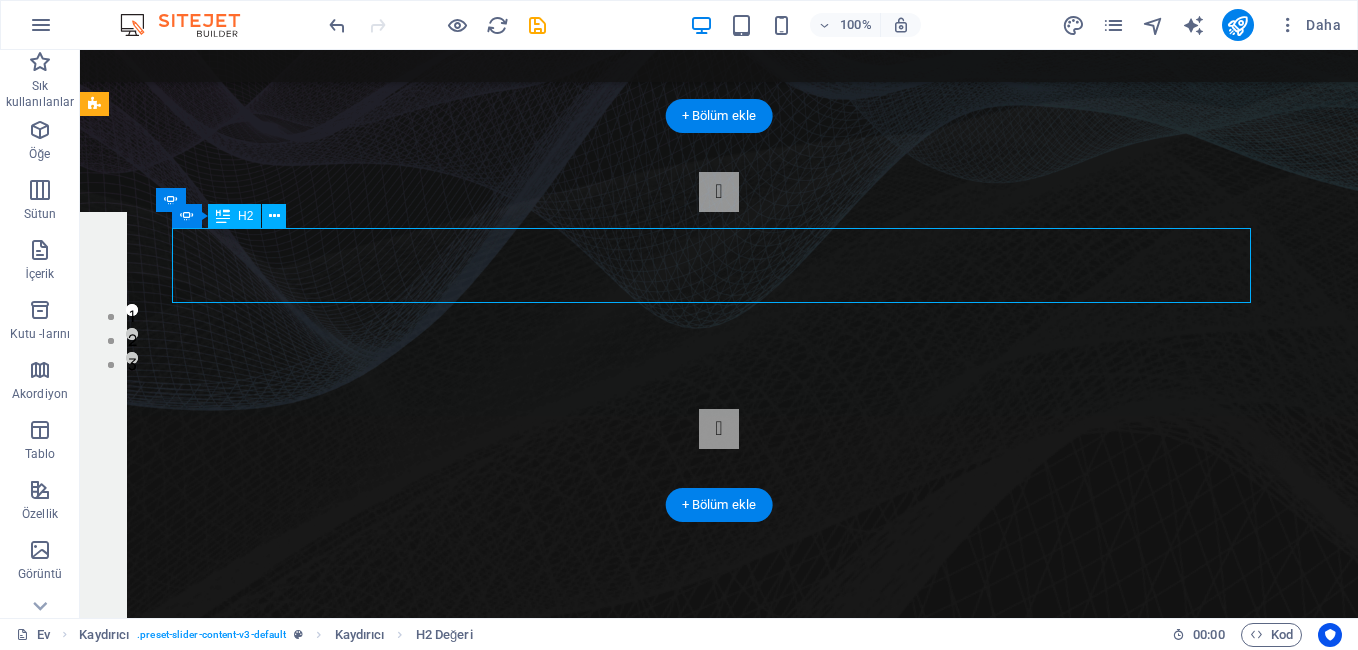 click on "PROGRAMYAPIMCISI" at bounding box center (-413, 705) 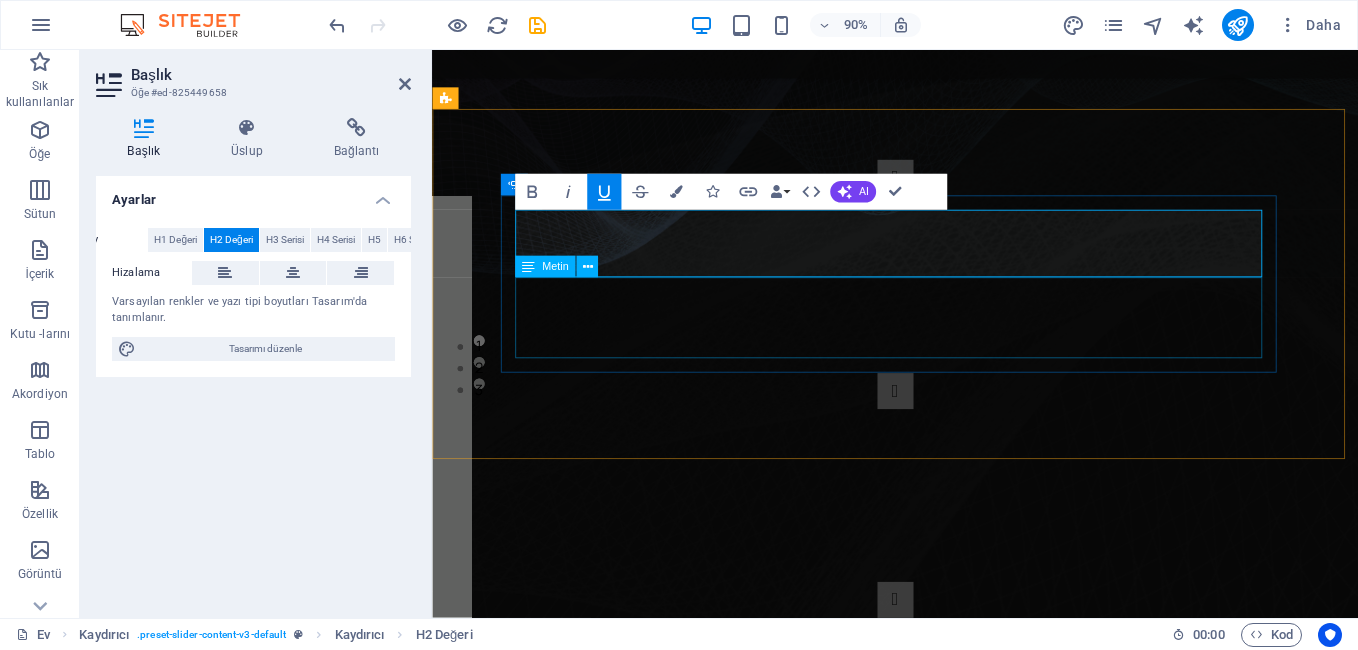 click on "DJ: KAPTAN  VURAL" at bounding box center (61, 789) 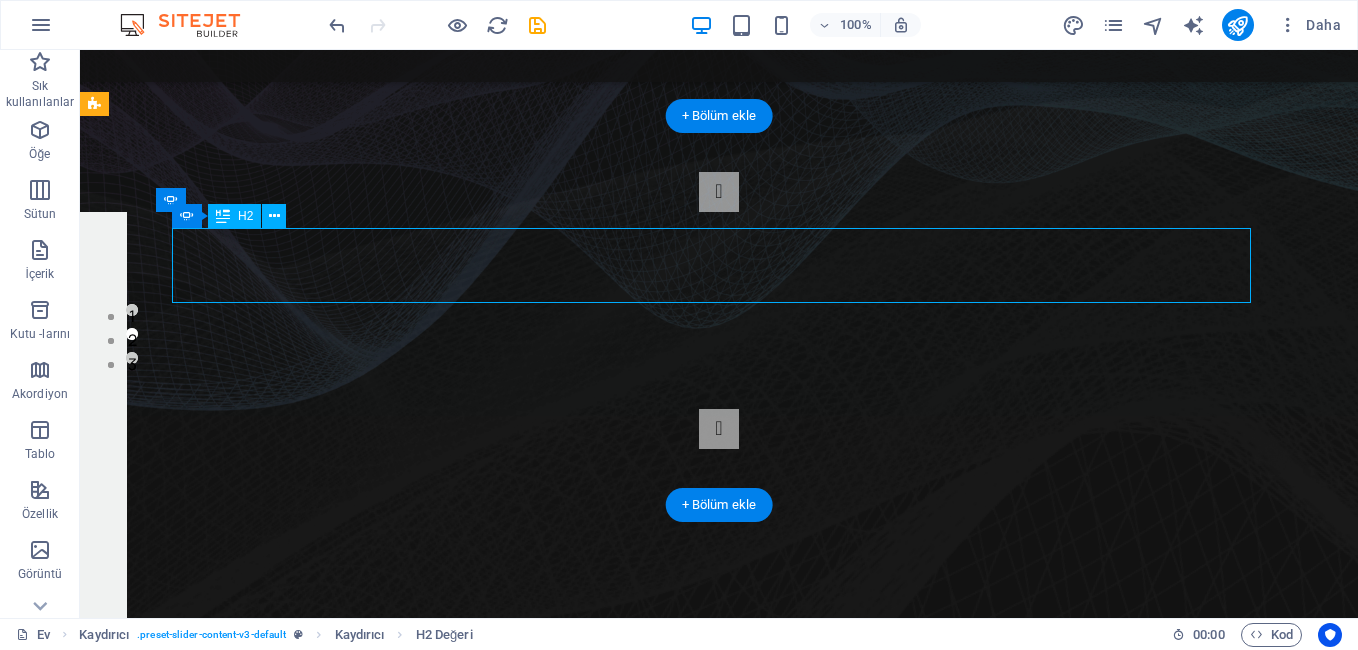 drag, startPoint x: 233, startPoint y: 267, endPoint x: 859, endPoint y: 280, distance: 626.13495 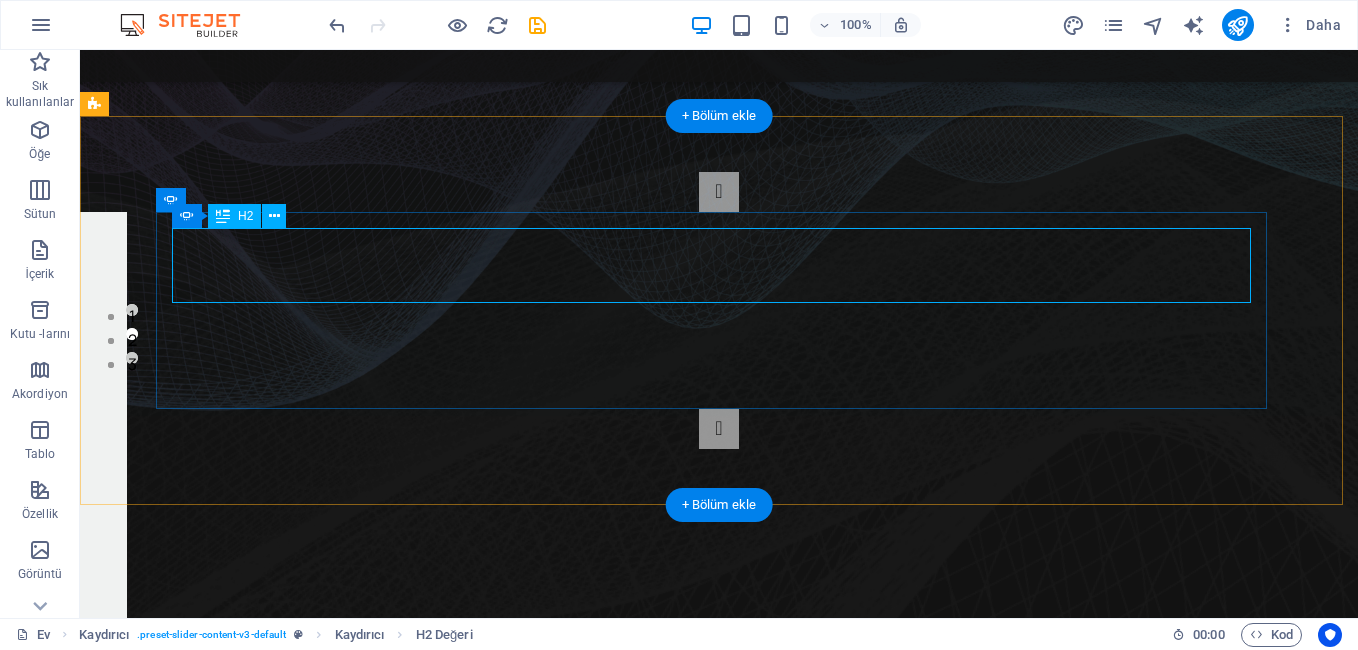 click on "PROGRAMYAPIMCISI" at bounding box center [-413, 705] 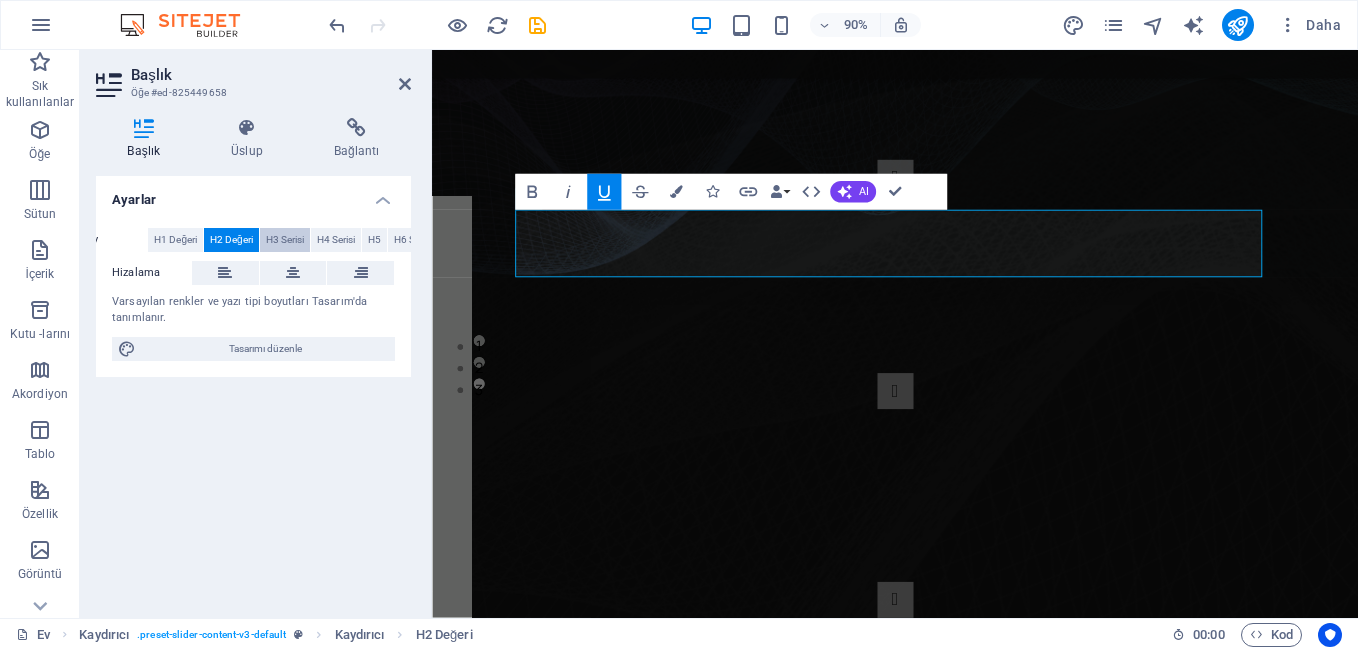 click on "H3 Serisi" at bounding box center (285, 240) 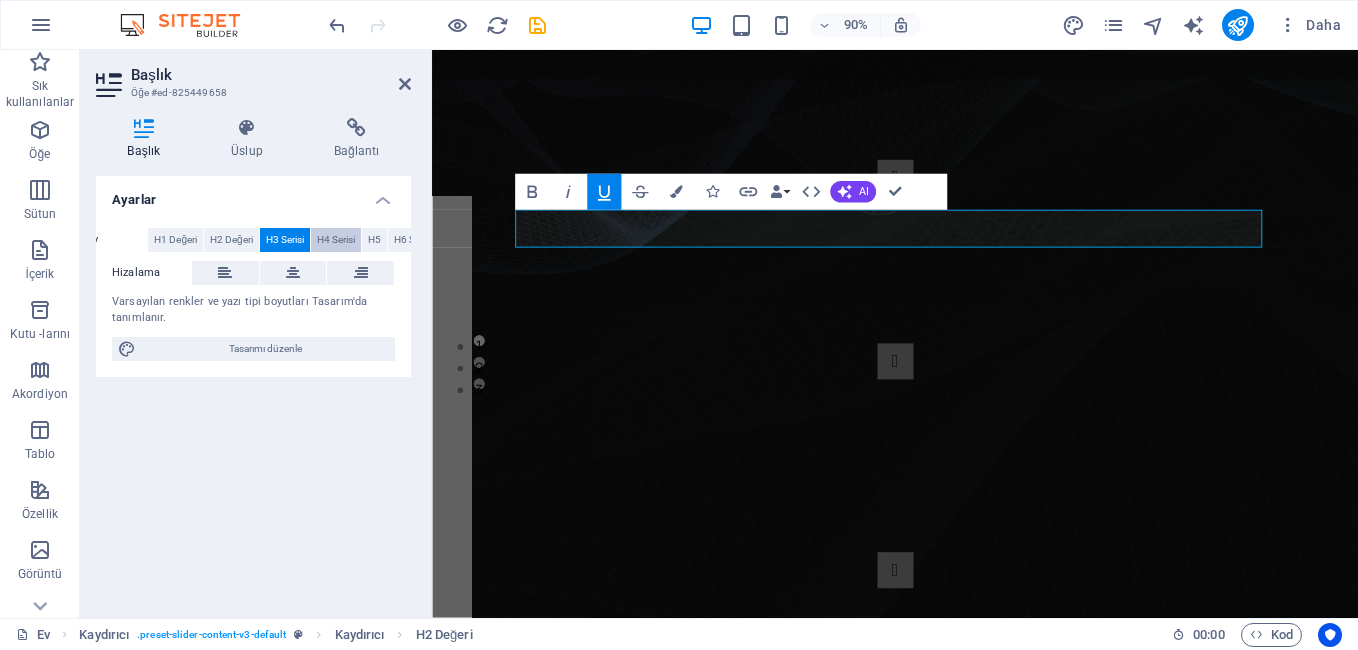 click on "H4 Serisi" at bounding box center (336, 240) 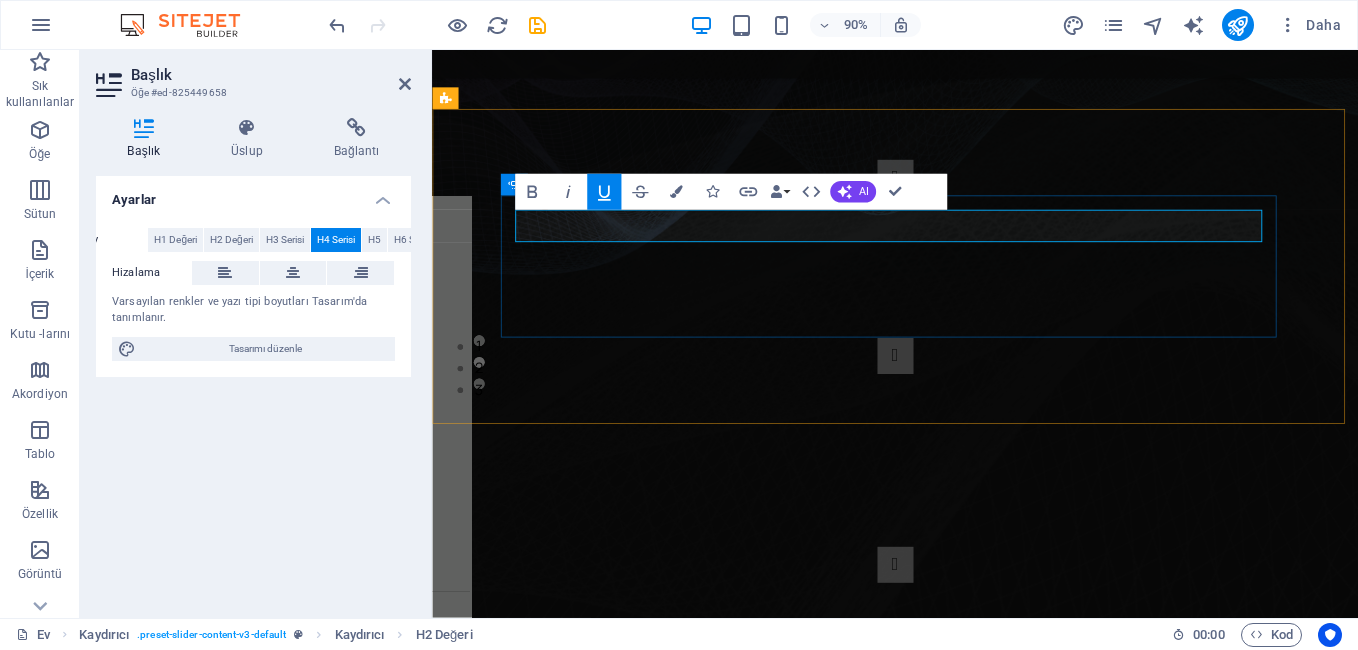 click on "PROGRAMYAPIMCISI" at bounding box center (-218, 685) 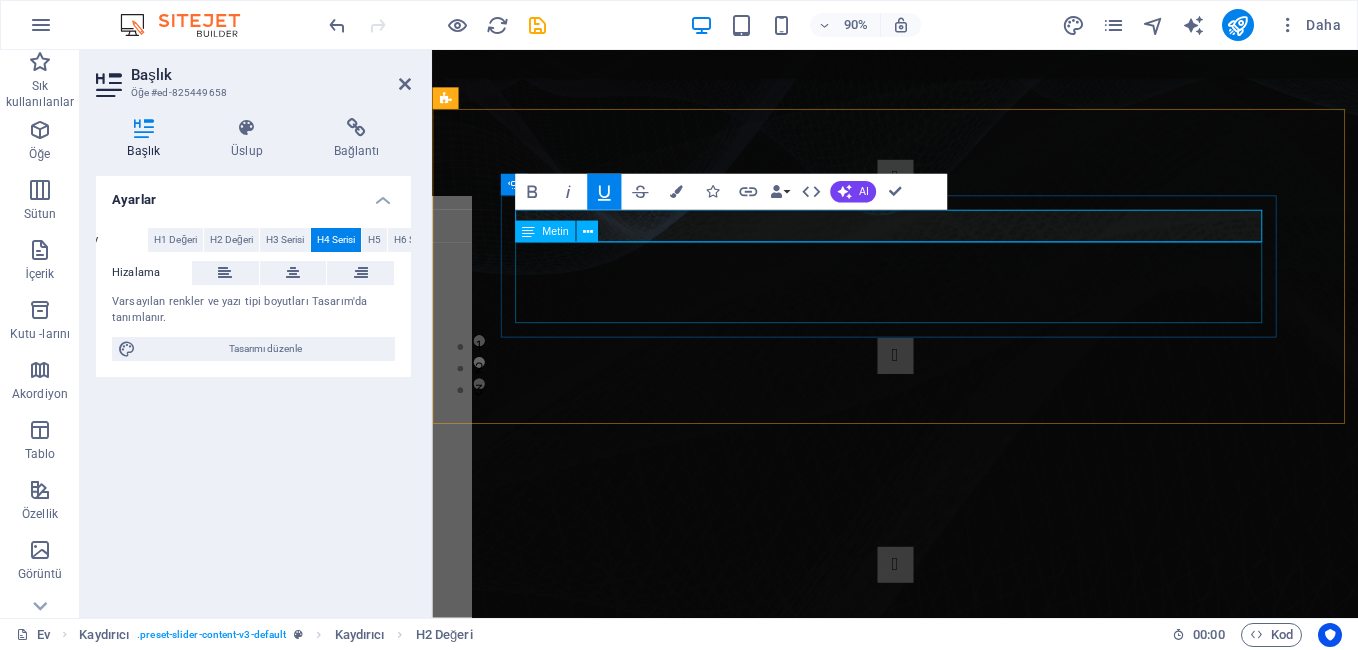 type 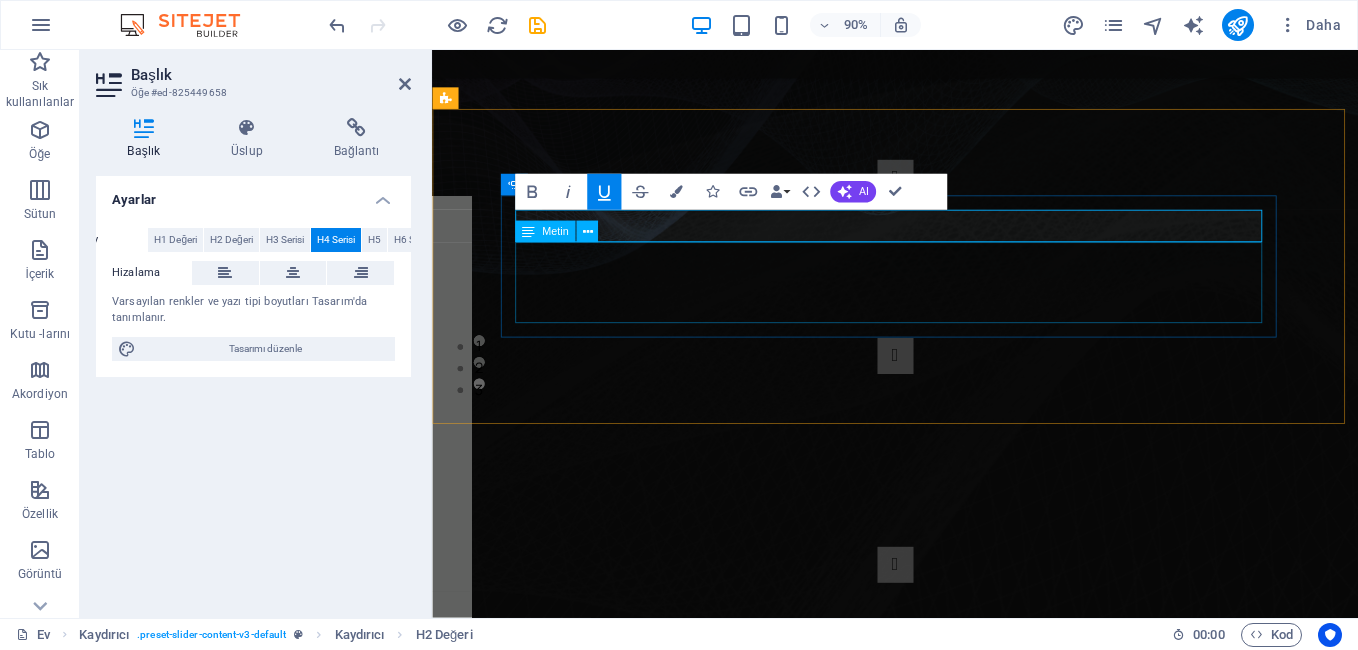 click on "DJ: KAPTAN  VURAL" at bounding box center (61, 749) 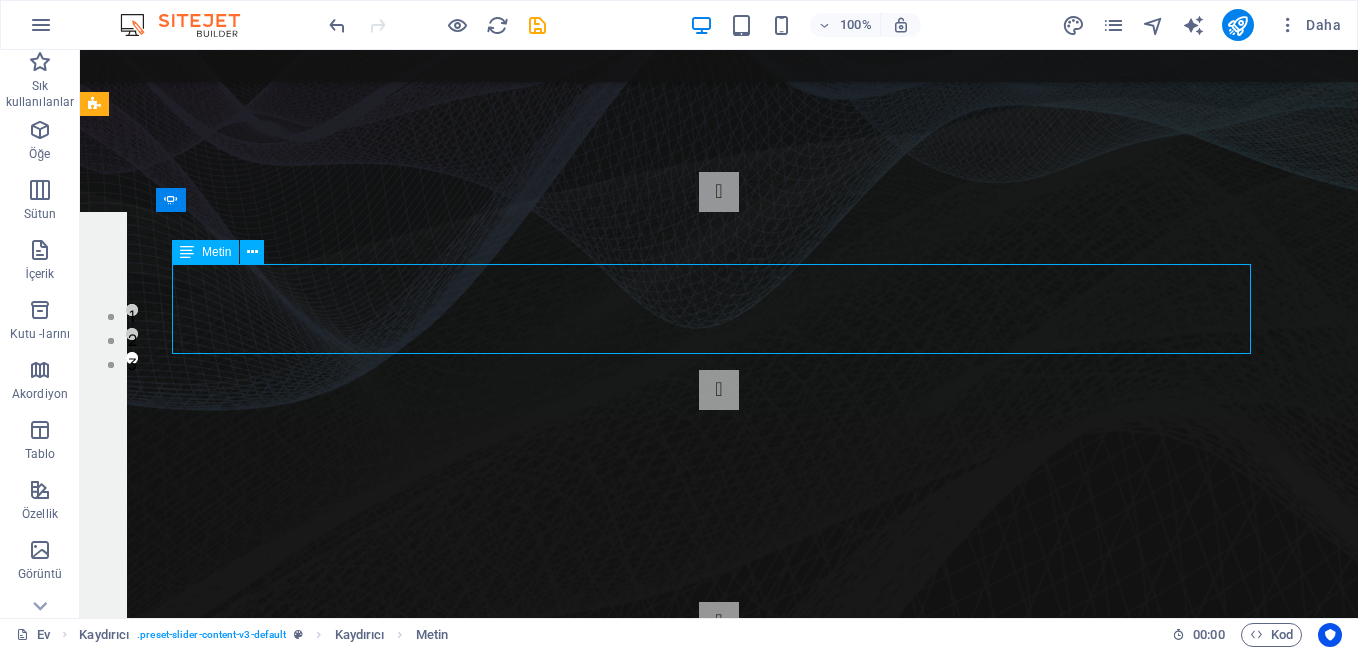 drag, startPoint x: 668, startPoint y: 320, endPoint x: 616, endPoint y: 314, distance: 52.34501 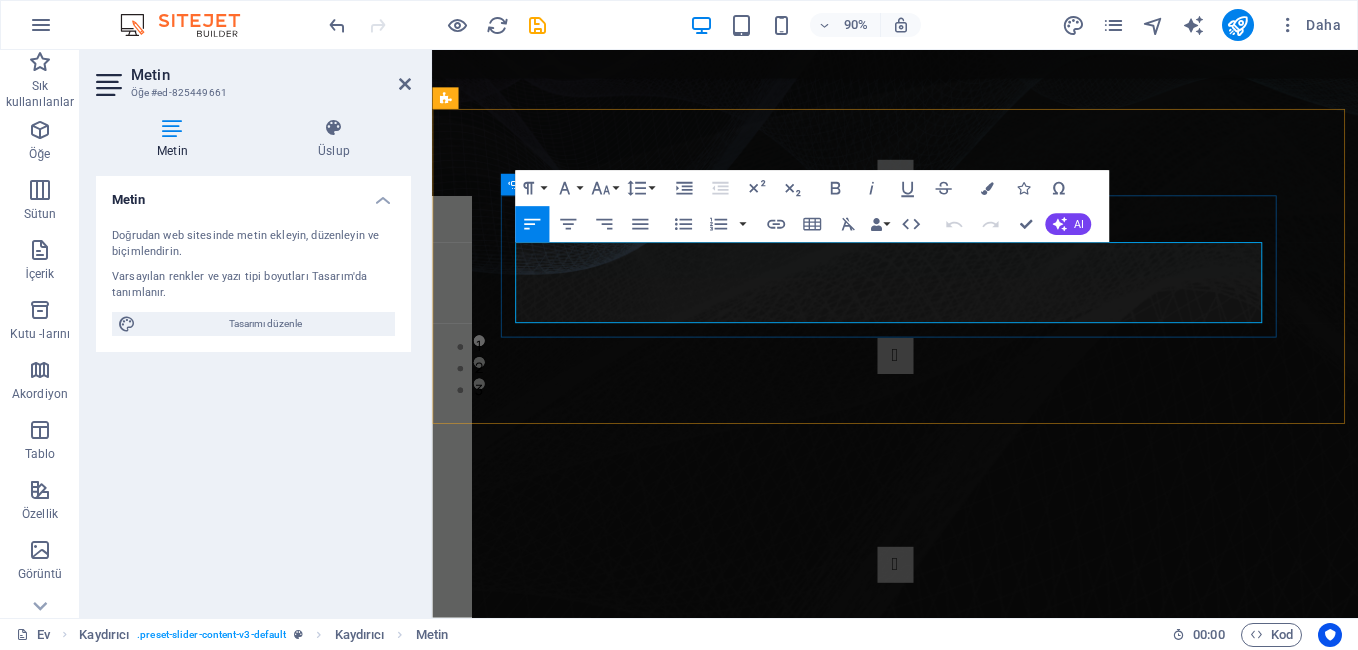 drag, startPoint x: 1015, startPoint y: 324, endPoint x: 678, endPoint y: 335, distance: 337.17947 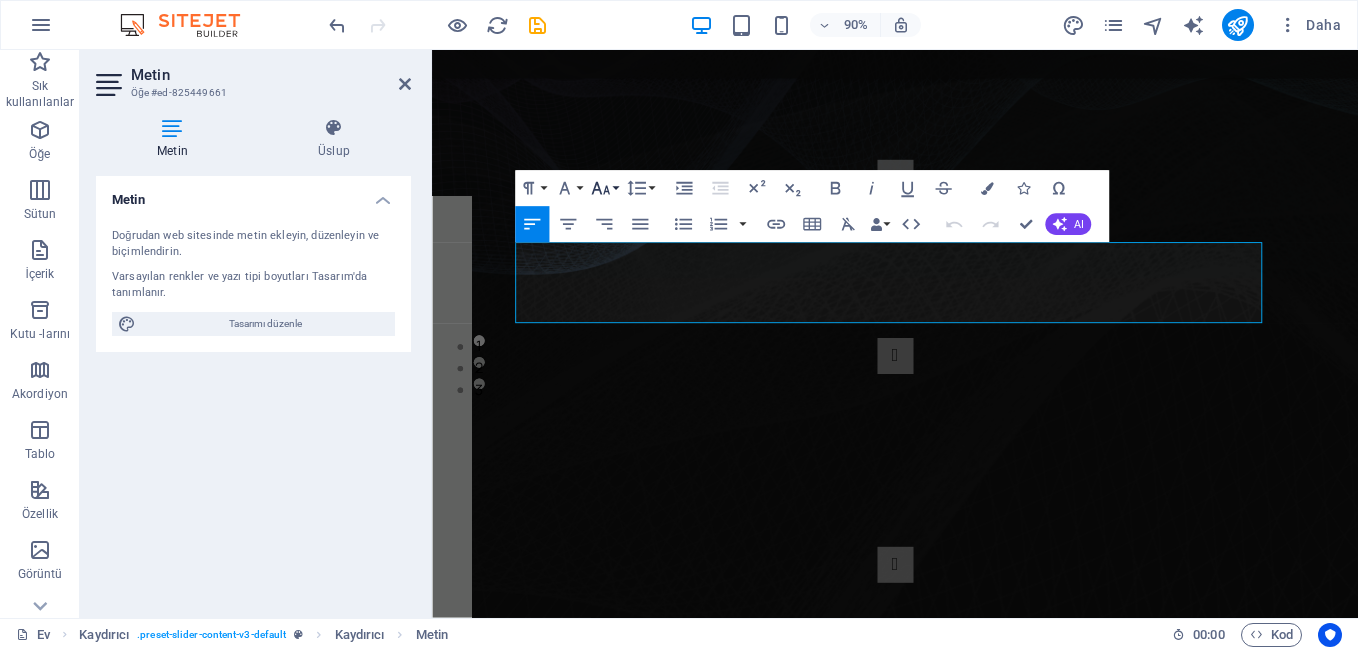 click 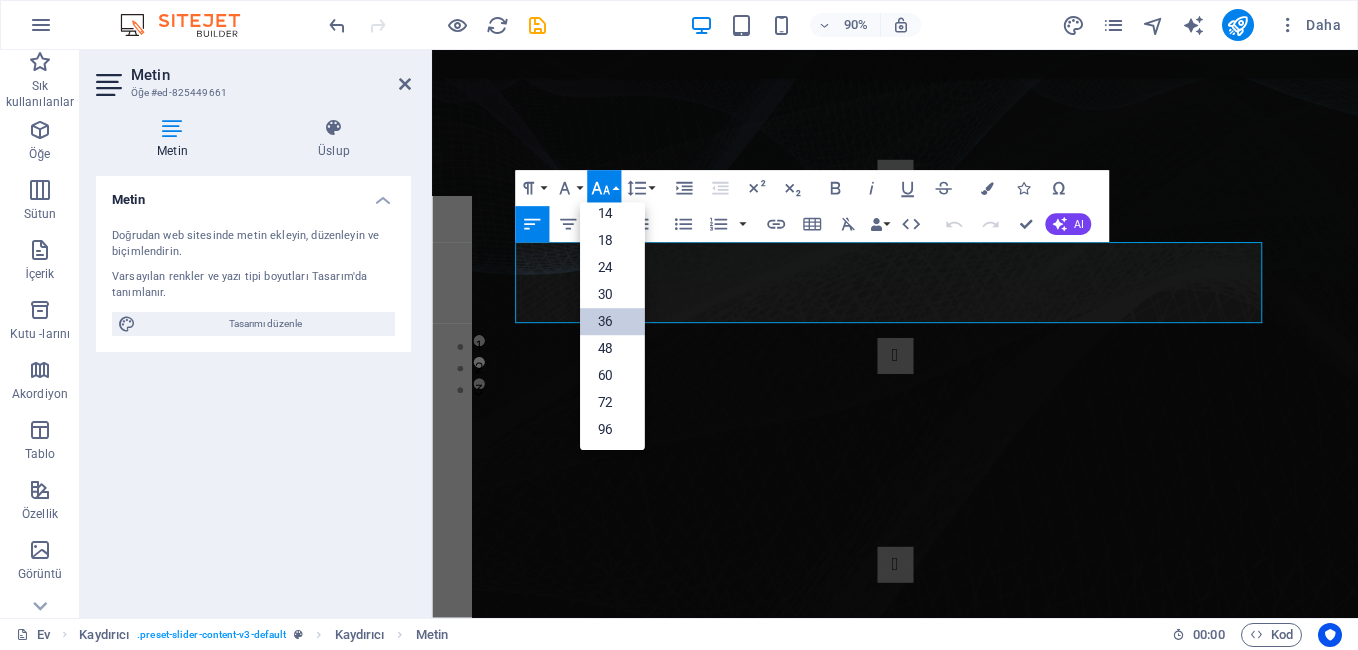 scroll, scrollTop: 161, scrollLeft: 0, axis: vertical 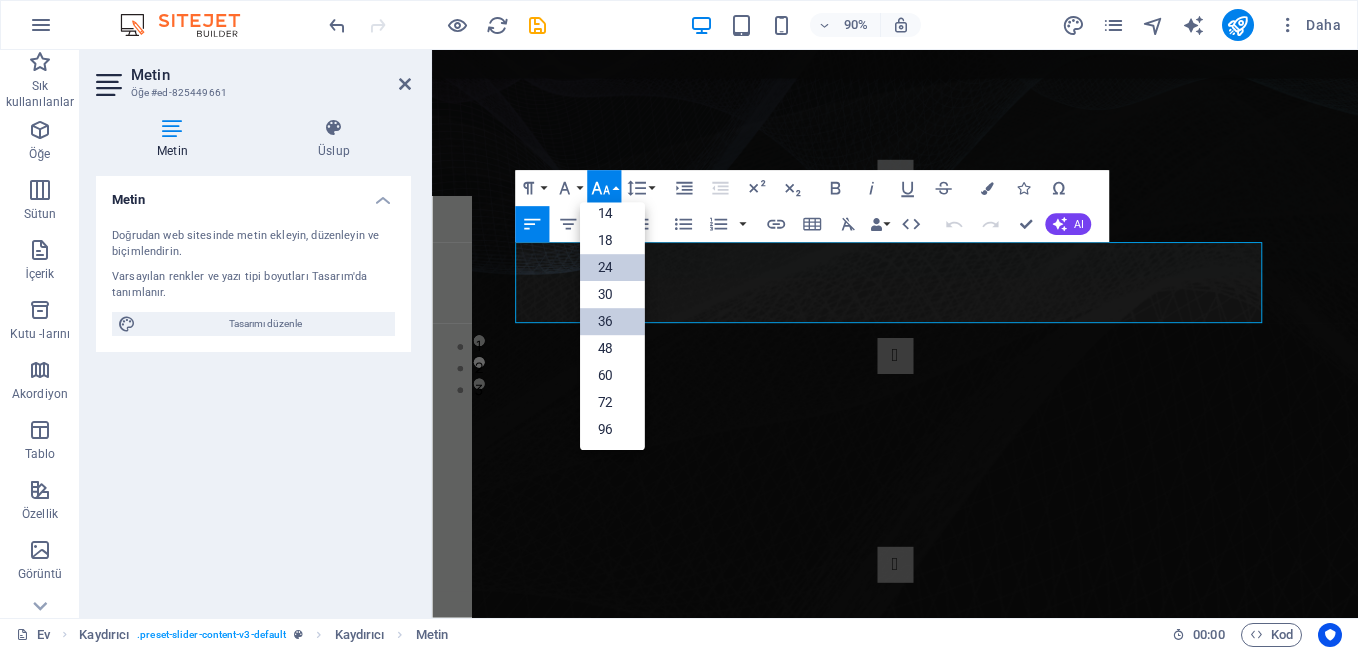 click on "24" at bounding box center (612, 267) 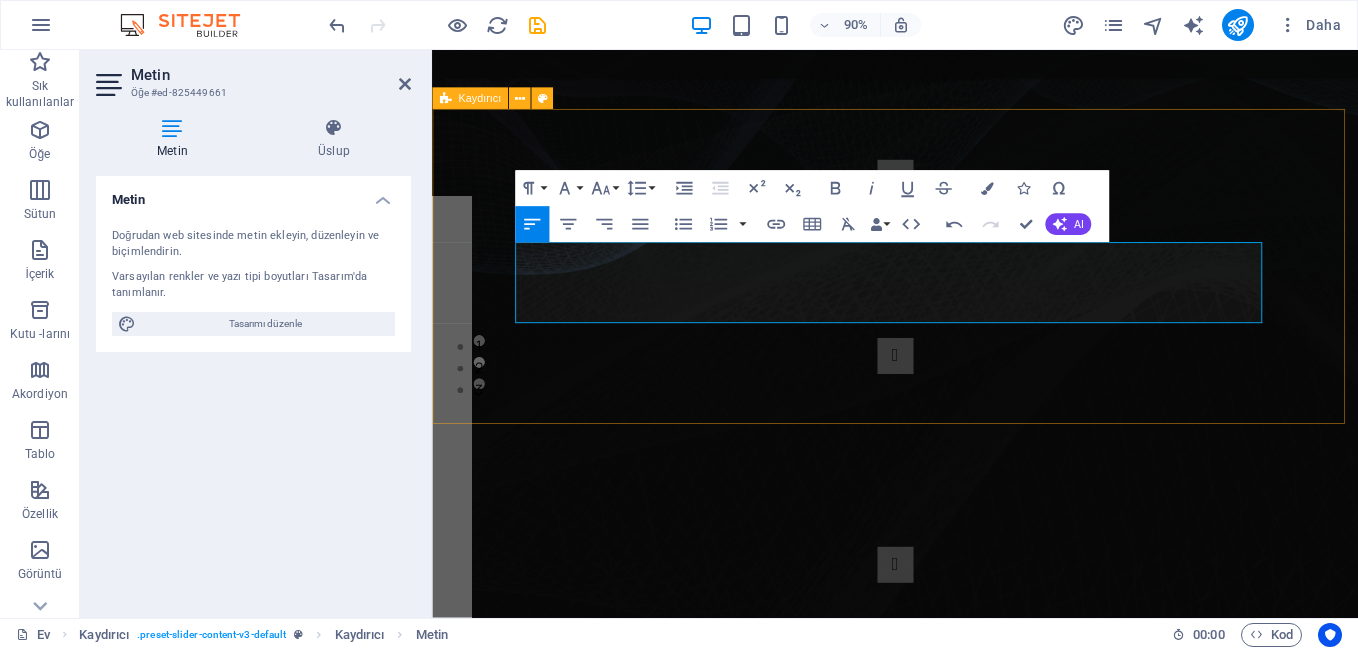 click on "SPONSORLARIMIZ  1:YURTTAŞLAR   2: SERİN EKMEK FIRINI:   3: SERAY CAFE Eray ve Sevim    4: YILMAZ GSM AKSESUAR VE TAMİR BAKIM ONARIM  :    5:ŞİMŞEKLER KUYUMCULUK : HAKAN ŞİMŞEK    6: HÜNKAR RESTAURANT  : ADİL DOGRUCA                                                PROGRAMYAPIMCISI                    DJ: KAPTAN  VURAL                  PROGRAMCI                 DJ: NİSA NUR    SPONSORLARIMIZ  1:YURTTAŞLAR   2: SERİN EKMEK FIRINI:   3: SERAY CAFE Eray ve Sevim    4: YILMAZ GSM AKSESUAR VE TAMİR BAKIM ONARIM  :    5:ŞİMŞEKLER KUYUMCULUK : HAKAN ŞİMŞEK    6: HÜNKAR RESTAURANT  : ADİL DOGRUCA                                                PROGRAMYAPIMCISI                   DJ: KAPTAN  VURAL 1 2 3" at bounding box center [946, 291] 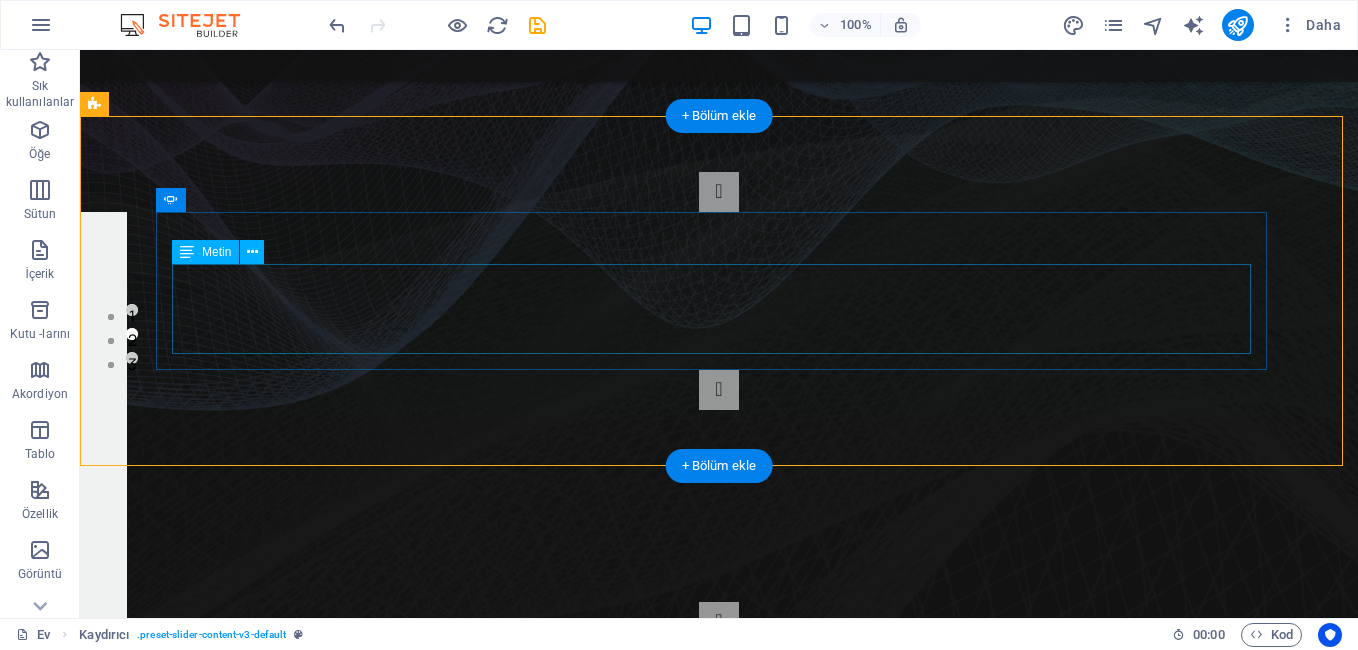 click on "DJ: KAPTAN  VURAL" at bounding box center [-413, 749] 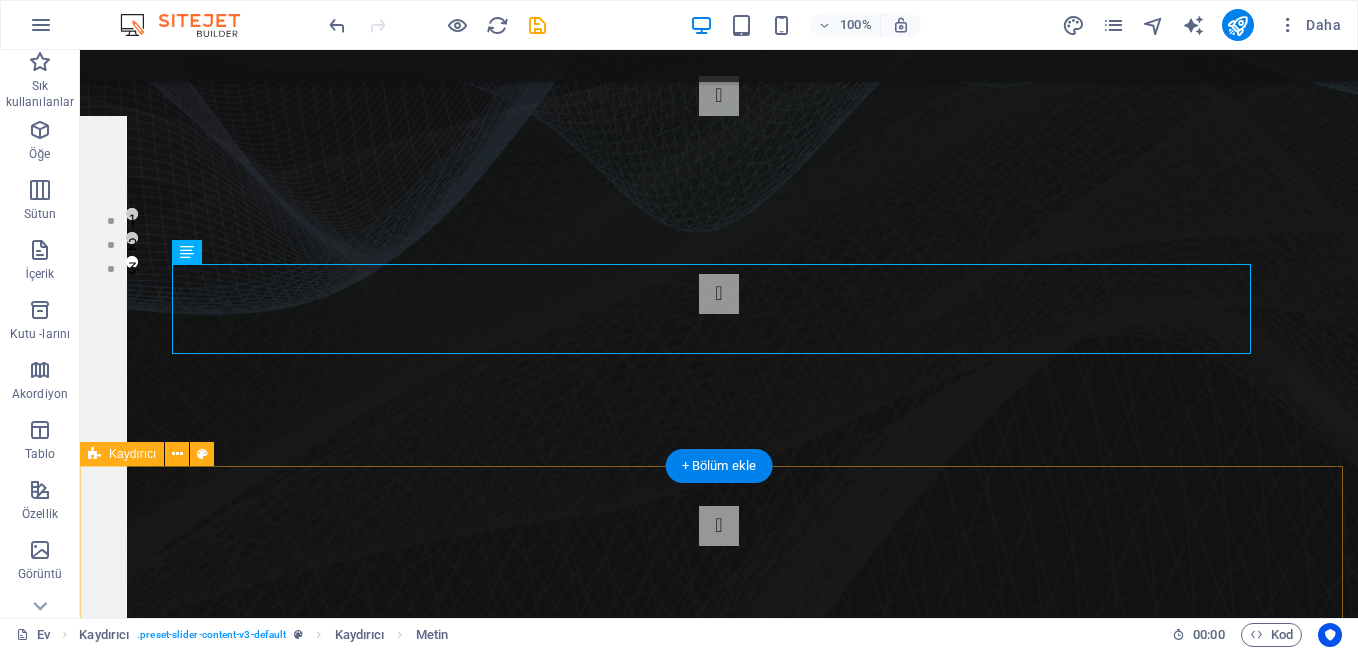 scroll, scrollTop: 470, scrollLeft: 0, axis: vertical 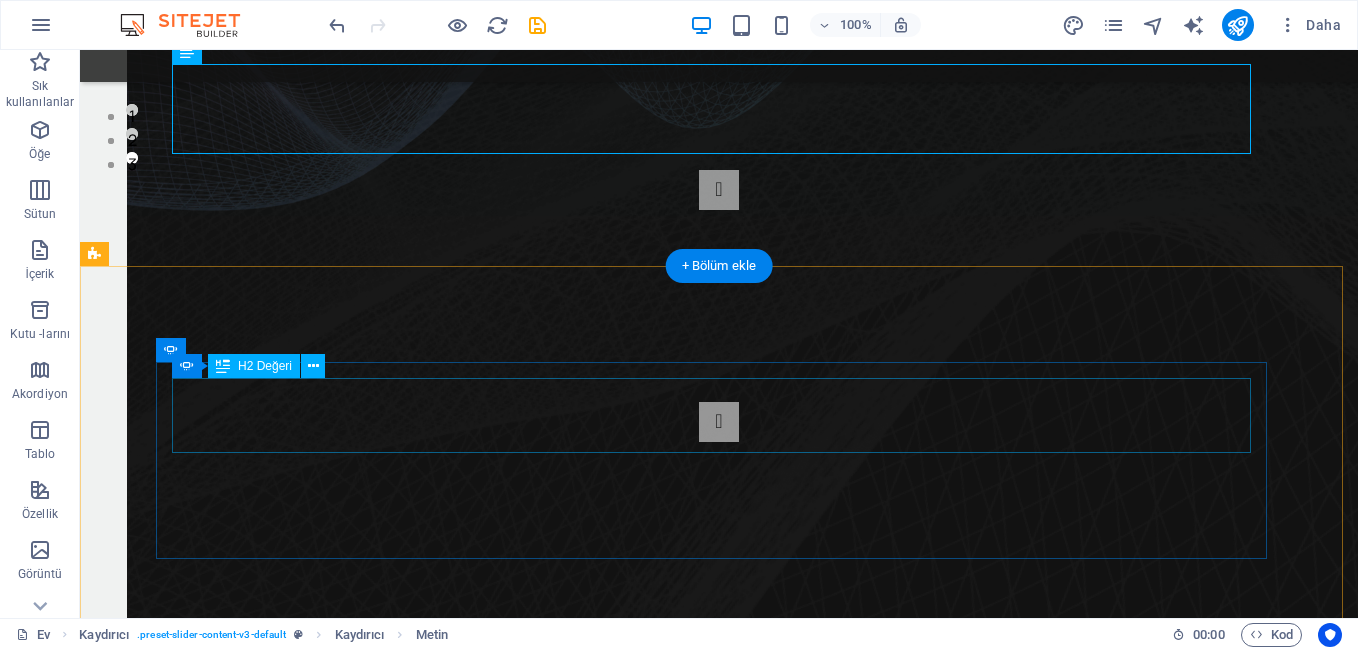 click on "AKLINIZDAKİLER" at bounding box center (-2635, 1195) 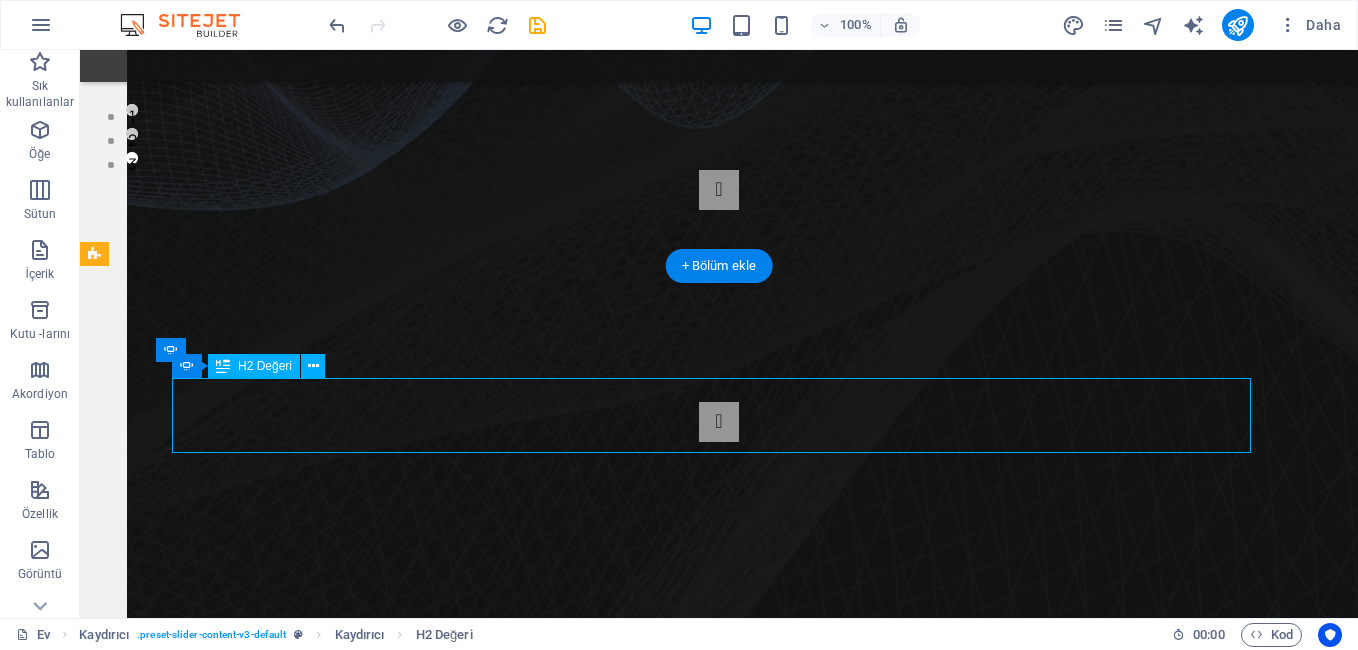 click on "AKLINIZDAKİLER" at bounding box center [-2635, 1195] 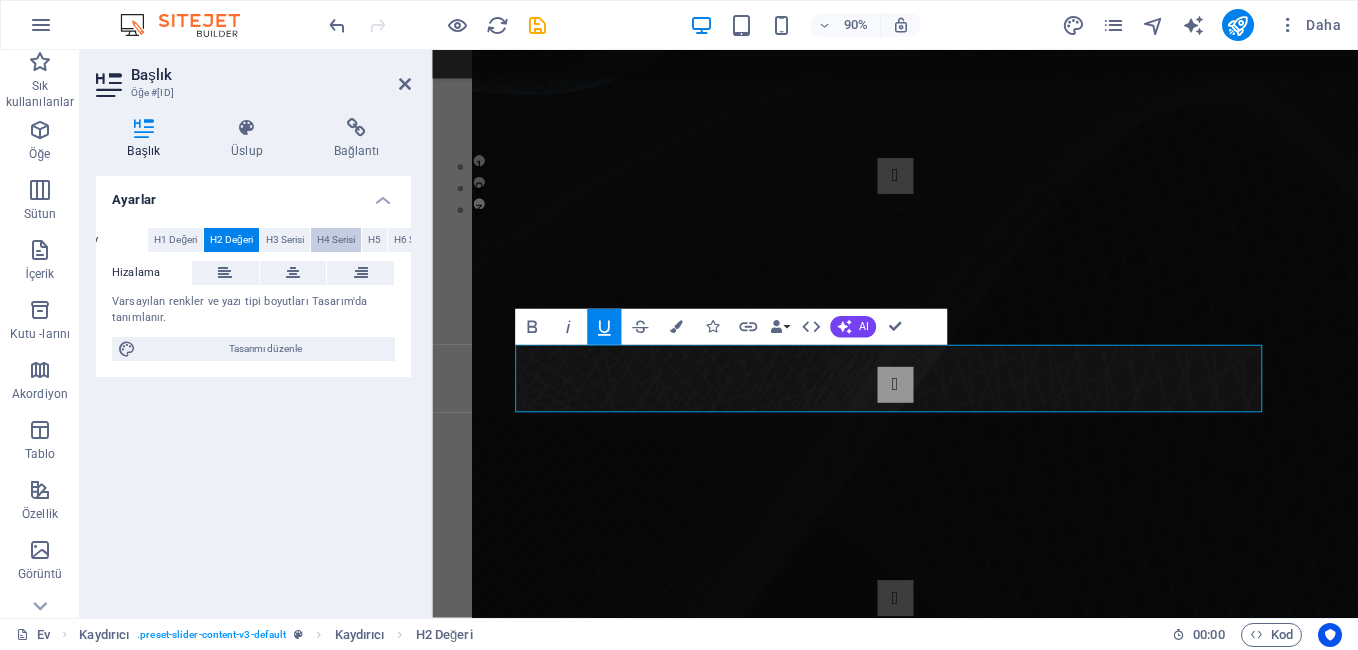 click on "H4 Serisi" at bounding box center [336, 240] 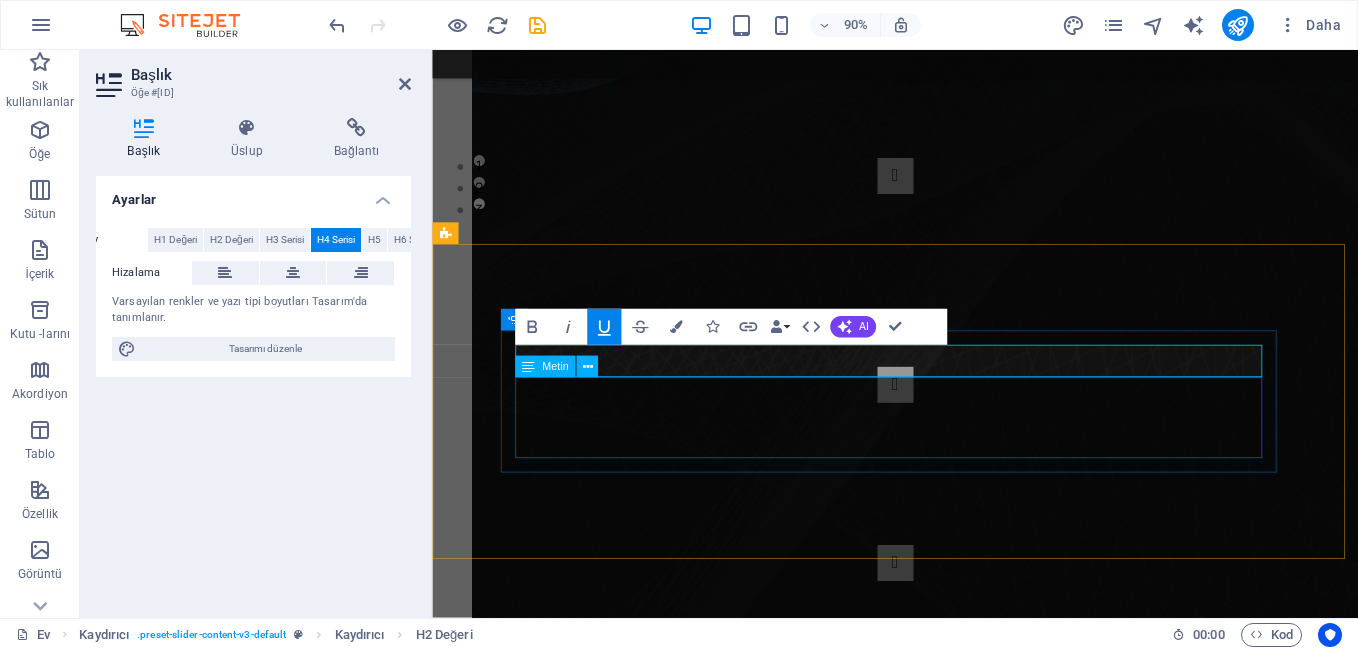 click on "Lütfen Bizlerle İstediginizi Ve Aklınızdaki Yayın Akışının Nasıl Daha Güzel Olur Diye Fikirlerinizi Paylaşınız" at bounding box center (-1663, 1272) 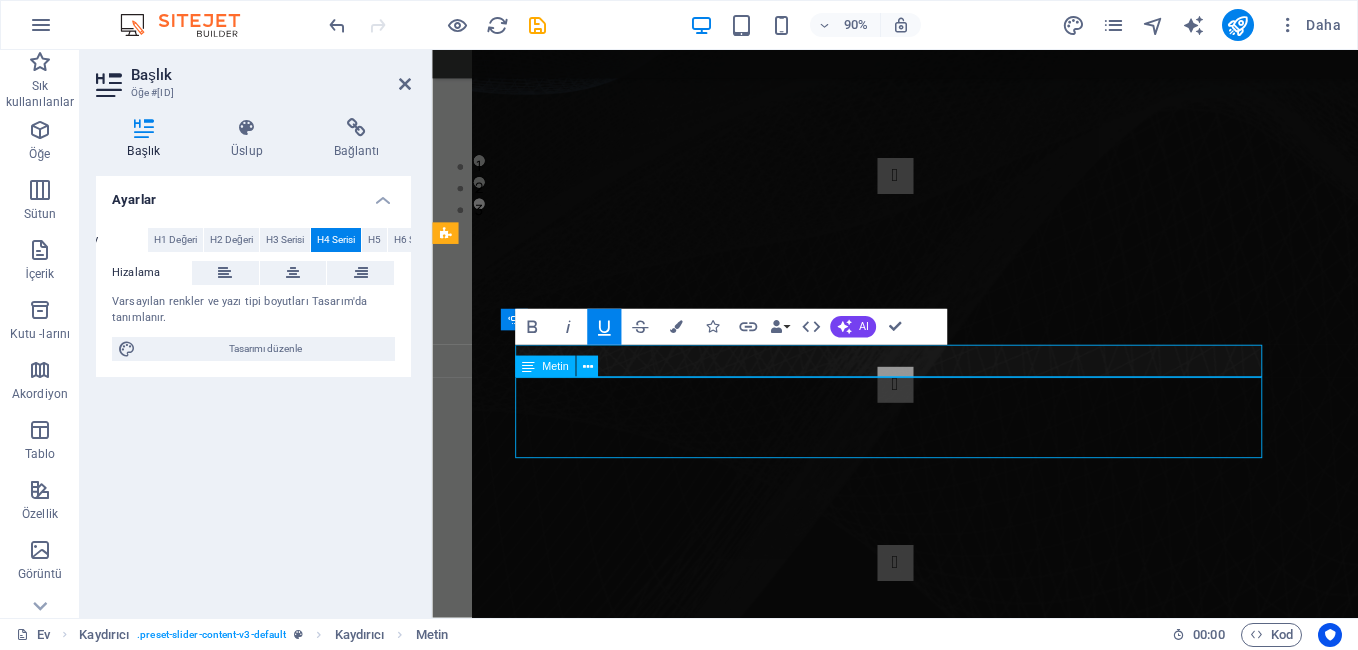 click on "Lütfen Bizlerle İstediginizi Ve Aklınızdaki Yayın Akışının Nasıl Daha Güzel Olur Diye Fikirlerinizi Paylaşınız" at bounding box center (-1663, 1272) 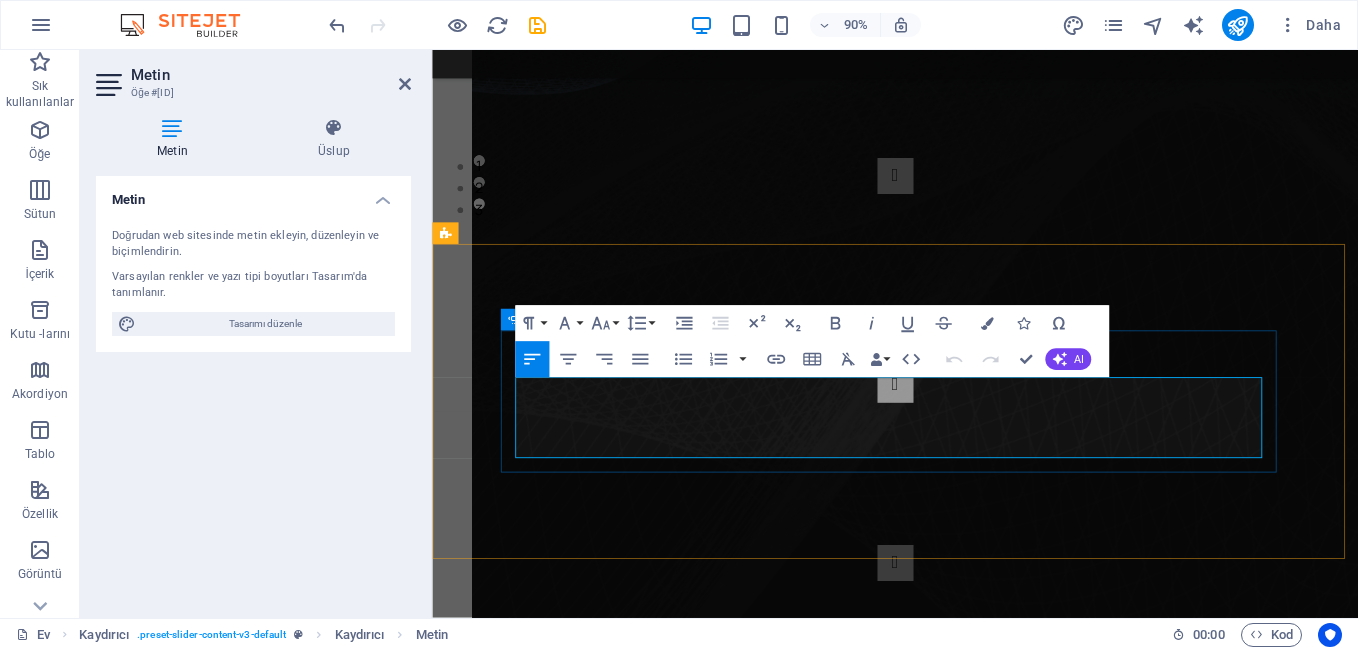 drag, startPoint x: 1103, startPoint y: 484, endPoint x: 509, endPoint y: 446, distance: 595.21423 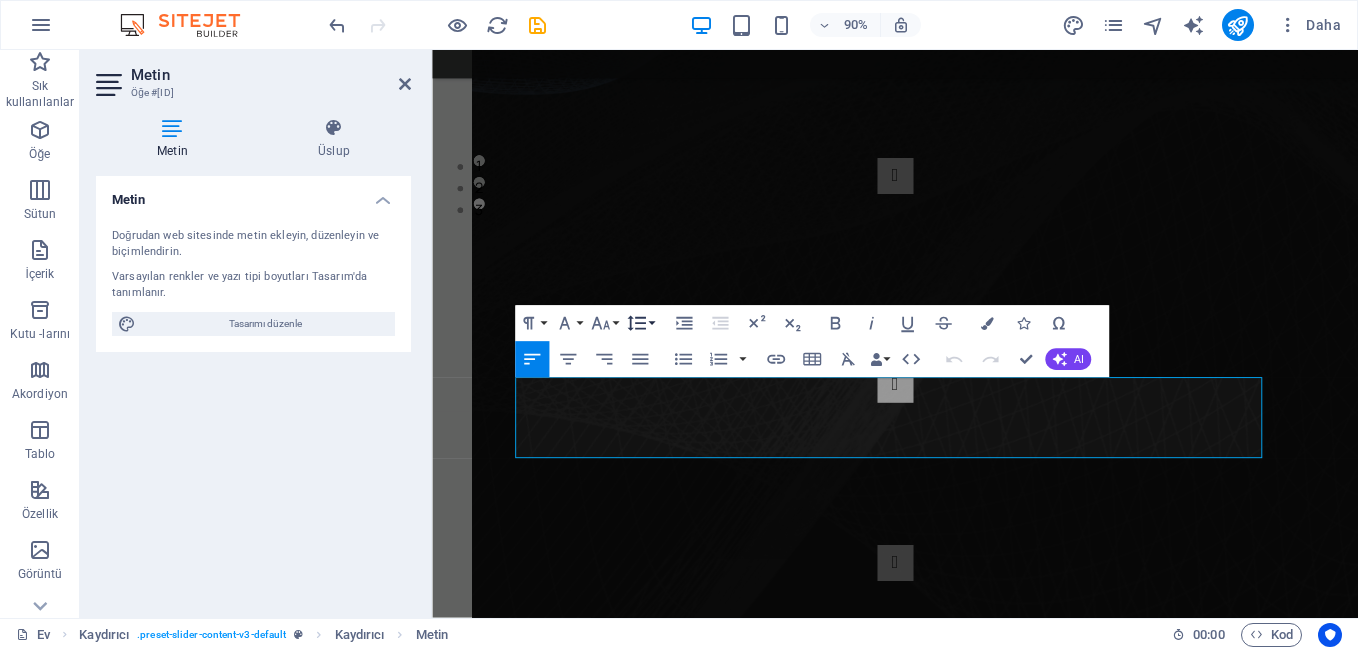click 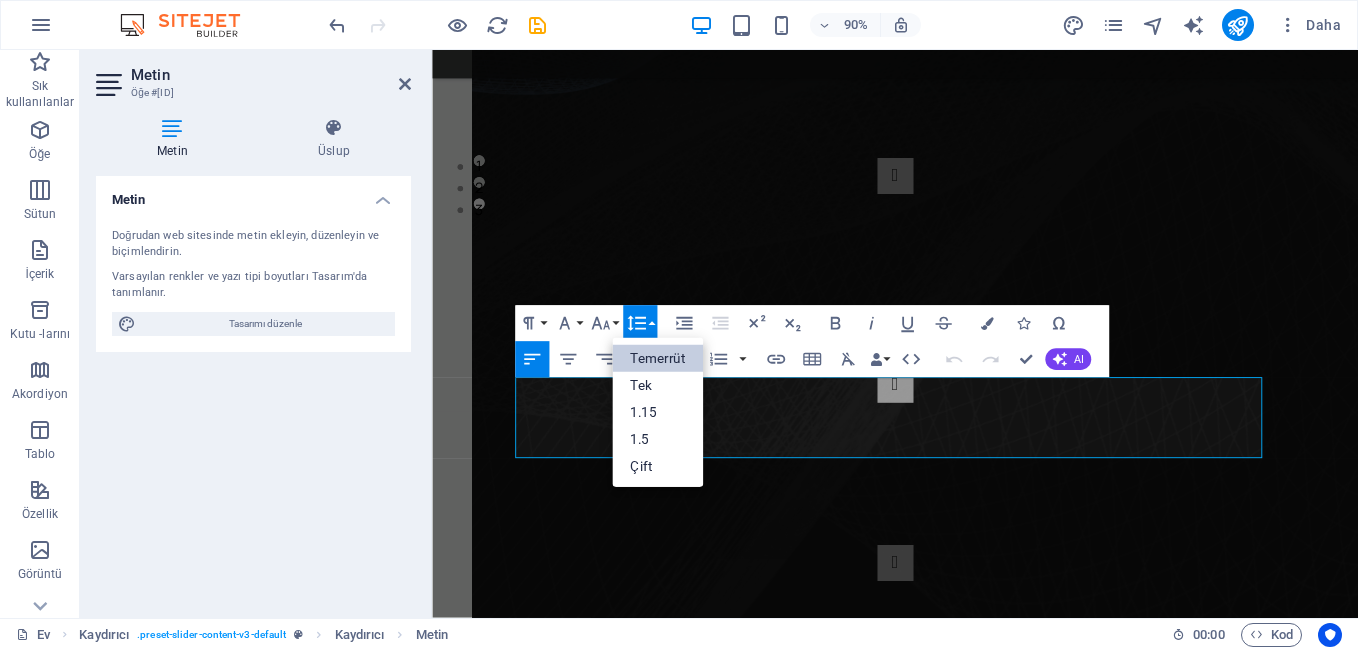 scroll, scrollTop: 0, scrollLeft: 0, axis: both 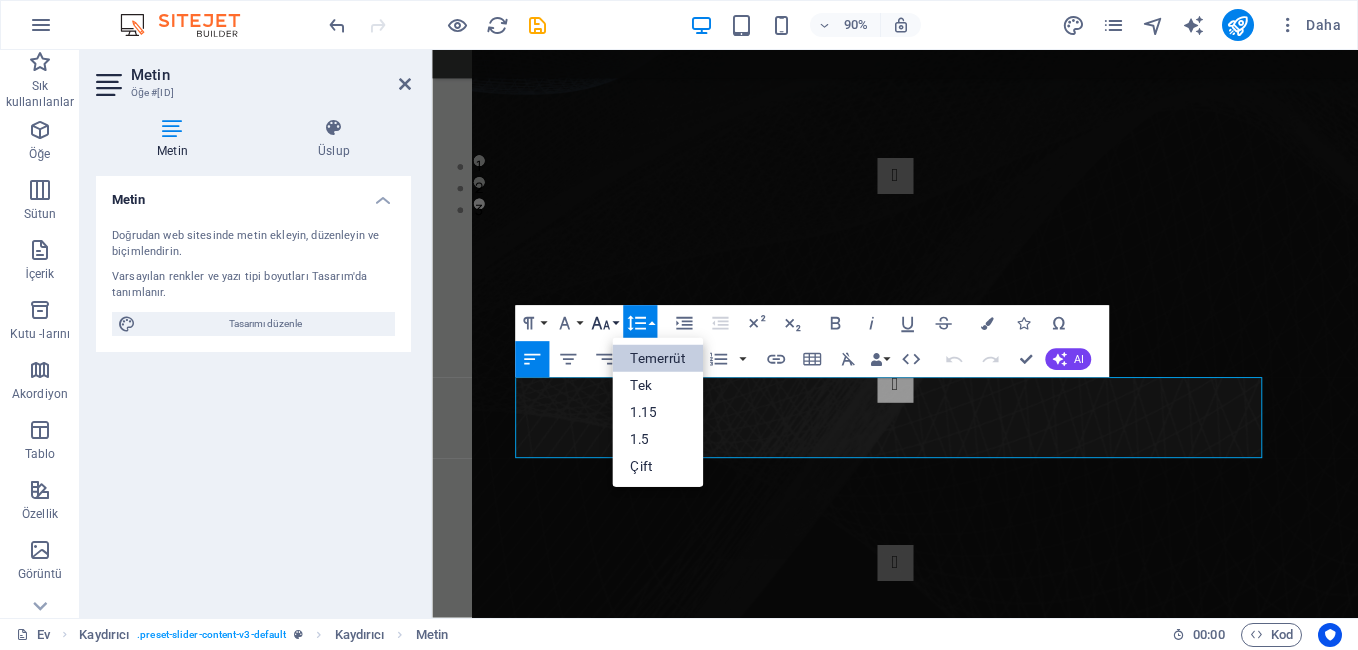 click 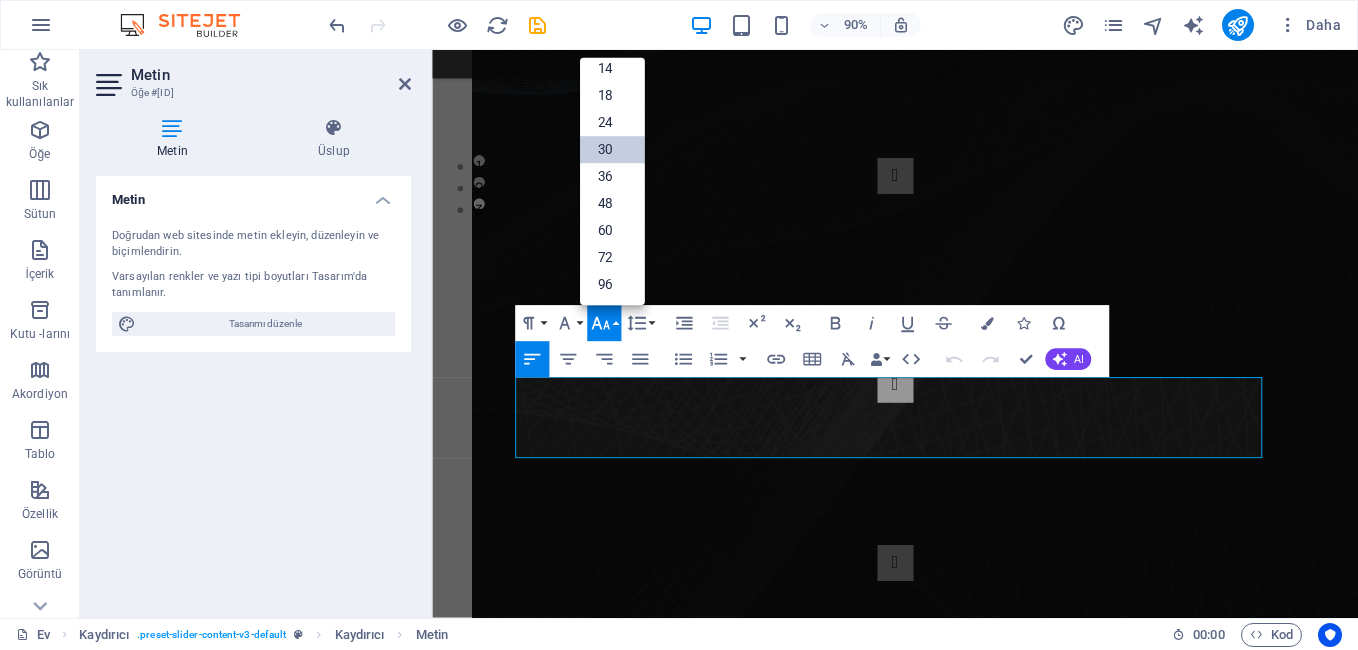 scroll, scrollTop: 161, scrollLeft: 0, axis: vertical 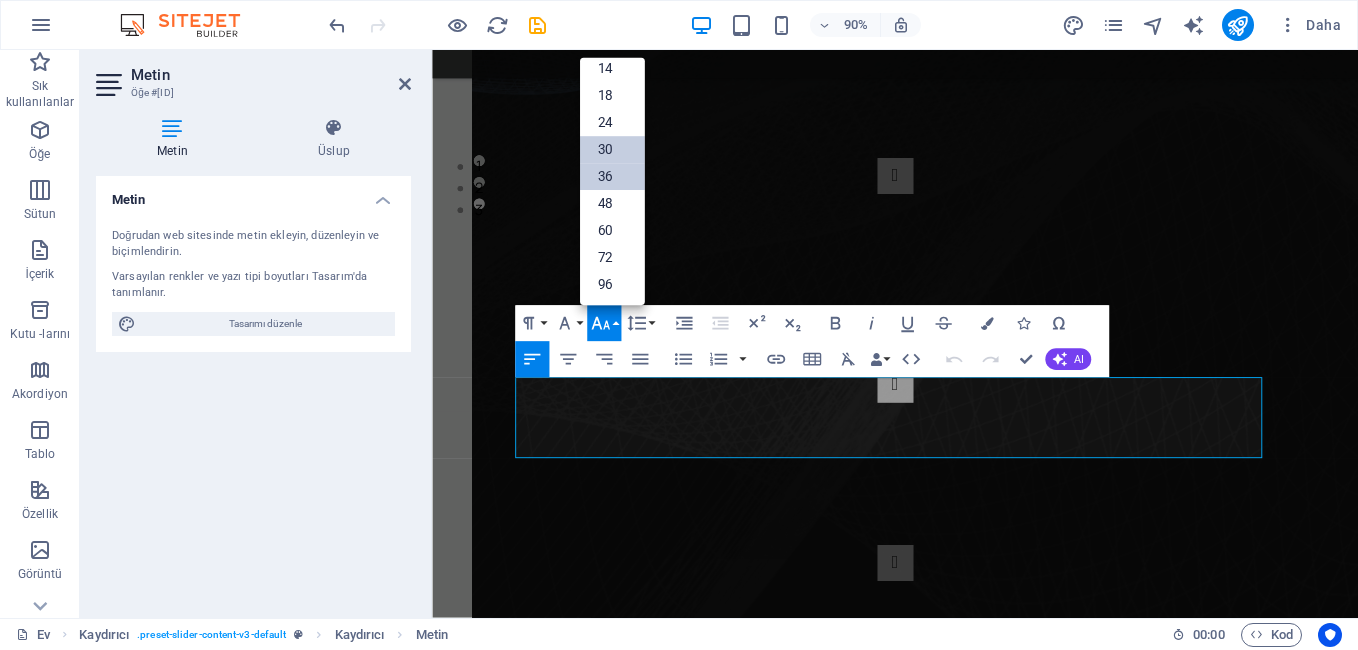 click on "36" at bounding box center [612, 176] 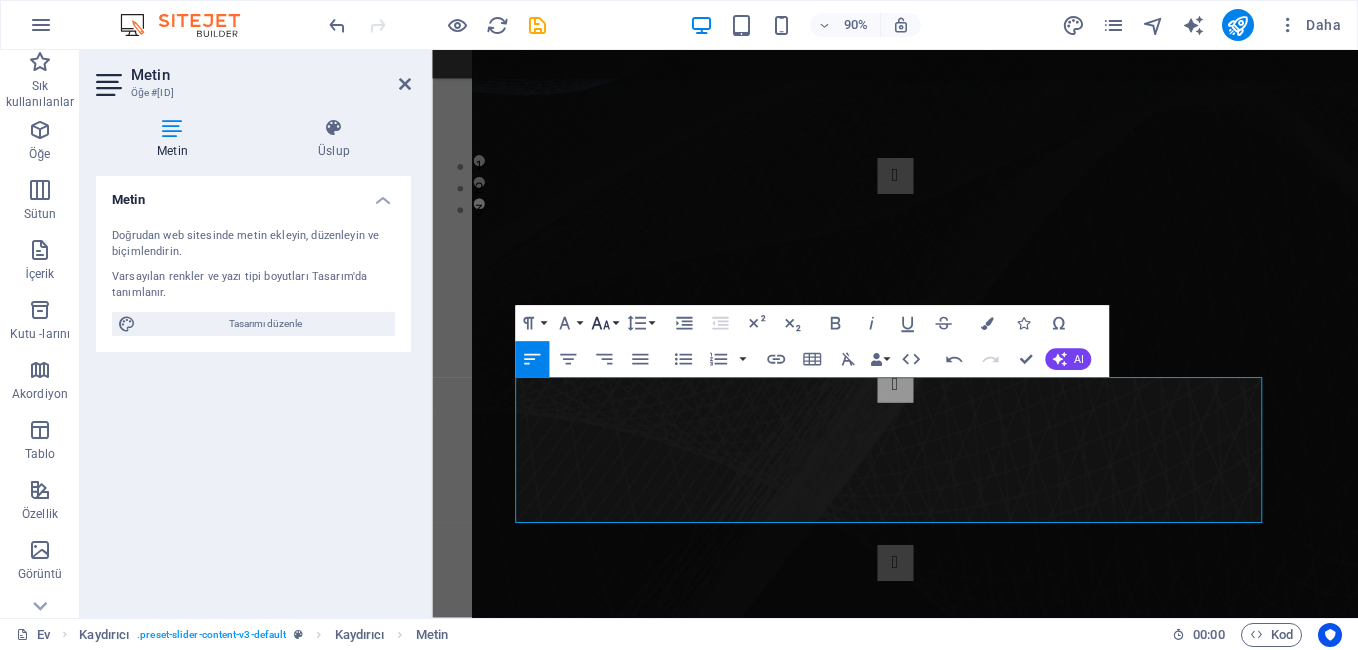 click 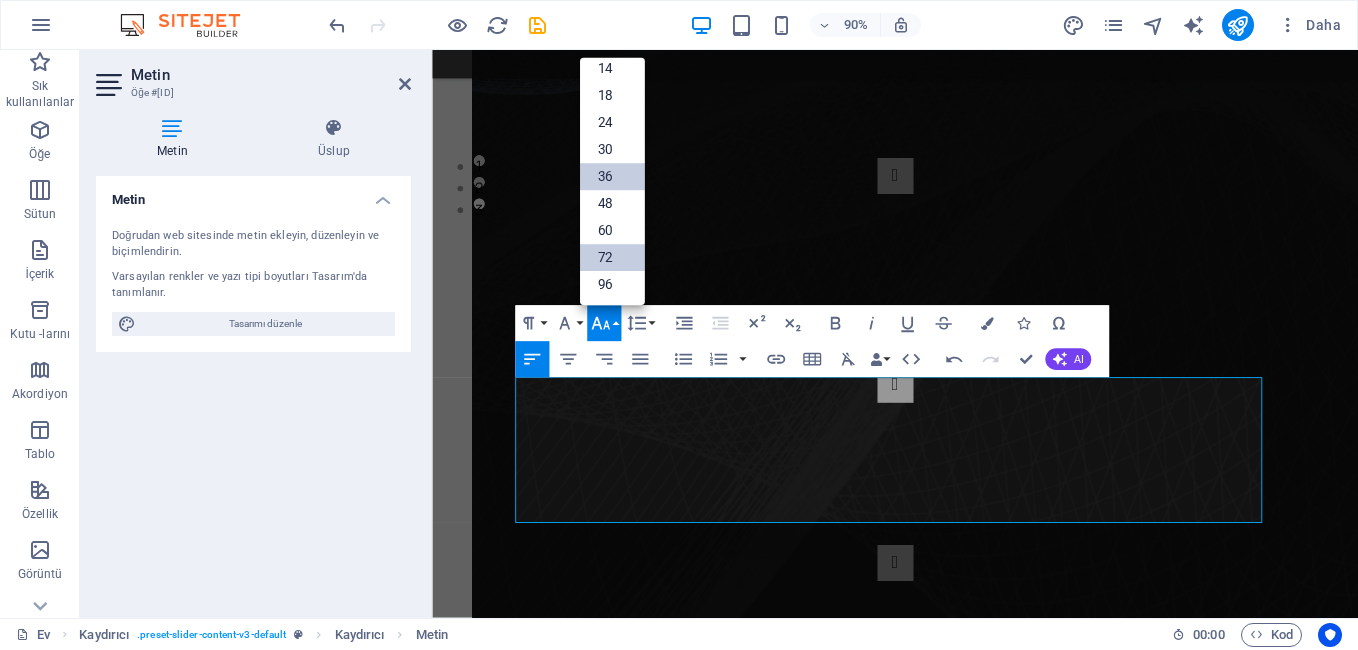 scroll, scrollTop: 161, scrollLeft: 0, axis: vertical 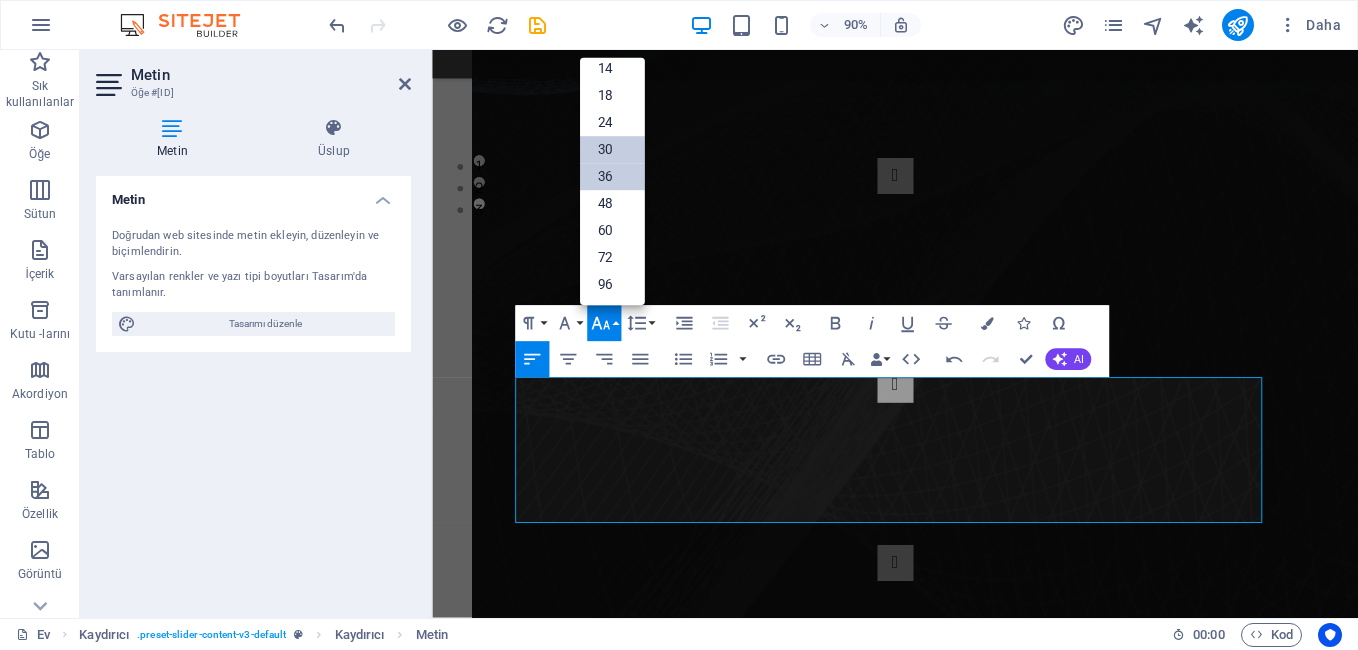 click on "30" at bounding box center (612, 149) 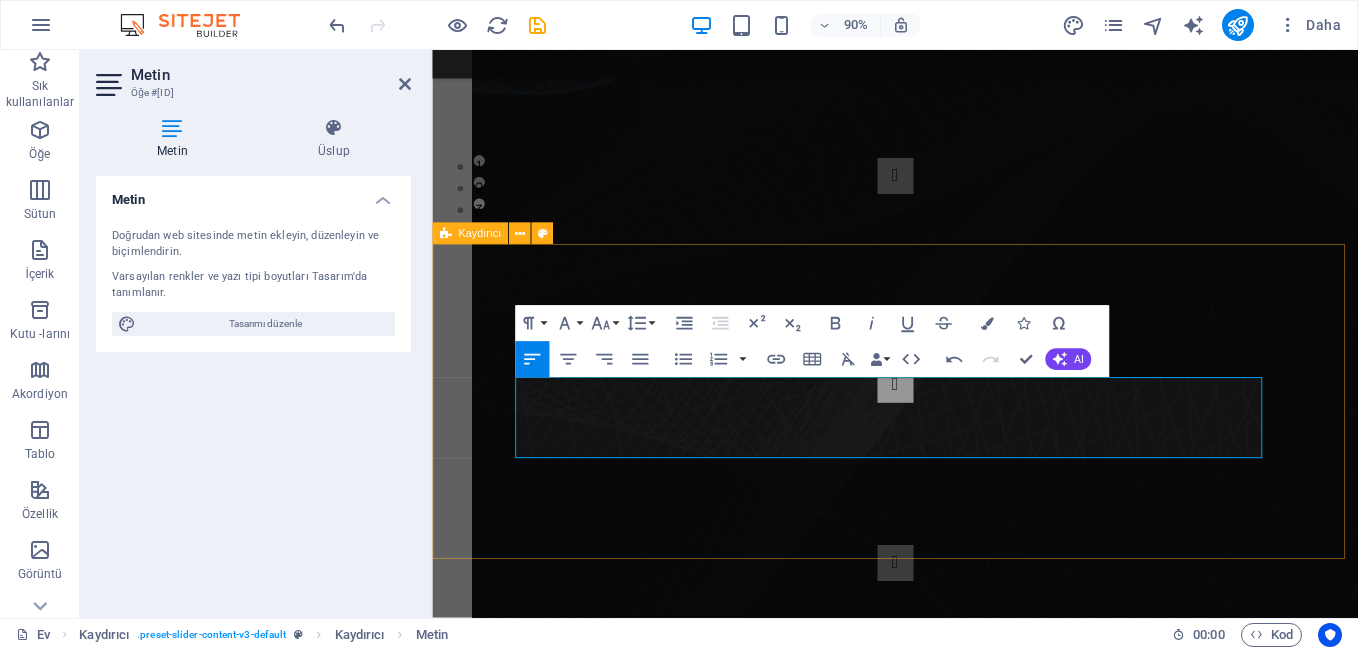 click on "AKLINIZDAKİLER Lütfen Bizlerle İstediginizi Ve Aklınızdaki Yayın Akışının Nasıl Daha Güzel Olur Diye Fikirlerinizi Paylaşınız RADYOKOLİK FATSA FM Herzaman Sizlere Daha İyi Bitr Yayın Kalitesi Suna Bilmek İçin Çalışmaya Devam Ediyoruz.. TEMEL AMACIMIZ Buradi Temel Amacımız Sizlere Daha Kaliteli Bir Yayın Akışı Sunmaktır... AKLINIZDAKİLER Lütfen Bizlerle İstediginizi Ve Aklınızdaki Yayın Akışının Nasıl Daha Güzel Olur Diye Fikirlerinizi Paylaşınız RADYOKOLİK FATSA FM Herzaman Sizlere Daha İyi Bitr Yayın Kalitesi Suna Bilmek İçin Çalışmaya Devam Ediyoruz.. 1 2 3" at bounding box center (946, 521) 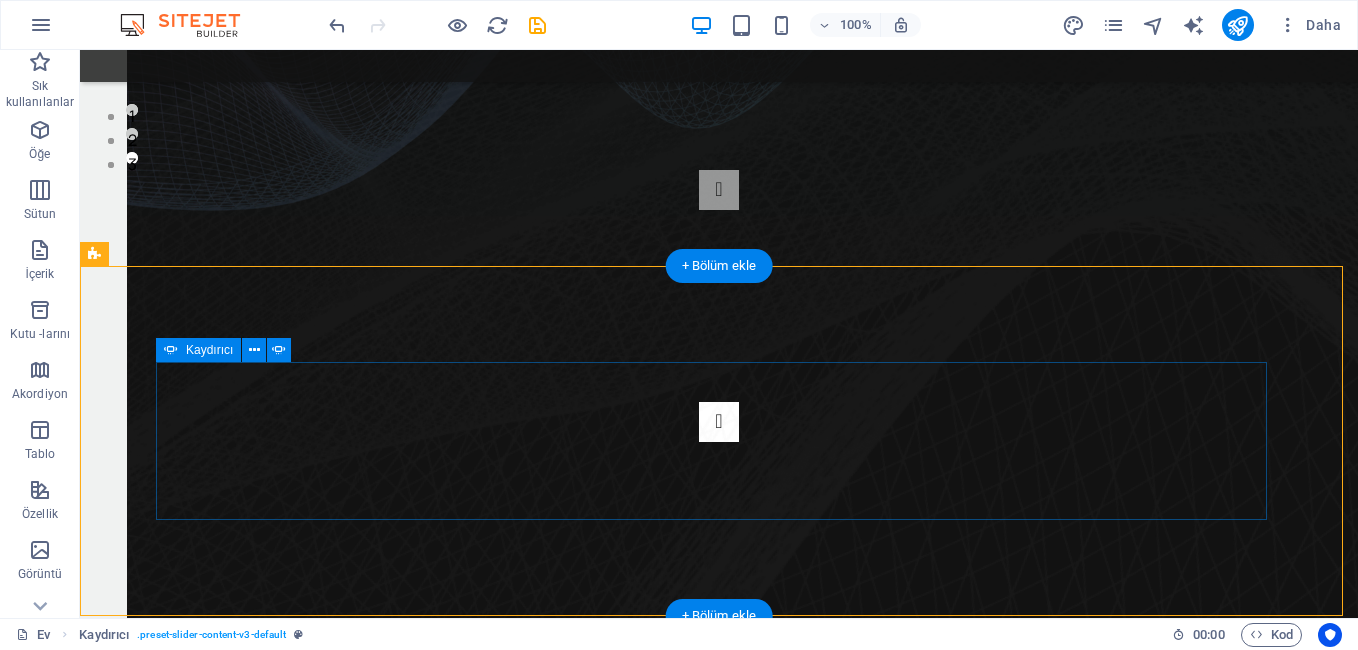 click at bounding box center (719, 422) 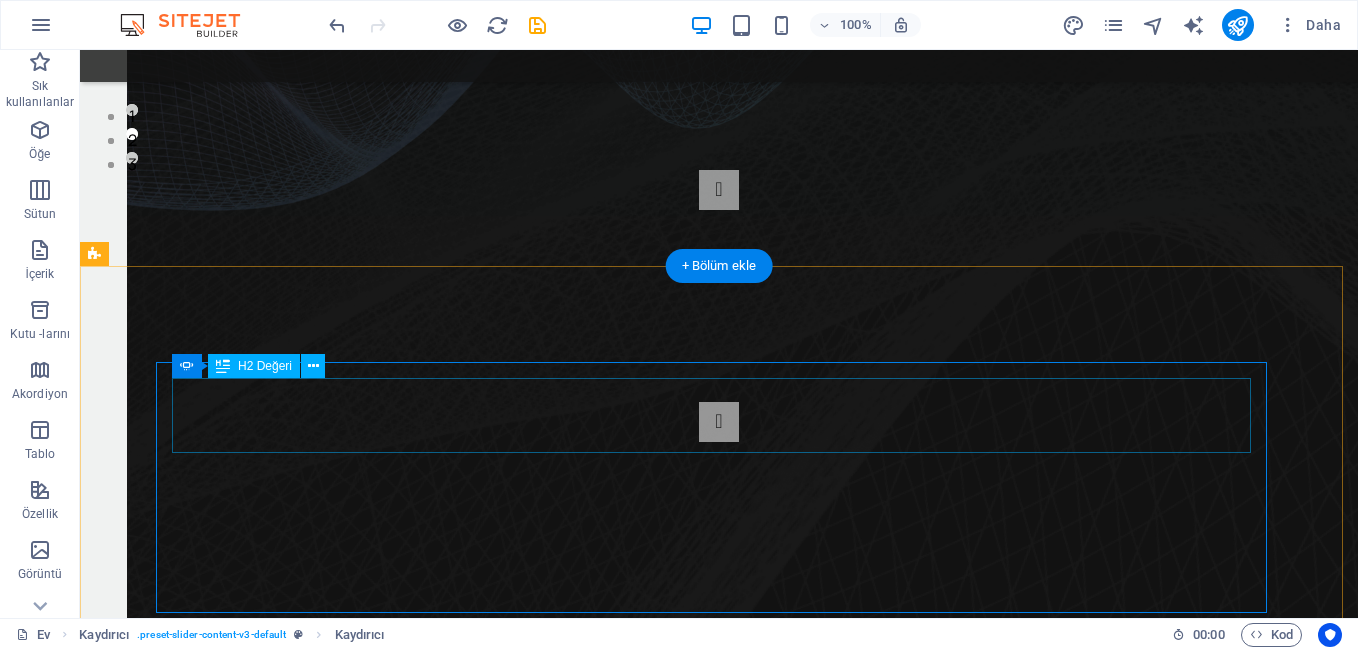 click on "TEMEL AMACIMIZ" at bounding box center (-1524, 904) 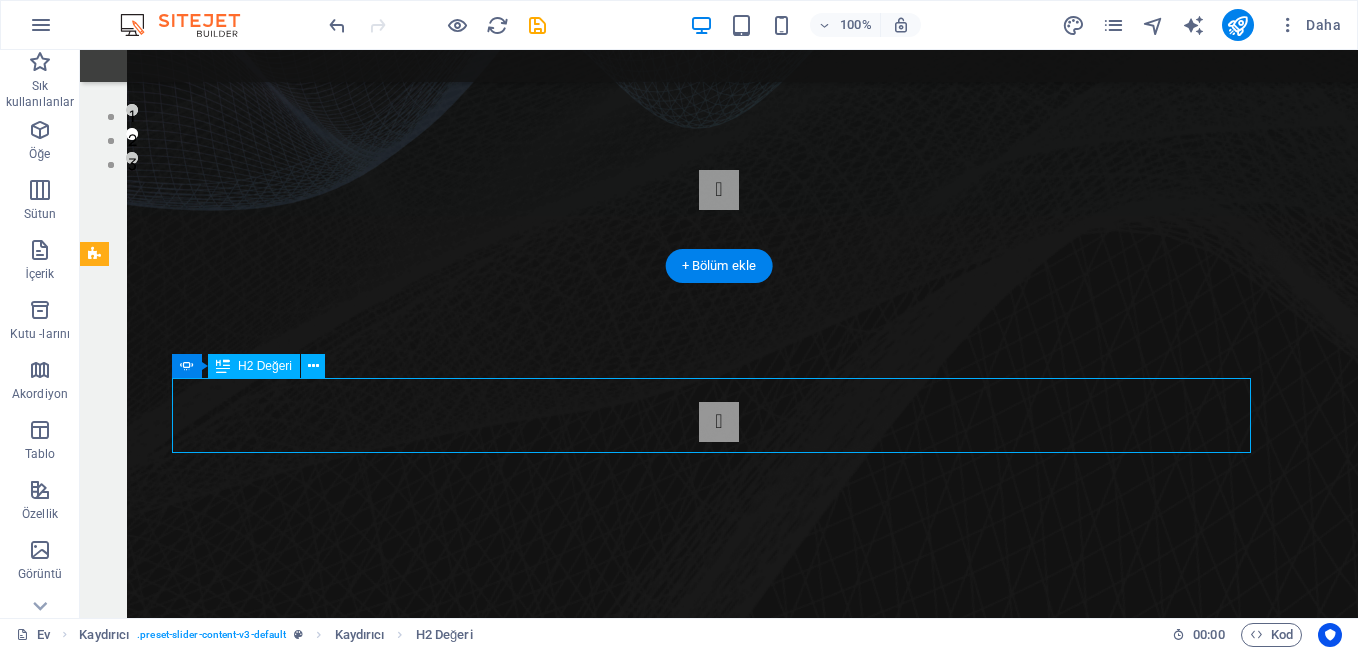 click on "TEMEL AMACIMIZ" at bounding box center [-1524, 904] 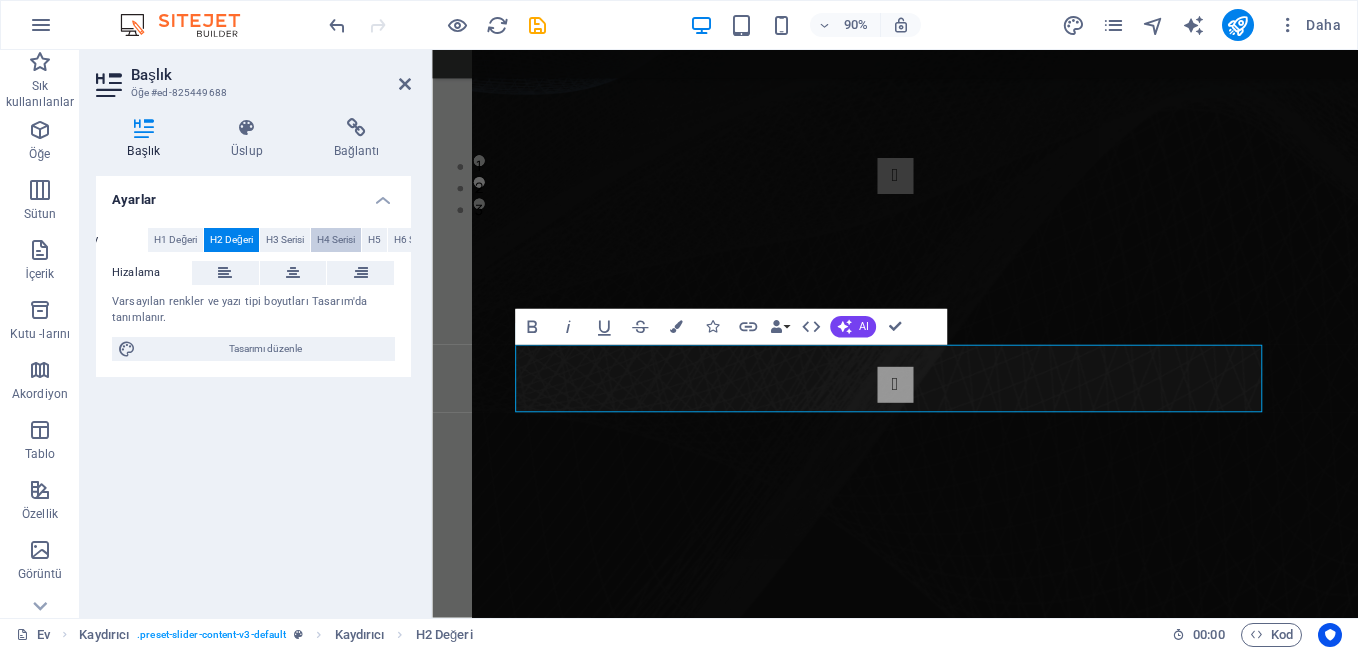 click on "H4 Serisi" at bounding box center (336, 240) 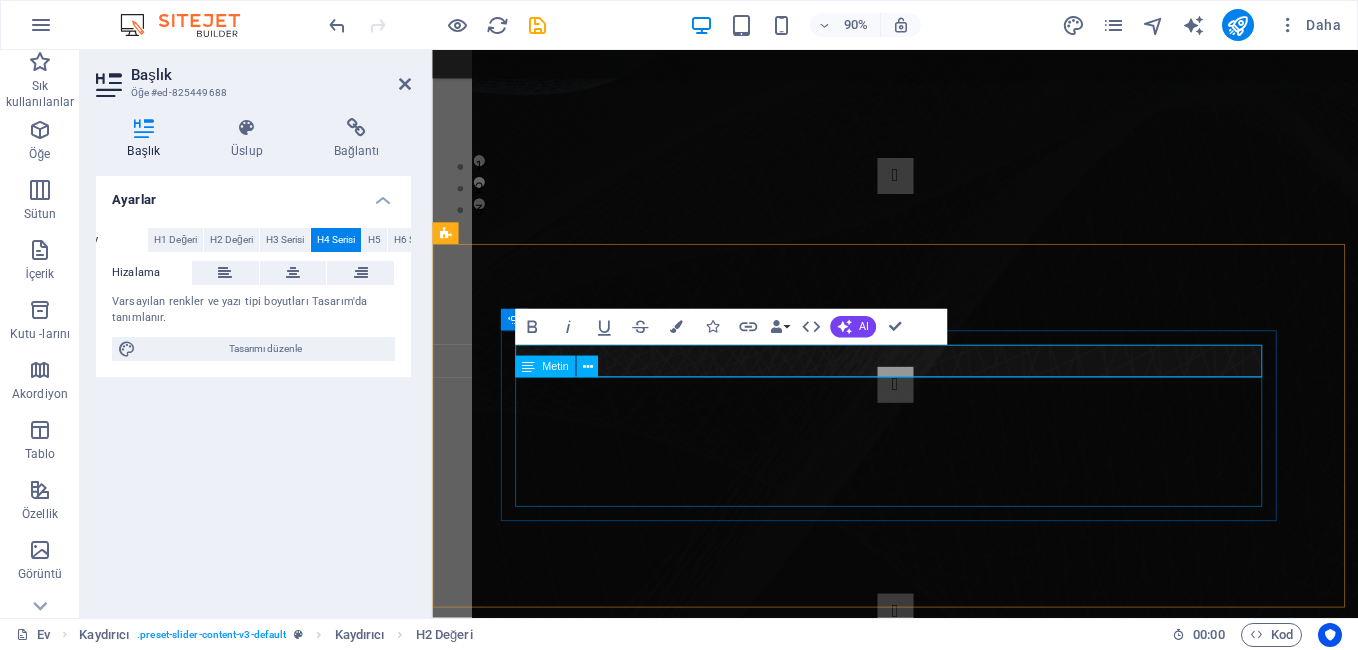 click on "Buradi Temel Amacımız Sizlere Daha Kaliteli Bir Yayın Akışı Sunmaktır..." at bounding box center [-801, 1047] 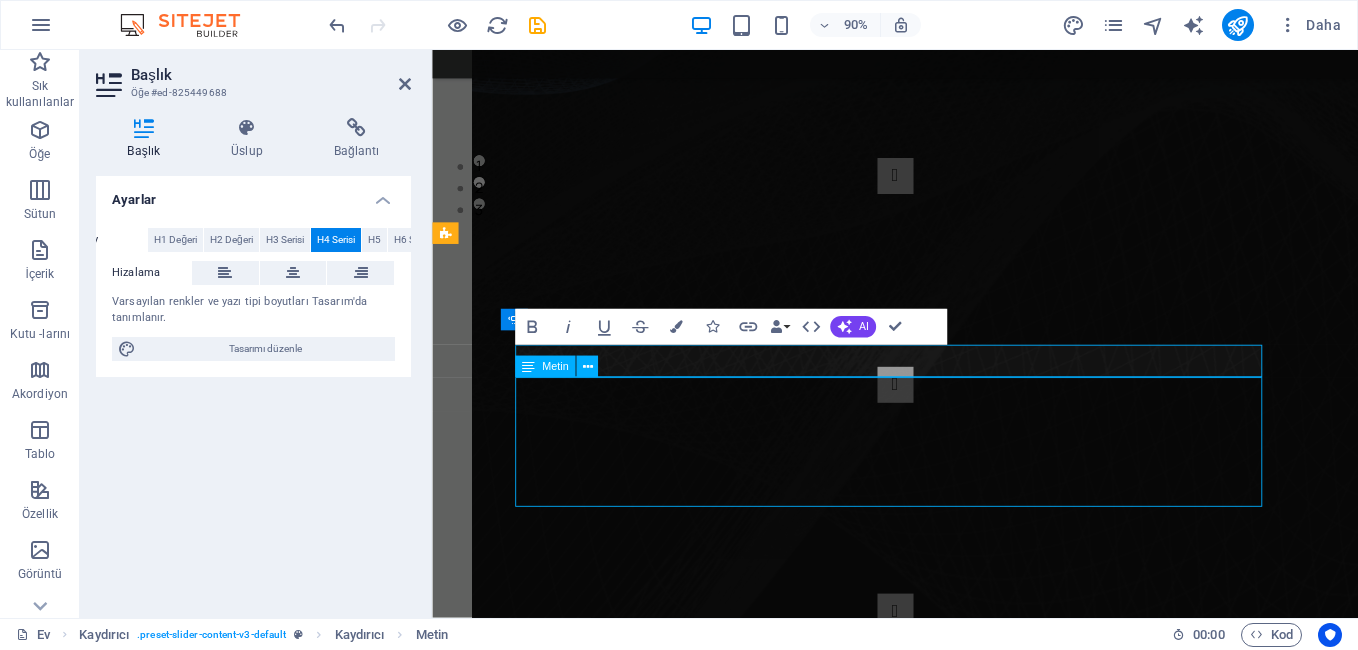 click on "AKLINIZDAKİLER Lütfen Bizlerle İstediginizi Ve Aklınızdaki Yayın Akışının Nasıl Daha Güzel Olur Diye Fikirlerinizi Paylaşınız RADYOKOLİK FATSA FM Herzaman Sizlere Daha İyi Bitr Yayın Kalitesi Suna Bilmek İçin Çalışmaya Devam Ediyoruz.. TEMEL AMACIMIZ Buradi Temel Amacımız Sizlere Daha Kaliteli Bir Yayın Akışı Sunmaktır... AKLINIZDAKİLER Lütfen Bizlerle İstediginizi Ve Aklınızdaki Yayın Akışının Nasıl Daha Güzel Olur Diye Fikirlerinizi Paylaşınız RADYOKOLİK FATSA FM Herzaman Sizlere Daha İyi Bitr Yayın Kalitesi Suna Bilmek İçin Çalışmaya Devam Ediyoruz.. 1 2 3" at bounding box center [946, 548] 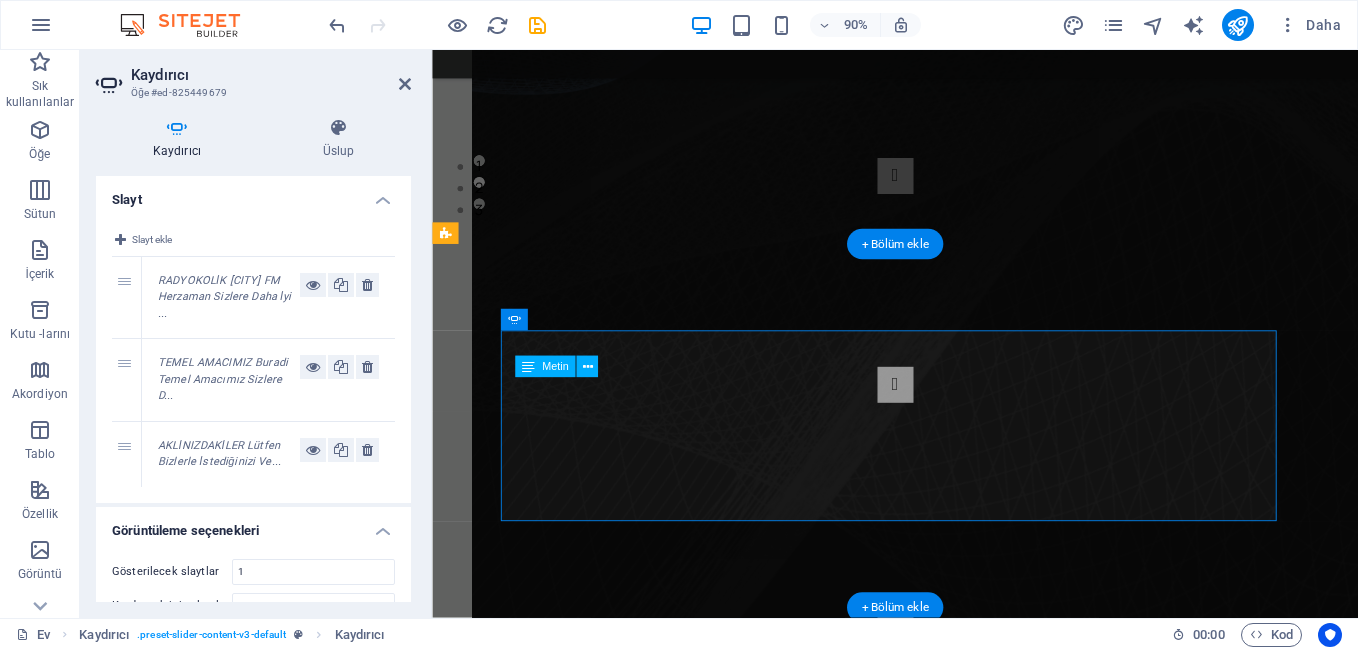 click on "Buradi Temel Amacımız Sizlere Daha Kaliteli Bir Yayın Akışı Sunmaktır..." at bounding box center (-801, 1047) 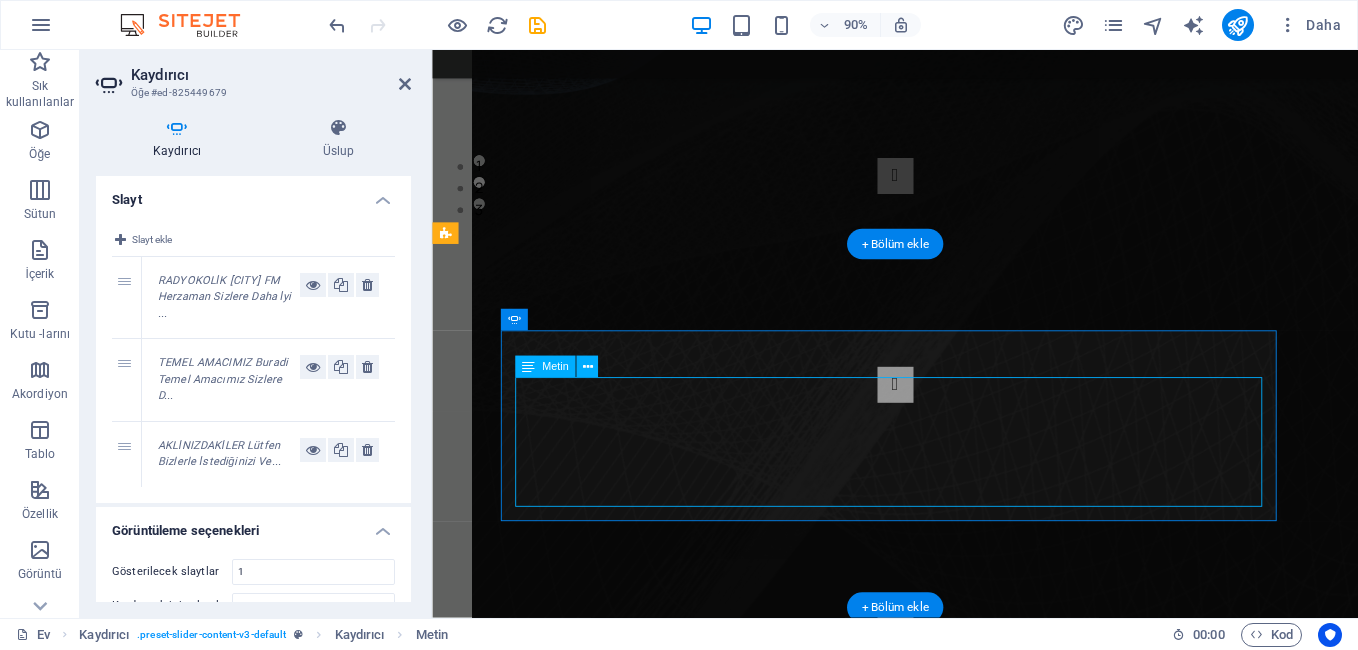 click on "Buradi Temel Amacımız Sizlere Daha Kaliteli Bir Yayın Akışı Sunmaktır..." at bounding box center [-801, 1047] 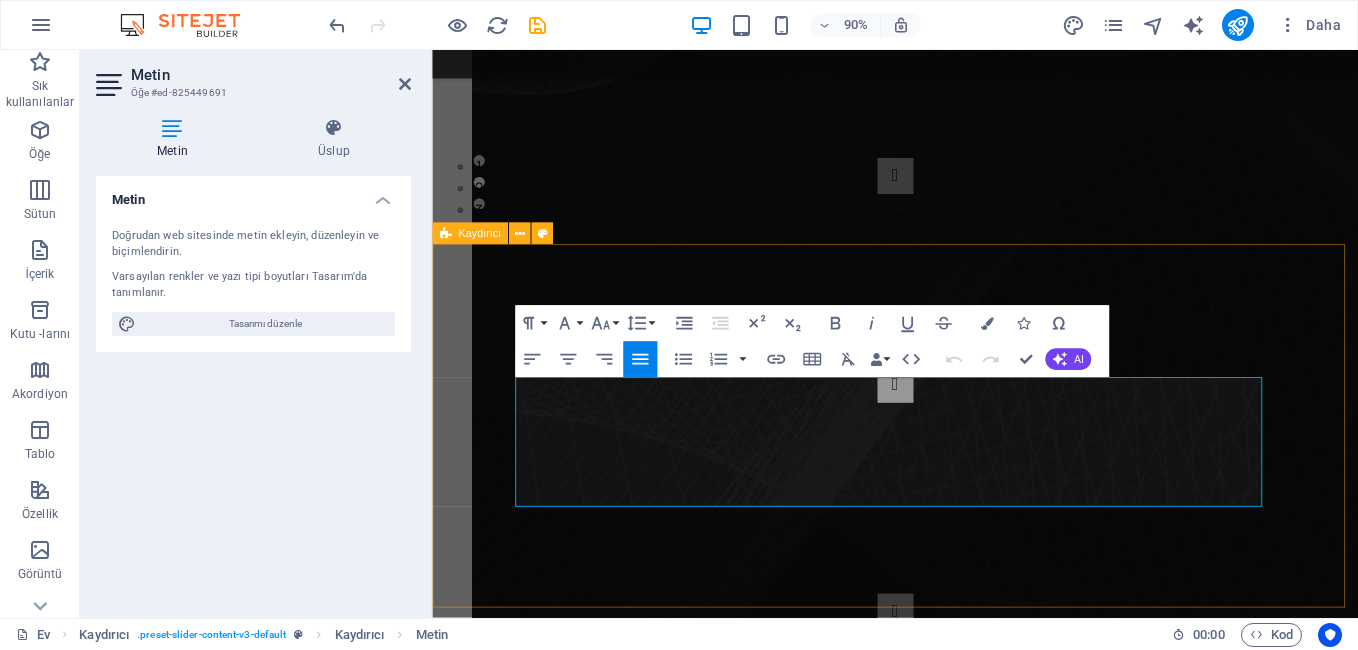drag, startPoint x: 1238, startPoint y: 527, endPoint x: 504, endPoint y: 469, distance: 736.28796 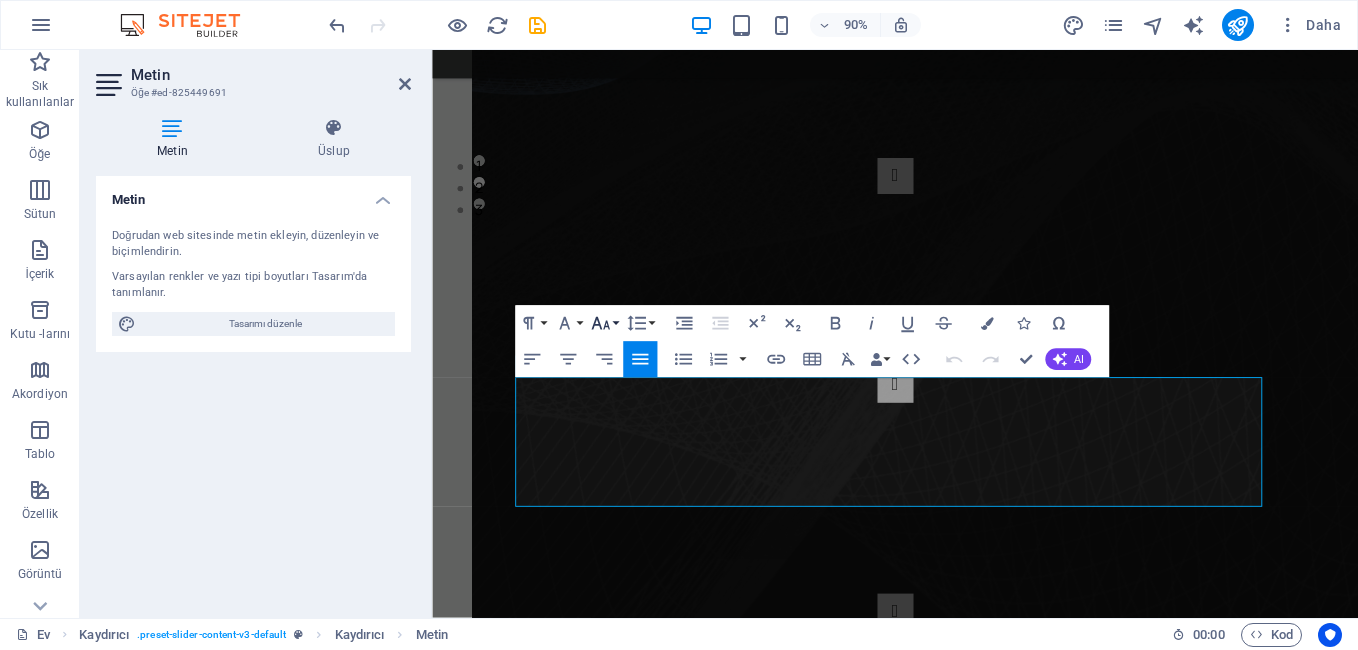 click 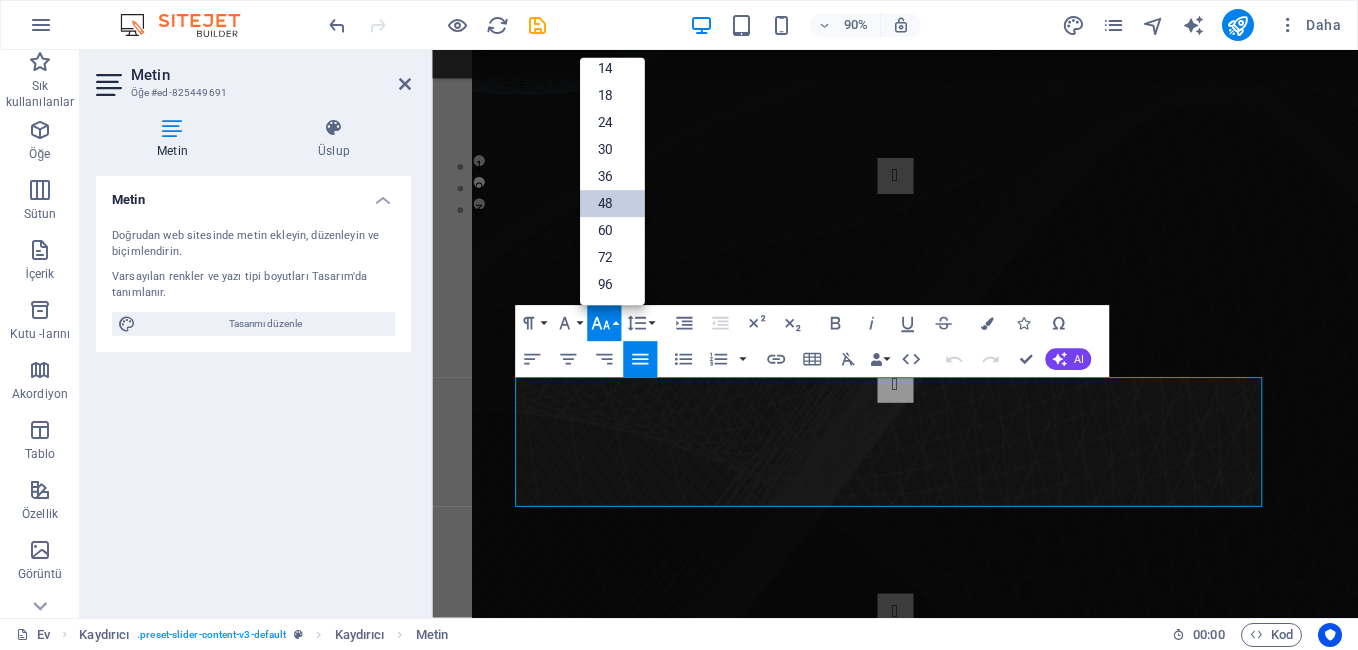 scroll, scrollTop: 161, scrollLeft: 0, axis: vertical 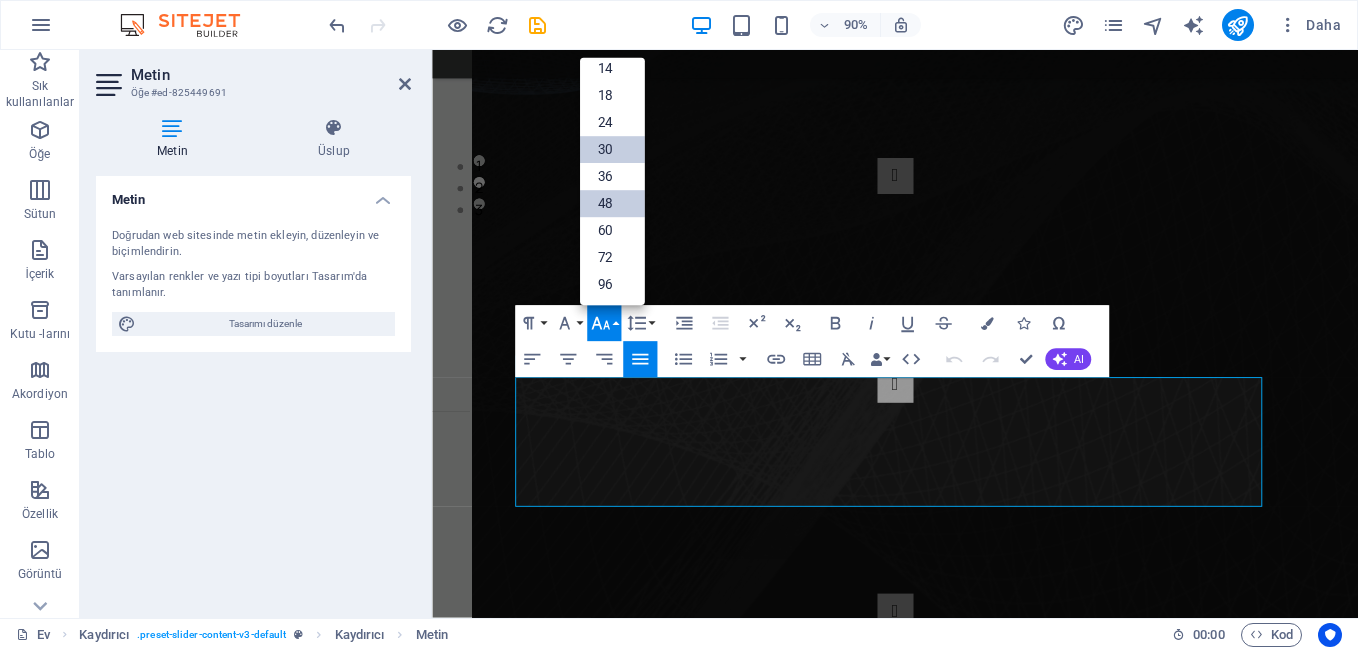click on "30" at bounding box center [612, 149] 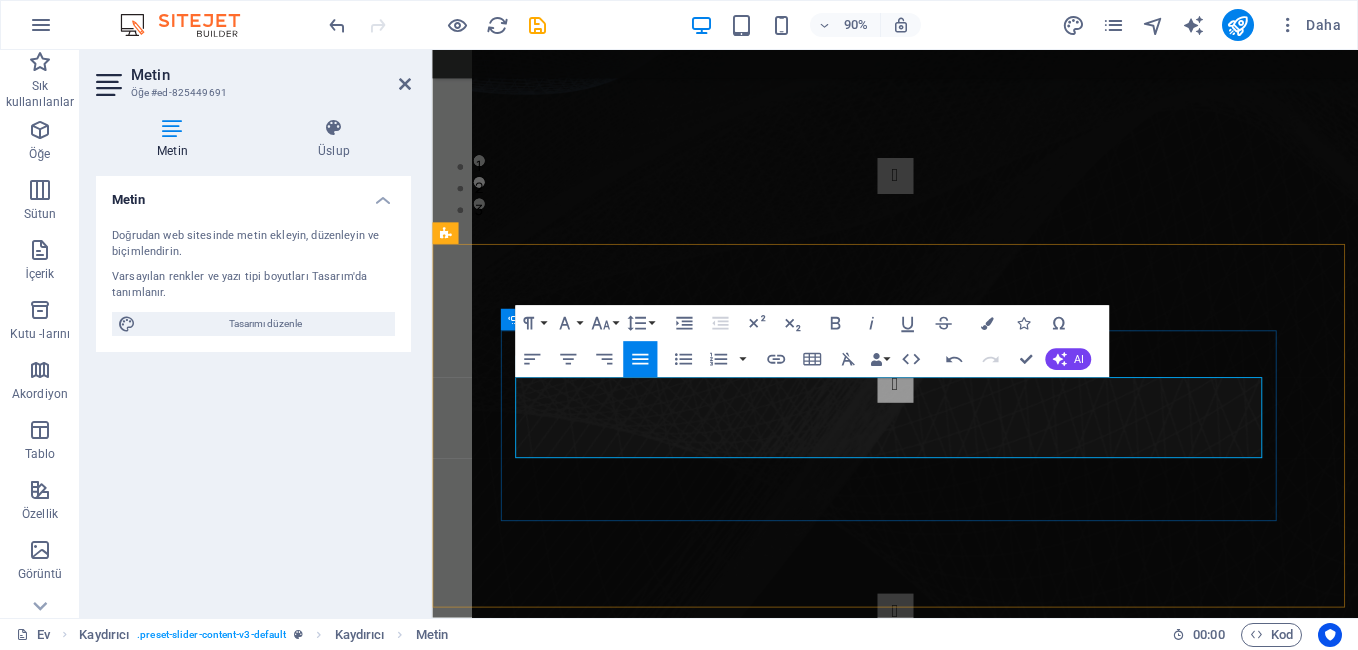 click on "AKLINIZDAKİLER Lütfen Bizlerle İstediginizi Ve Aklınızdaki Yayın Akışının Nasıl Daha Güzel Olur Diye Fikirlerinizi Paylaşınız RADYOKOLİK FATSA FM Herzaman Sizlere Daha İyi Bitr Yayın Kalitesi Suna Bilmek İçin Çalışmaya Devam Ediyoruz.. TEMEL AMACIMIZ Buradi Temel Amacımız Sizlere Daha Kaliteli Bir Yayın Akışı Sunmaktır... AKLINIZDAKİLER Lütfen Bizlerle İstediginizi Ve Aklınızdaki Yayın Akışının Nasıl Daha Güzel Olur Diye Fikirlerinizi Paylaşınız RADYOKOLİK FATSA FM Herzaman Sizlere Daha İyi Bitr Yayın Kalitesi Suna Bilmek İçin Çalışmaya Devam Ediyoruz.. 1 2 3" at bounding box center (946, 548) 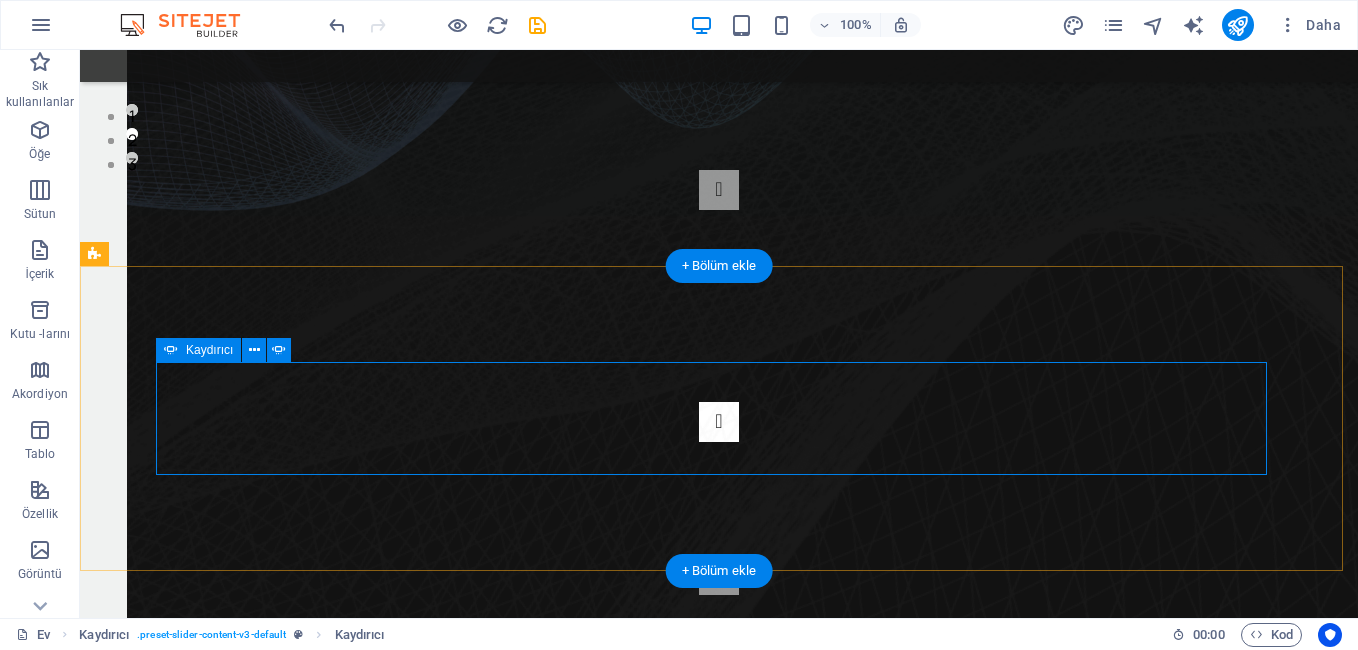 click at bounding box center (719, 422) 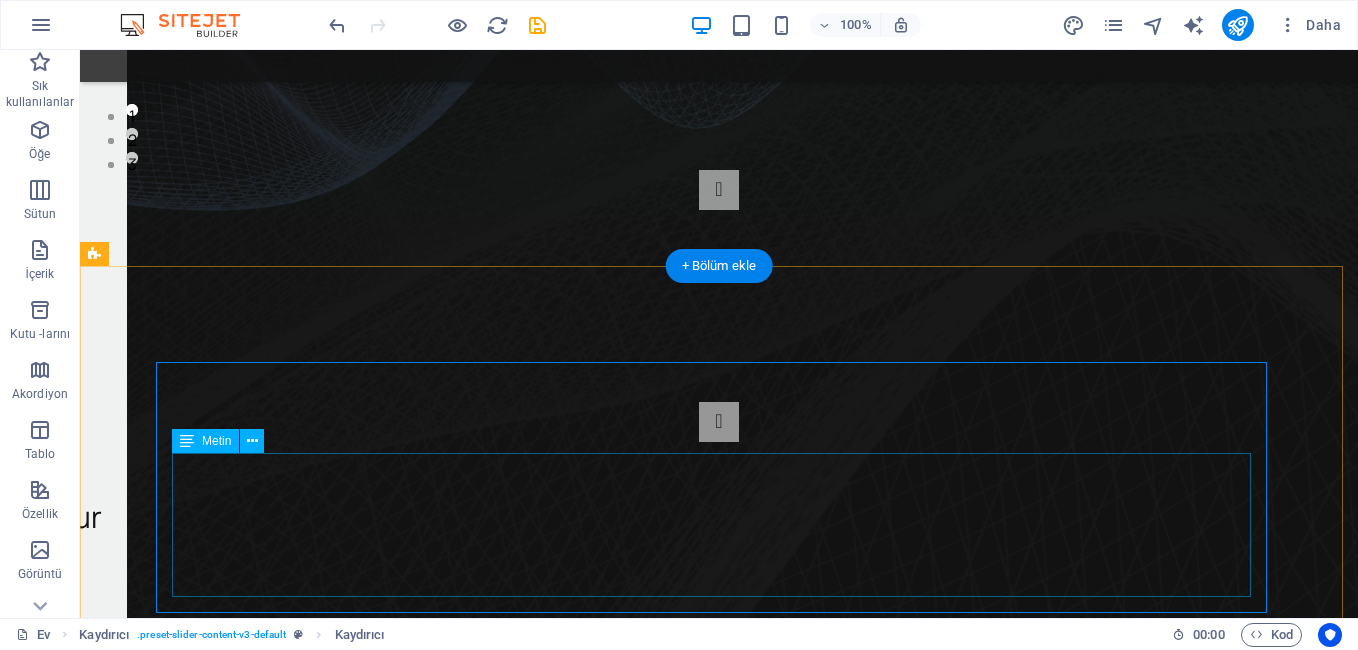 click on "Herzaman Sizlere Daha İyi Bitr Yayın Kalitesi Suna Bilmek İçin Çalışmaya Devam Ediyoruz.." at bounding box center (-413, 763) 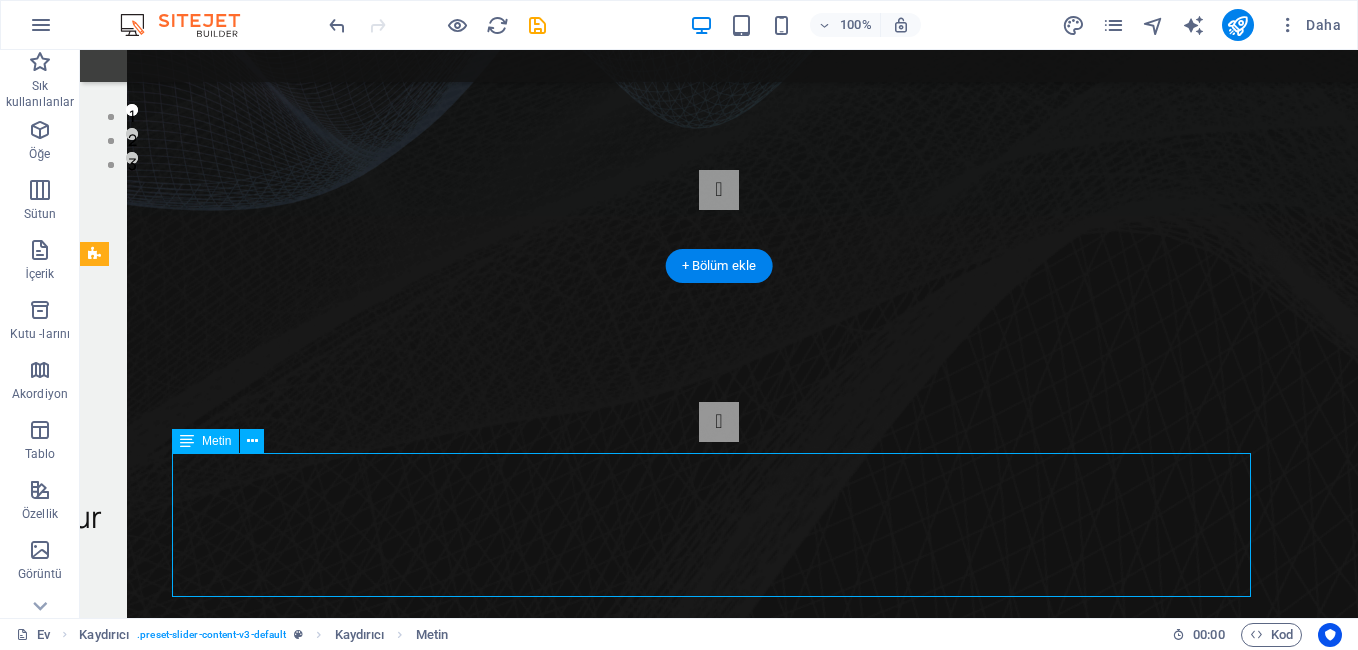 click on "Herzaman Sizlere Daha İyi Bitr Yayın Kalitesi Suna Bilmek İçin Çalışmaya Devam Ediyoruz.." at bounding box center (-413, 763) 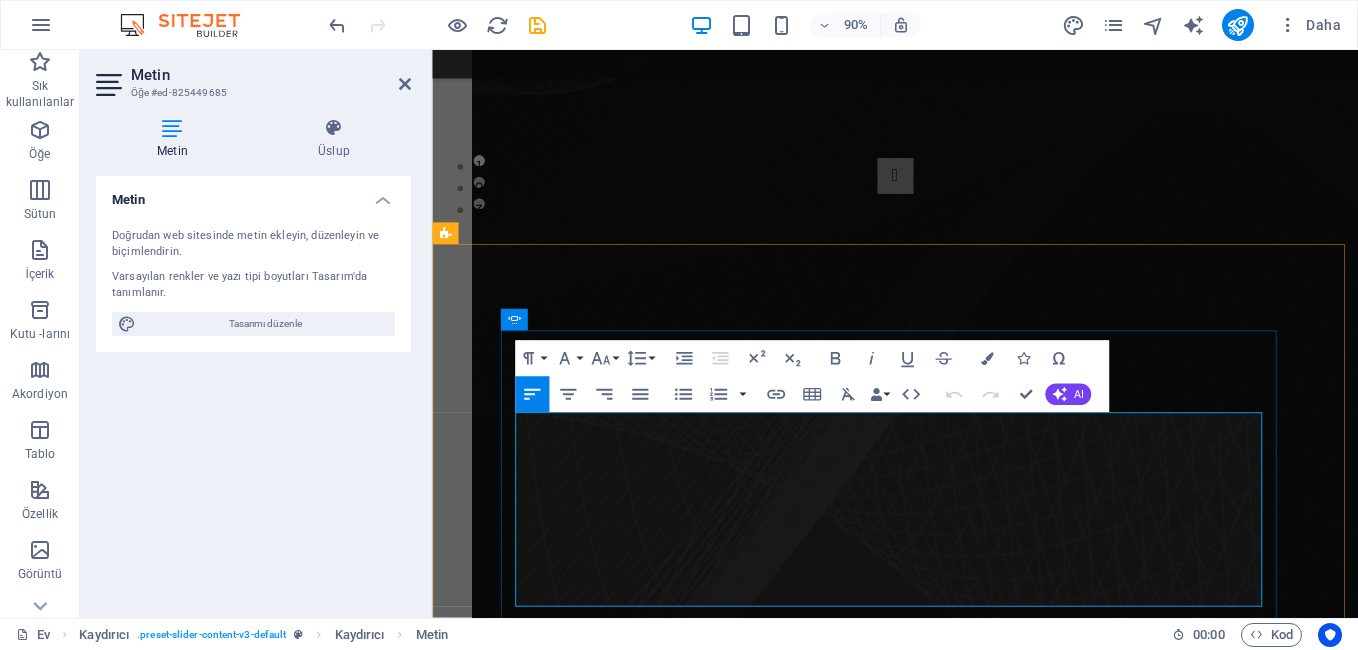 drag, startPoint x: 911, startPoint y: 643, endPoint x: 531, endPoint y: 494, distance: 408.16785 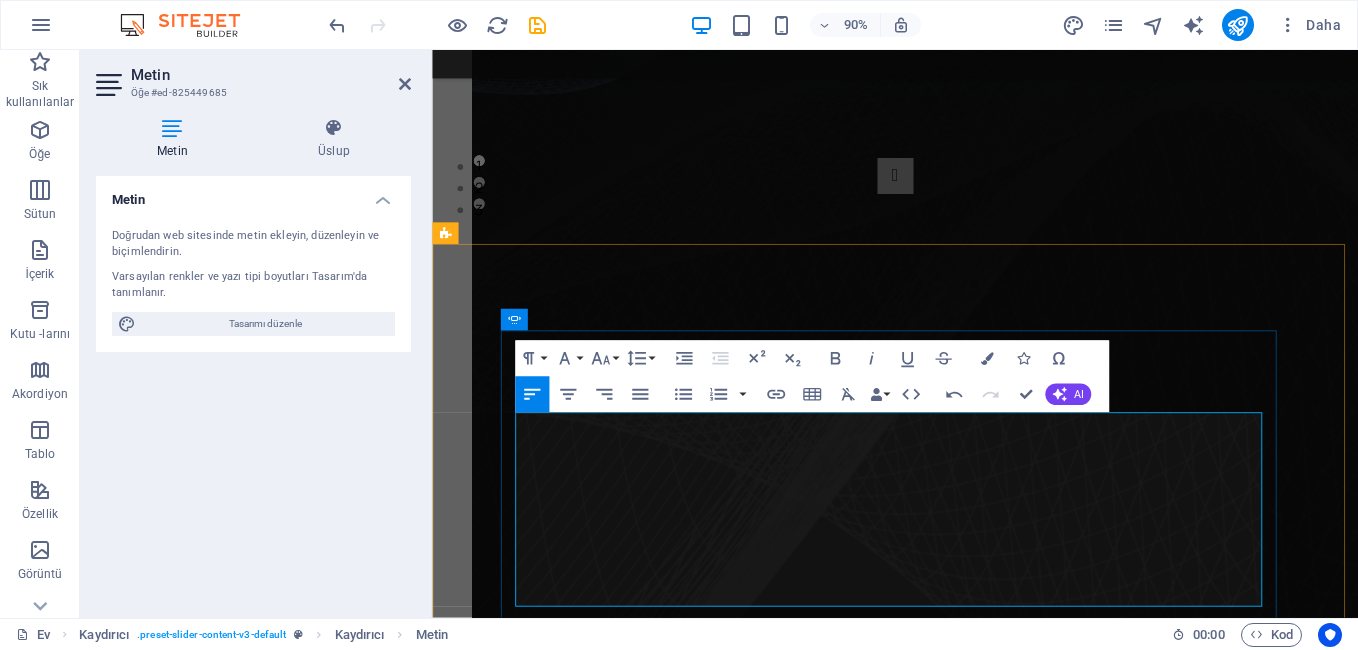 drag, startPoint x: 906, startPoint y: 639, endPoint x: 535, endPoint y: 507, distance: 393.78293 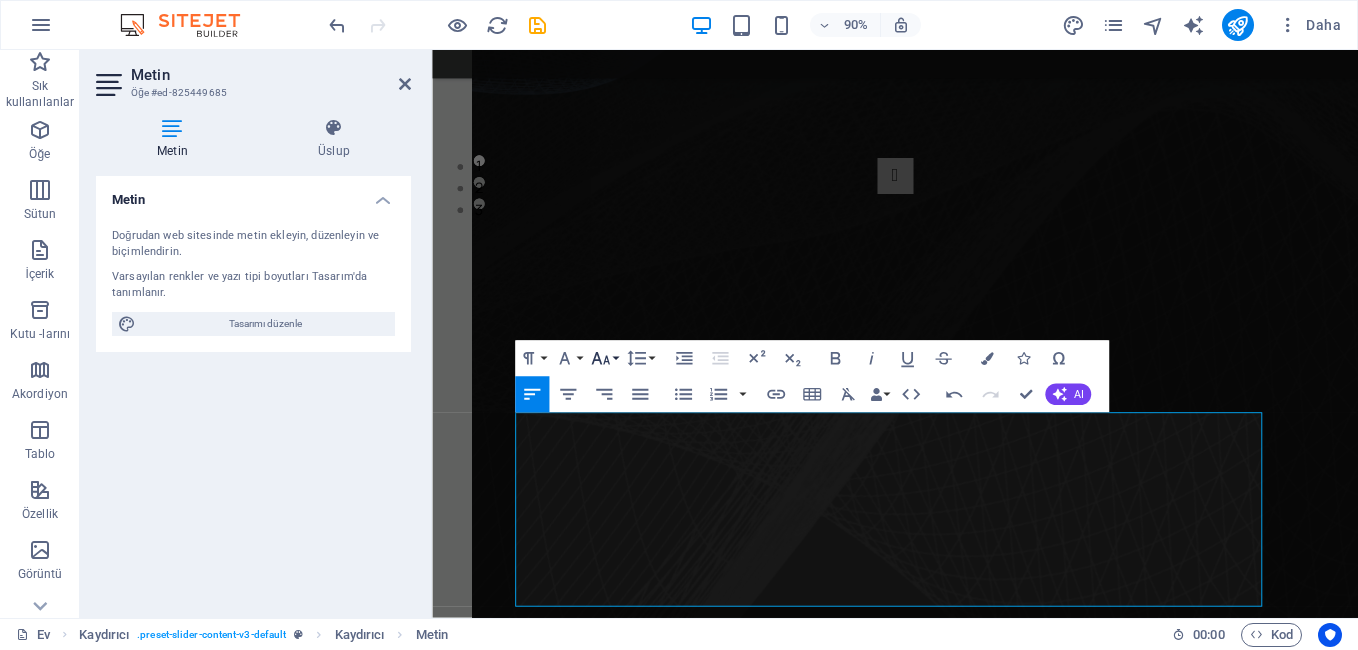 click 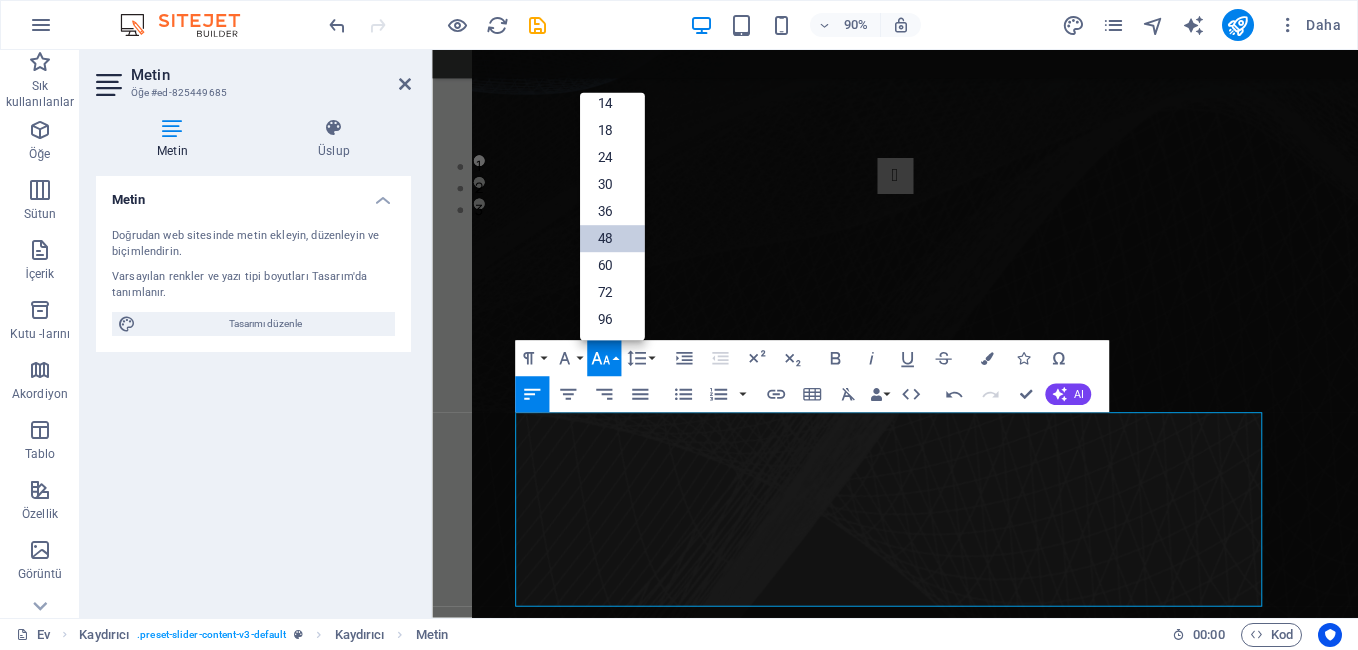 scroll, scrollTop: 161, scrollLeft: 0, axis: vertical 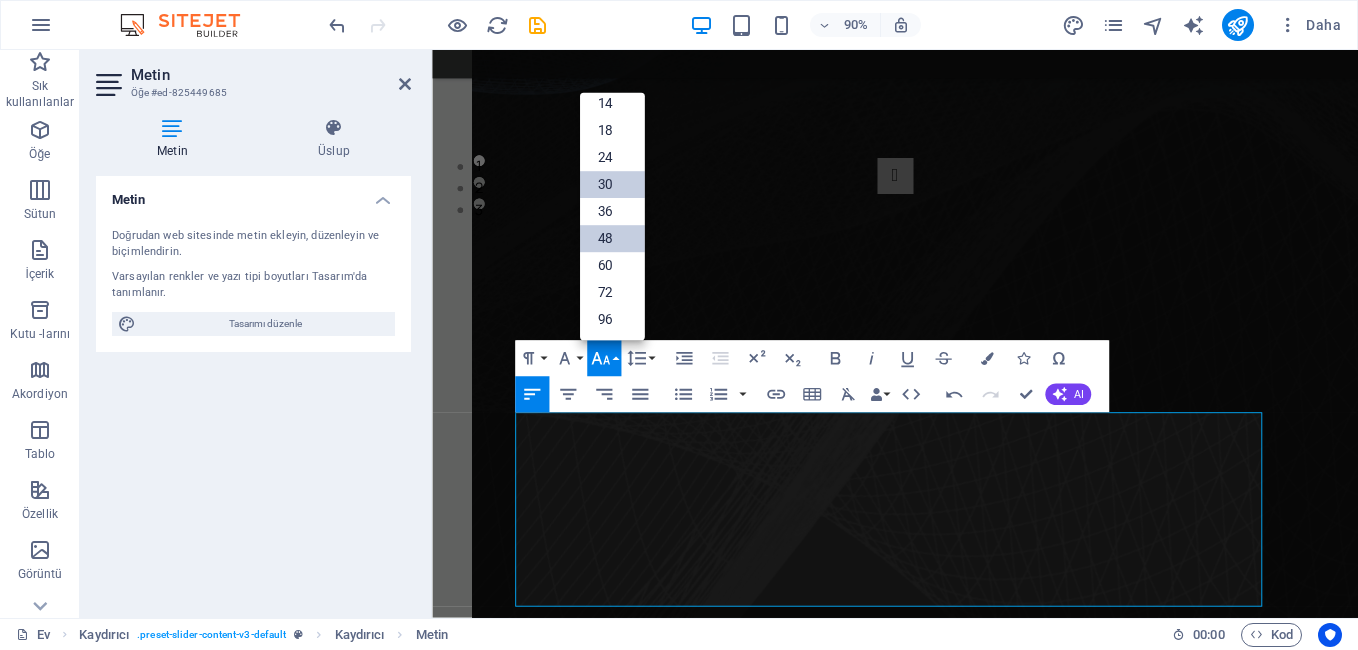 click on "30" at bounding box center (612, 185) 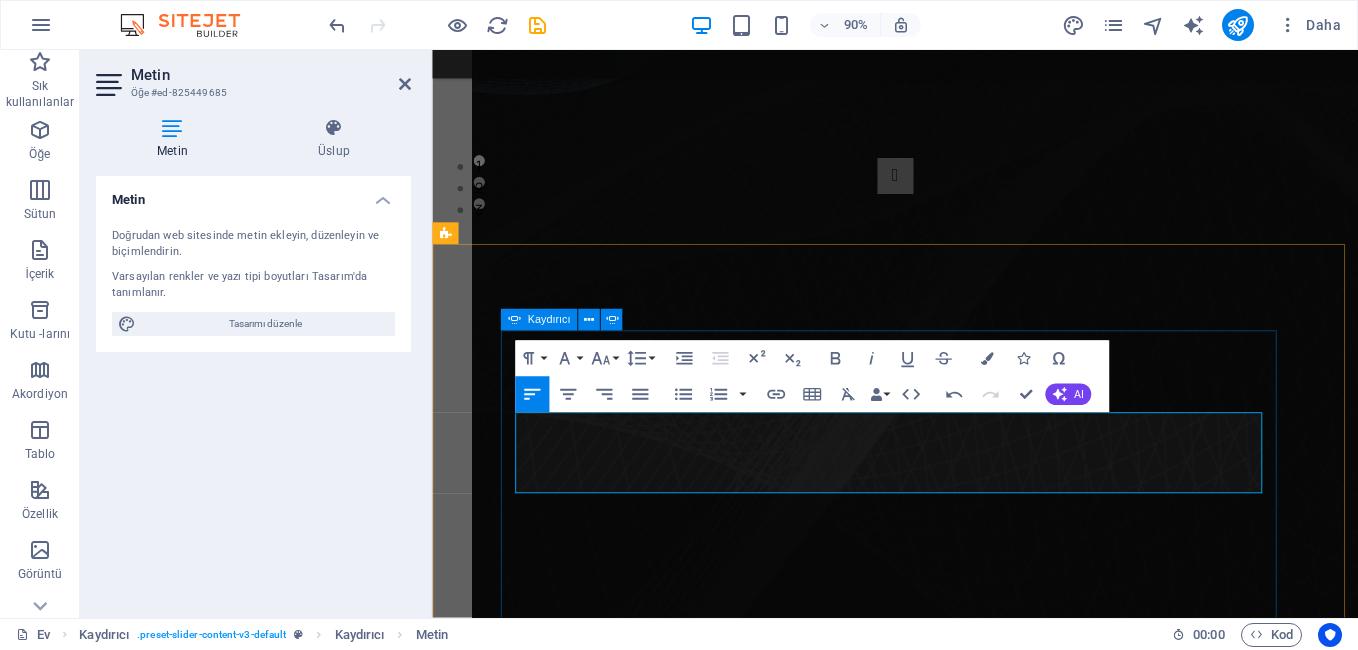 click on "AKLINIZDAKİLER Lütfen Bizlerle İstediginizi Ve Aklınızdaki Yayın Akışının Nasıl Daha Güzel Olur Diye Fikirlerinizi Paylaşınız RADYOKOLİK FATSA FM Herzaman Sizlere Daha İyi Bir Yayın Kalitesi Suna Bilmek İçin Çalışmaya Devam Ediyoruz.. TEMEL AMACIMIZ Buradi Temel Amacımız Sizlere Daha Kaliteli Bir Yayın Akışı Sunmaktır... AKLINIZDAKİLER Lütfen Bizlerle İstediginizi Ve Aklınızdaki Yayın Akışının Nasıl Daha Güzel Olur Diye Fikirlerinizi Paylaşınız RADYOKOLİK FATSA FM Herzaman Sizlere Daha İyi Bitr Yayın Kalitesi Suna Bilmek İçin Çalışmaya Devam Ediyoruz.. 1 2 3" at bounding box center (946, 603) 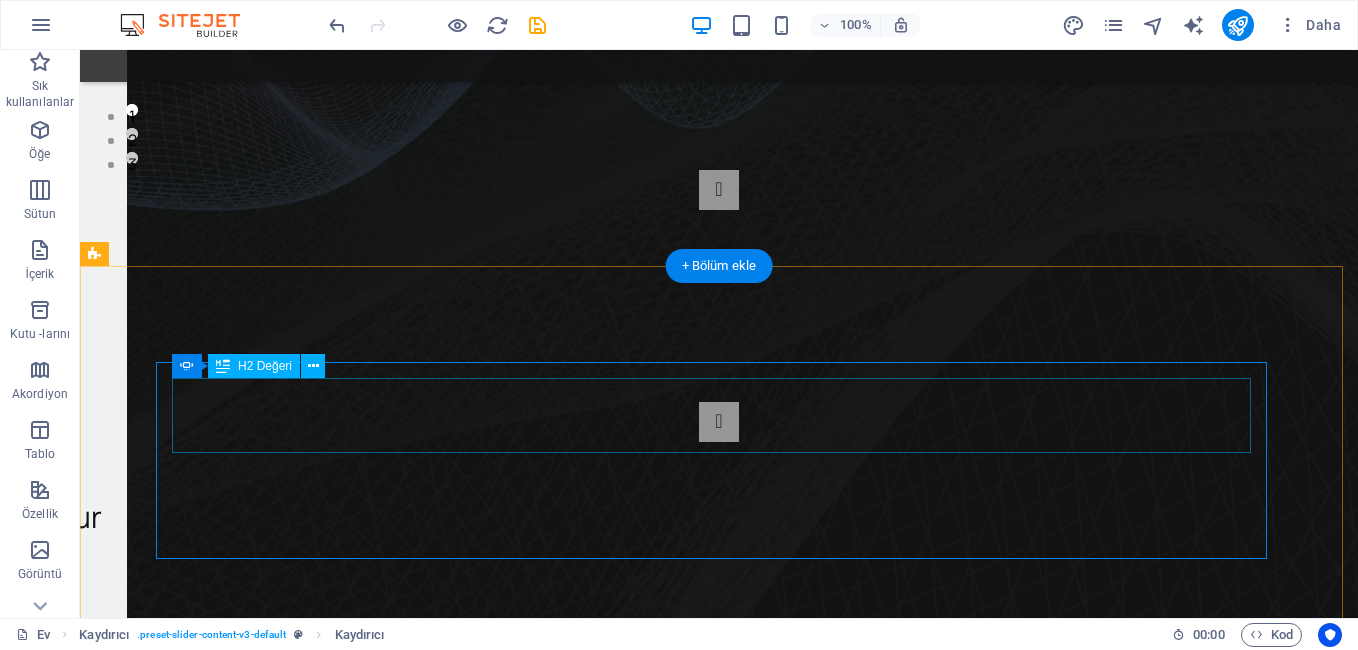 click on "RADYOKOLİK FATSA FM" at bounding box center [-413, 653] 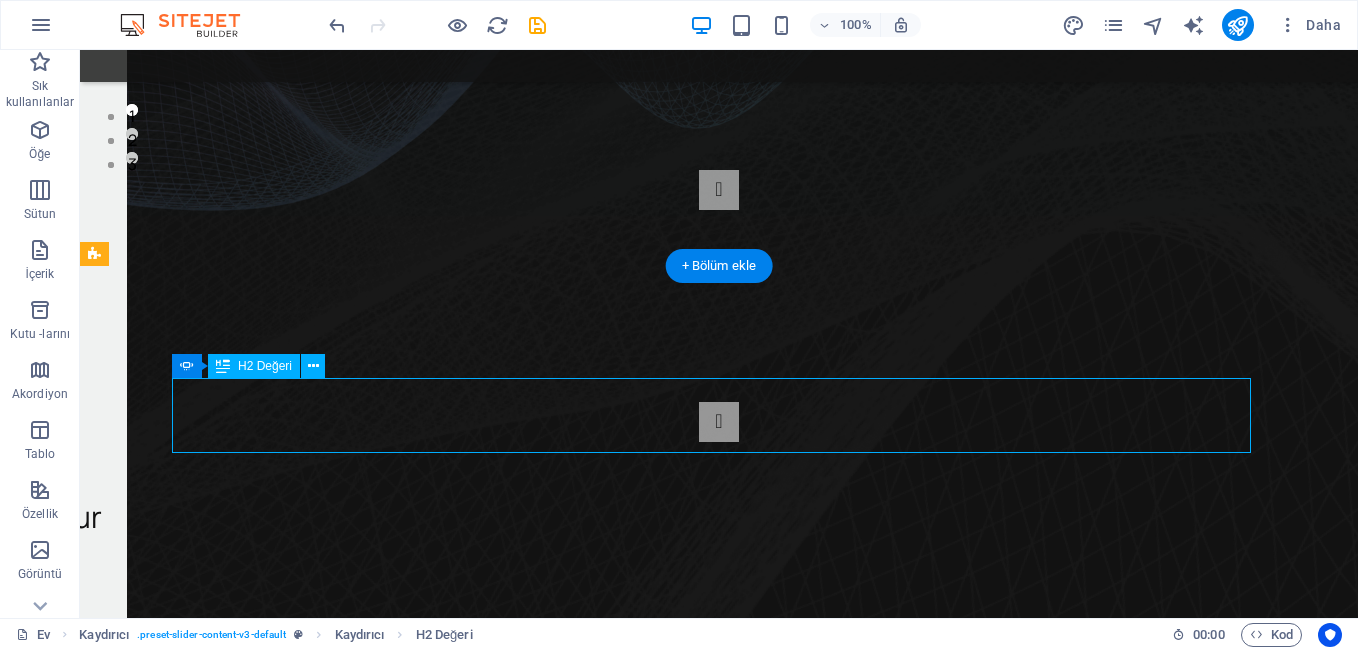 click on "RADYOKOLİK FATSA FM" at bounding box center (-413, 653) 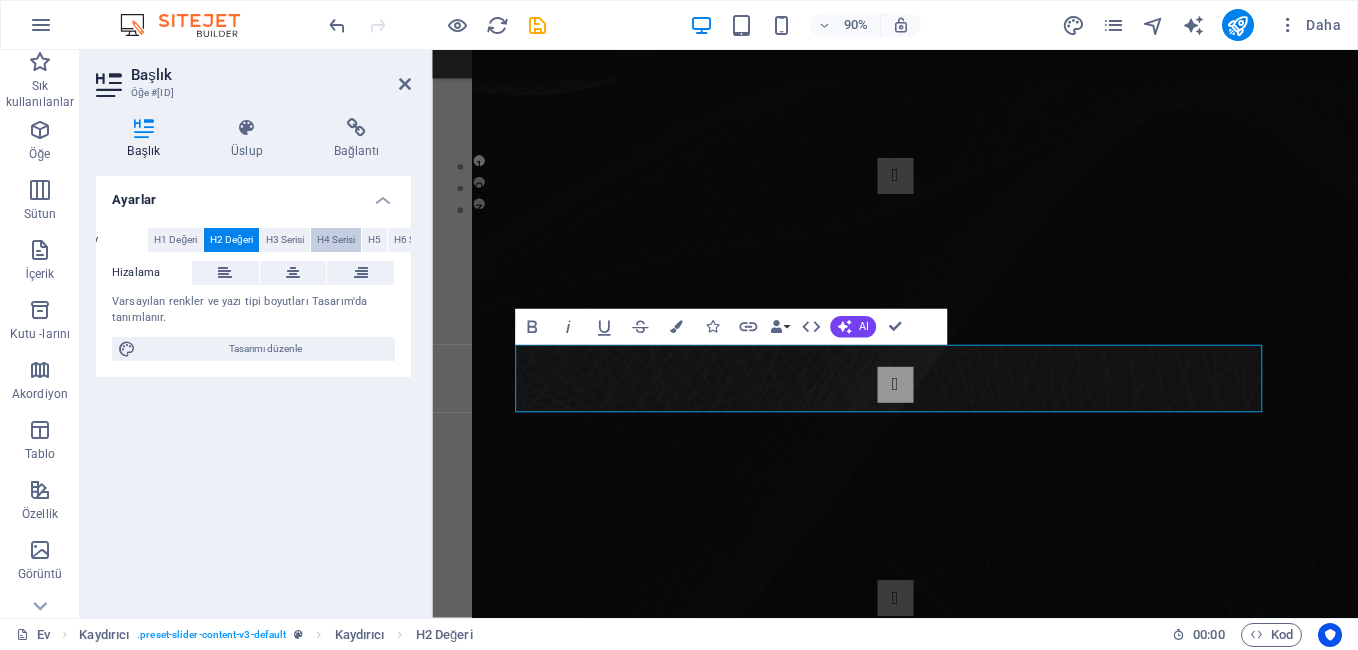 click on "H4 Serisi" at bounding box center [336, 240] 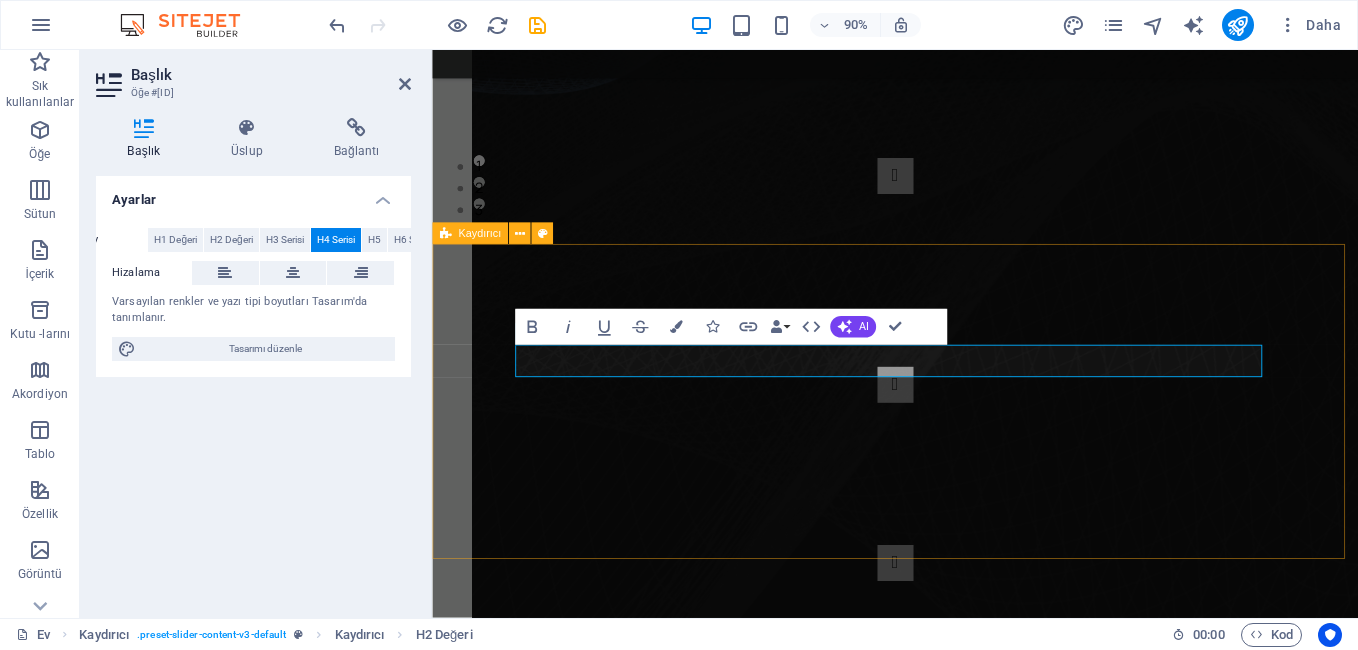 click on "AKLINIZDAKİLER Lütfen Bizlerle İstediginizi Ve Aklınızdaki Yayın Akışının Nasıl Daha Güzel Olur Diye Fikirlerinizi Paylaşınız RADYOKOLİK FATSA FM Herzaman Sizlere Daha İyi Bir Yayın Kalitesi Suna Bilmek İçin Çalışmaya Devam Ediyoruz.. TEMEL AMACIMIZ Buradi Temel Amacımız Sizlere Daha Kaliteli Bir Yayın Akışı Sunmaktır... AKLINIZDAKİLER Lütfen Bizlerle İstediginizi Ve Aklınızdaki Yayın Akışının Nasıl Daha Güzel Olur Diye Fikirlerinizi Paylaşınız RADYOKOLİK FATSA FM Herzaman Sizlere Daha İyi Bir Yayın Kalitesi Suna Bilmek İçin Çalışmaya Devam Ediyoruz.. 1 2 3" at bounding box center [946, 521] 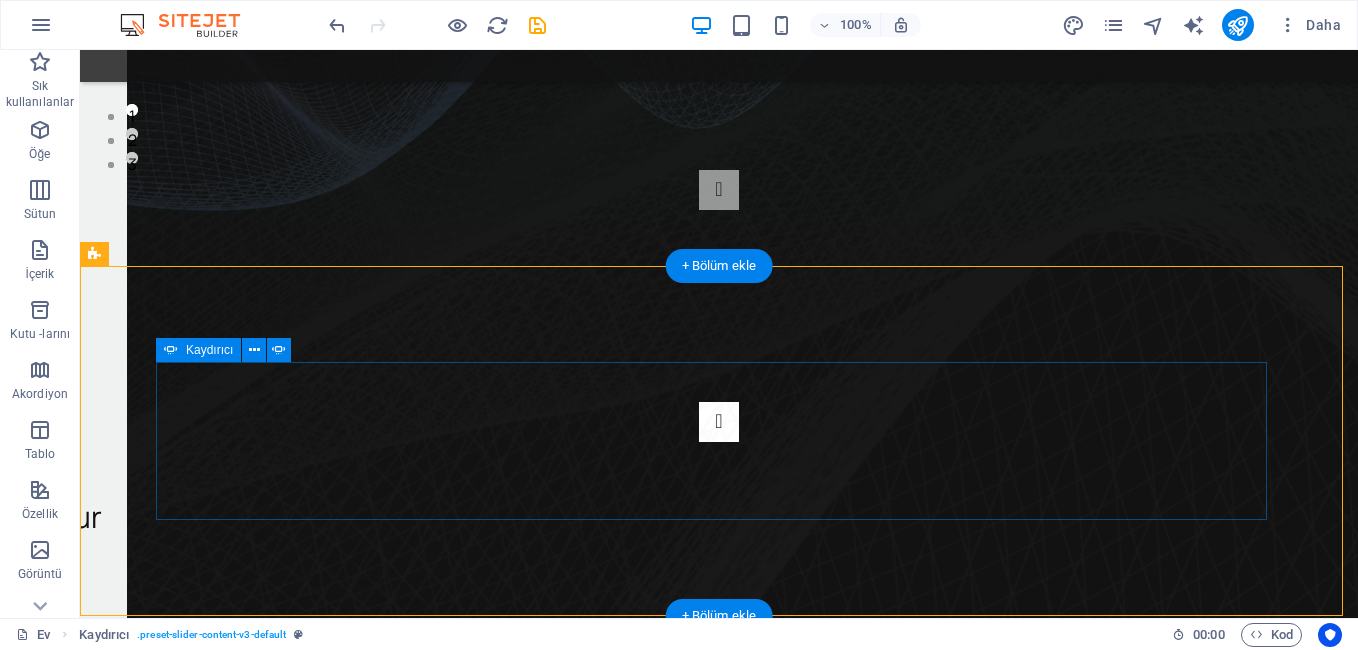 click at bounding box center (719, 422) 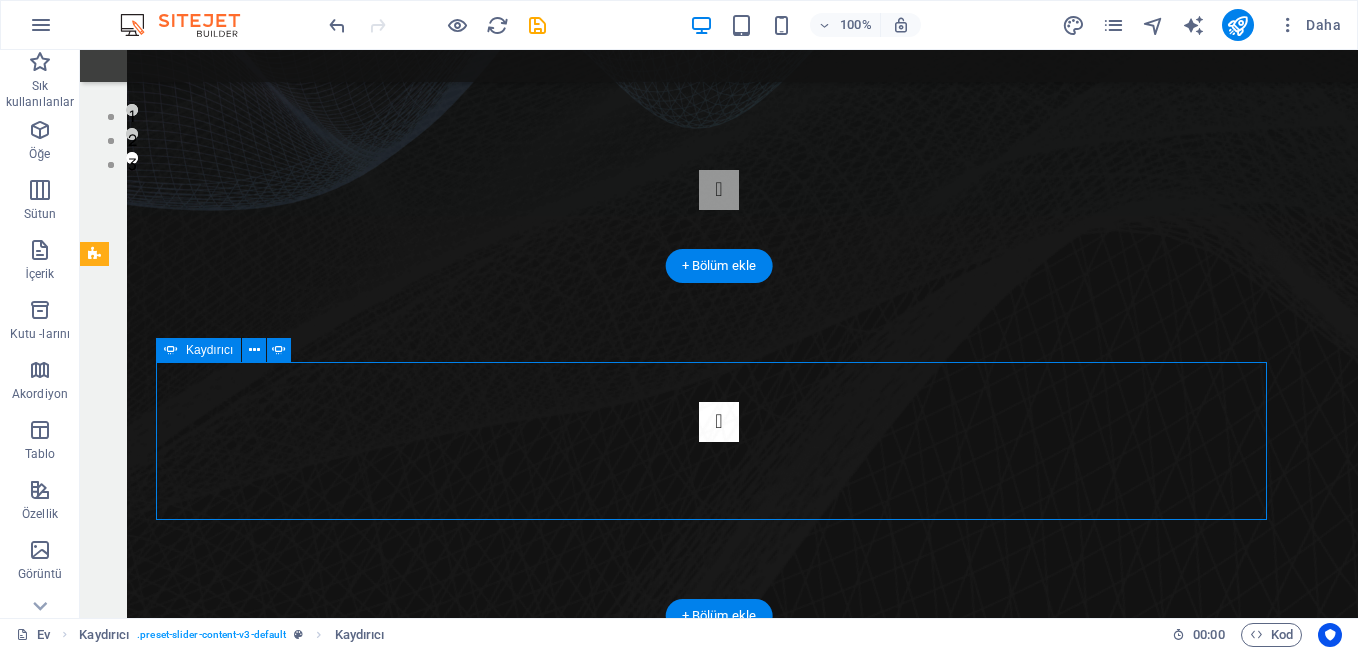 click at bounding box center [719, 422] 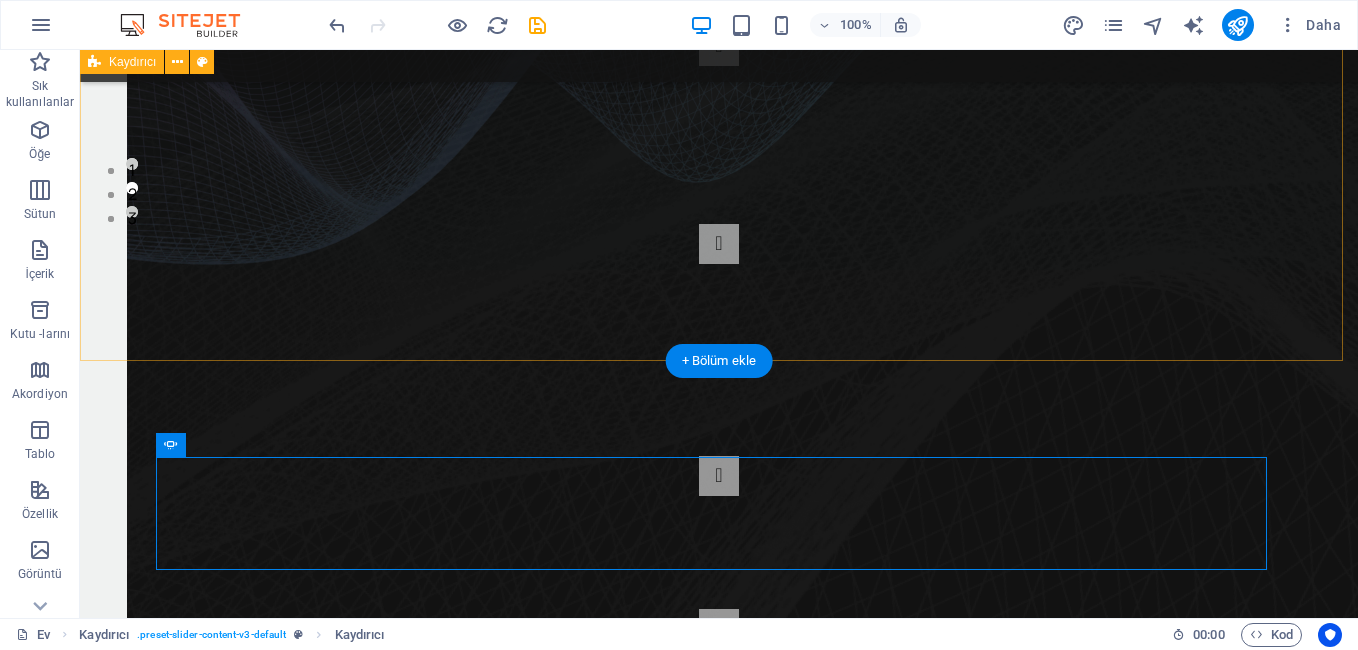 scroll, scrollTop: 370, scrollLeft: 0, axis: vertical 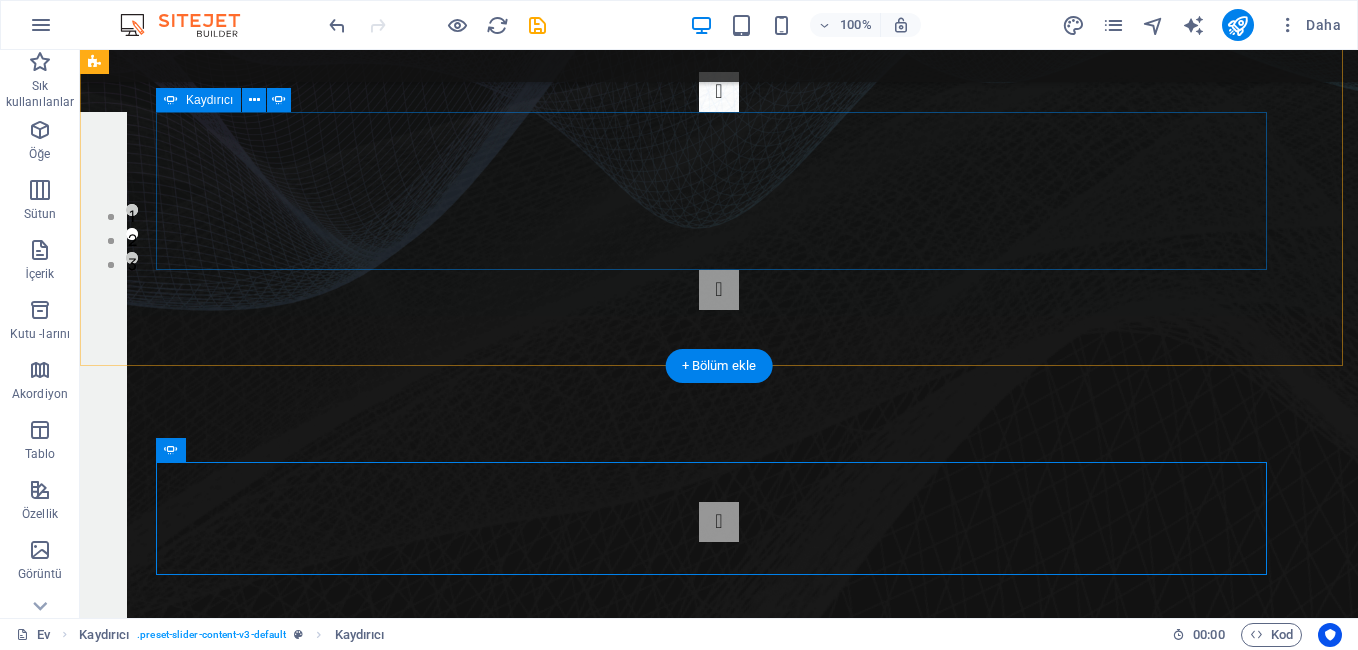 click at bounding box center (719, 92) 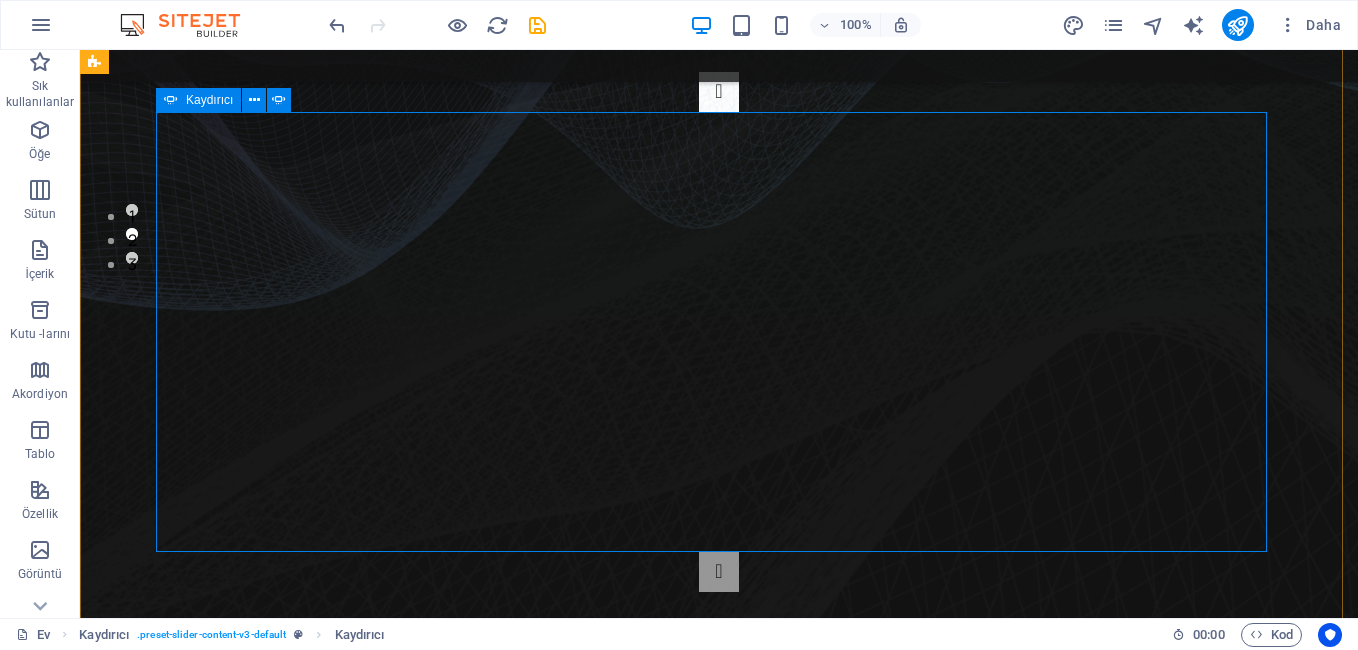 click at bounding box center (719, 92) 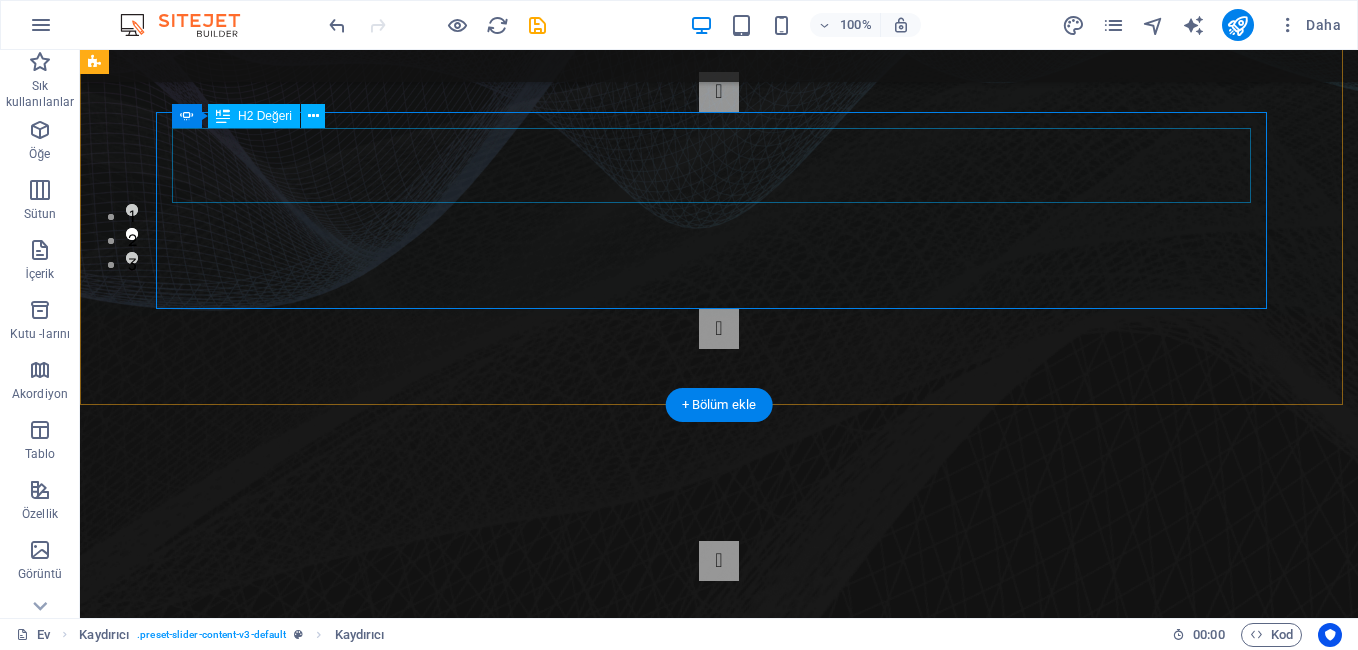 click on "PROGRAMCI" at bounding box center [-1524, 763] 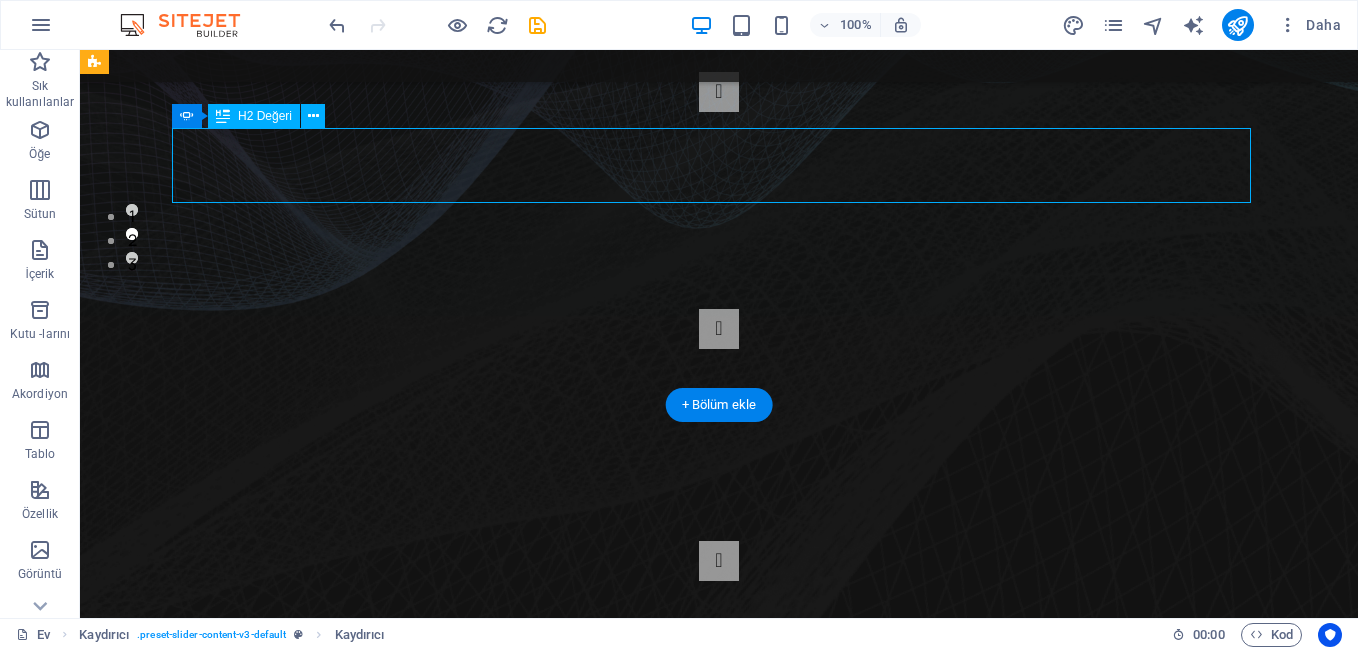 click on "PROGRAMCI" at bounding box center [-1524, 763] 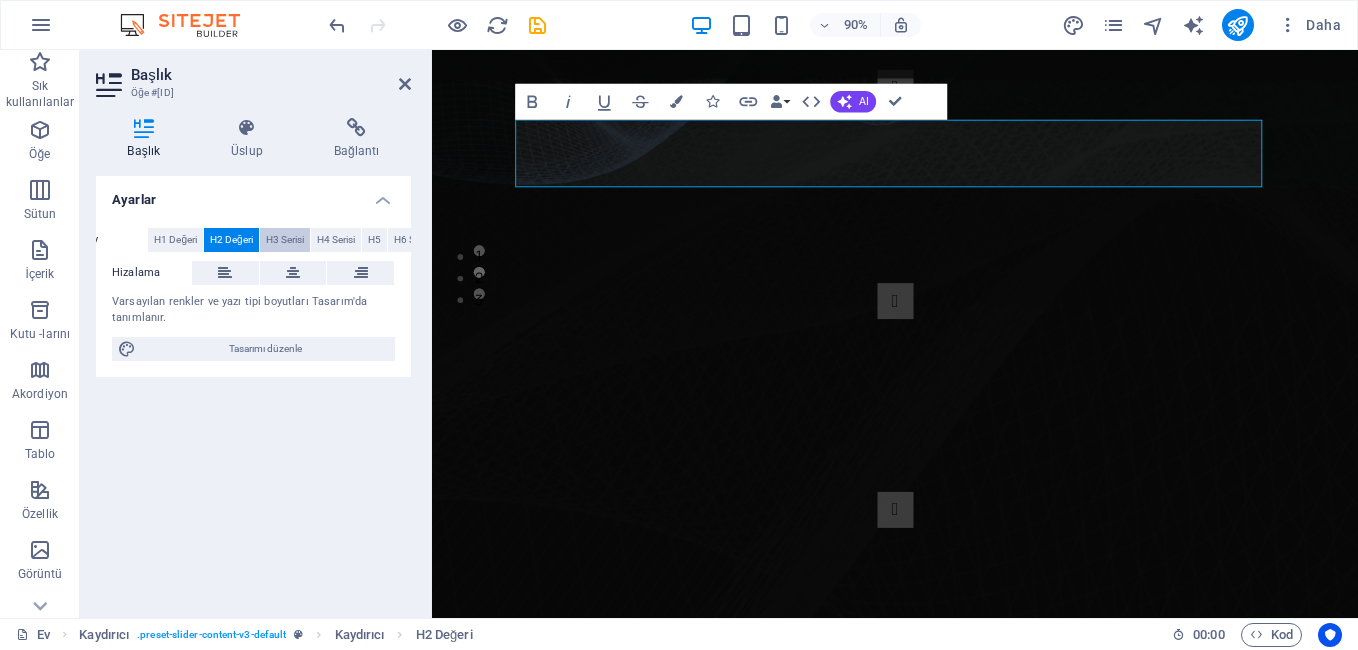 click on "H3 Serisi" at bounding box center (285, 240) 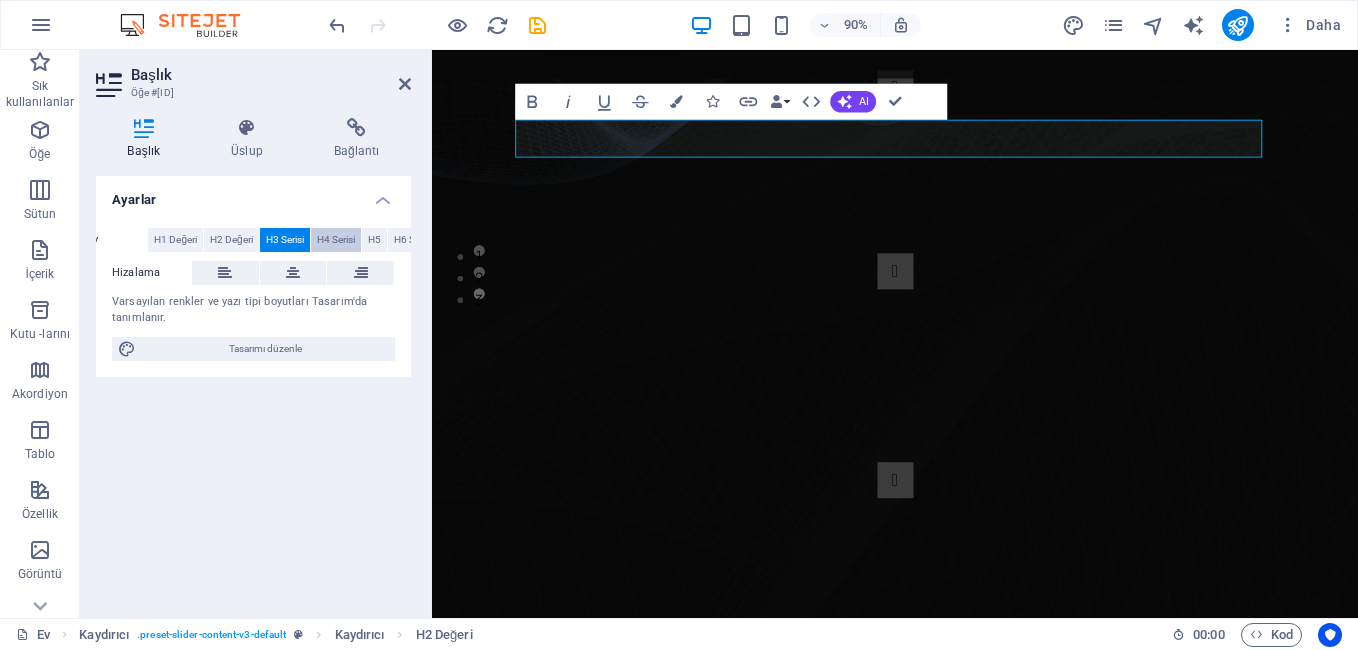 click on "H4 Serisi" at bounding box center (336, 240) 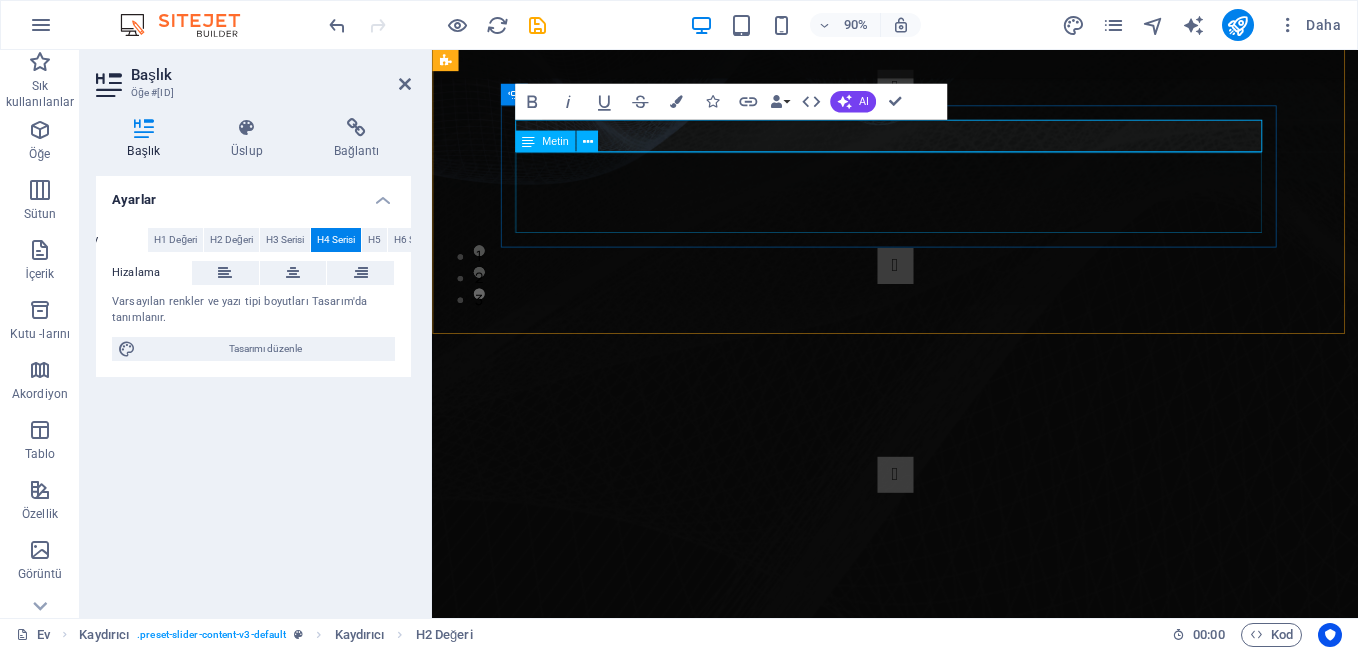 click on "DJ: [PERSON]" at bounding box center [-801, 807] 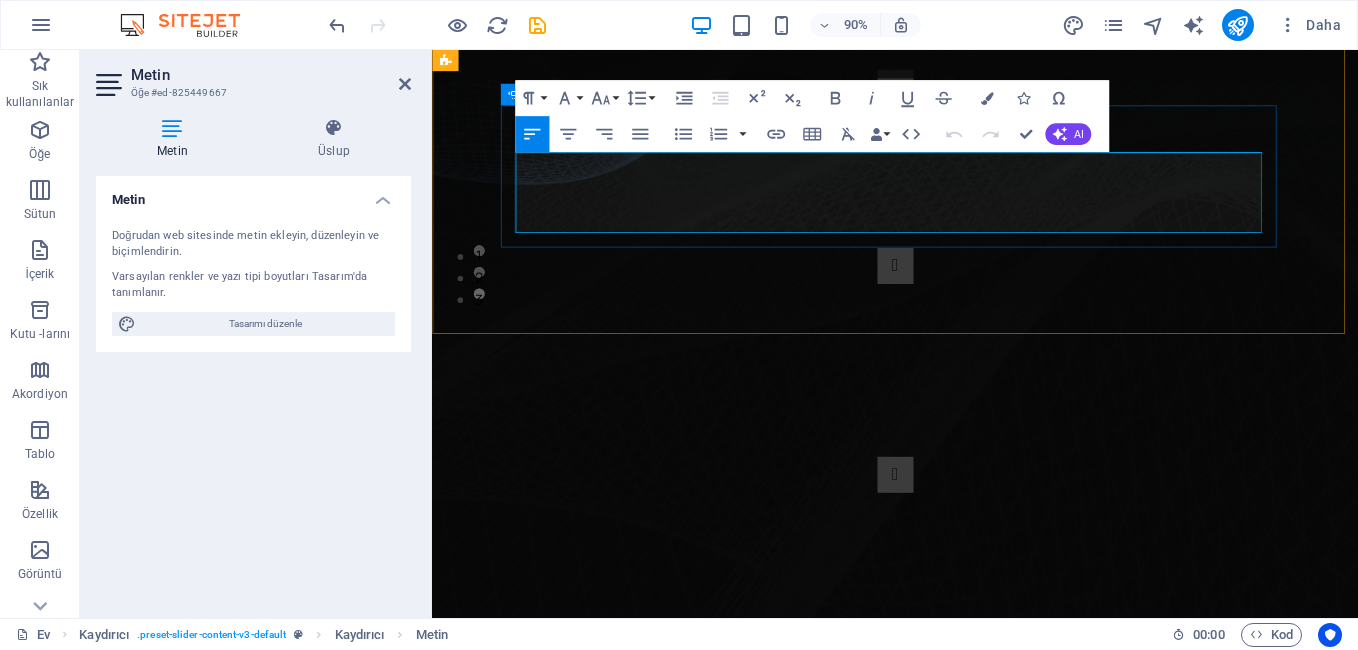 drag, startPoint x: 1083, startPoint y: 213, endPoint x: 717, endPoint y: 226, distance: 366.2308 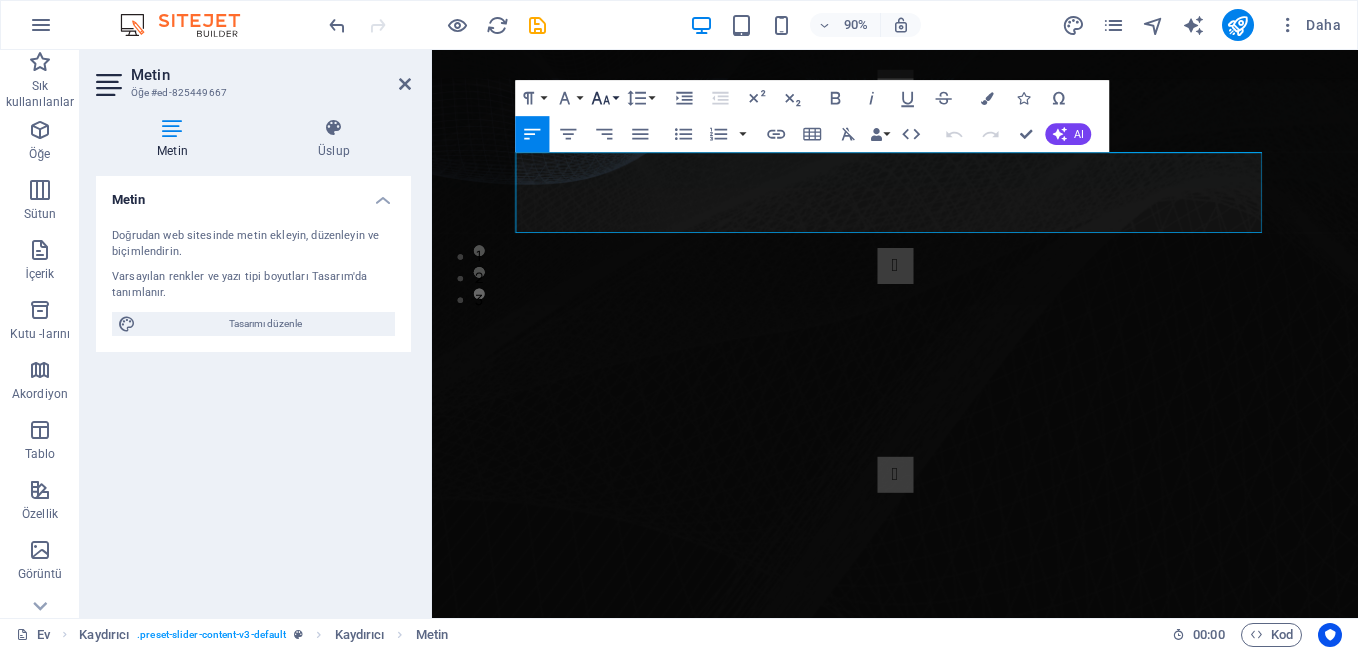 click 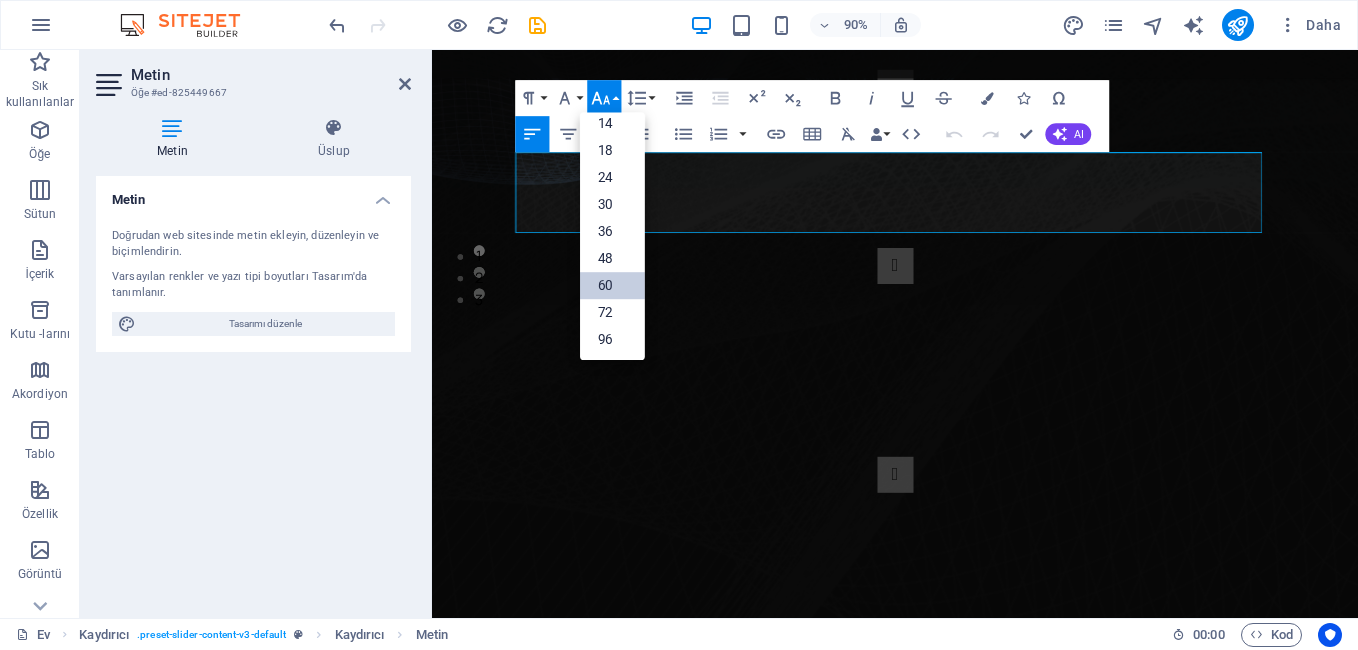 scroll, scrollTop: 161, scrollLeft: 0, axis: vertical 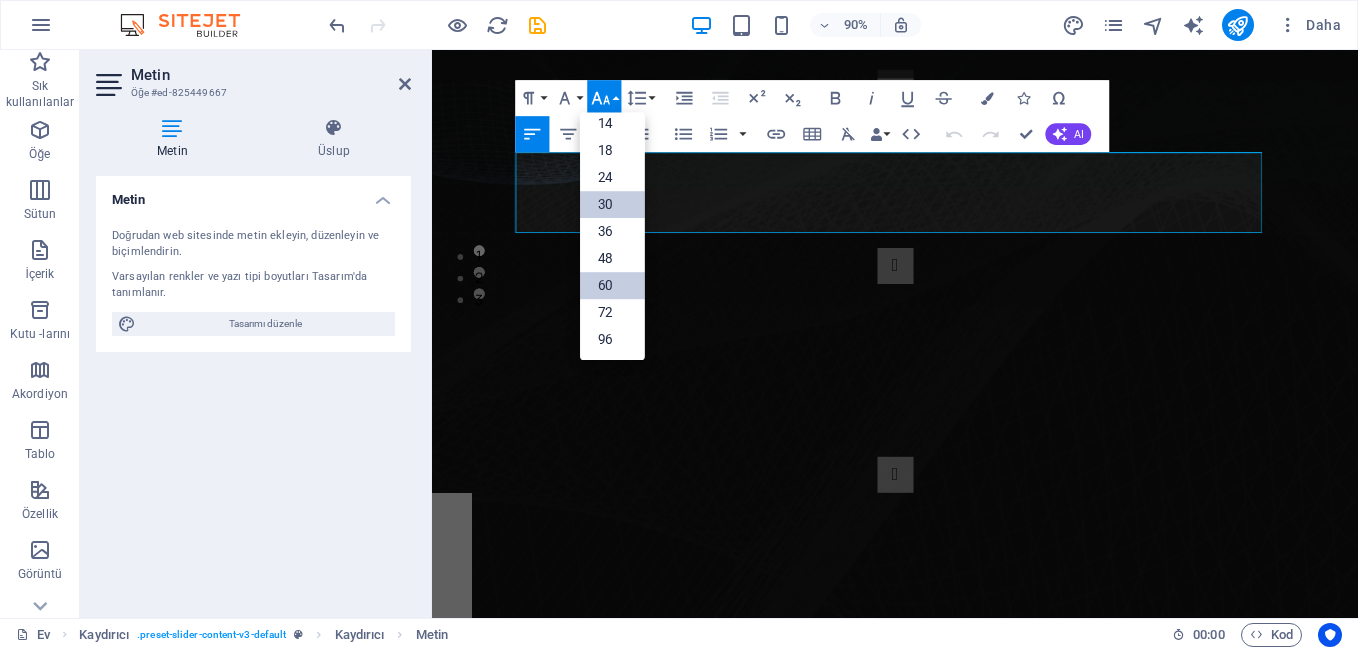 click on "30" at bounding box center (612, 204) 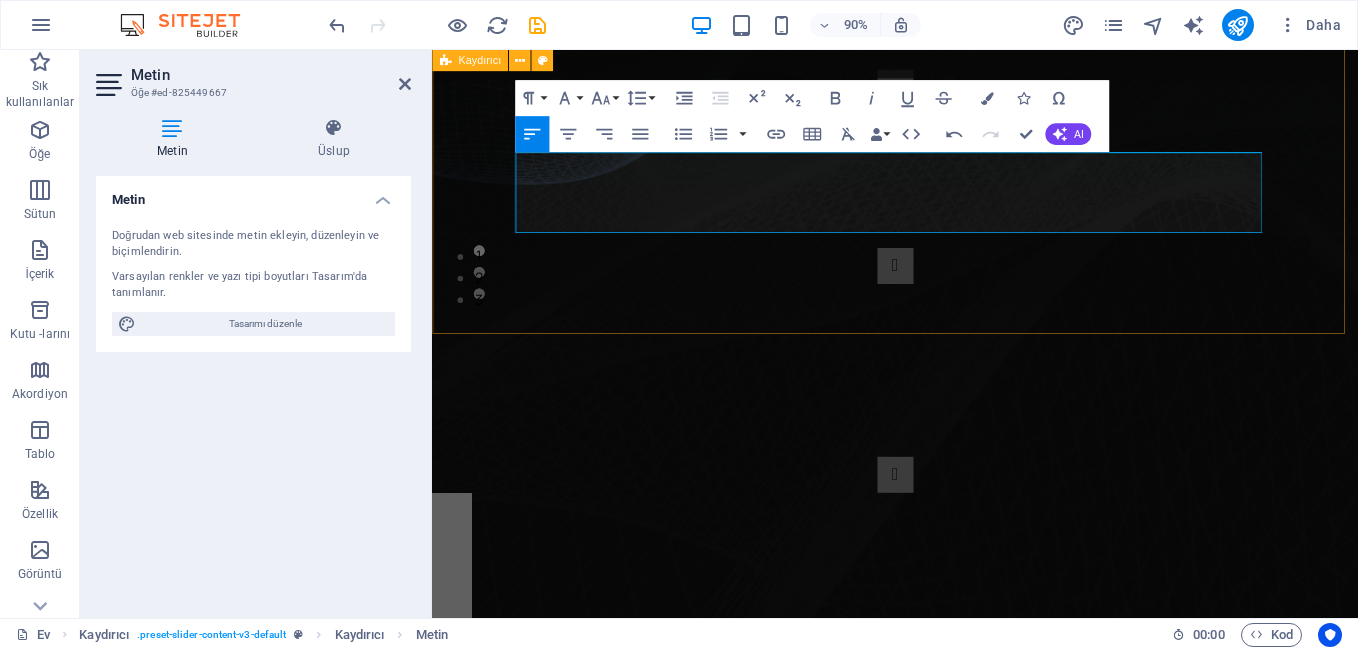 click on "SPONSORLARIMIZ  1:YURTTAŞLAR   2: SERİN EKMEK FIRINI:   3: SERAY CAFE Eray ve Sevim    4: YILMAZ GSM AKSESUAR VE TAMİR BAKIM ONARIM  :    5:ŞİMŞEKLER KUYUMCULUK : HAKAN ŞİMŞEK    6: HÜNKAR RESTAURANT  : ADİL DOGRUCA                                                PROGRAMYAPIMCISI                    DJ: KAPTAN  VURAL                  PROGRAMCI                  DJ: NİSA NUR     SPONSORLARIMIZ  1:YURTTAŞLAR   2: SERİN EKMEK FIRINI:   3: SERAY CAFE Eray ve Sevim    4: YILMAZ GSM AKSESUAR VE TAMİR BAKIM ONARIM  :    5:ŞİMŞEKLER KUYUMCULUK : HAKAN ŞİMŞEK    6: HÜNKAR RESTAURANT  : ADİL DOGRUCA                                                PROGRAMYAPIMCISI                    DJ: KAPTAN  VURAL 1 2 3" at bounding box center [946, 191] 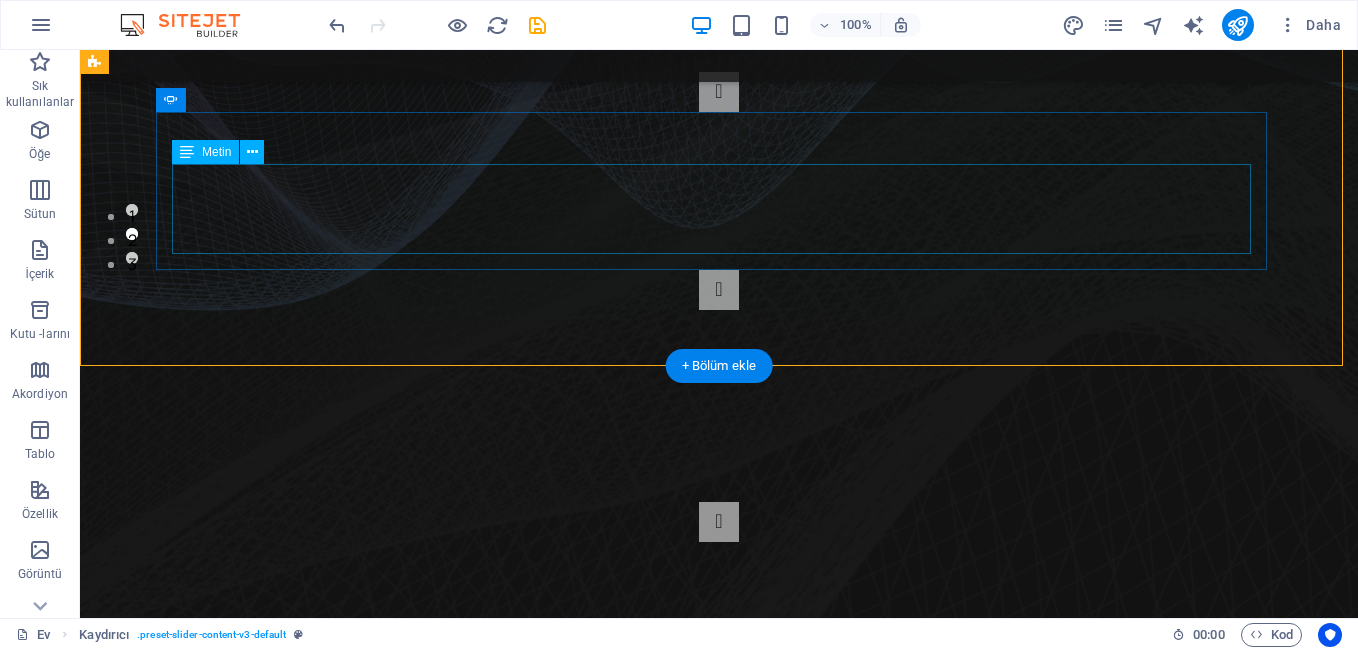click on "DJ: [PERSON]" at bounding box center [-1524, 807] 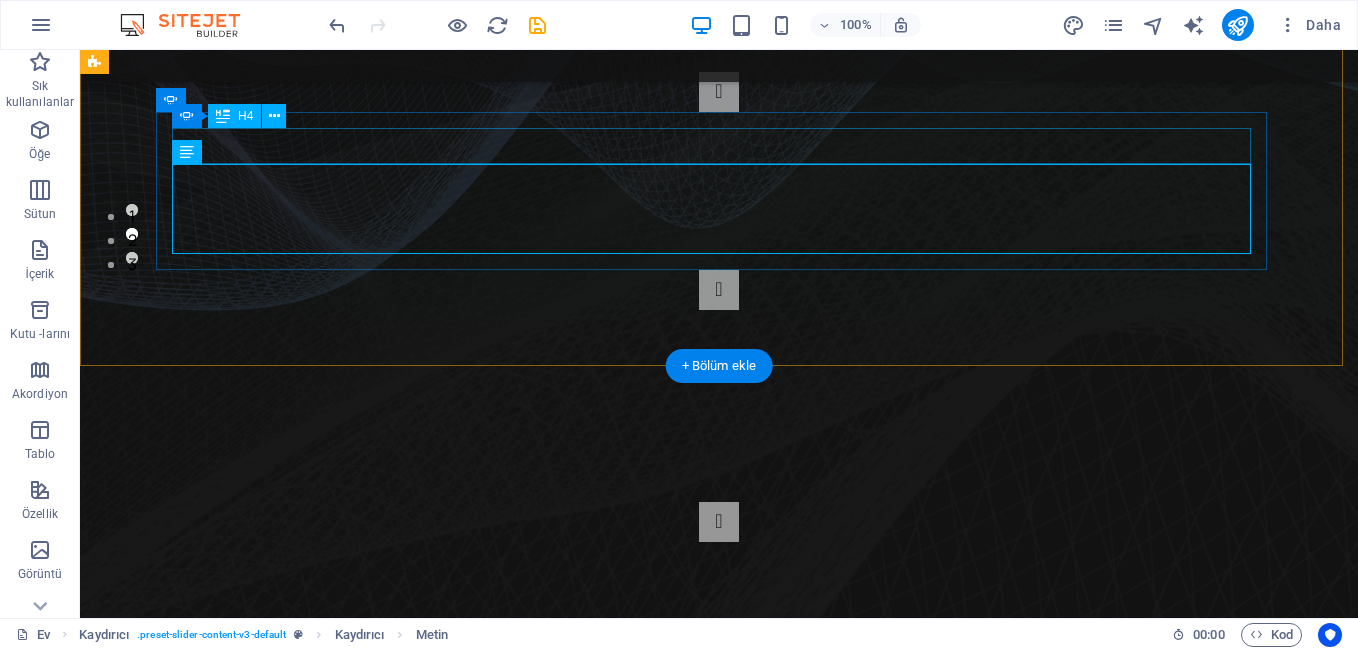 click on "PROGRAMCI" at bounding box center [-1524, 744] 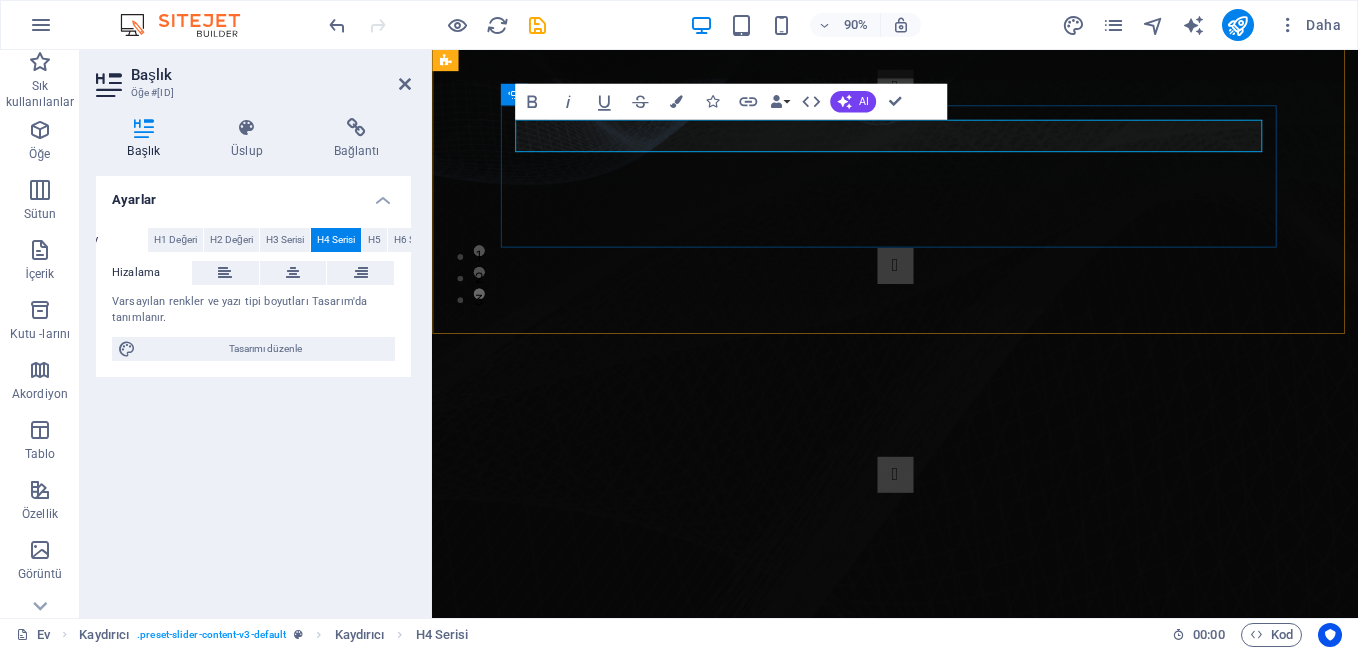click on "PROGRAMCI" at bounding box center (-801, 744) 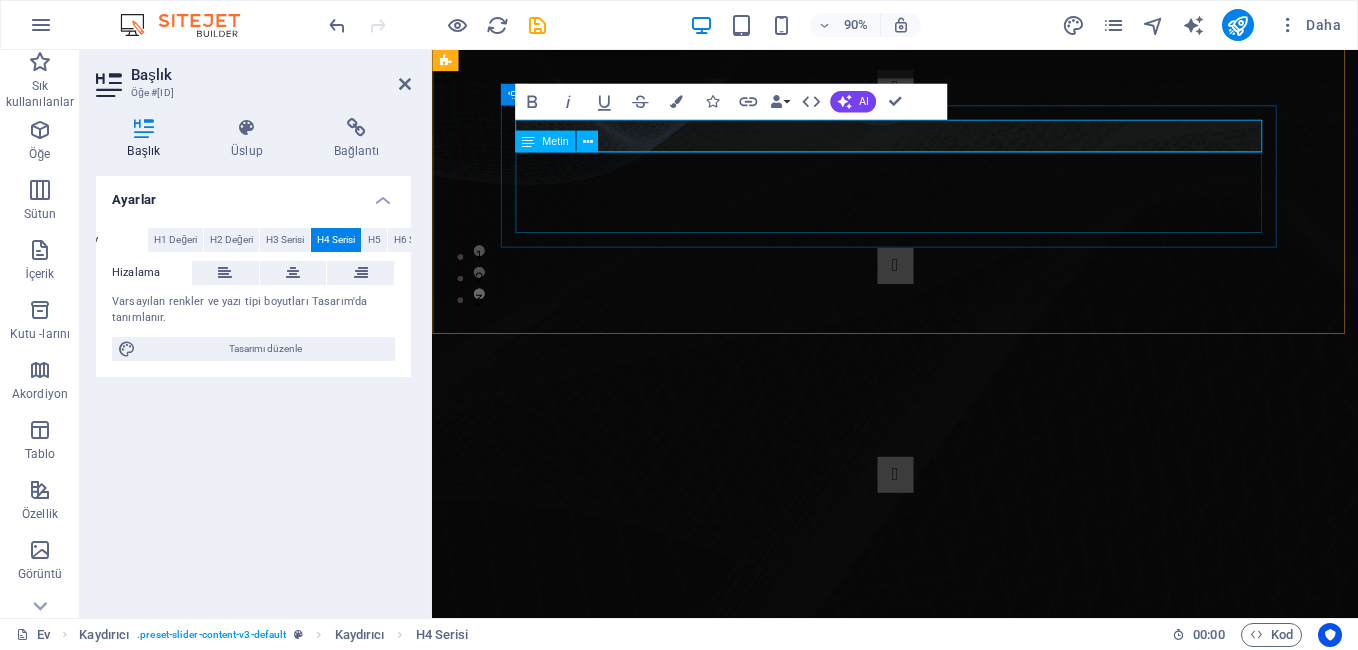 type 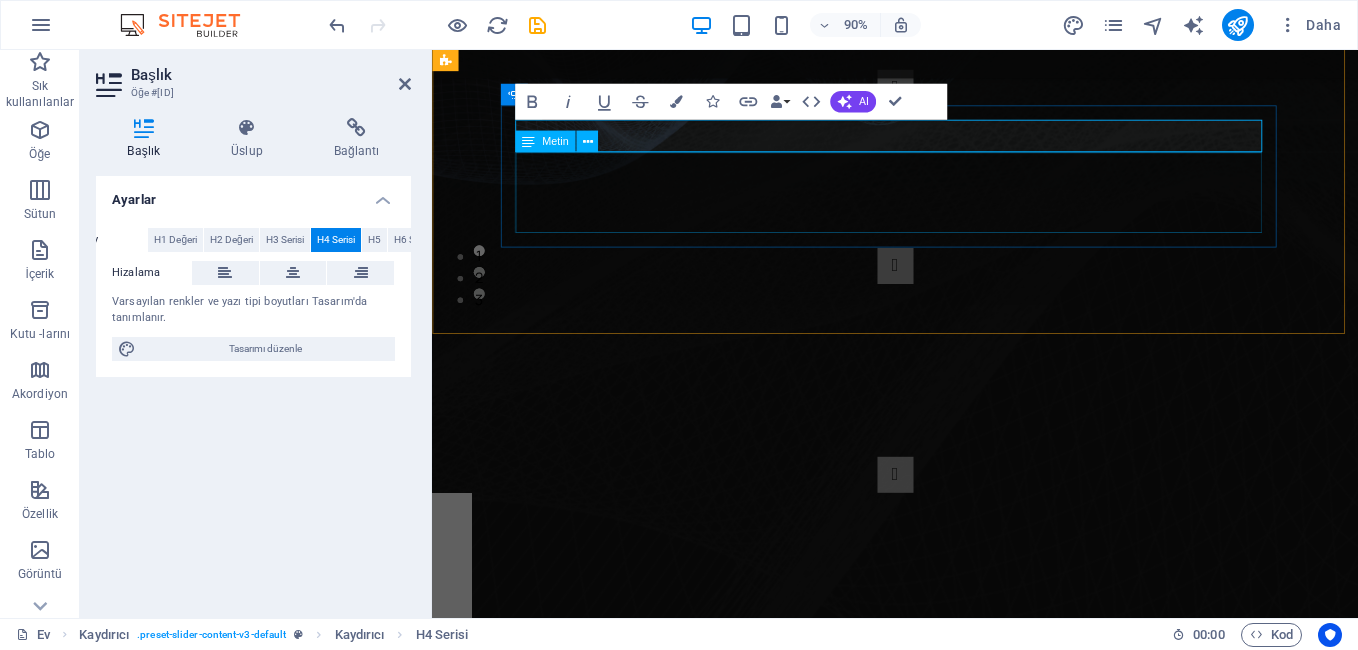 drag, startPoint x: 701, startPoint y: 225, endPoint x: 1028, endPoint y: 208, distance: 327.4416 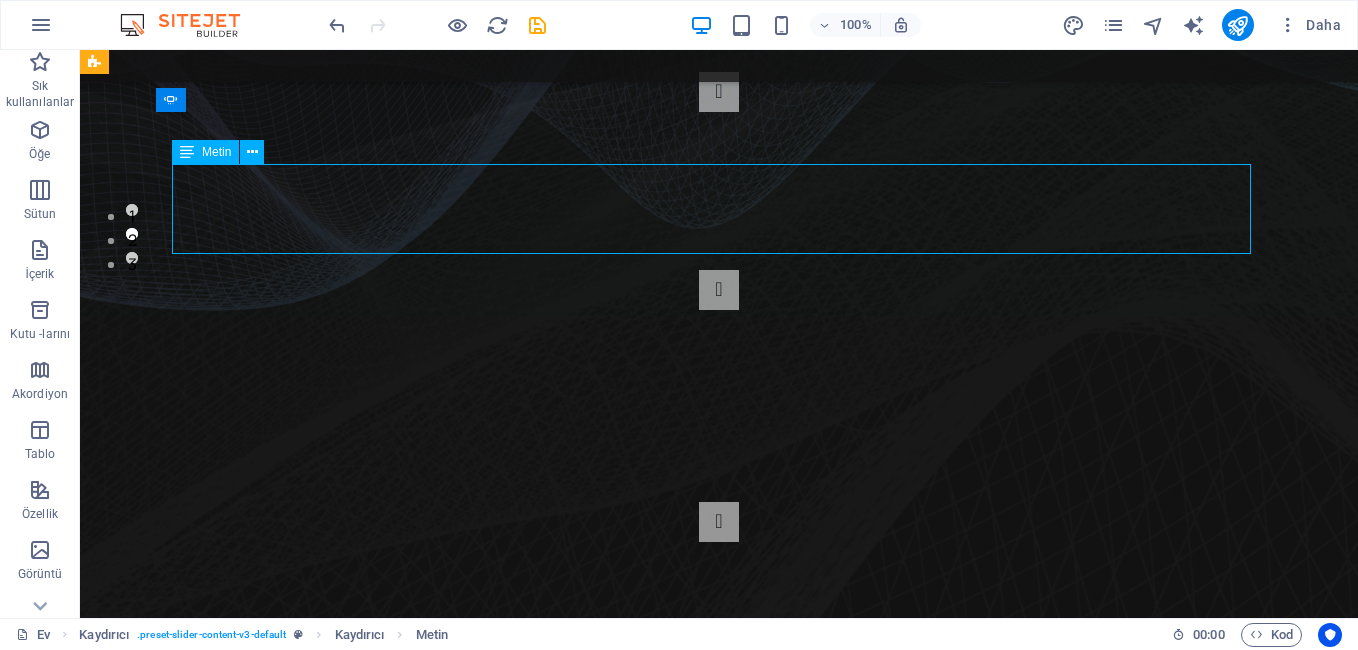 click on "DJ: [PERSON]" at bounding box center [-1524, 807] 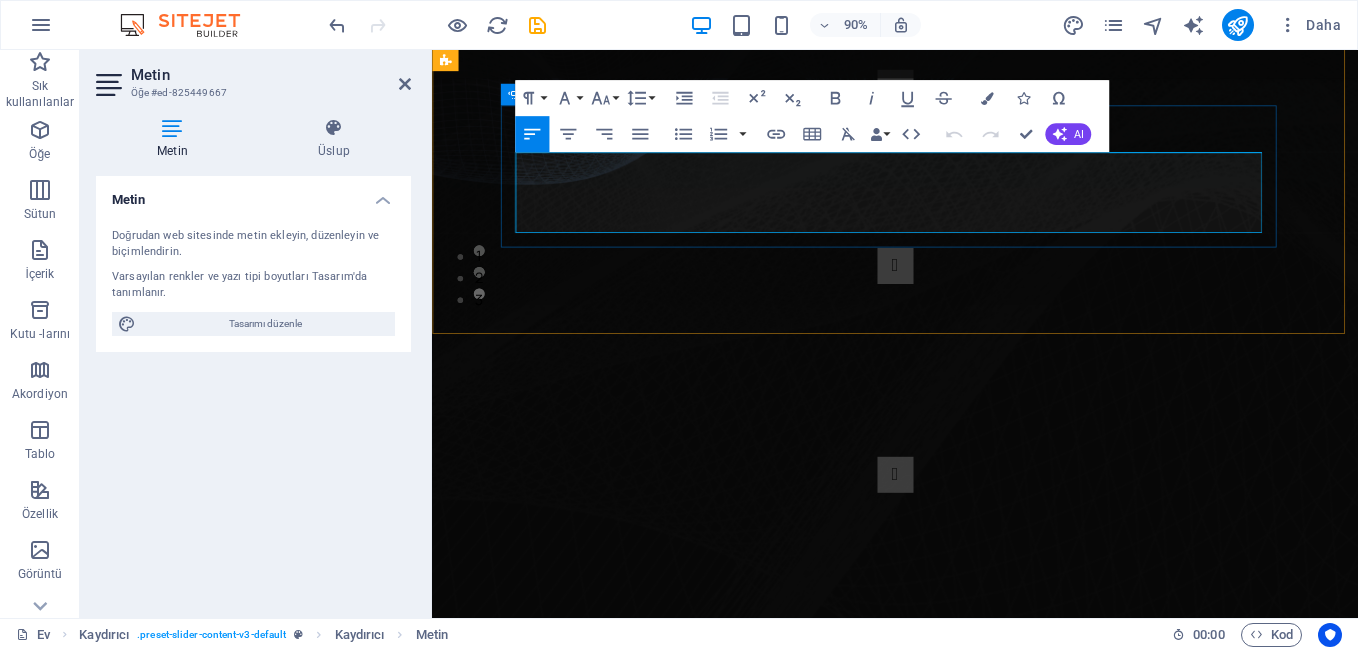click on "DJ: [PERSON]" at bounding box center (-931, 818) 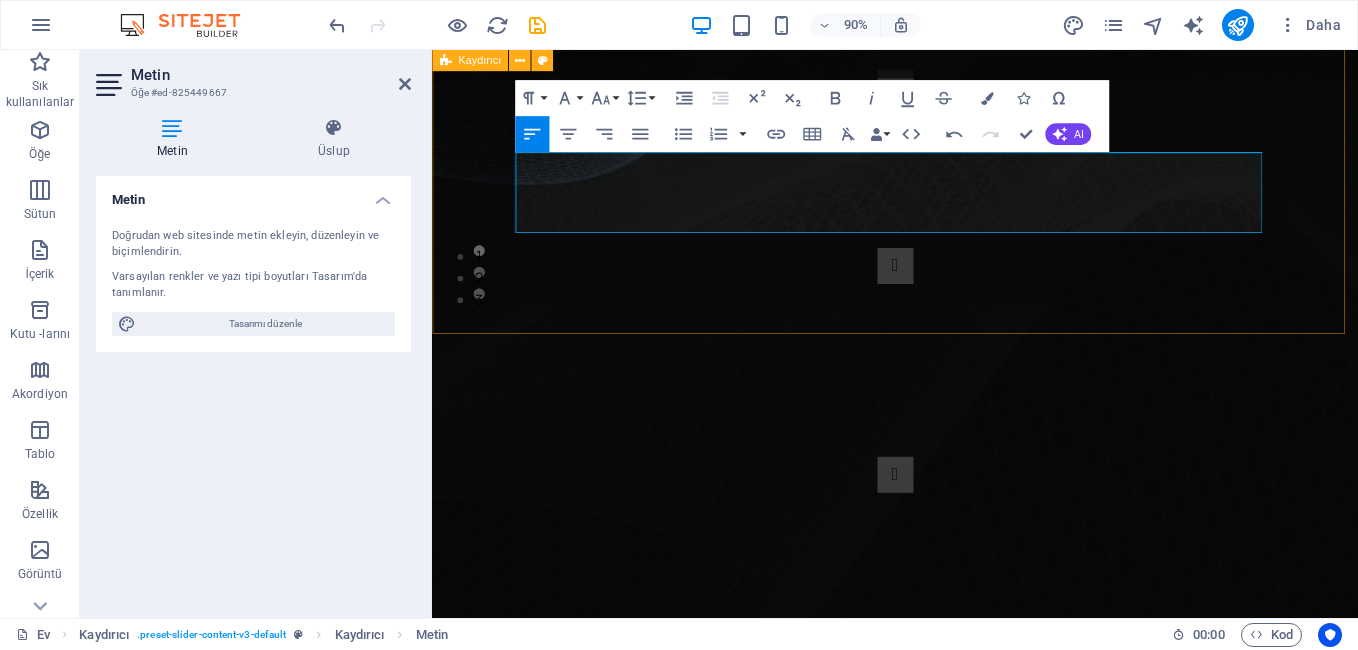 type 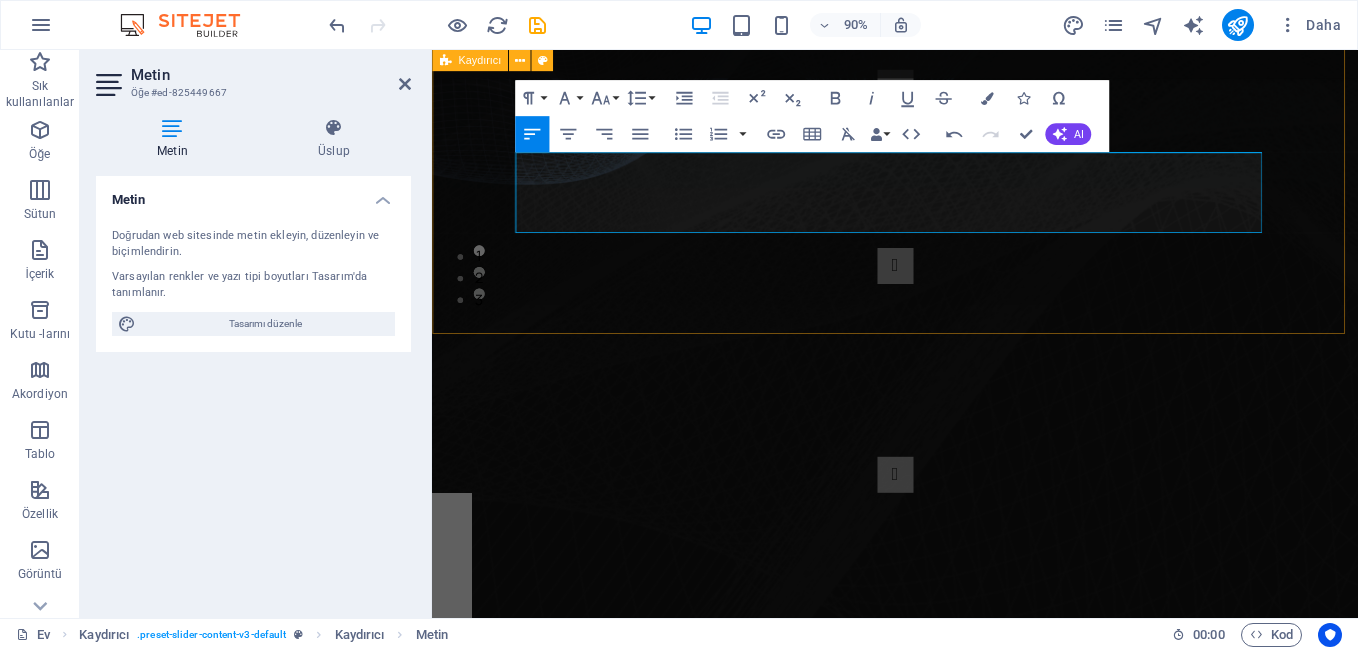 click on "SPONSORLARIMIZ  1:YURTTAŞLAR   2: SERİN EKMEK FIRINI:   3: SERAY CAFE Eray ve Sevim    4: YILMAZ GSM AKSESUAR VE TAMİR BAKIM ONARIM  :    5:ŞİMŞEKLER KUYUMCULUK : HAKAN ŞİMŞEK    6: HÜNKAR RESTAURANT  : ADİL DOGRUCA                                                PROGRAMYAPIMCISI                    DJ: KAPTAN  VURAL                                            PROGRAMCI                  DJ: NİSA NUR     SPONSORLARIMIZ  1:YURTTAŞLAR   2: SERİN EKMEK FIRINI:   3: SERAY CAFE Eray ve Sevim    4: YILMAZ GSM AKSESUAR VE TAMİR BAKIM ONARIM  :    5:ŞİMŞEKLER KUYUMCULUK : HAKAN ŞİMŞEK    6: HÜNKAR RESTAURANT  : ADİL DOGRUCA                                                PROGRAMYAPIMCISI                    DJ: KAPTAN  VURAL 1 2 3" at bounding box center (946, 191) 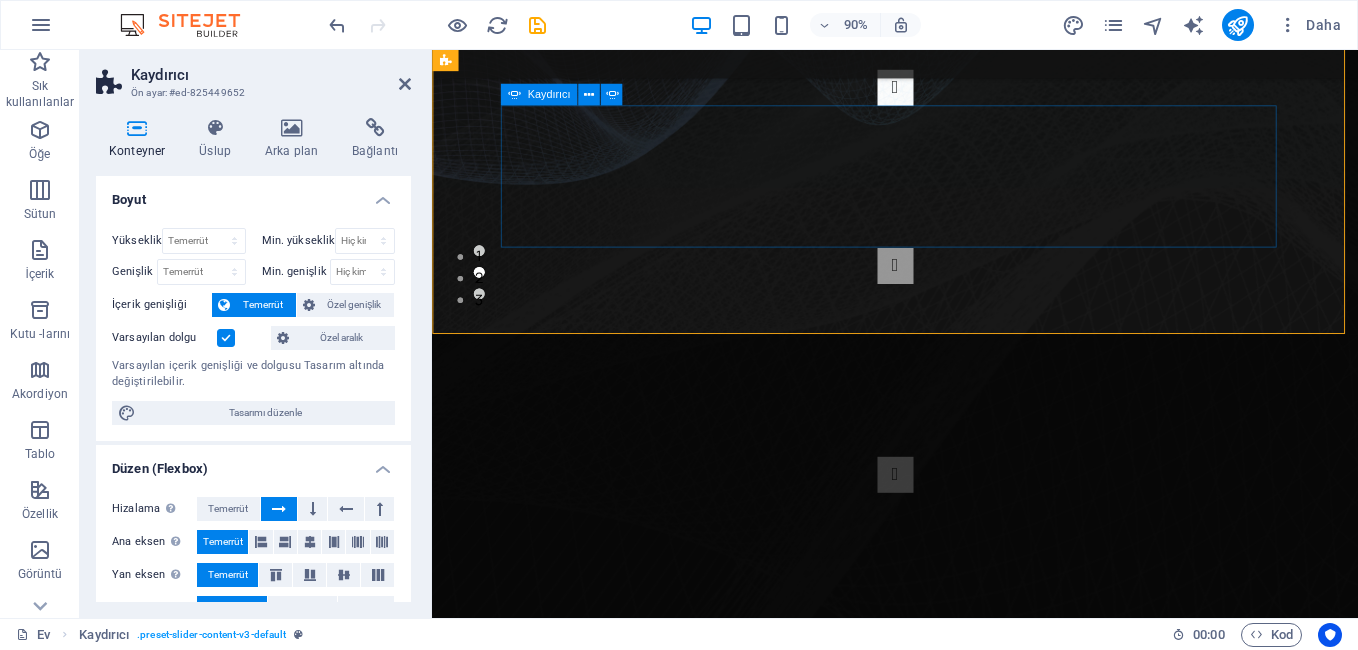 click at bounding box center [947, 92] 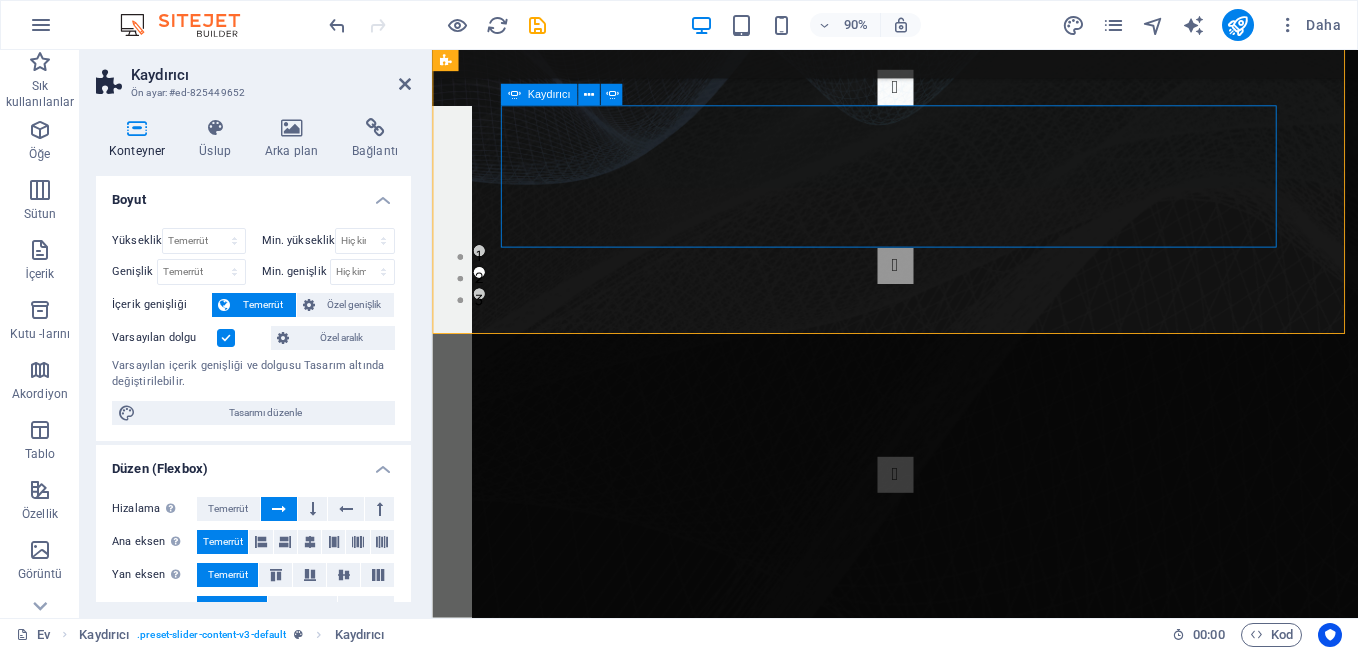 click at bounding box center (947, 92) 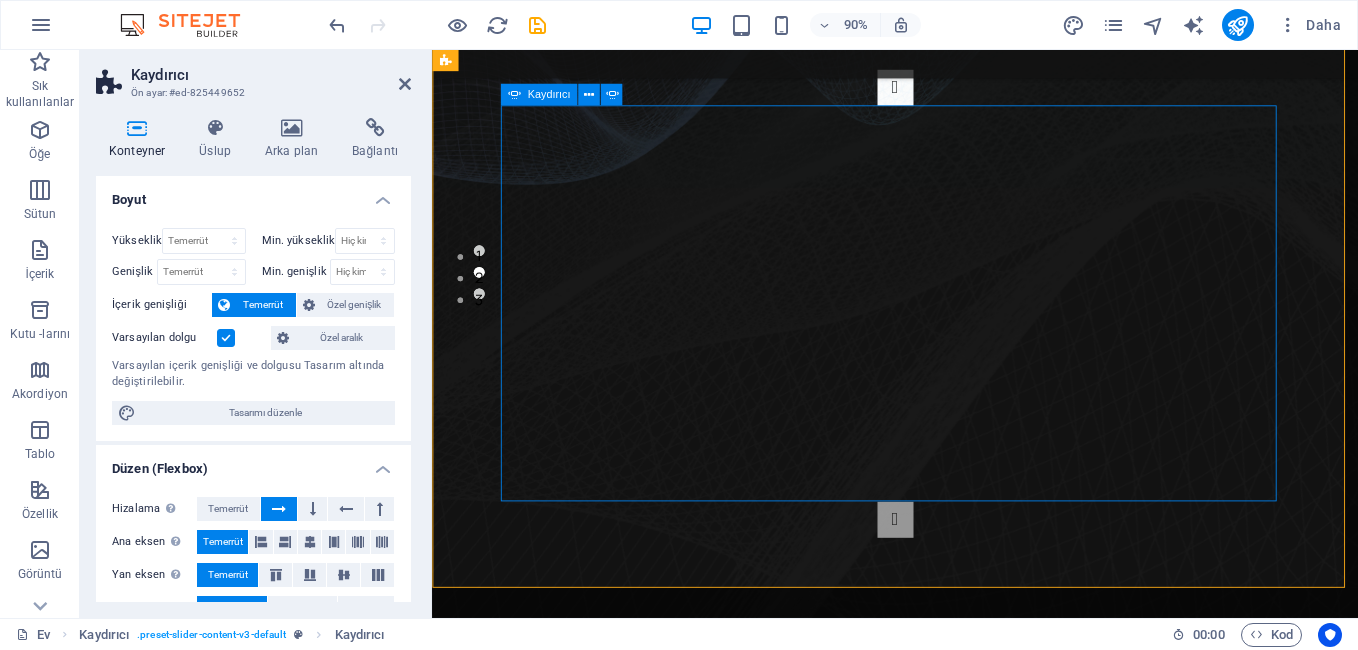 click at bounding box center (947, 92) 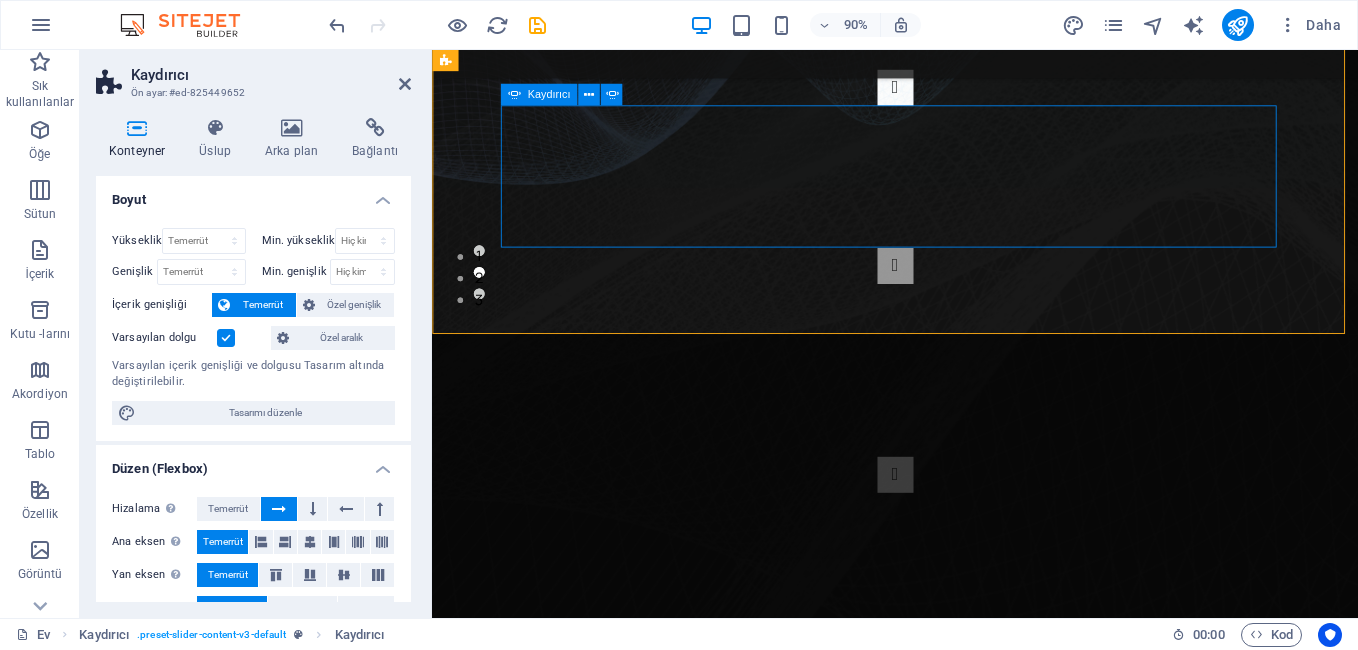 click at bounding box center (947, 92) 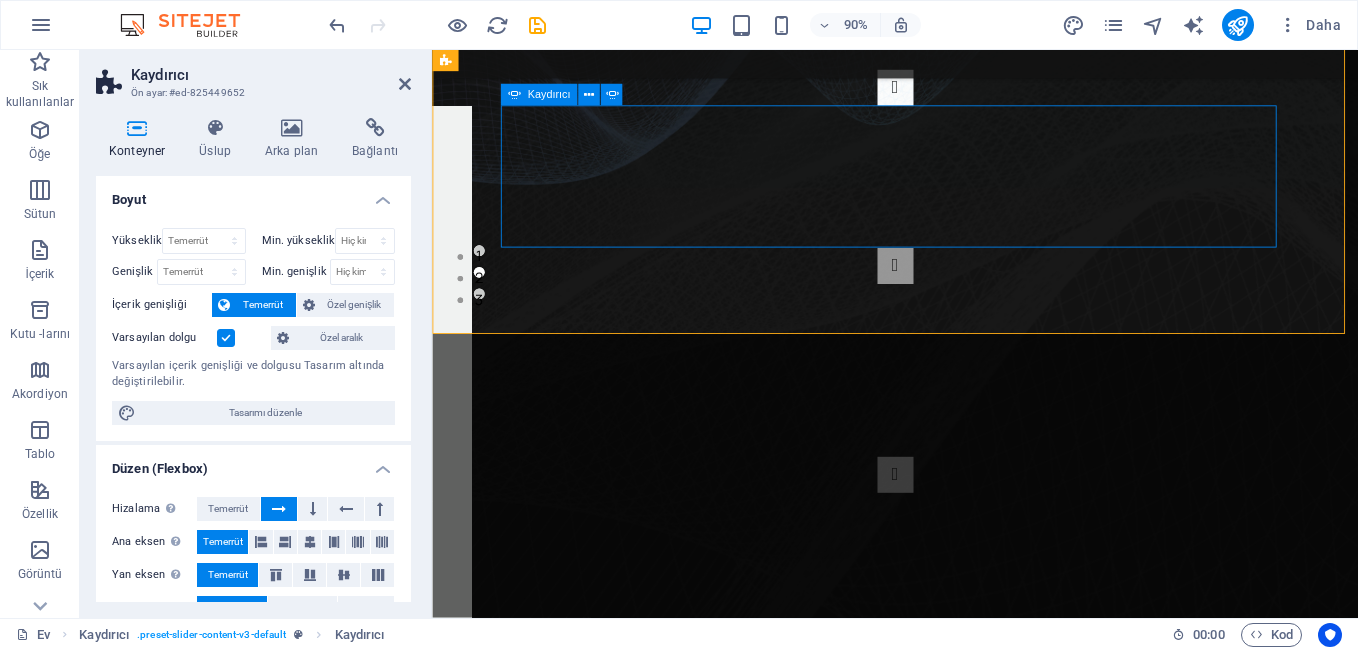 click at bounding box center [947, 92] 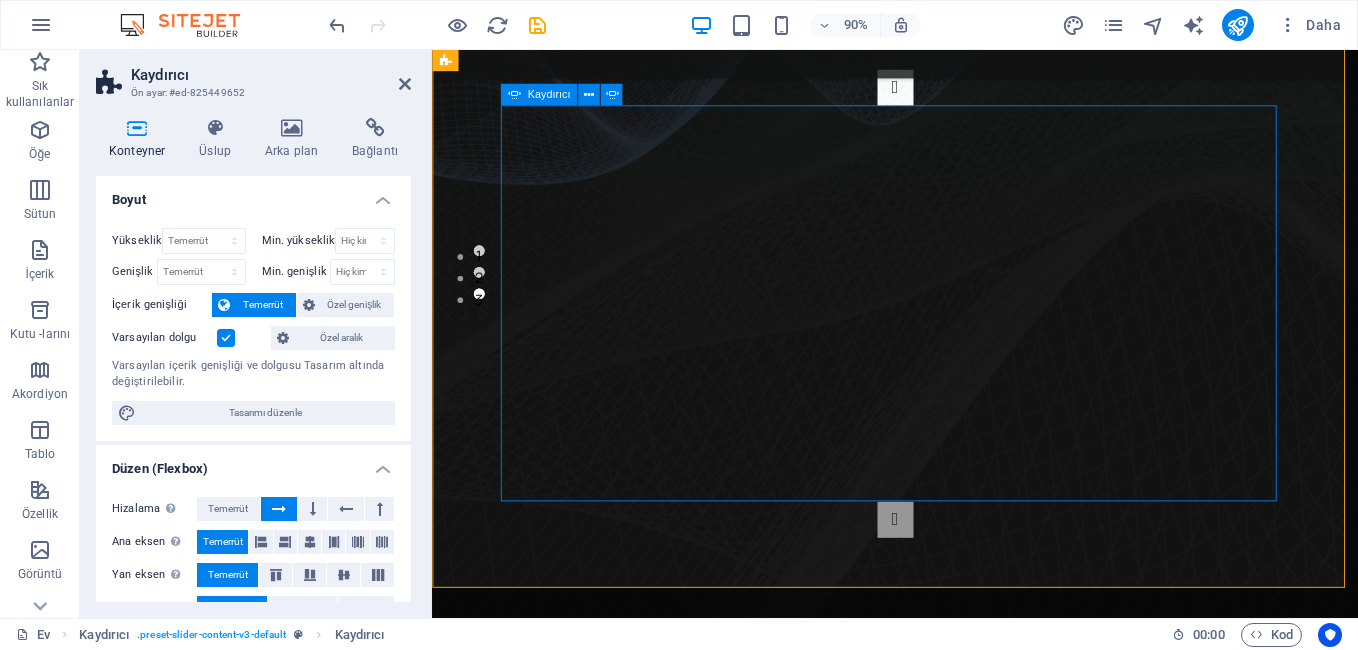 click at bounding box center (947, 92) 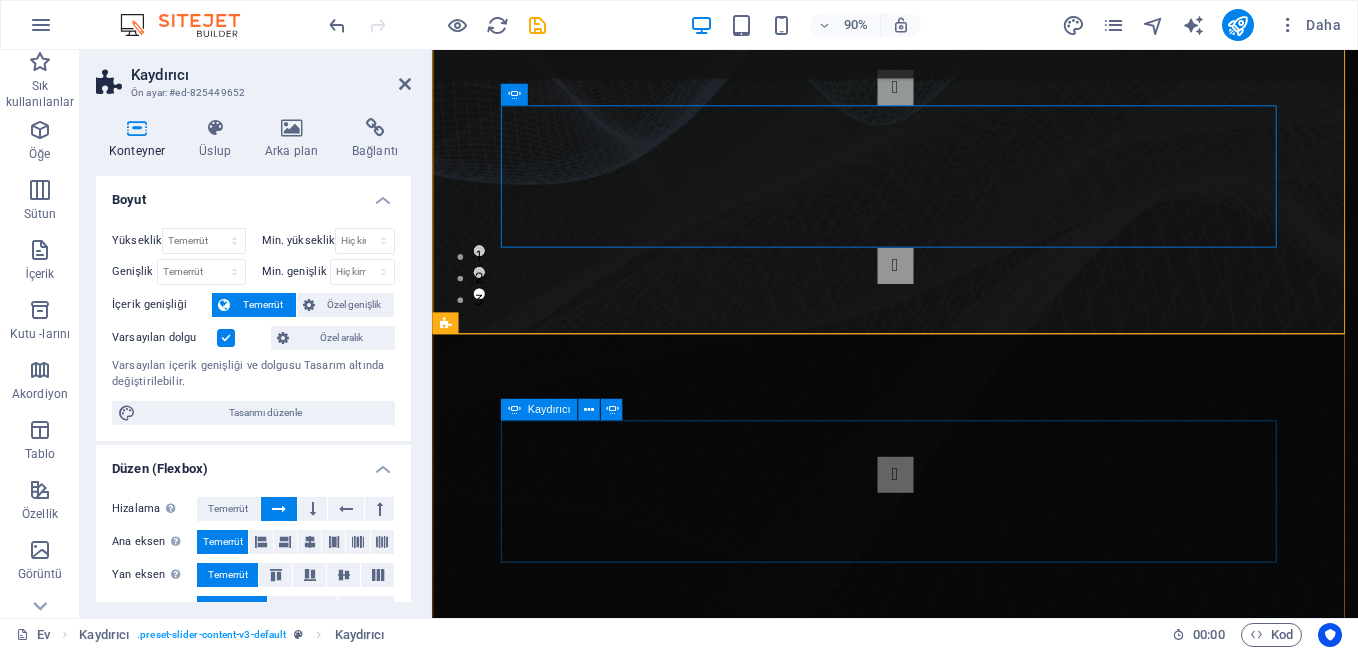 click at bounding box center (947, 522) 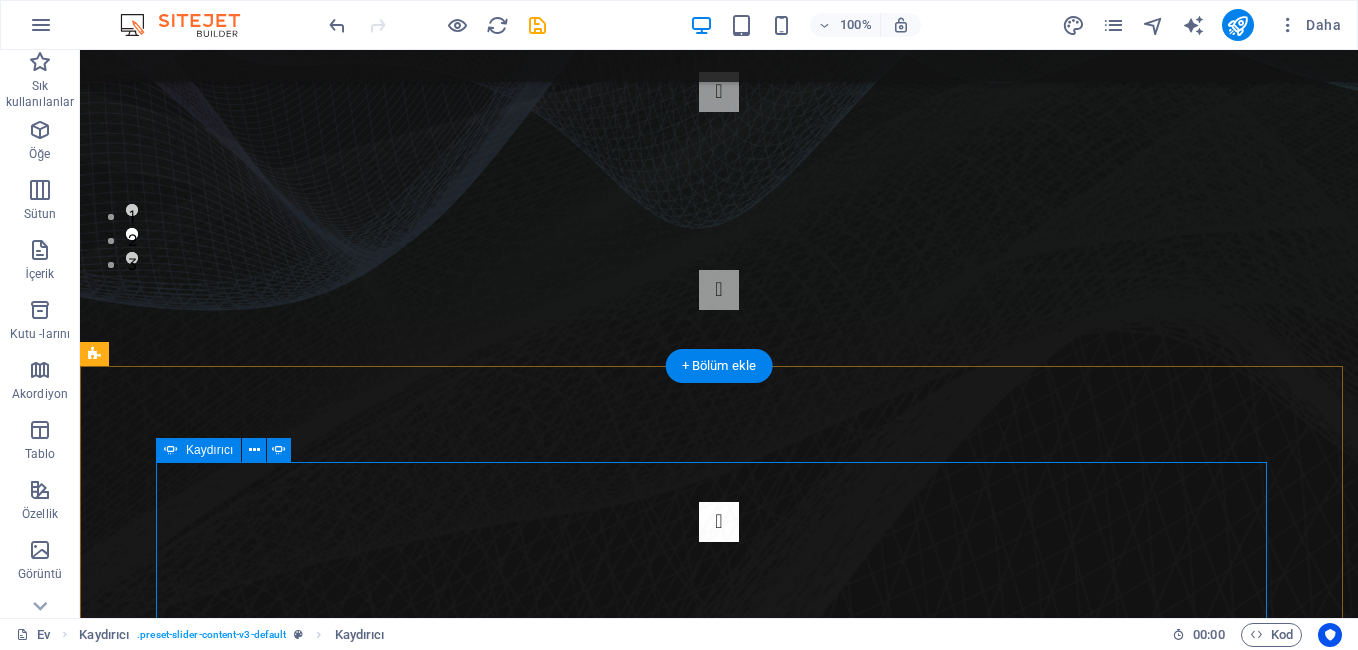 click at bounding box center (719, 522) 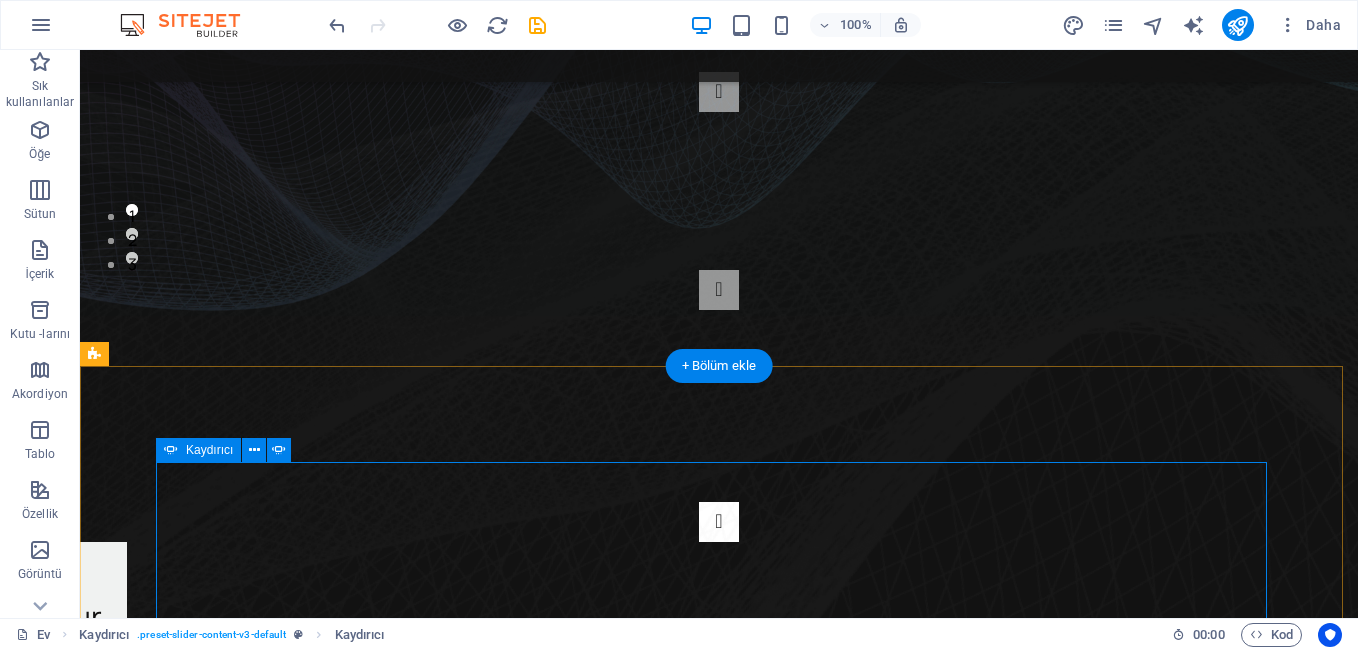 click at bounding box center (719, 522) 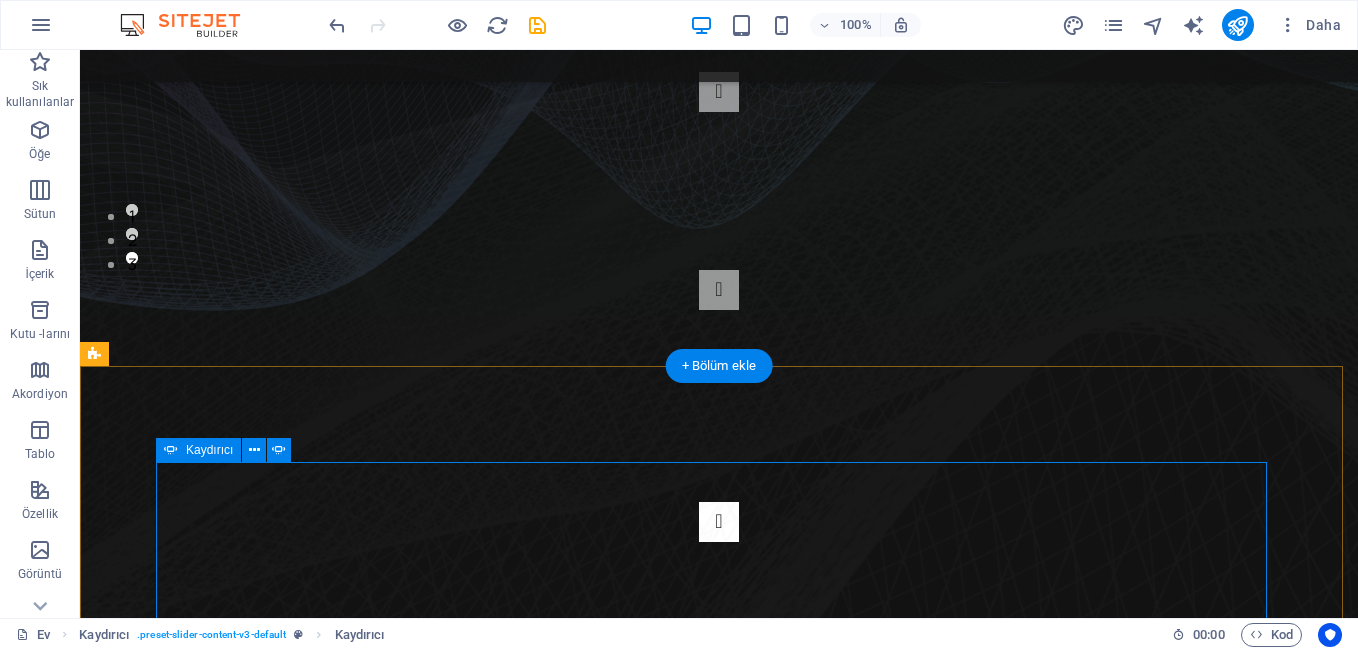 click at bounding box center (719, 522) 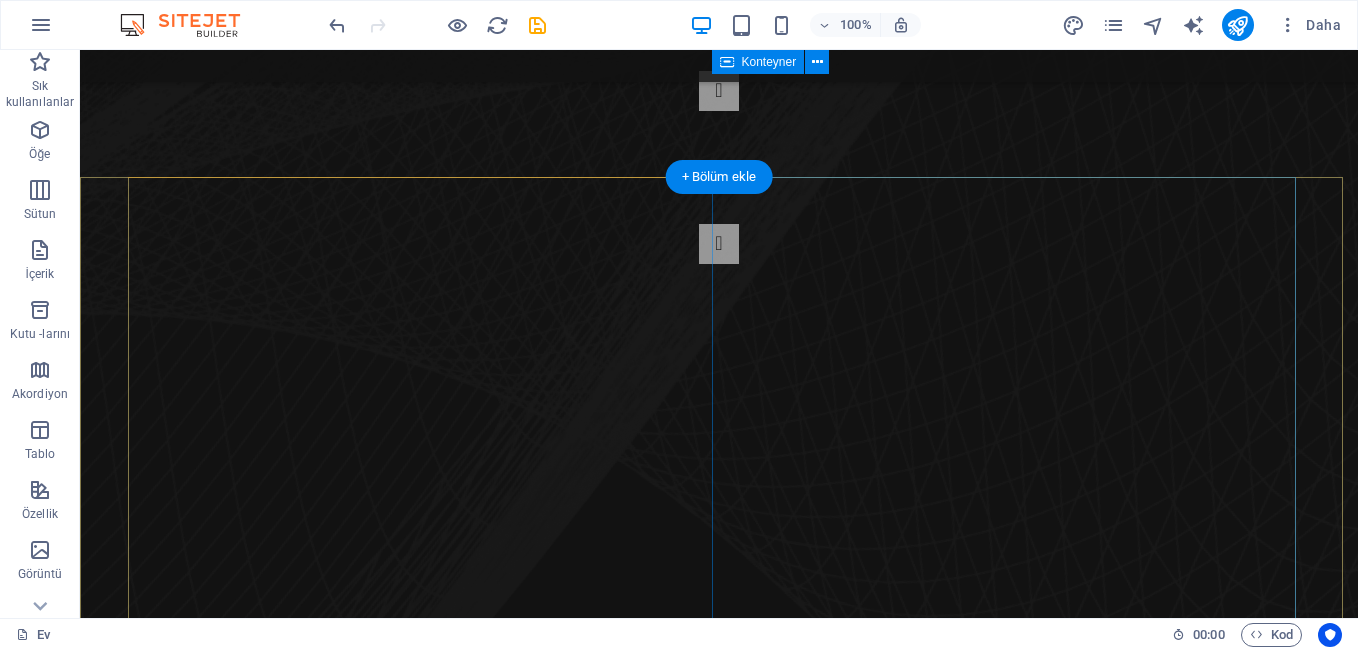 scroll, scrollTop: 770, scrollLeft: 0, axis: vertical 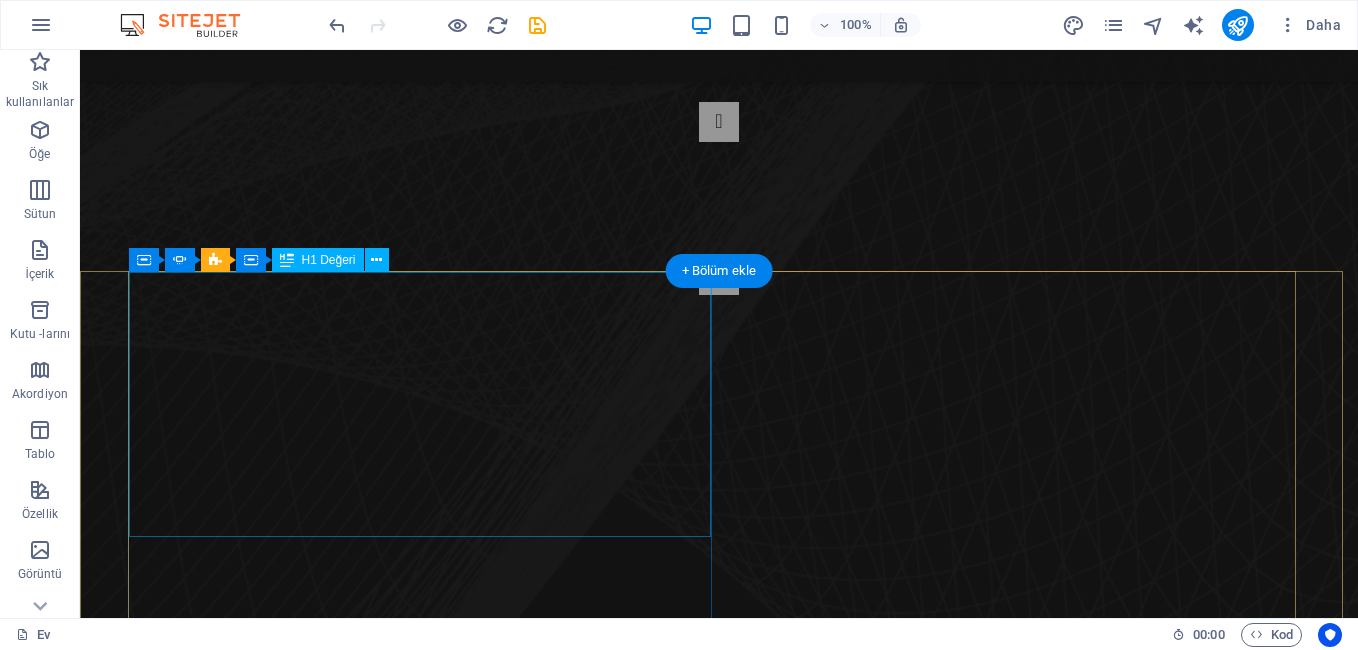 click on "Music is everything  Now  everywhere" at bounding box center [-449, 1428] 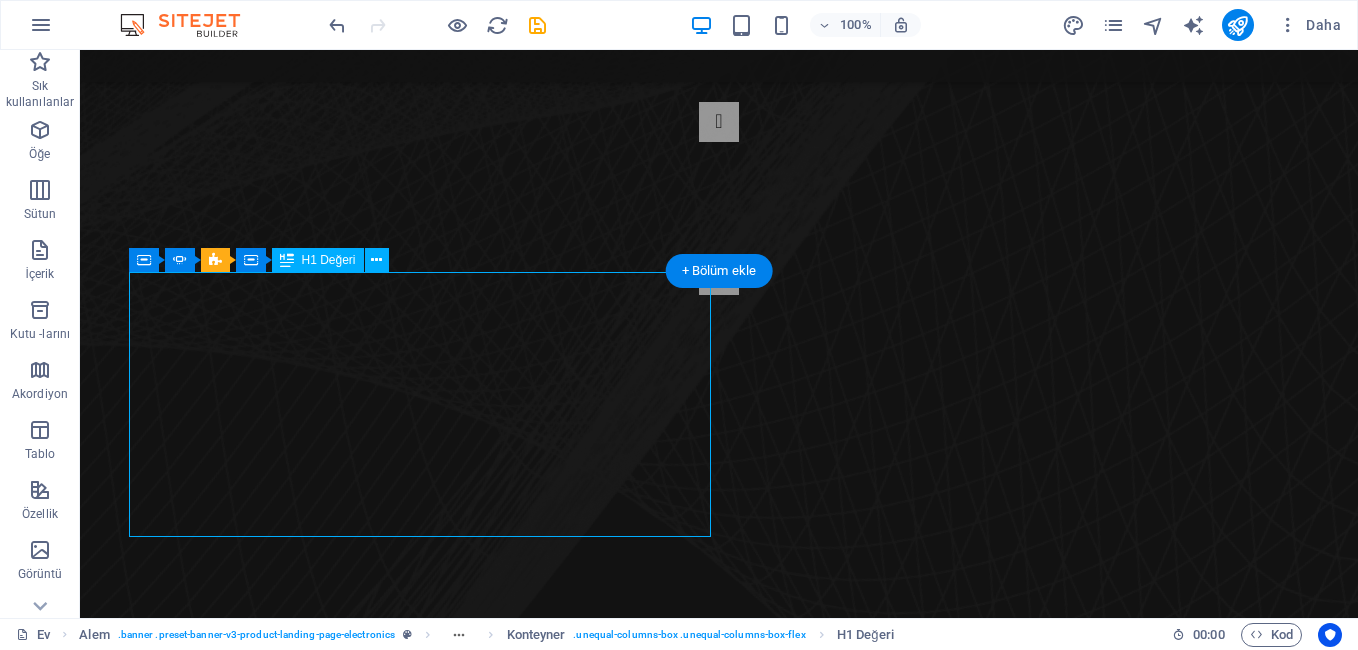 click on "Music is everything  Now  everywhere" at bounding box center (-449, 1428) 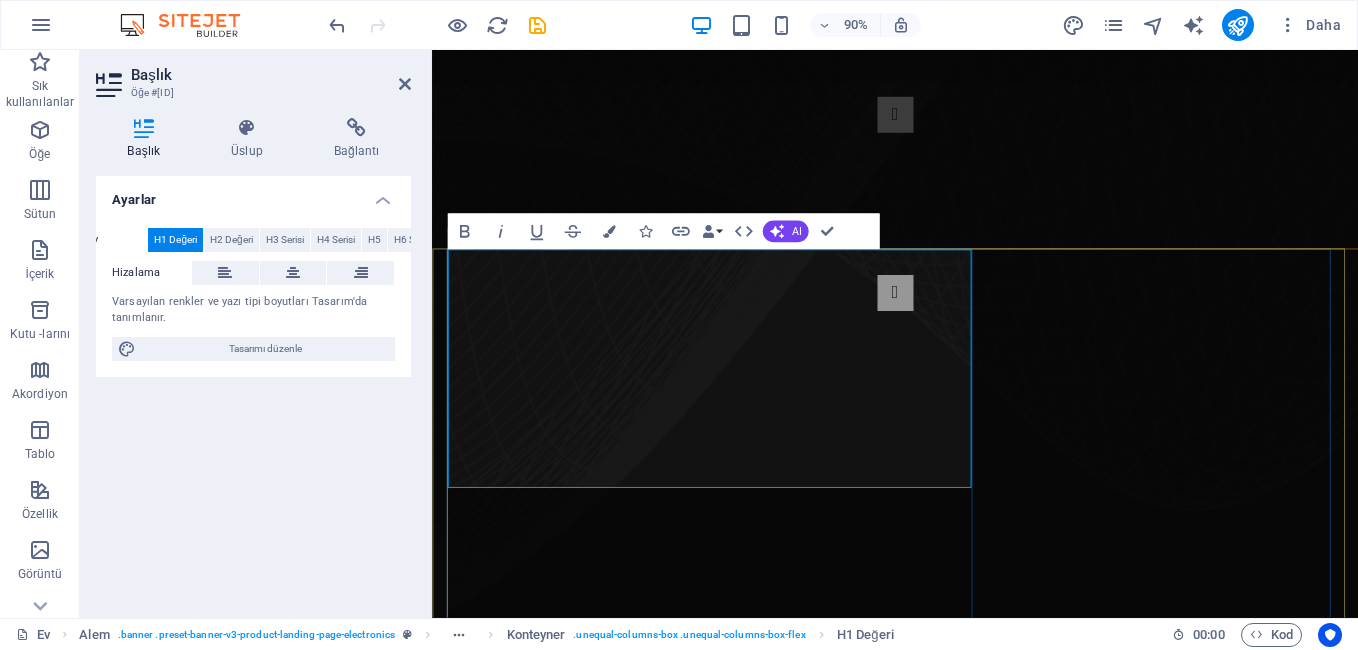 scroll, scrollTop: 815, scrollLeft: 0, axis: vertical 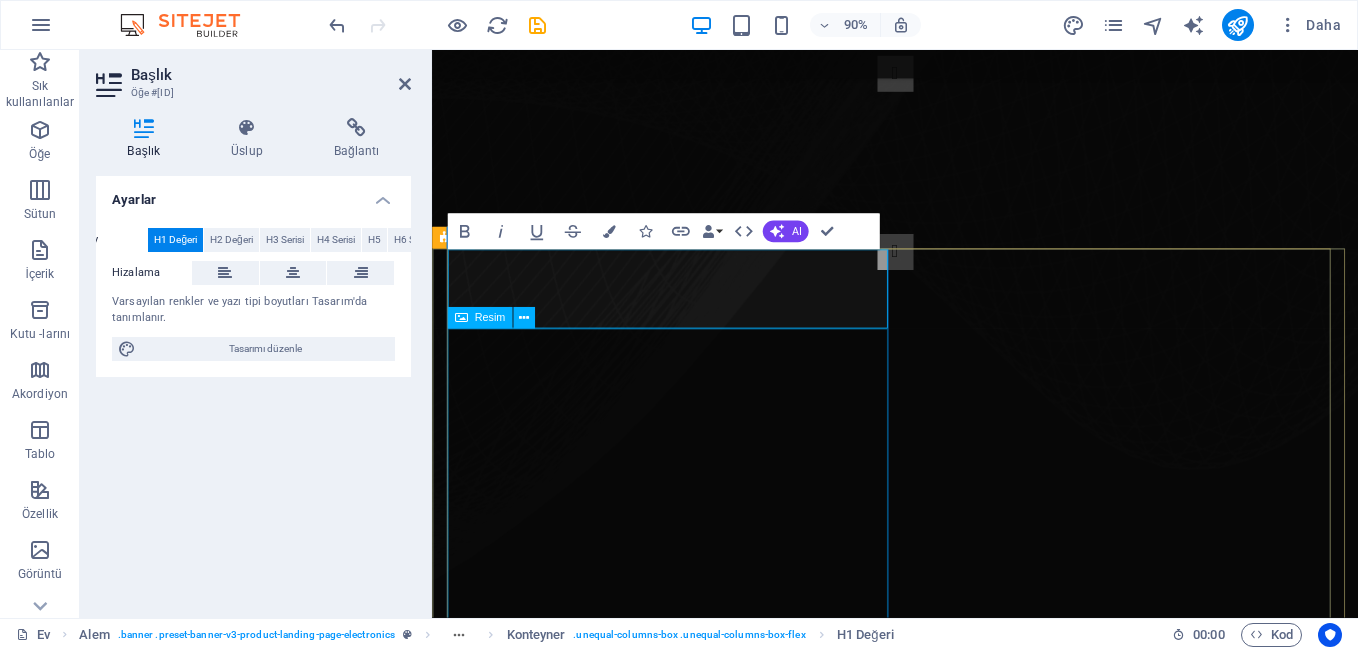 type 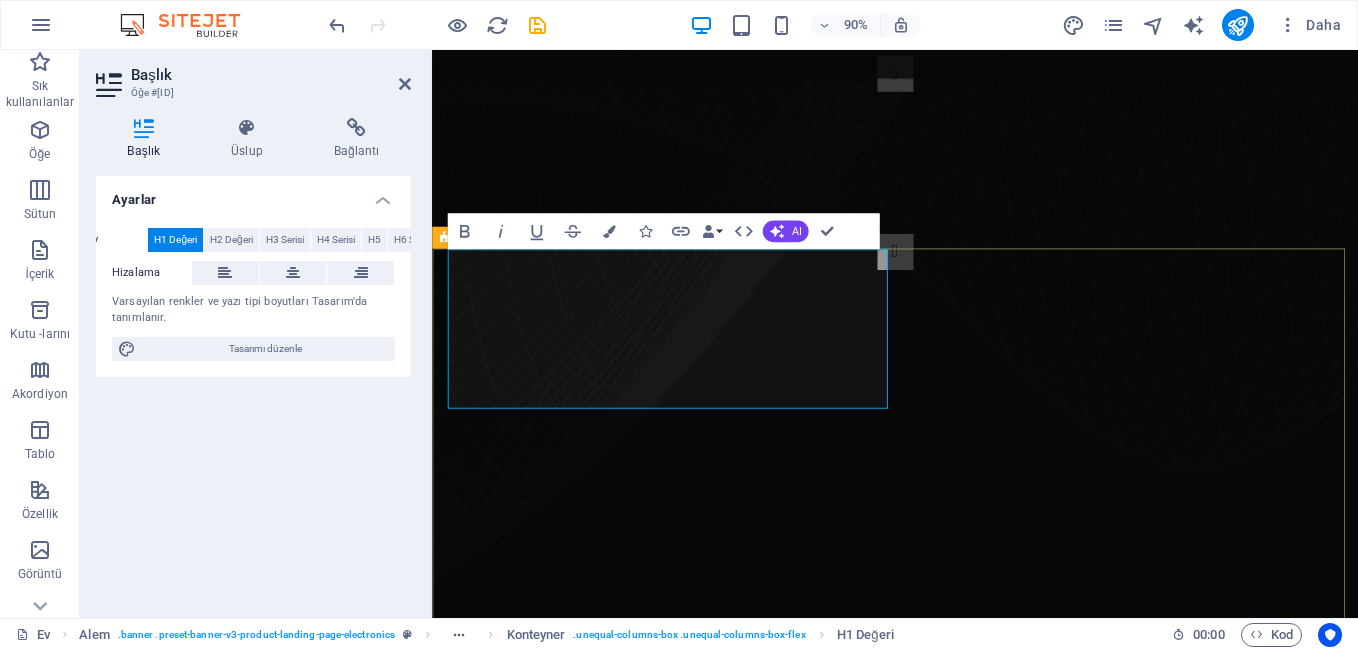 drag, startPoint x: 573, startPoint y: 401, endPoint x: 446, endPoint y: 309, distance: 156.82155 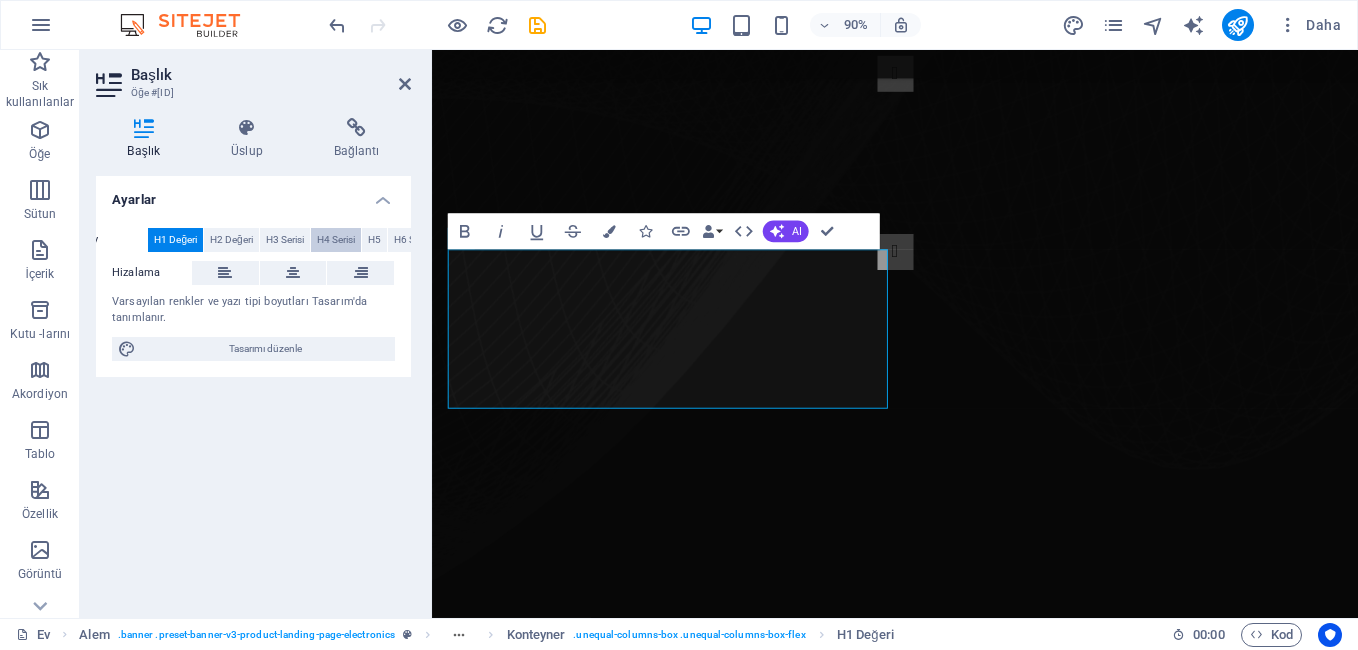 click on "H4 Serisi" at bounding box center [336, 240] 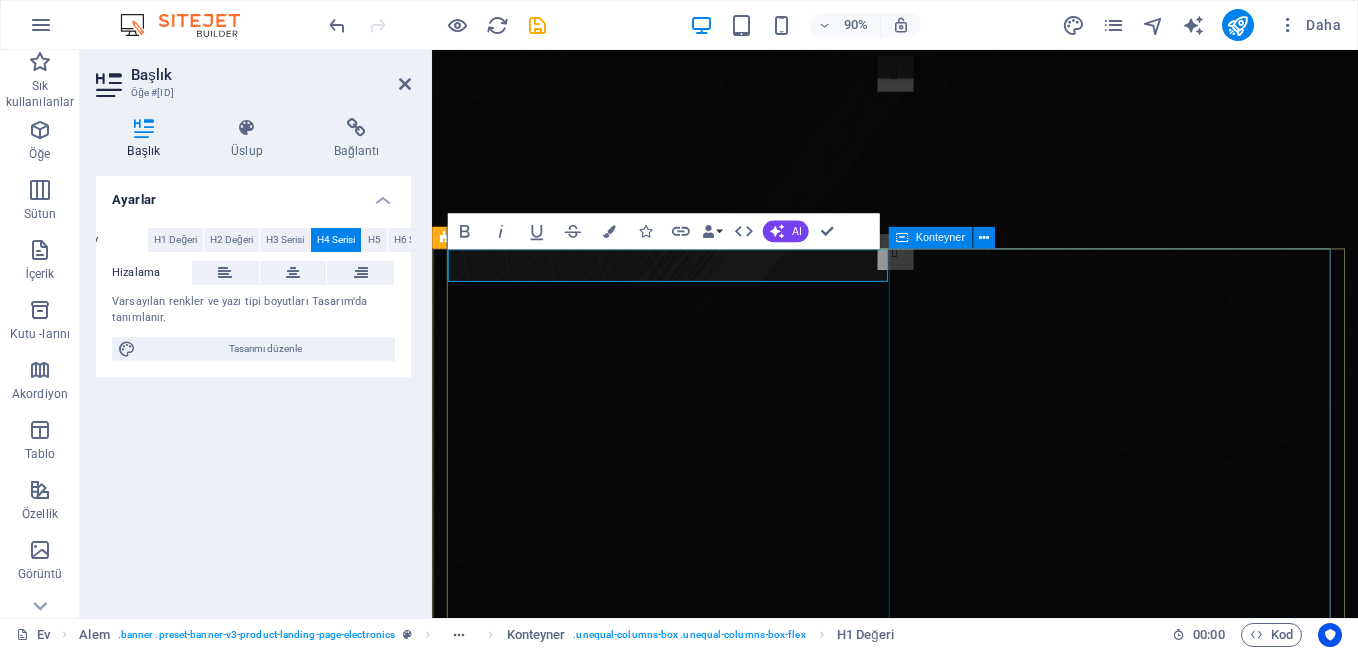click on "Drop content here or  Add elements  Paste clipboard" at bounding box center [-43, 2433] 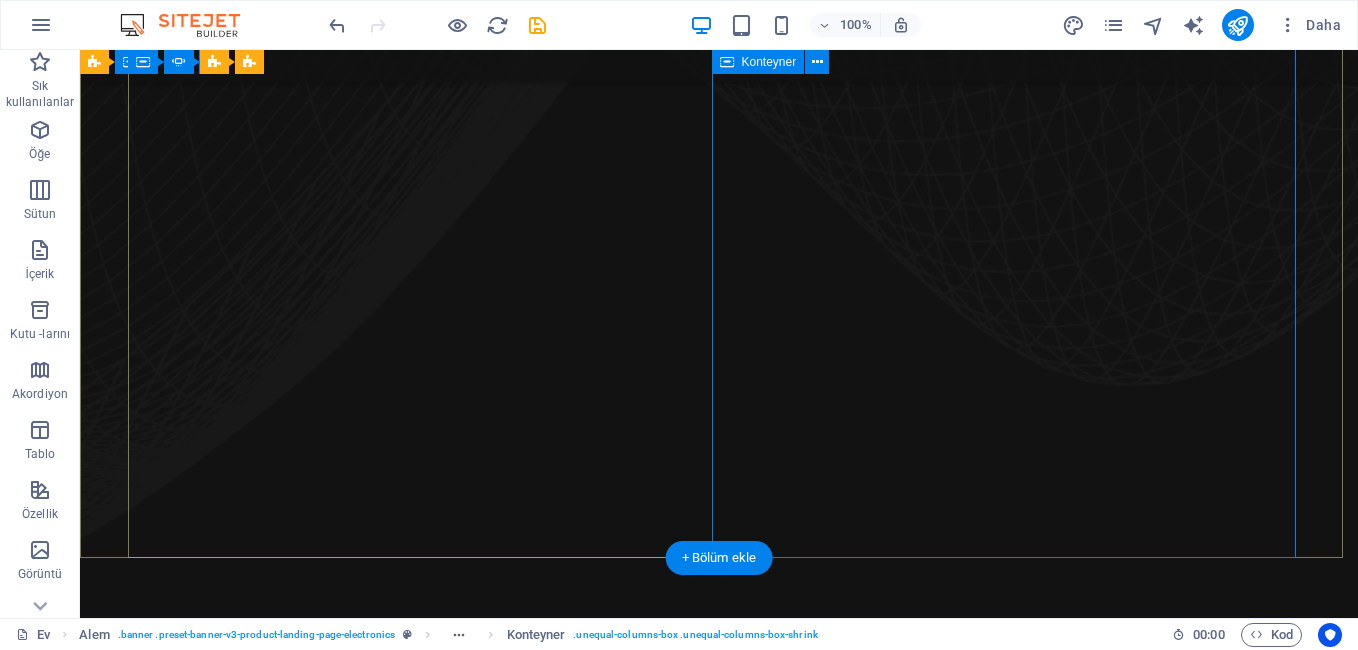scroll, scrollTop: 1215, scrollLeft: 0, axis: vertical 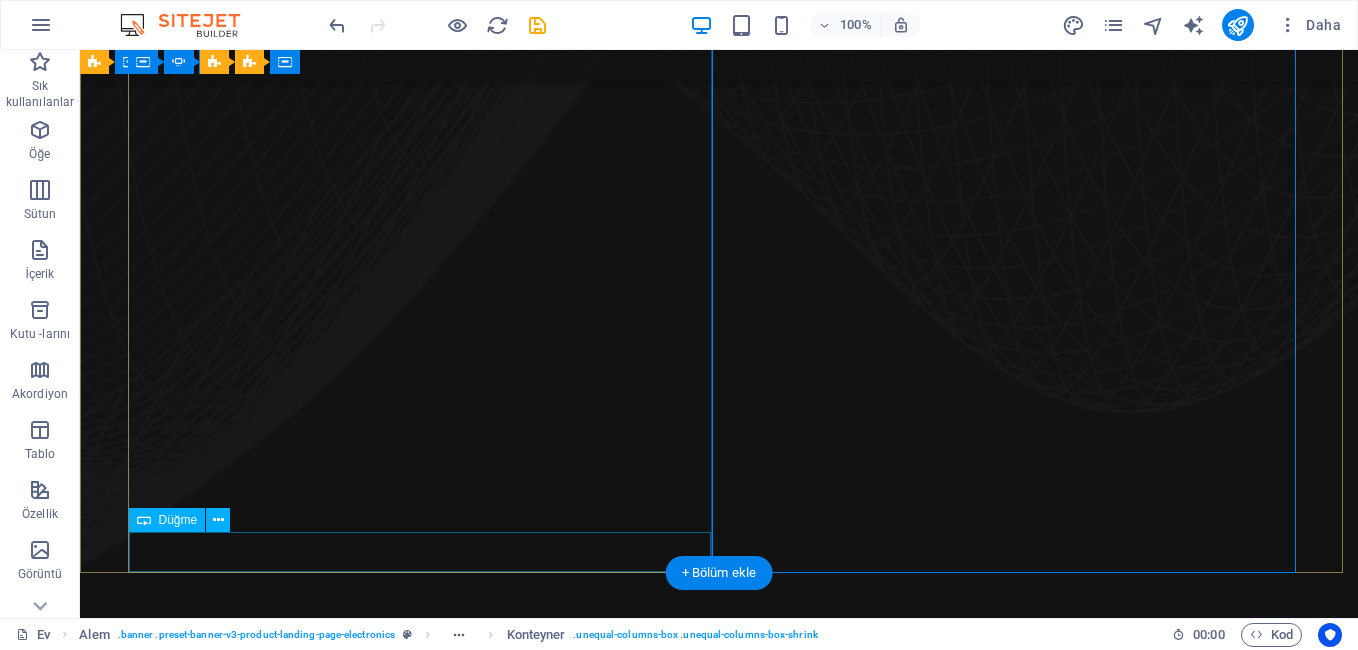 click on "Learn more" at bounding box center [-449, 2102] 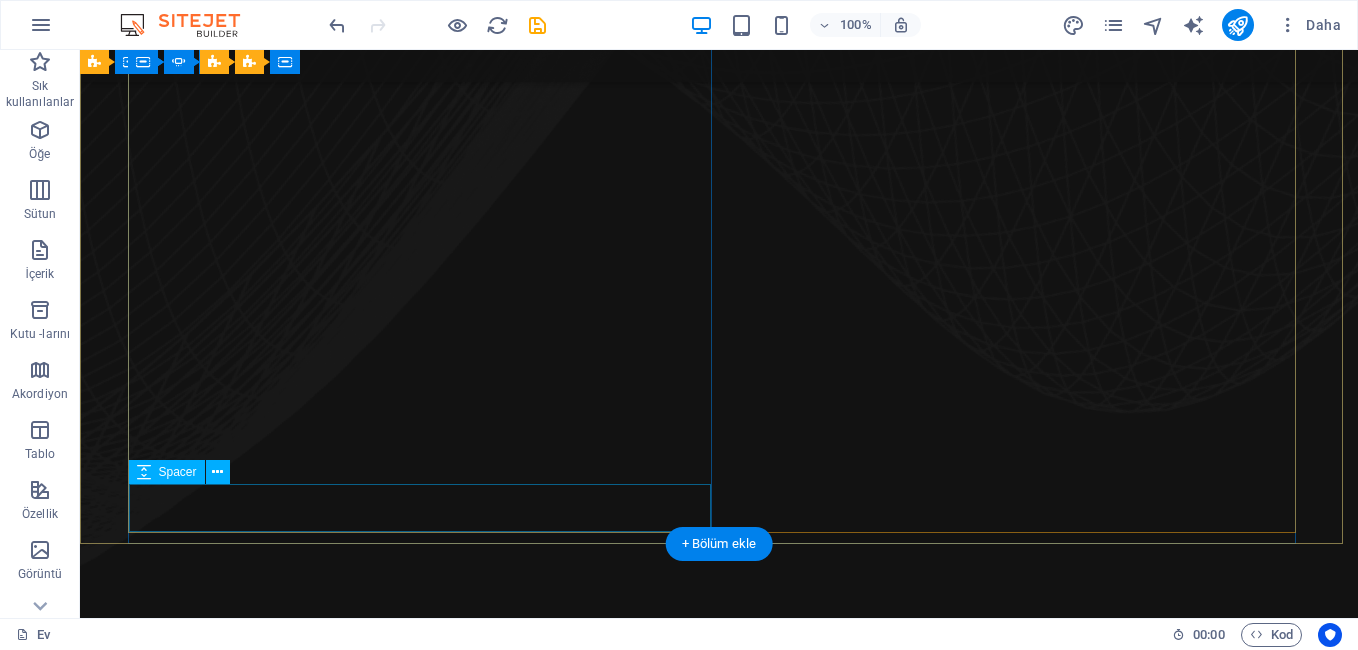 click at bounding box center [-449, 2058] 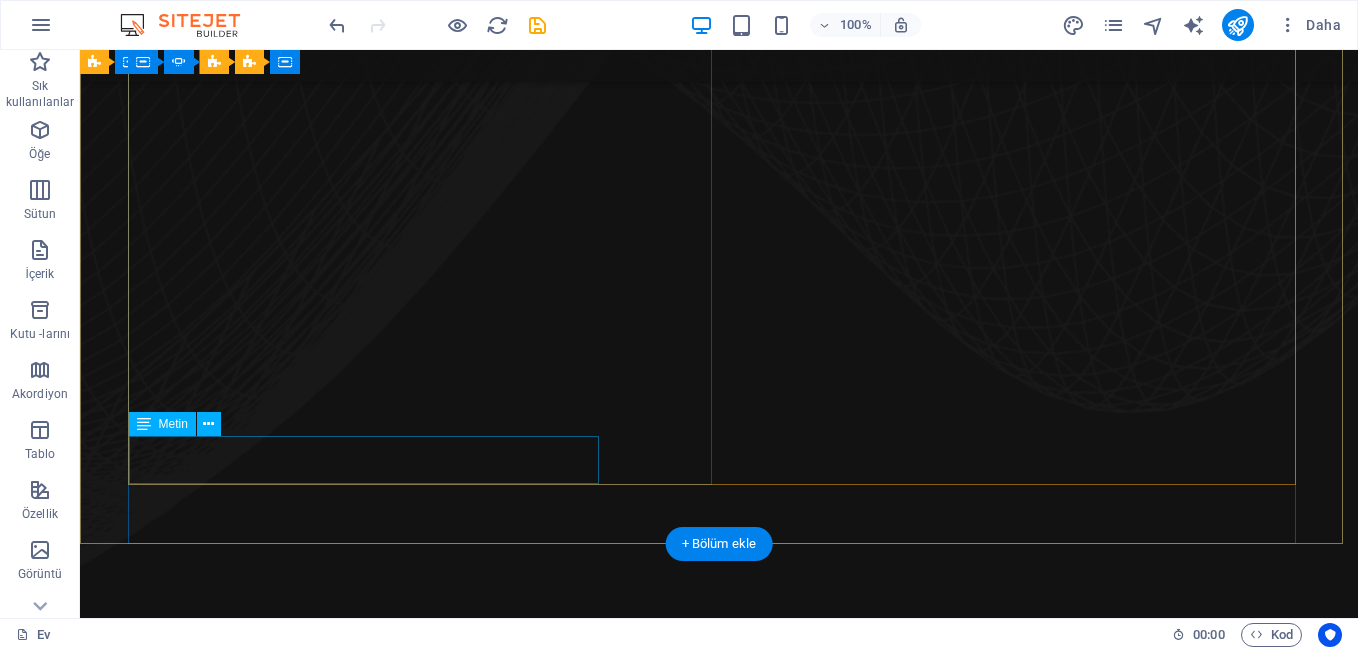 click on "Lorem ipsum dolor sit amet, consectetur adipiscing elit. Adipiscing ultricies risus, ornare mus id vulputate." at bounding box center [-449, 2022] 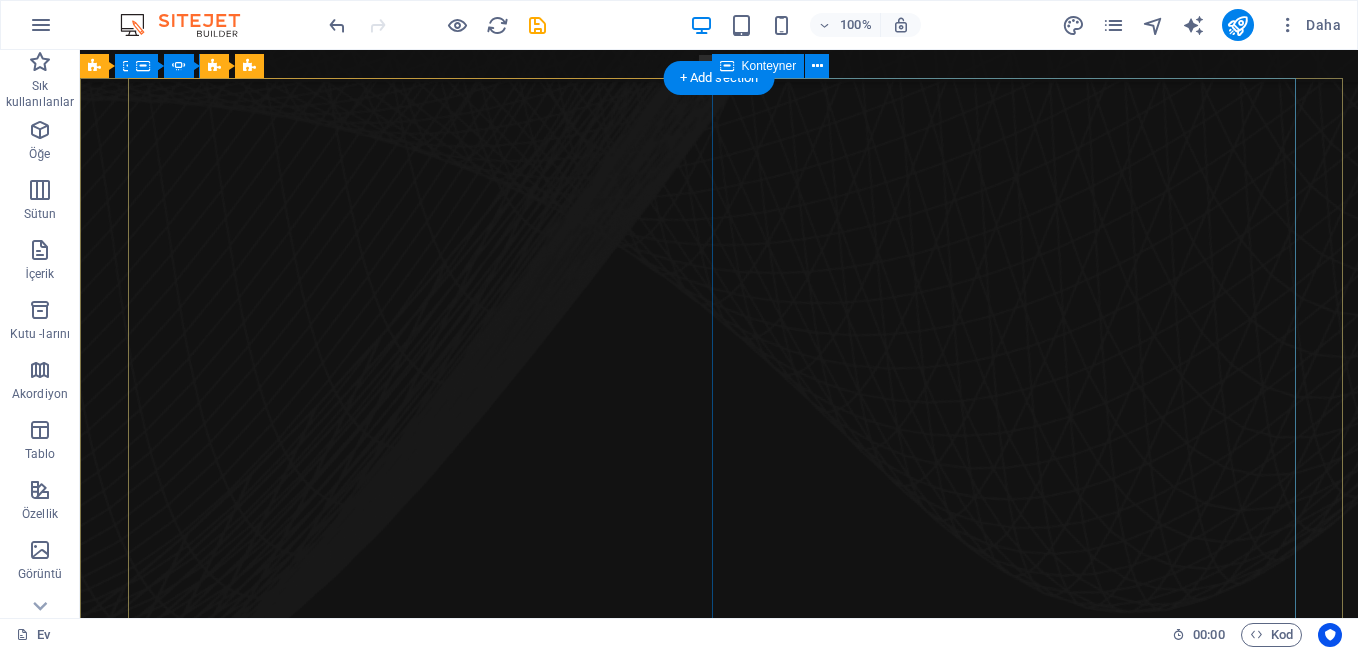 scroll, scrollTop: 915, scrollLeft: 0, axis: vertical 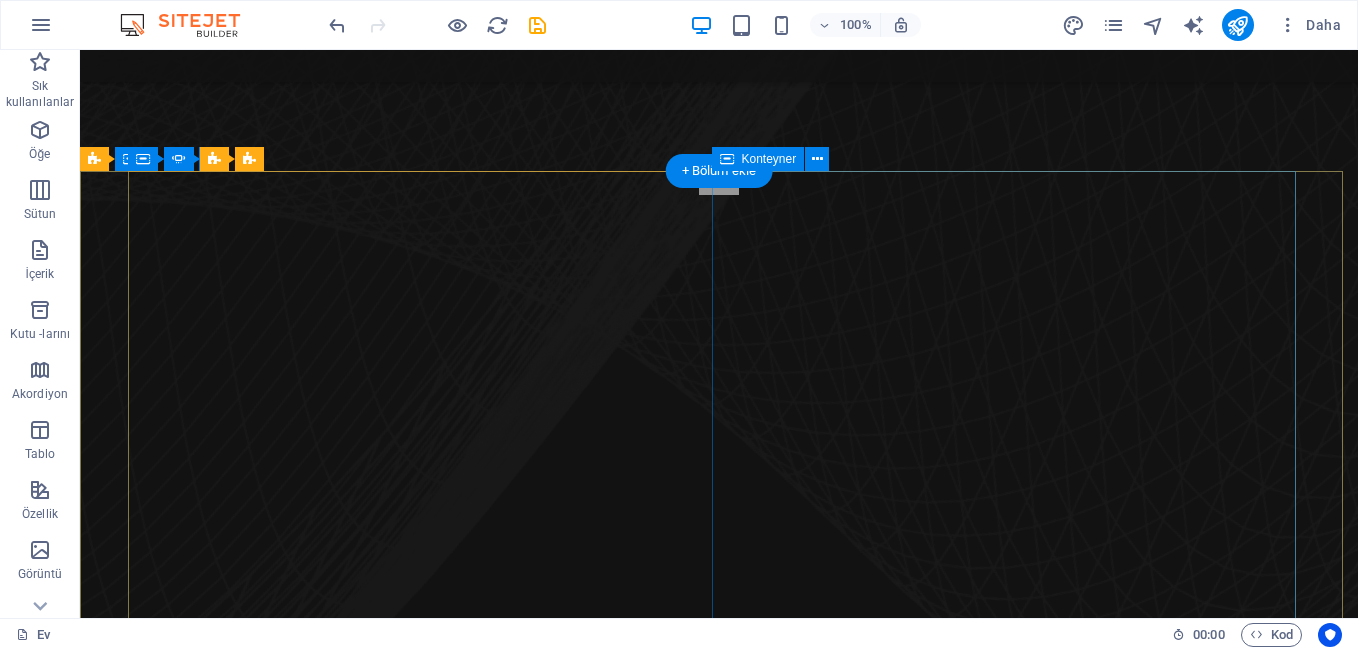 click on "Drop content here or  Add elements  Paste clipboard" at bounding box center [-449, 2382] 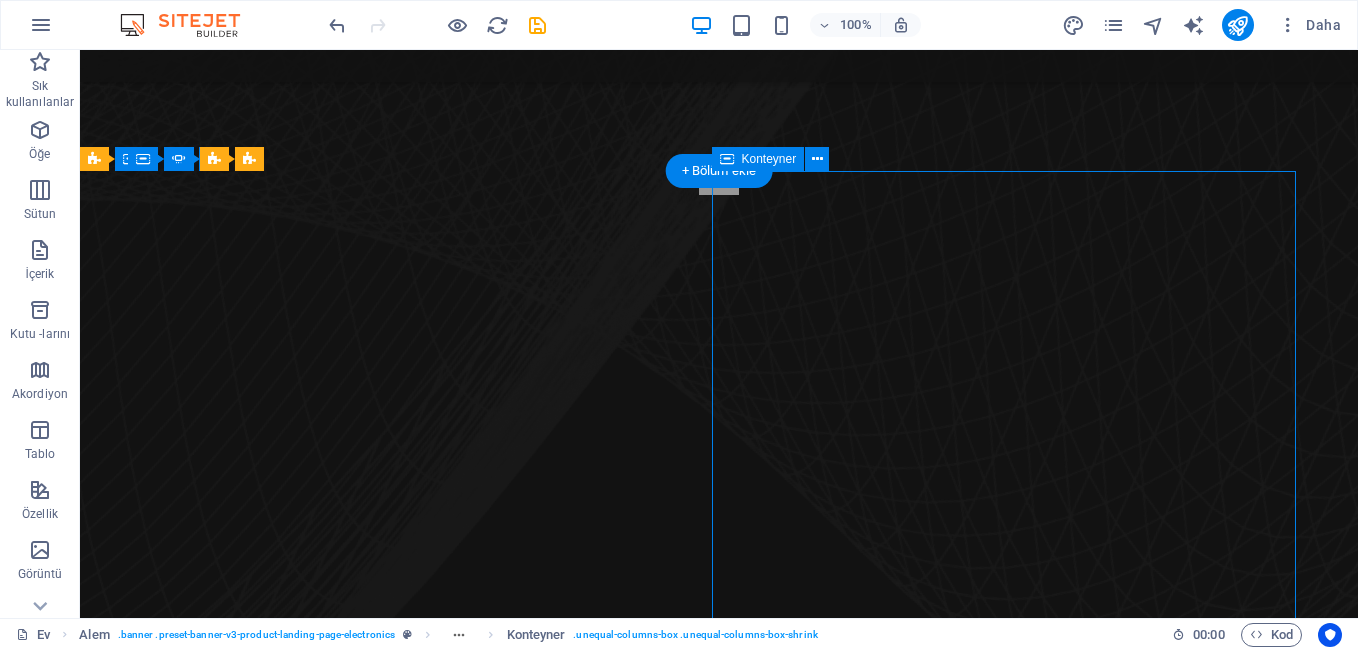 click on "Drop content here or  Add elements  Paste clipboard" at bounding box center [-449, 2382] 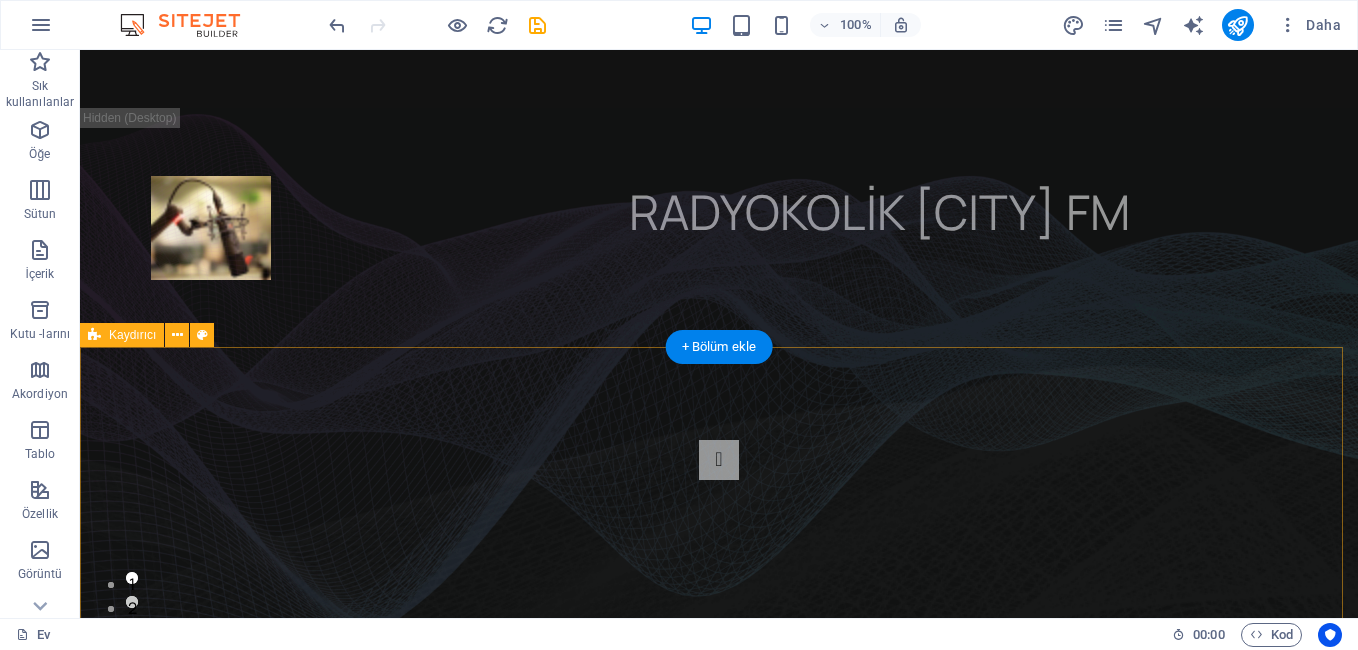 scroll, scrollTop: 0, scrollLeft: 0, axis: both 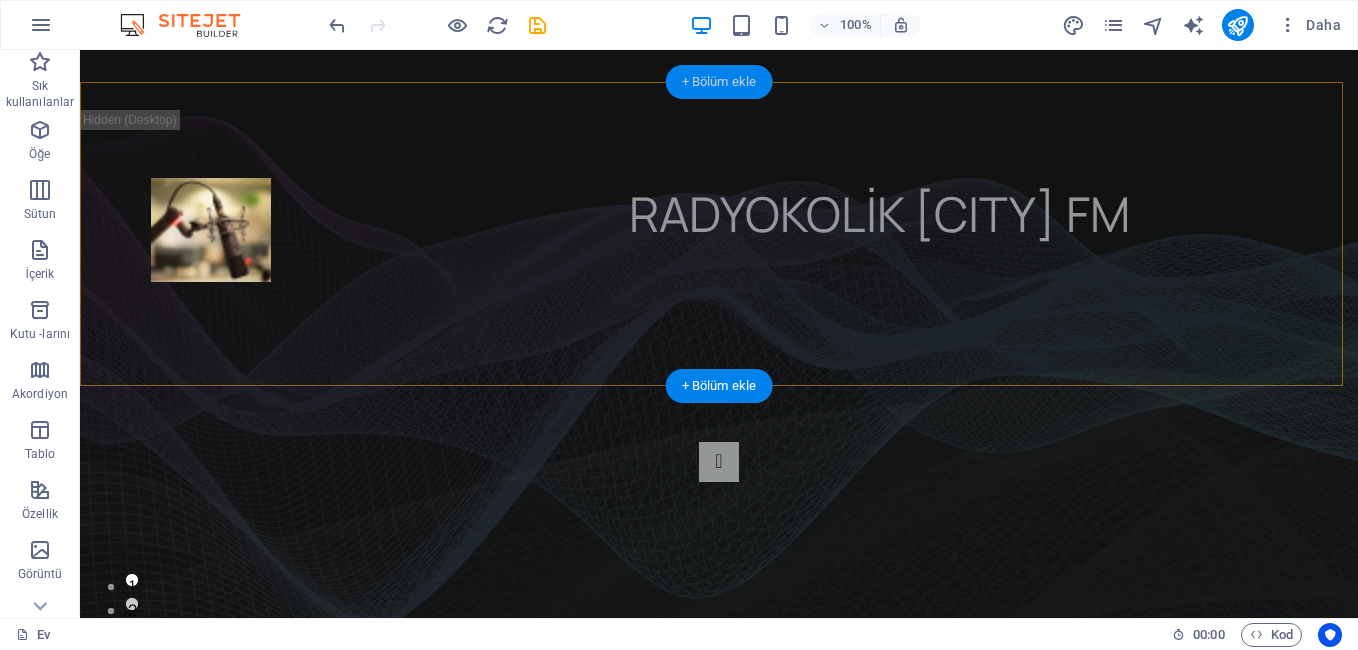 click on "+ Bölüm ekle" at bounding box center [719, 82] 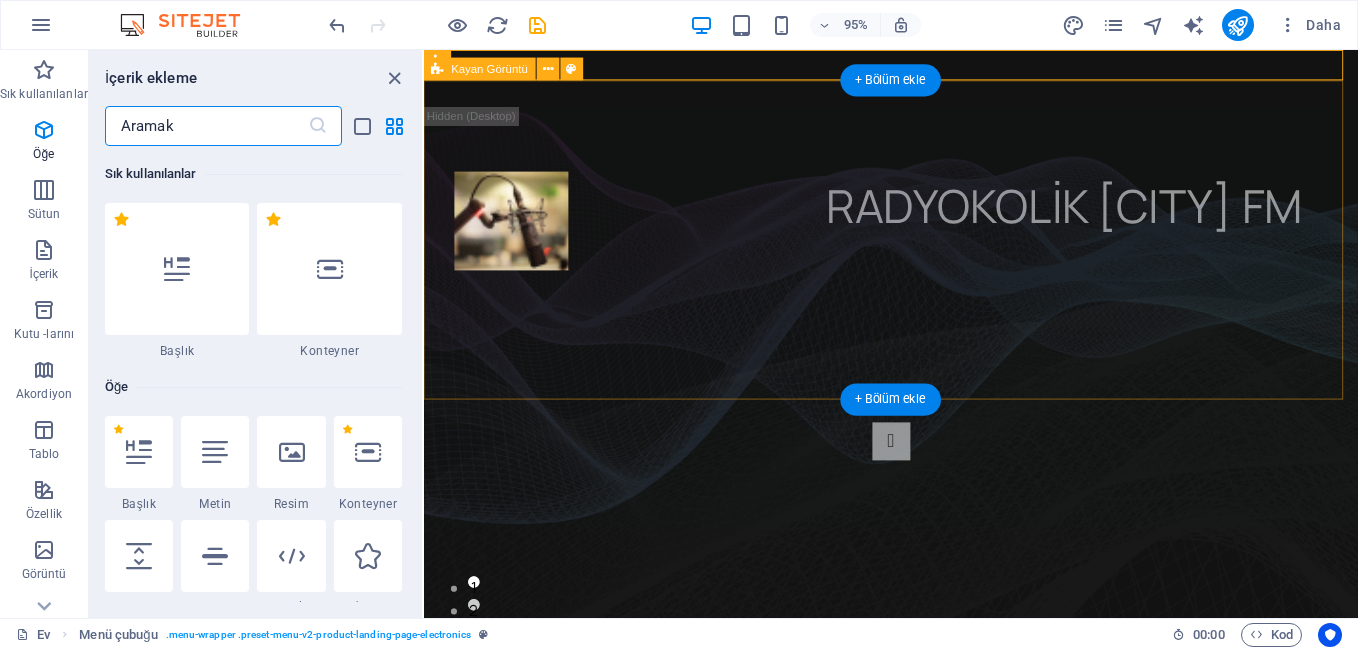 scroll, scrollTop: 3499, scrollLeft: 0, axis: vertical 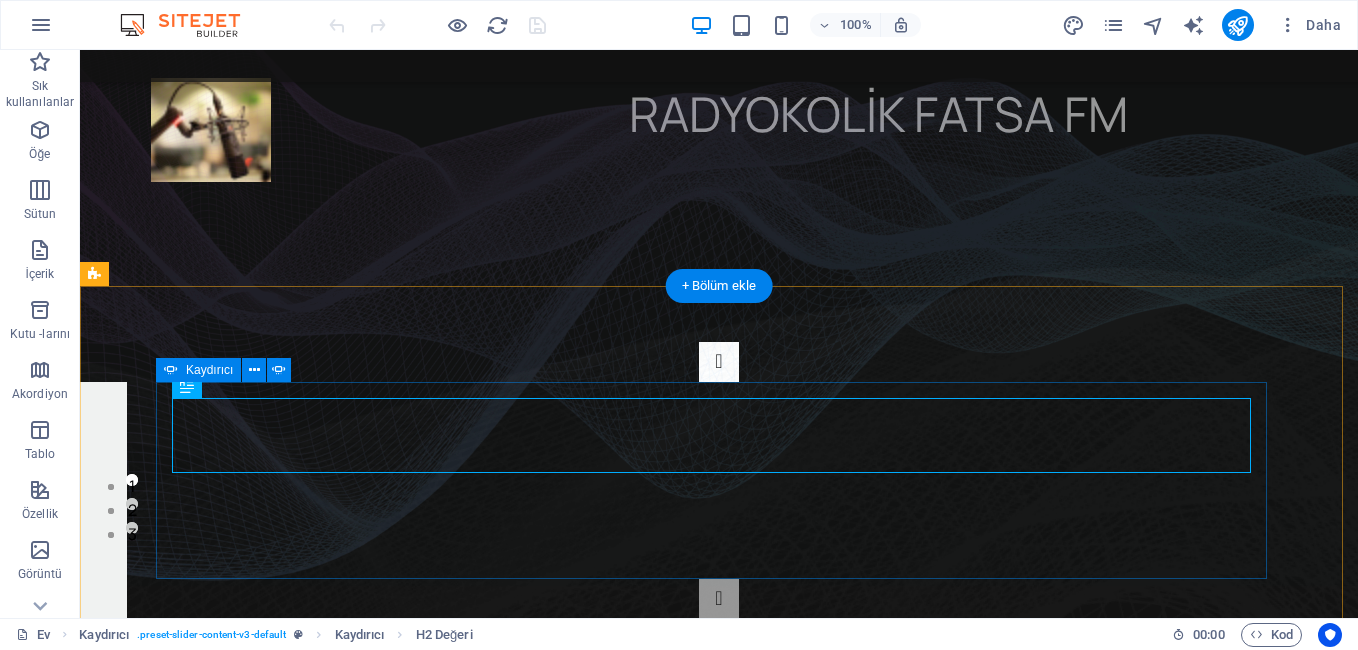 click at bounding box center [719, 362] 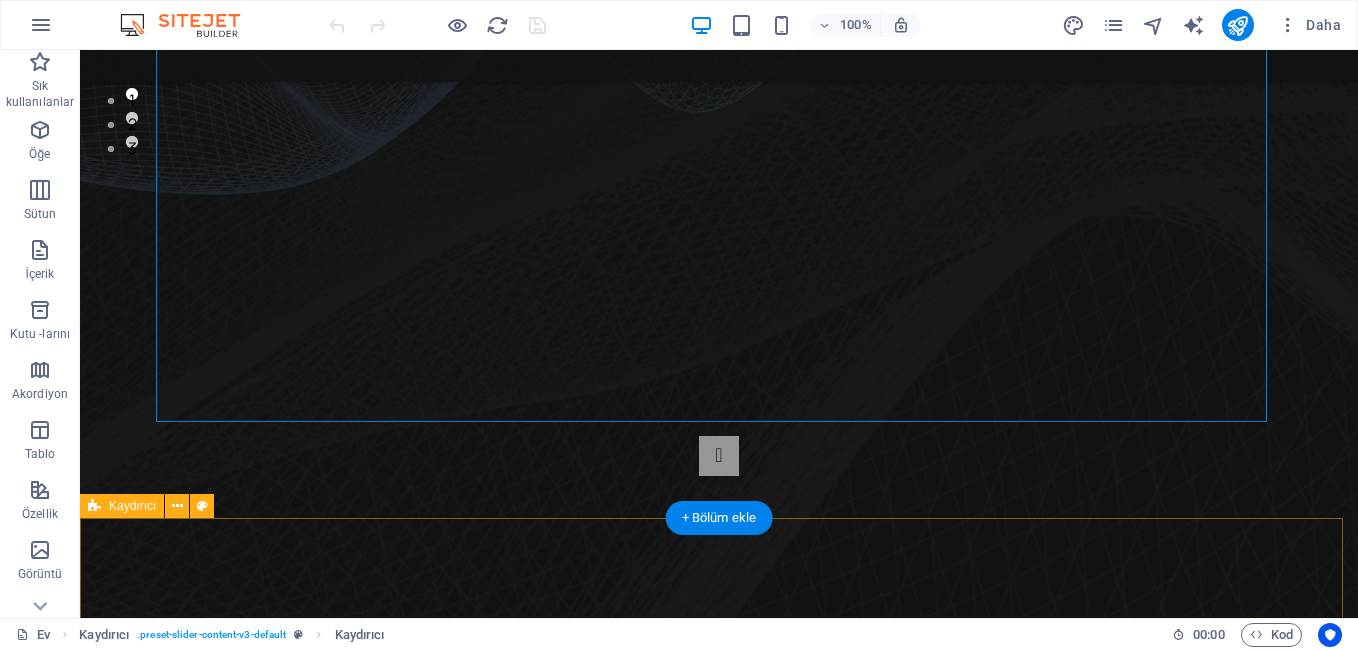 scroll, scrollTop: 300, scrollLeft: 0, axis: vertical 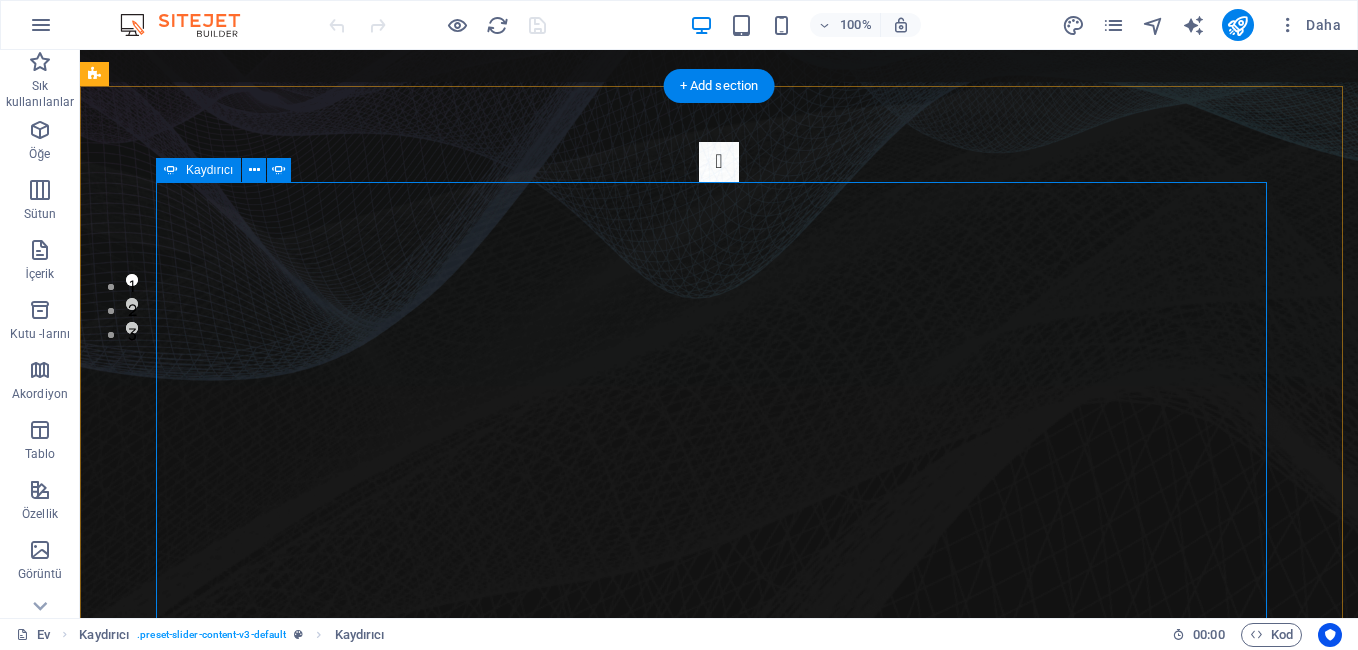 click at bounding box center [719, 162] 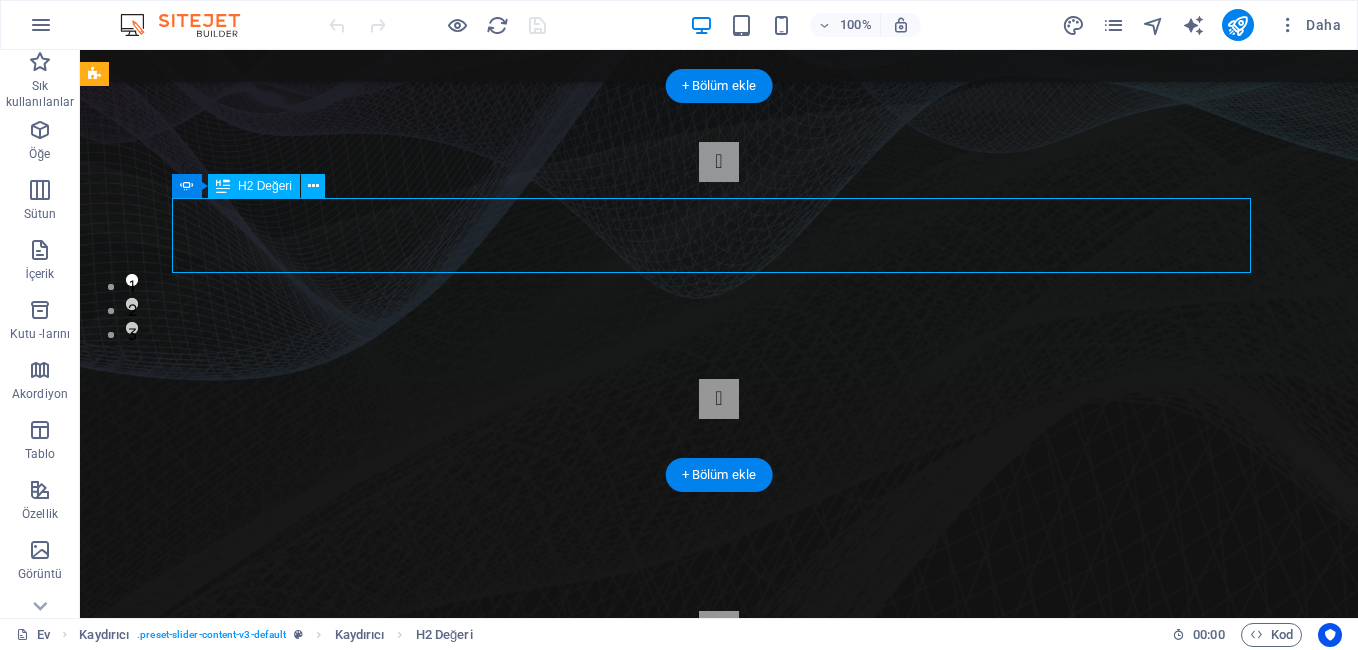 drag, startPoint x: 292, startPoint y: 237, endPoint x: 429, endPoint y: 231, distance: 137.13132 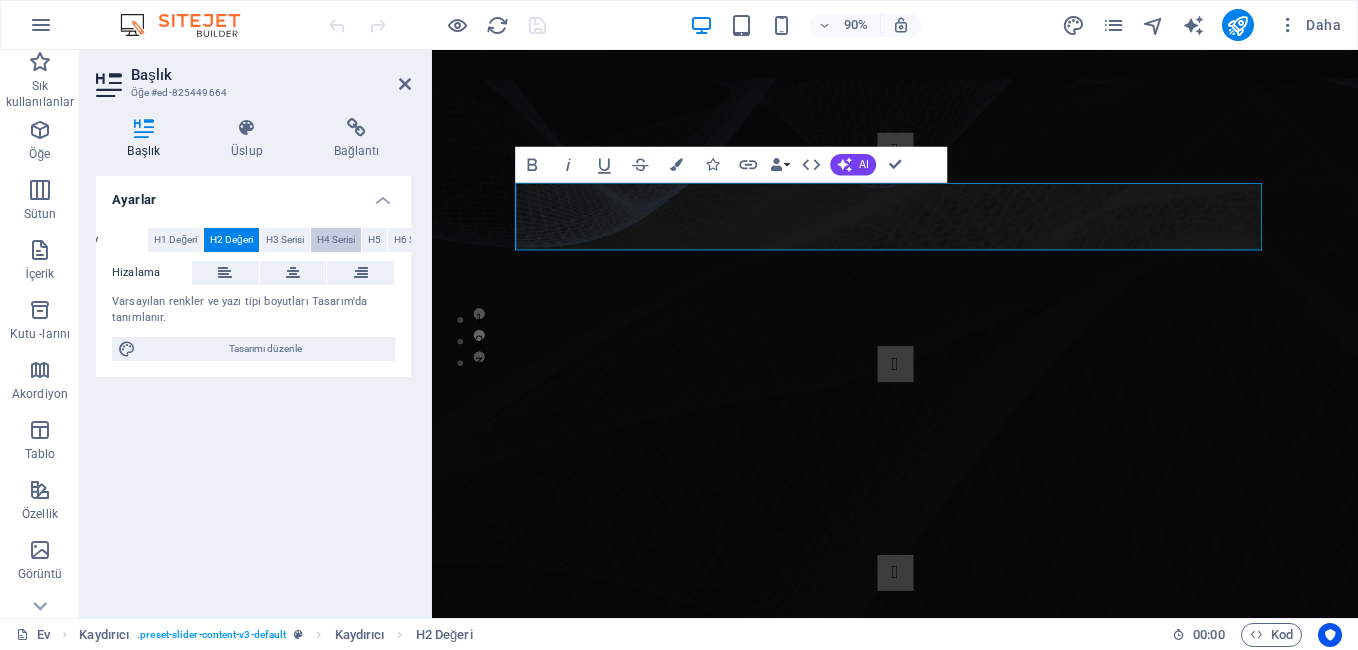 click on "H4 Serisi" at bounding box center (336, 240) 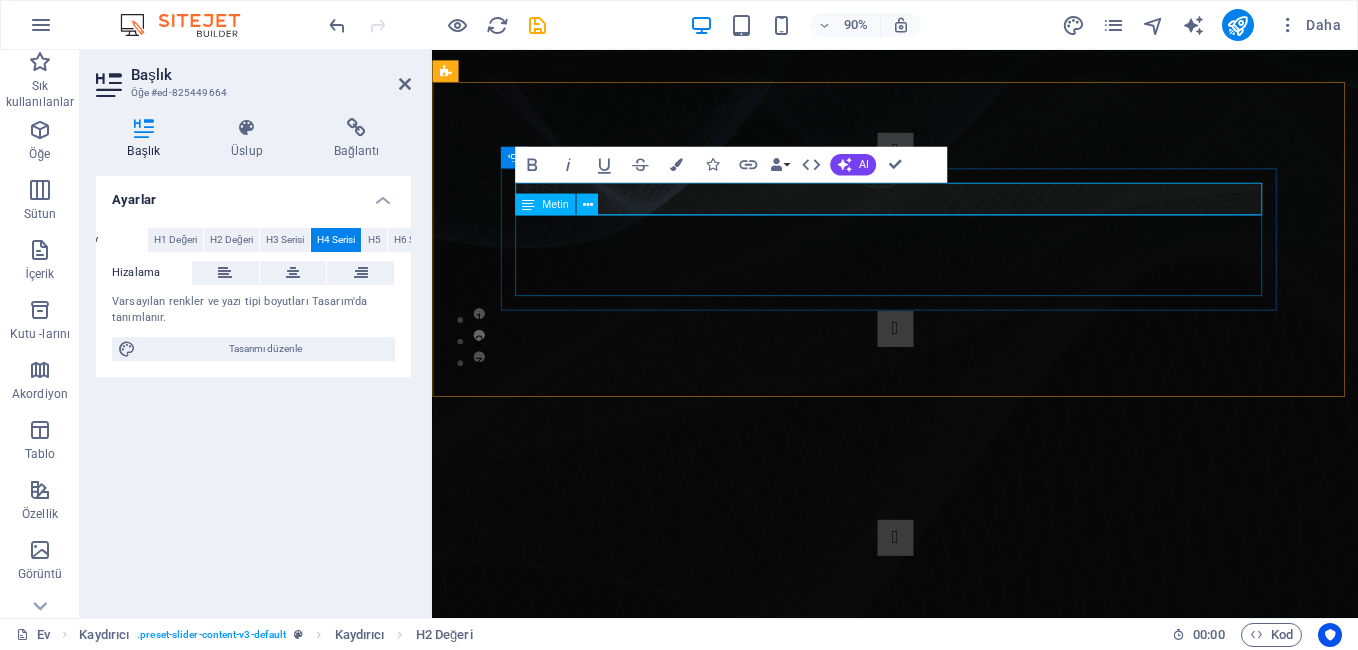 click on "DJ: [PERSON]" at bounding box center (-801, 917) 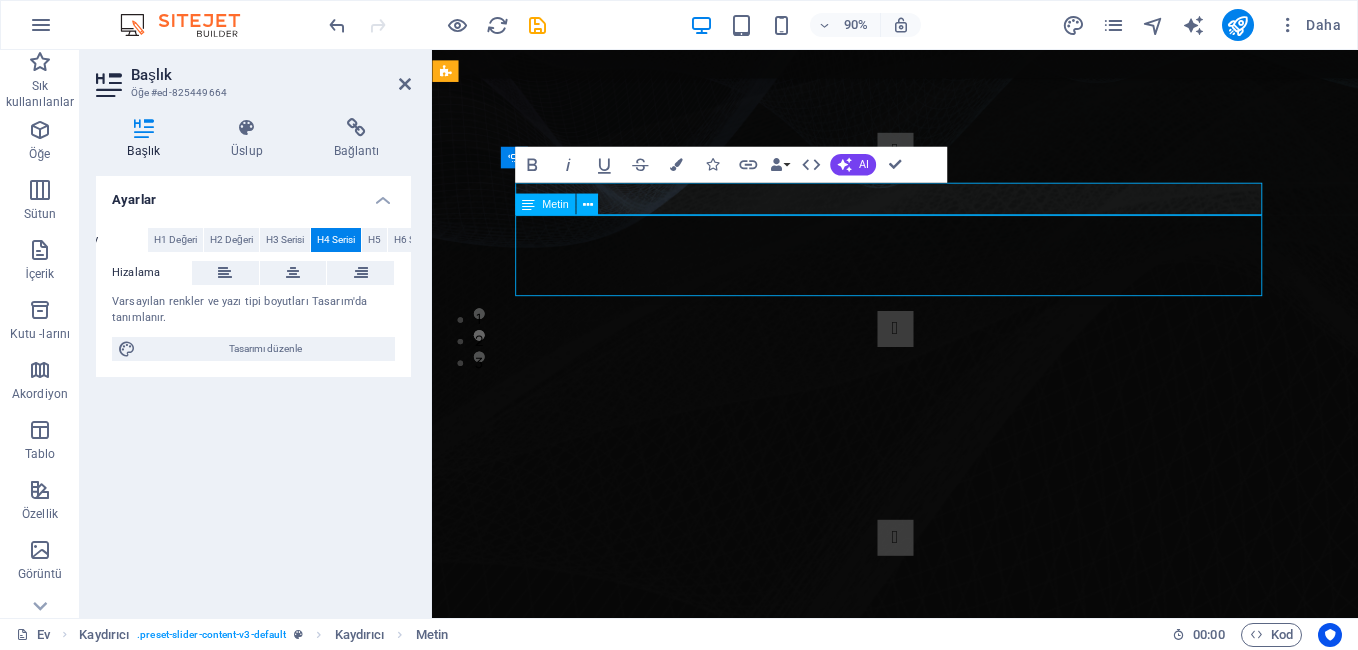 click on "DJ: [PERSON]" at bounding box center (-801, 917) 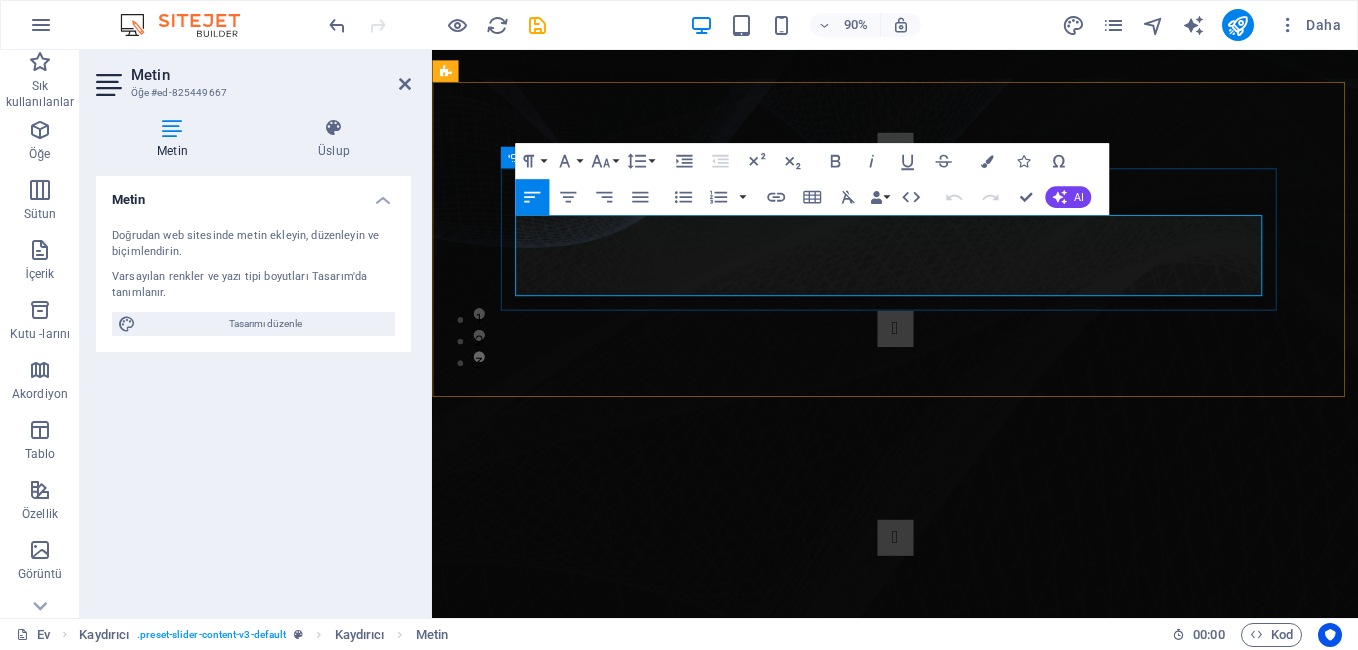 drag, startPoint x: 713, startPoint y: 286, endPoint x: 1247, endPoint y: 266, distance: 534.3744 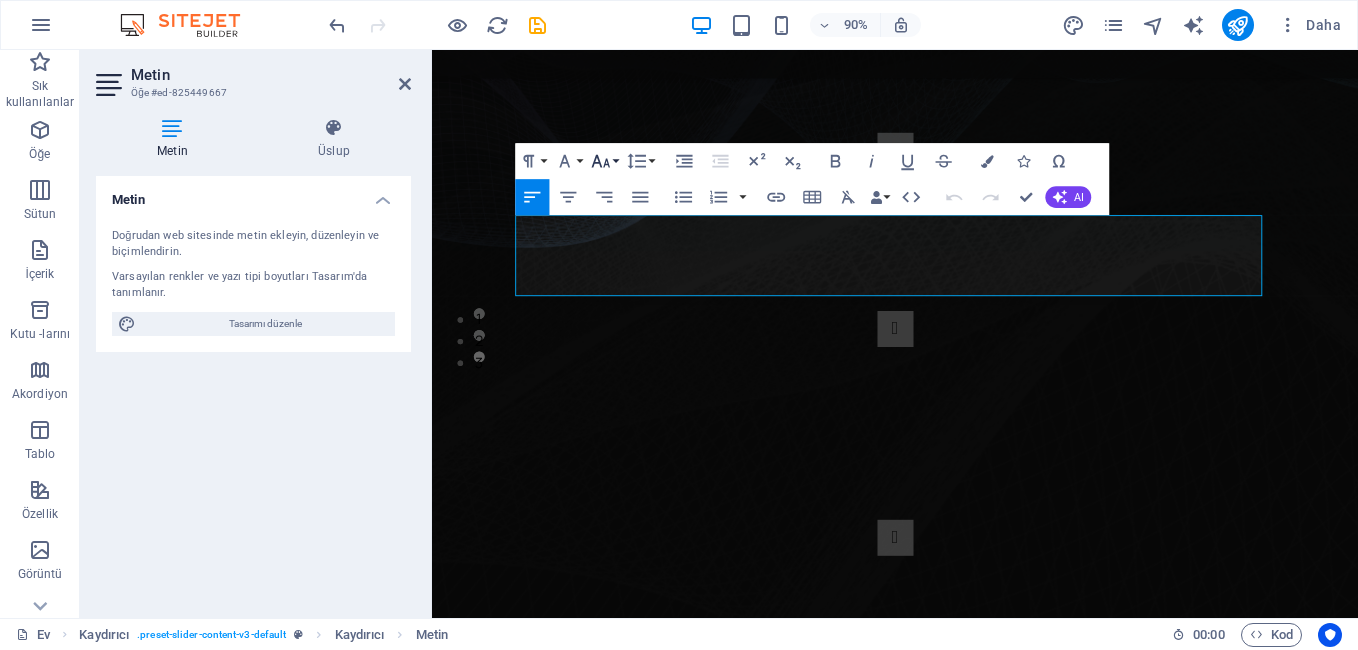 click 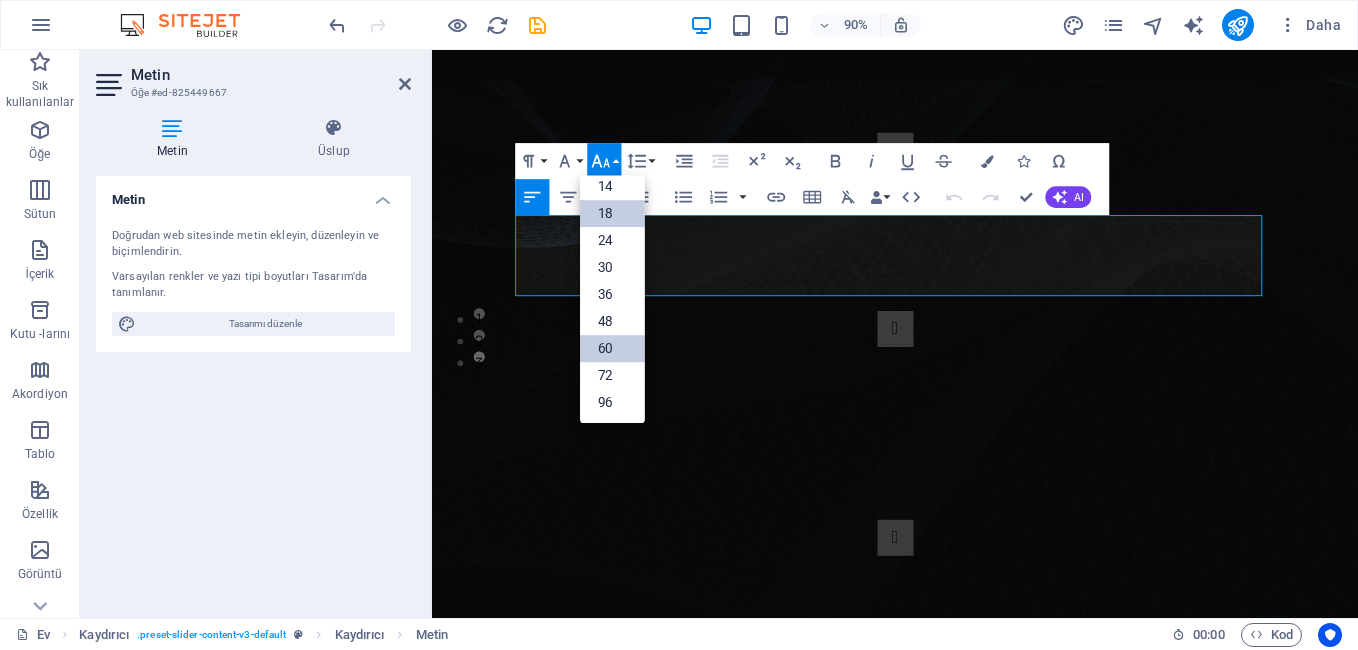 scroll, scrollTop: 161, scrollLeft: 0, axis: vertical 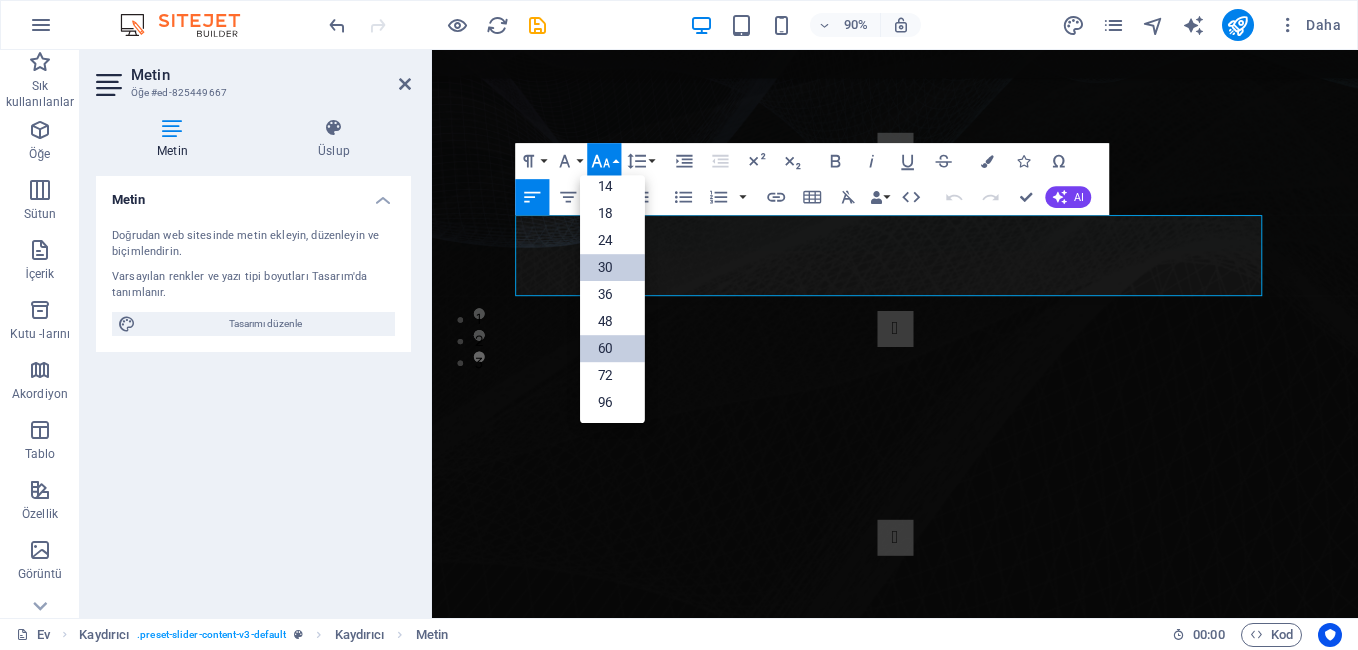 click on "30" at bounding box center [612, 267] 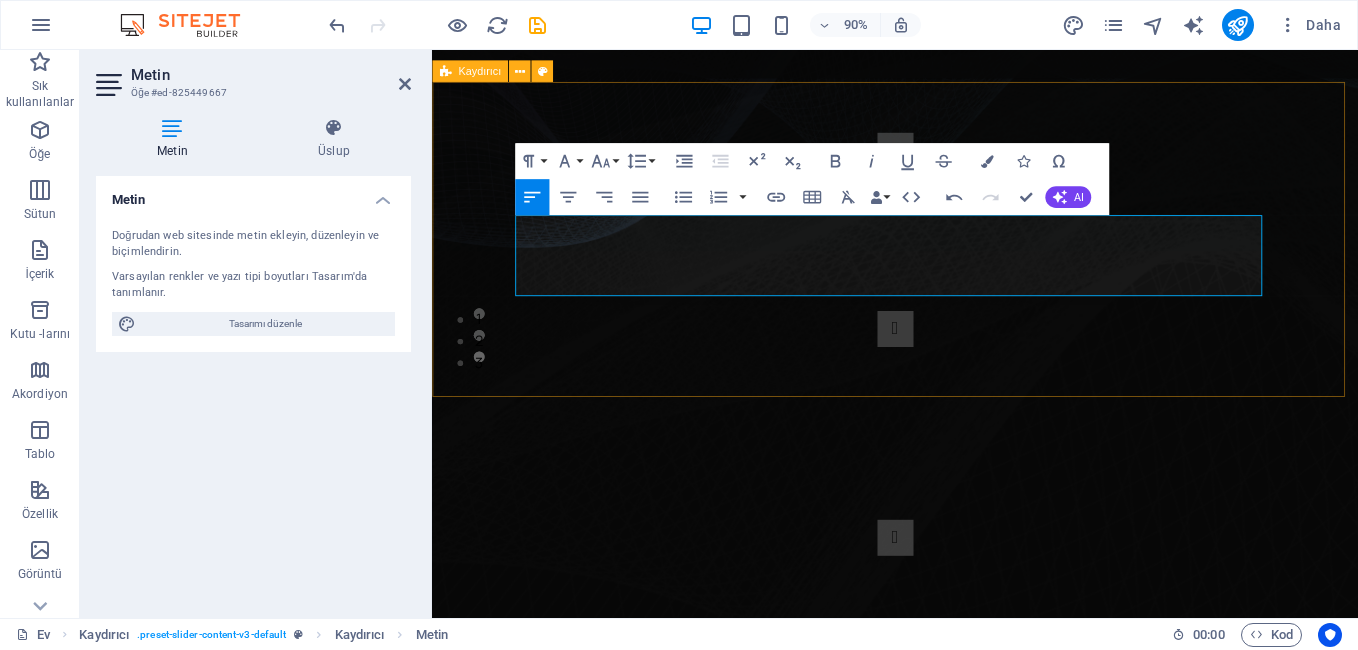 drag, startPoint x: 809, startPoint y: 348, endPoint x: 1128, endPoint y: 331, distance: 319.45267 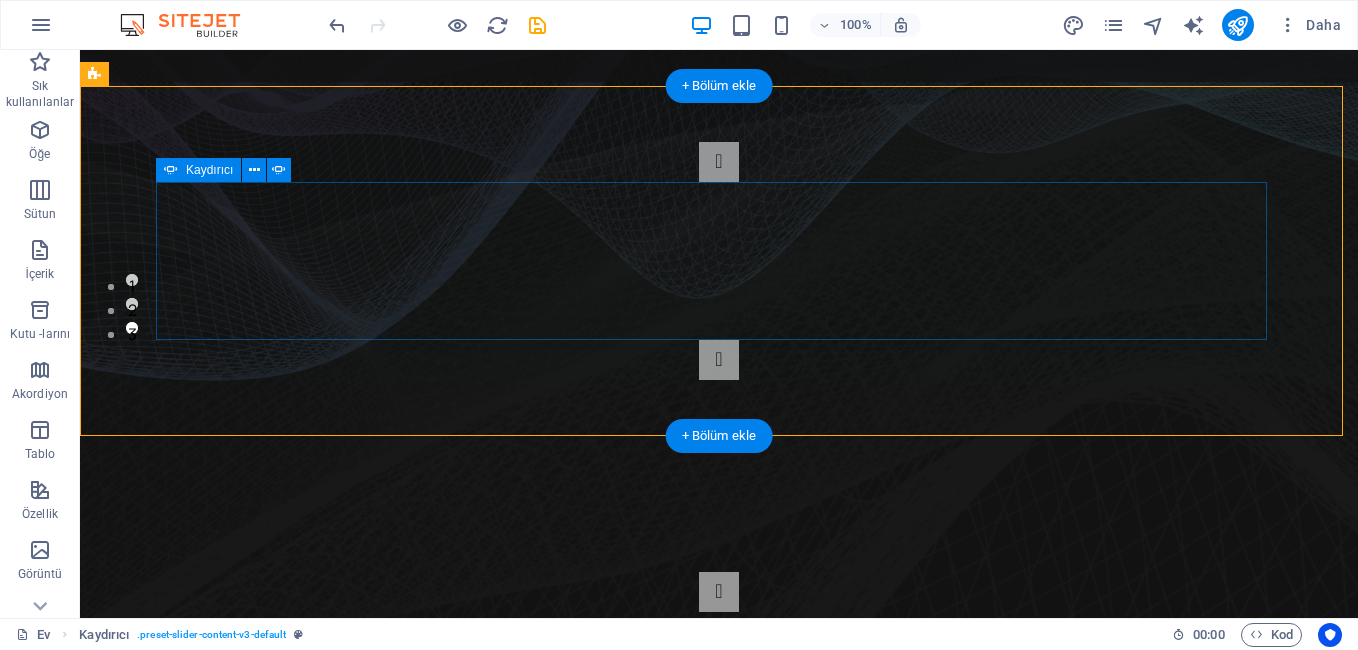 click on "SPONSORLARIMIZ  1:[PERSON]   2: [PERSON]:   3: [PERSON] [PERSON]    4: [PERSON] [PERSON] VE TAMİR BAKIM ONARIM  :    5:[PERSON] : [PERSON]    6: [PERSON] RESTAURANT  : [PERSON]          PROGRAMYAPIMCISI                  D: [PERSON] !                  PROGRAMCI                  DJ: [PERSON]    SPONSORLARIMIZ  1:[PERSON]   2: [PERSON]:   3: [PERSON] [PERSON]    4: [PERSON] [PERSON] VE TAMİR BAKIM ONARIM  :    5:[PERSON] : [PERSON]    6: [PERSON] RESTAURANT  : [PERSON]          PROGRAMYAPIMCISI                  D: [PERSON] ! 1 2 3" at bounding box center [719, 261] 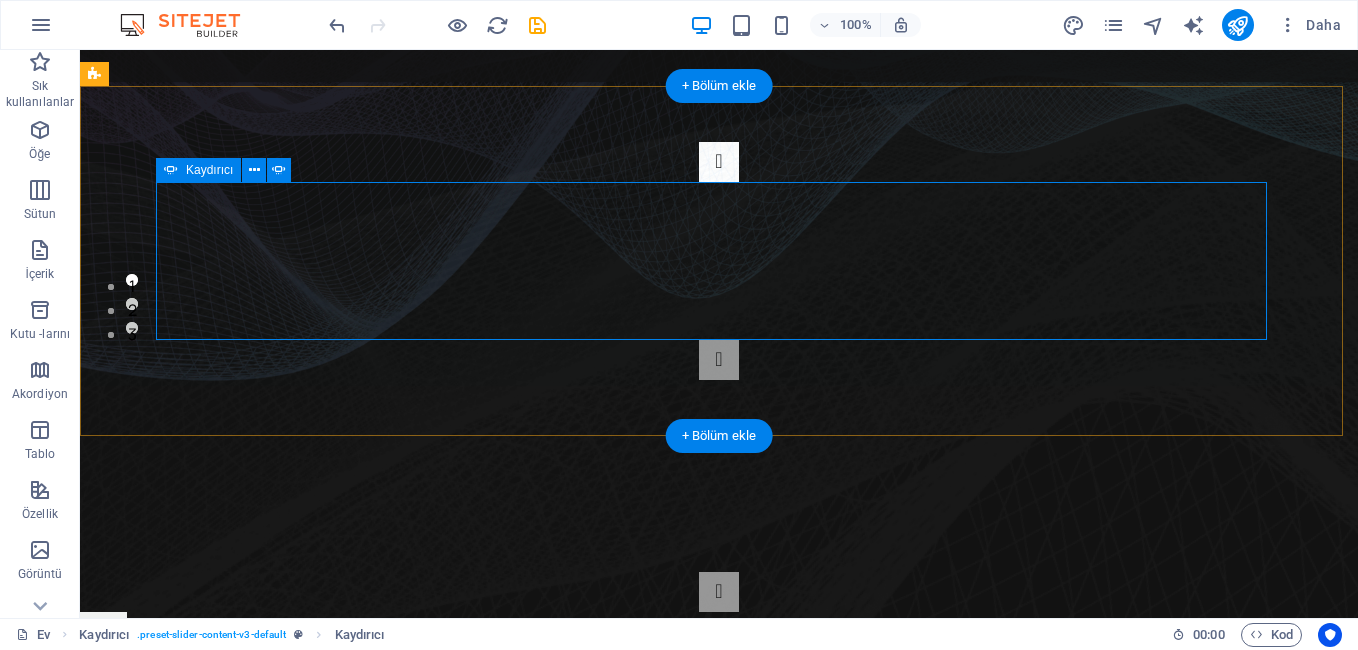 click at bounding box center [719, 162] 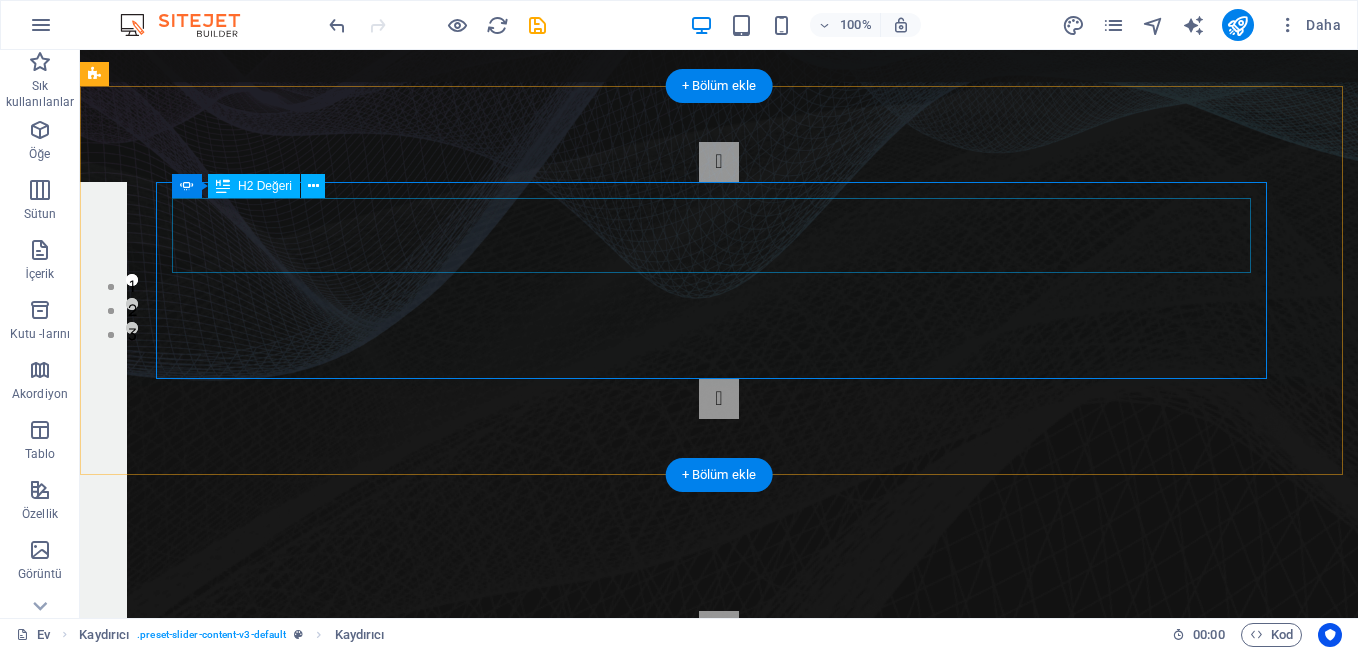 click on "PROGRAMYAPIMCISI" at bounding box center (-413, 675) 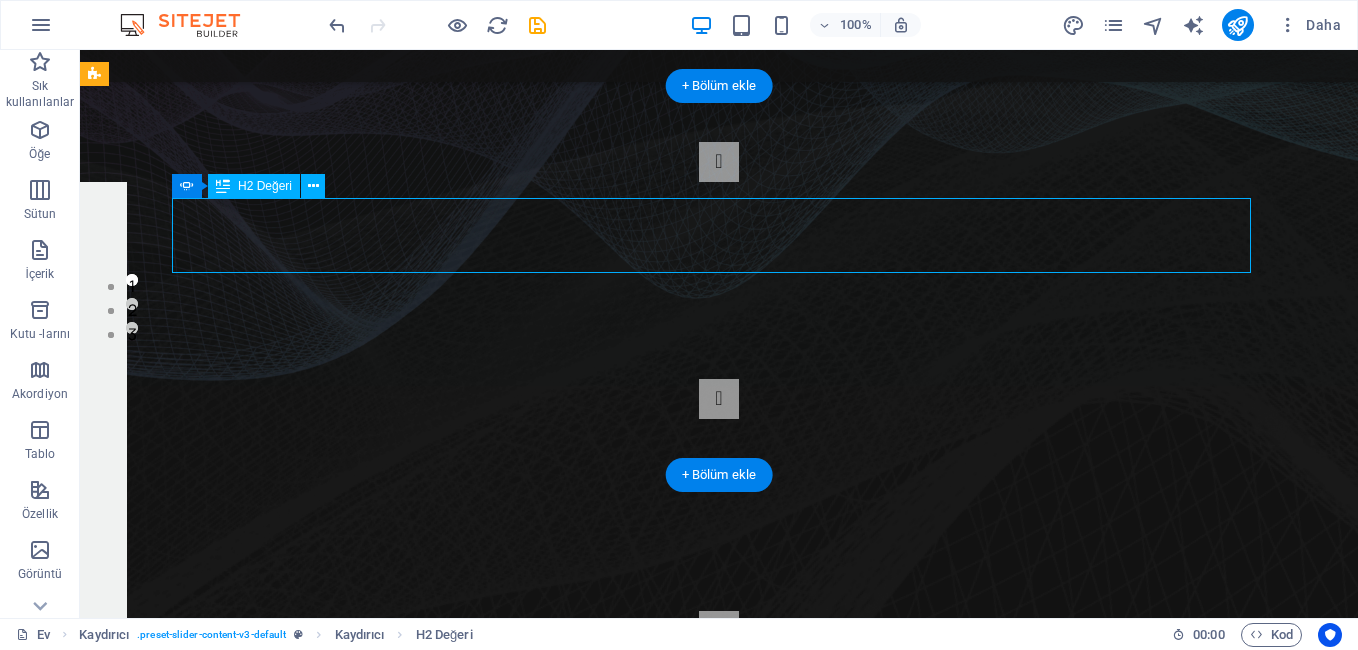 click on "PROGRAMYAPIMCISI" at bounding box center (-413, 675) 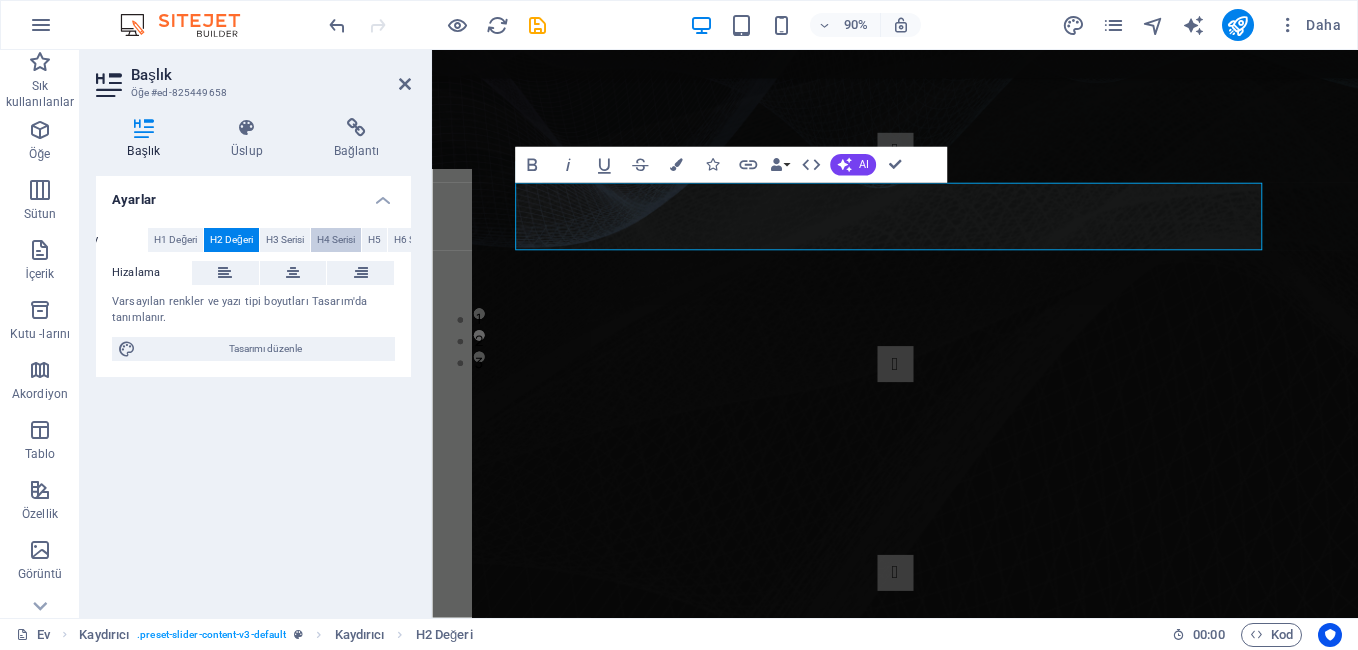 click on "H4 Serisi" at bounding box center [336, 240] 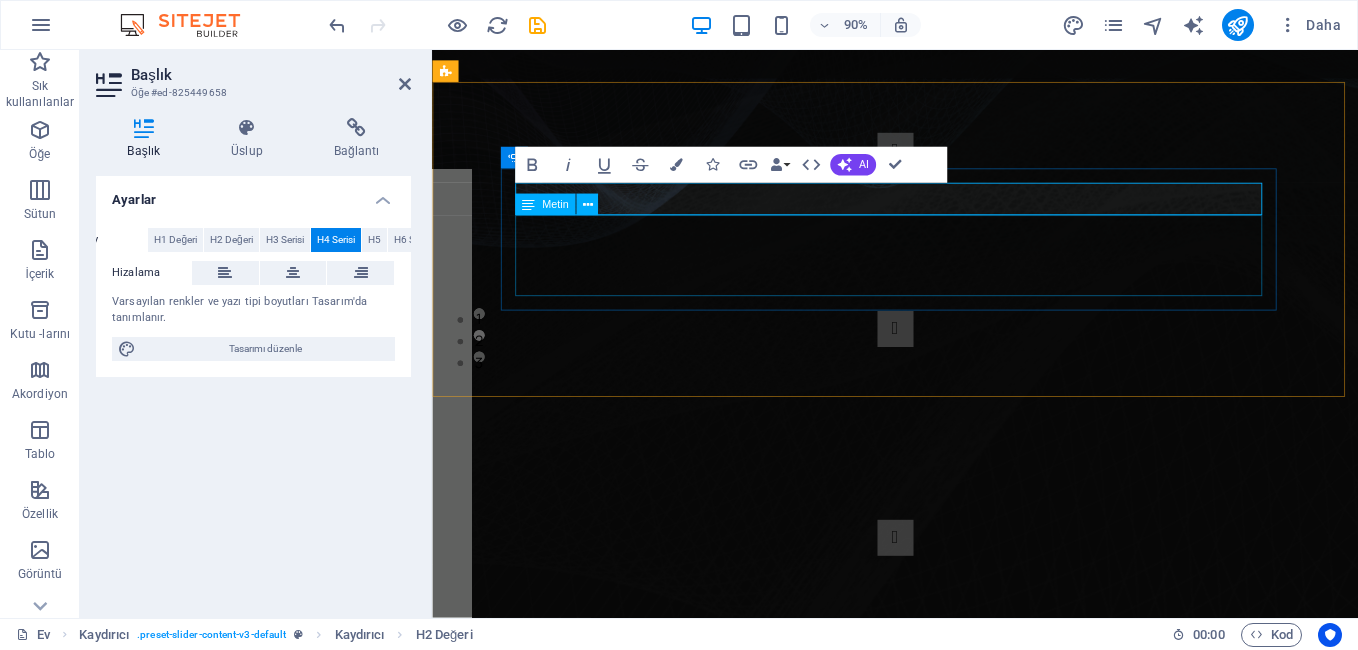 click on "D: KAPTAN !" at bounding box center [61, 719] 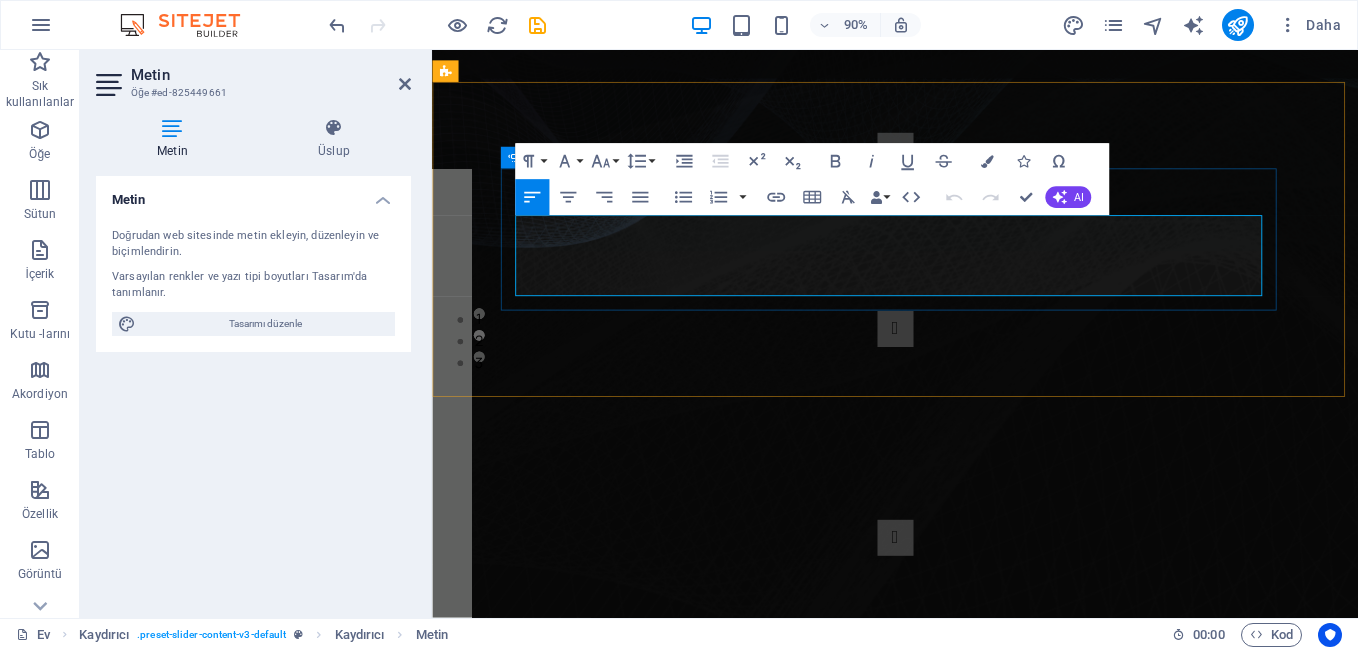 drag, startPoint x: 1038, startPoint y: 286, endPoint x: 619, endPoint y: 257, distance: 420.00238 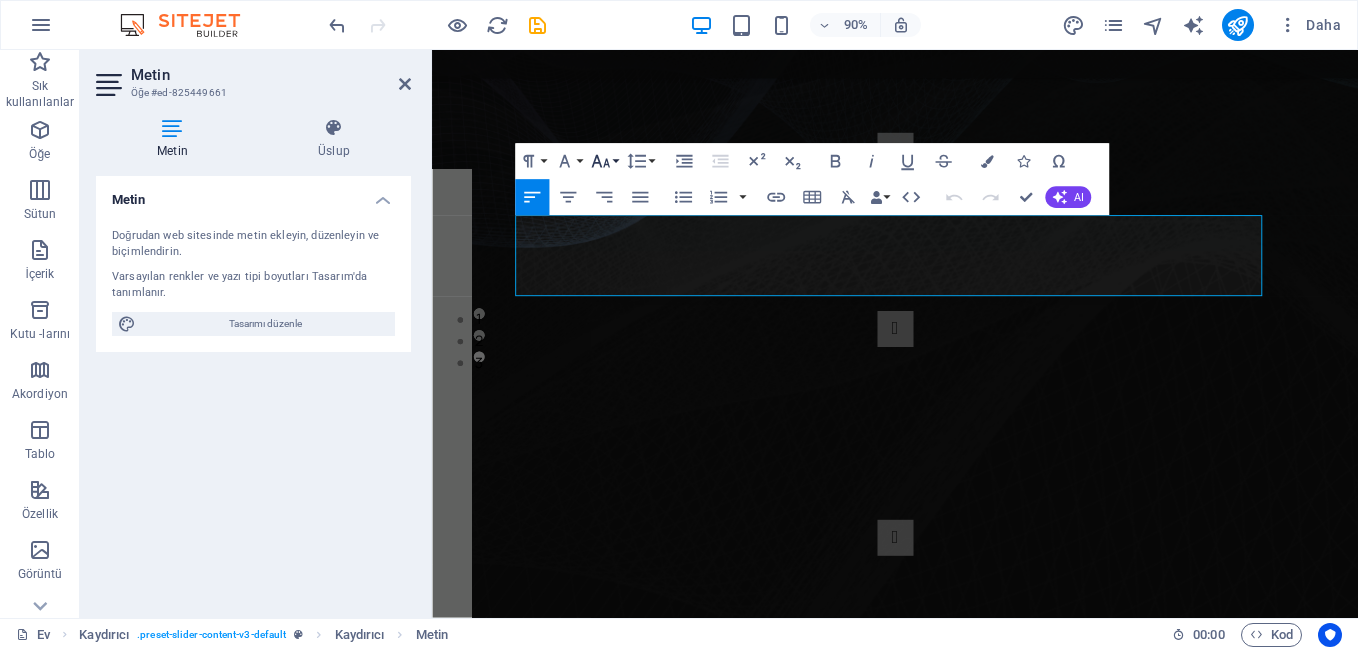 click 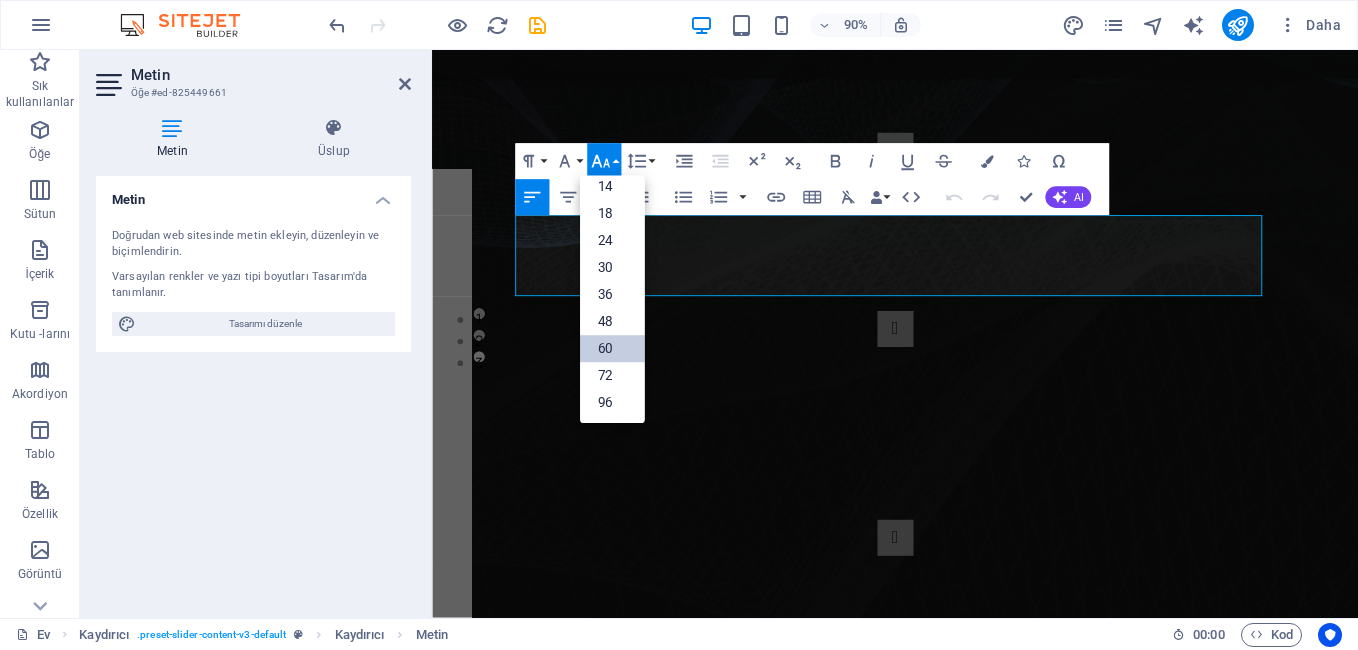 scroll, scrollTop: 161, scrollLeft: 0, axis: vertical 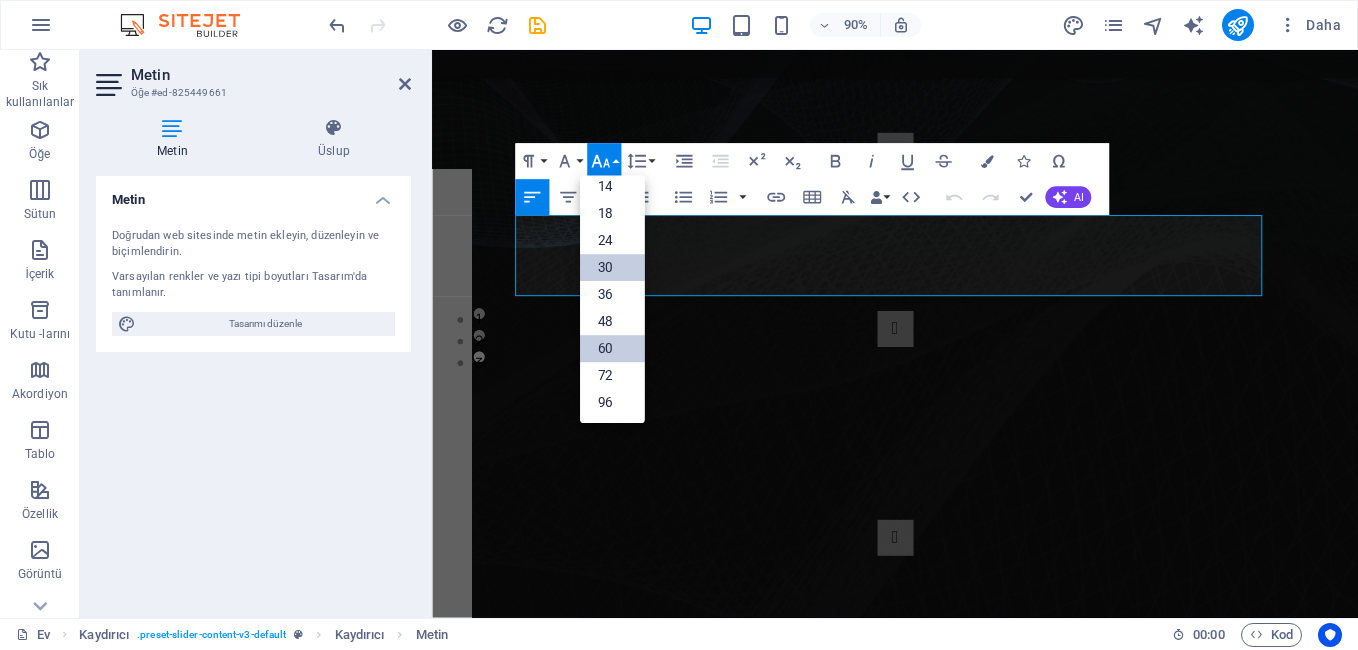 click on "30" at bounding box center [612, 267] 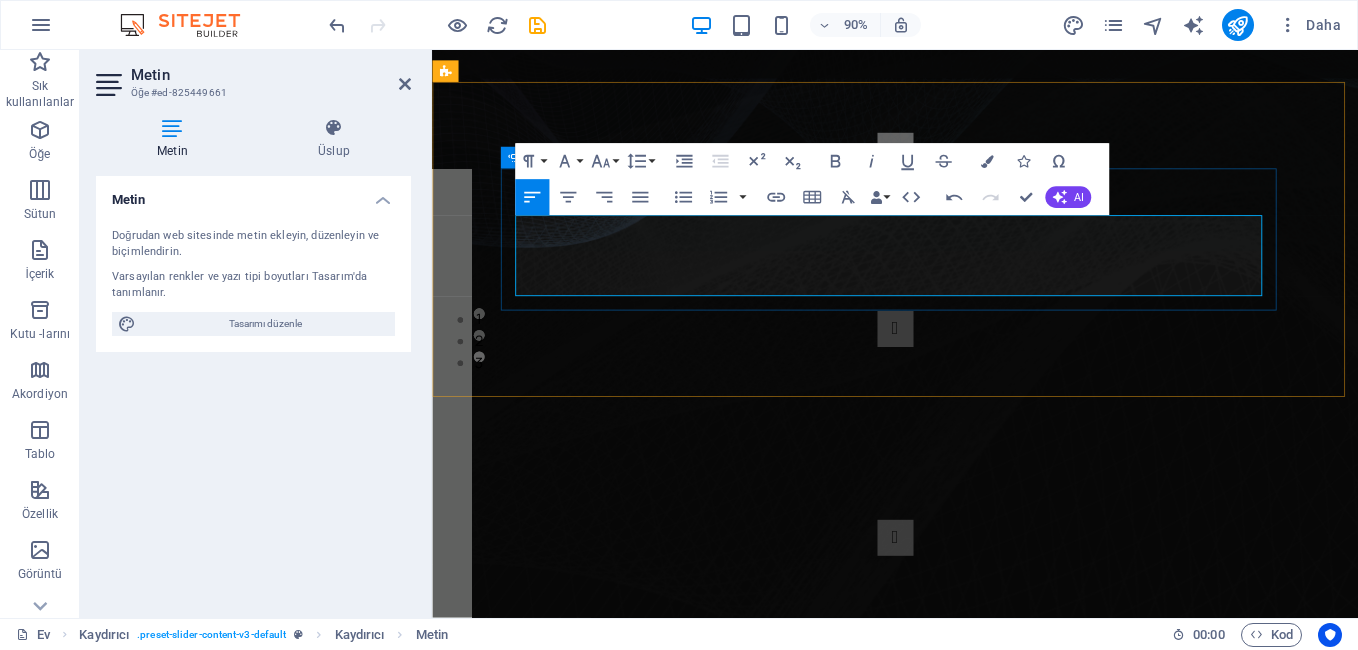 click at bounding box center [947, 162] 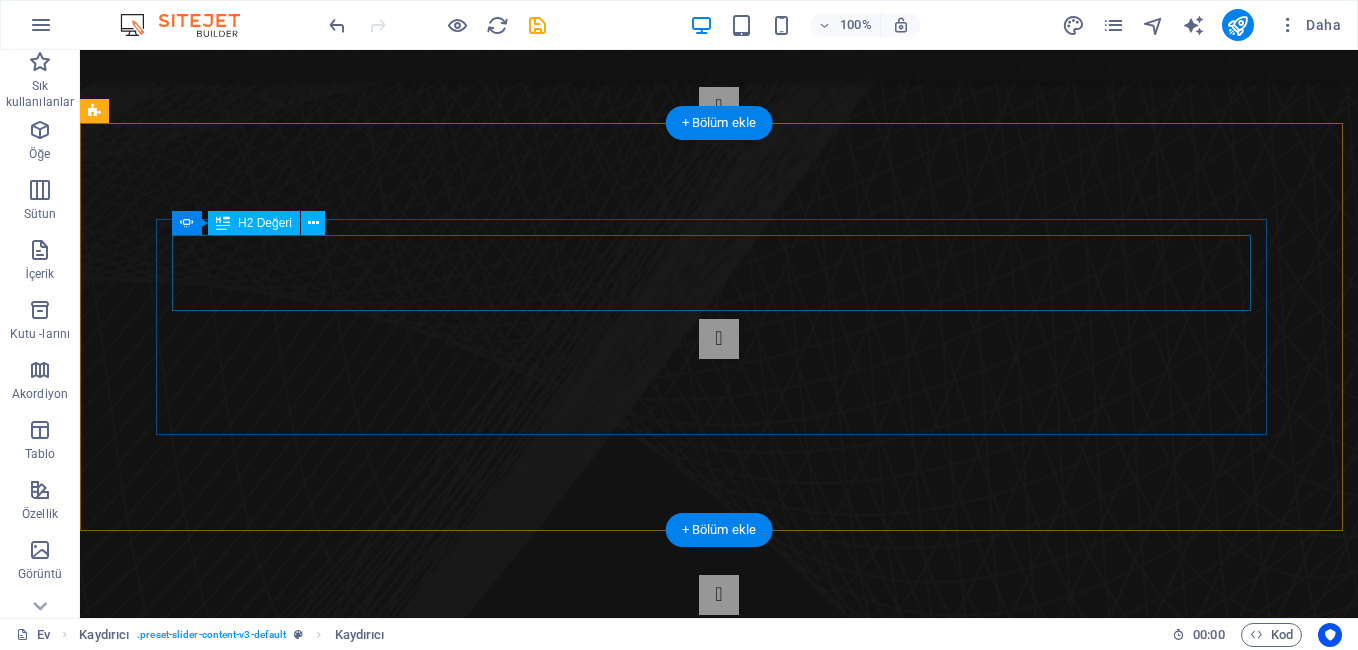 scroll, scrollTop: 900, scrollLeft: 0, axis: vertical 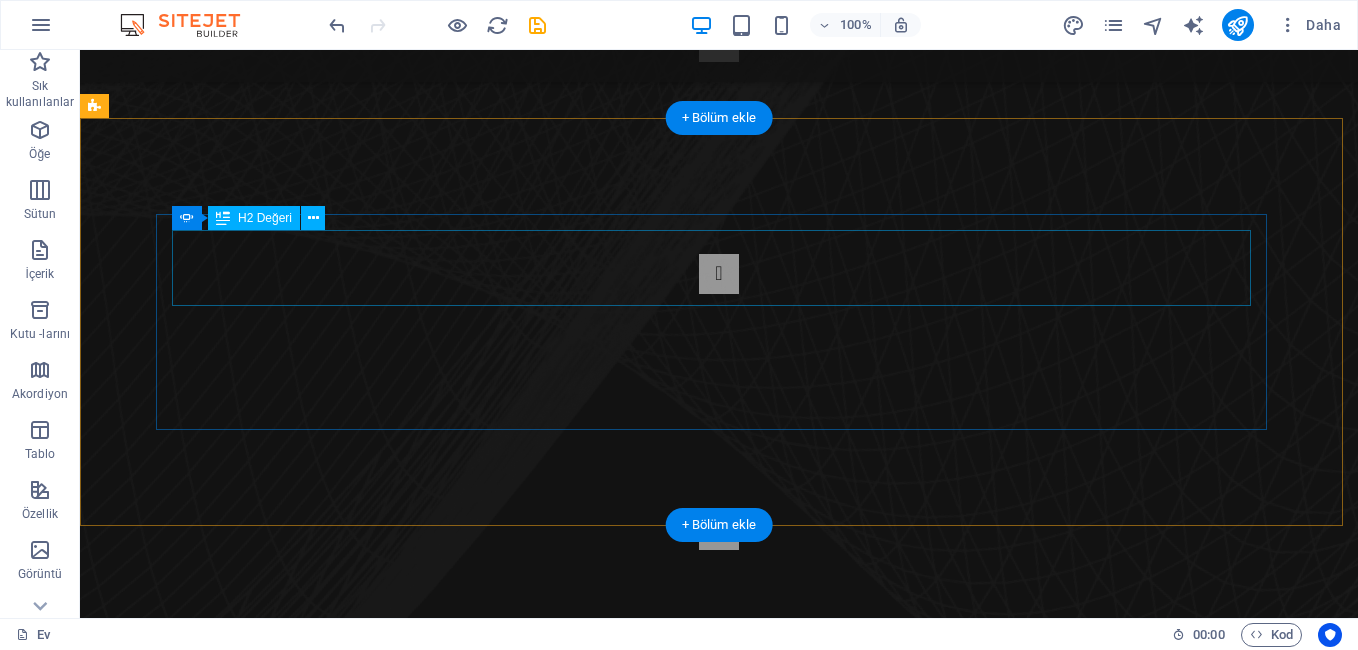 click on "AKLINIZDAKİLER" at bounding box center (-2635, 1066) 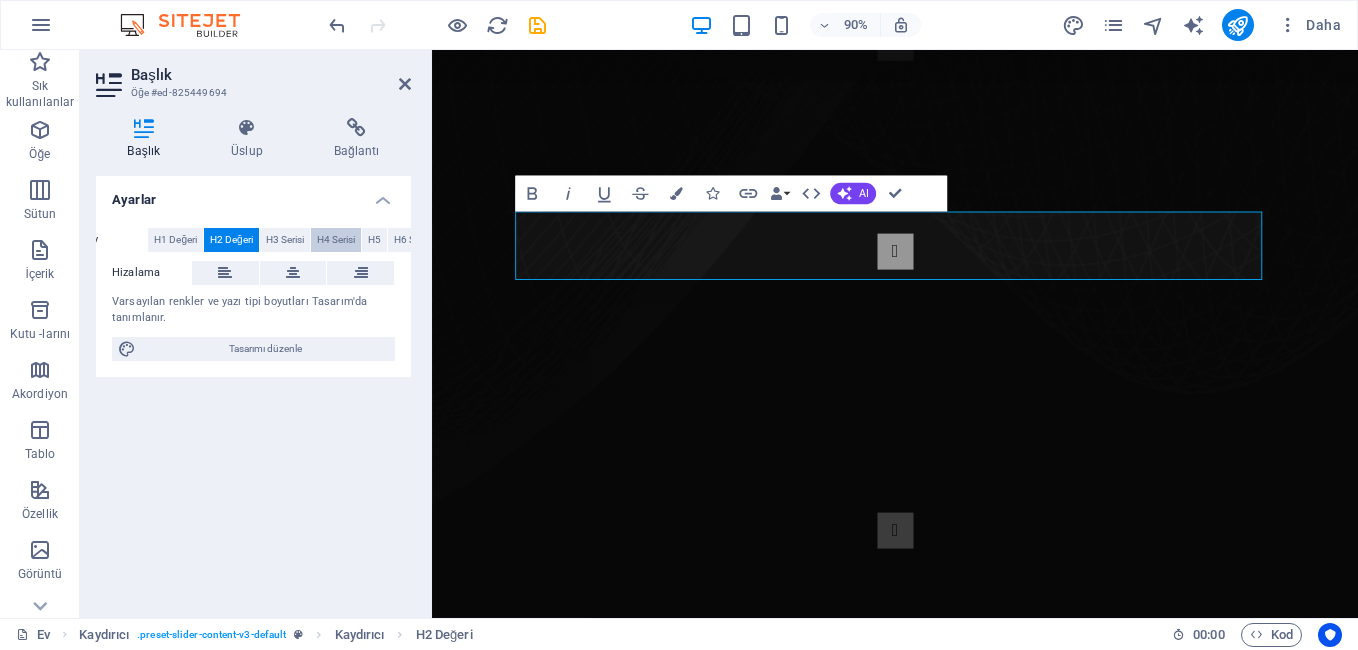 click on "H4 Serisi" at bounding box center (336, 240) 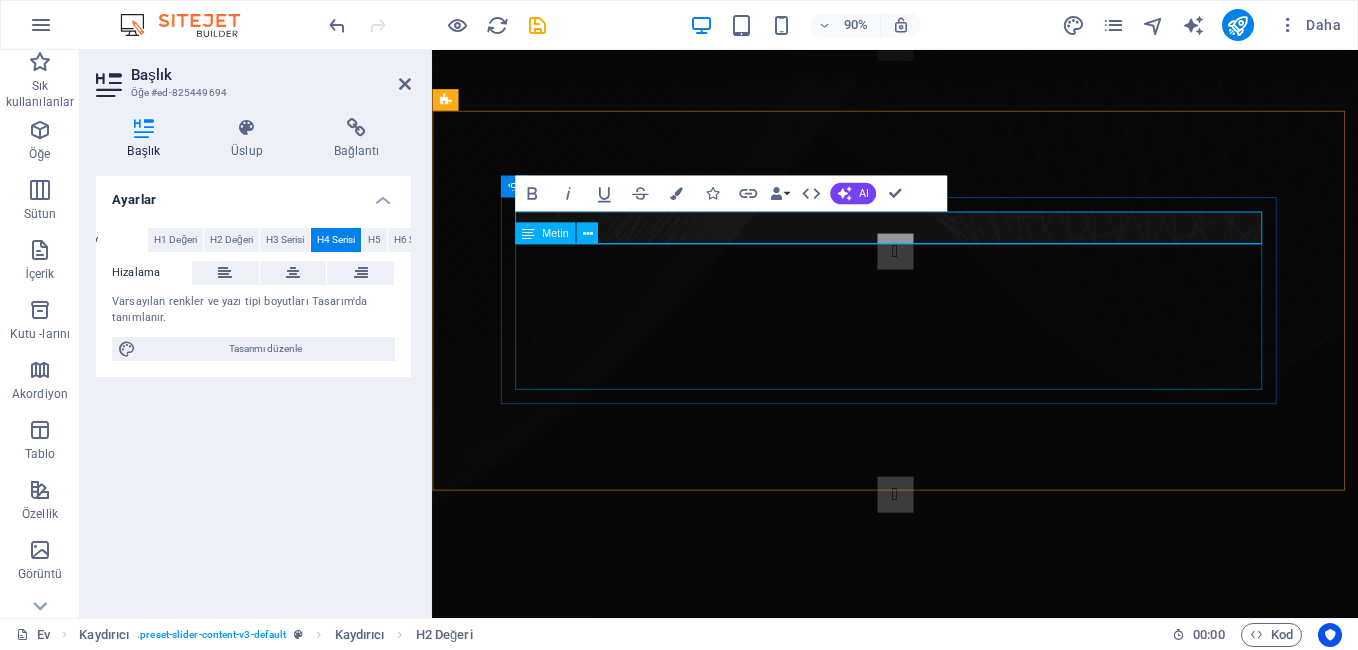 click on "Lütfen Bizlerle İstediginizi Ve Aklınızdaki Yayın Akışının Nasıl Daha Güzel Olur Diye Fikirlerinizi Paylaşınız" at bounding box center (-1663, 1232) 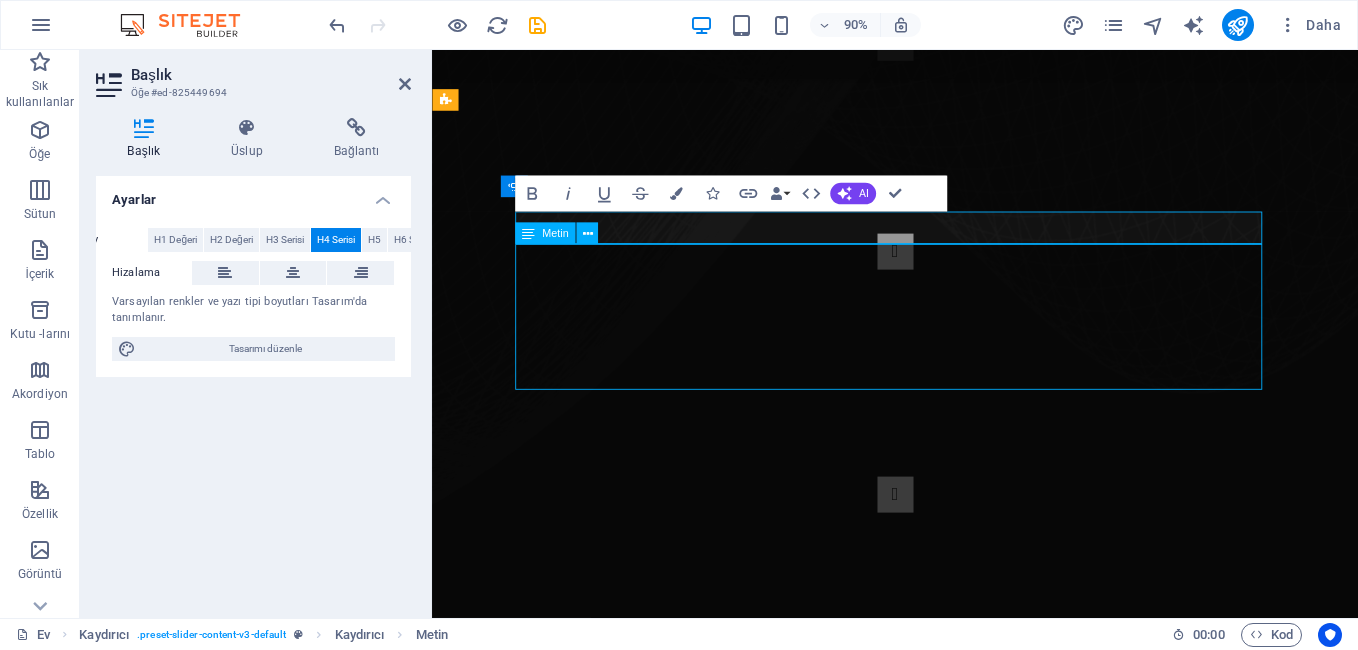 click on "Lütfen Bizlerle İstediginizi Ve Aklınızdaki Yayın Akışının Nasıl Daha Güzel Olur Diye Fikirlerinizi Paylaşınız" at bounding box center (-1663, 1232) 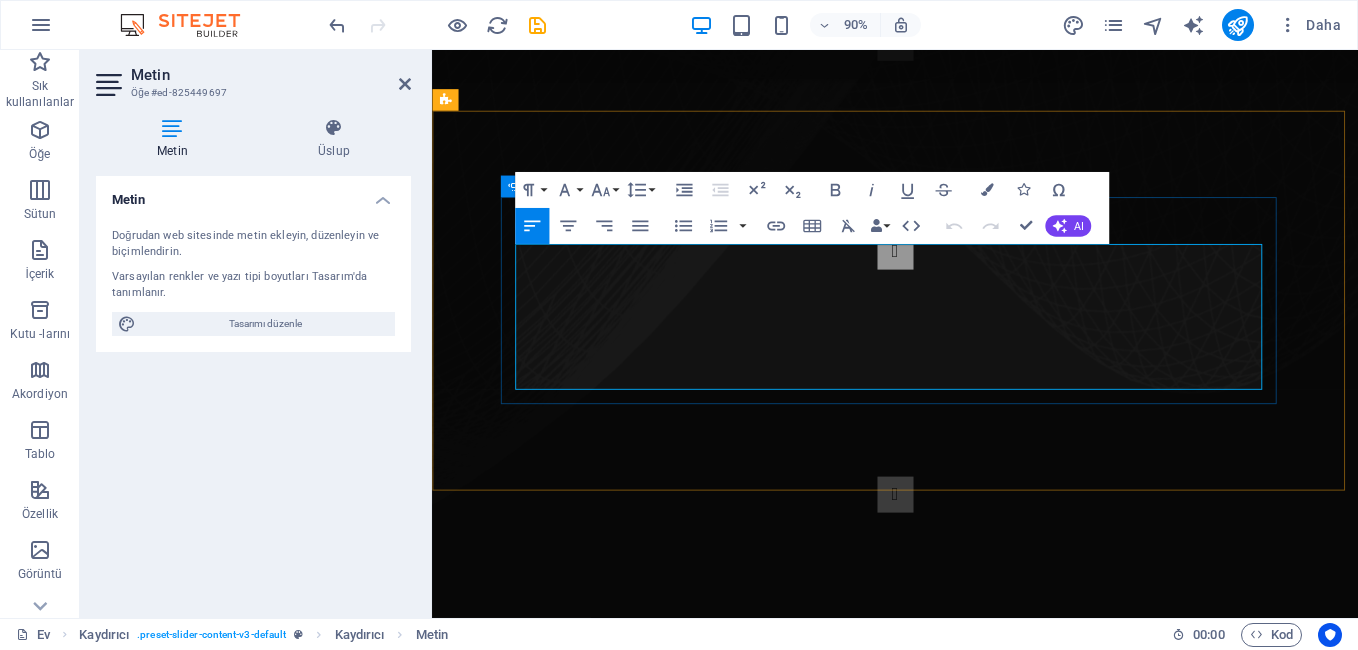 drag, startPoint x: 697, startPoint y: 408, endPoint x: 511, endPoint y: 297, distance: 216.60332 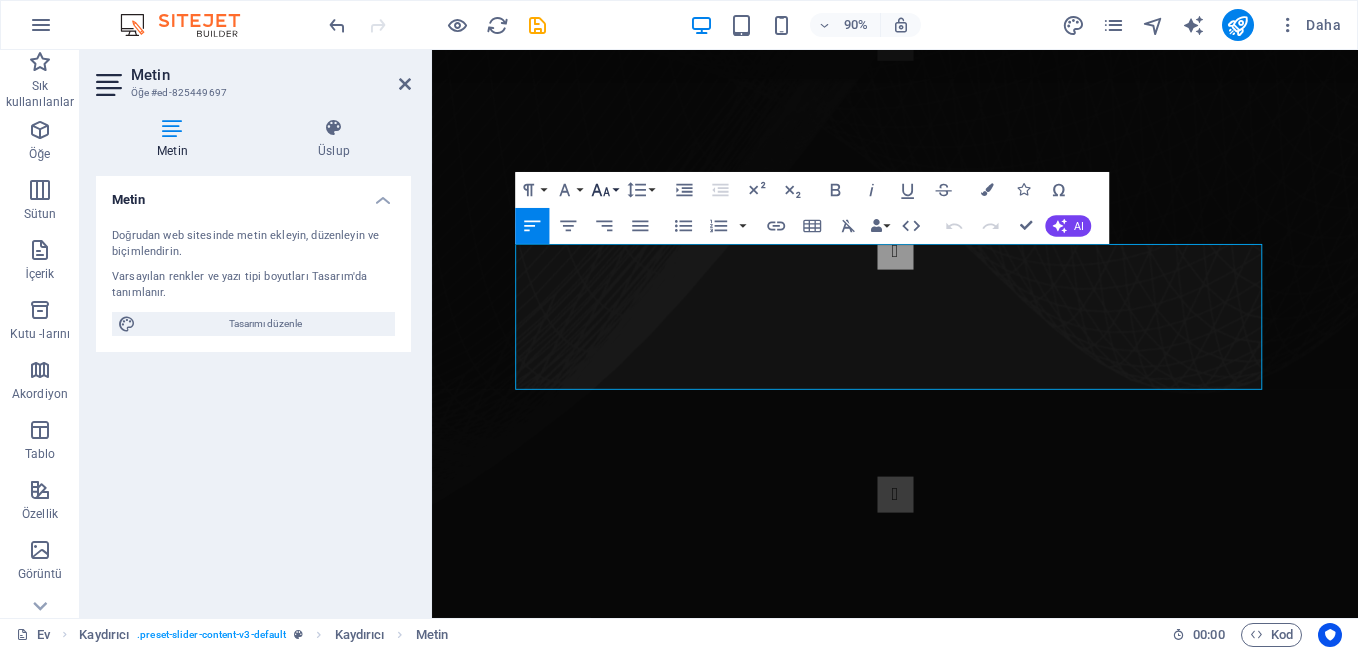 click 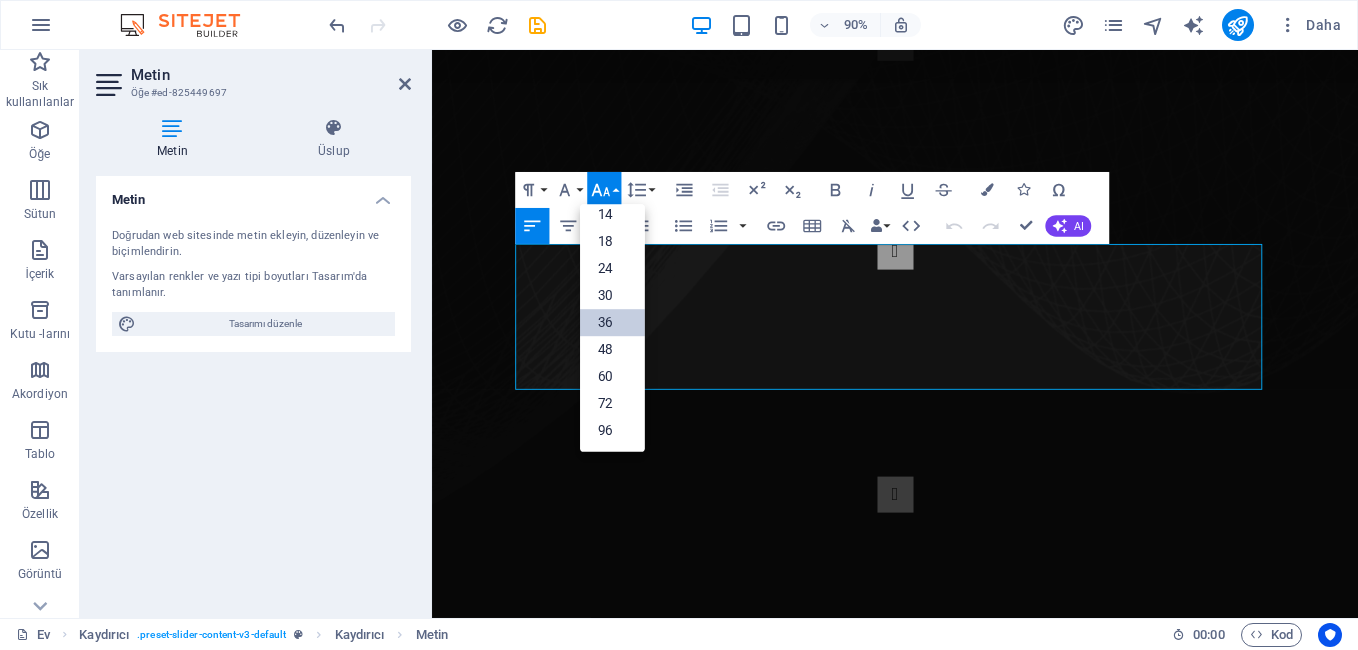 scroll, scrollTop: 161, scrollLeft: 0, axis: vertical 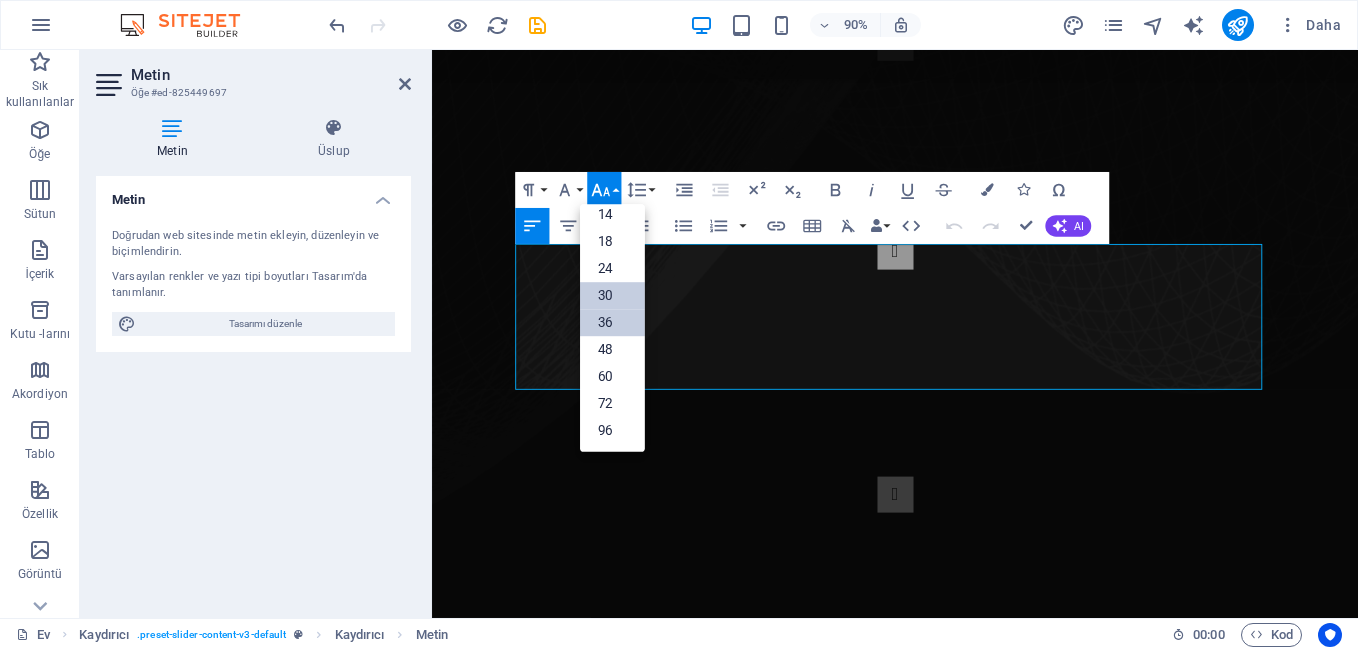click on "30" at bounding box center [612, 296] 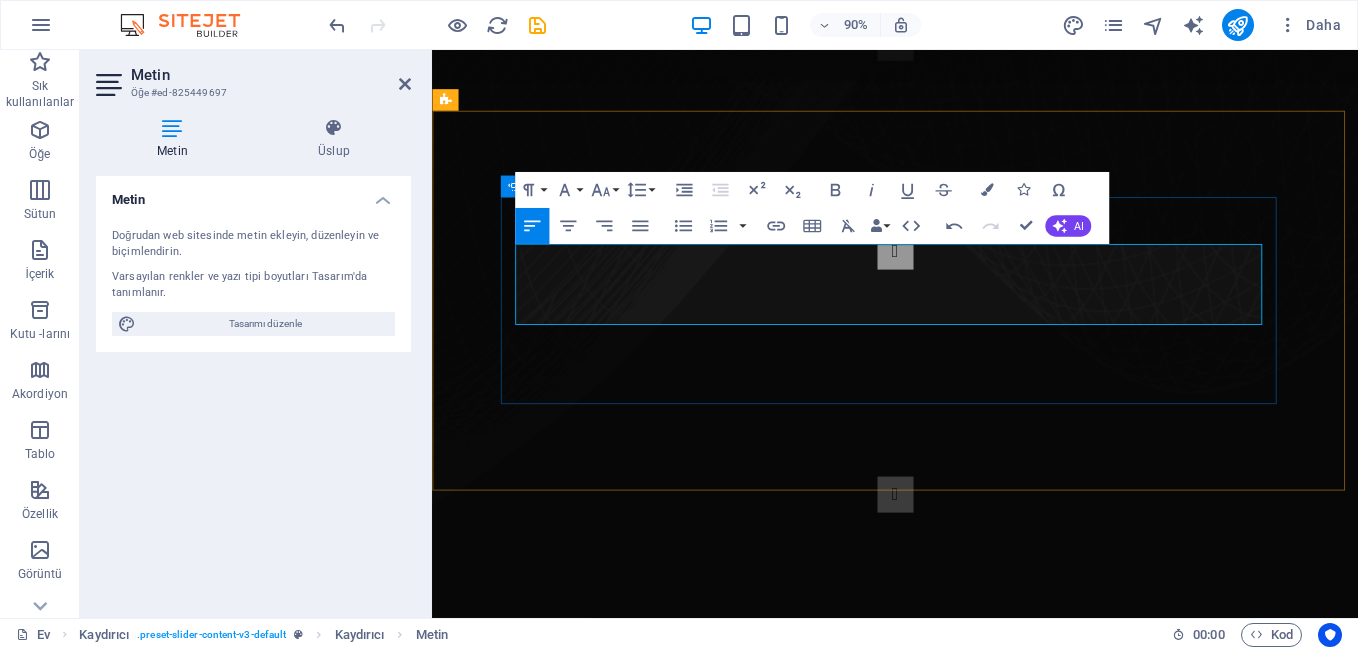 click on "AKLINIZDAKİLER Lütfen Bizlerle İstediginizi Ve Aklınızdaki Yayın Akışının Nasıl Daha Güzel Olur Diye Fikirlerinizi Paylaşınız RADYOKOLİK FATSA FM Herzaman Sizlere Daha İyi Bitr Yayın Kalitesi Suna Bilmek İçin Çalışmaya Devam Ediyoruz.. TEMEL AMACIMIZ Buradi Temel Amacımız Sizlere Daha Kaliteli Bir Yayın Akışı Sunmaktır... AKLINIZDAKİLER Lütfen Bizlerle İstediginizi Ve Aklınızdaki Yayın Akışının Nasıl Daha Güzel Olur Diye Fikirlerinizi Paylaşınız RADYOKOLİK FATSA FM Herzaman Sizlere Daha İyi Bitr Yayın Kalitesi Suna Bilmek İçin Çalışmaya Devam Ediyoruz.. 1 2 3" at bounding box center (946, 409) 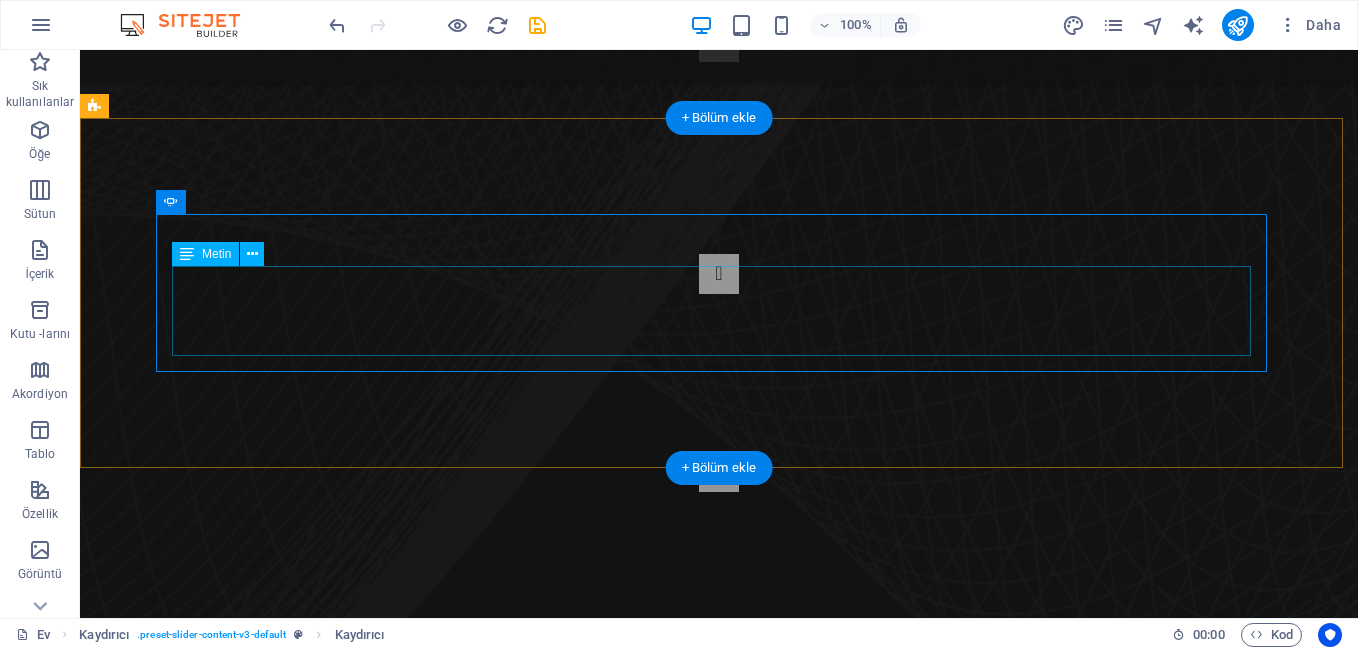 click on "Lütfen Bizlerle İstediginizi Ve Aklınızdaki Yayın Akışının Nasıl Daha Güzel Olur Diye Fikirlerinizi Paylaşınız" at bounding box center (-2635, 1052) 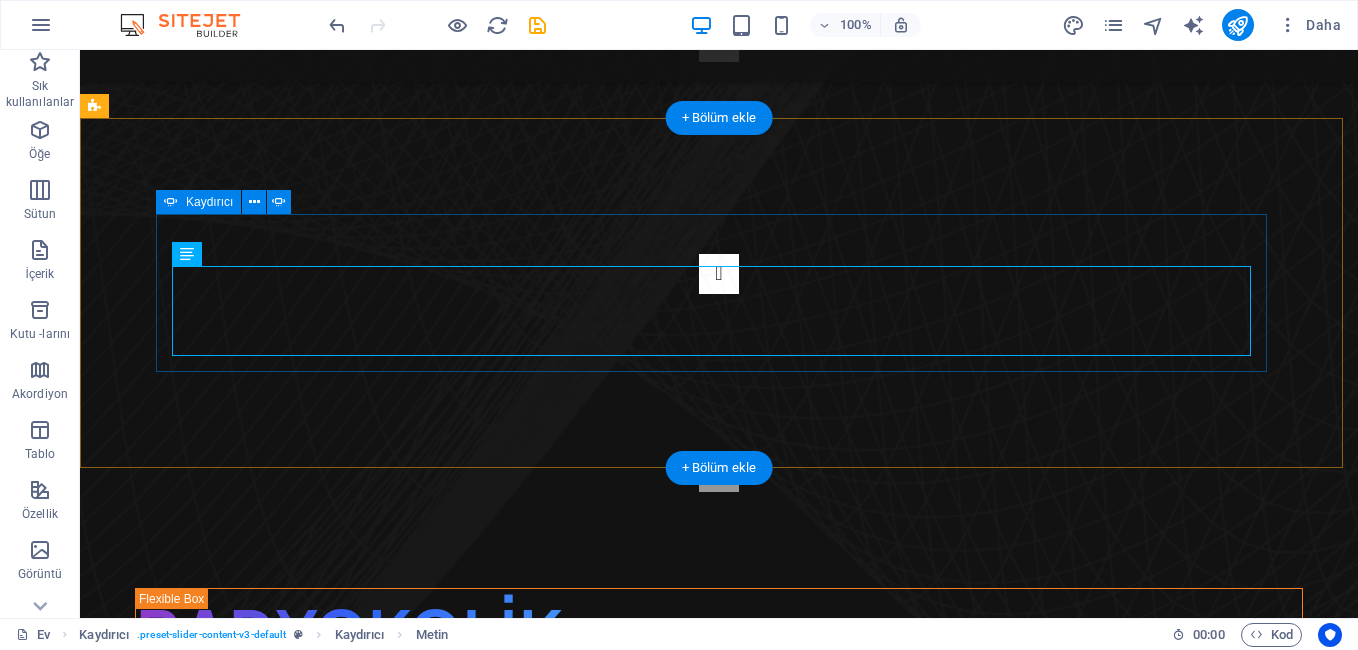 click at bounding box center [719, 274] 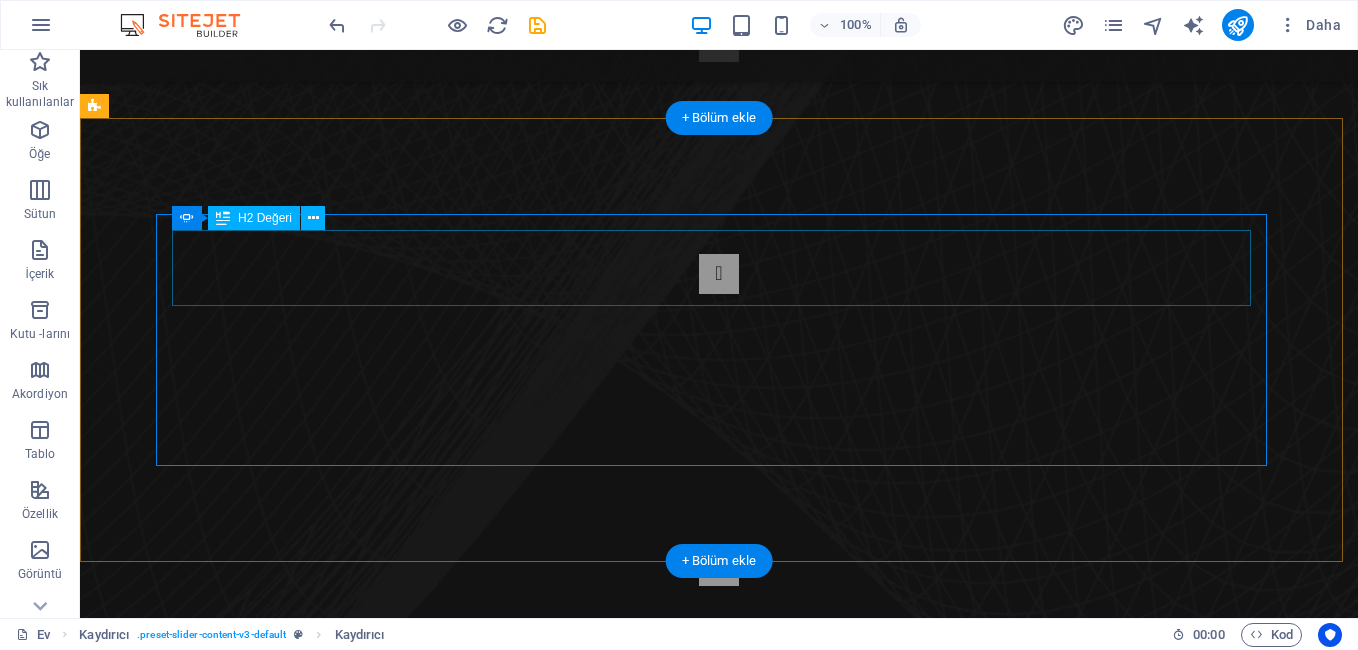 click on "TEMEL AMACIMIZ" at bounding box center [-1524, 757] 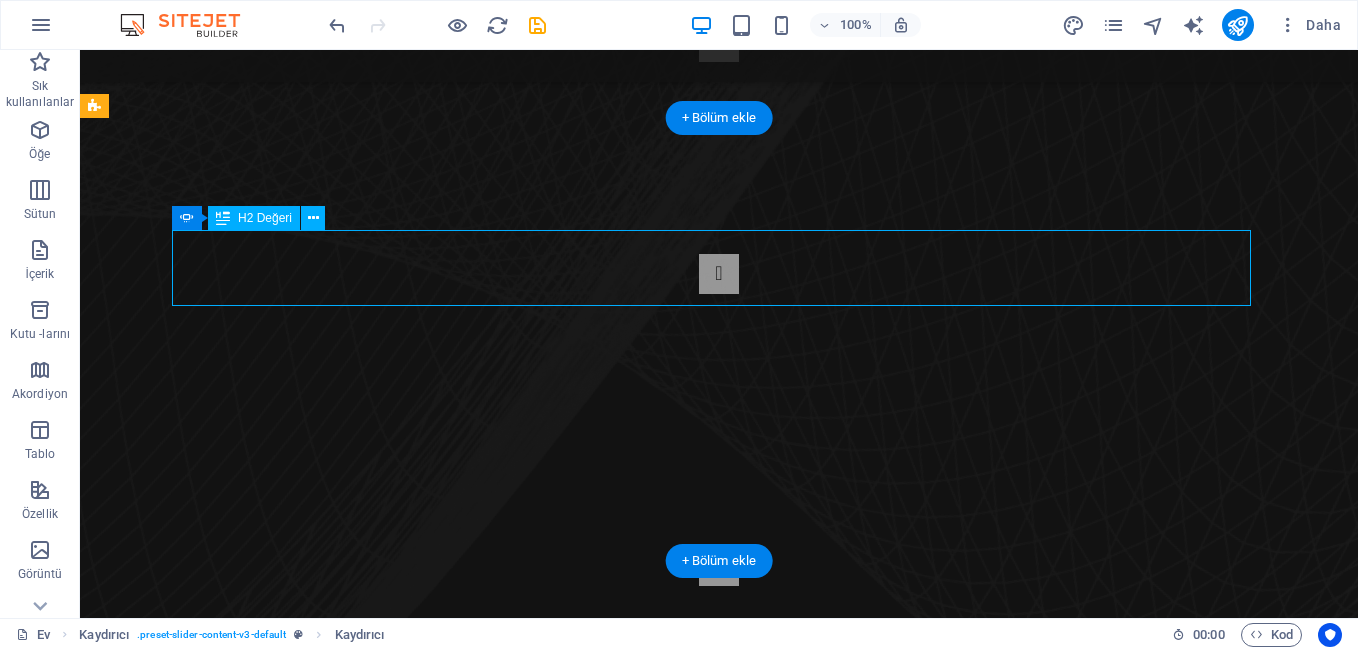 click on "TEMEL AMACIMIZ" at bounding box center [-1524, 757] 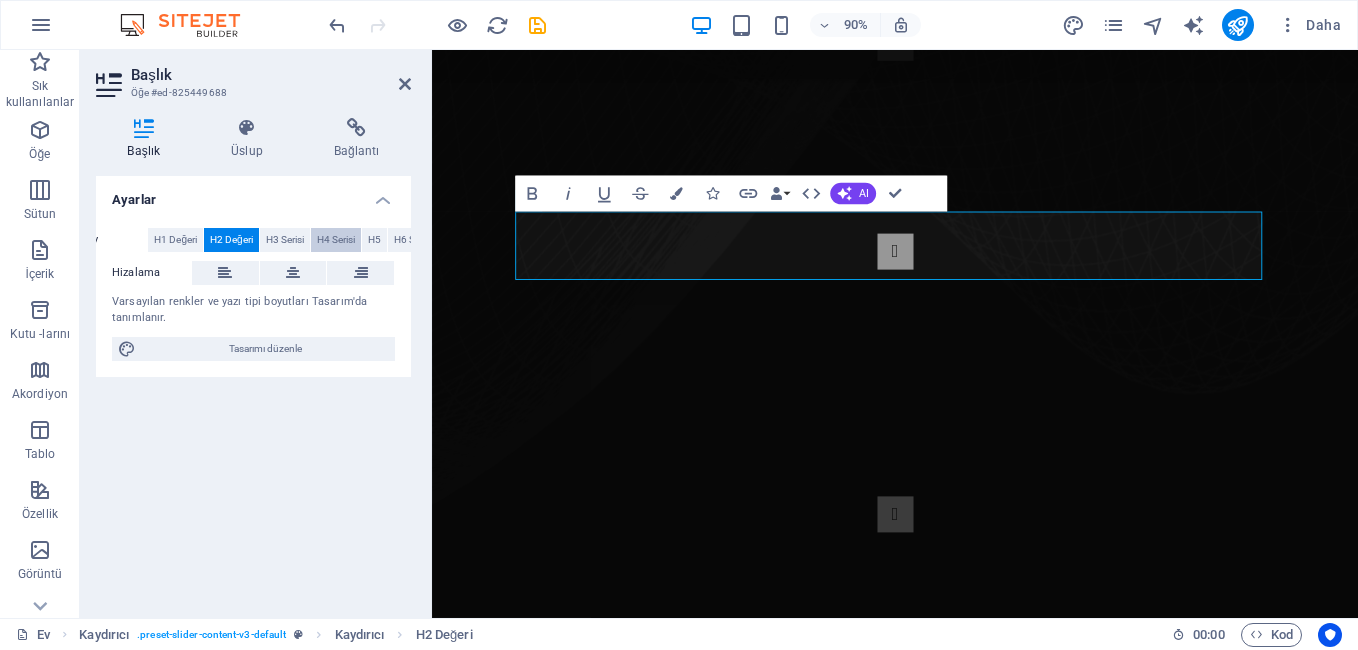 click on "H4 Serisi" at bounding box center (336, 240) 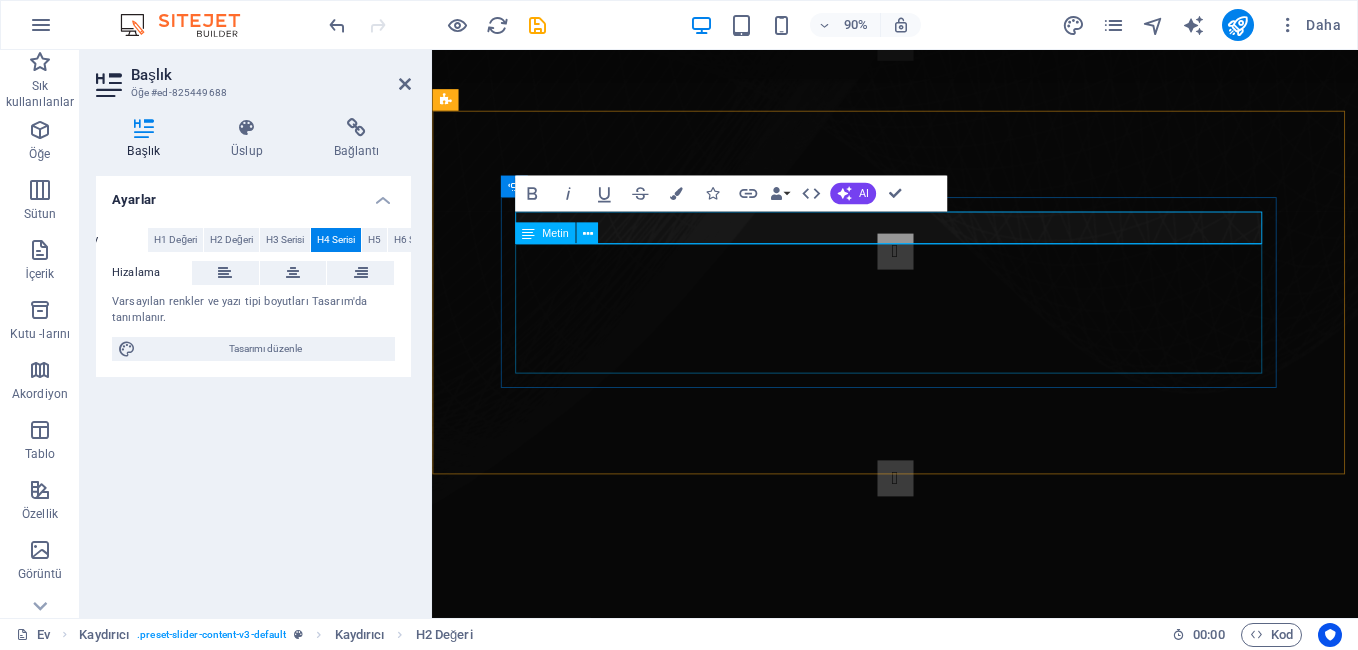 click on "Buradi Temel Amacımız Sizlere Daha Kaliteli Bir Yayın Akışı Sunmaktır..." at bounding box center [-801, 900] 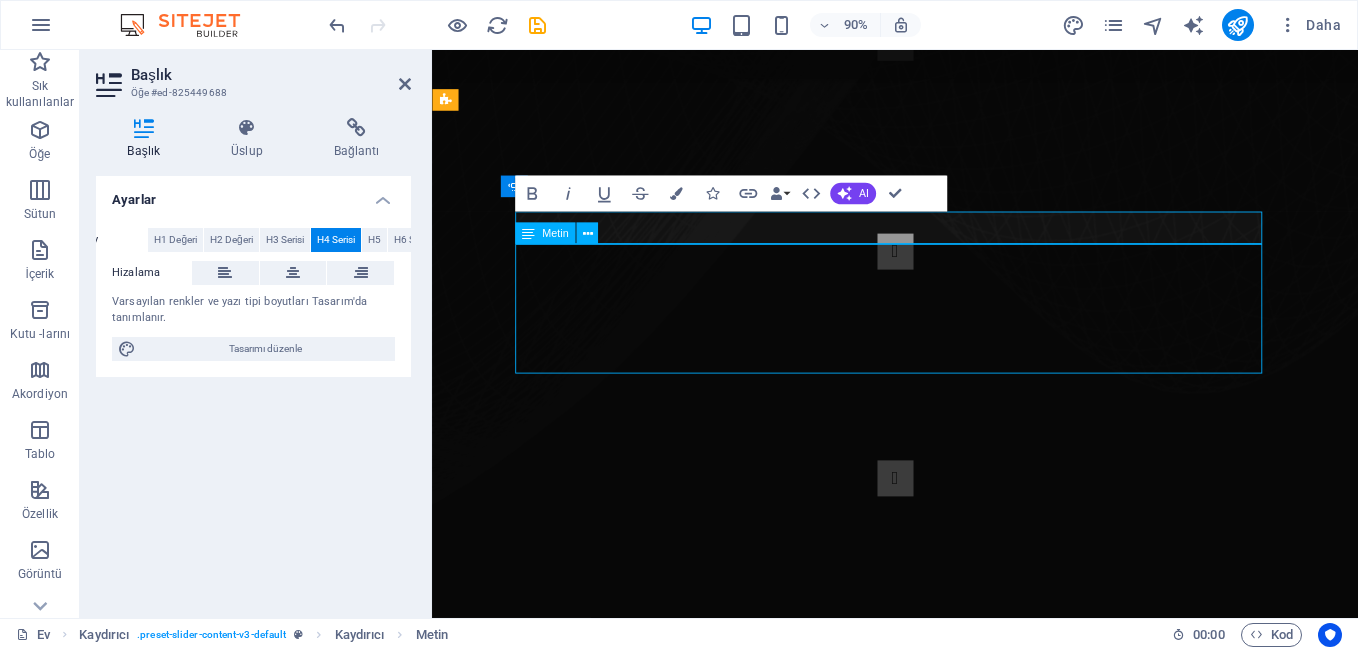 click on "Buradi Temel Amacımız Sizlere Daha Kaliteli Bir Yayın Akışı Sunmaktır..." at bounding box center [-801, 900] 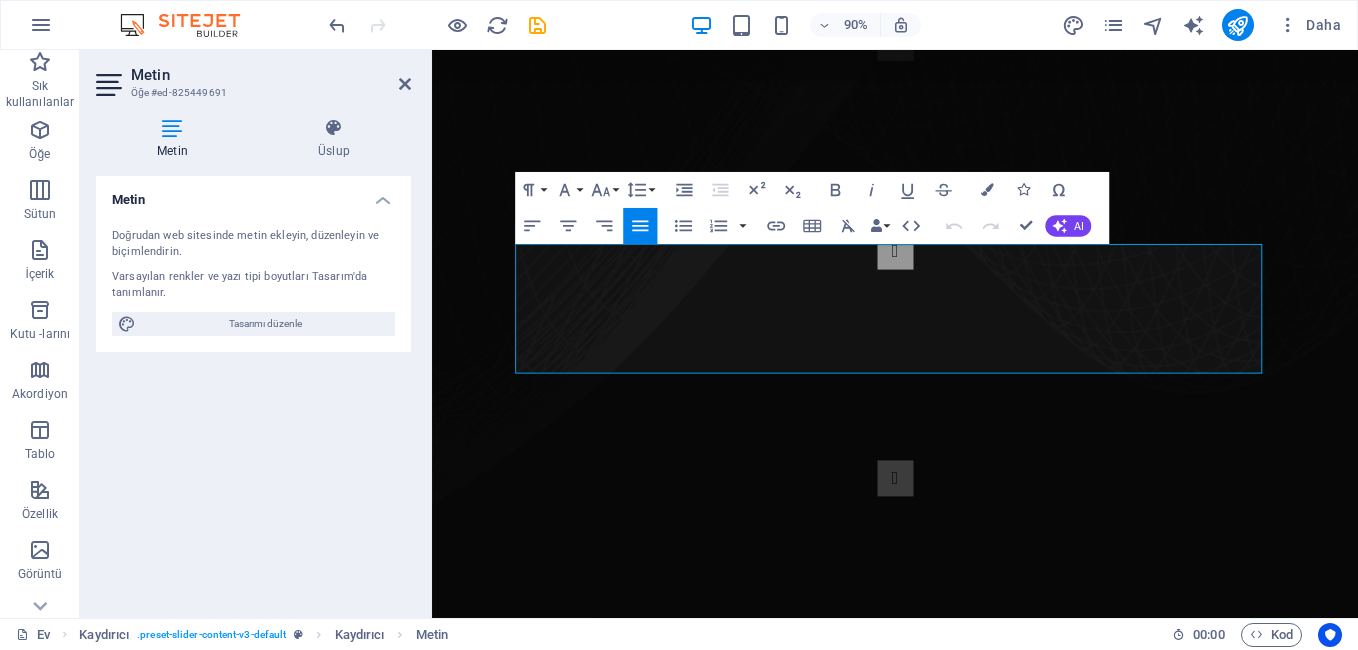 drag, startPoint x: 1191, startPoint y: 387, endPoint x: 378, endPoint y: 296, distance: 818.077 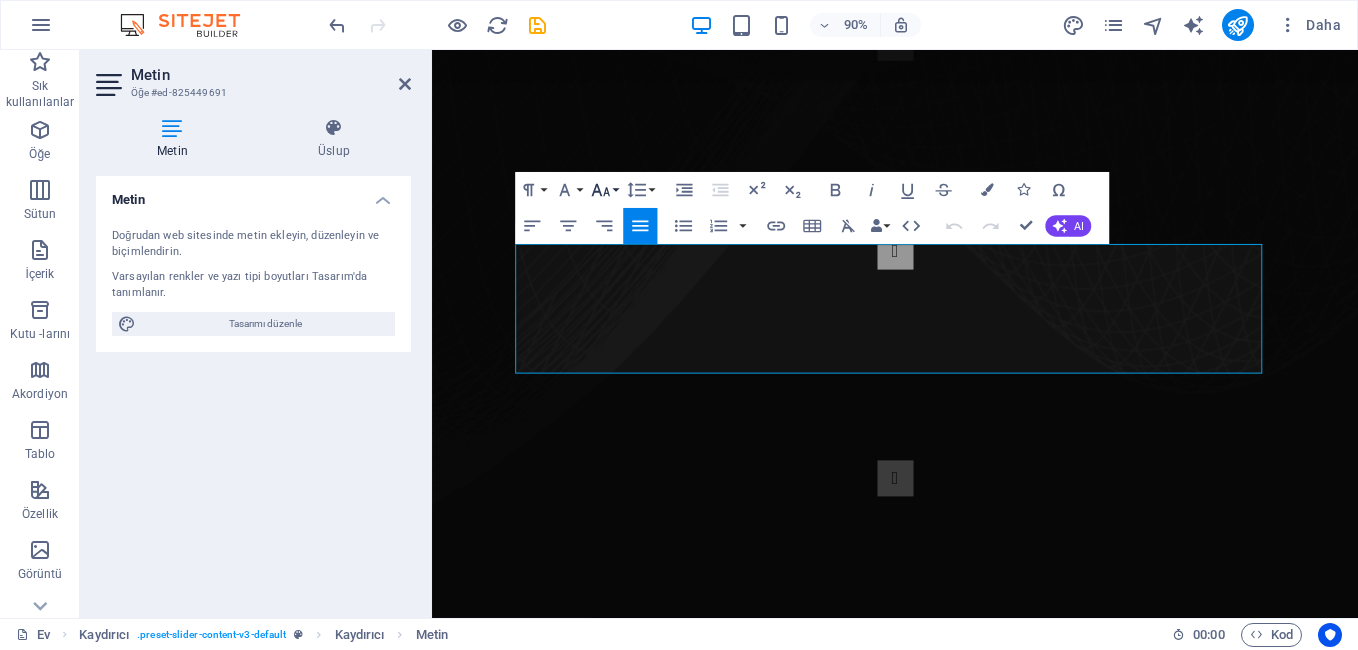 click 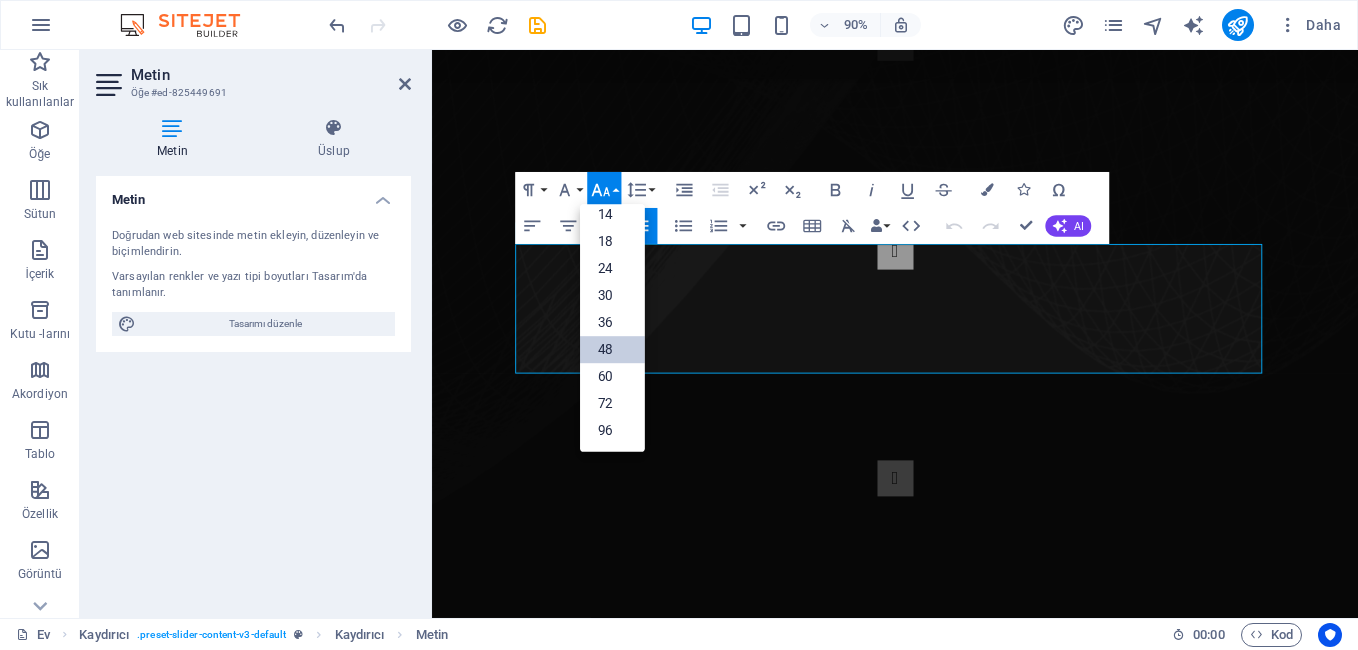 scroll, scrollTop: 161, scrollLeft: 0, axis: vertical 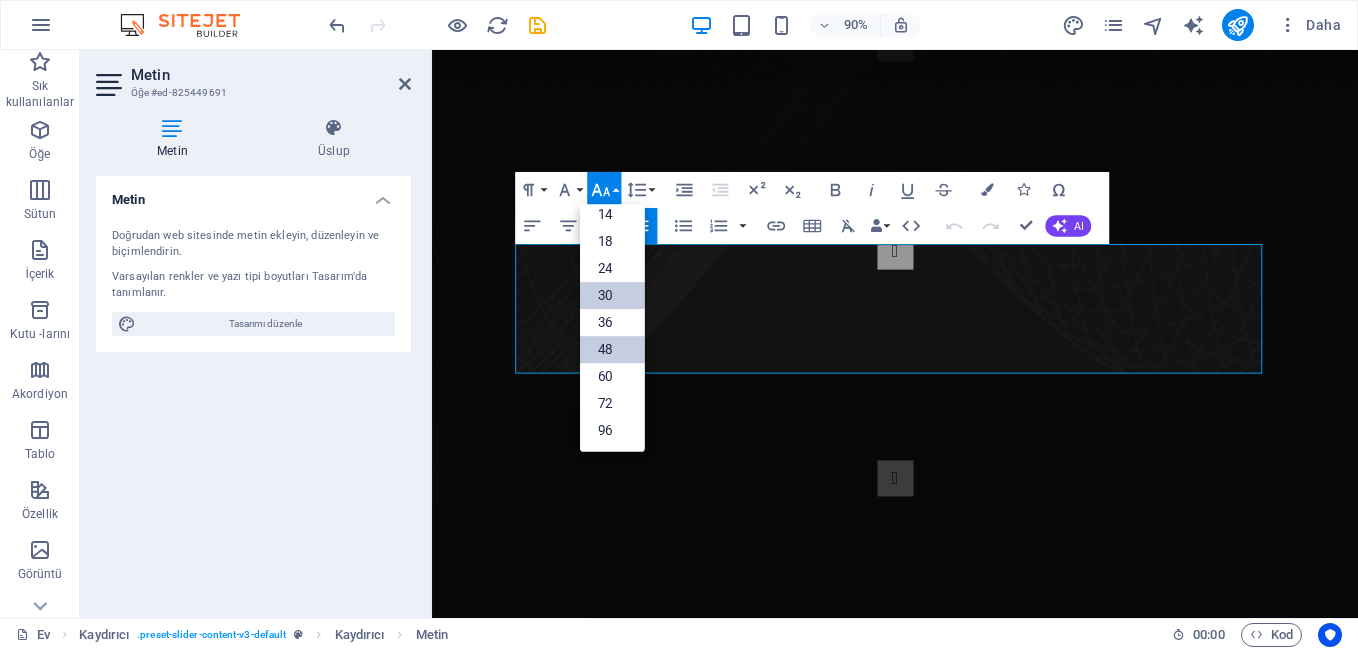 click on "30" at bounding box center (612, 296) 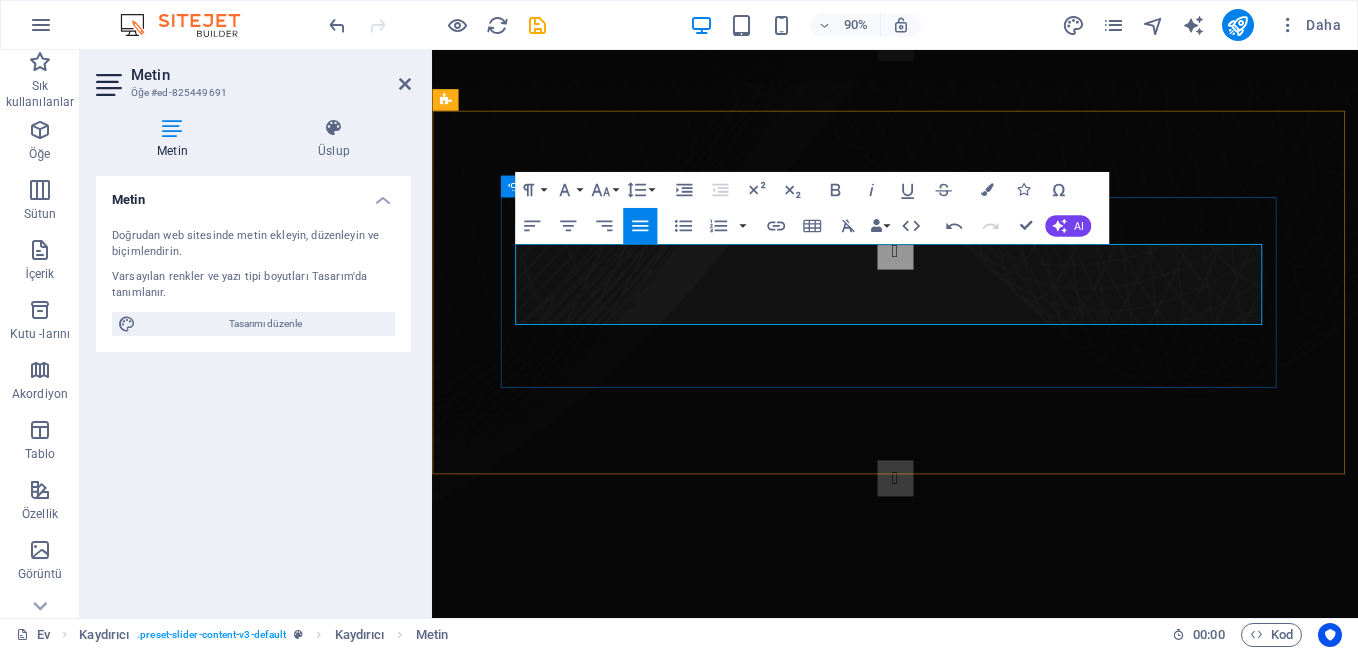 click on "AKLINIZDAKİLER Lütfen Bizlerle İstediginizi Ve Aklınızdaki Yayın Akışının Nasıl Daha Güzel Olur Diye Fikirlerinizi Paylaşınız RADYOKOLİK FATSA FM Herzaman Sizlere Daha İyi Bitr Yayın Kalitesi Suna Bilmek İçin Çalışmaya Devam Ediyoruz.. TEMEL AMACIMIZ Buradi Temel Amacımız Sizlere Daha Kaliteli Bir Yayın Akışı Sunmaktır... AKLINIZDAKİLER Lütfen Bizlerle İstediginizi Ve Aklınızdaki Yayın Akışının Nasıl Daha Güzel Olur Diye Fikirlerinizi Paylaşınız RADYOKOLİK FATSA FM Herzaman Sizlere Daha İyi Bitr Yayın Kalitesi Suna Bilmek İçin Çalışmaya Devam Ediyoruz.. 1 2 3" at bounding box center [946, 400] 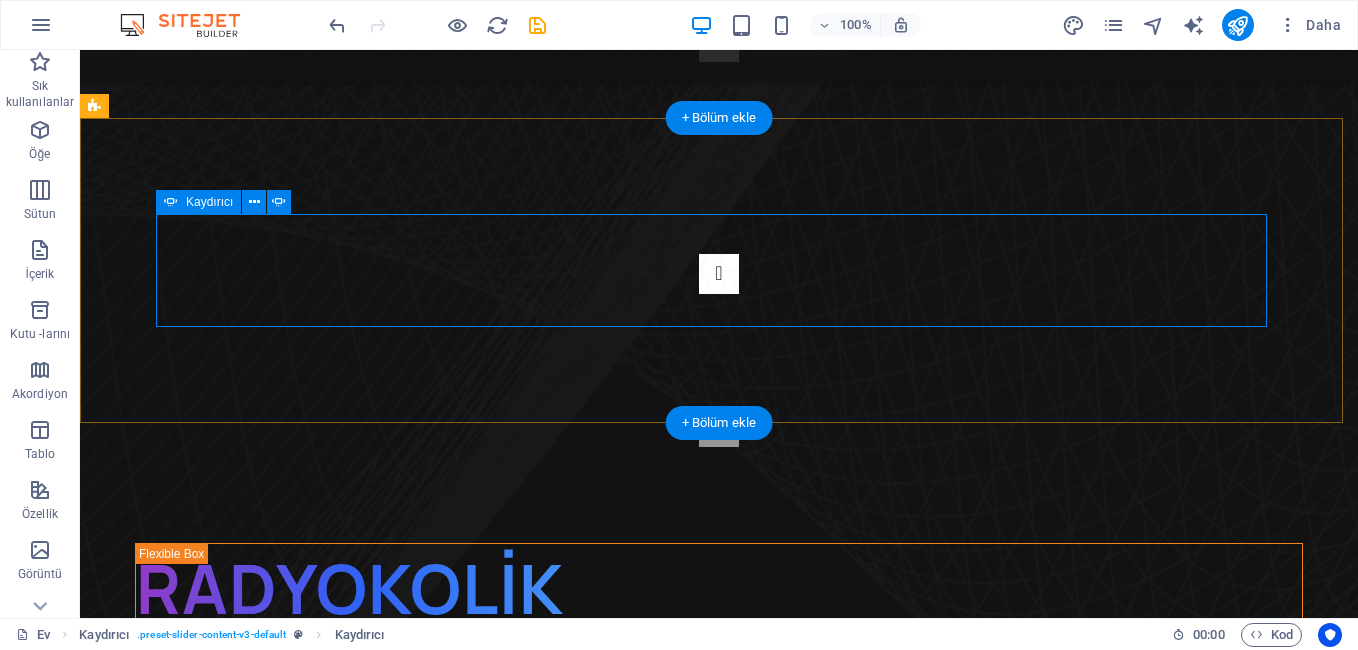 click at bounding box center (719, 274) 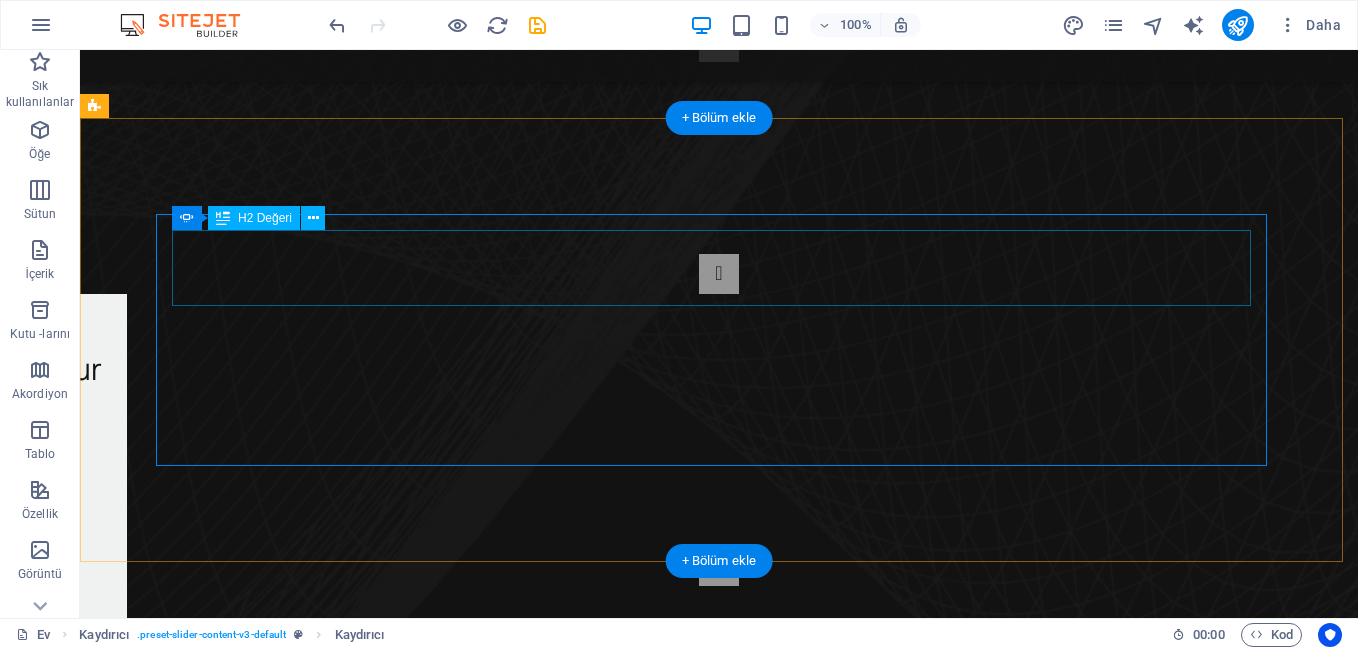 click on "RADYOKOLİK FATSA FM" at bounding box center (-413, 505) 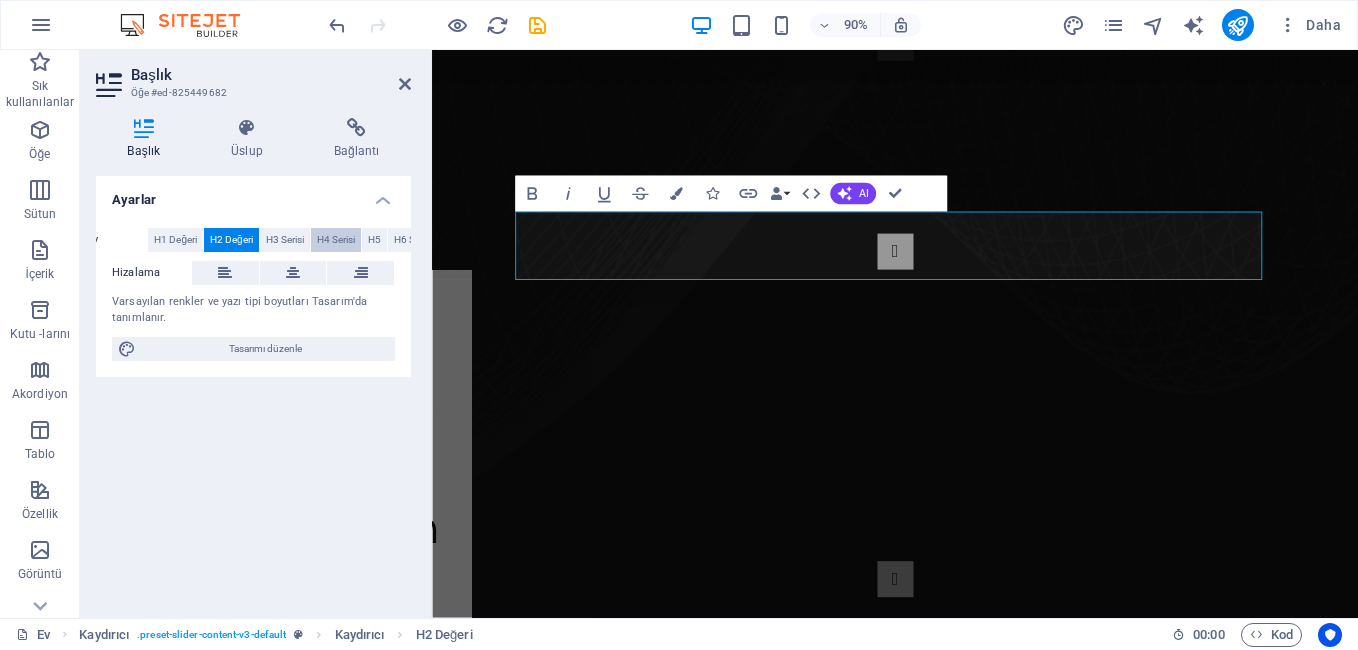 click on "H4 Serisi" at bounding box center (336, 240) 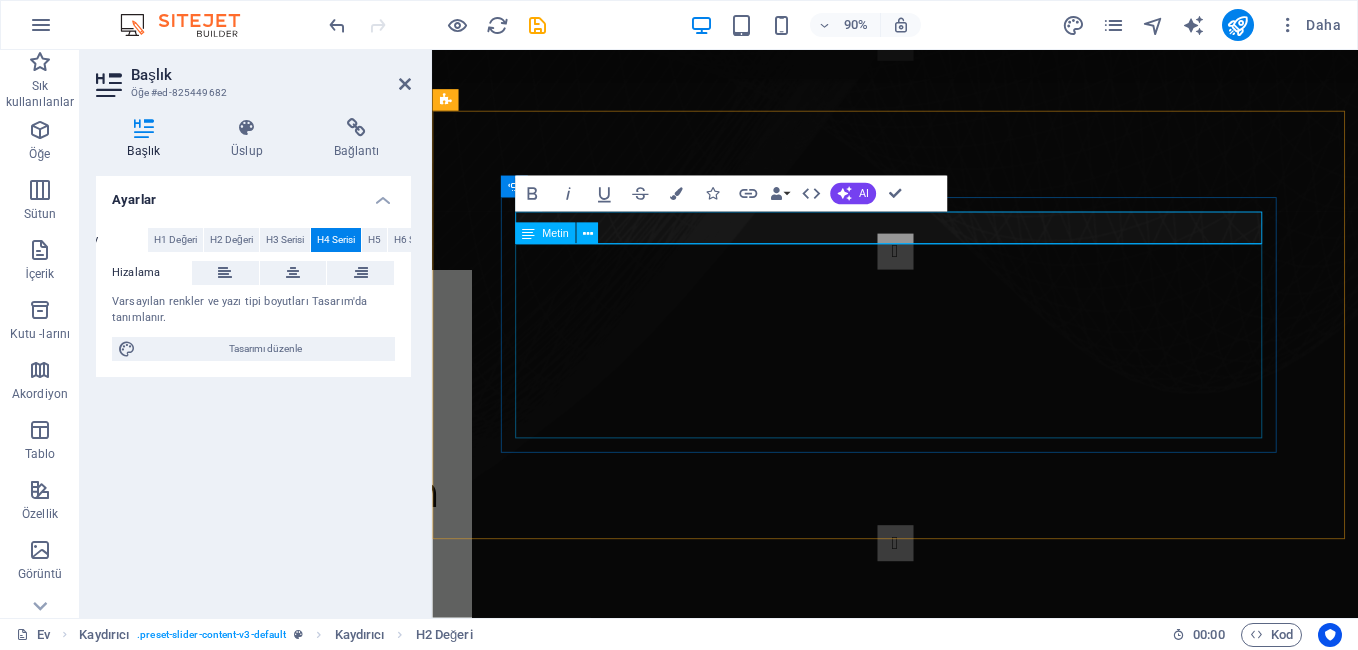 click on "Herzaman Sizlere Daha İyi Bitr Yayın Kalitesi Suna Bilmek İçin Çalışmaya Devam Ediyoruz.." at bounding box center [61, 612] 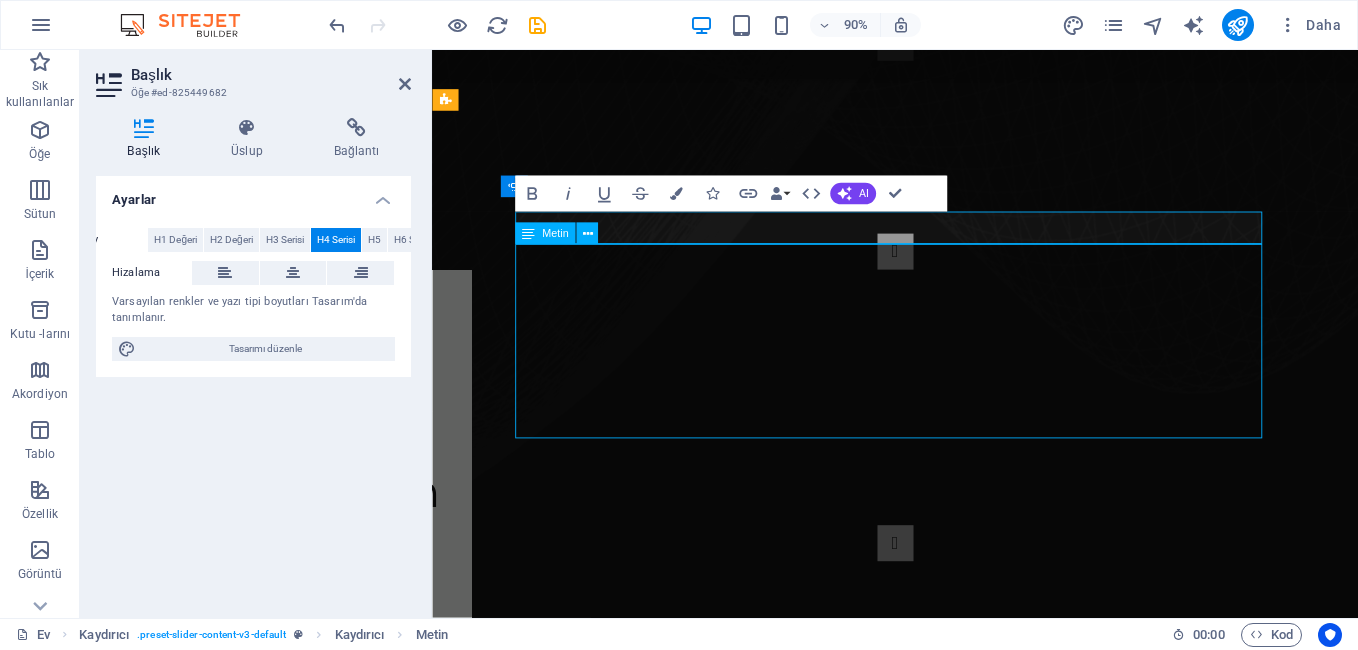 click on "Herzaman Sizlere Daha İyi Bitr Yayın Kalitesi Suna Bilmek İçin Çalışmaya Devam Ediyoruz.." at bounding box center (61, 612) 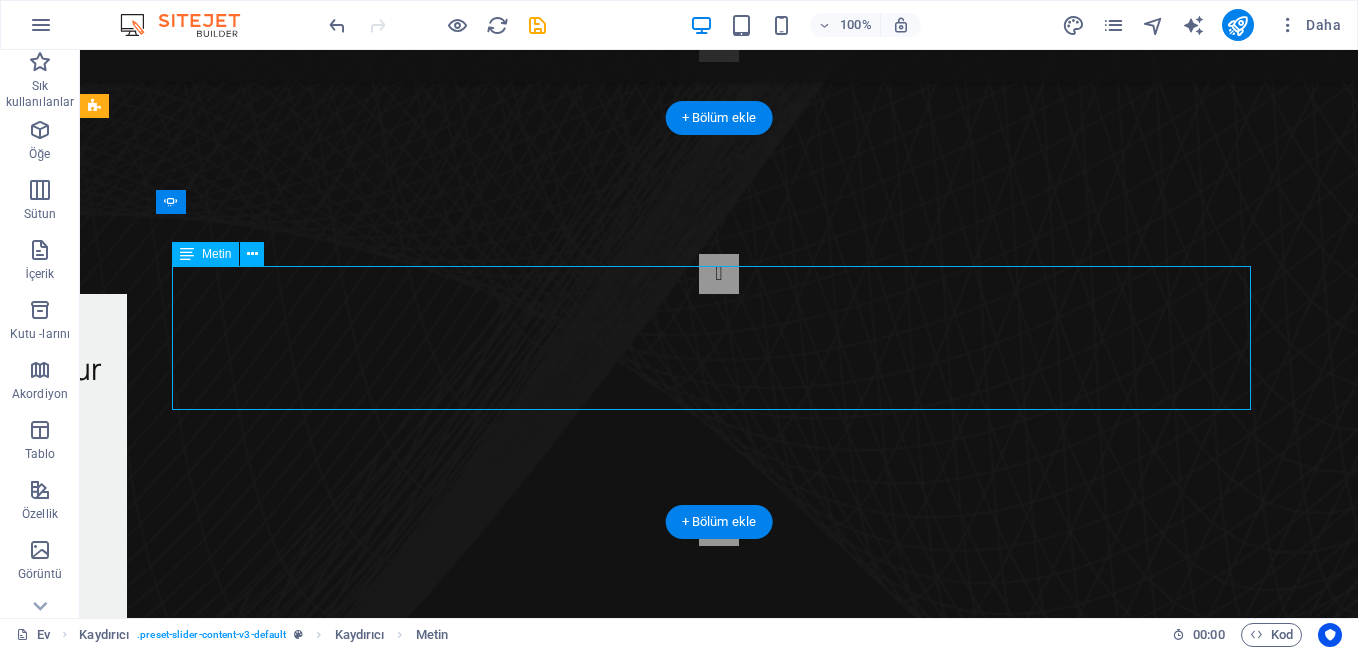 drag, startPoint x: 1039, startPoint y: 387, endPoint x: 916, endPoint y: 370, distance: 124.16924 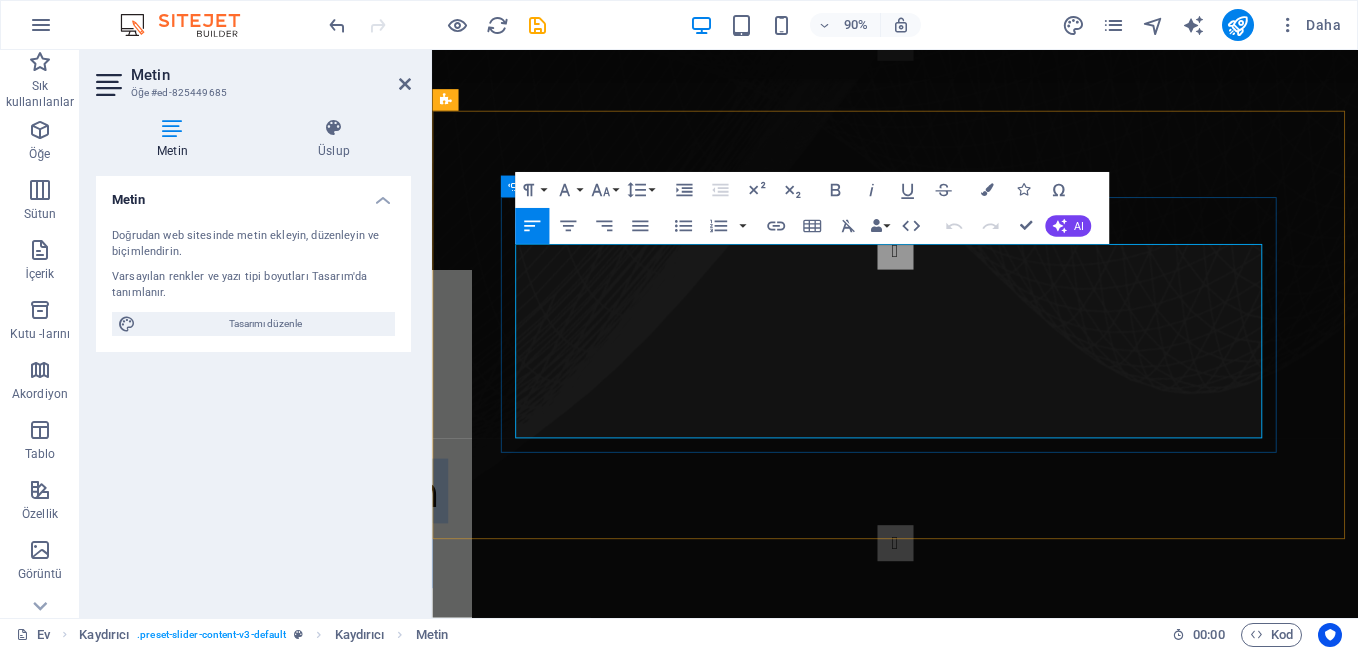 drag, startPoint x: 890, startPoint y: 461, endPoint x: 536, endPoint y: 284, distance: 395.78403 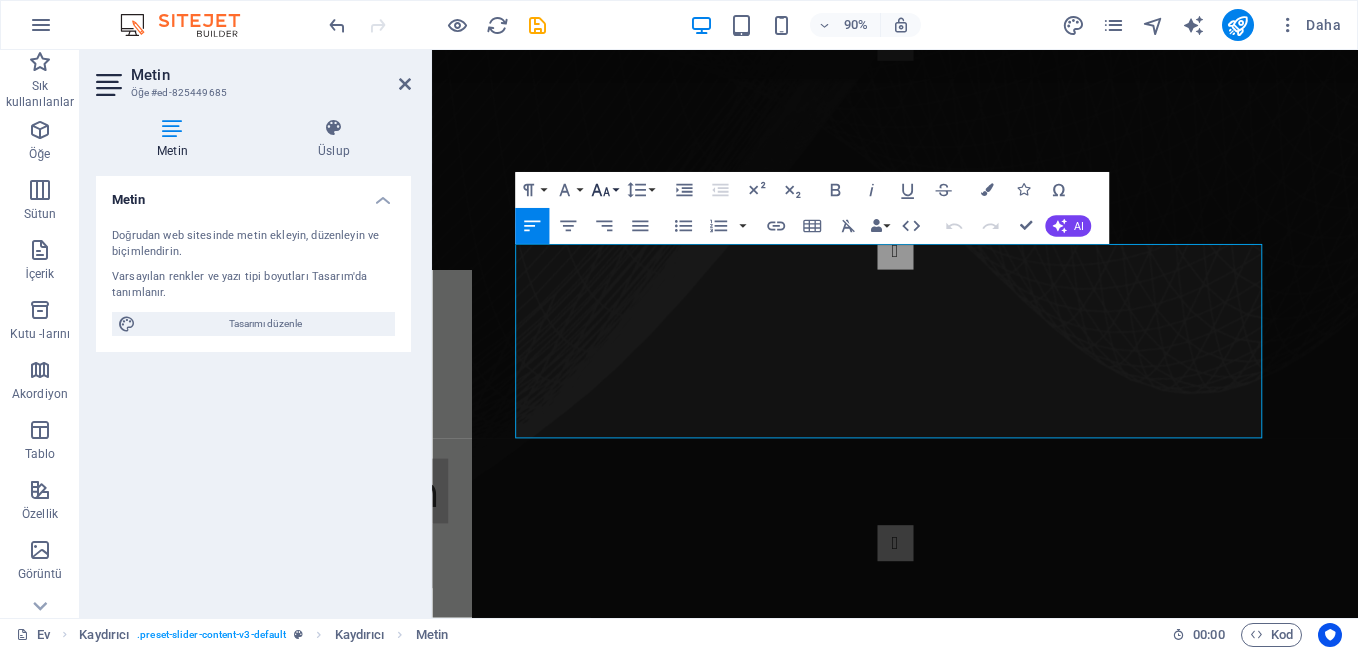 click 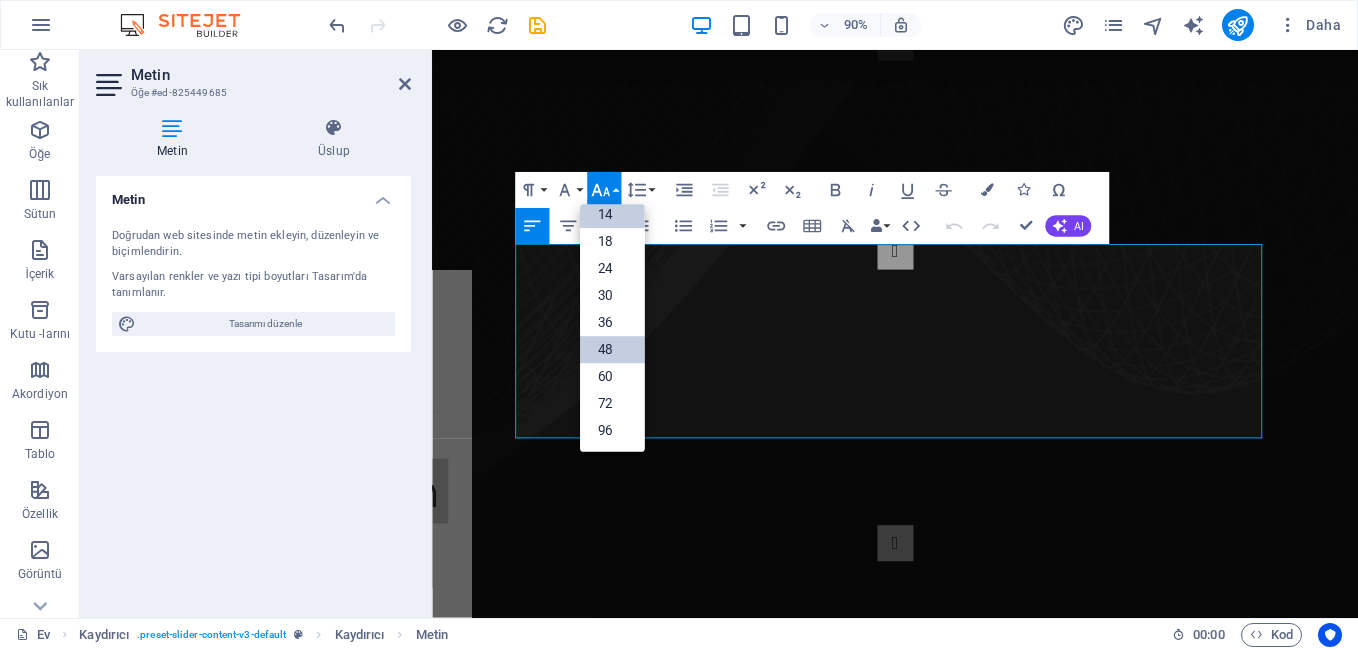 scroll, scrollTop: 161, scrollLeft: 0, axis: vertical 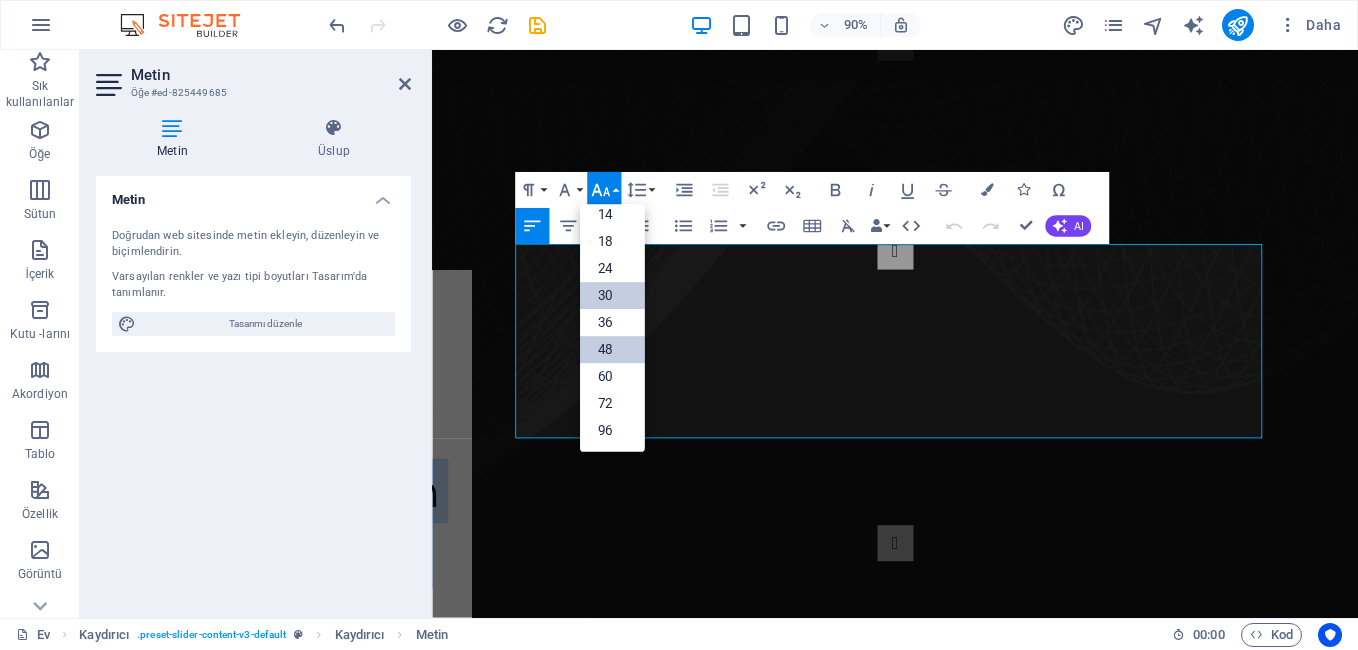 click on "30" at bounding box center [612, 296] 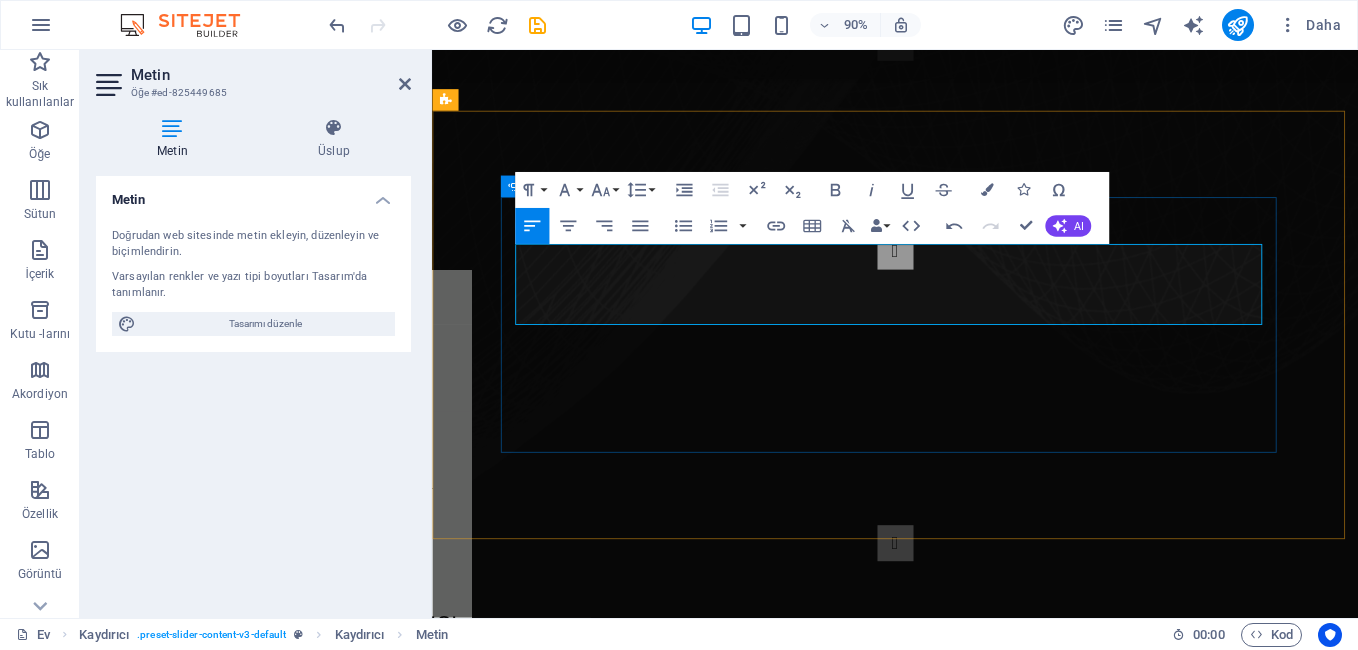 click on "AKLINIZDAKİLER Lütfen Bizlerle İstediginizi Ve Aklınızdaki Yayın Akışının Nasıl Daha Güzel Olur Diye Fikirlerinizi Paylaşınız RADYOKOLİK FATSA FM Herzaman Sizlere Daha İyi Bitr Yayın Kalitesi Suna Bilmek İçin Çalışmaya Devam Ediyoruz.. TEMEL AMACIMIZ Buradi Temel Amacımız Sizlere Daha Kaliteli Bir Yayın Akışı Sunmaktır... AKLINIZDAKİLER Lütfen Bizlerle İstediginizi Ve Aklınızdaki Yayın Akışının Nasıl Daha Güzel Olur Diye Fikirlerinizi Paylaşınız RADYOKOLİK FATSA FM Herzaman Sizlere Daha İyi Bitr Yayın Kalitesi Suna Bilmek İçin Çalışmaya Devam Ediyoruz.. 1 2 3" at bounding box center [946, 436] 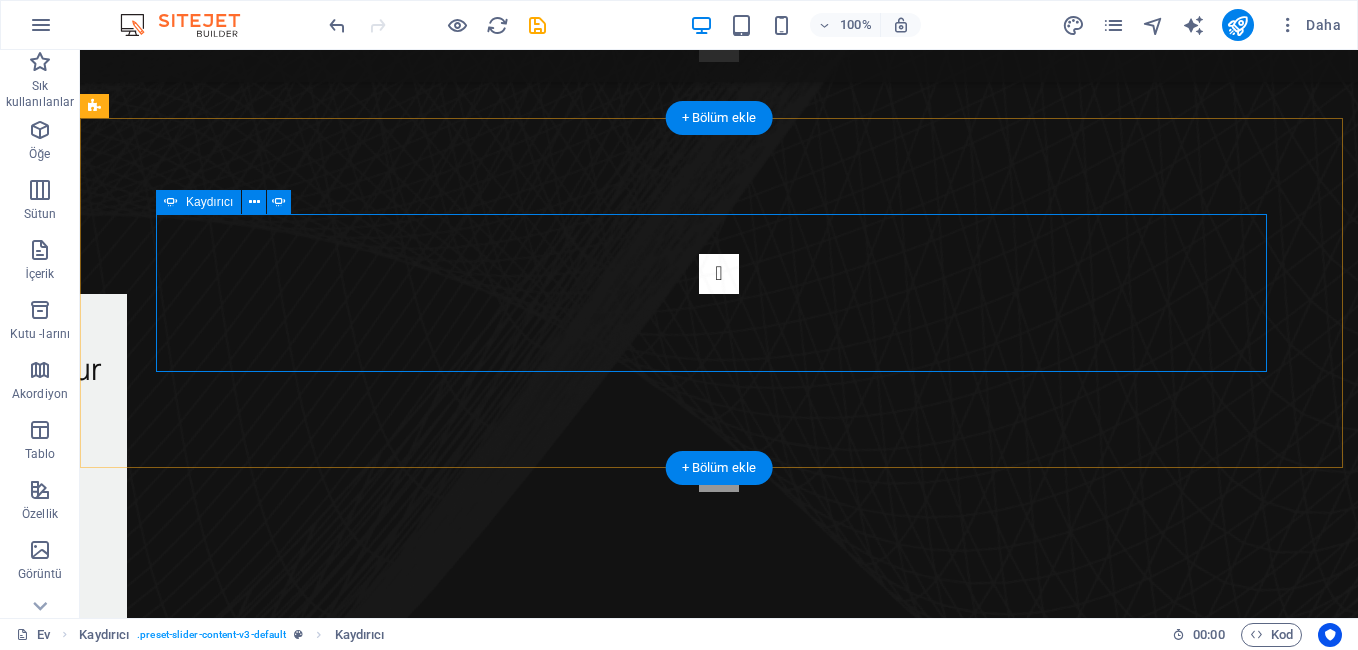 click at bounding box center (719, 274) 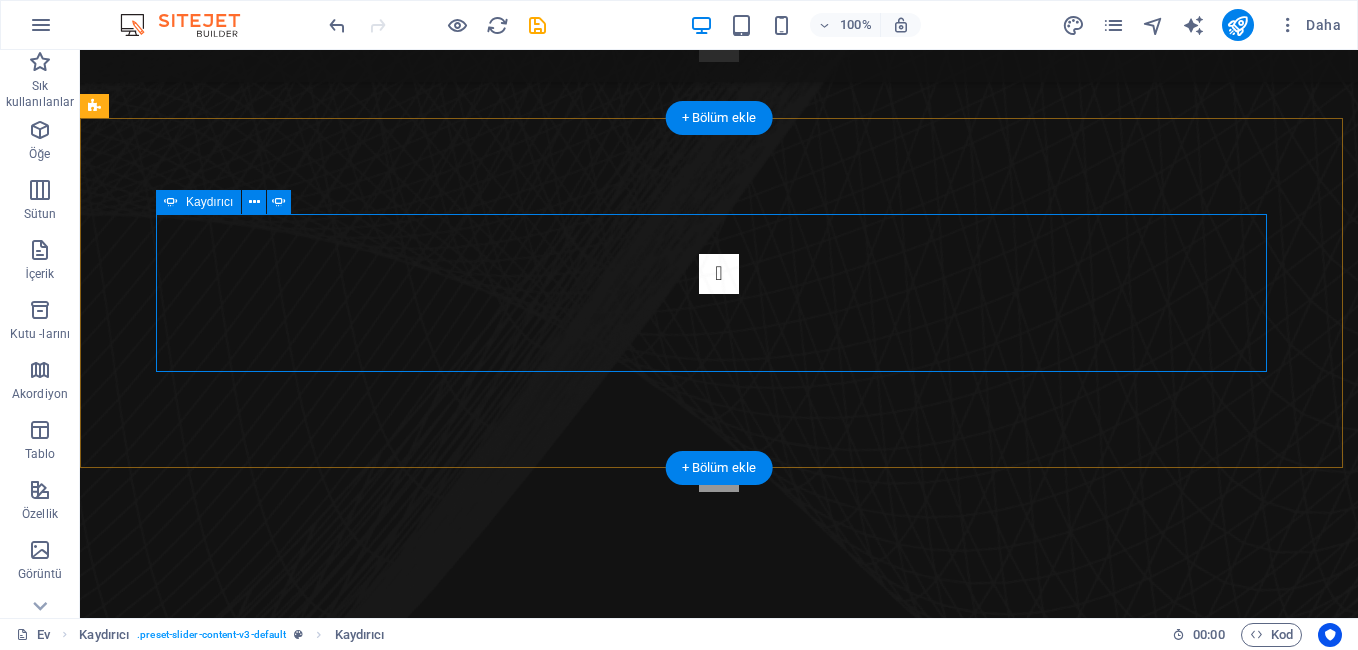 click at bounding box center [719, 274] 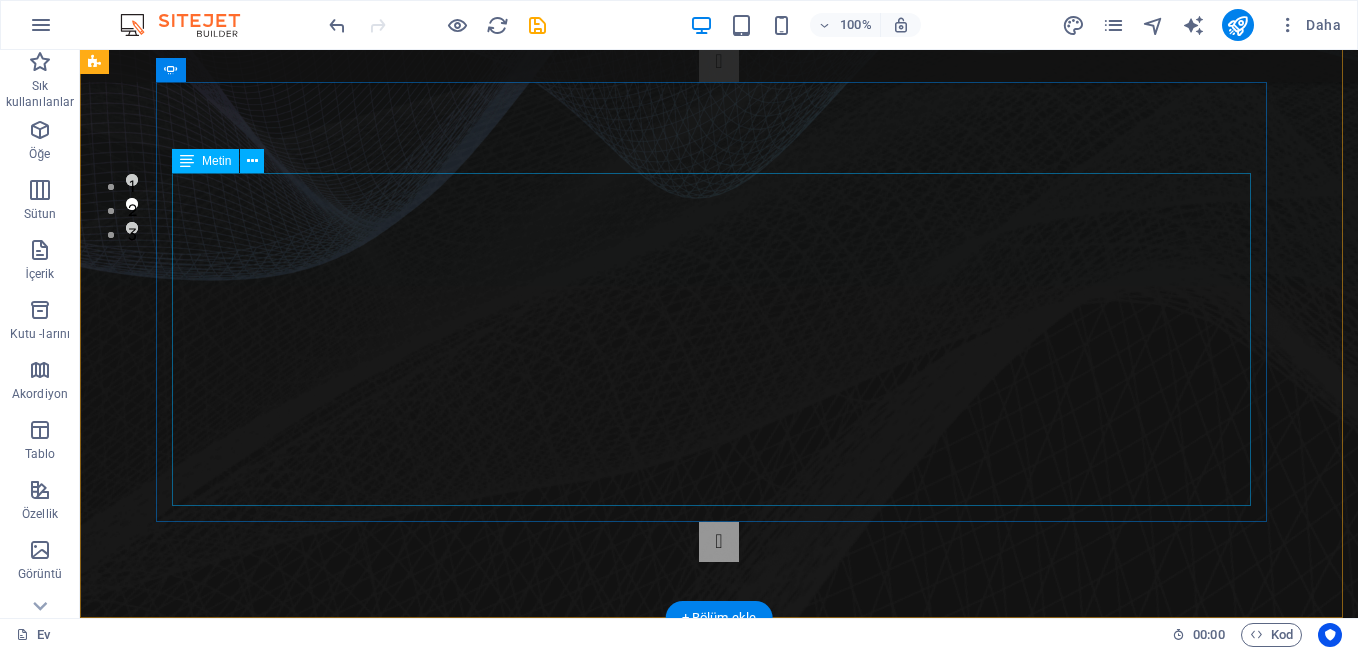 scroll, scrollTop: 0, scrollLeft: 0, axis: both 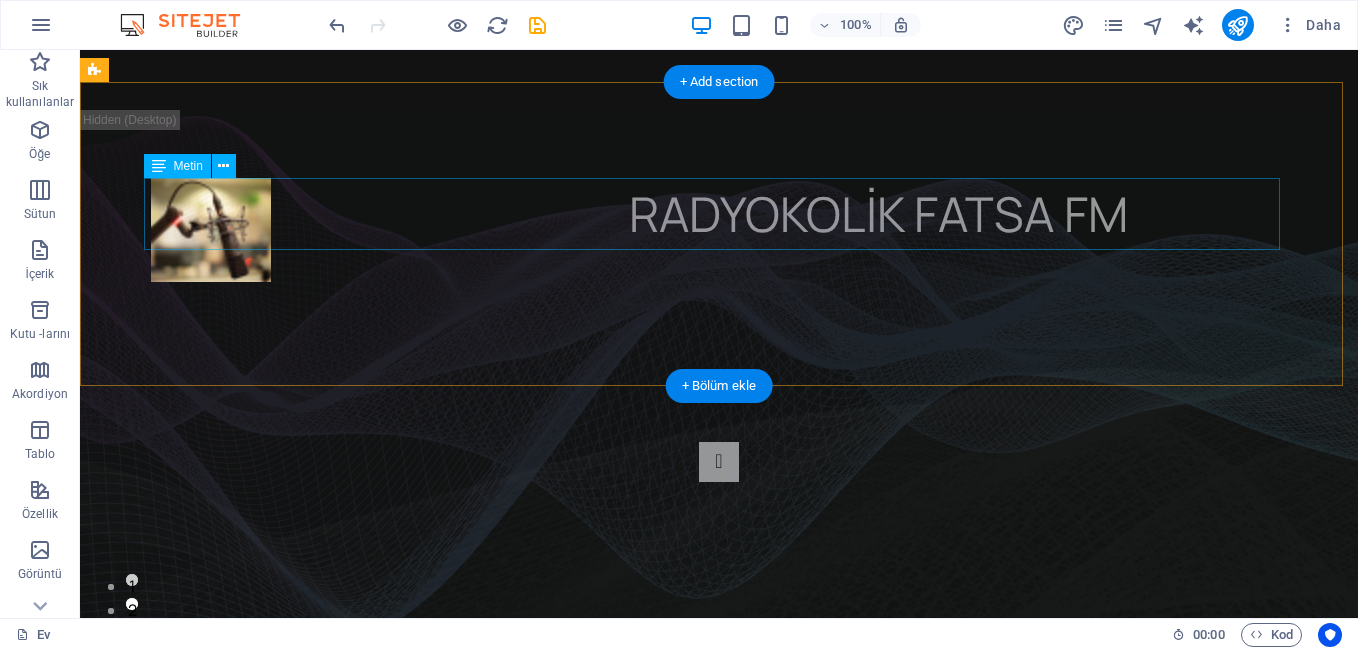 click on "RADYOKOLİK FATSA FM" at bounding box center (719, 214) 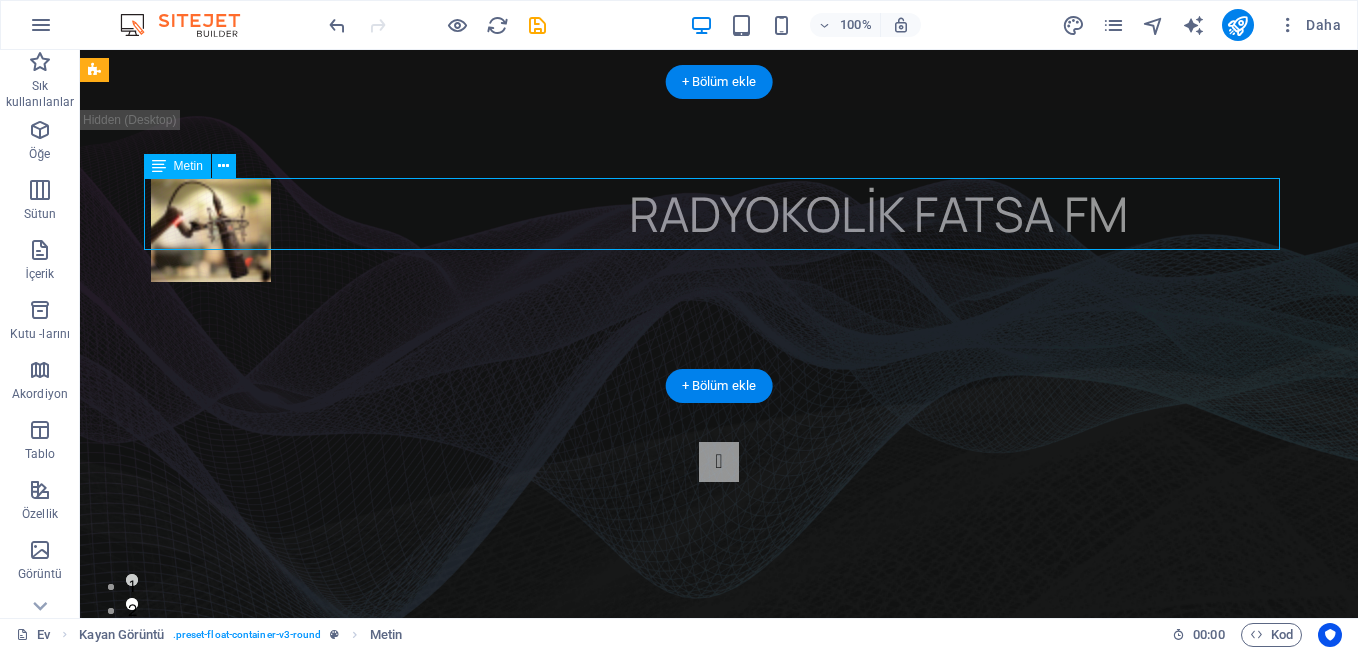 click on "RADYOKOLİK FATSA FM" at bounding box center [719, 214] 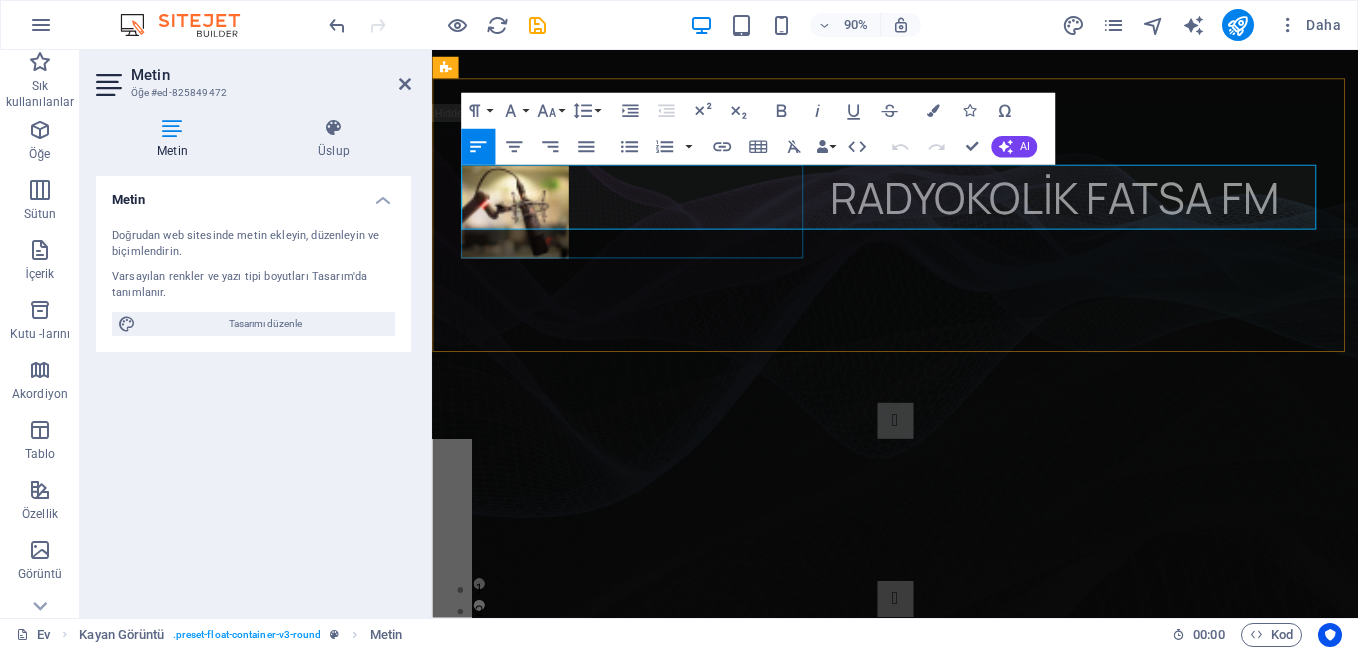 click at bounding box center (657, 230) 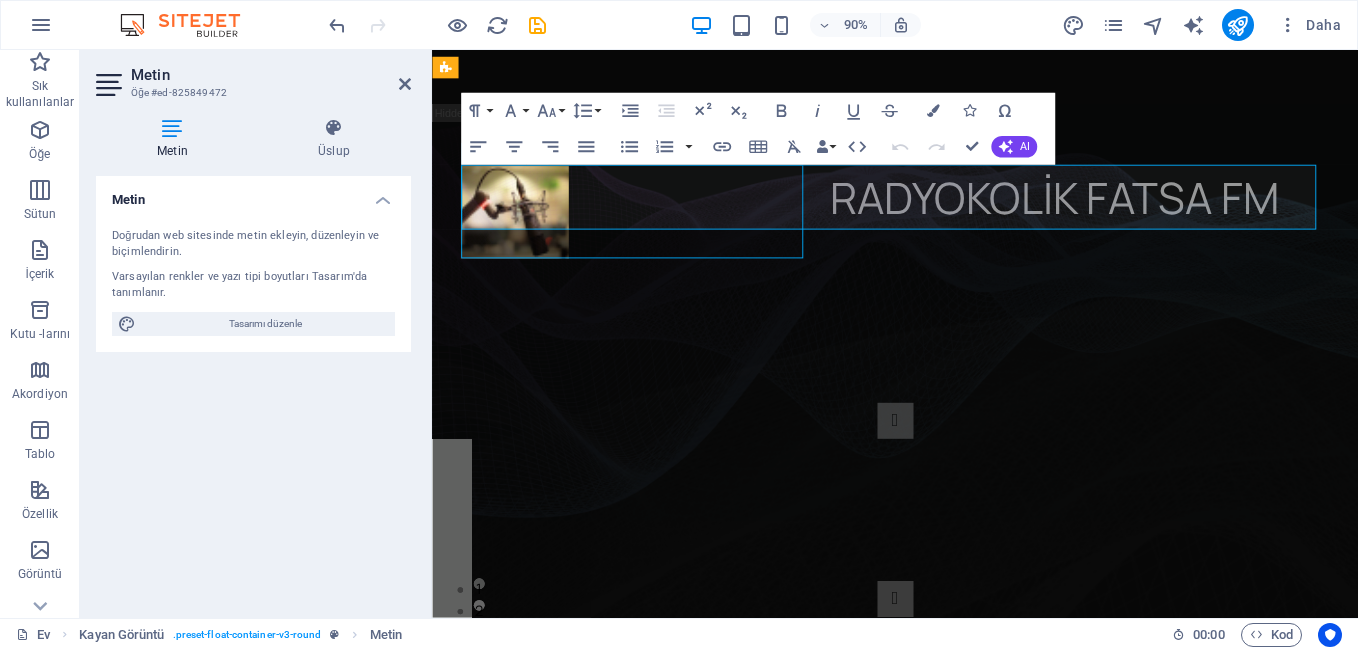 click at bounding box center [657, 230] 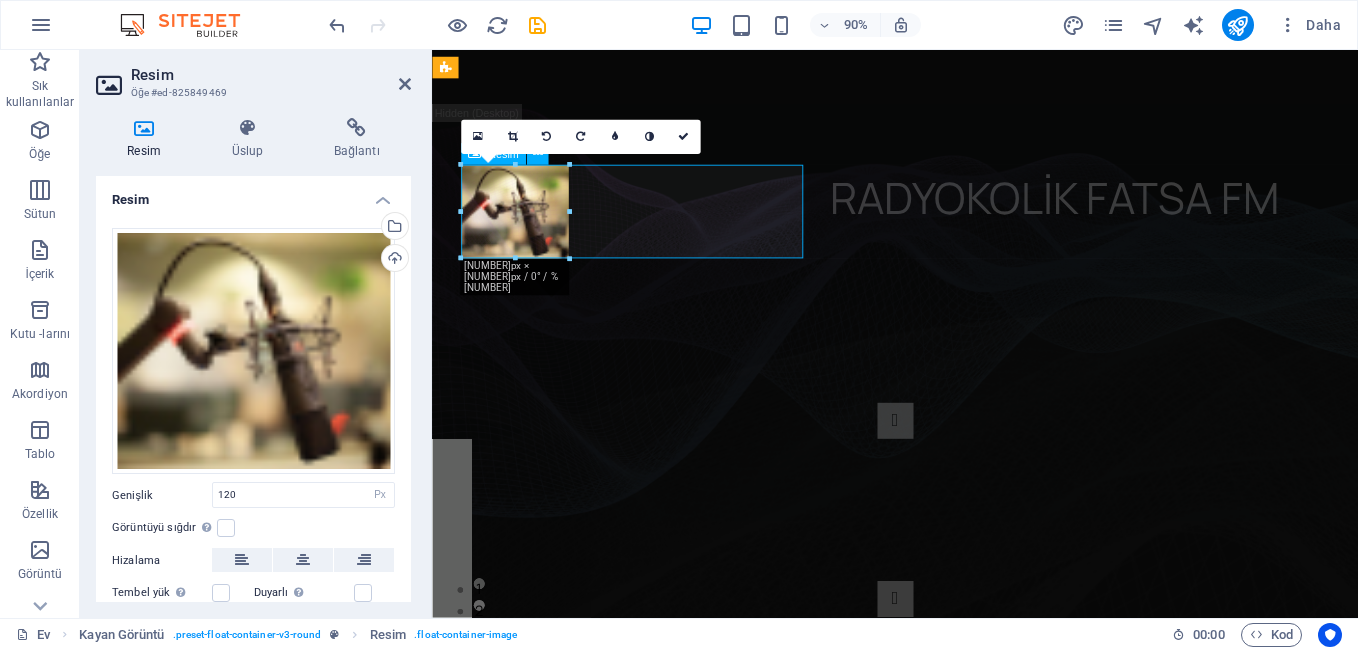 click at bounding box center (657, 230) 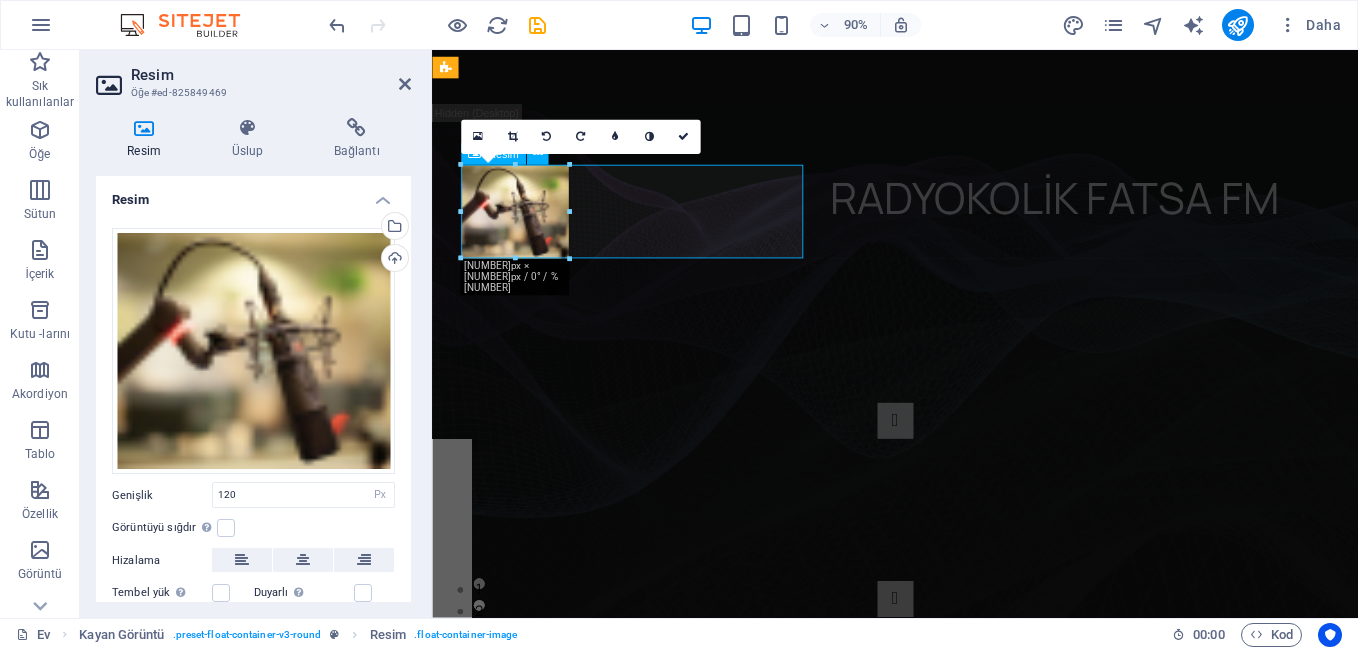 click at bounding box center (657, 230) 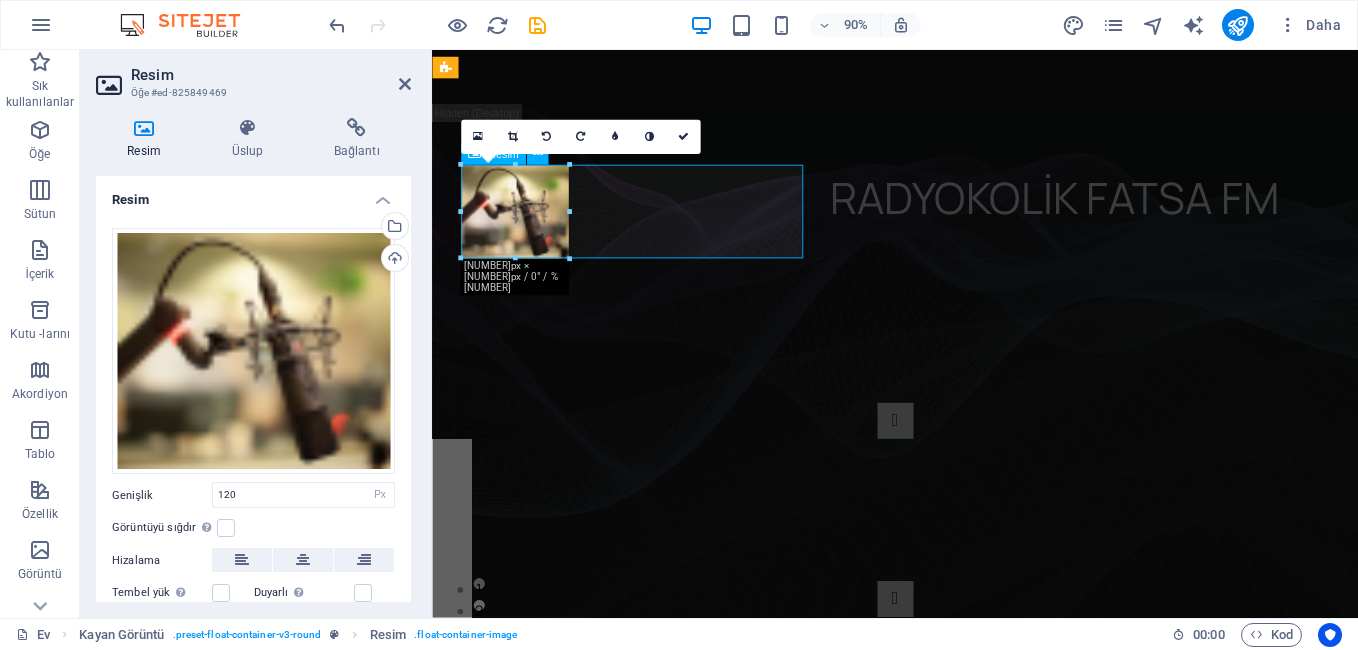 click at bounding box center [657, 230] 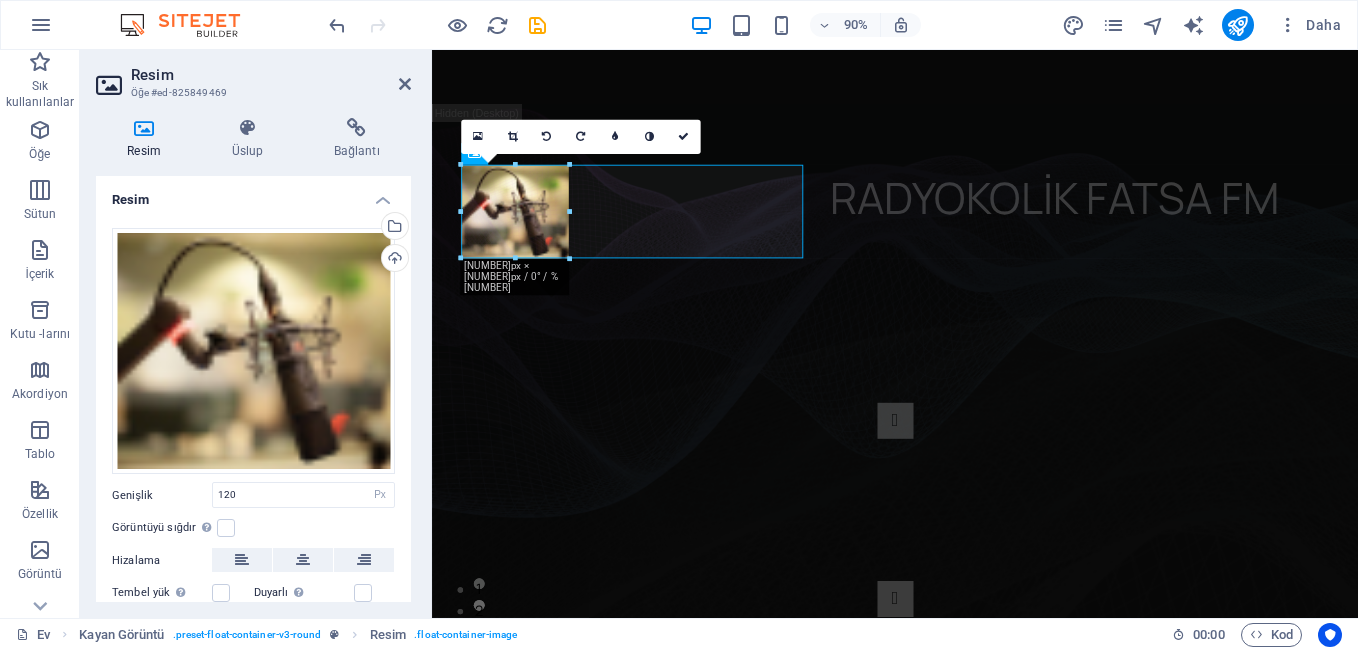 click on "16:10 16:9 4:3 1:1 1:2 0" at bounding box center (580, 137) 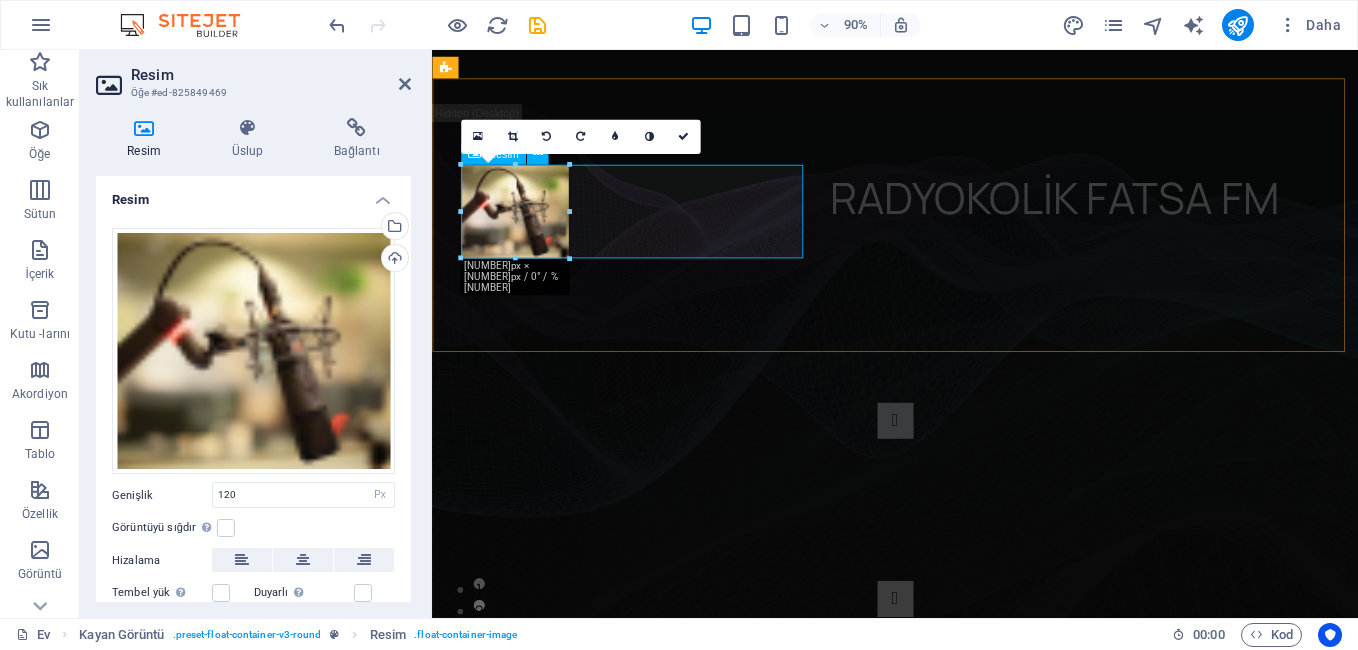click at bounding box center (657, 230) 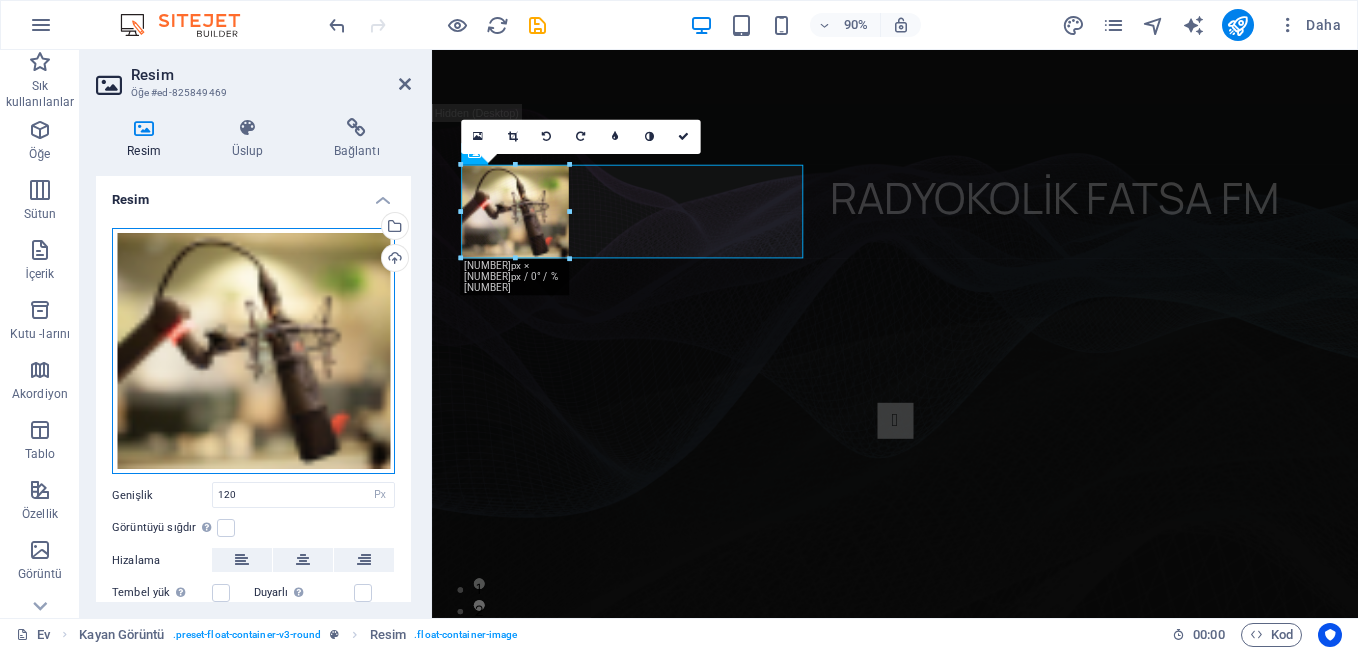 click on "Drag files here, click to choose files or select files from Files or our free stock photos & videos" at bounding box center (253, 351) 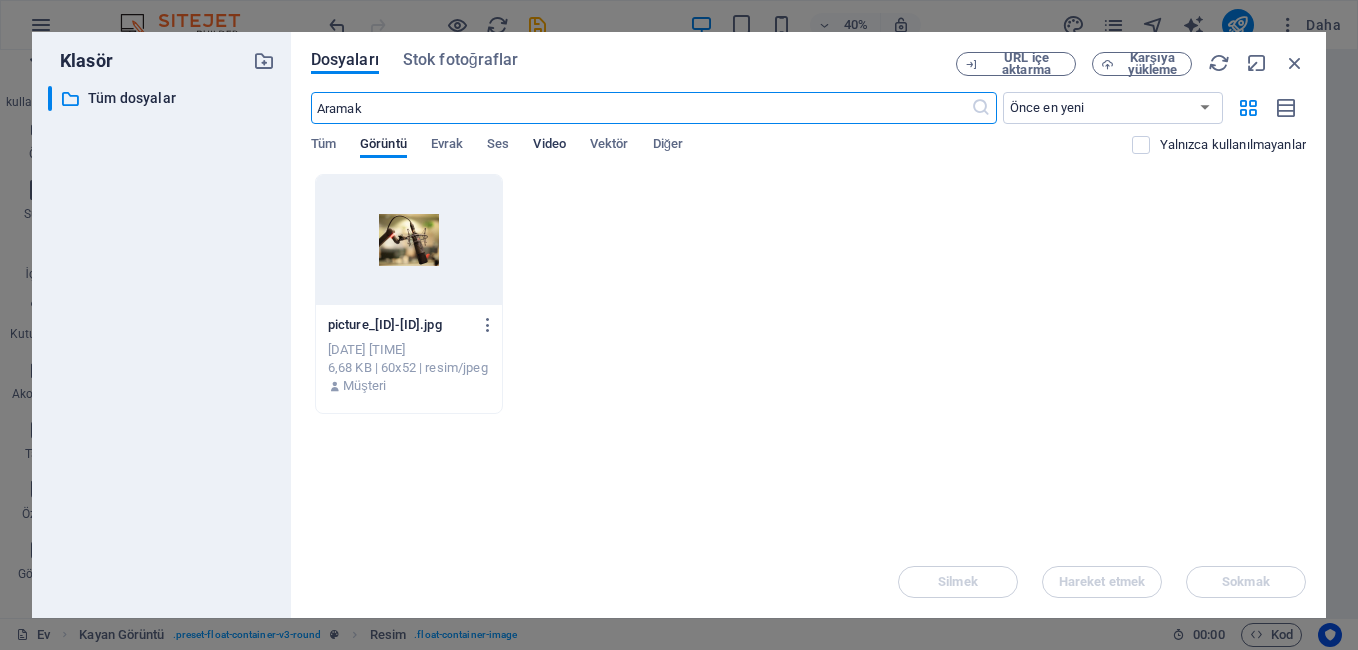 click on "Video" at bounding box center [549, 146] 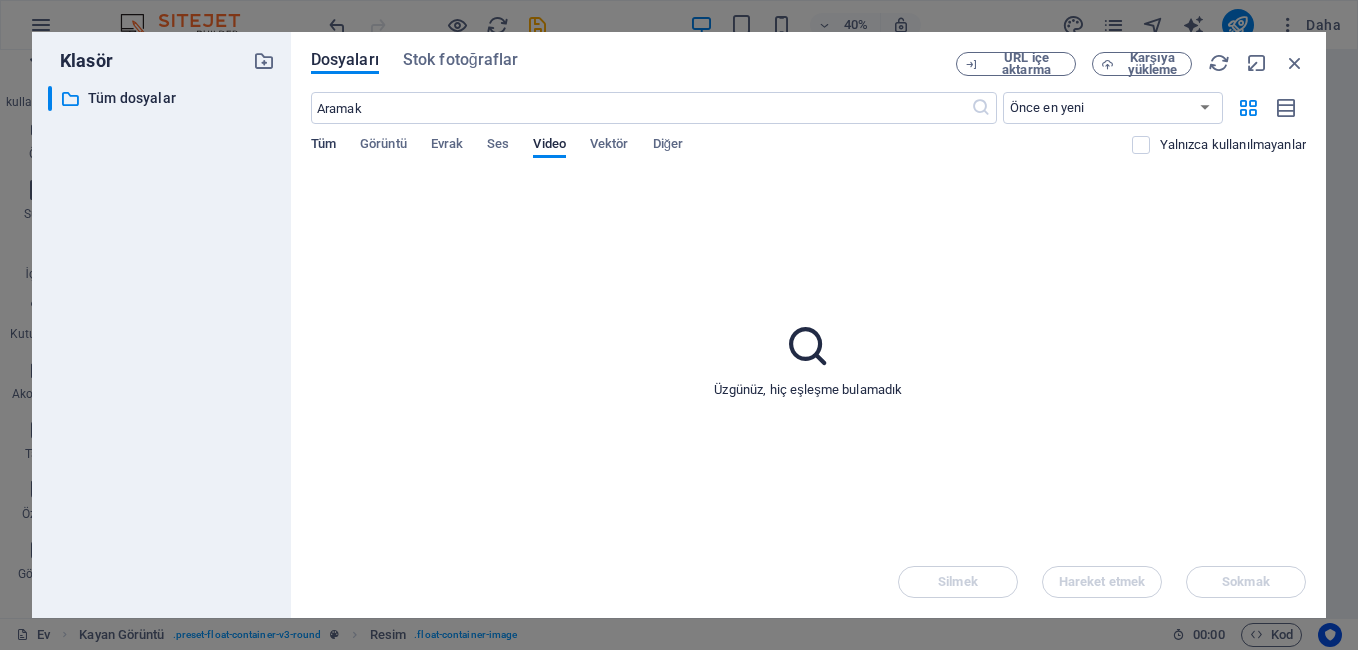 click on "Tüm" at bounding box center (323, 146) 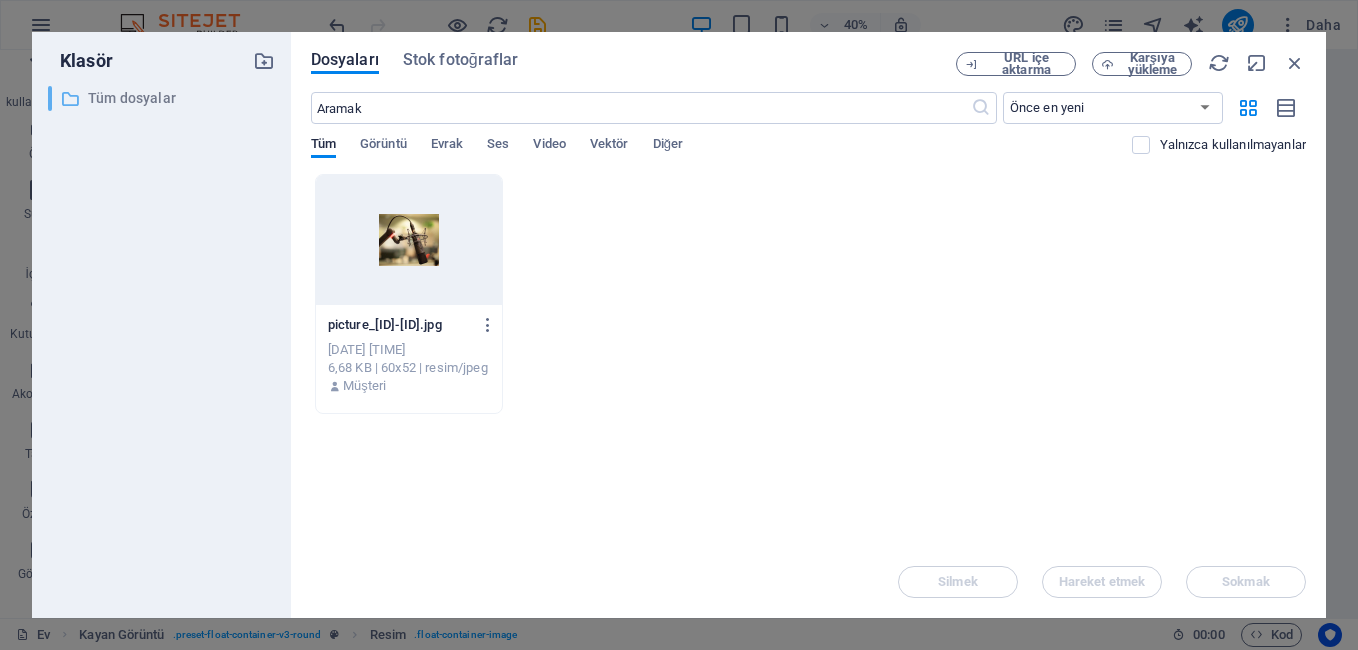 click on "Tüm dosyalar" at bounding box center [163, 98] 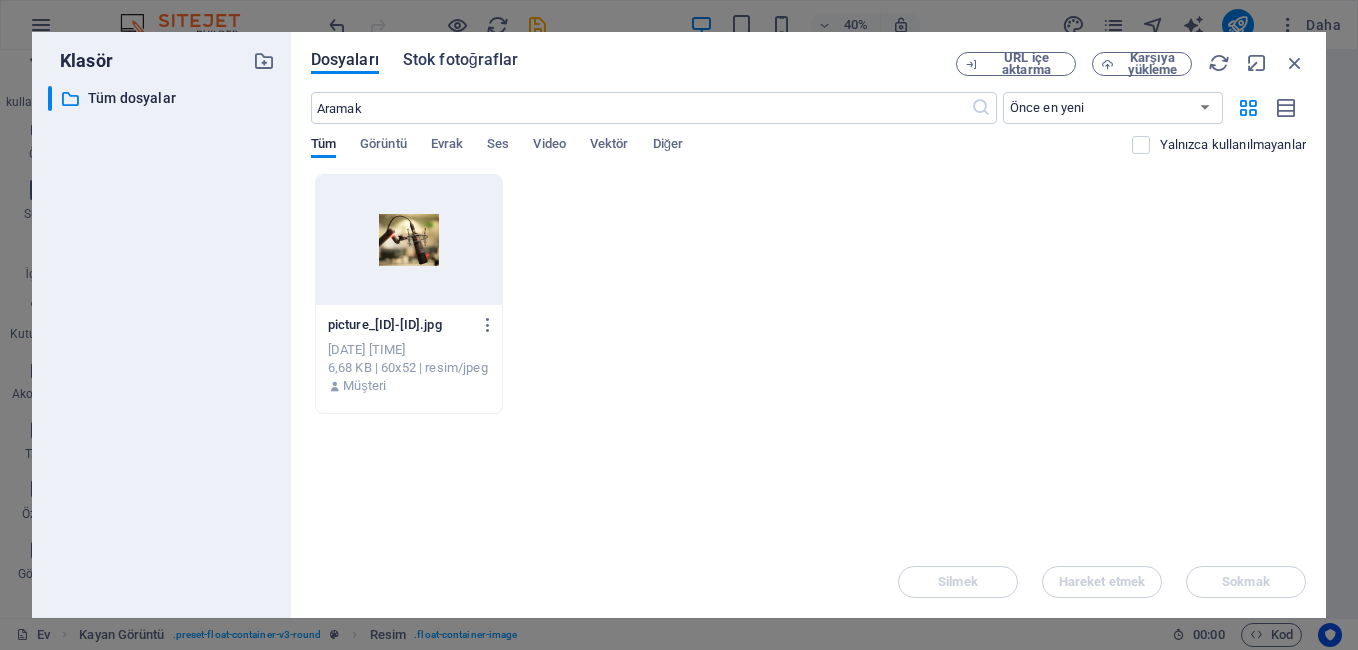 click on "Stok fotoğraflar" at bounding box center (461, 60) 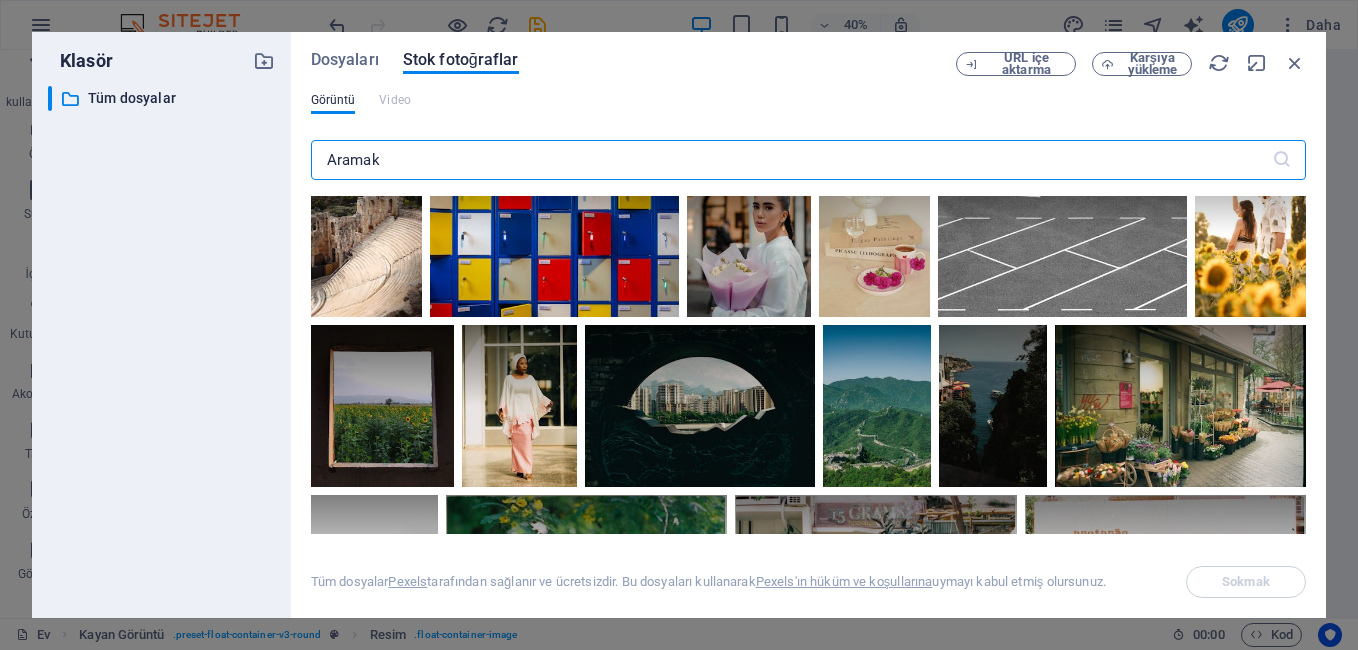 scroll, scrollTop: 2300, scrollLeft: 0, axis: vertical 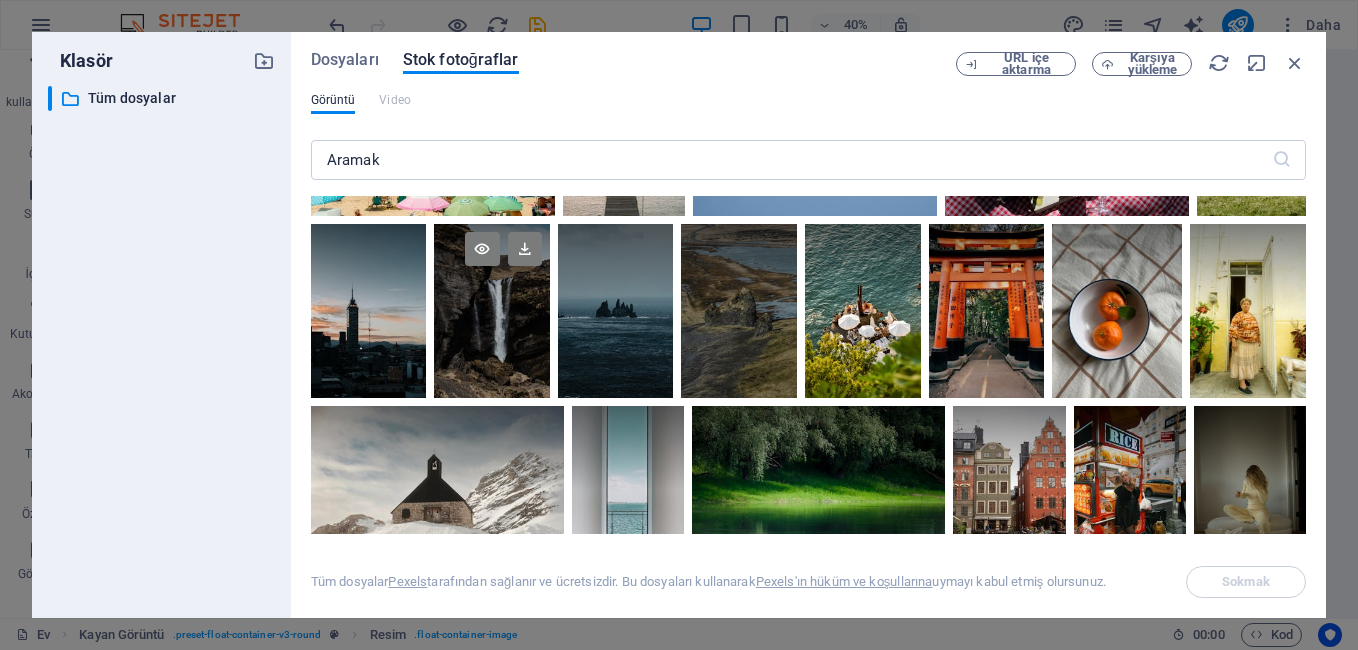click at bounding box center (492, 311) 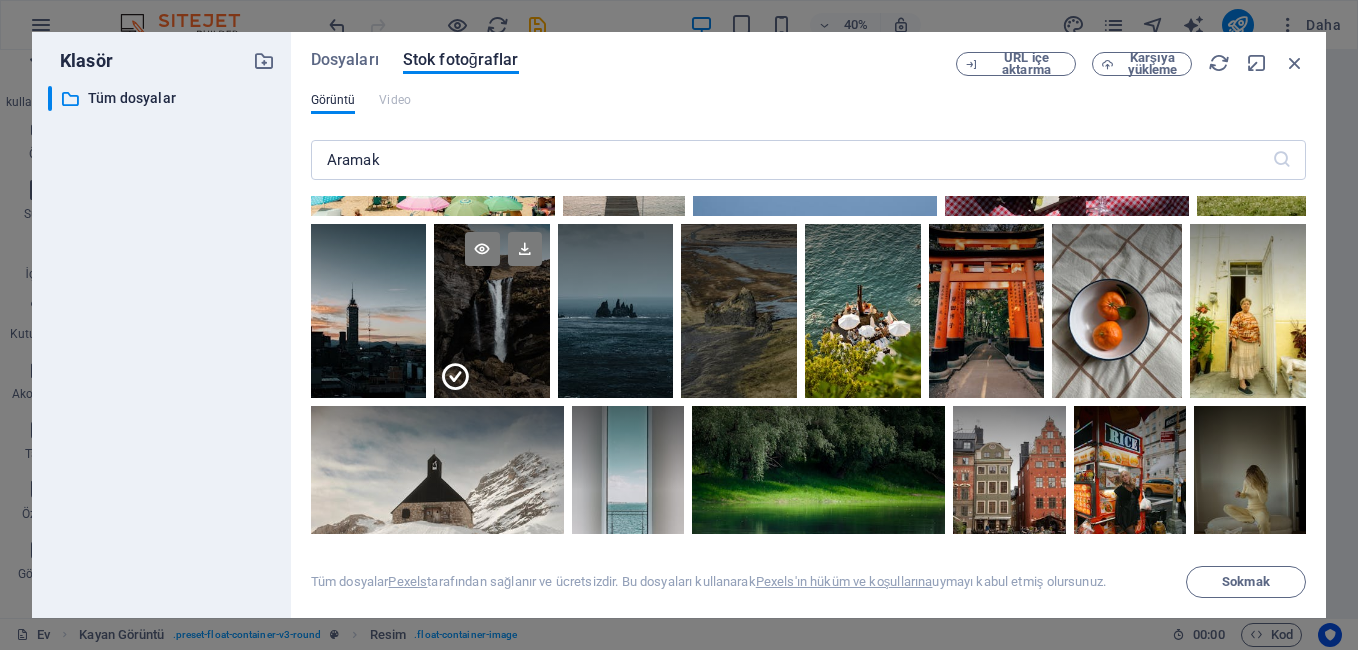 click at bounding box center (492, 354) 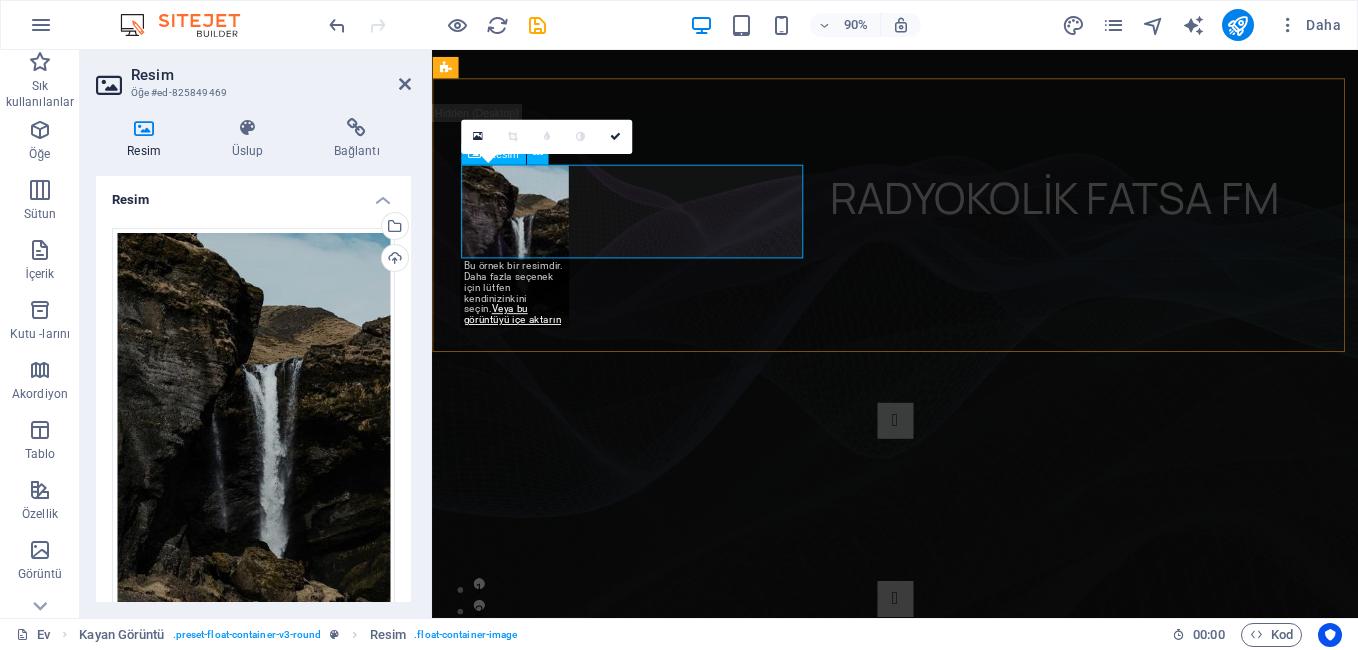 click at bounding box center (657, 268) 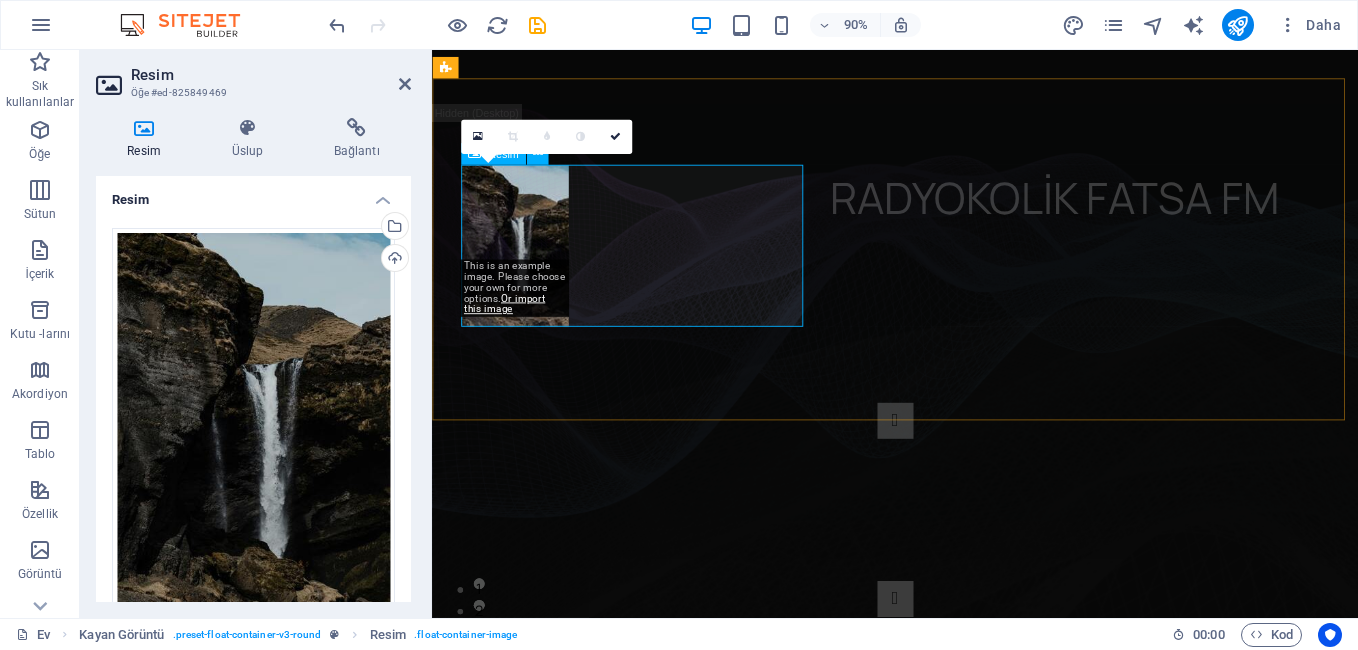 click at bounding box center (657, 268) 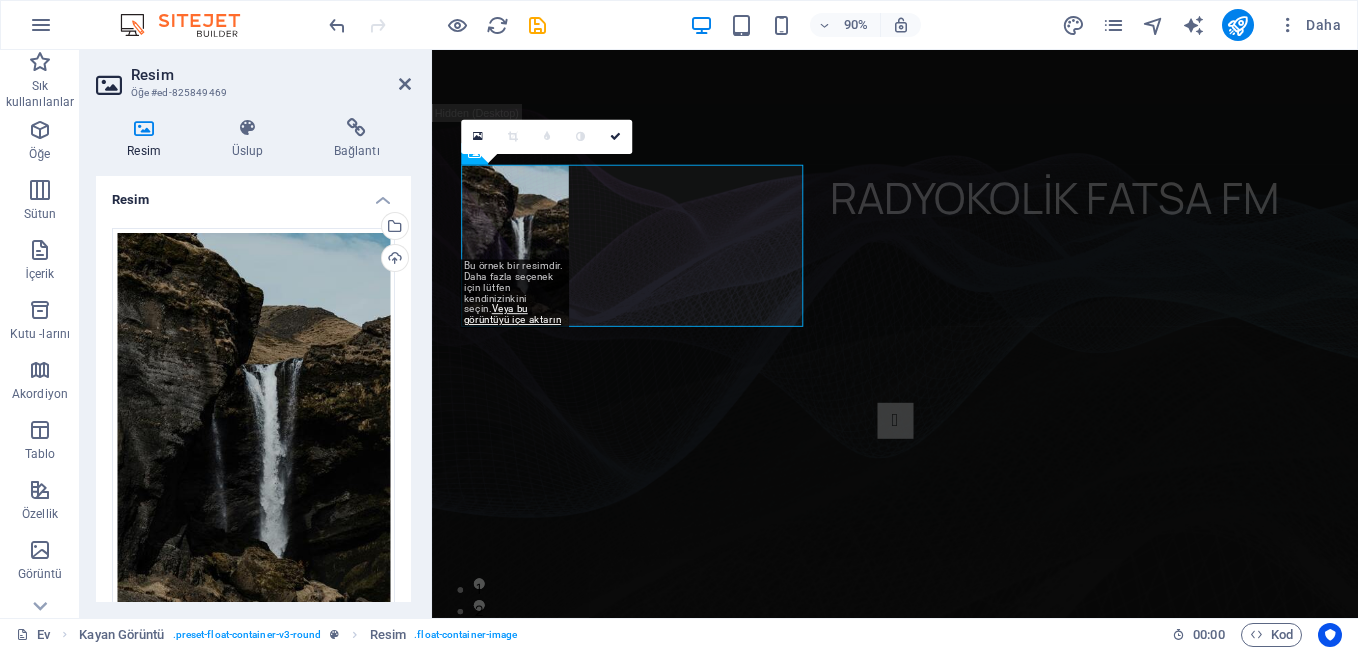 drag, startPoint x: 990, startPoint y: 318, endPoint x: 487, endPoint y: 276, distance: 504.75043 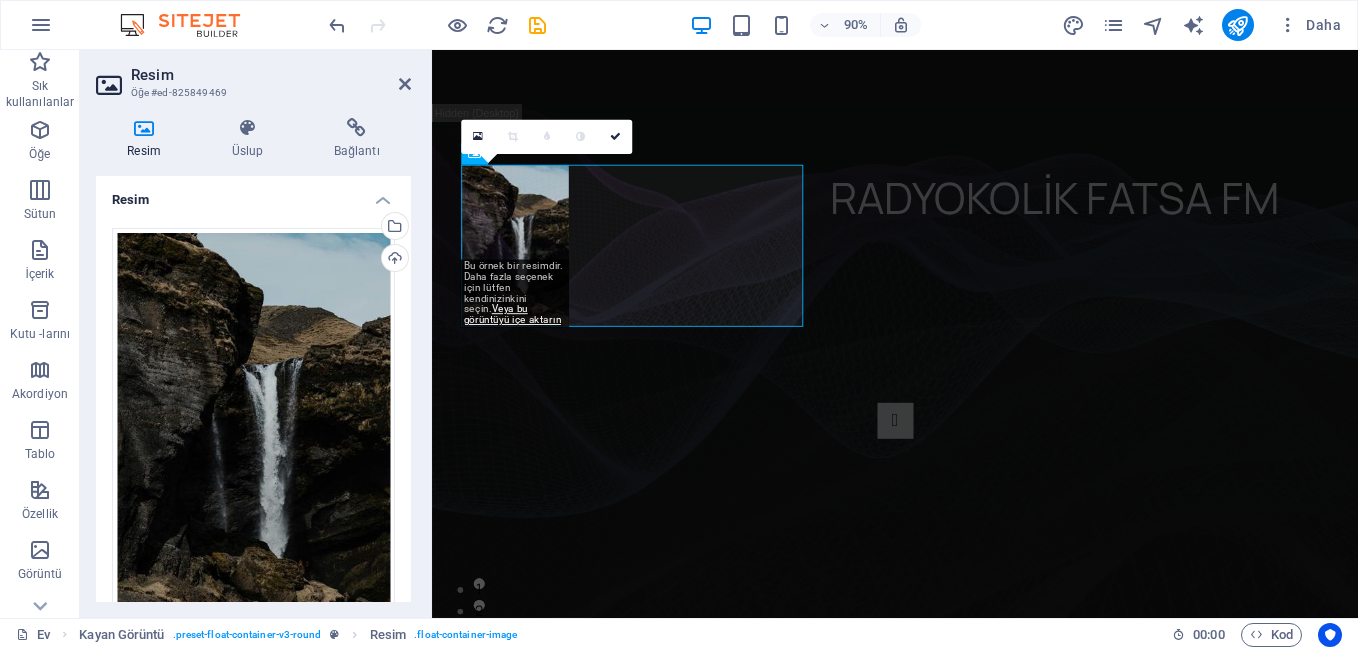 drag, startPoint x: 463, startPoint y: 269, endPoint x: 542, endPoint y: 318, distance: 92.96236 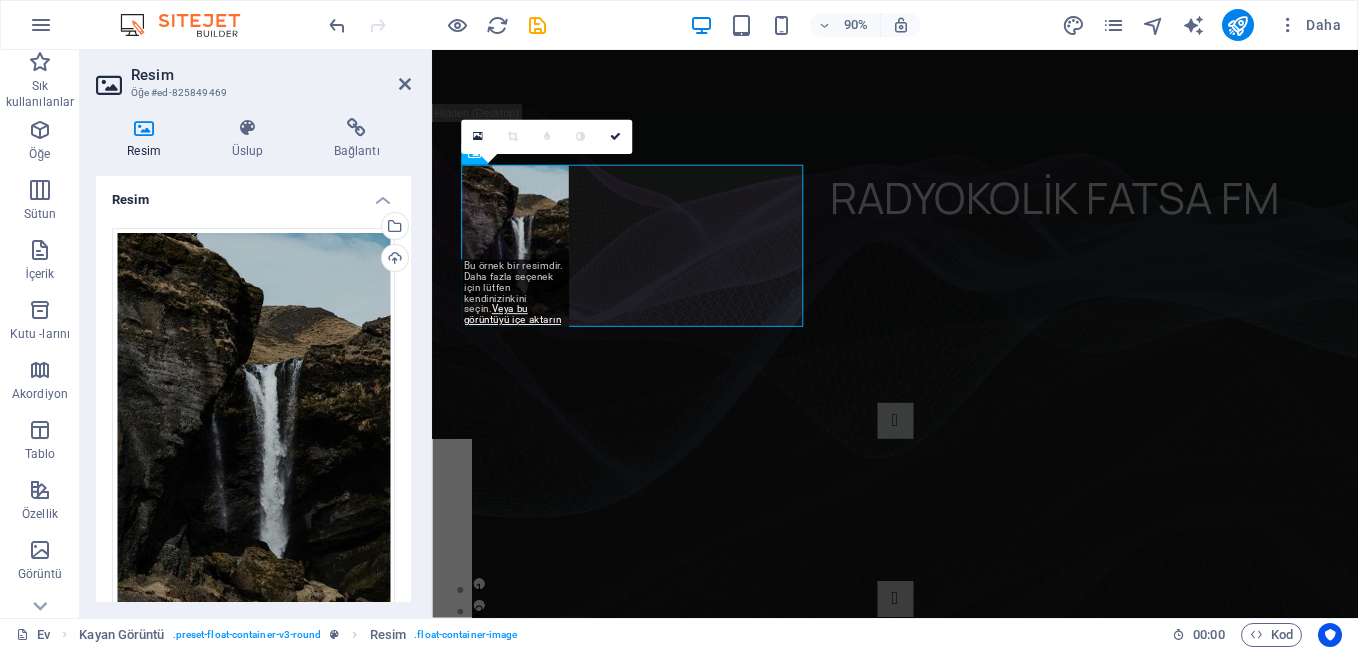 copy on "Bu örnek bir resimdir. Daha fazla seçenek için lütfen kendinizinkini seçin.  Veya bu görüntüyü içe aktarın" 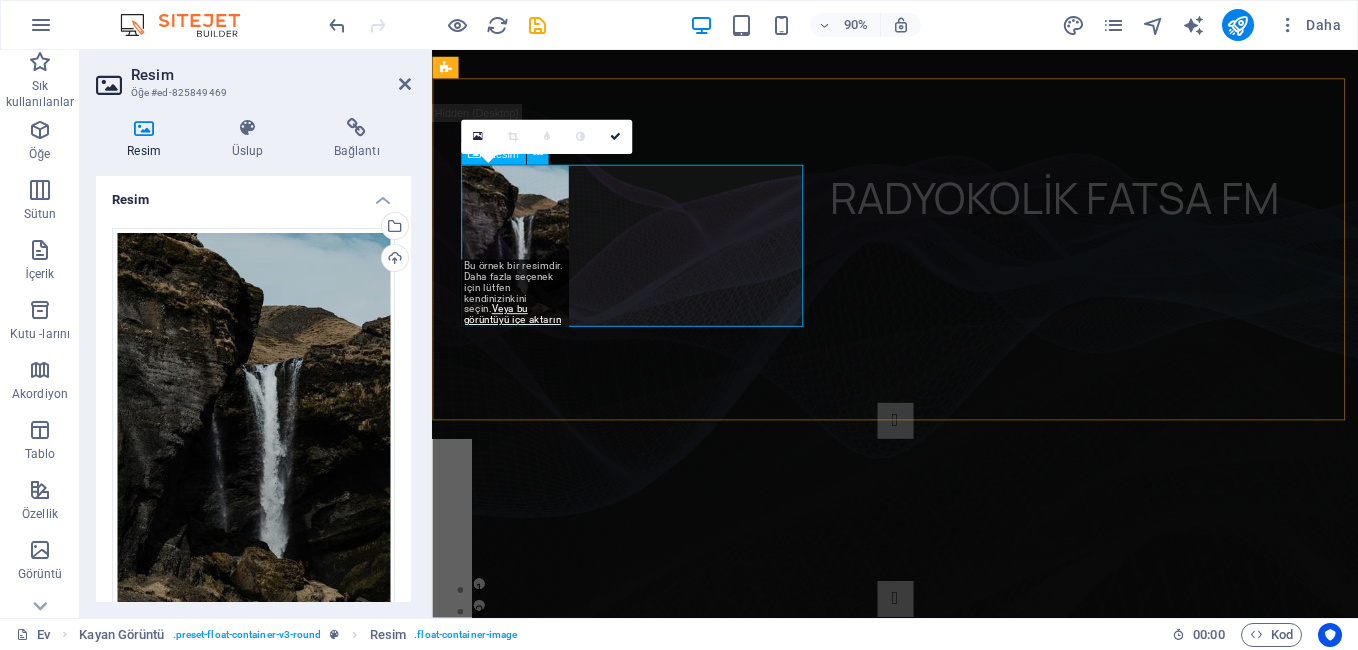 click at bounding box center [657, 268] 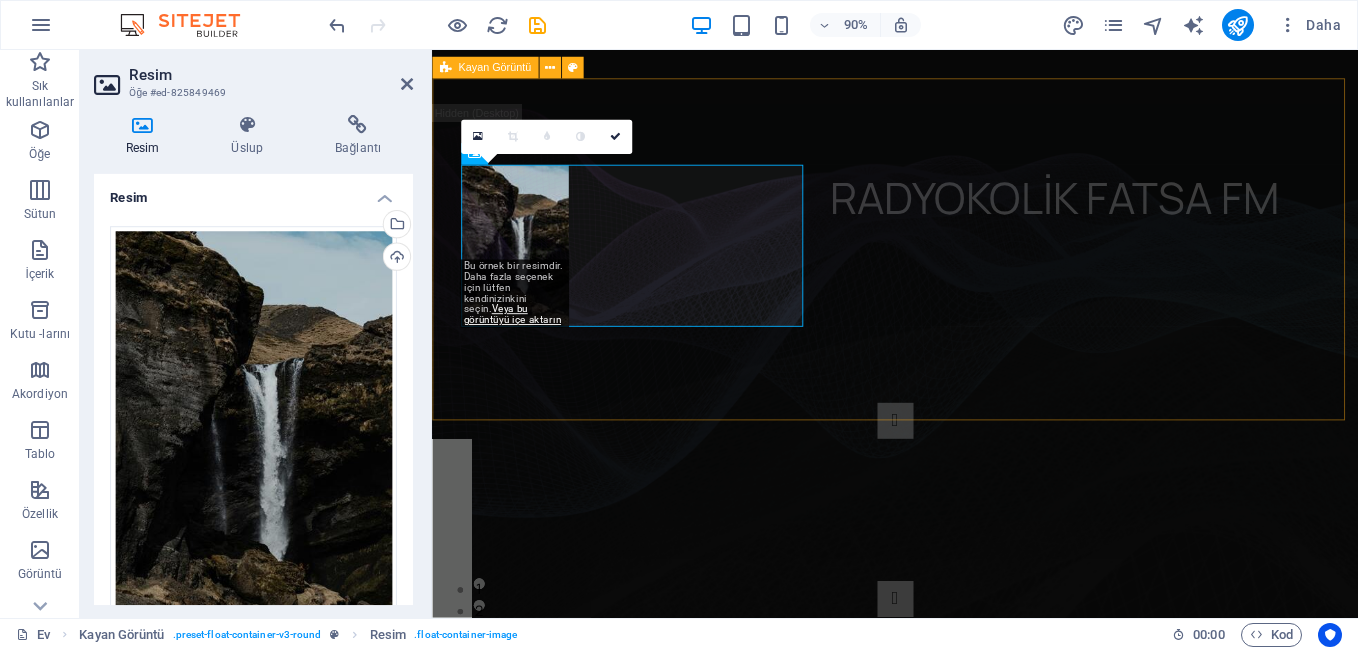 click on "RADYOKOLİK FATSA FM" at bounding box center [946, 214] 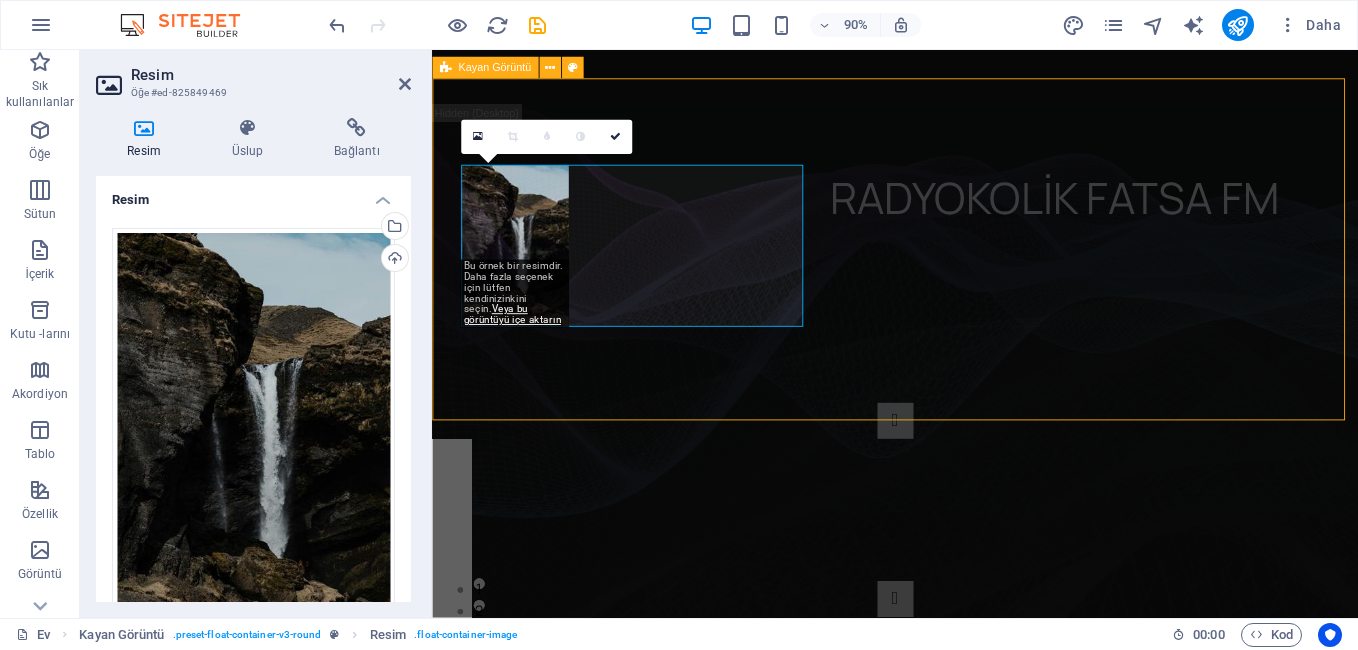 click on "RADYOKOLİK FATSA FM" at bounding box center (946, 214) 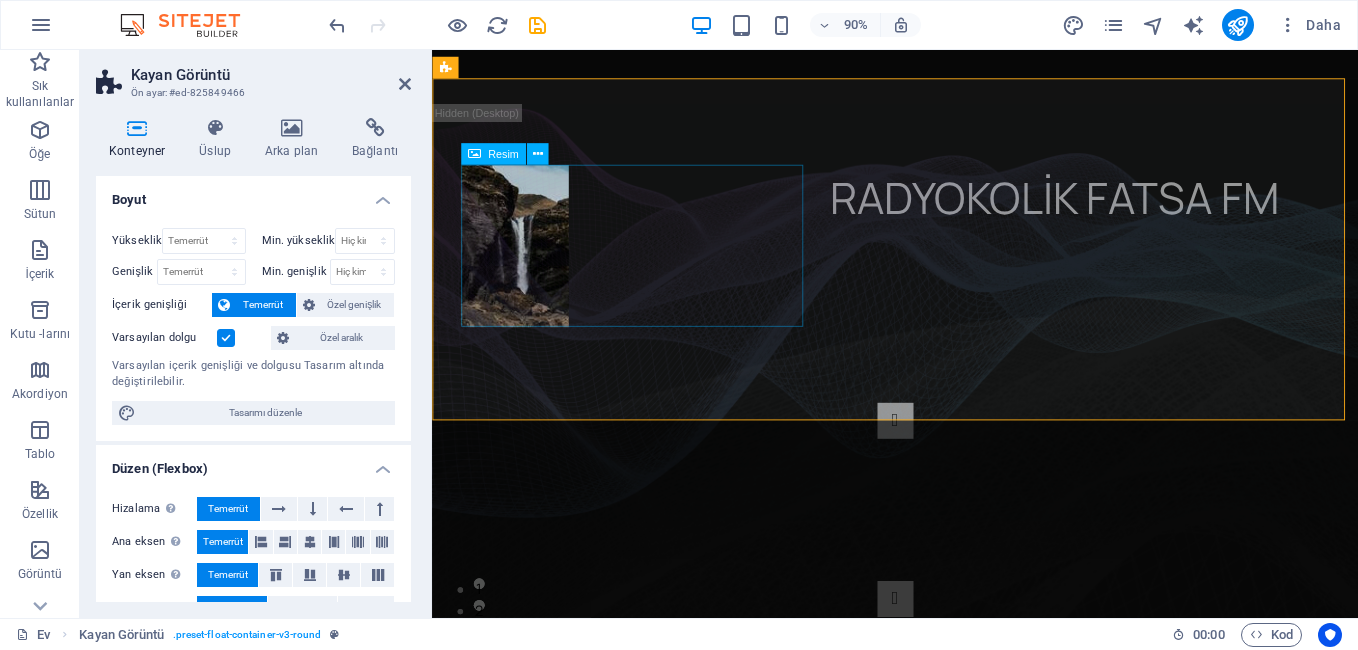 click at bounding box center [657, 268] 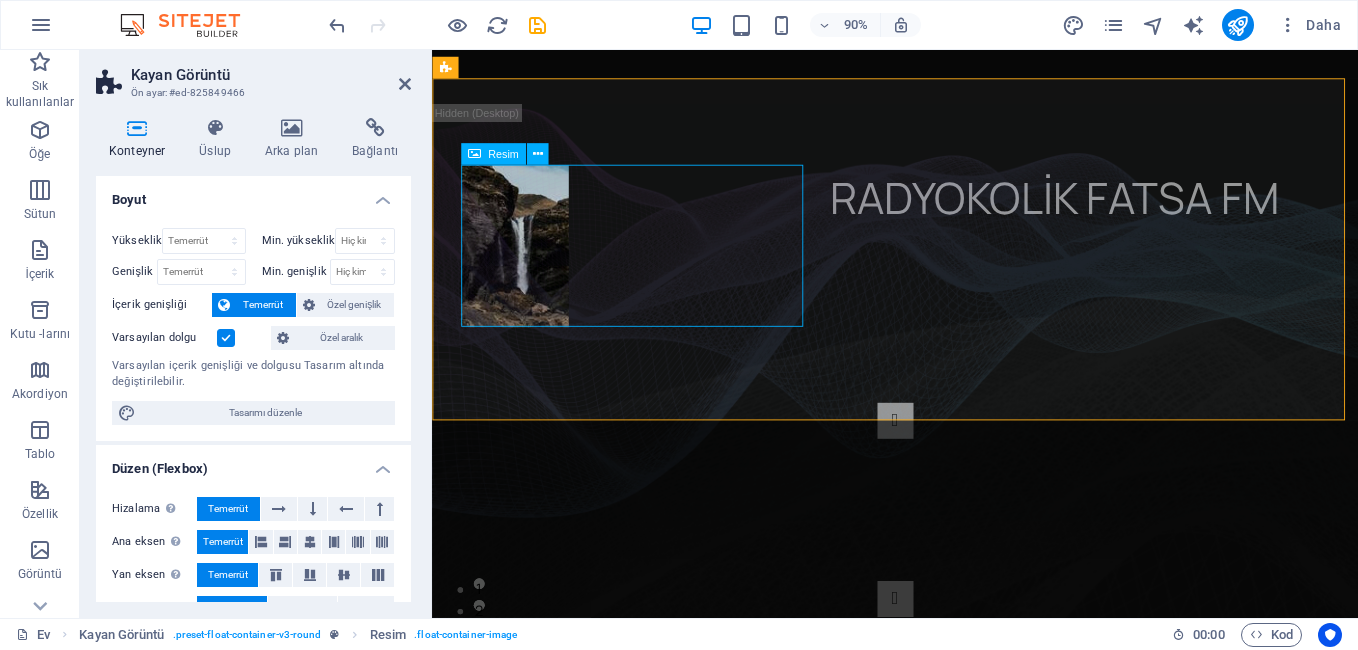 drag, startPoint x: 673, startPoint y: 266, endPoint x: 633, endPoint y: 227, distance: 55.86591 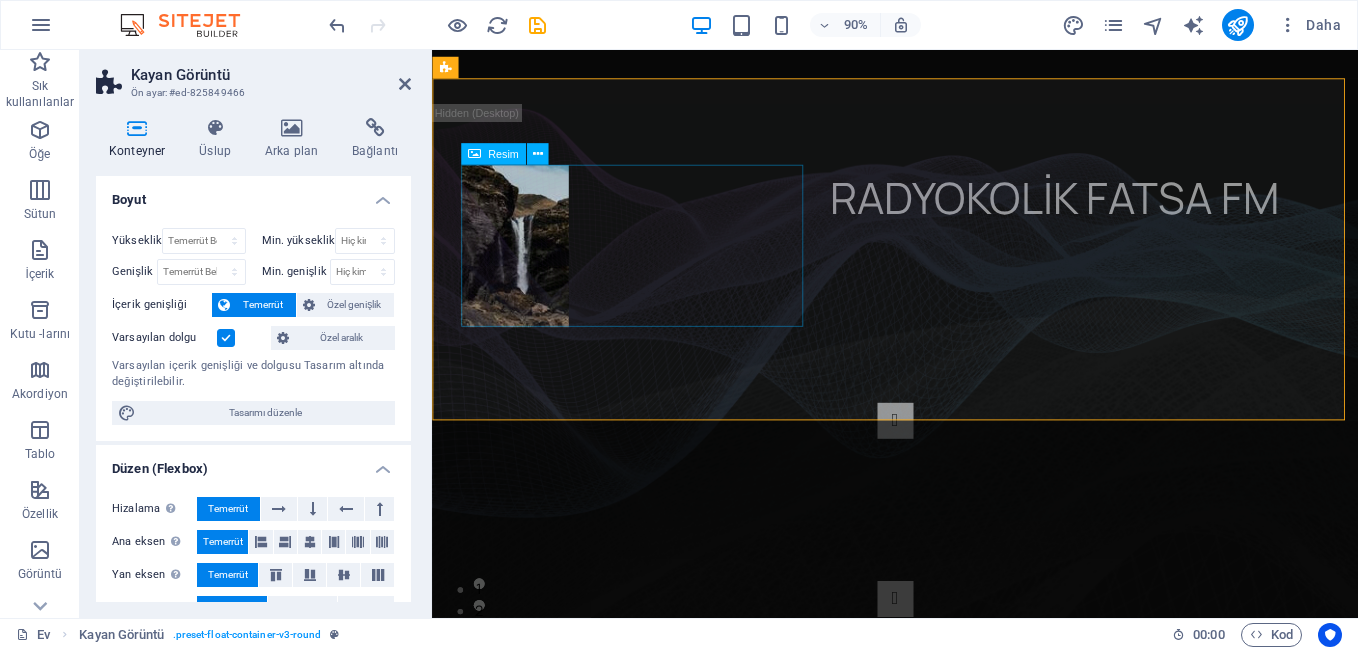 click at bounding box center (657, 268) 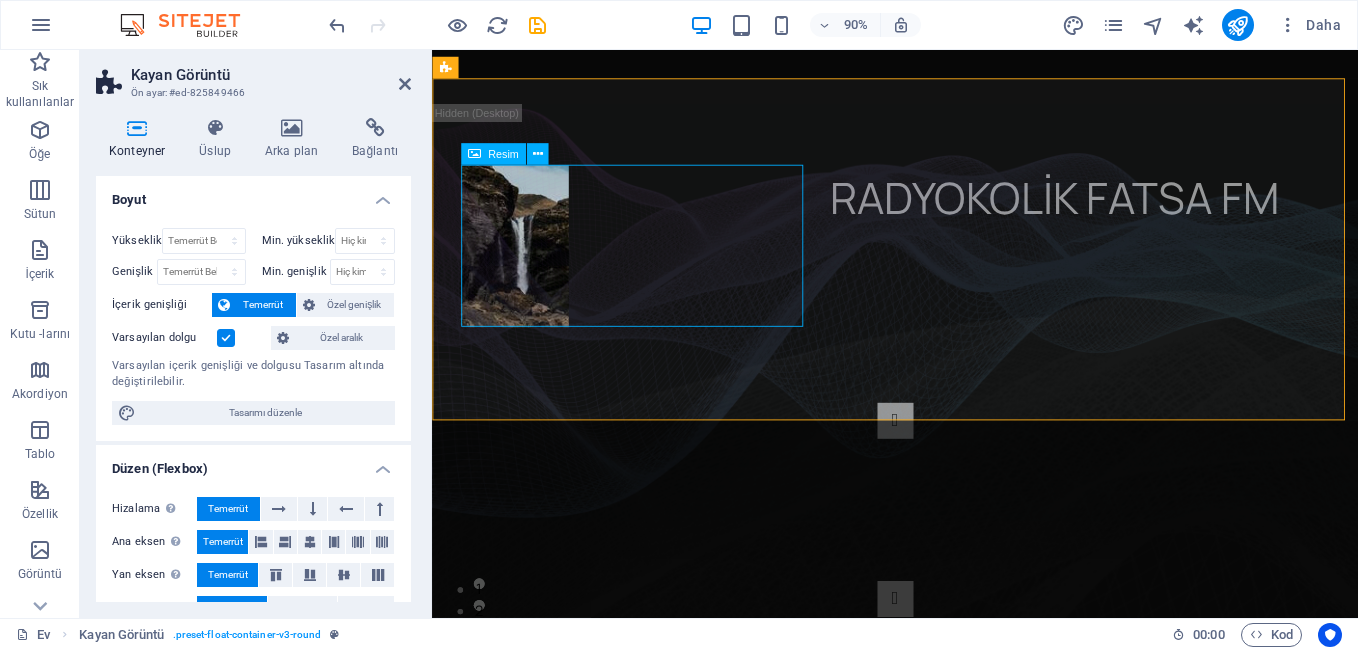 click at bounding box center (657, 268) 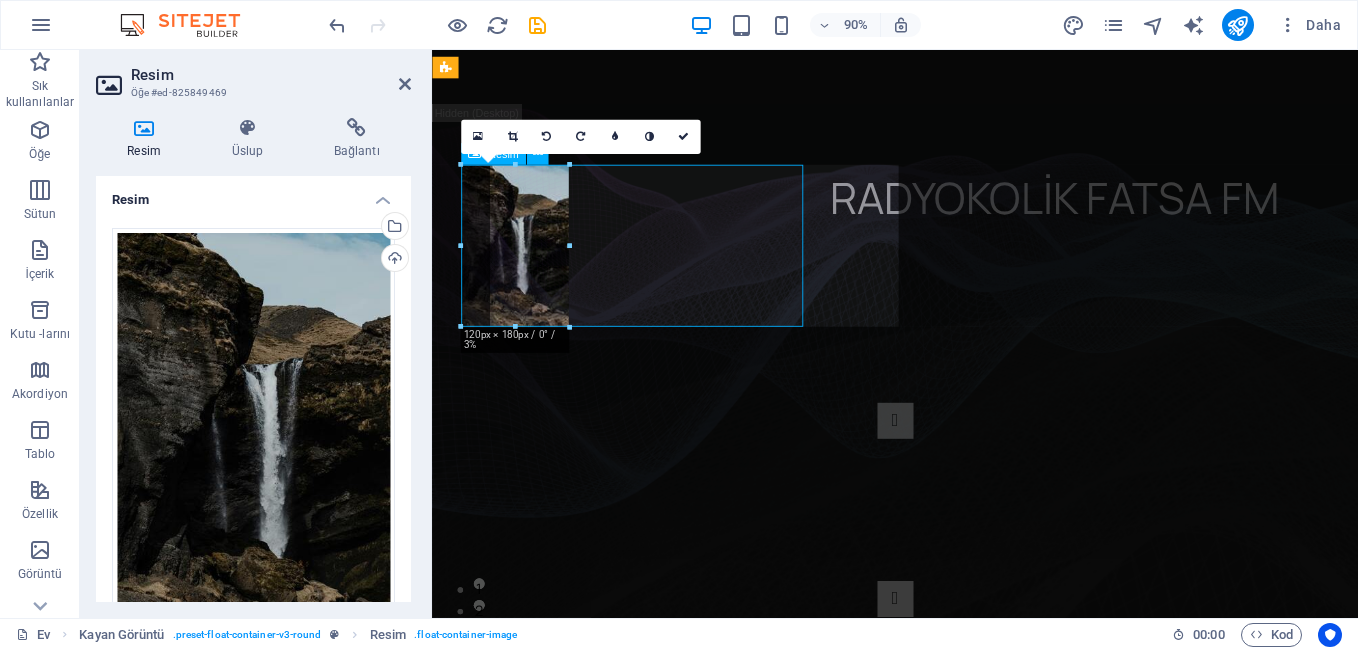 click at bounding box center (657, 268) 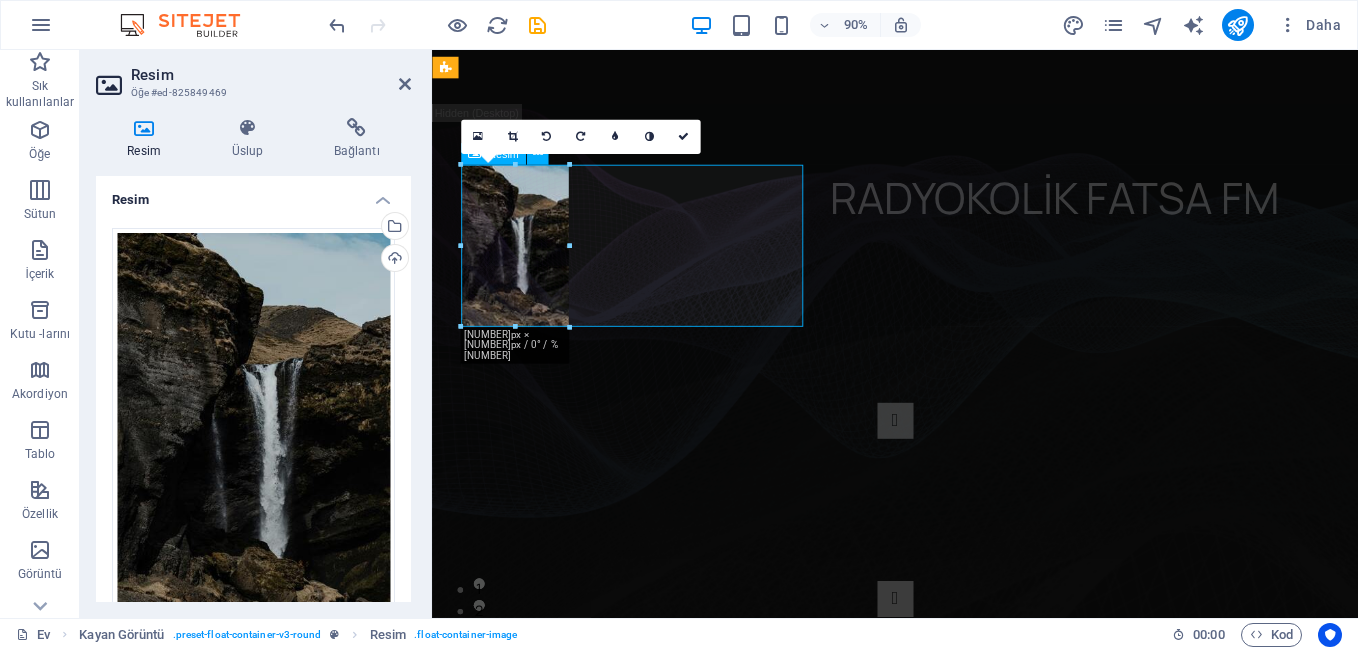 click at bounding box center [657, 268] 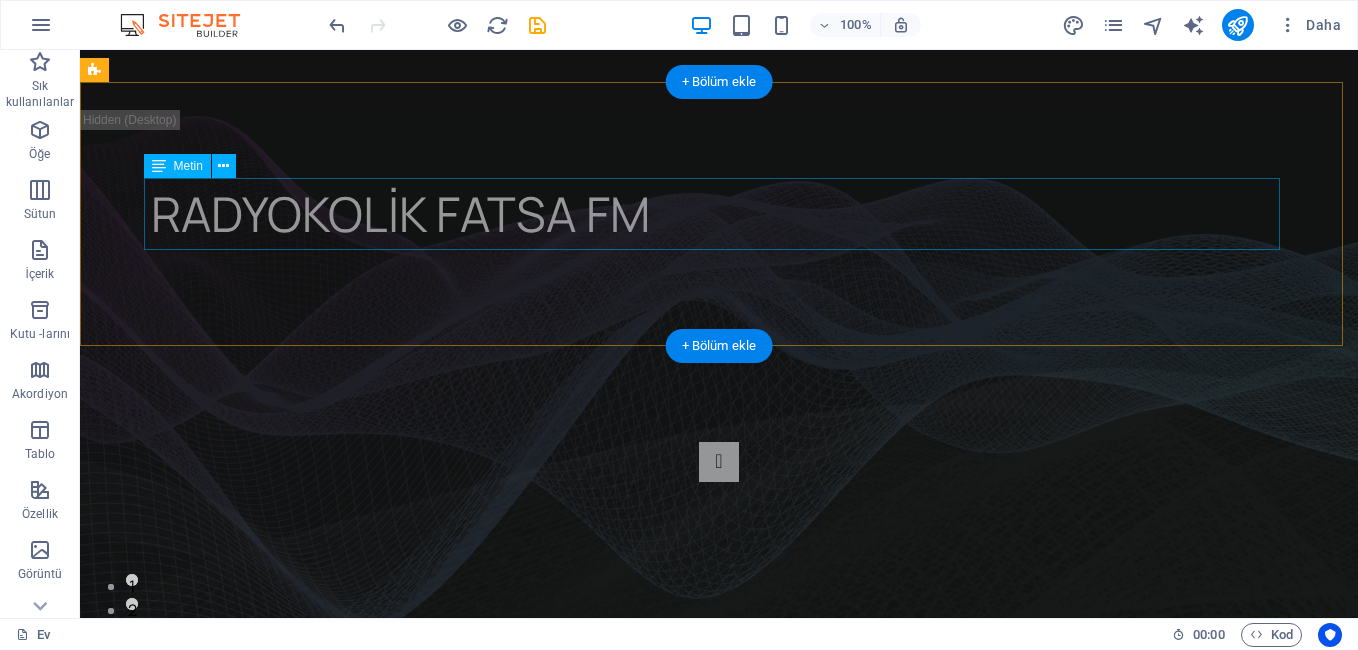 click on "RADYOKOLİK FATSA FM" at bounding box center [719, 214] 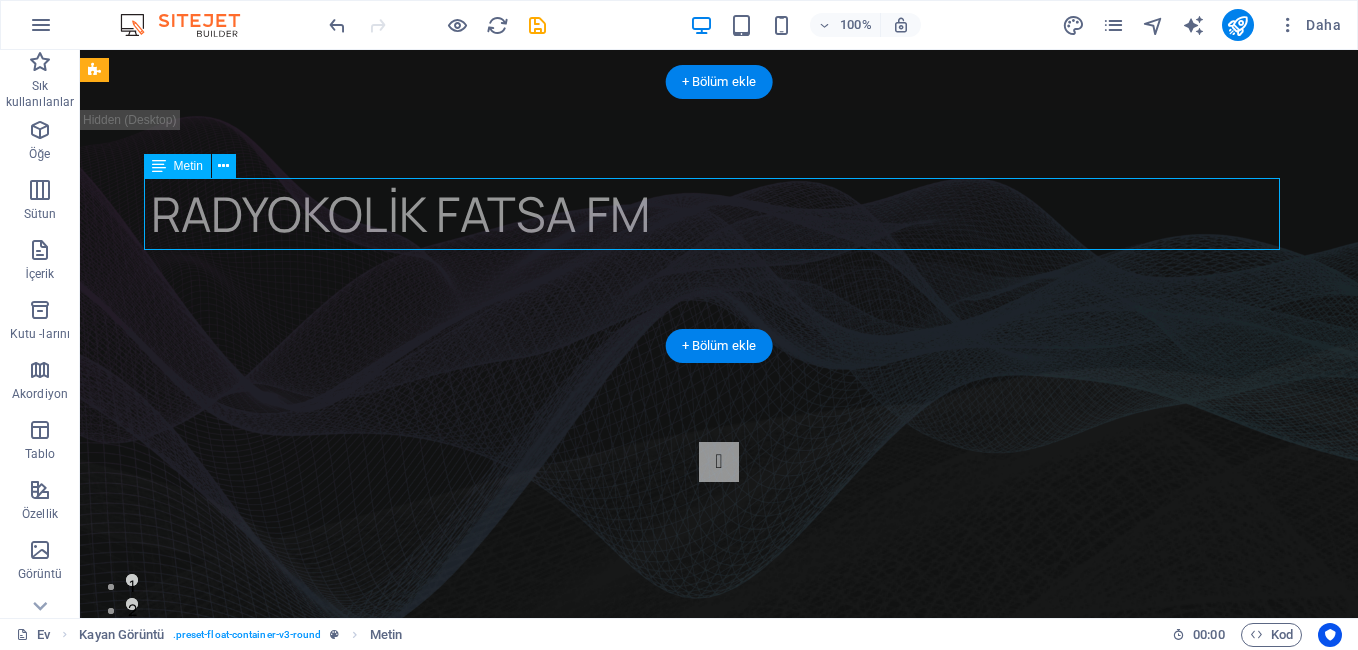click on "RADYOKOLİK FATSA FM" at bounding box center (719, 214) 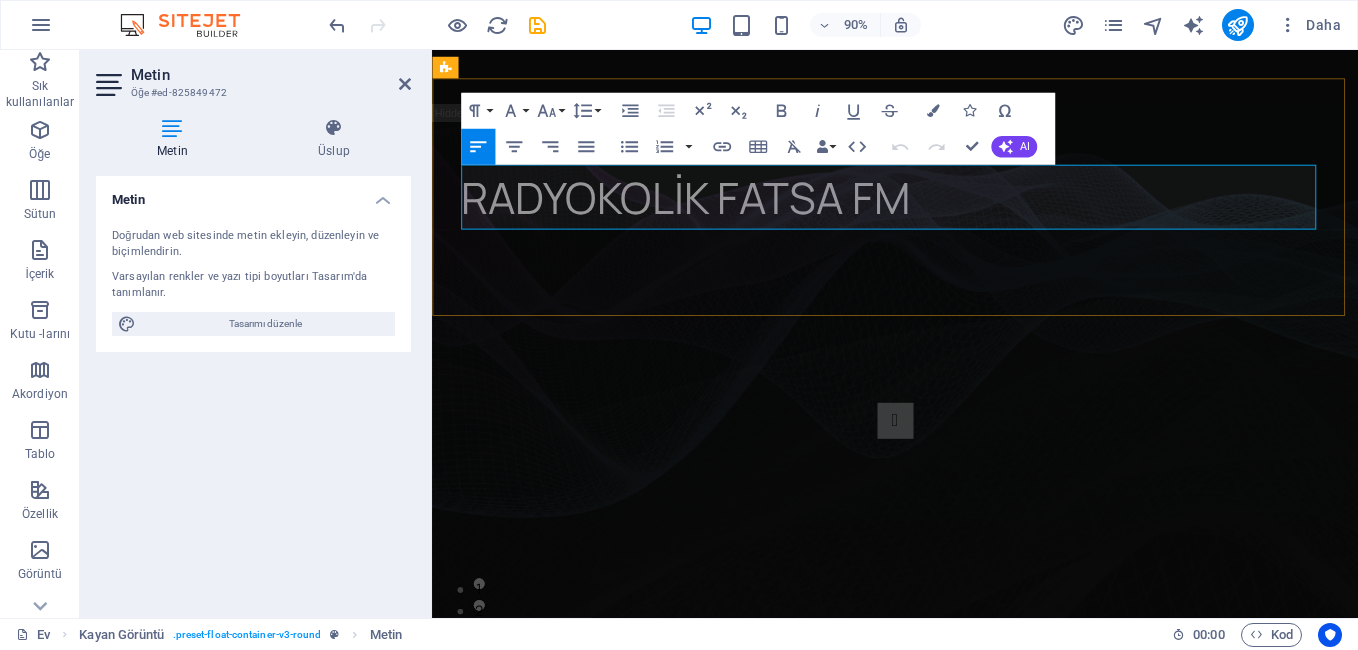 click on "RADYOKOLİK FATSA FM" at bounding box center (946, 214) 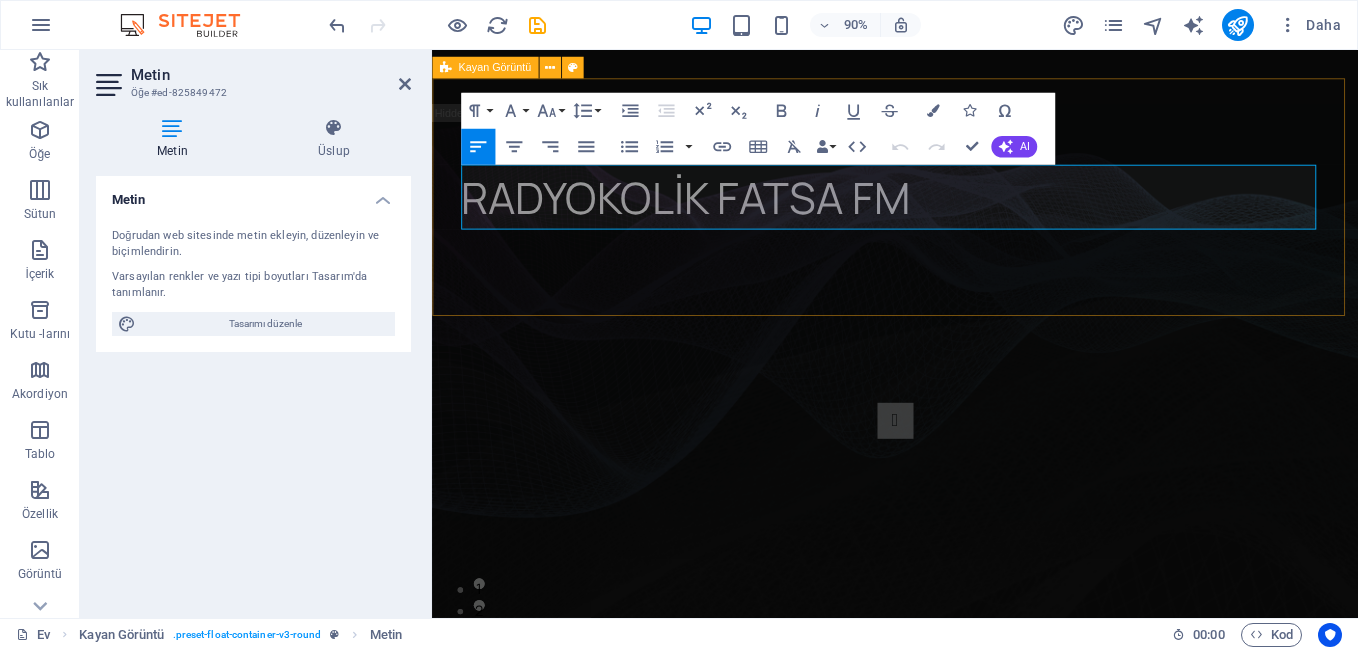 type 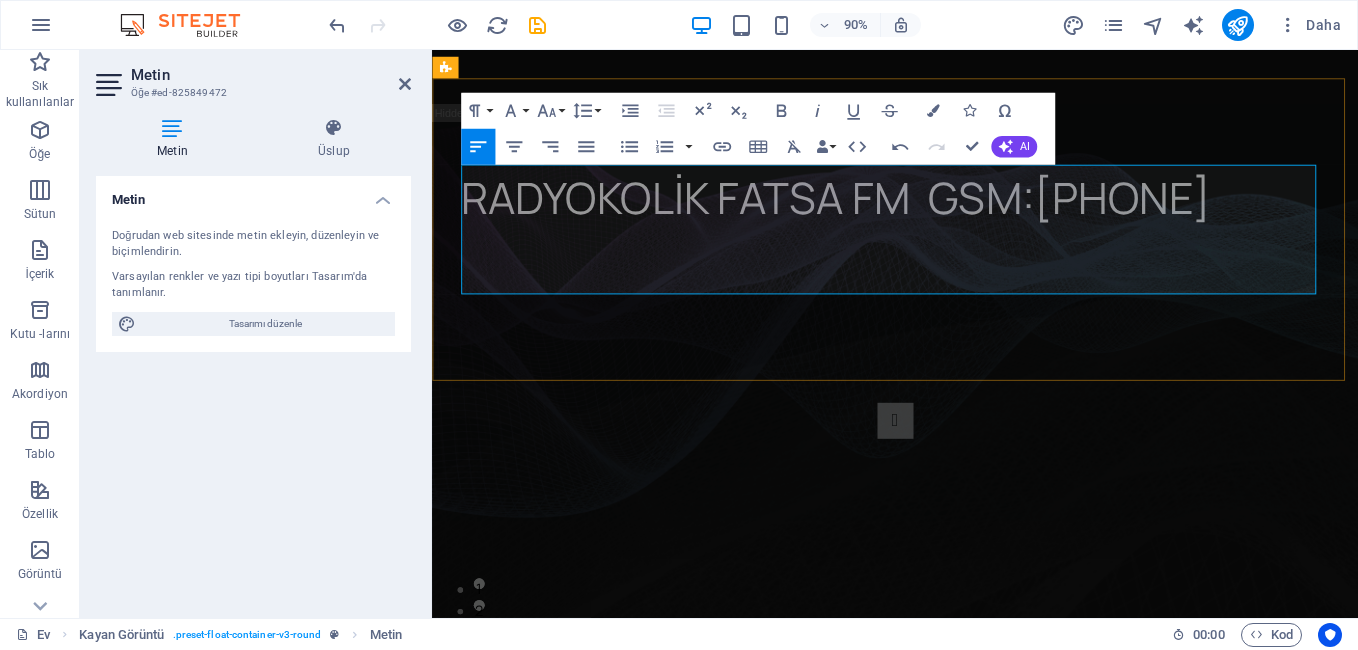 click on "RADYOKOLİK FATSA FM  GSM:[PHONE]" at bounding box center (881, 213) 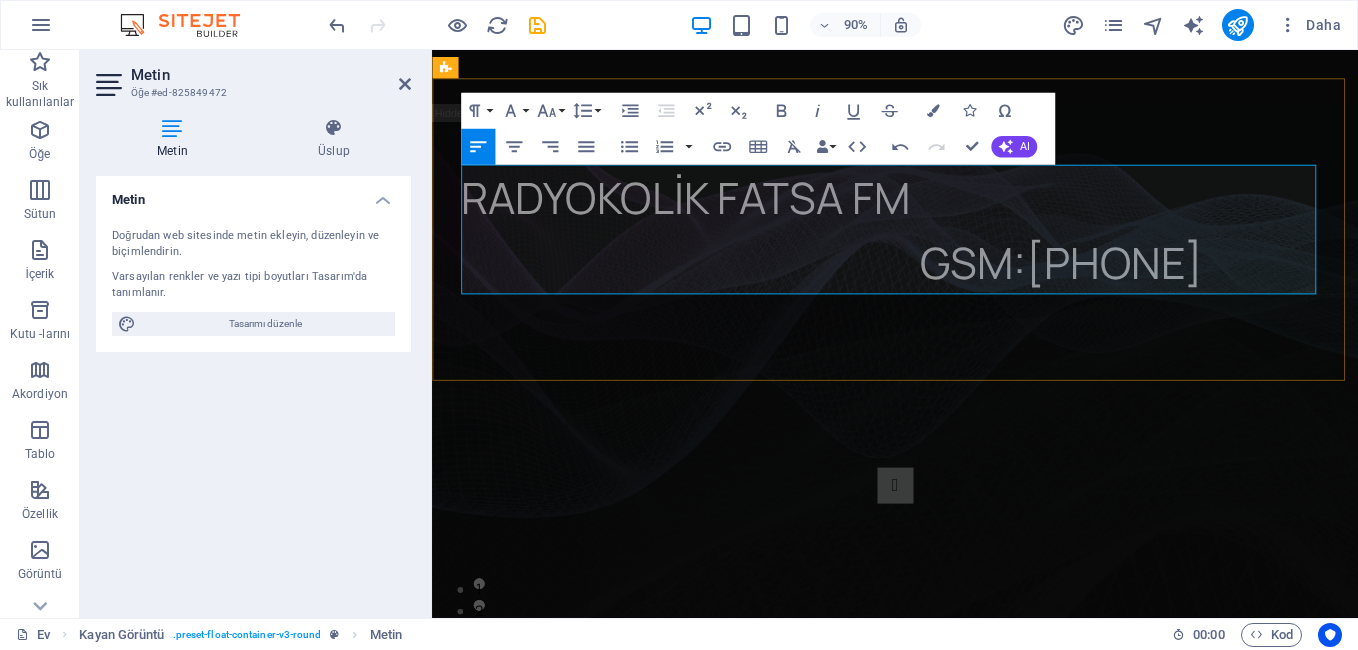 click on "GSM:[PHONE]" at bounding box center (876, 285) 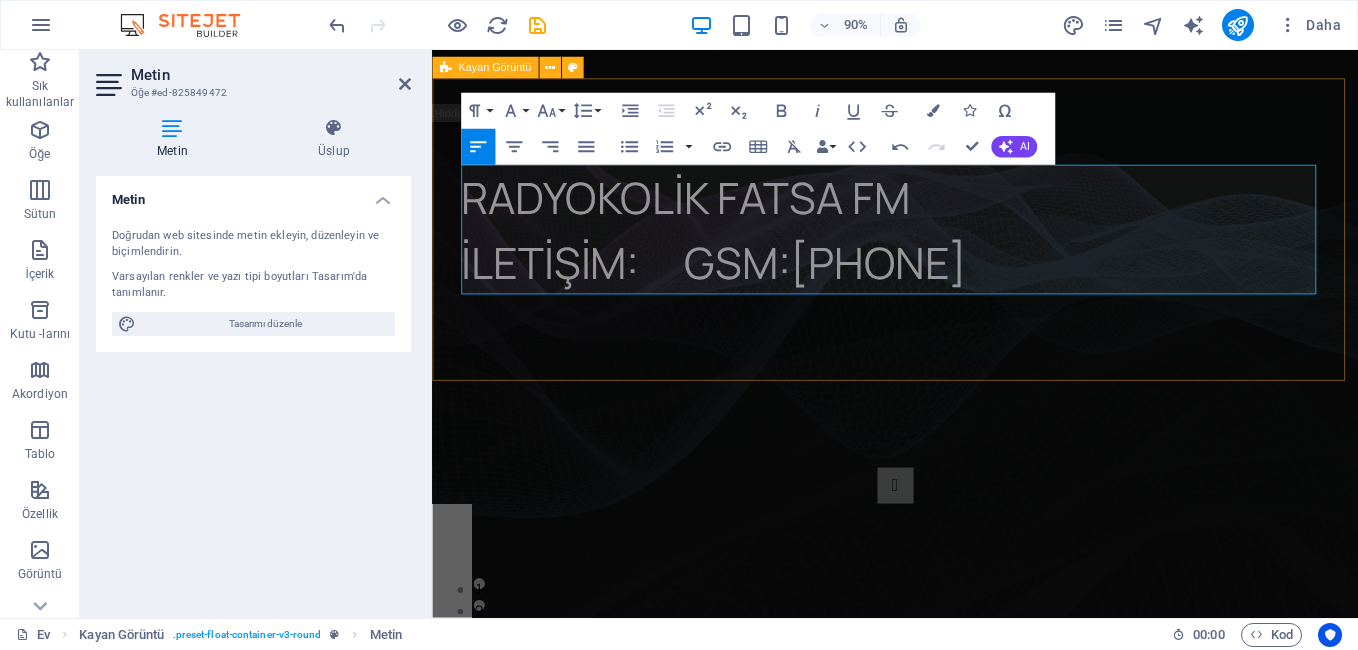 click on "RADYOKOLİK FATSA FM                      İLETİŞİM:     GSM:[PHONE]" at bounding box center [946, 250] 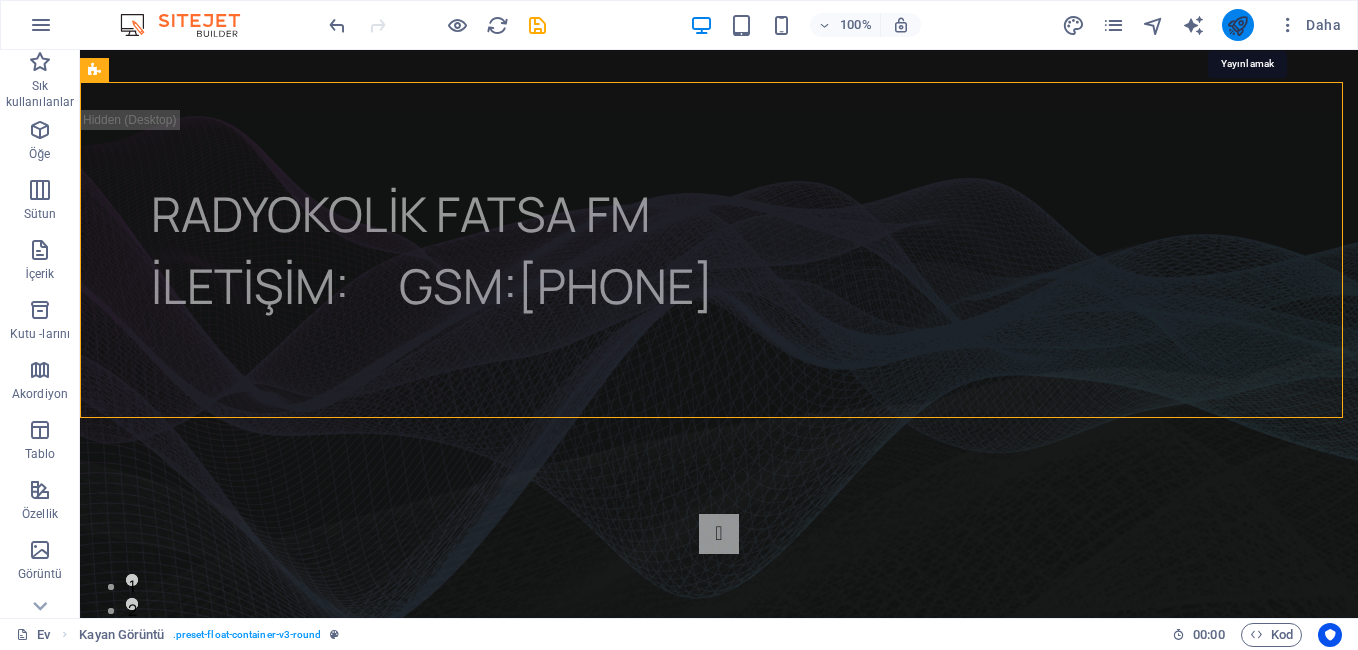 click at bounding box center [1237, 25] 